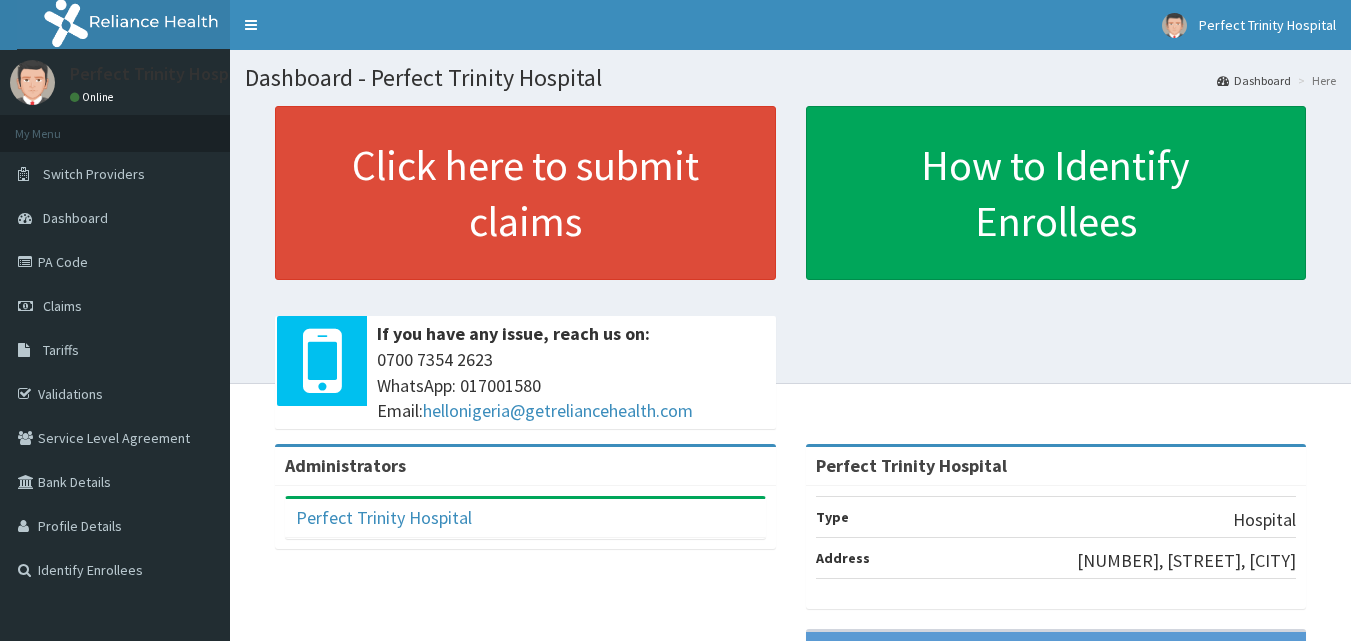 scroll, scrollTop: 0, scrollLeft: 0, axis: both 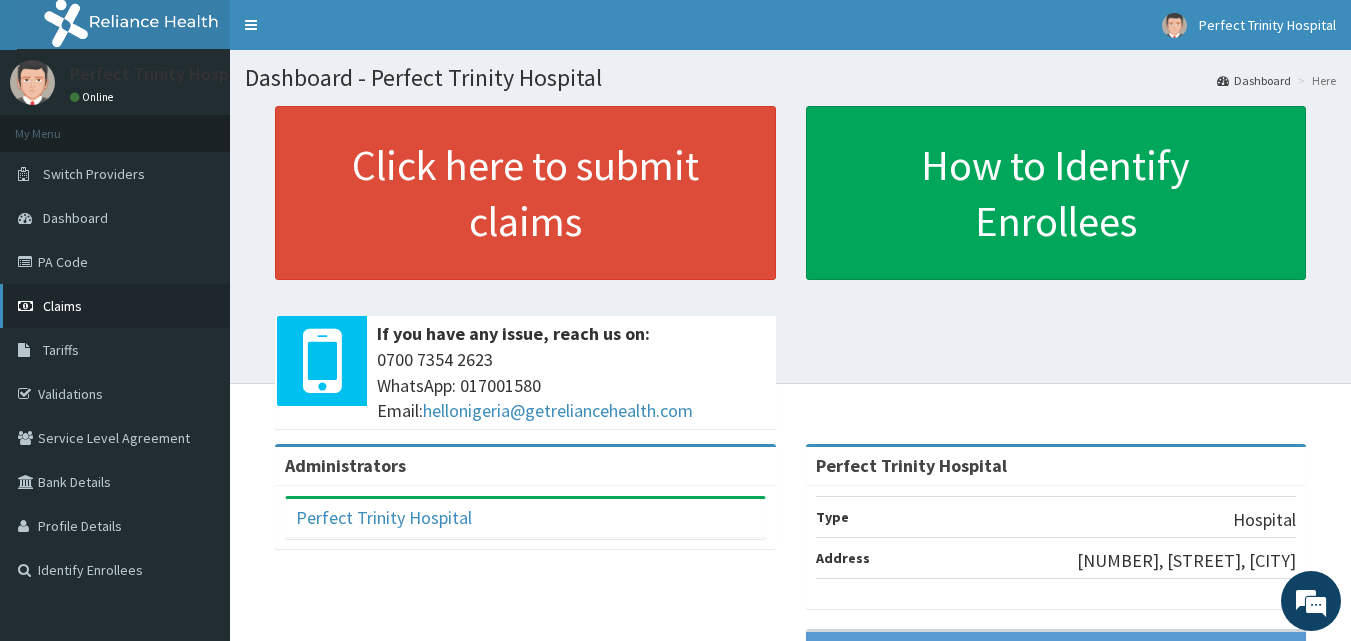click on "Claims" at bounding box center (62, 306) 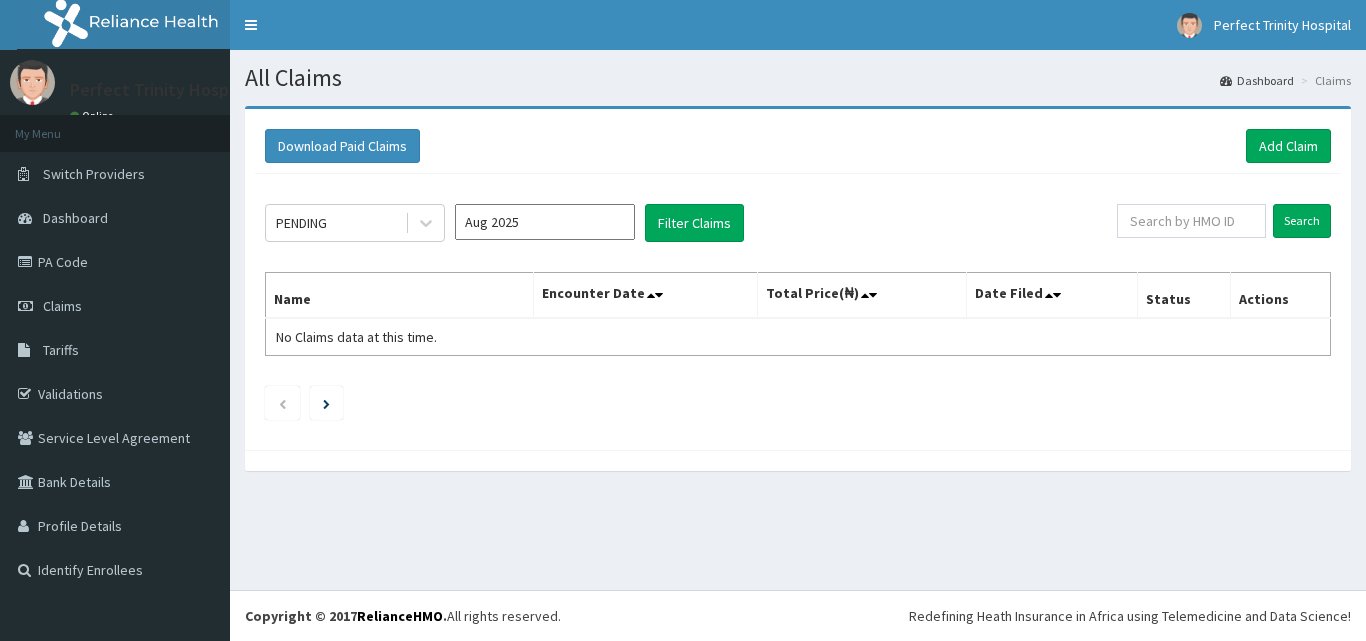 scroll, scrollTop: 0, scrollLeft: 0, axis: both 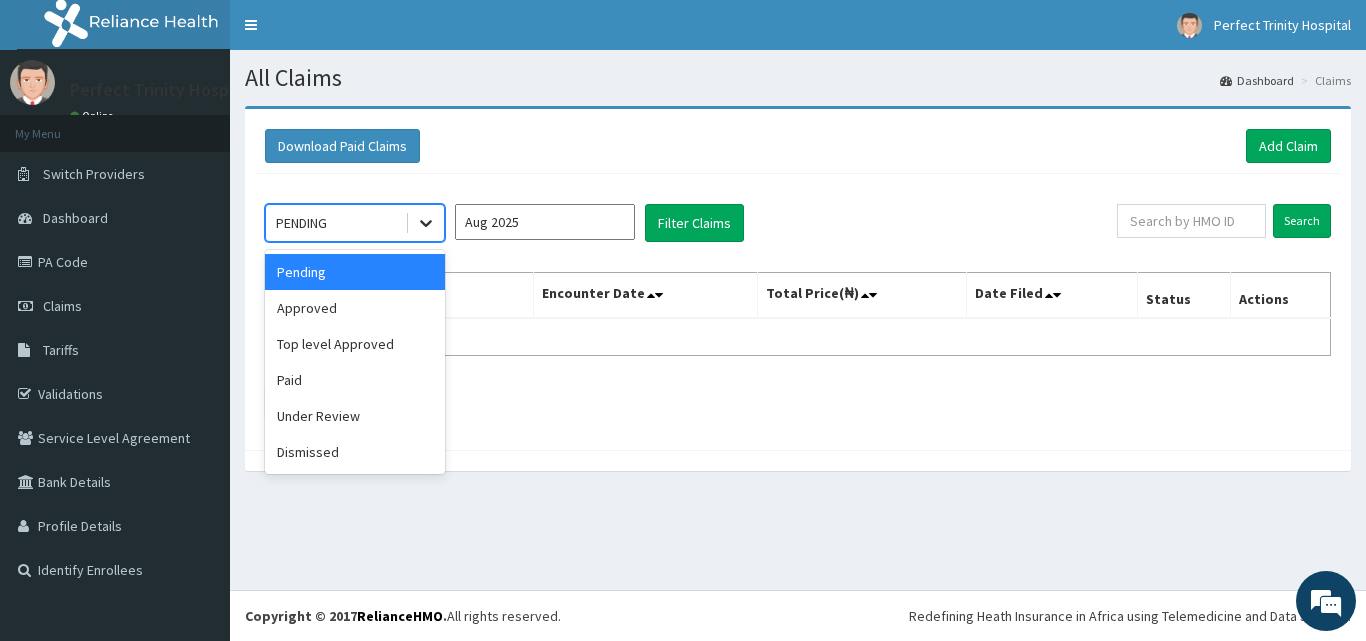 click 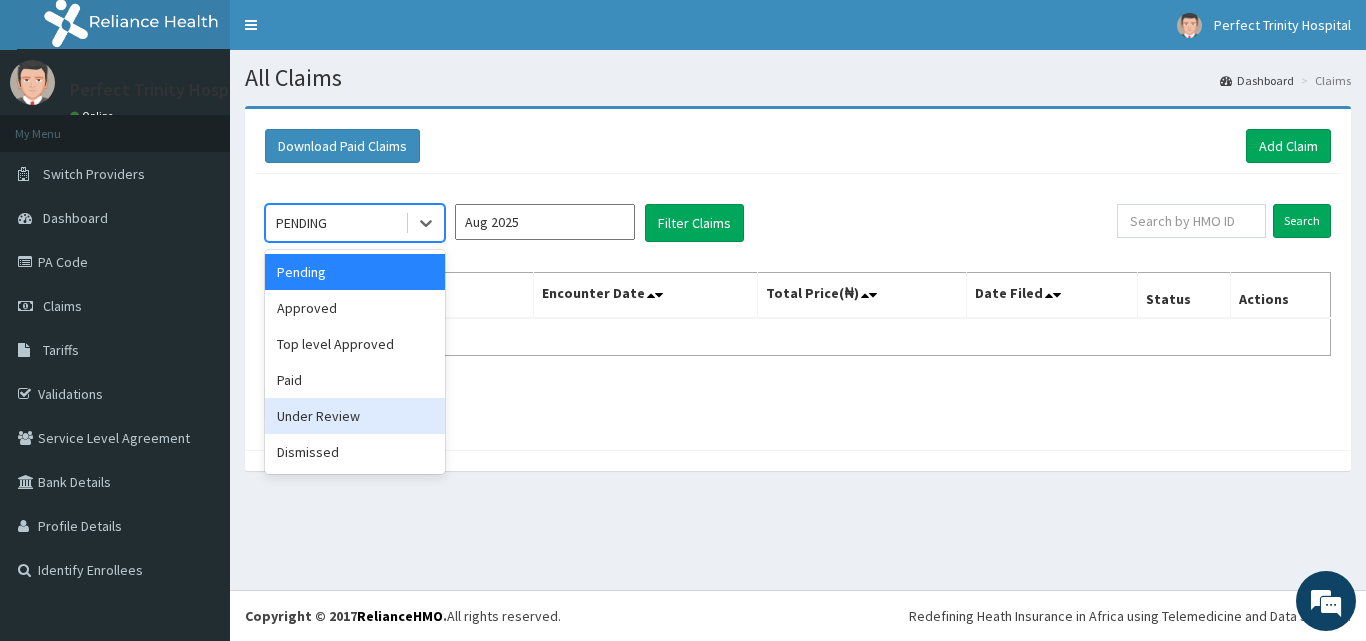 click on "Under Review" at bounding box center [355, 416] 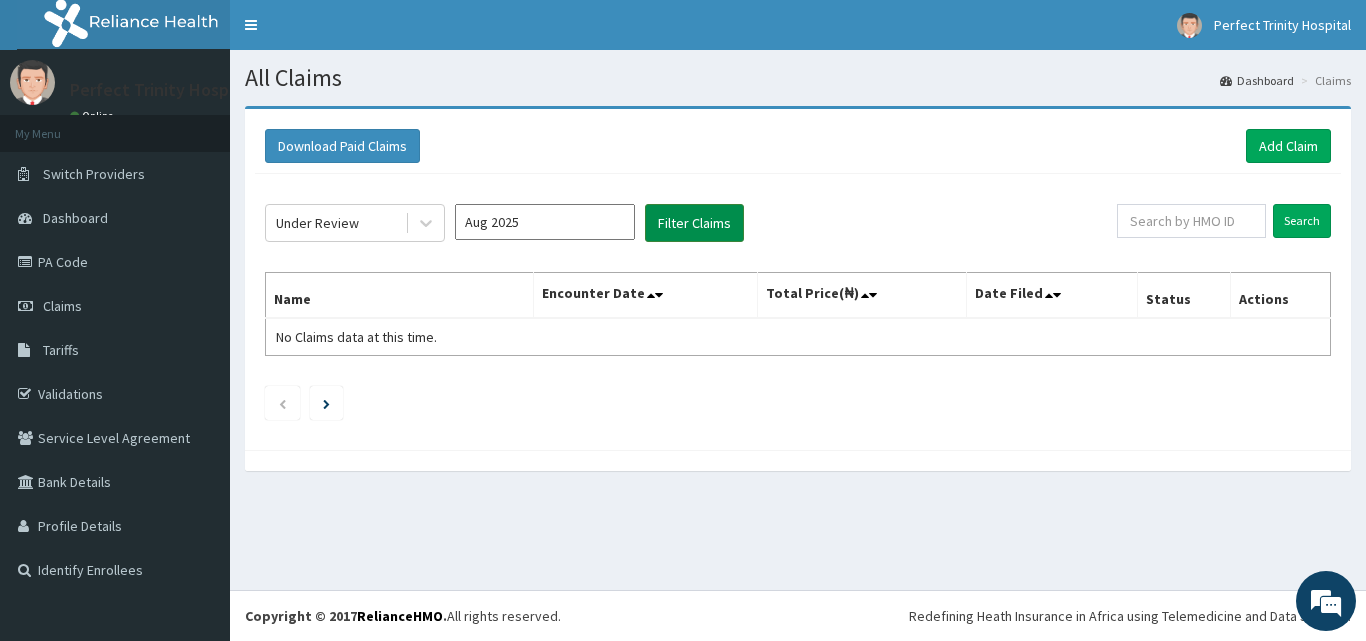 click on "Filter Claims" at bounding box center [694, 223] 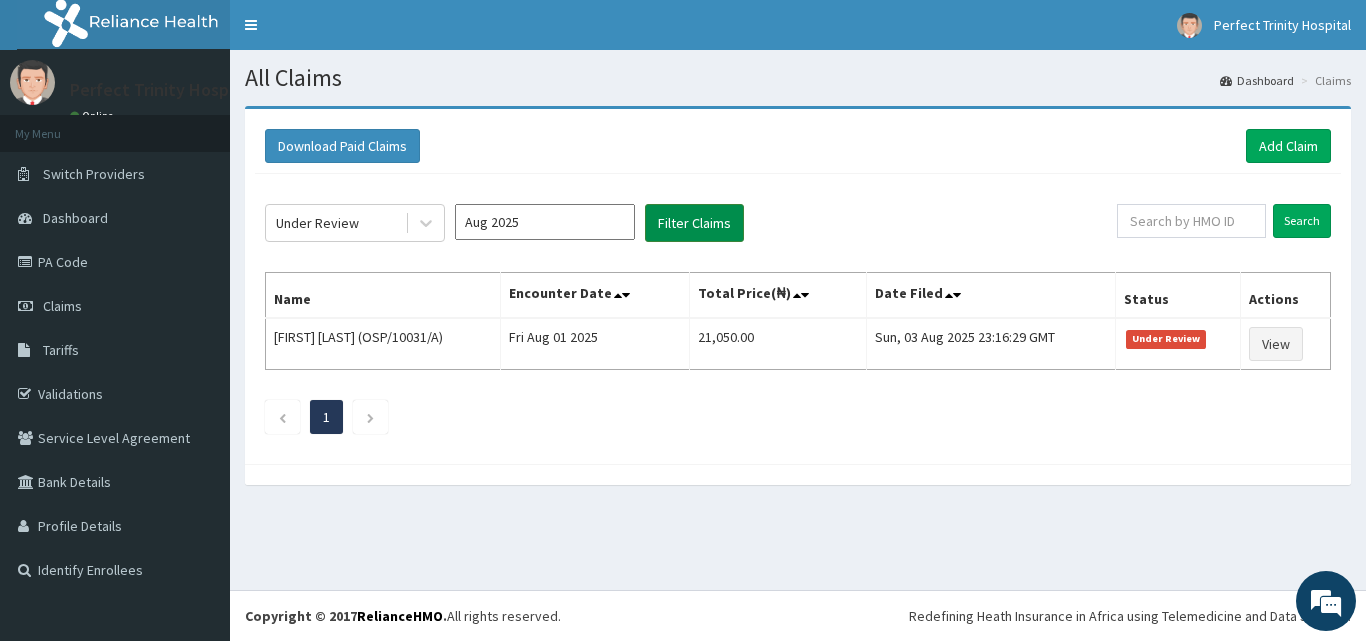 scroll, scrollTop: 0, scrollLeft: 0, axis: both 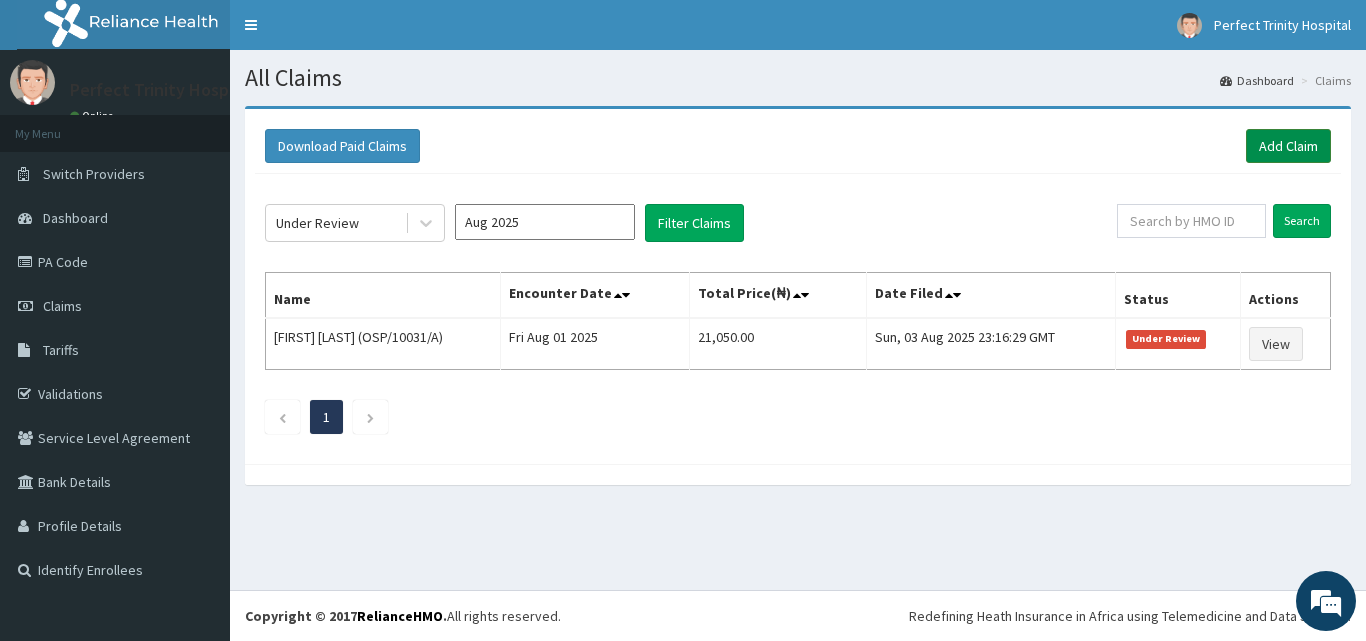 click on "Add Claim" at bounding box center (1288, 146) 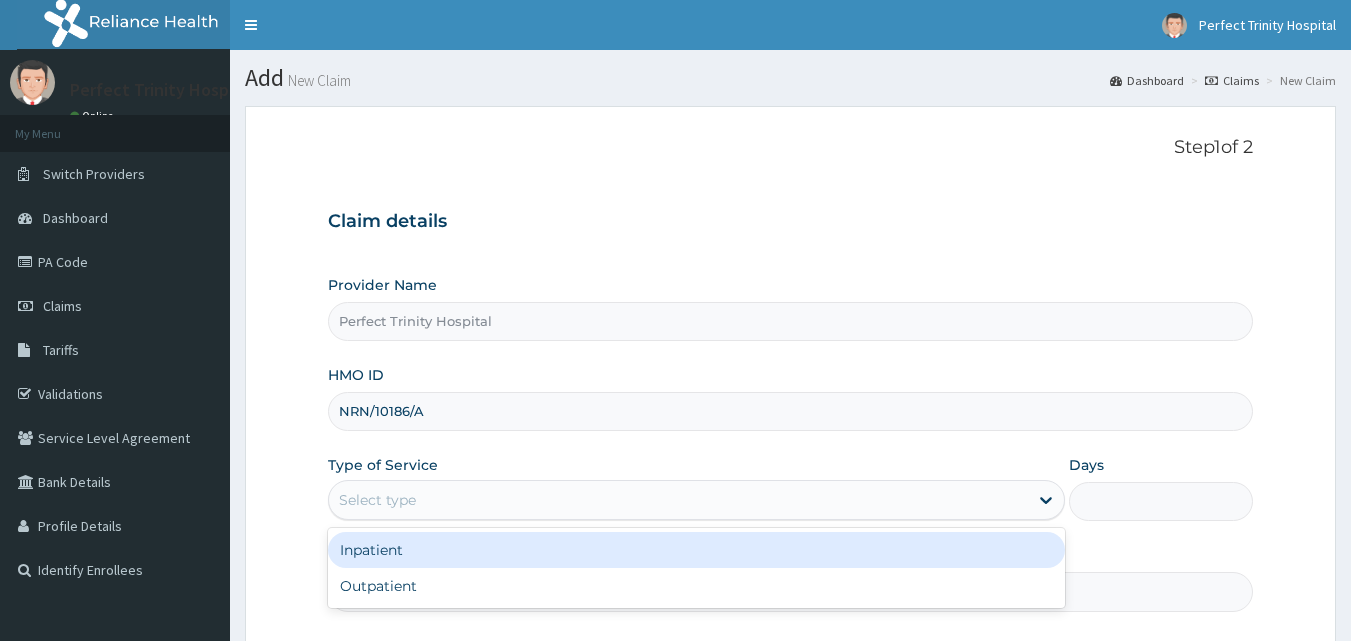 scroll, scrollTop: 0, scrollLeft: 0, axis: both 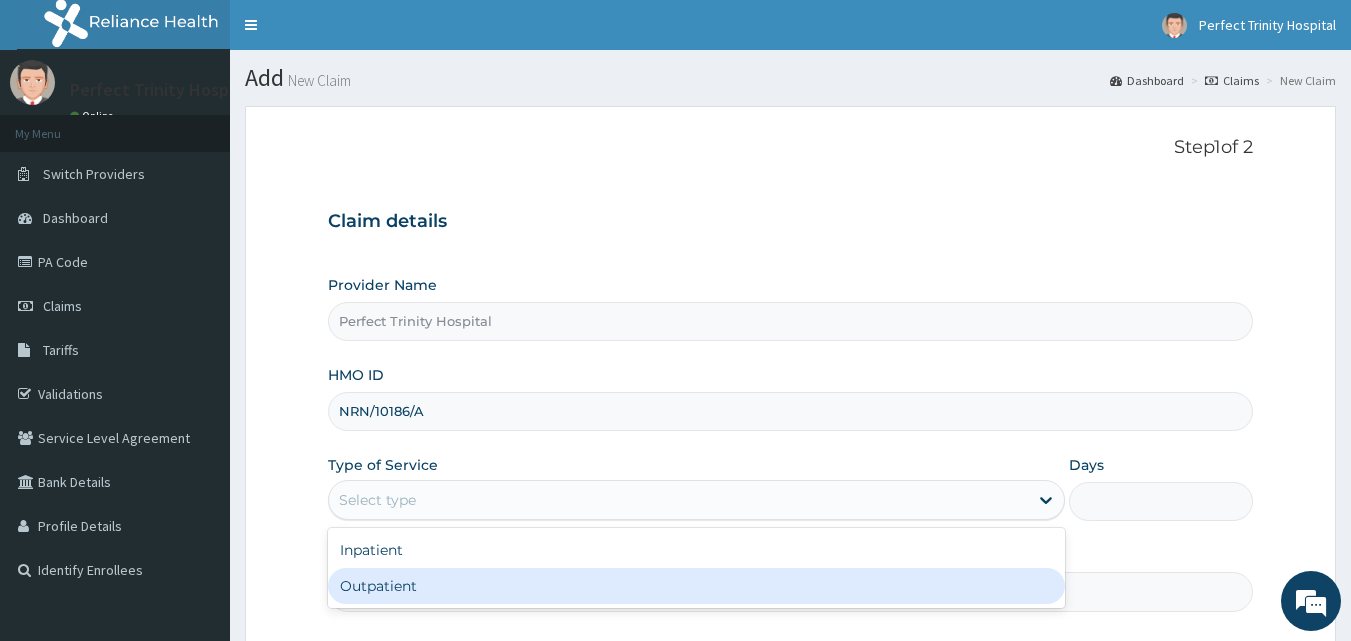 click on "Outpatient" at bounding box center (696, 586) 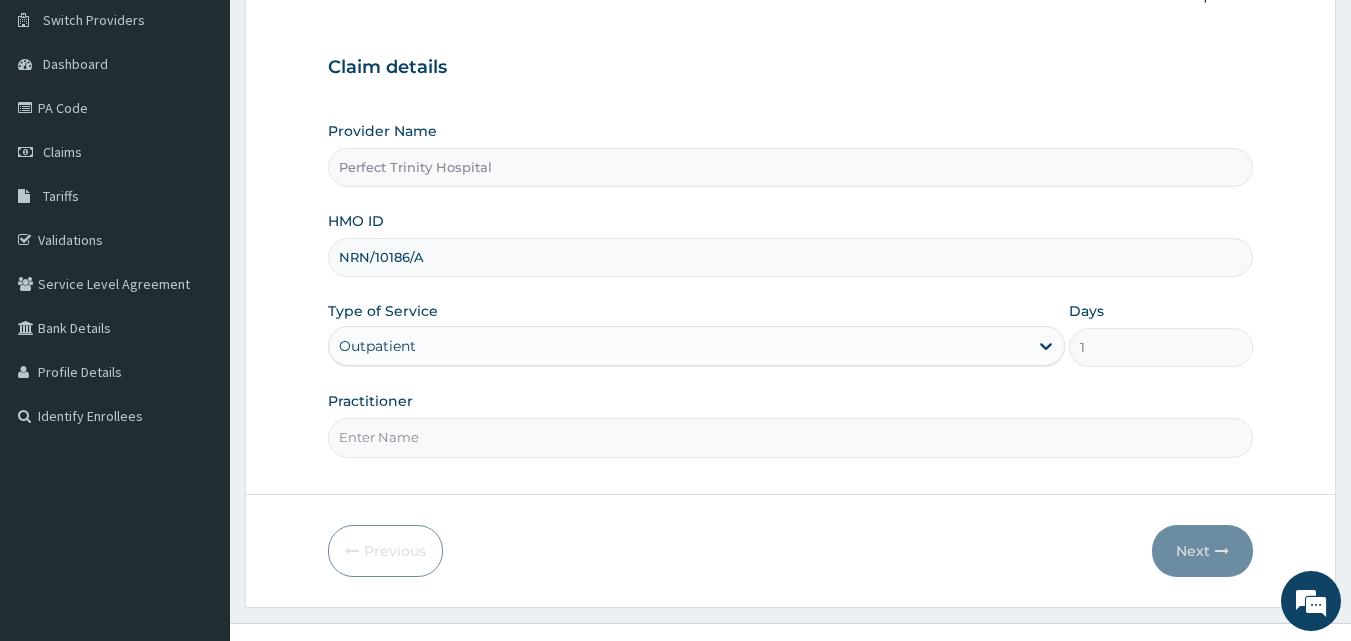 scroll, scrollTop: 187, scrollLeft: 0, axis: vertical 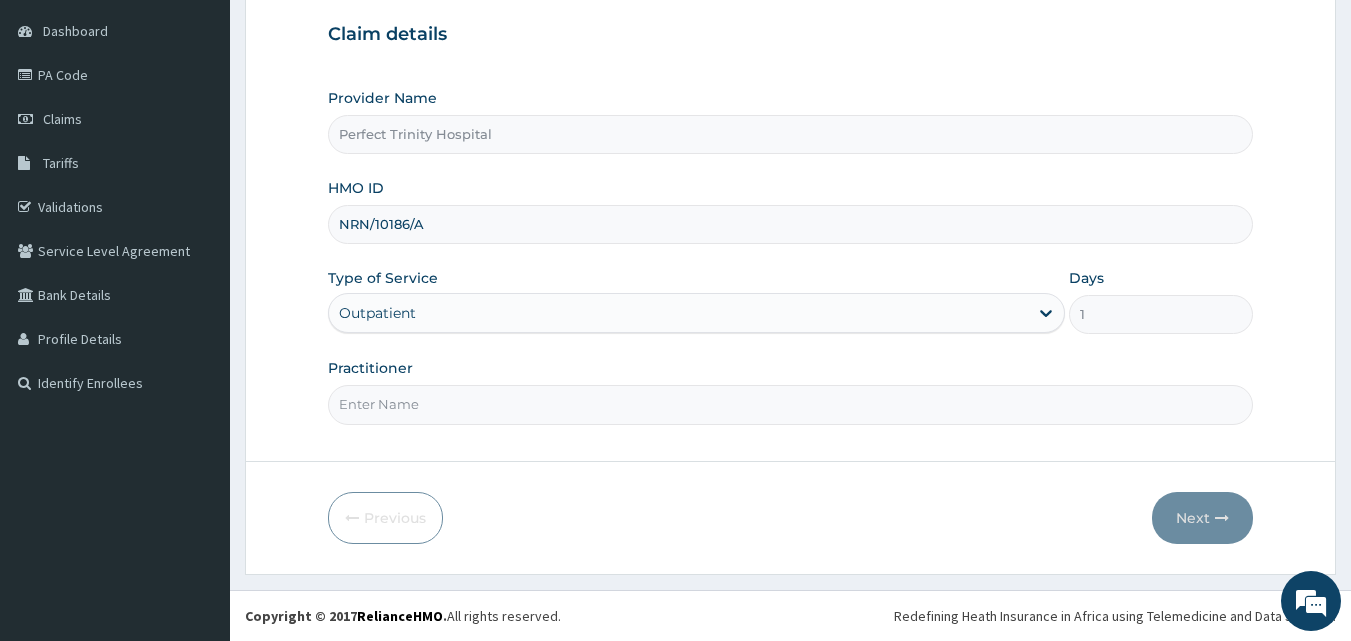 click on "Practitioner" at bounding box center (791, 404) 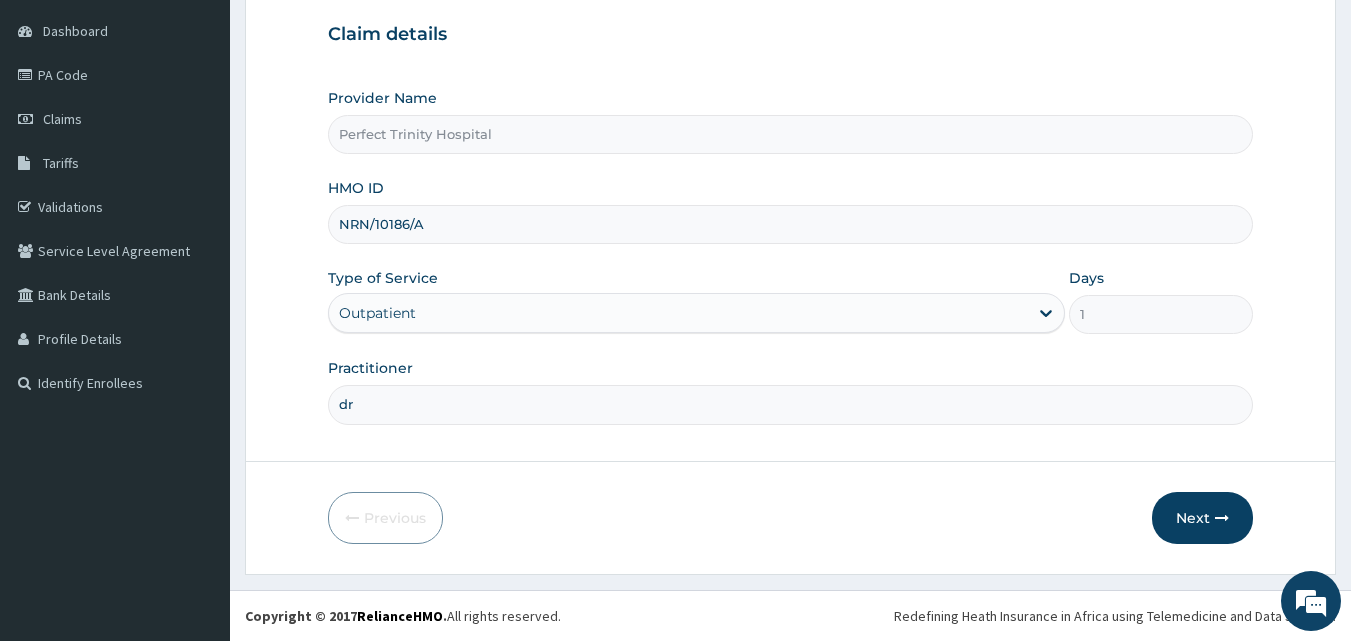 type on "d" 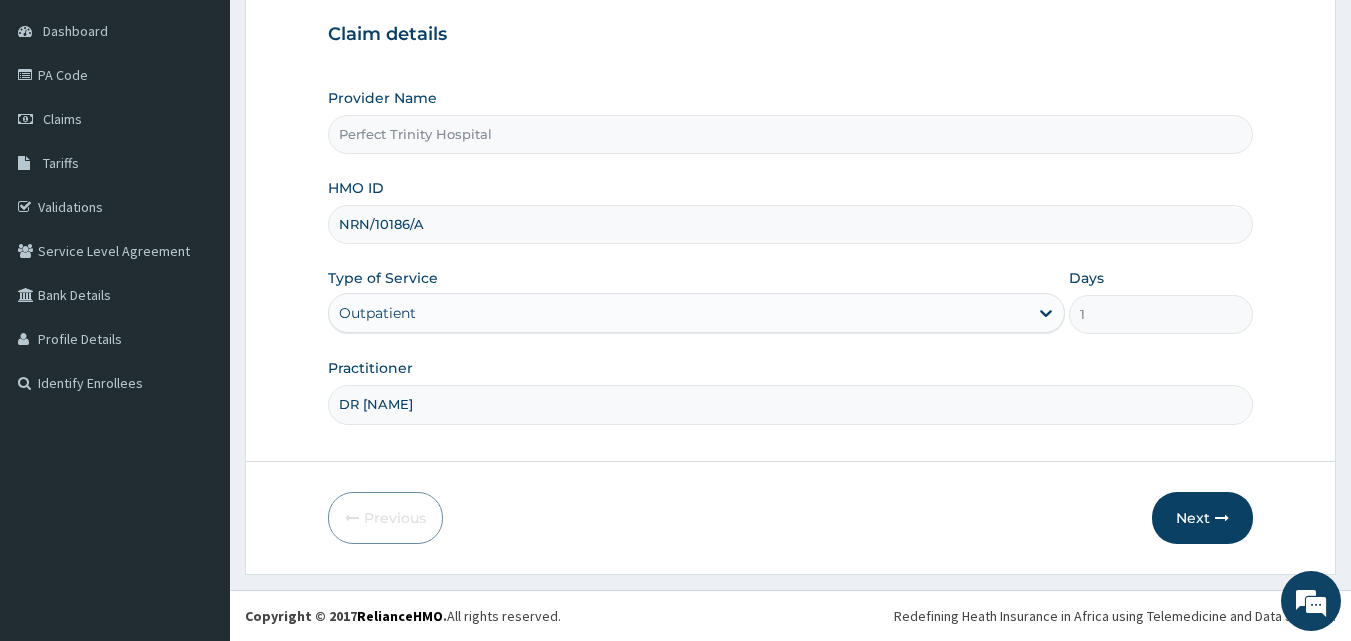 scroll, scrollTop: 0, scrollLeft: 0, axis: both 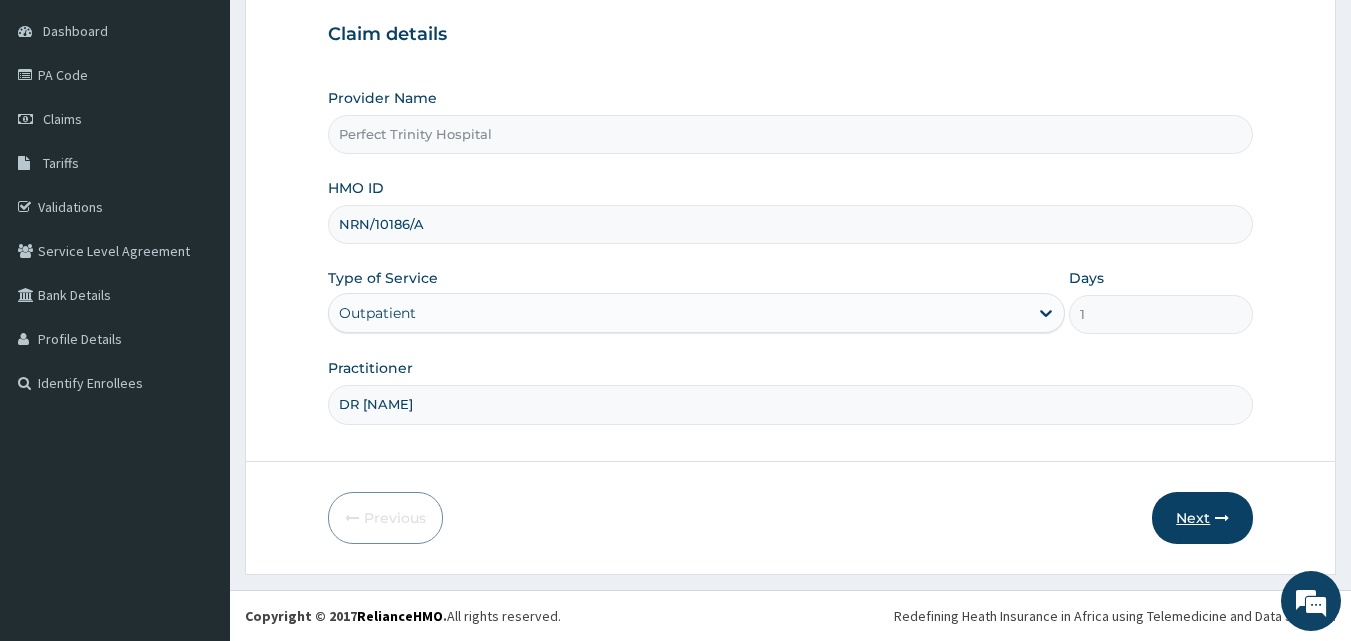 type on "DR AMOS" 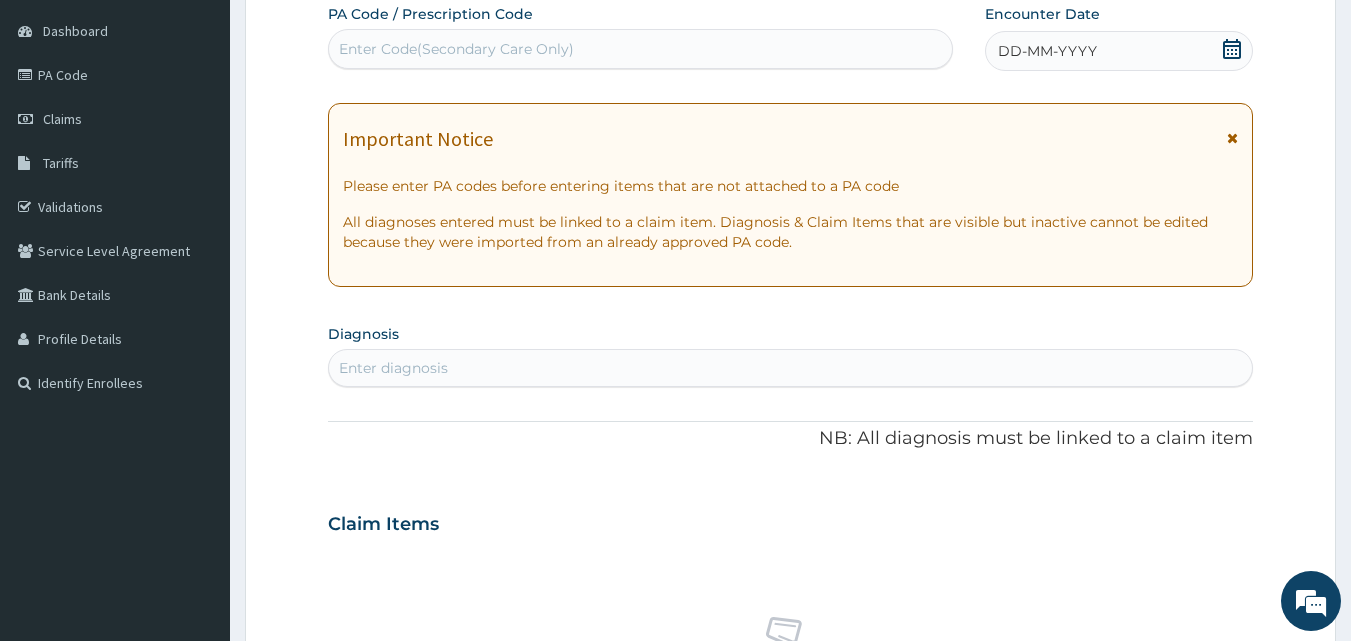 click 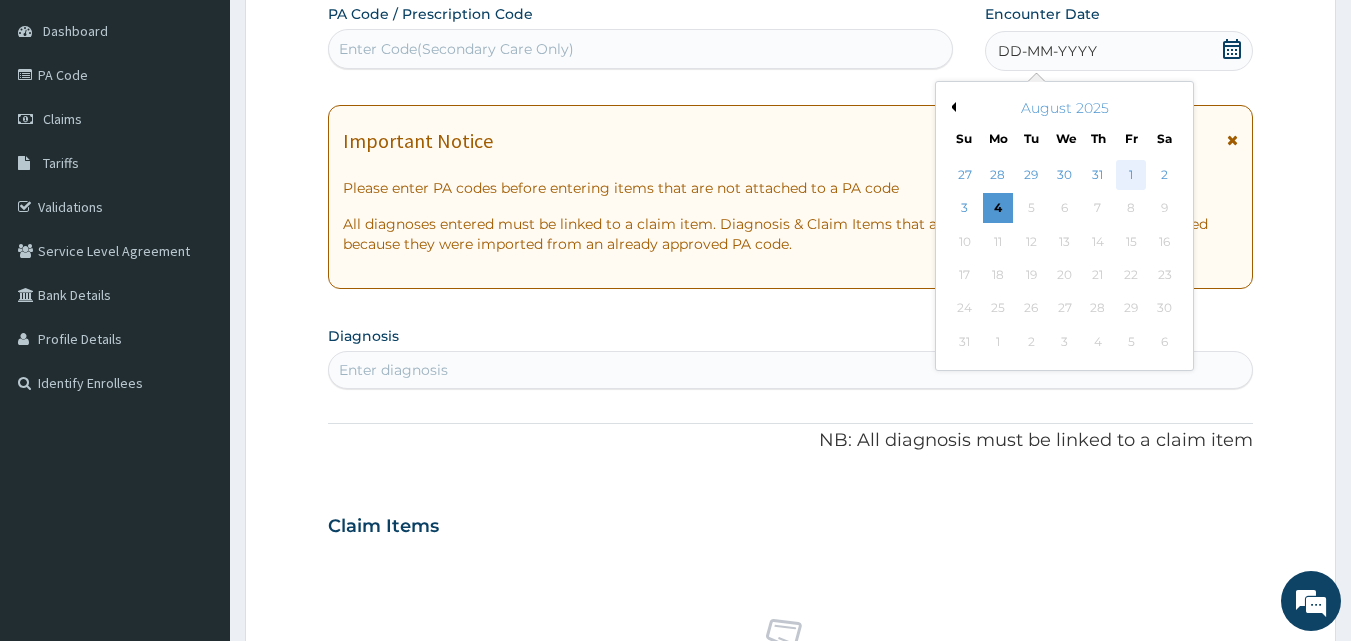 click on "1" at bounding box center (1131, 175) 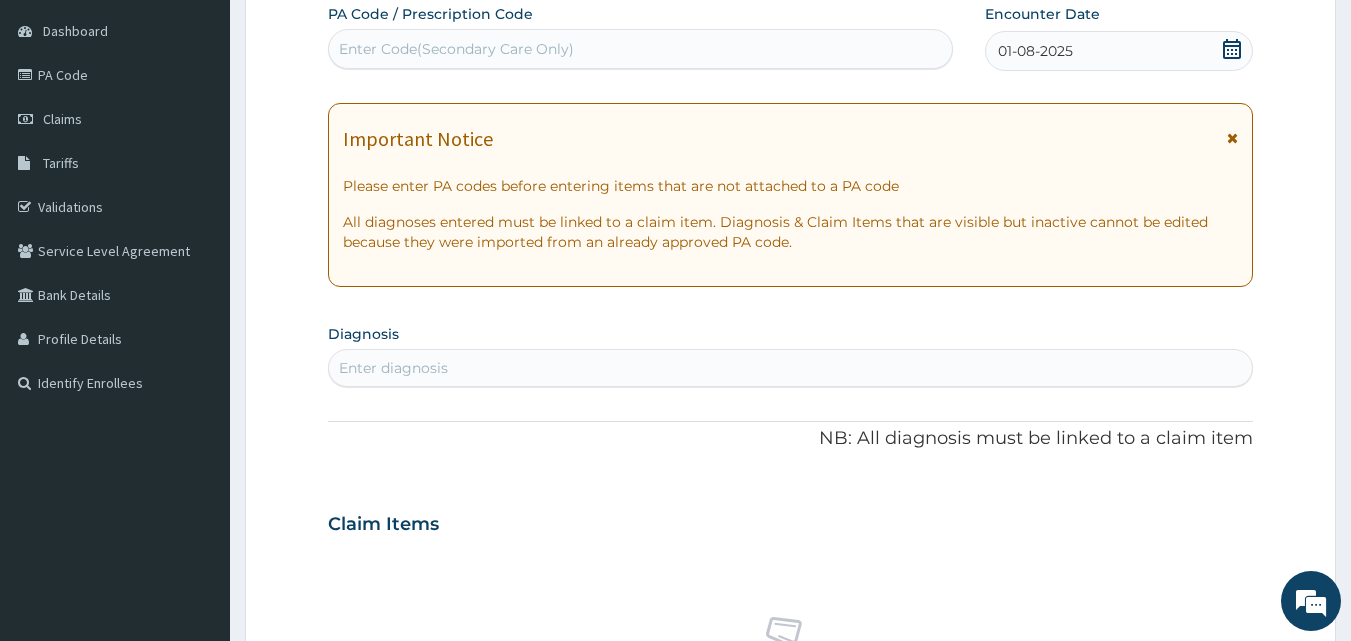 click at bounding box center (1232, 138) 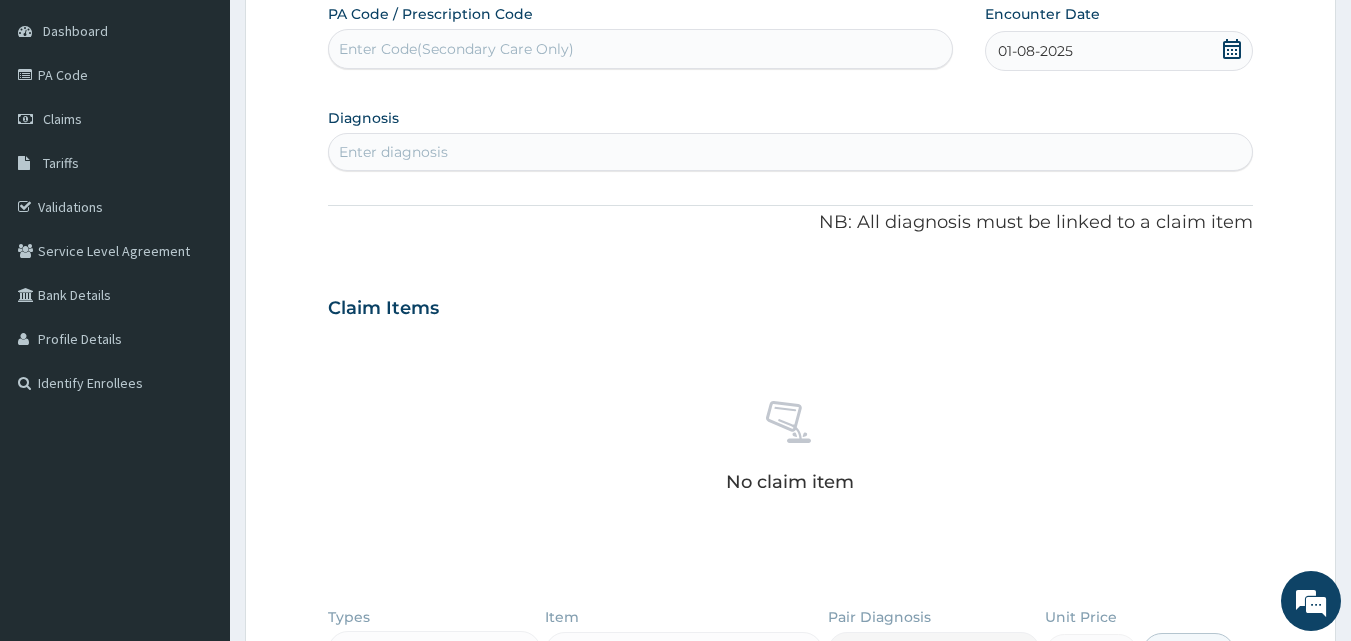 click on "Enter diagnosis" at bounding box center [791, 152] 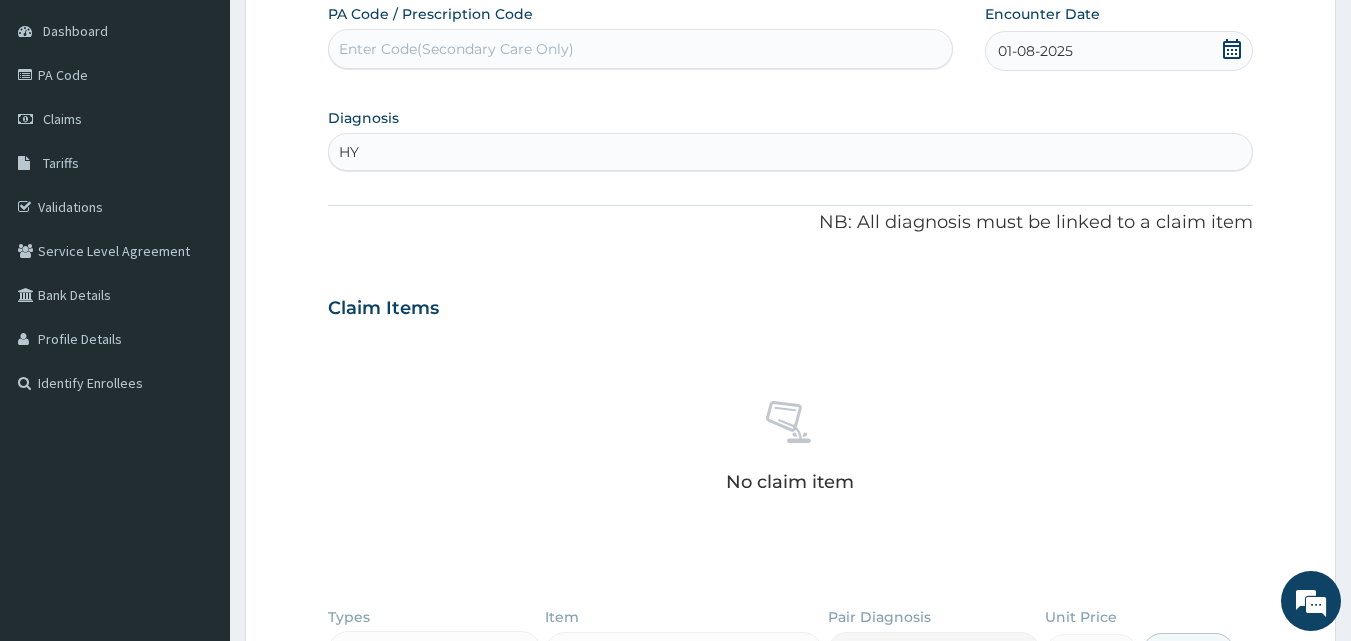 type on "H" 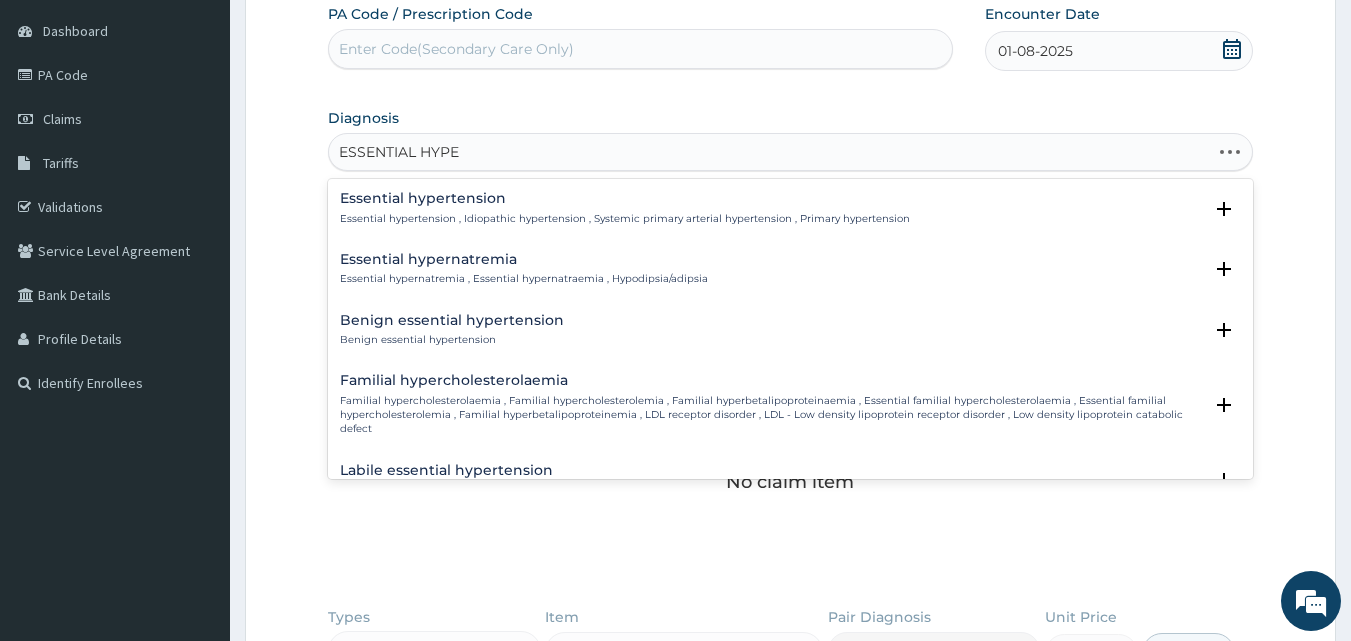 type on "ESSENTIAL HYPER" 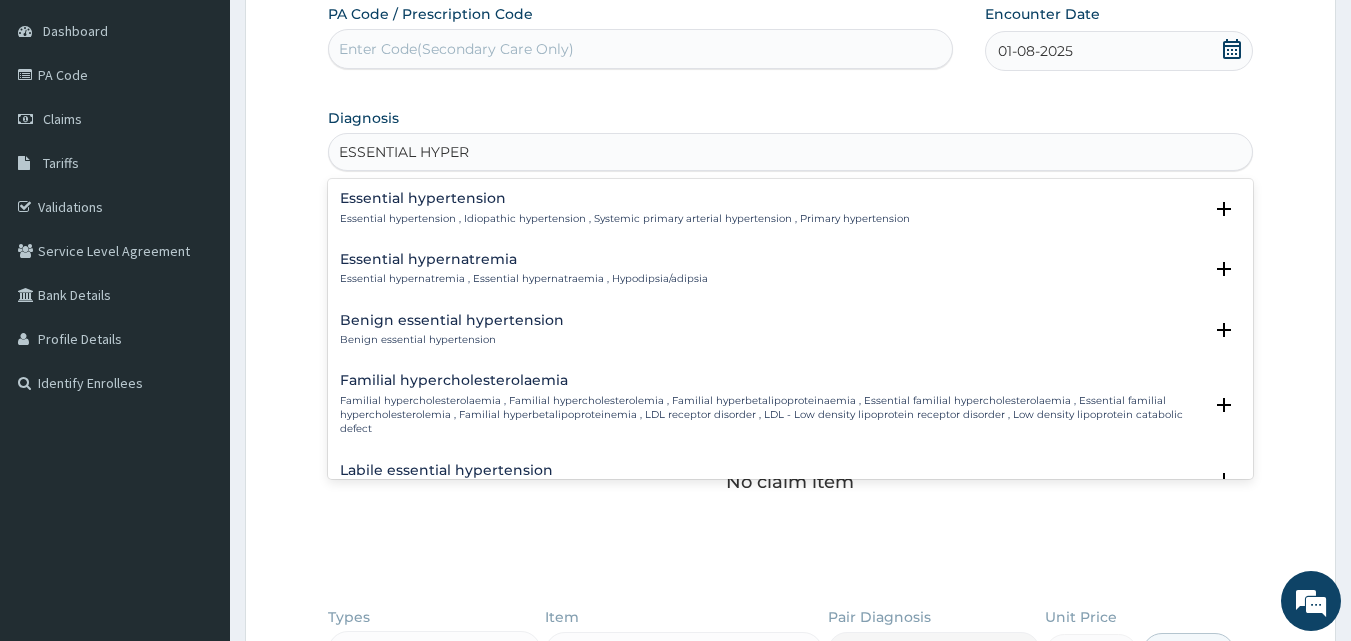 click on "Essential hypertension Essential hypertension , Idiopathic hypertension , Systemic primary arterial hypertension , Primary hypertension Select Status Query Query covers suspected (?), Keep in view (kiv), Ruled out (r/o) Confirmed" at bounding box center (791, 213) 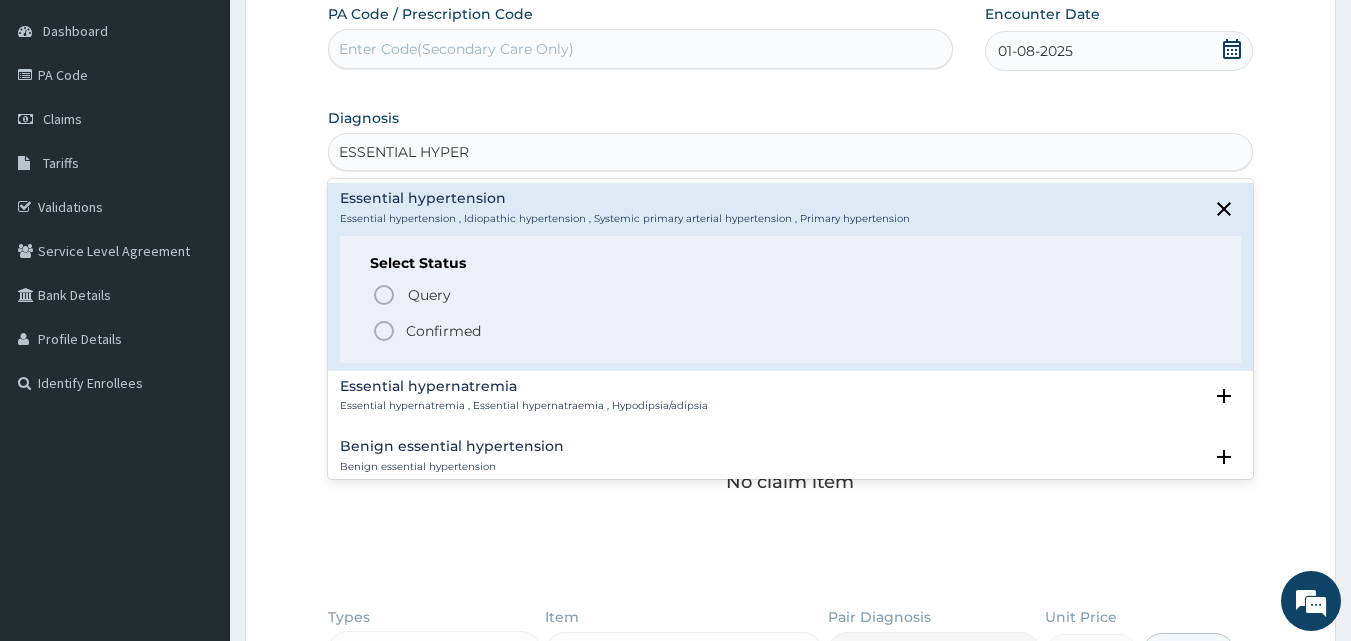 click 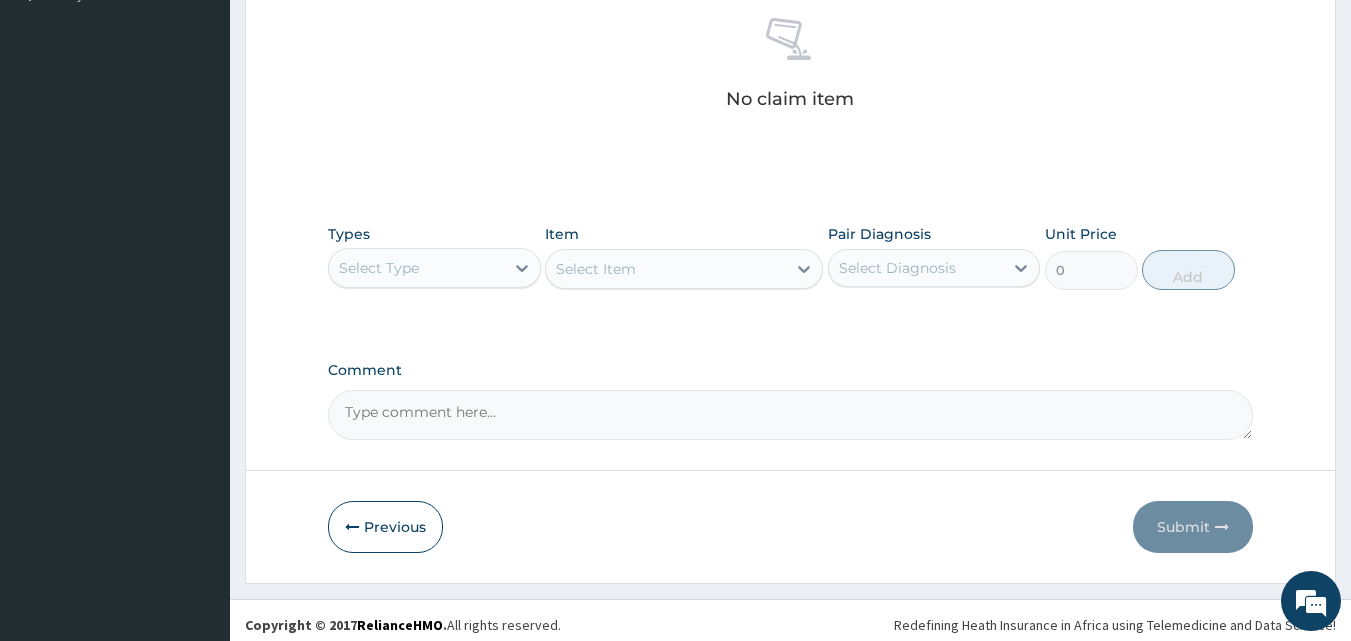 scroll, scrollTop: 585, scrollLeft: 0, axis: vertical 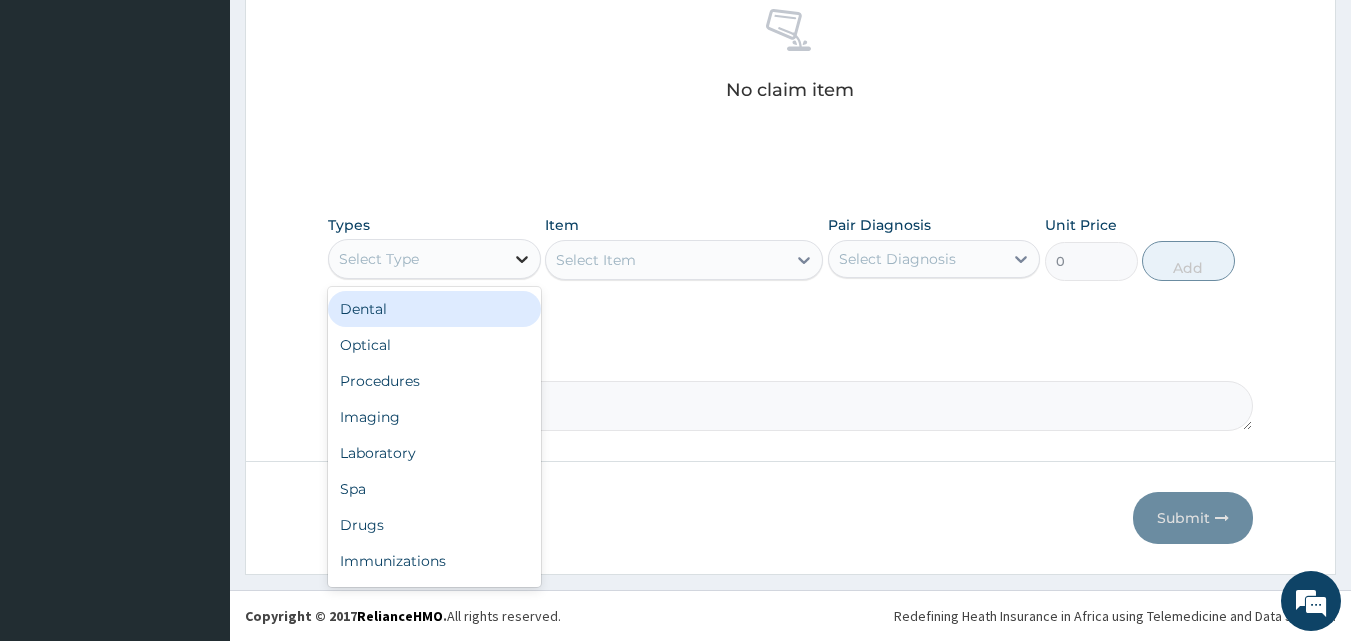 click 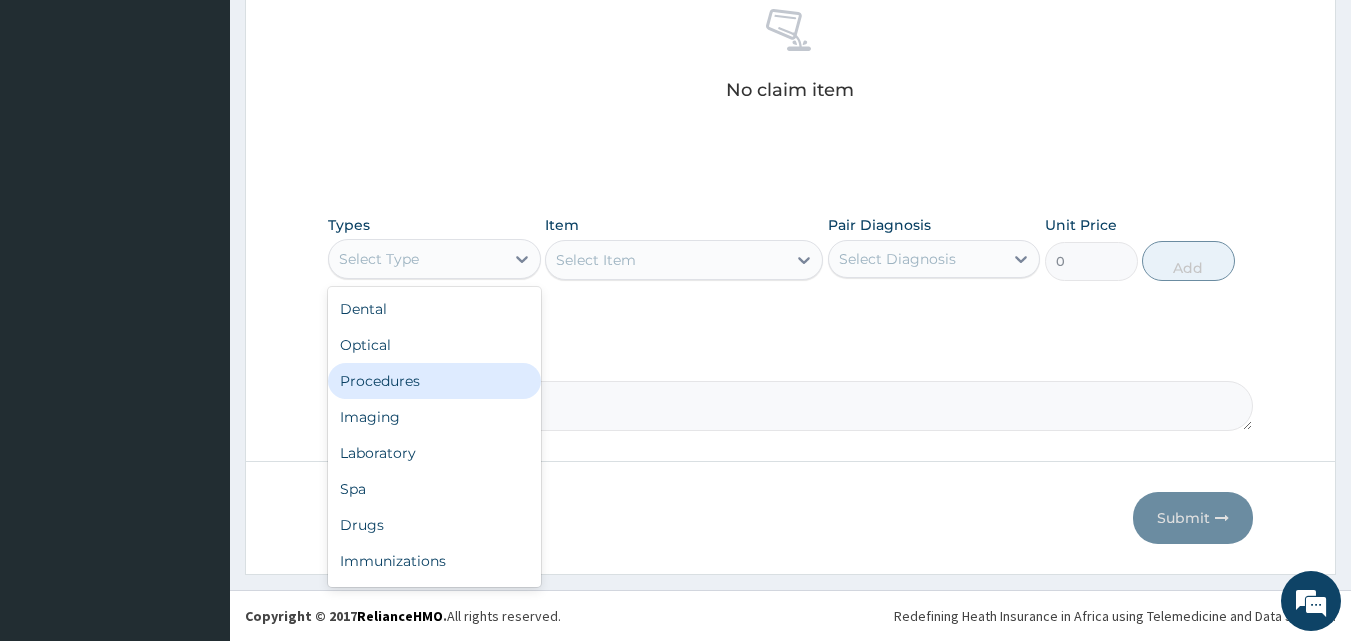 click on "Procedures" at bounding box center [434, 381] 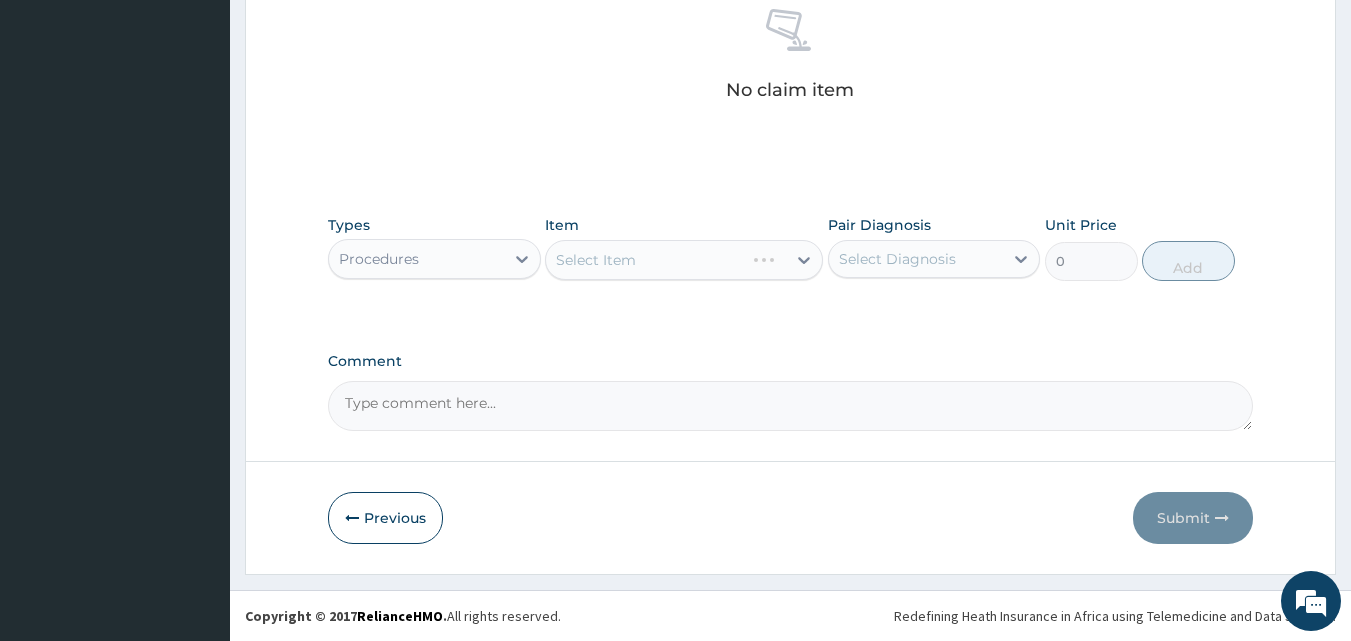 click on "Select Item" at bounding box center [684, 260] 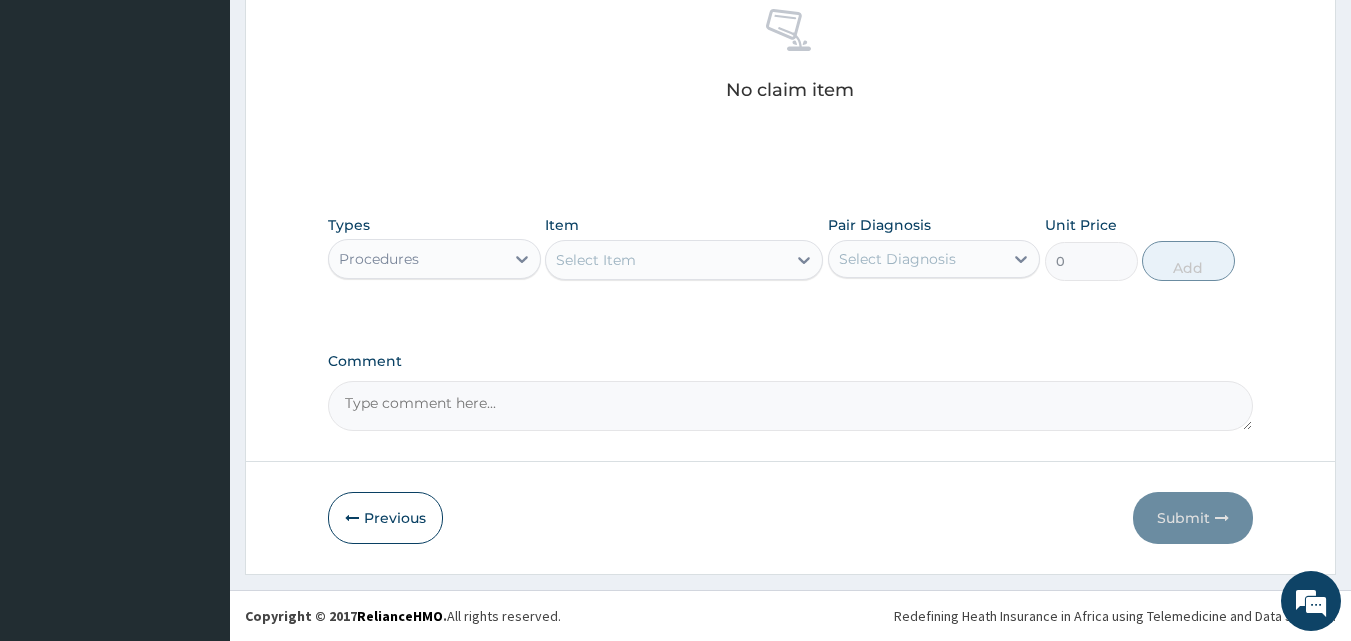 click 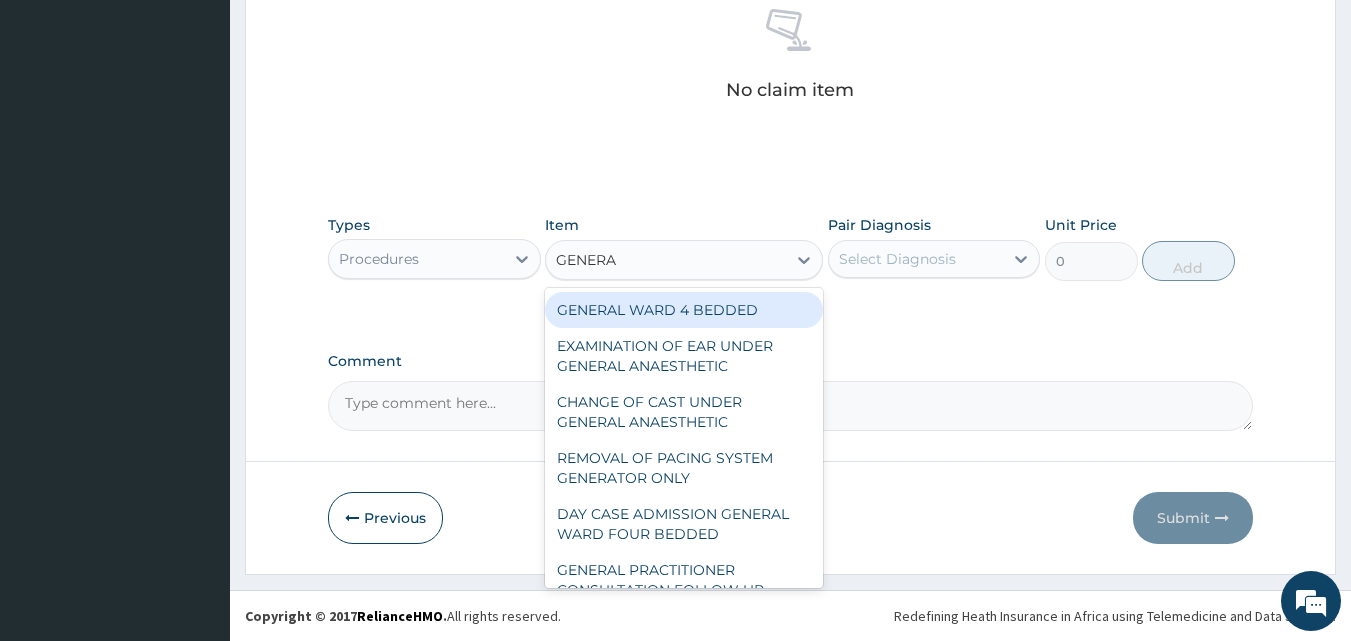 type on "GENERAL" 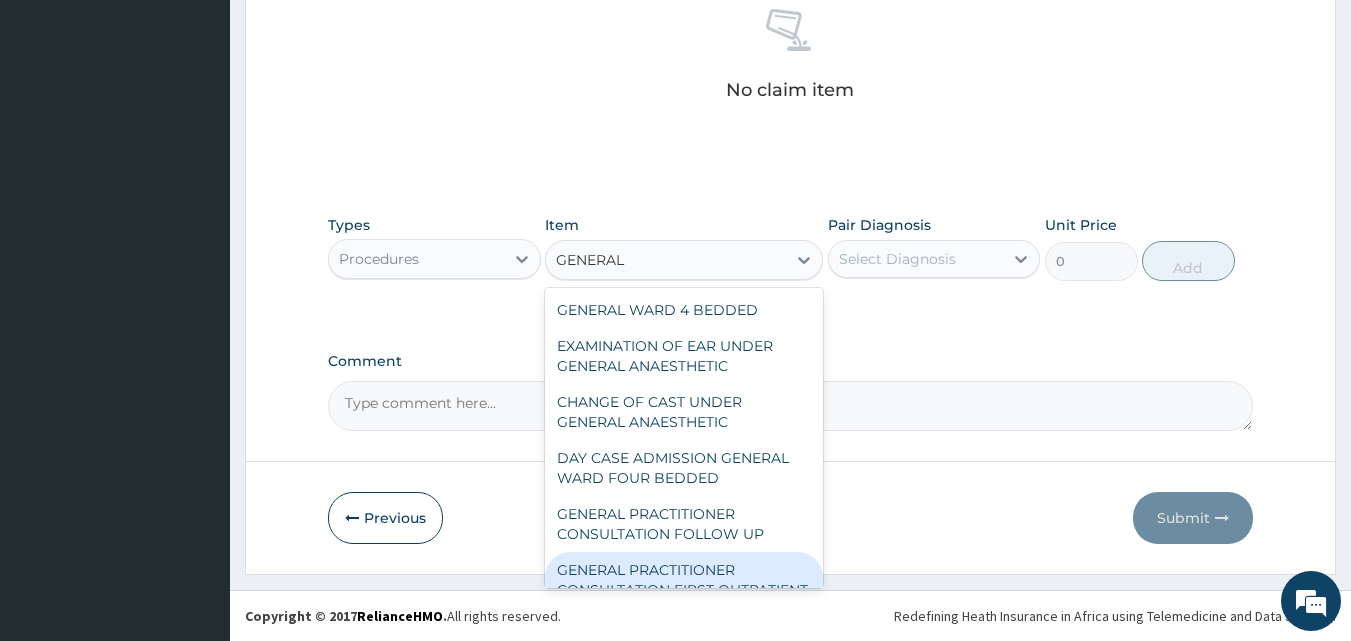 click on "GENERAL PRACTITIONER CONSULTATION FIRST OUTPATIENT CONSULTATION" at bounding box center [684, 590] 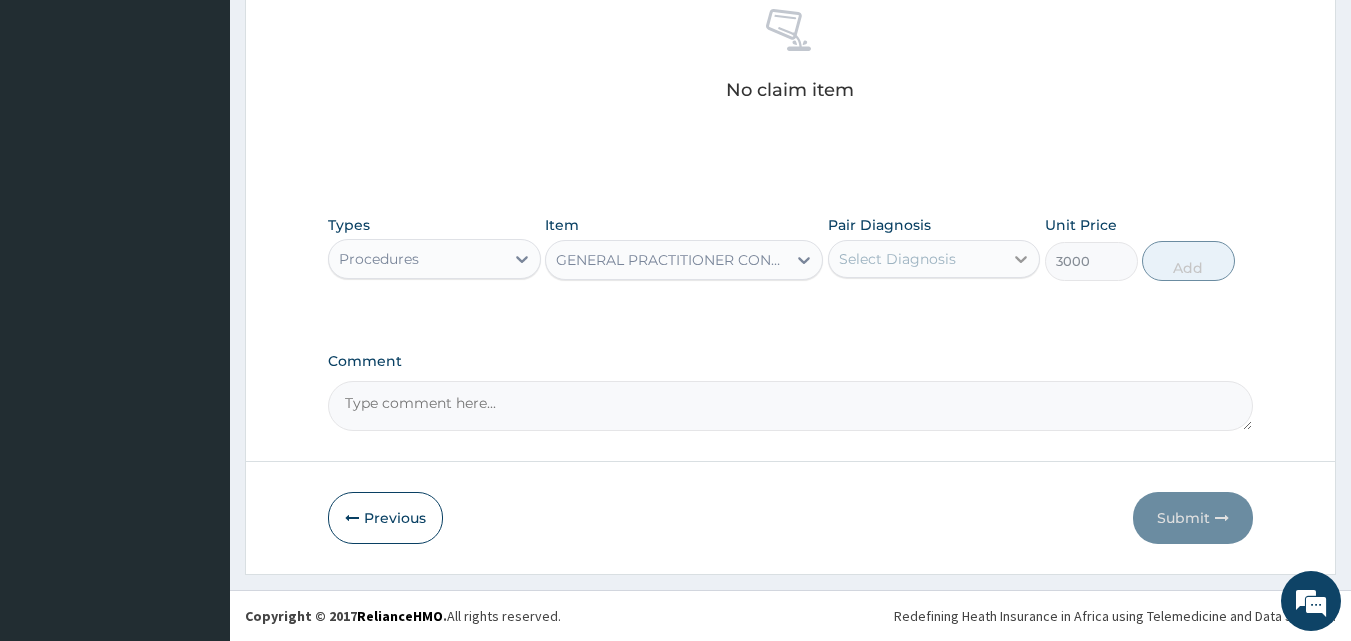 click 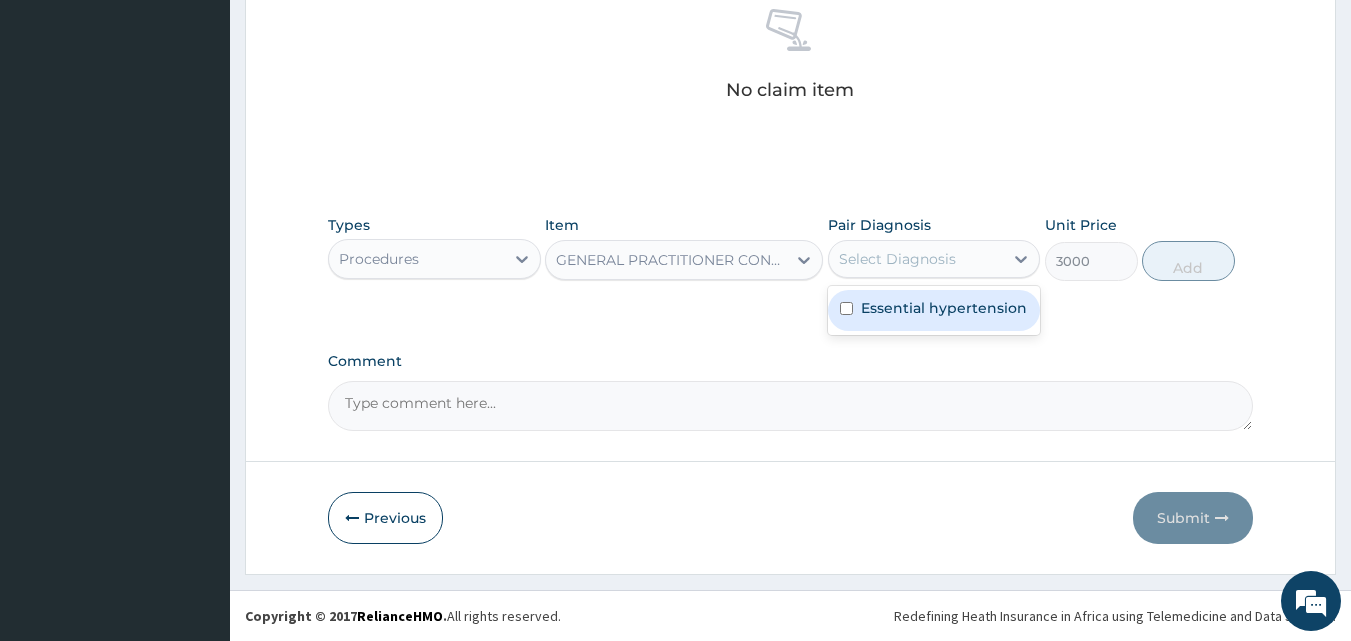 click at bounding box center (846, 308) 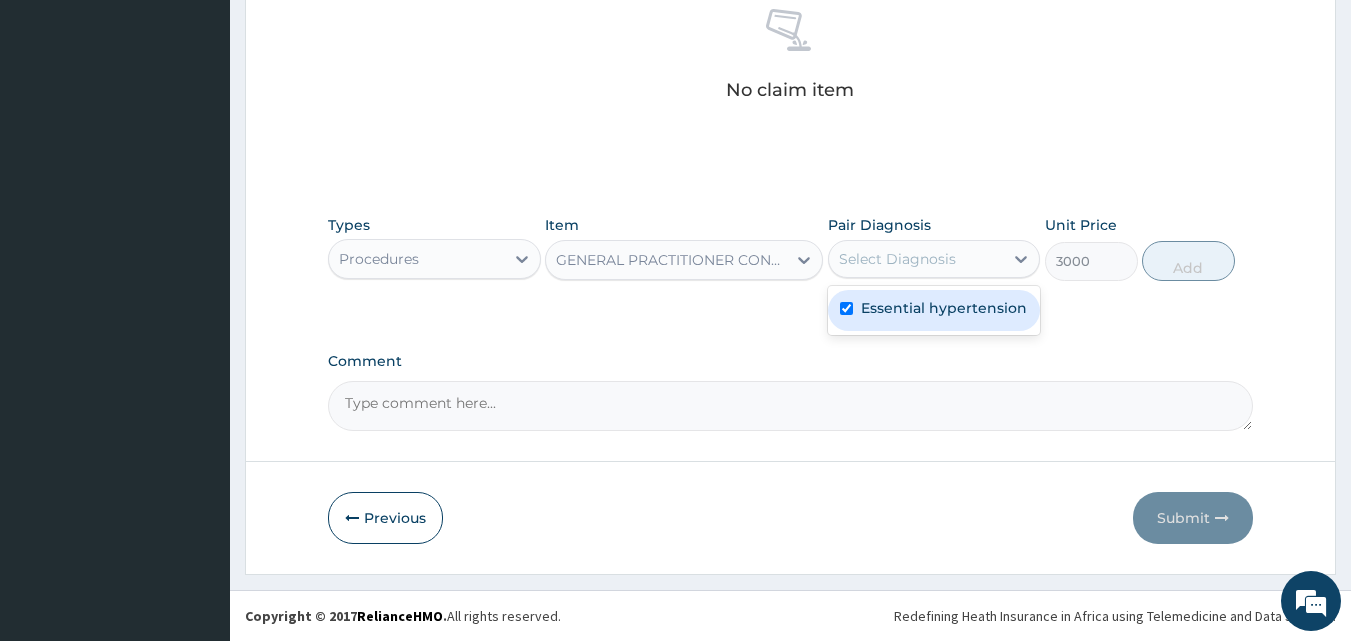 checkbox on "true" 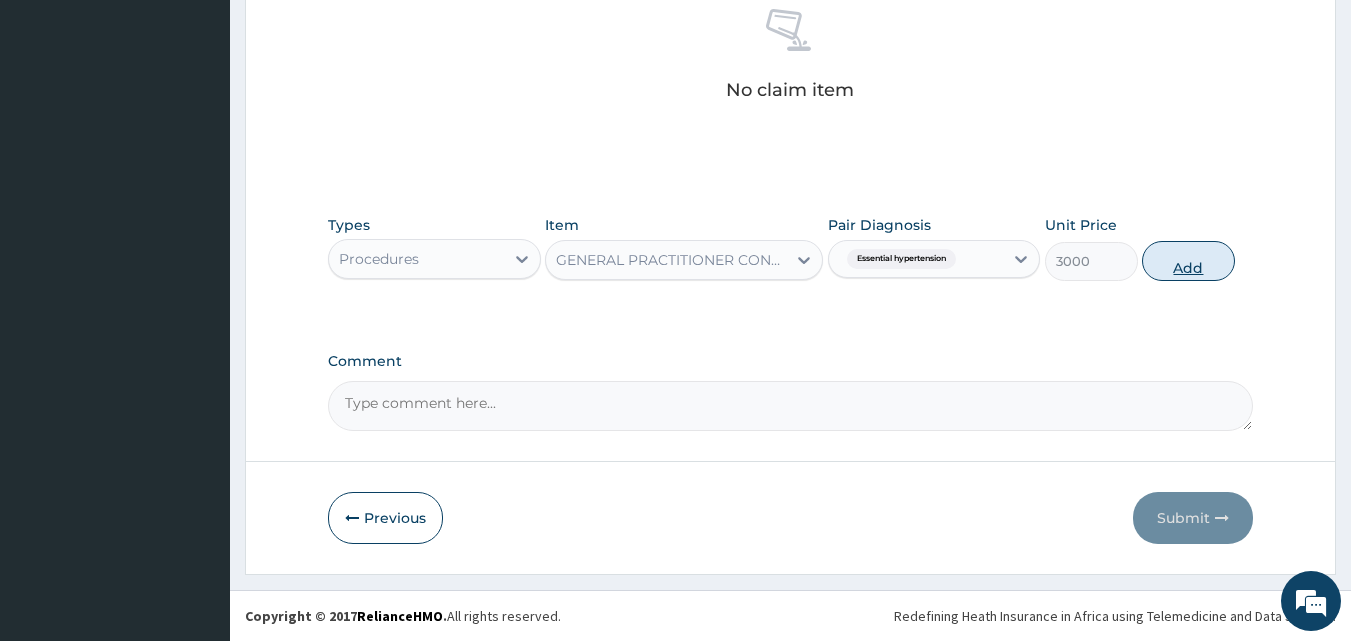 click on "Add" at bounding box center (1188, 261) 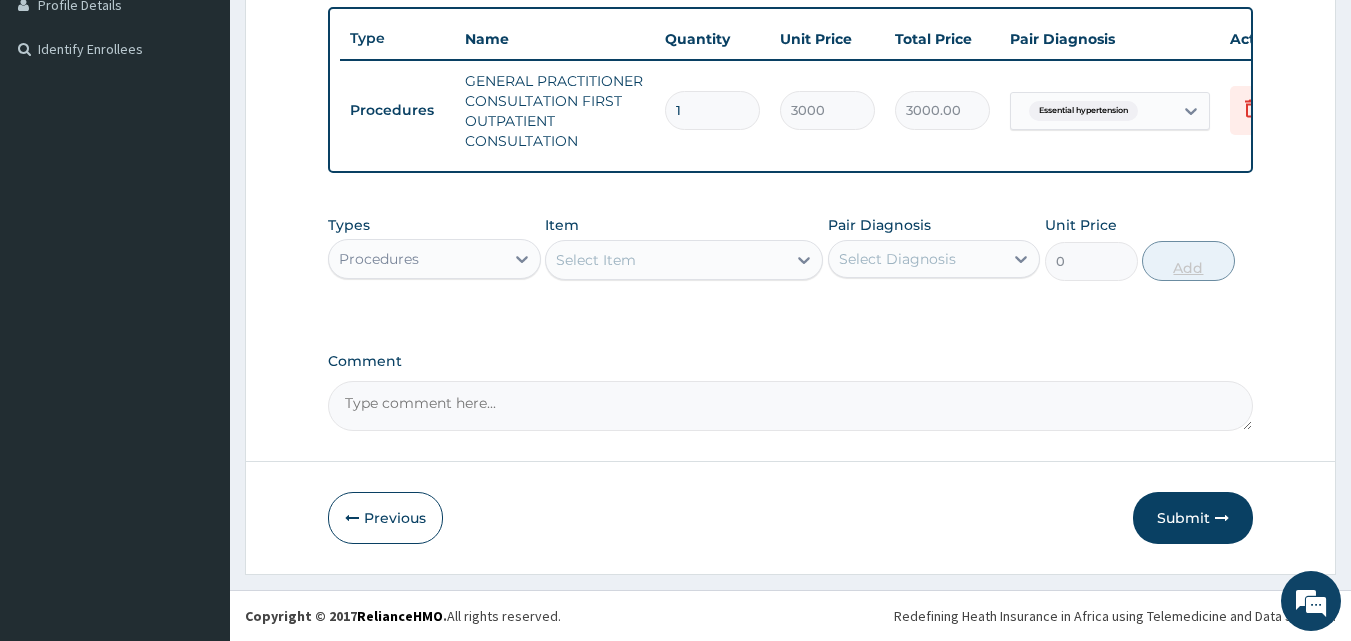 scroll, scrollTop: 536, scrollLeft: 0, axis: vertical 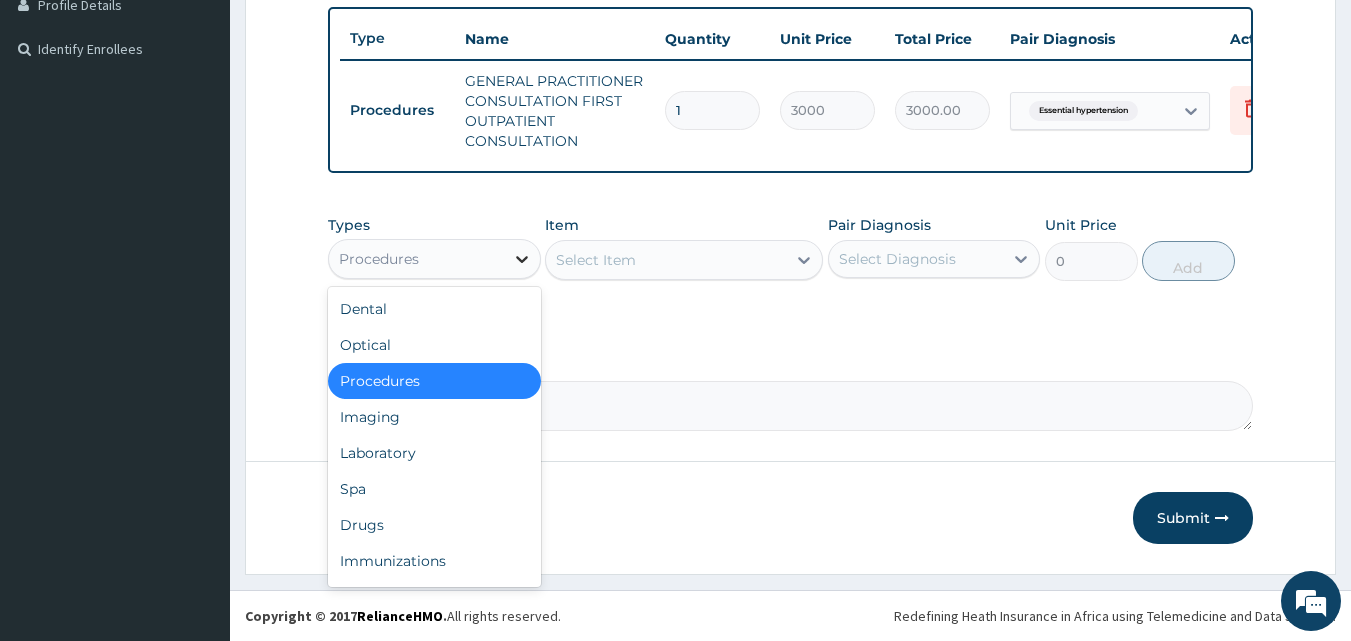 click 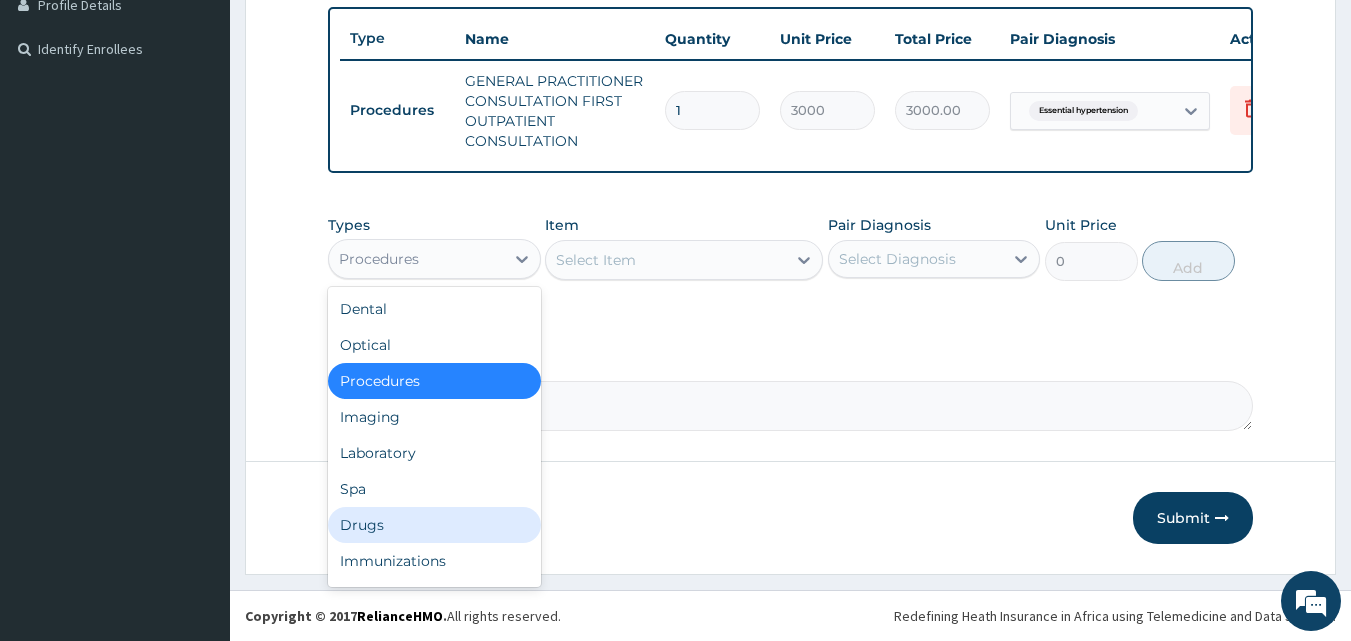 click on "Drugs" at bounding box center (434, 525) 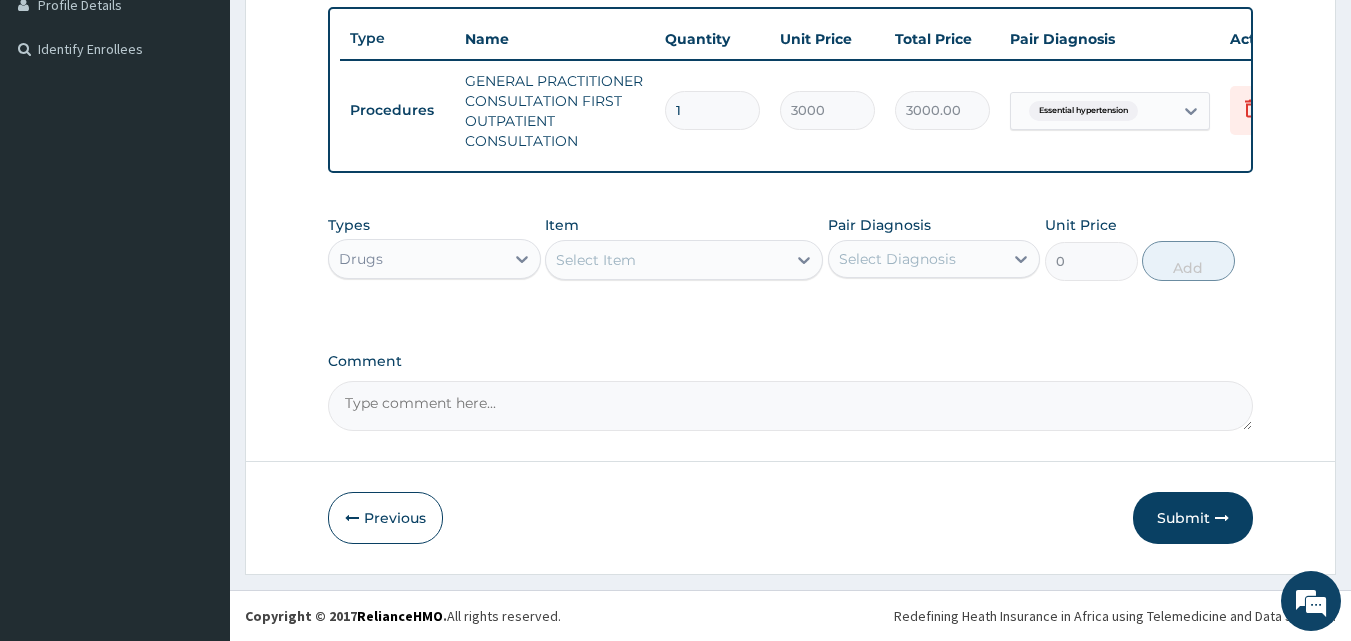 click on "Types Drugs Item Select Item Pair Diagnosis Select Diagnosis Unit Price 0 Add" at bounding box center [791, 248] 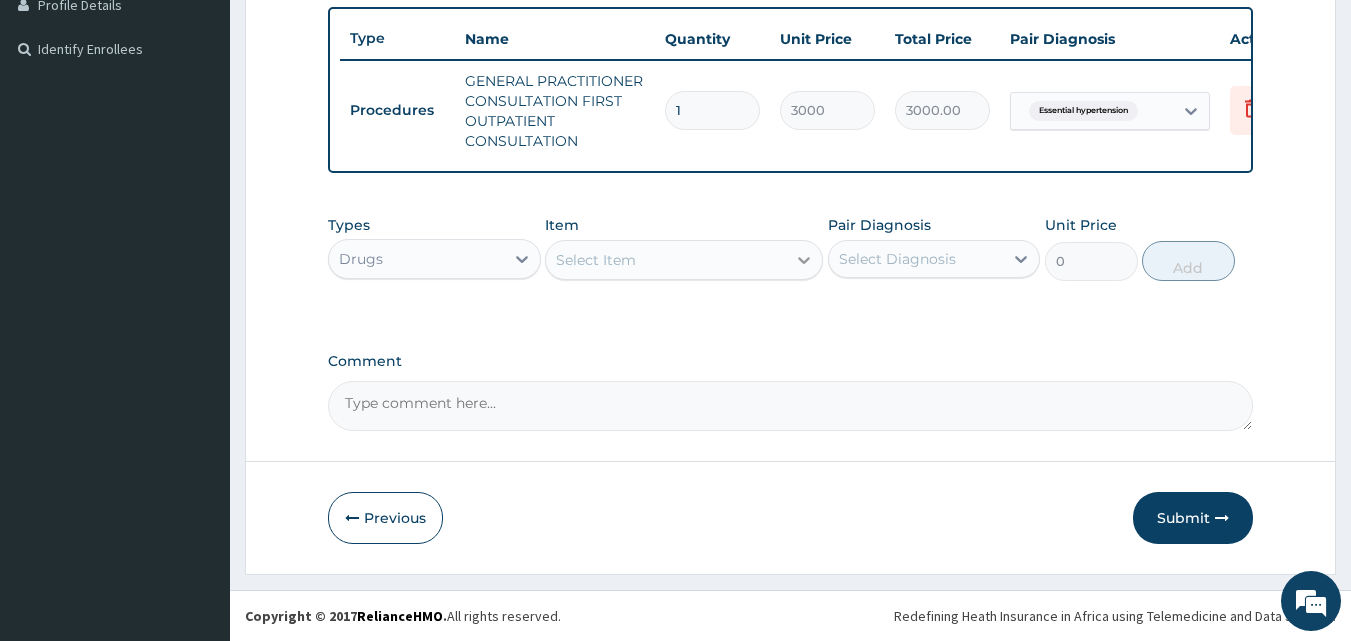 click 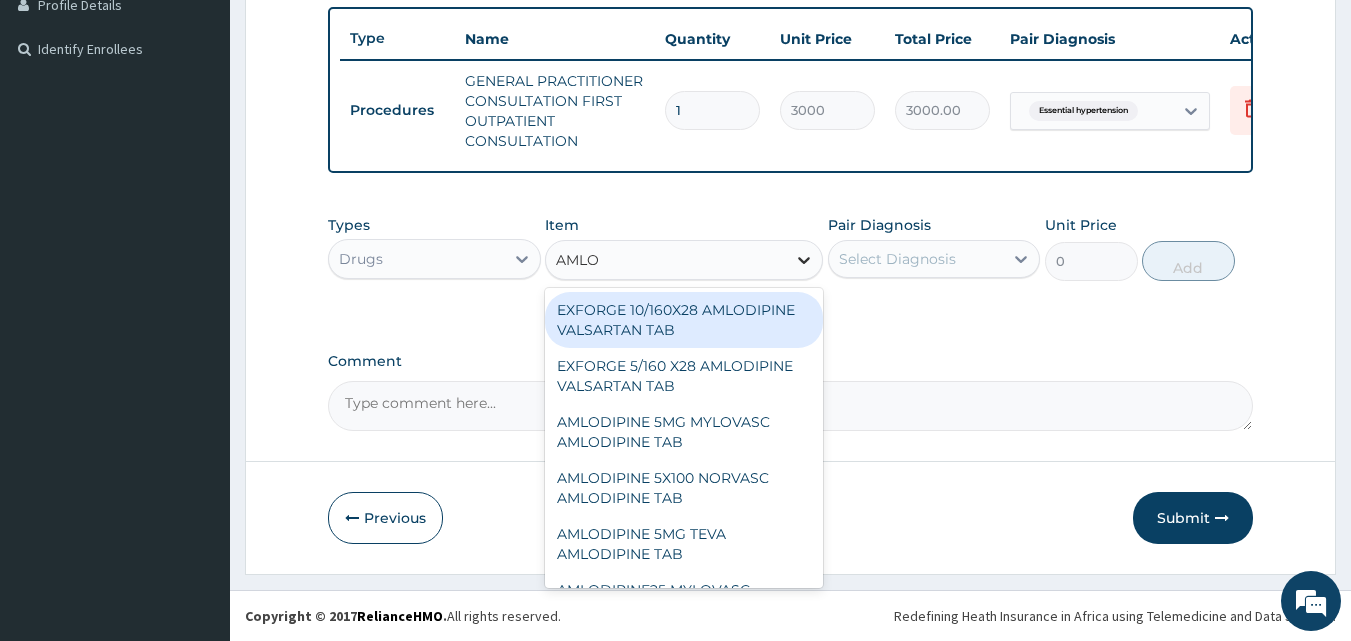 type on "AMLOD" 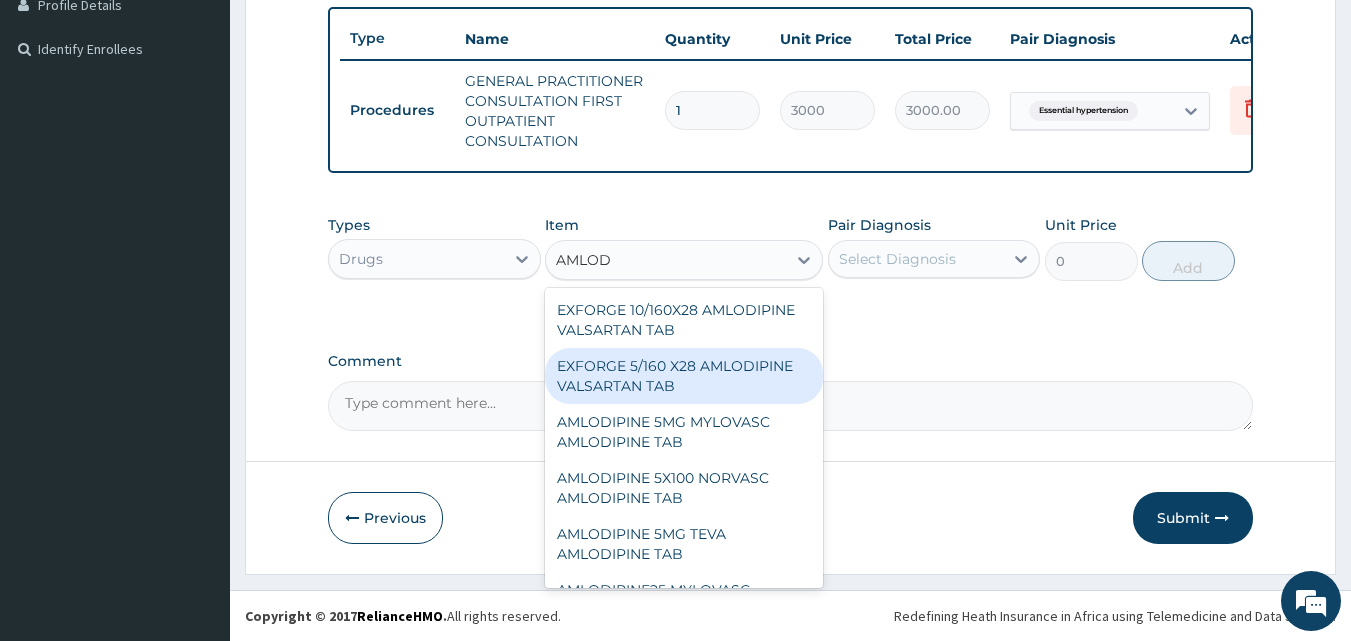 click on "EXFORGE 5/160 X28 AMLODIPINE VALSARTAN TAB" at bounding box center [684, 376] 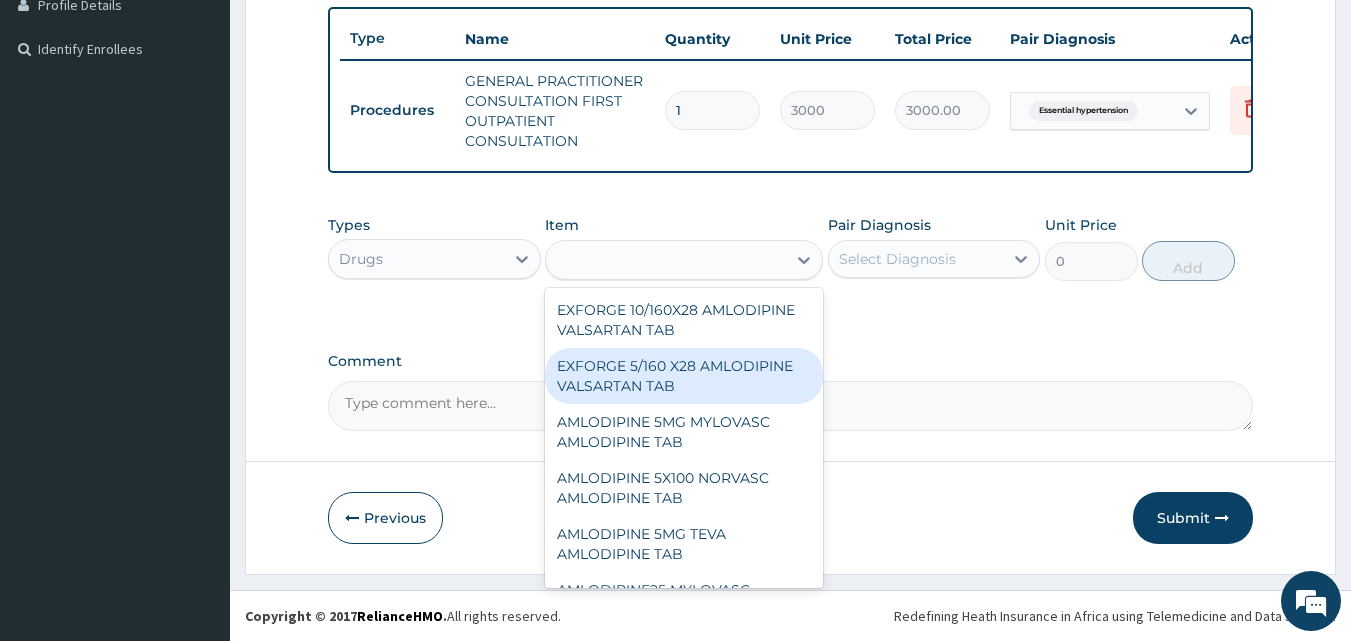 type on "12700" 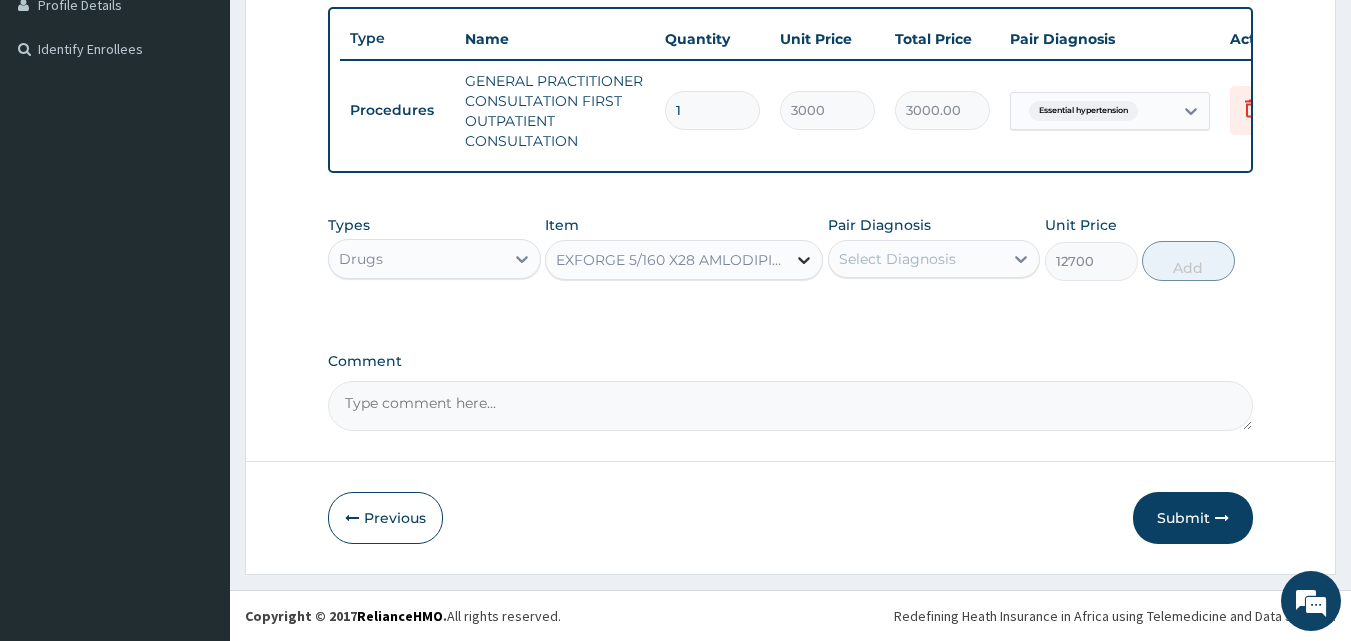 click 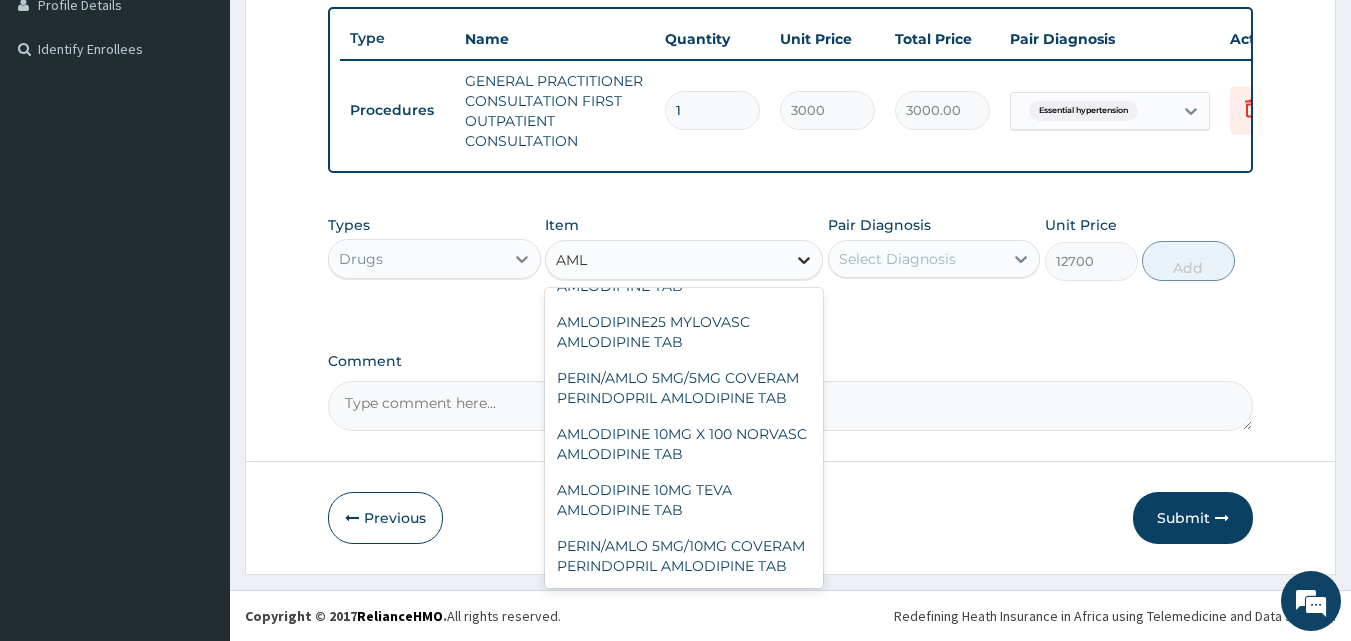 scroll, scrollTop: 0, scrollLeft: 0, axis: both 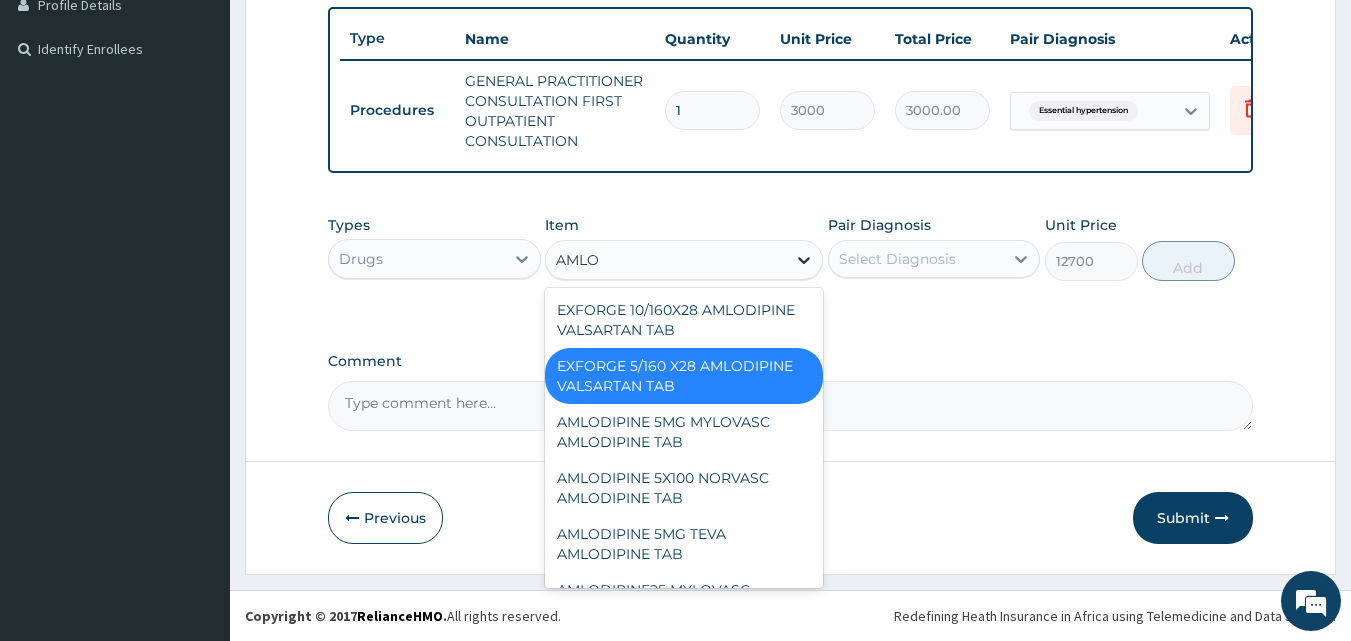 type on "AMLOD" 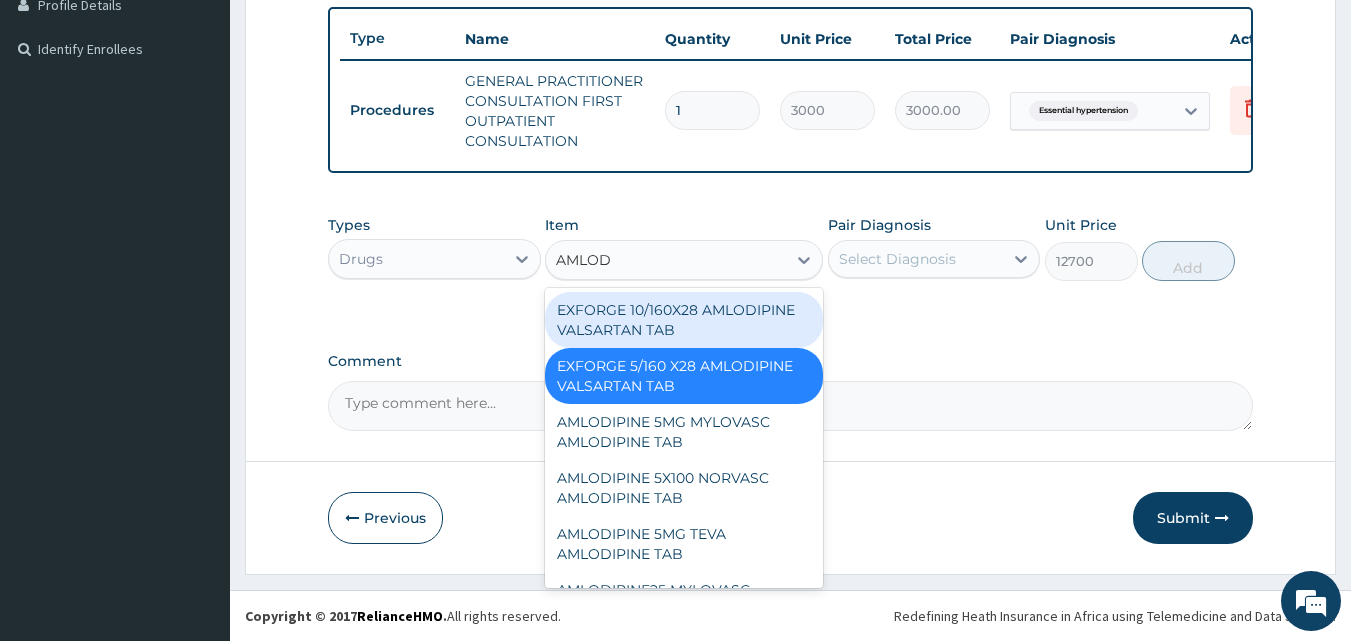 click on "EXFORGE 10/160X28 AMLODIPINE VALSARTAN TAB" at bounding box center [684, 320] 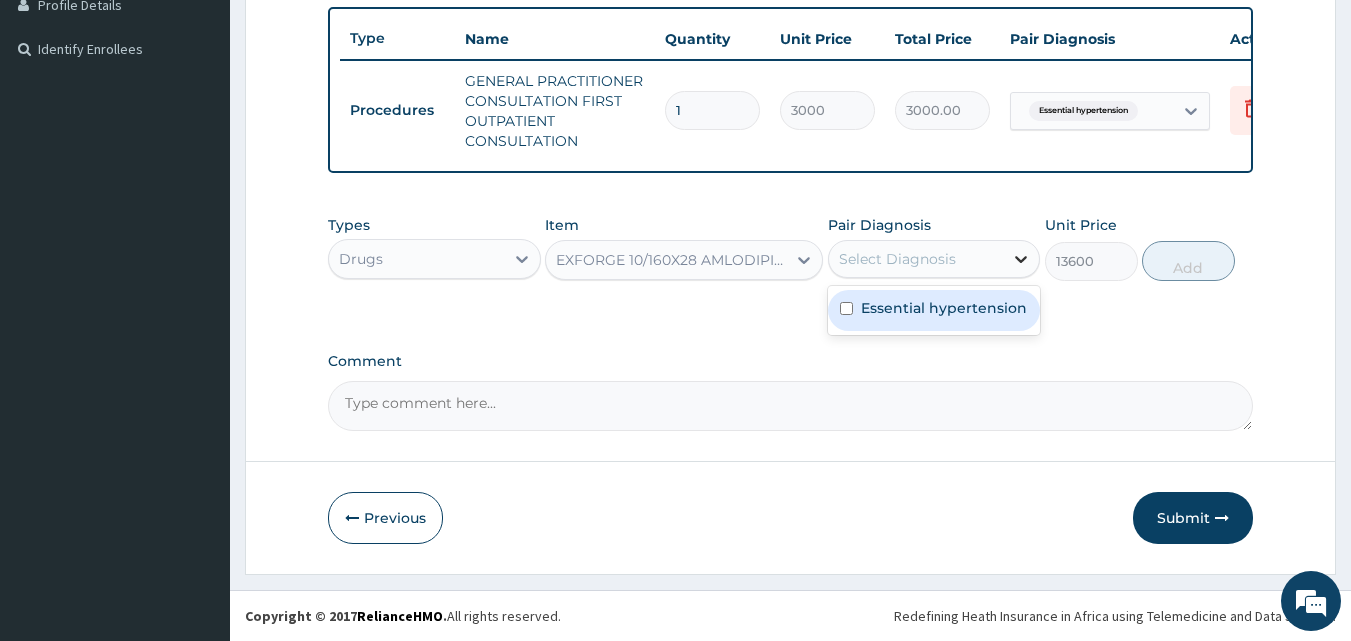 click 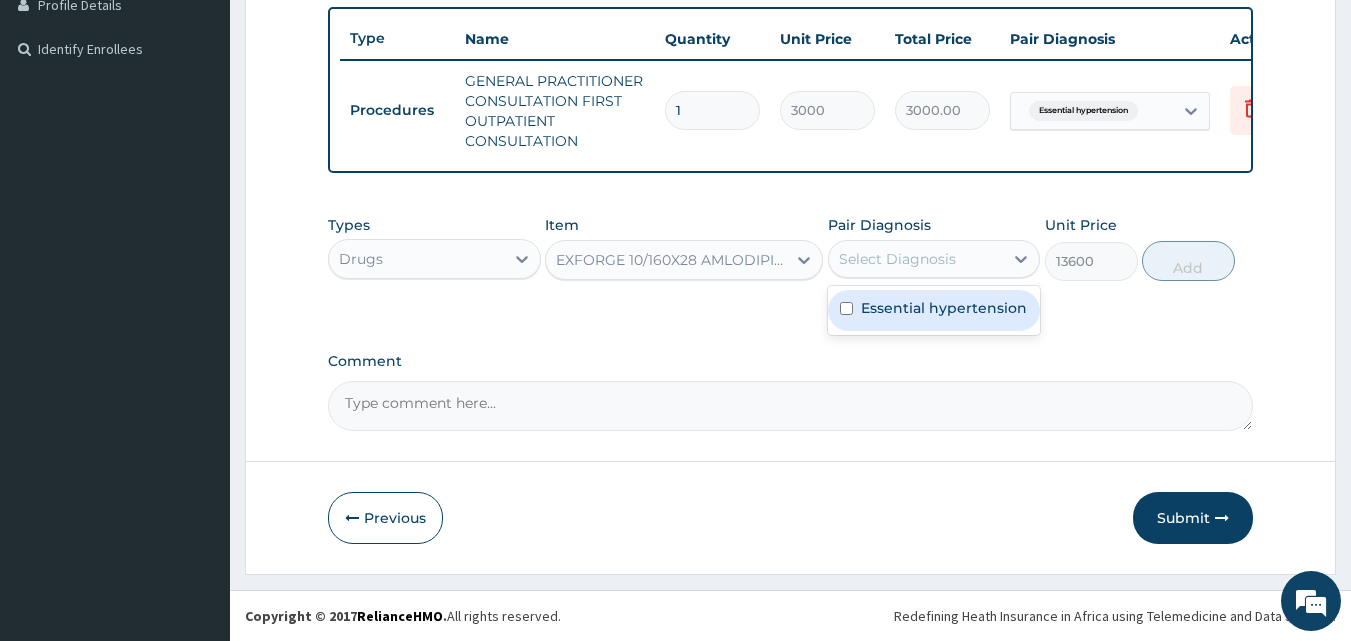 click at bounding box center (846, 308) 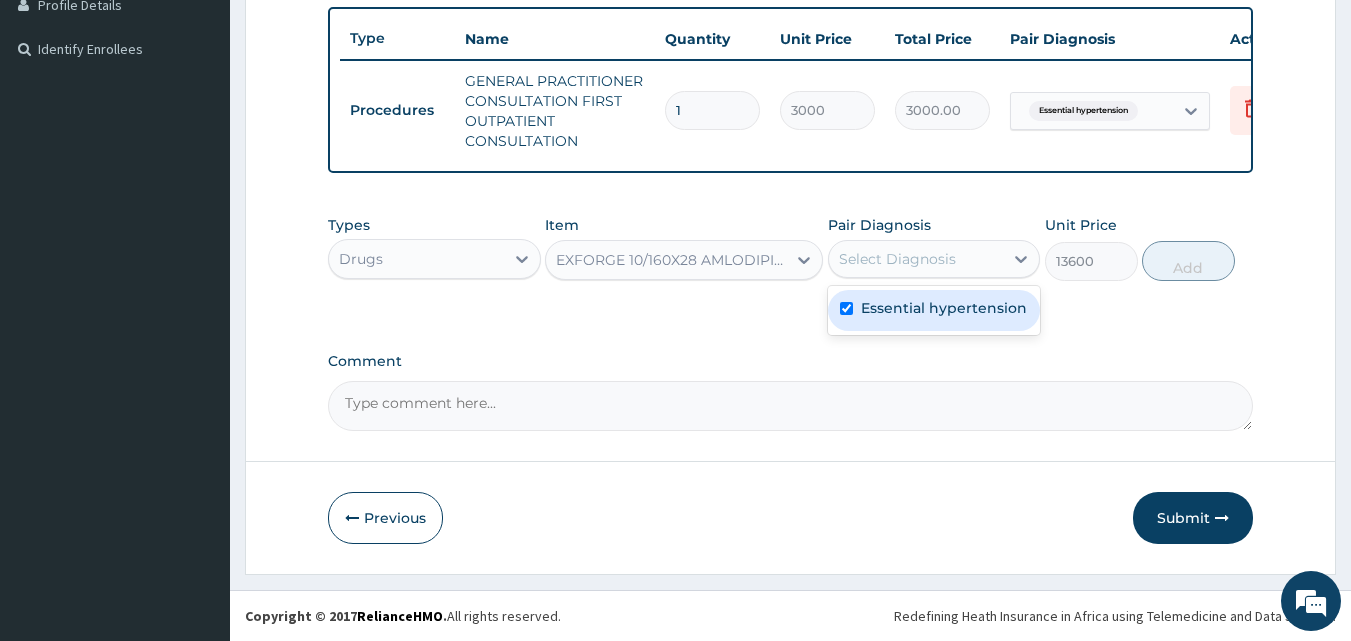 checkbox on "true" 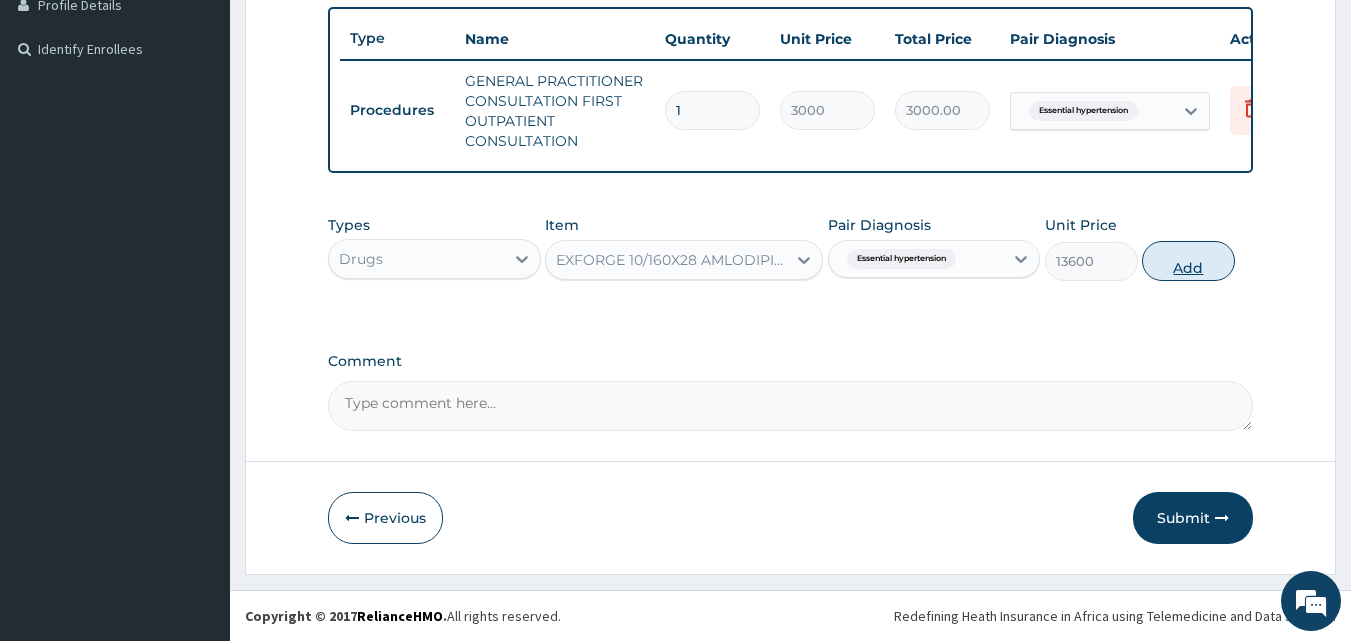 click on "Add" at bounding box center (1188, 261) 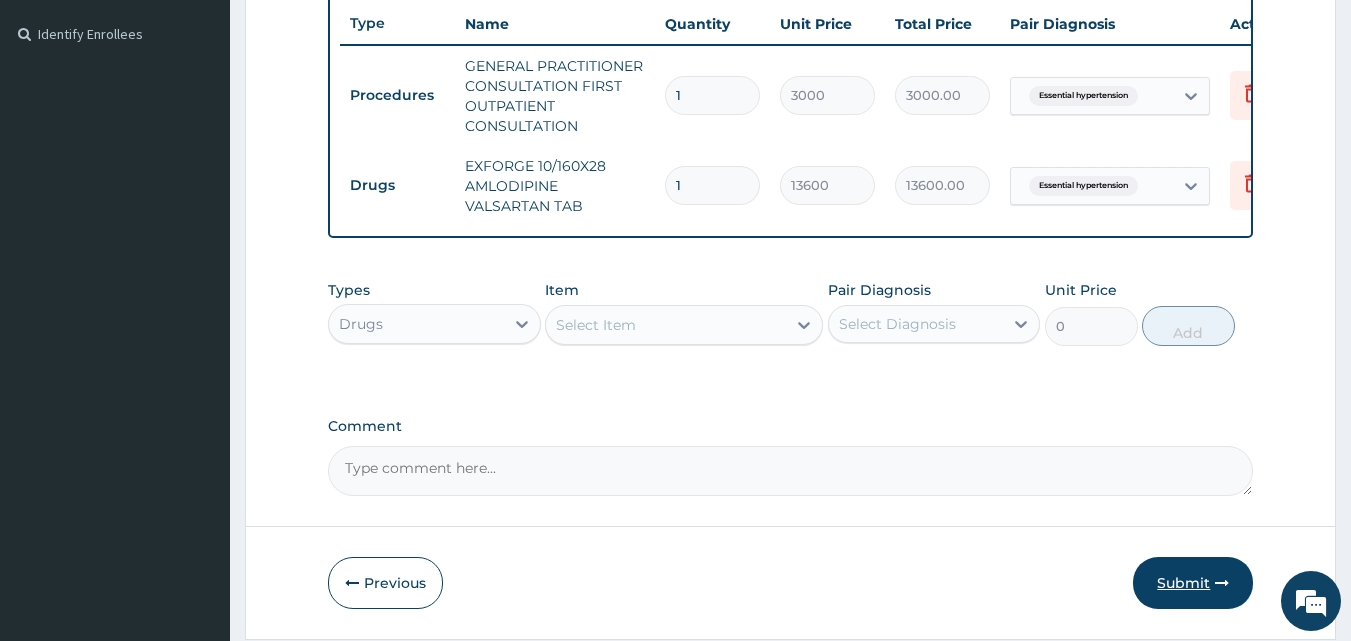 click on "Submit" at bounding box center [1193, 583] 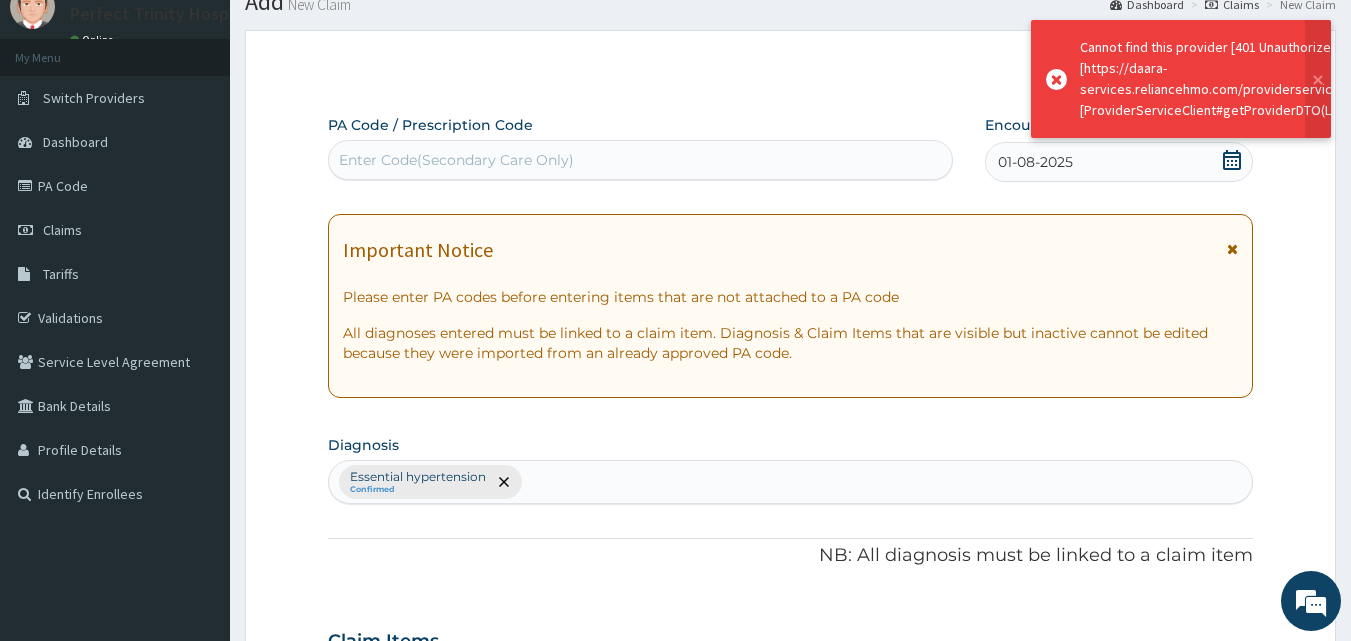 scroll, scrollTop: 536, scrollLeft: 0, axis: vertical 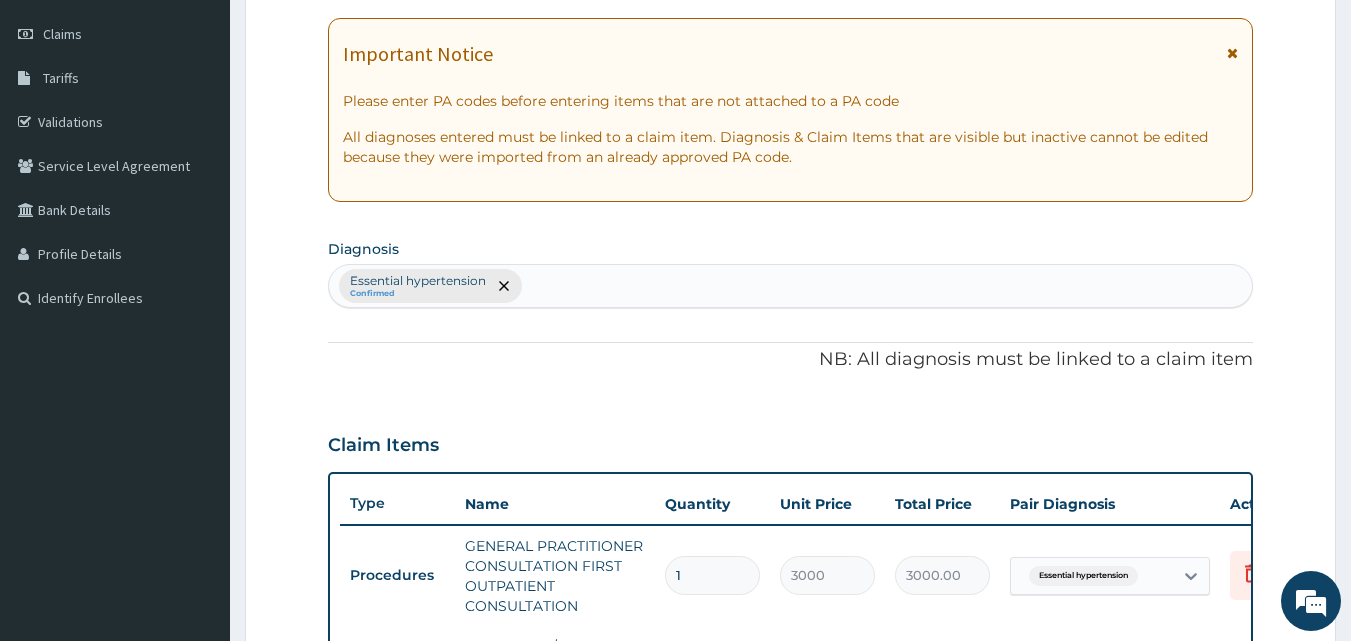 click at bounding box center [1232, 53] 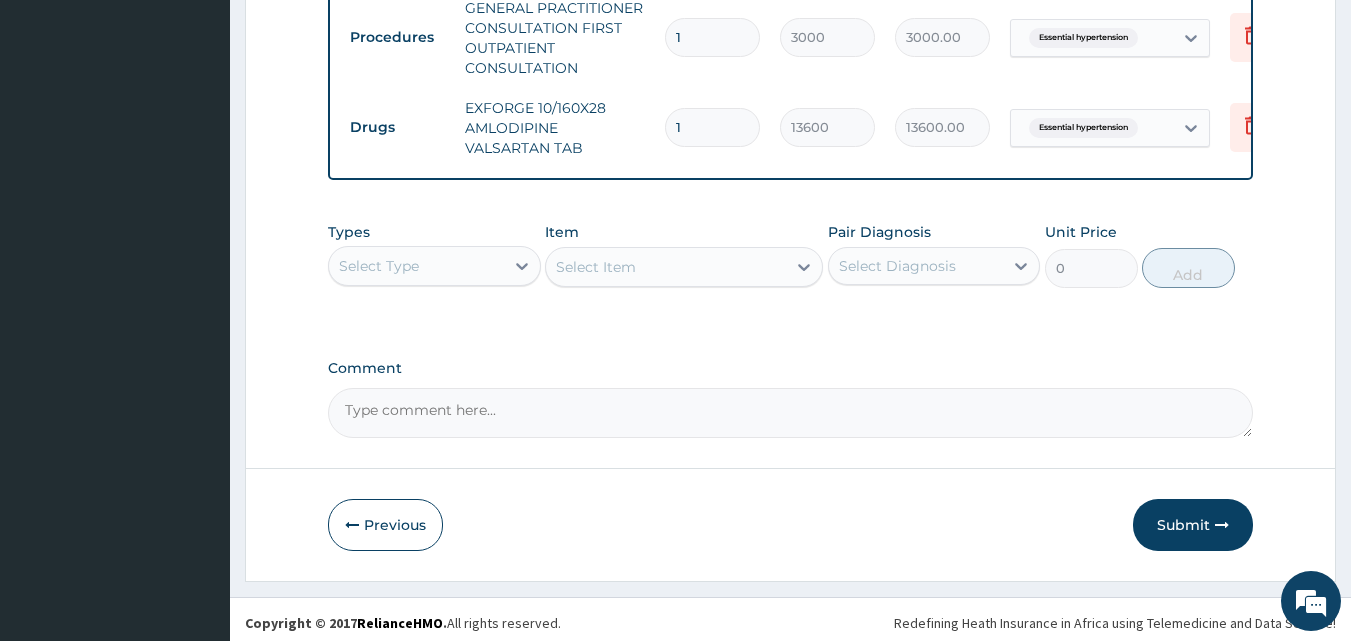 scroll, scrollTop: 616, scrollLeft: 0, axis: vertical 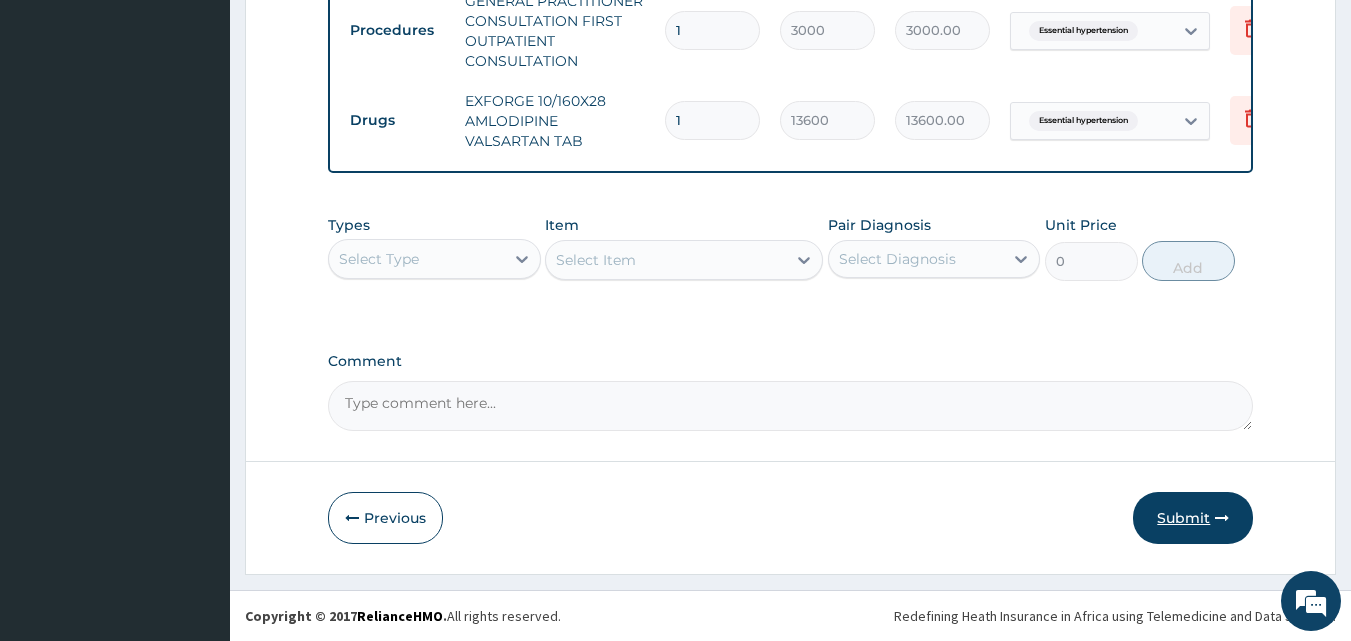 click on "Submit" at bounding box center (1193, 518) 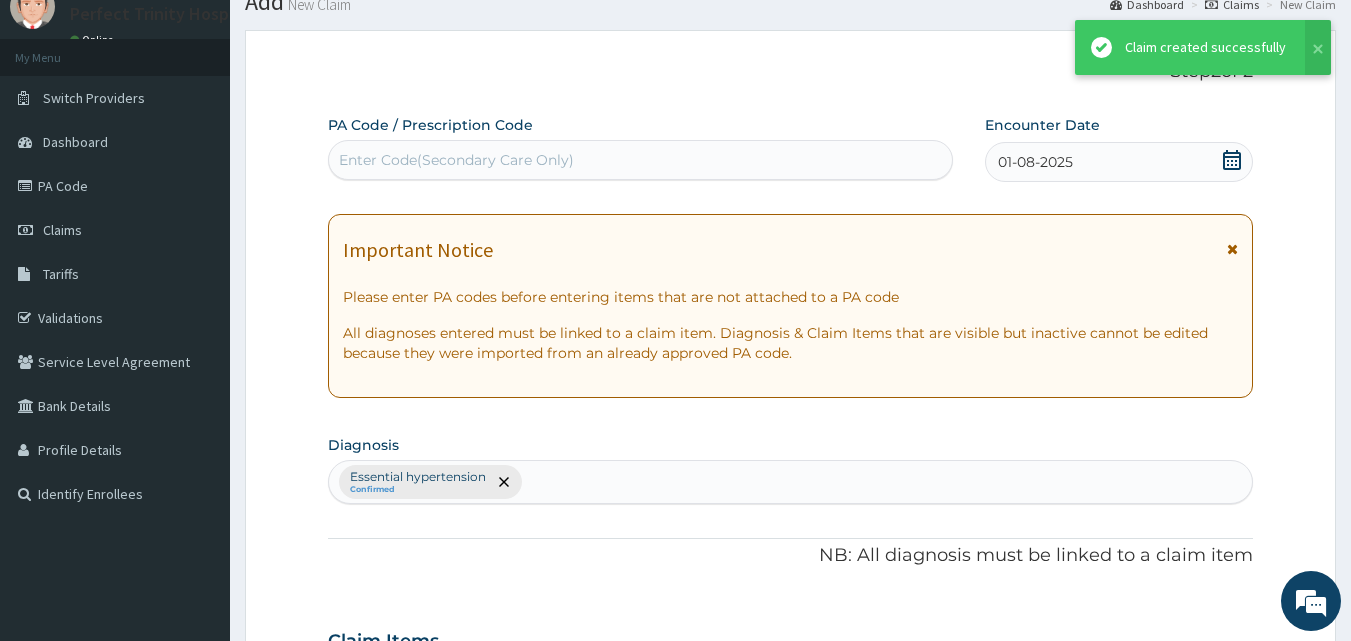 scroll, scrollTop: 616, scrollLeft: 0, axis: vertical 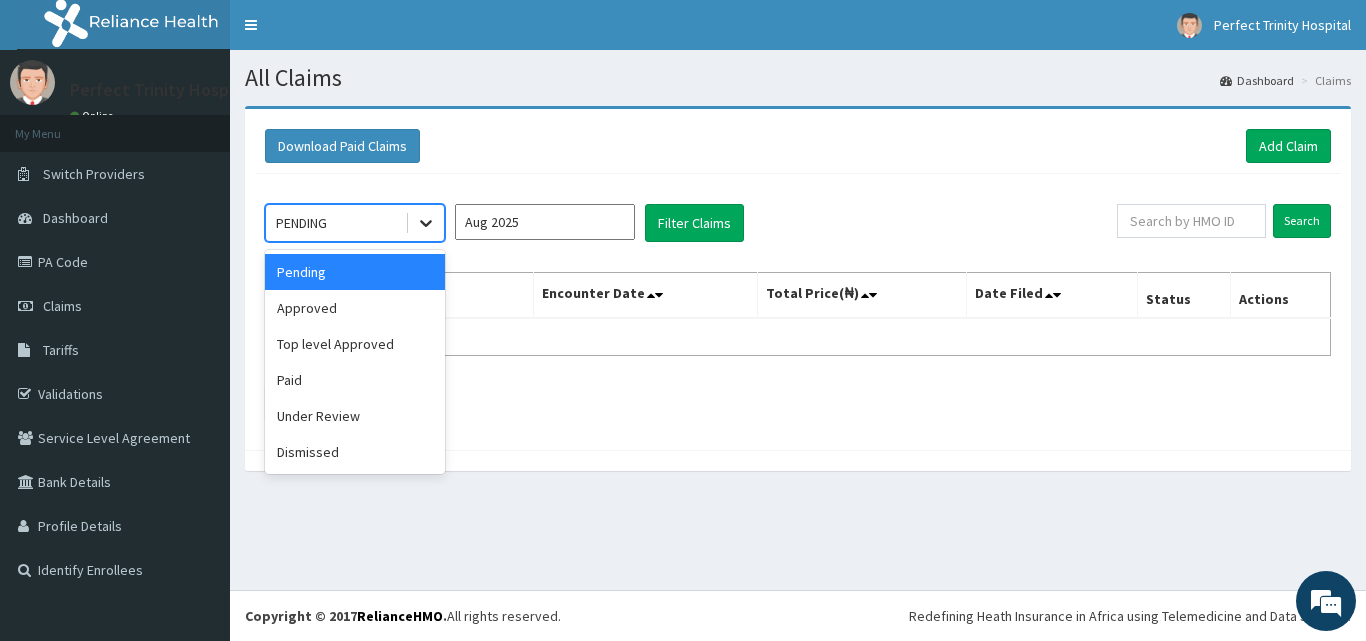 click at bounding box center [426, 223] 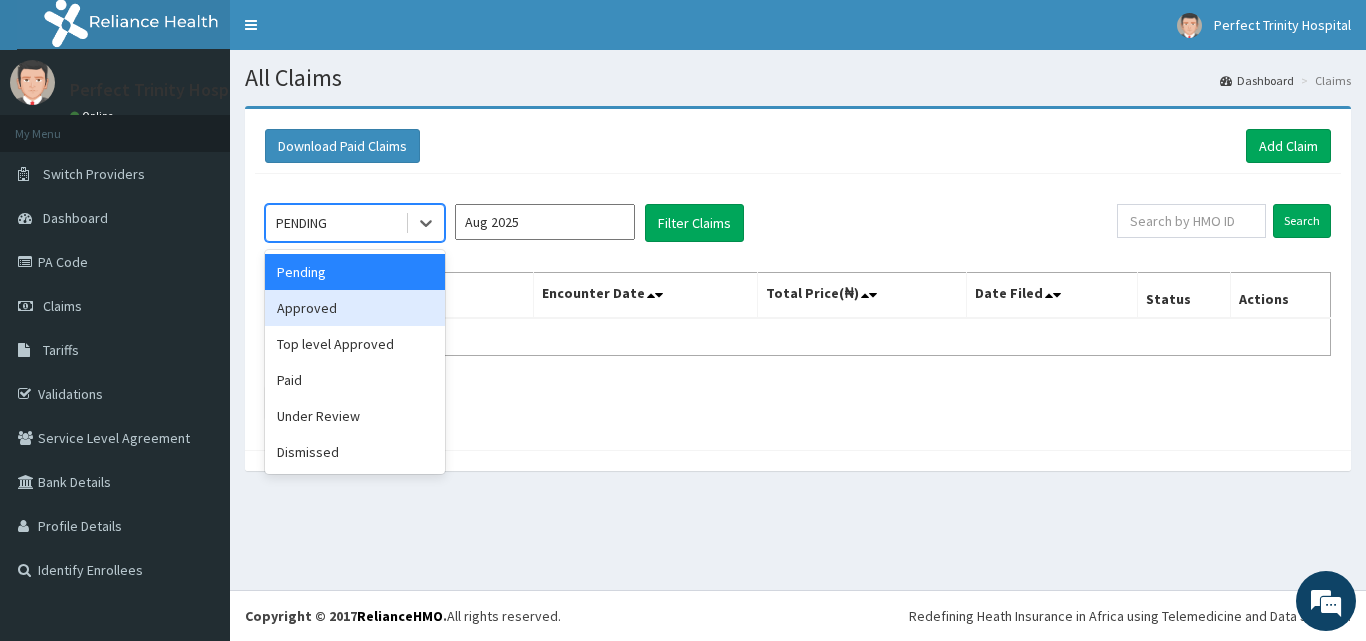 click on "Approved" at bounding box center [355, 308] 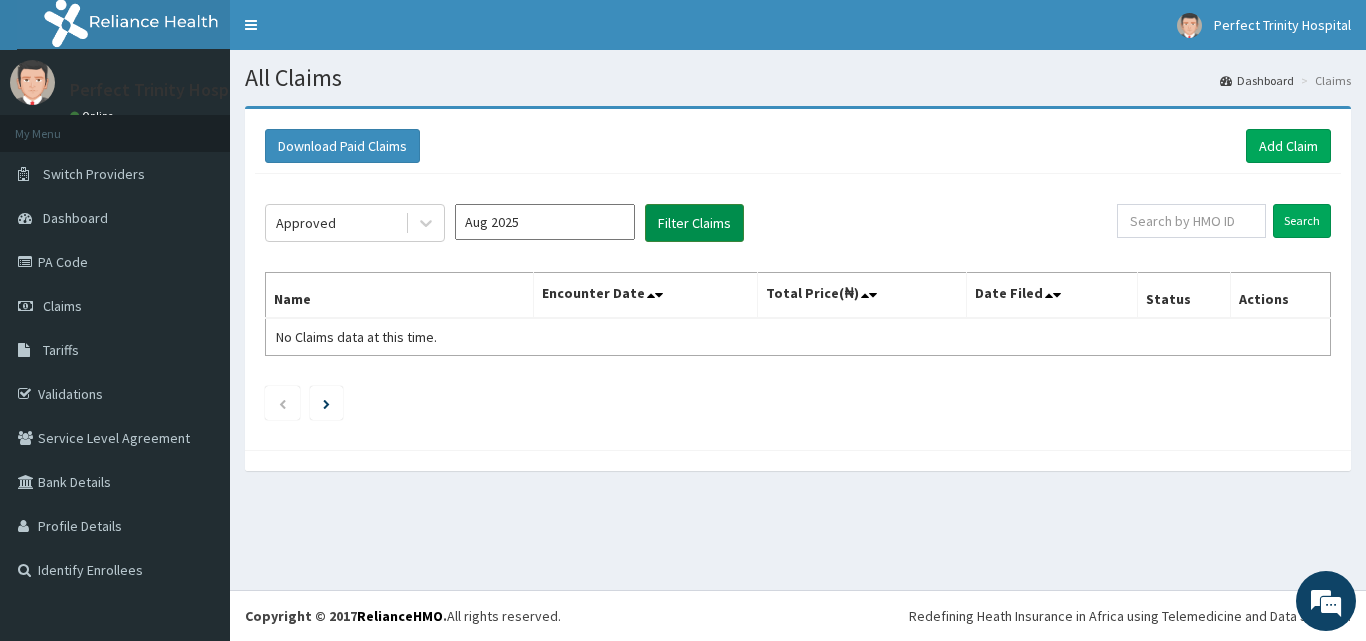 click on "Filter Claims" at bounding box center (694, 223) 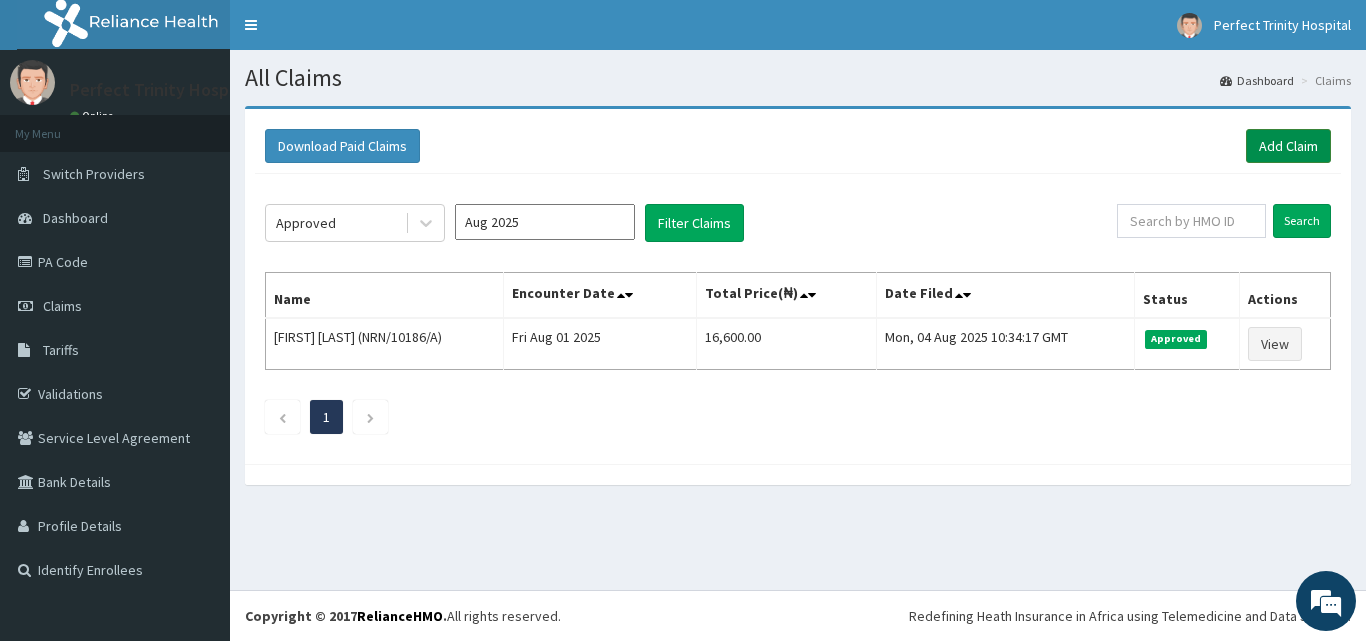 click on "Add Claim" at bounding box center (1288, 146) 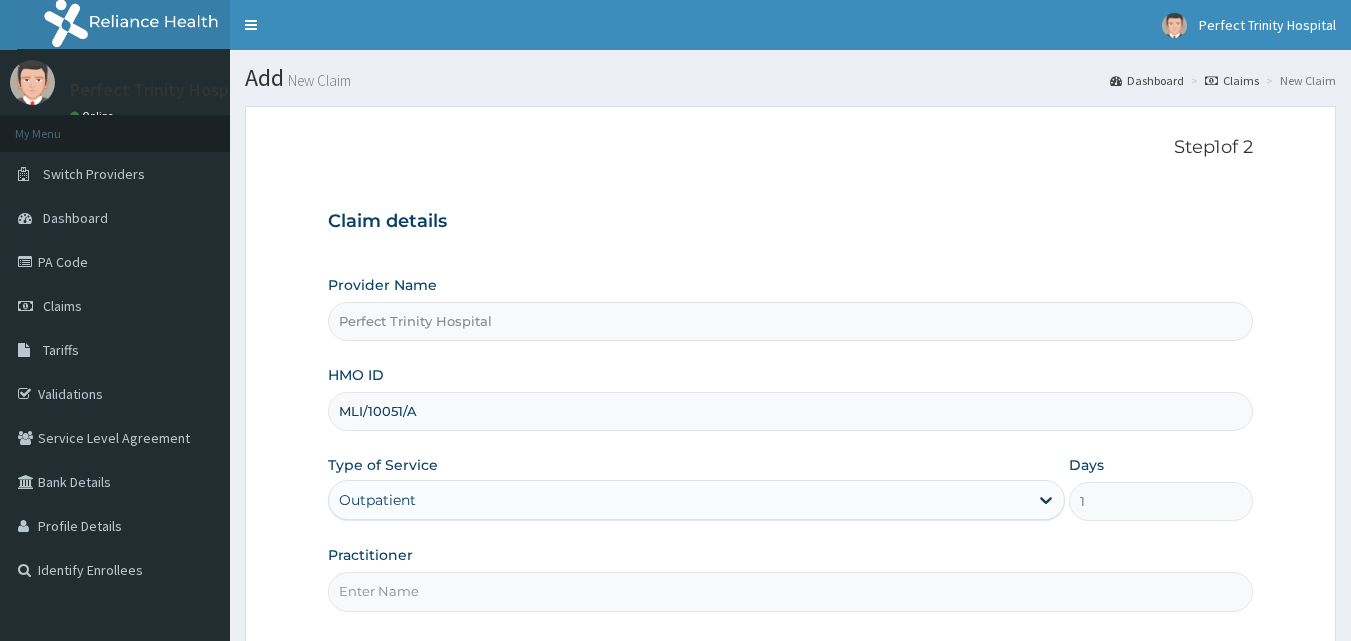 scroll, scrollTop: 187, scrollLeft: 0, axis: vertical 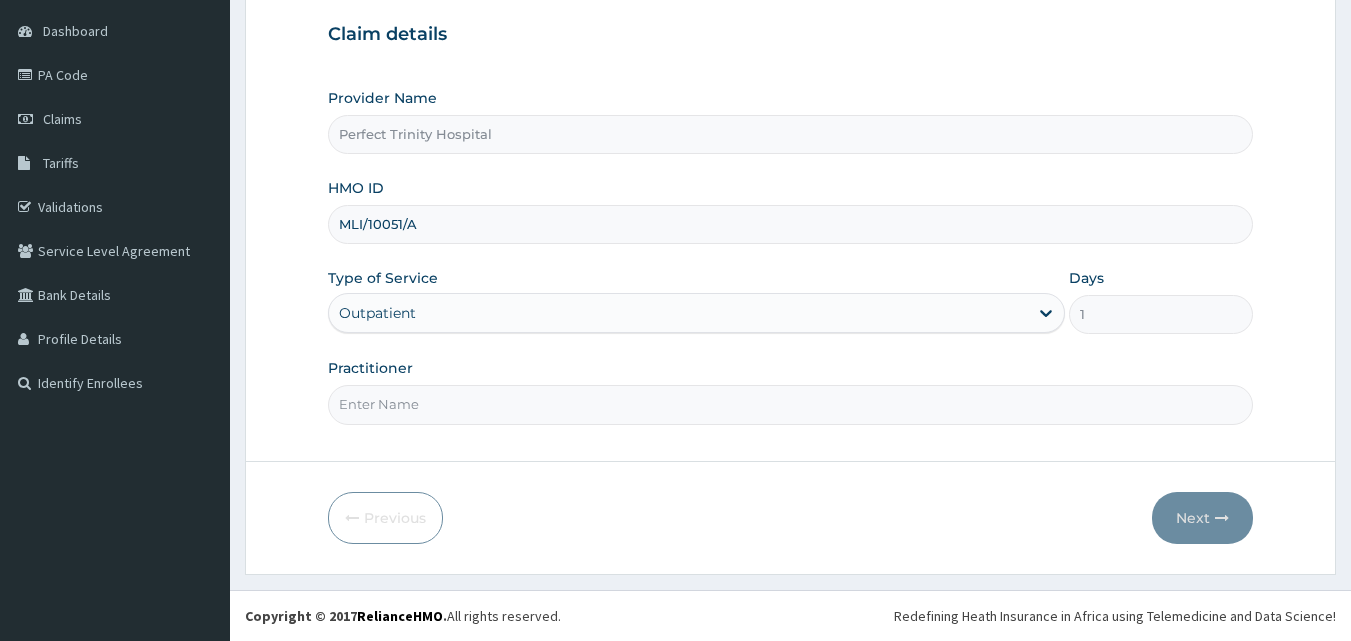 drag, startPoint x: 0, startPoint y: 0, endPoint x: 436, endPoint y: 407, distance: 596.4436 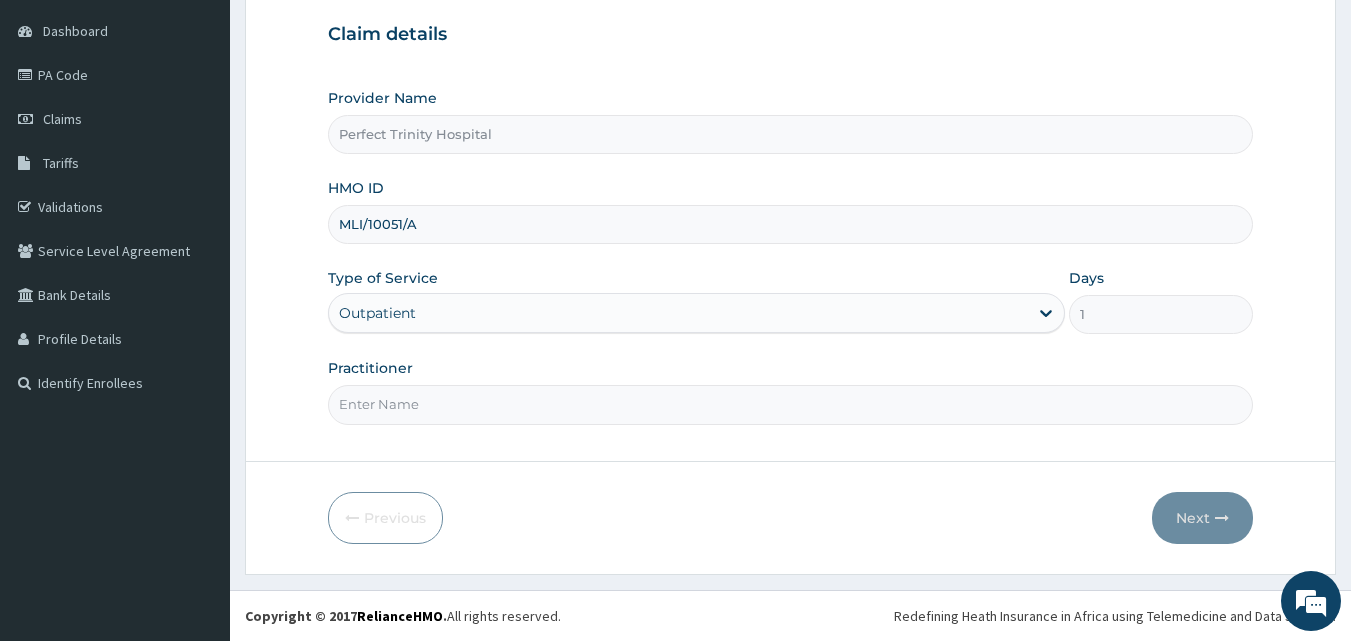 scroll, scrollTop: 0, scrollLeft: 0, axis: both 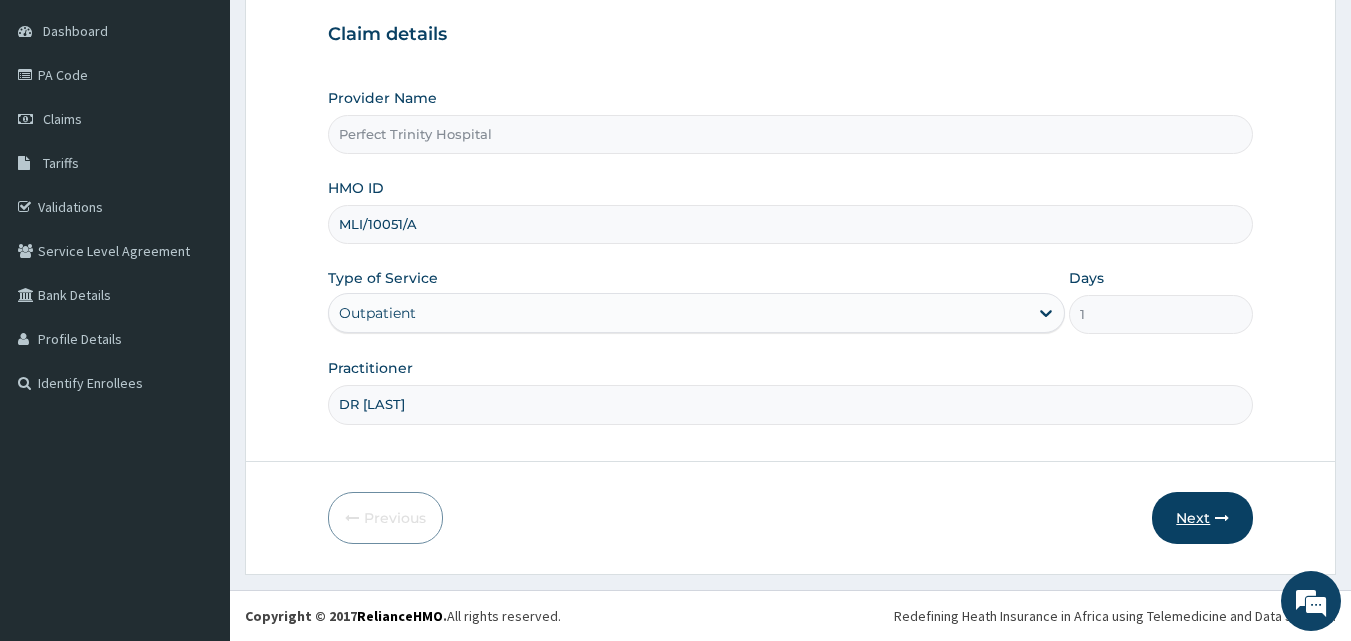 type on "DR [LAST]" 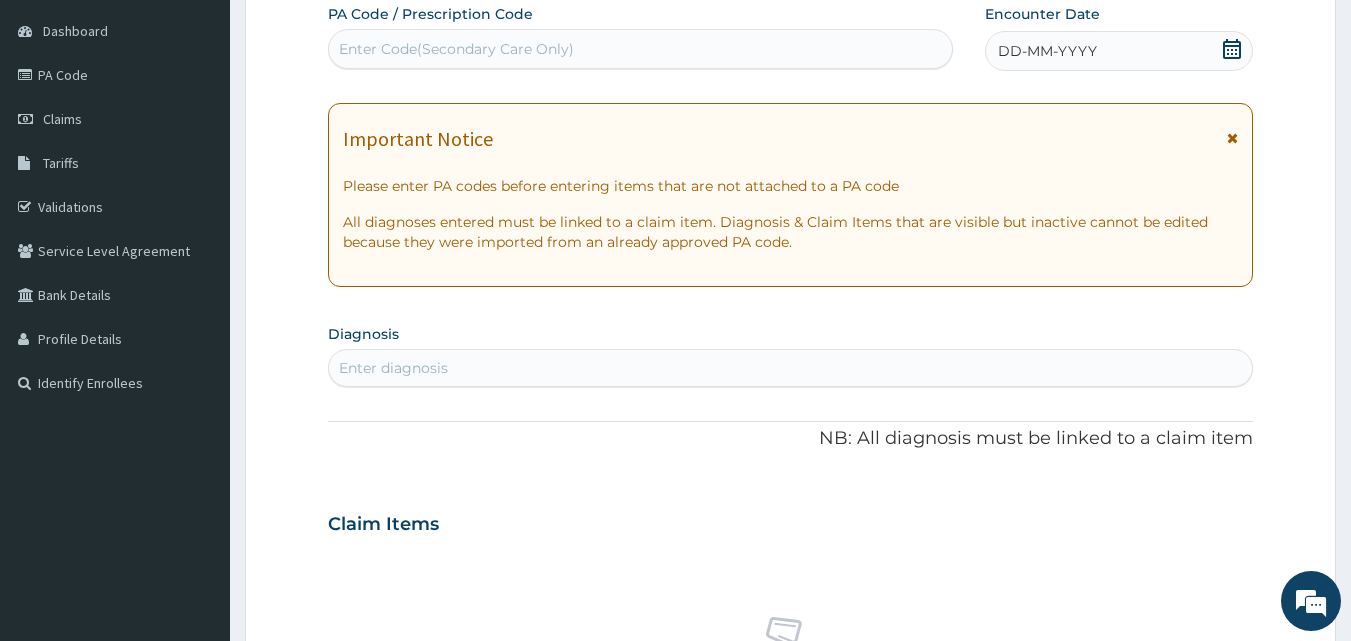 click 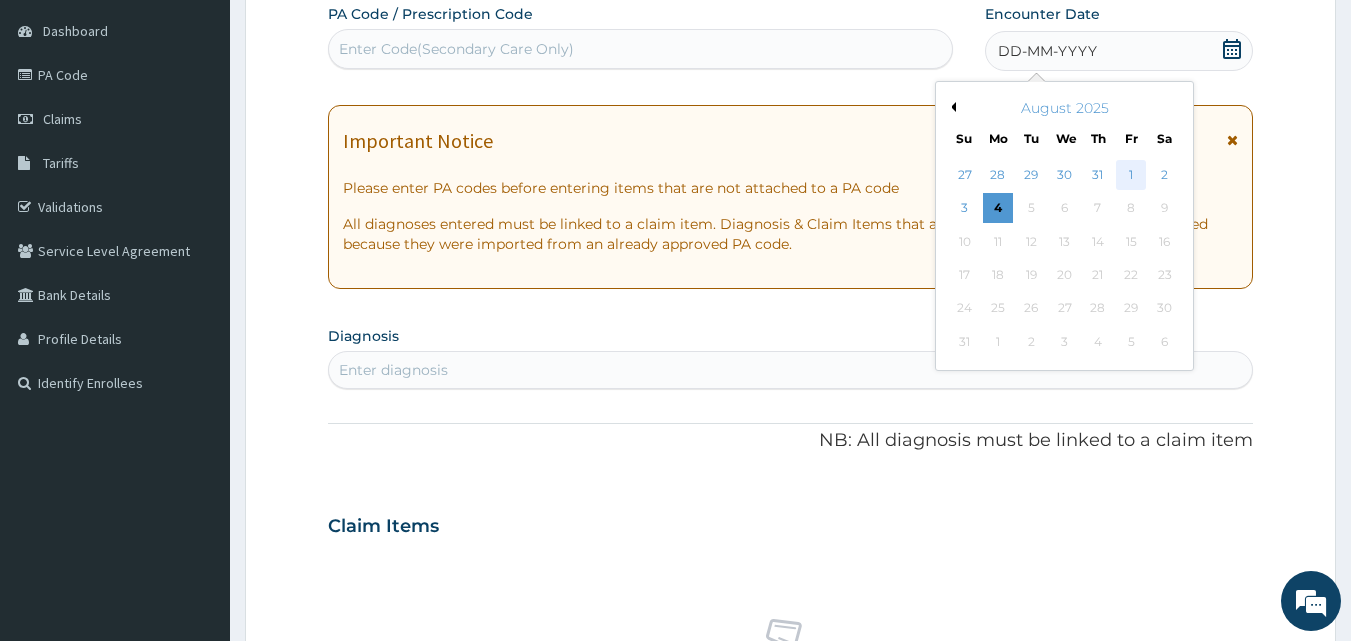 click on "1" at bounding box center [1131, 175] 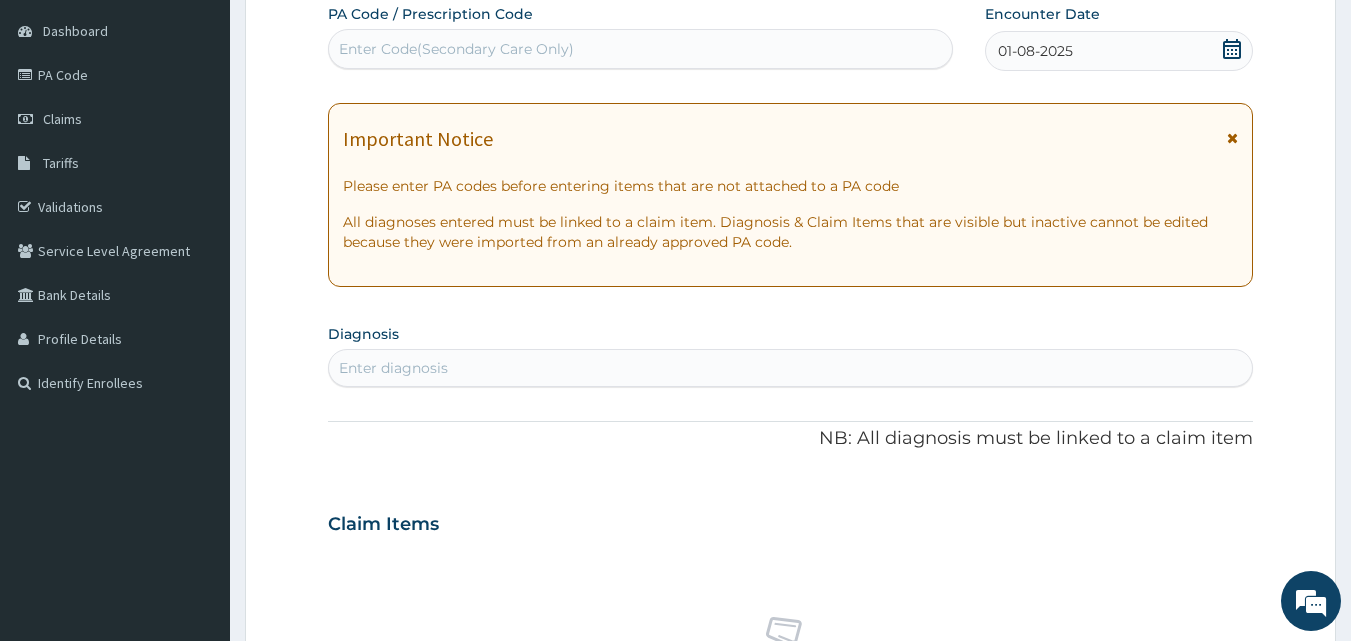 click at bounding box center [1232, 138] 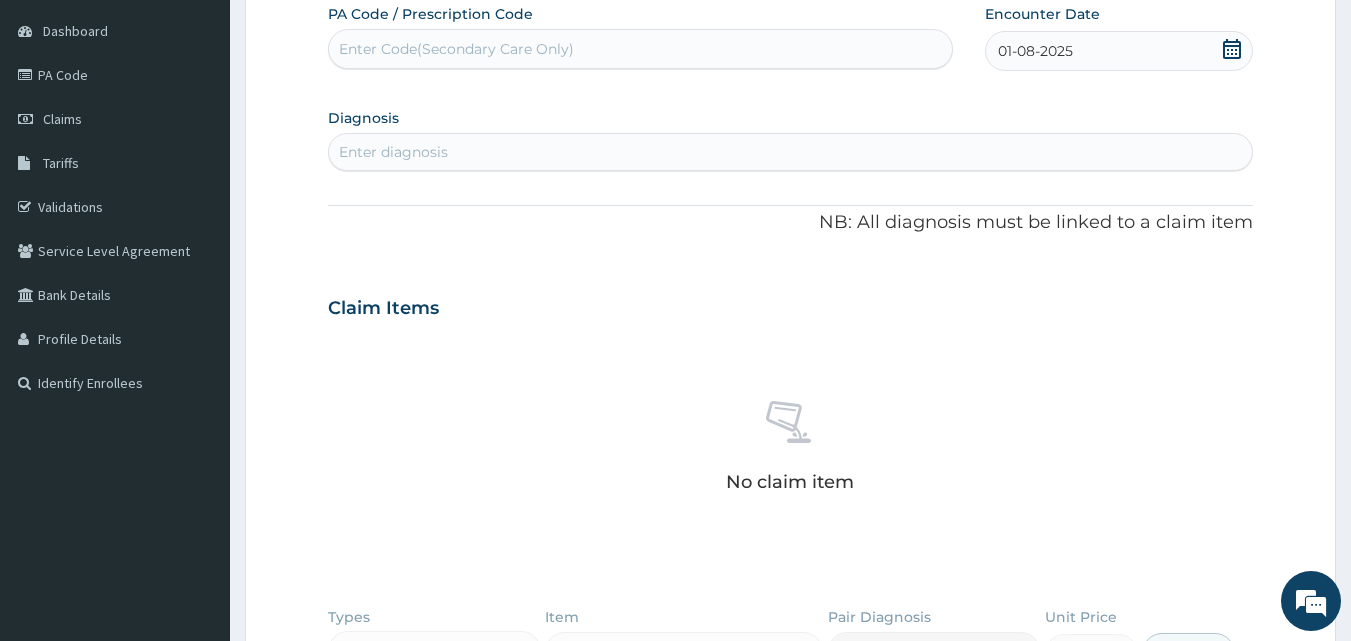 click on "Enter diagnosis" at bounding box center (791, 152) 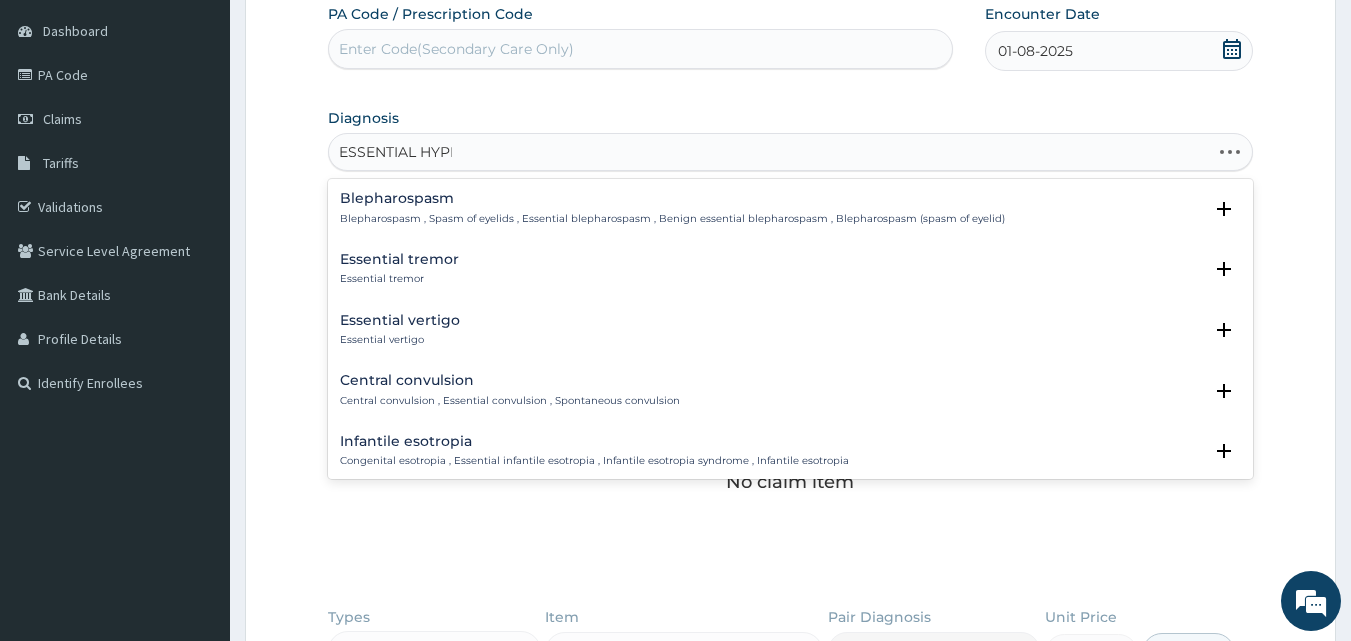 type on "ESSENTIAL HYPER" 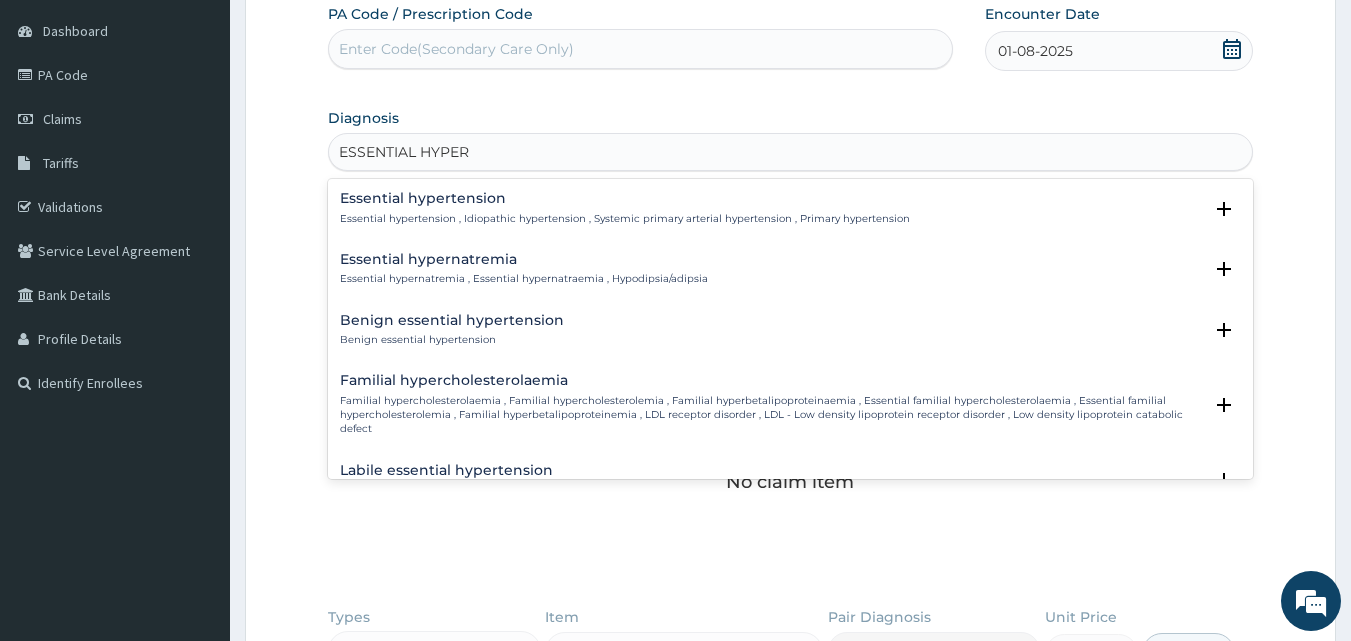 click on "Essential hypertension" at bounding box center [625, 198] 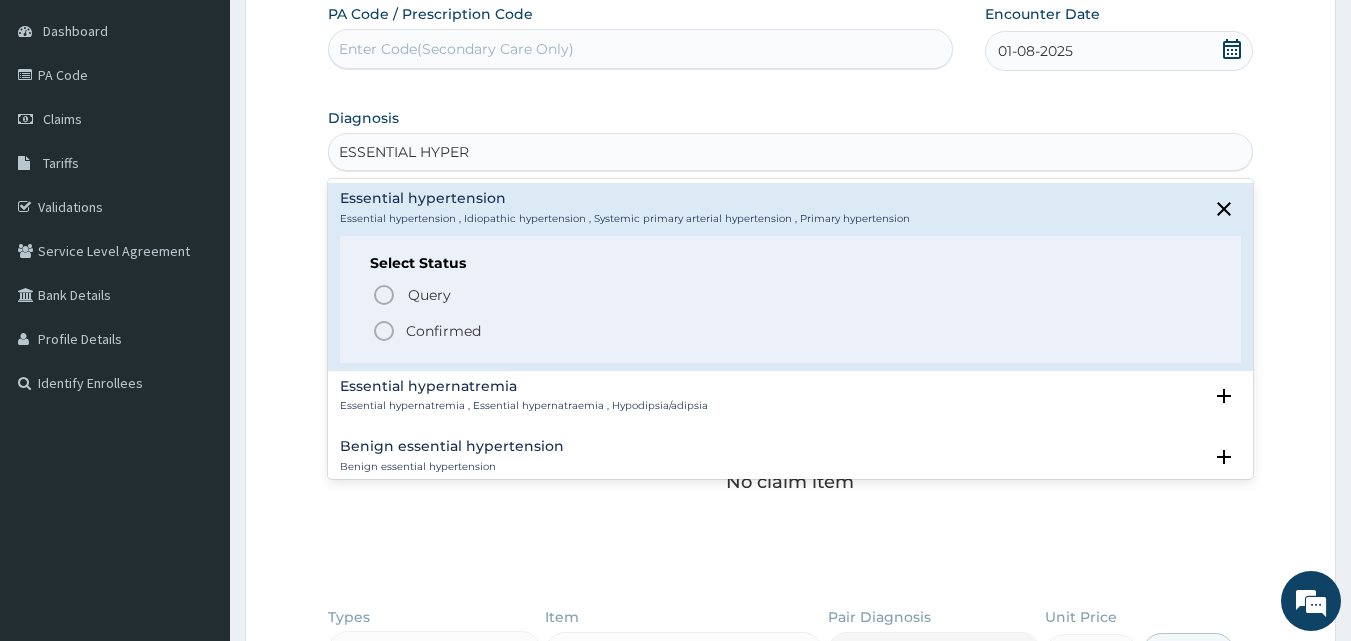 click 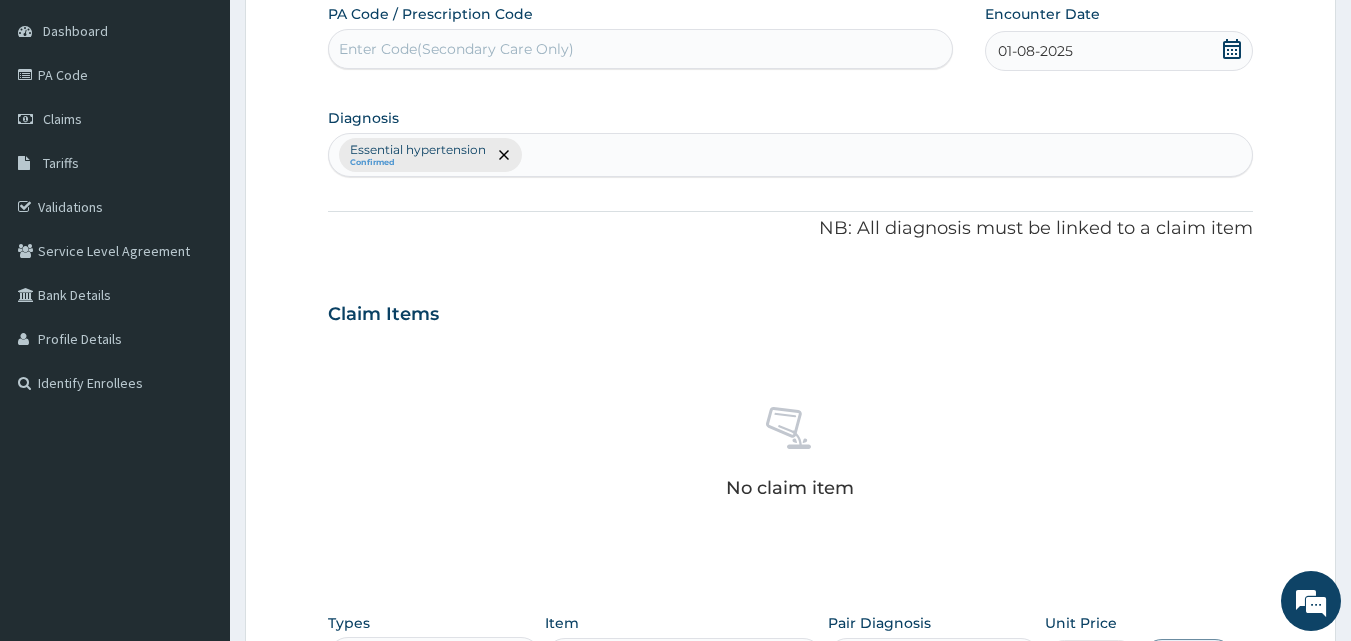 scroll, scrollTop: 585, scrollLeft: 0, axis: vertical 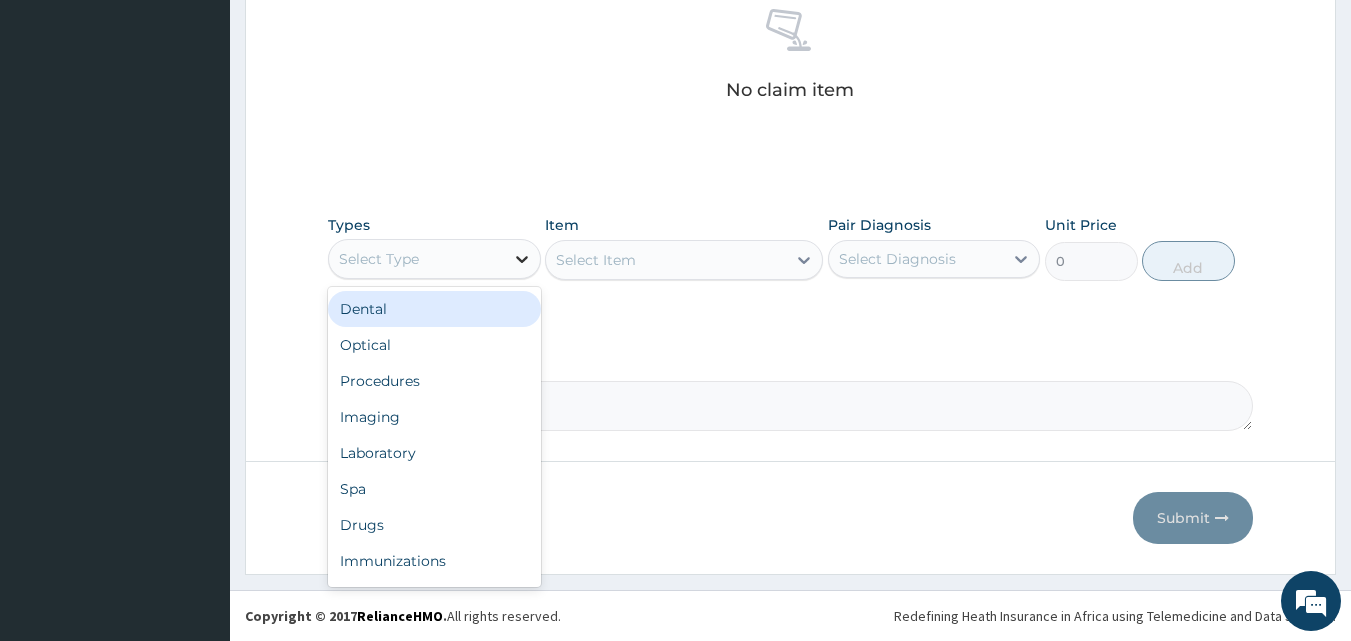 click at bounding box center [522, 259] 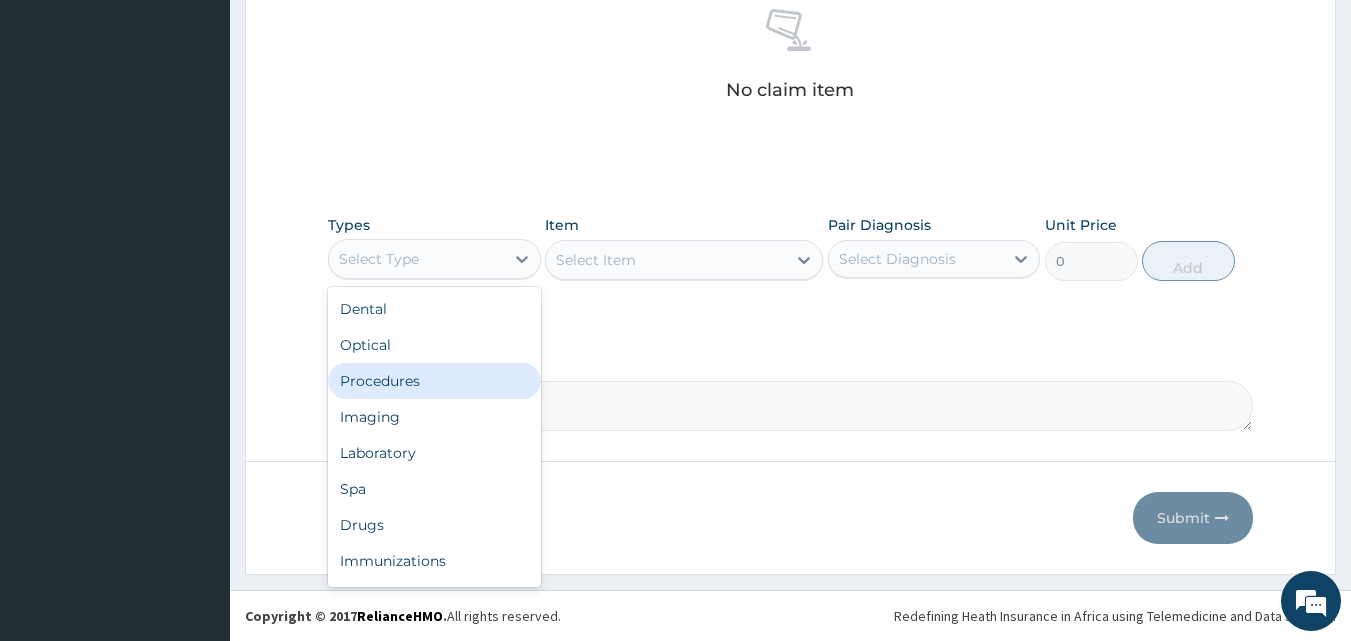 click on "Procedures" at bounding box center (434, 381) 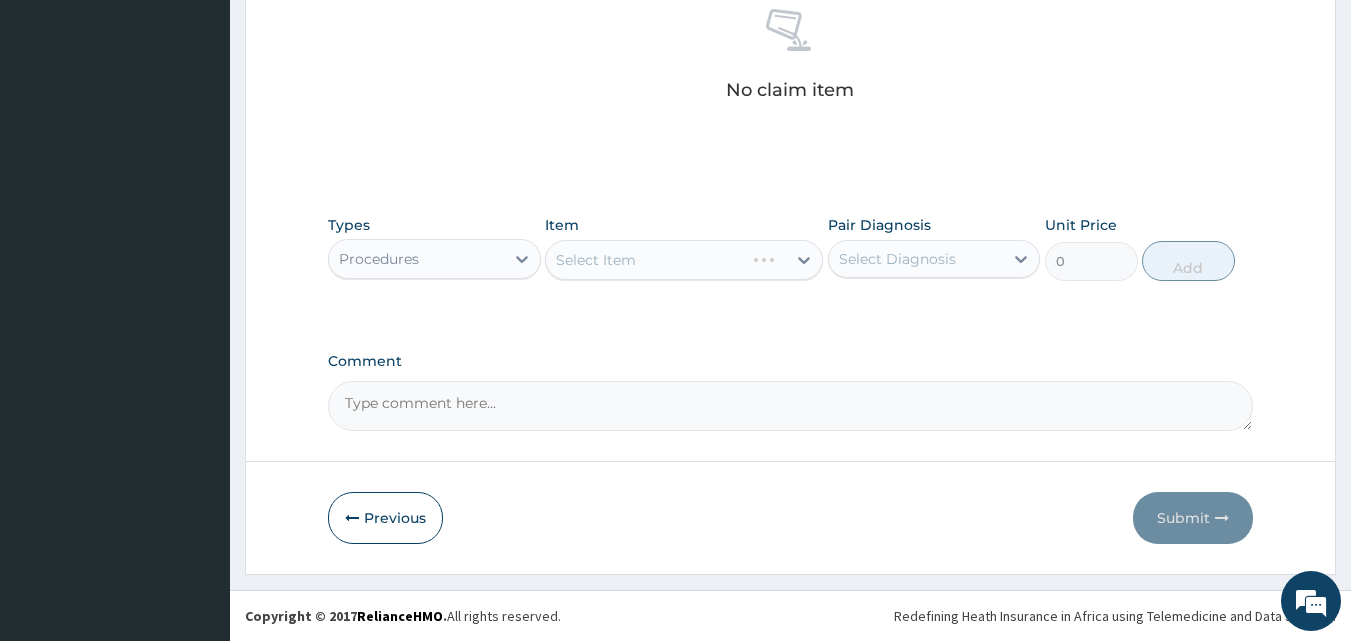 click on "Select Item" at bounding box center (684, 260) 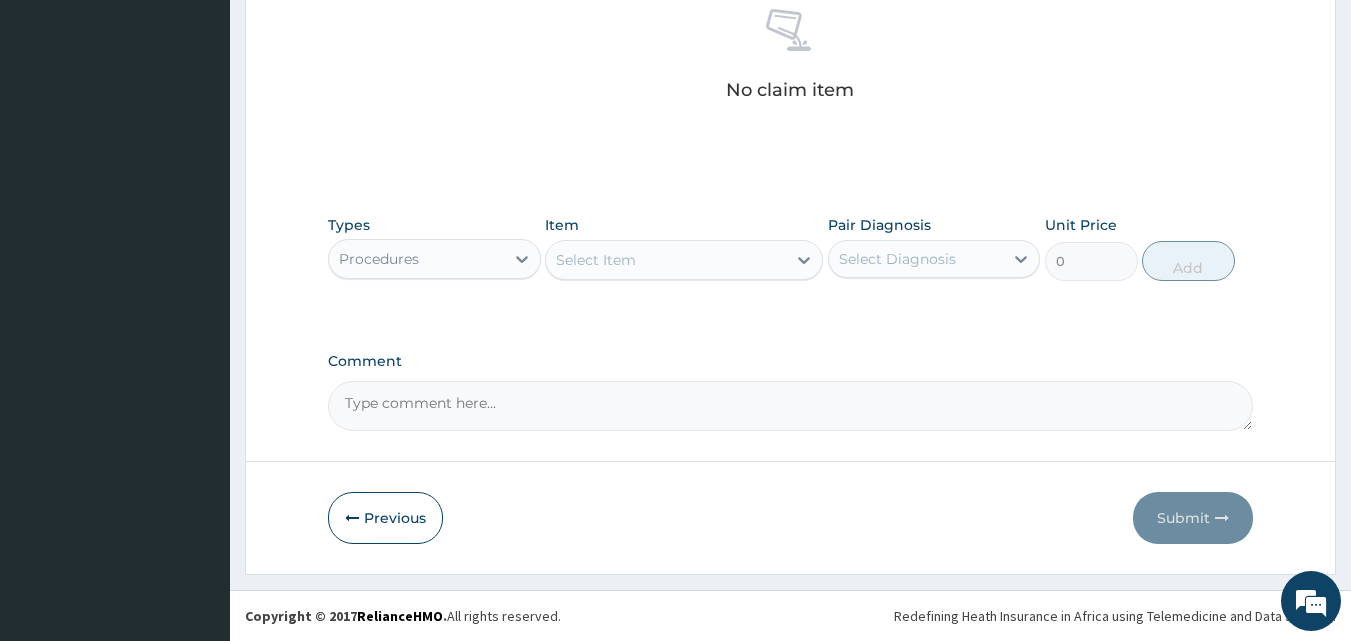 click 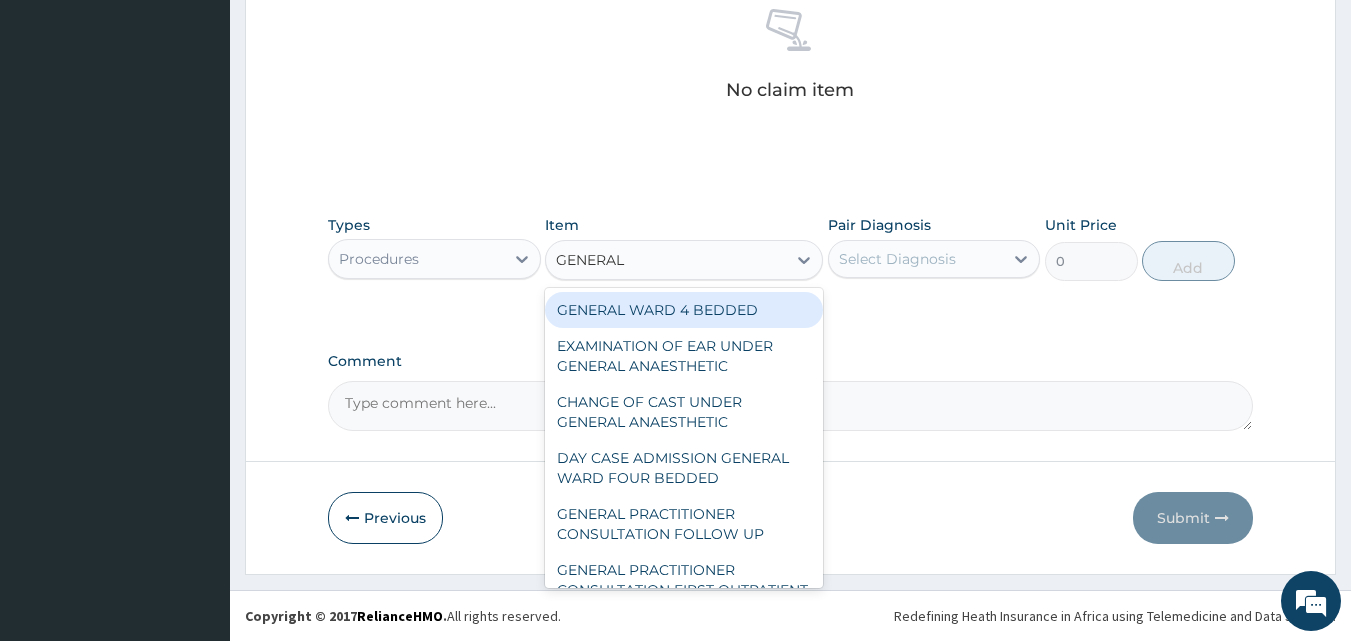 type on "GENERAL" 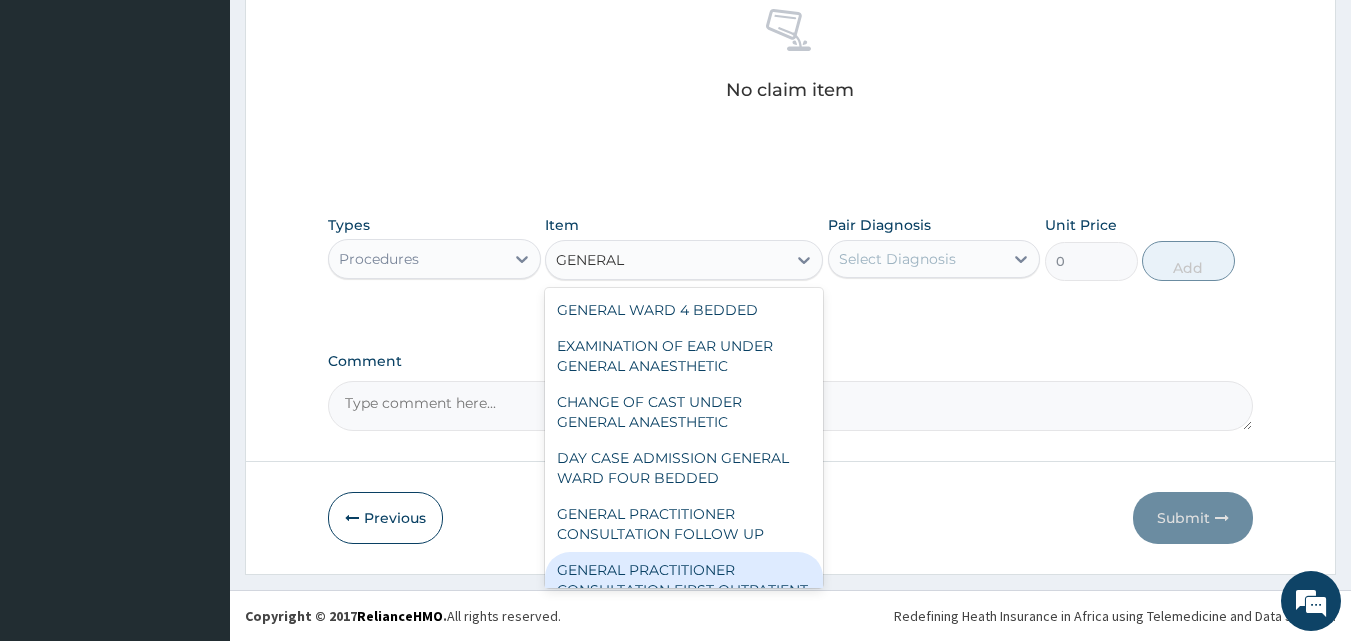click on "GENERAL PRACTITIONER CONSULTATION FIRST OUTPATIENT CONSULTATION" at bounding box center [684, 590] 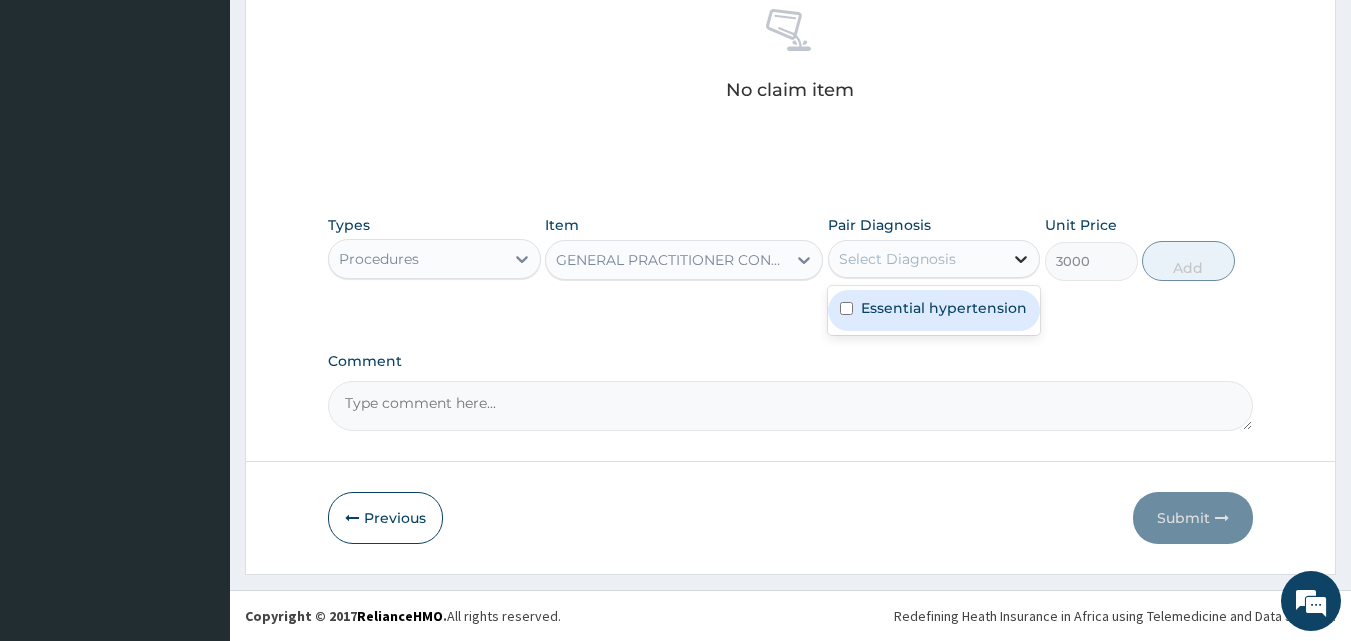 click at bounding box center [1021, 259] 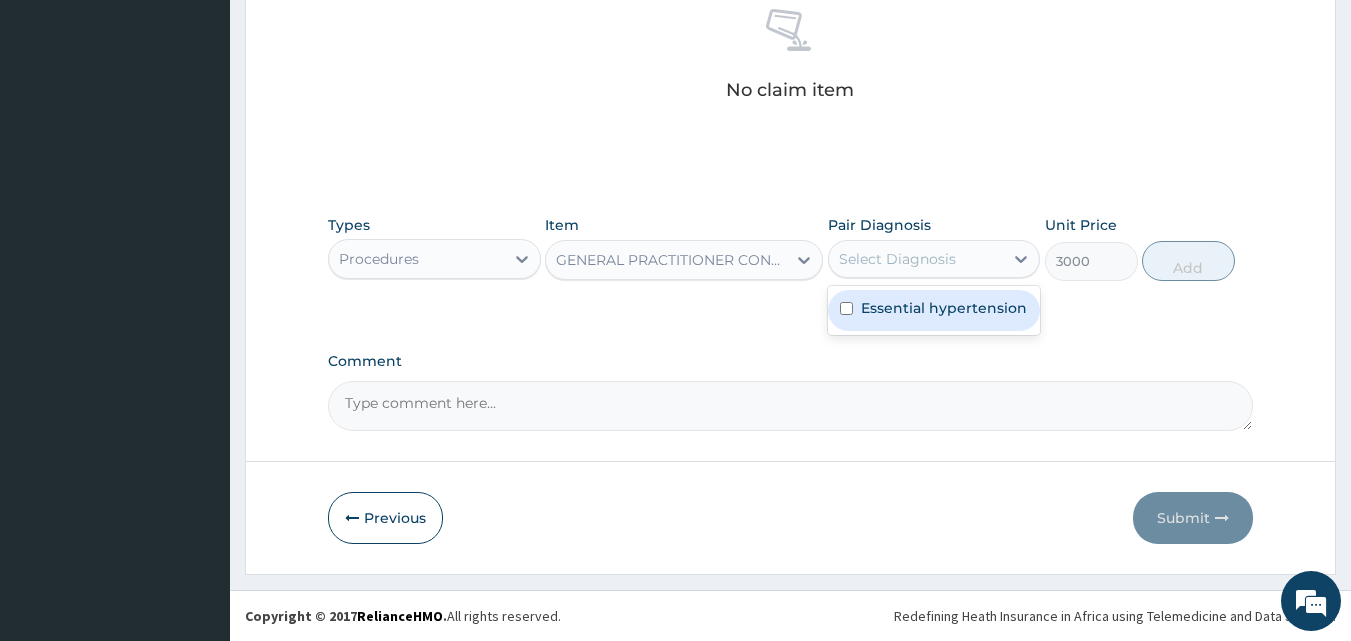 click at bounding box center [846, 308] 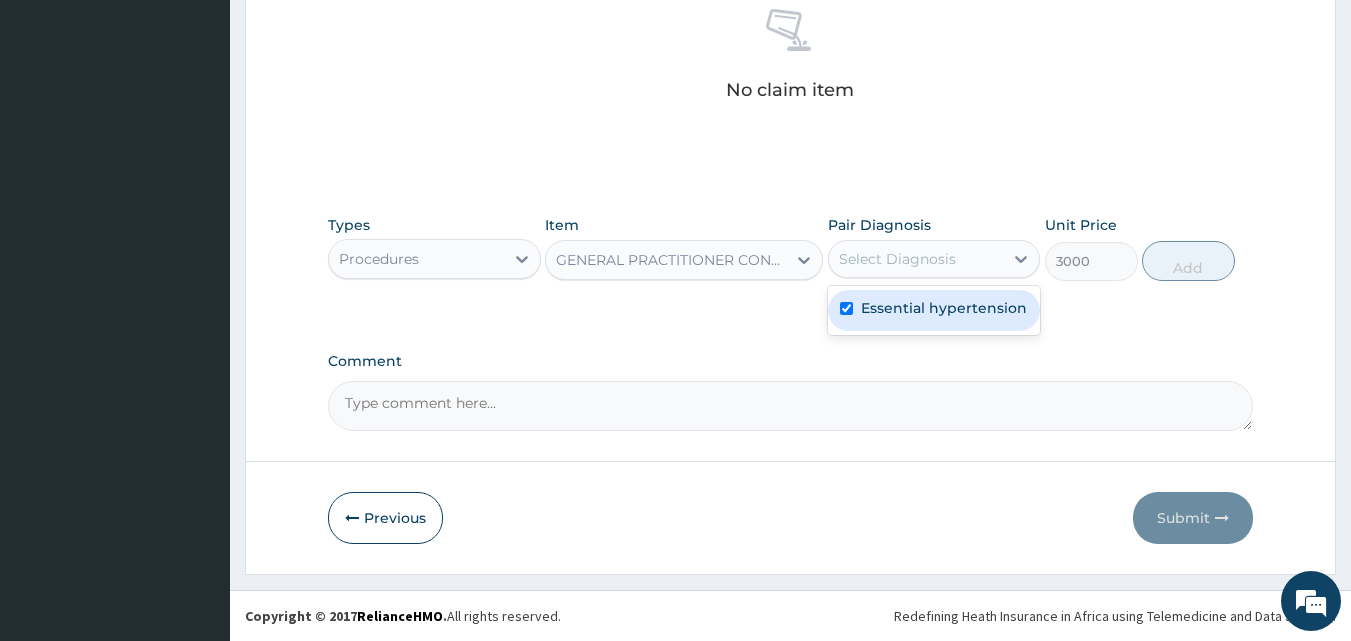 checkbox on "true" 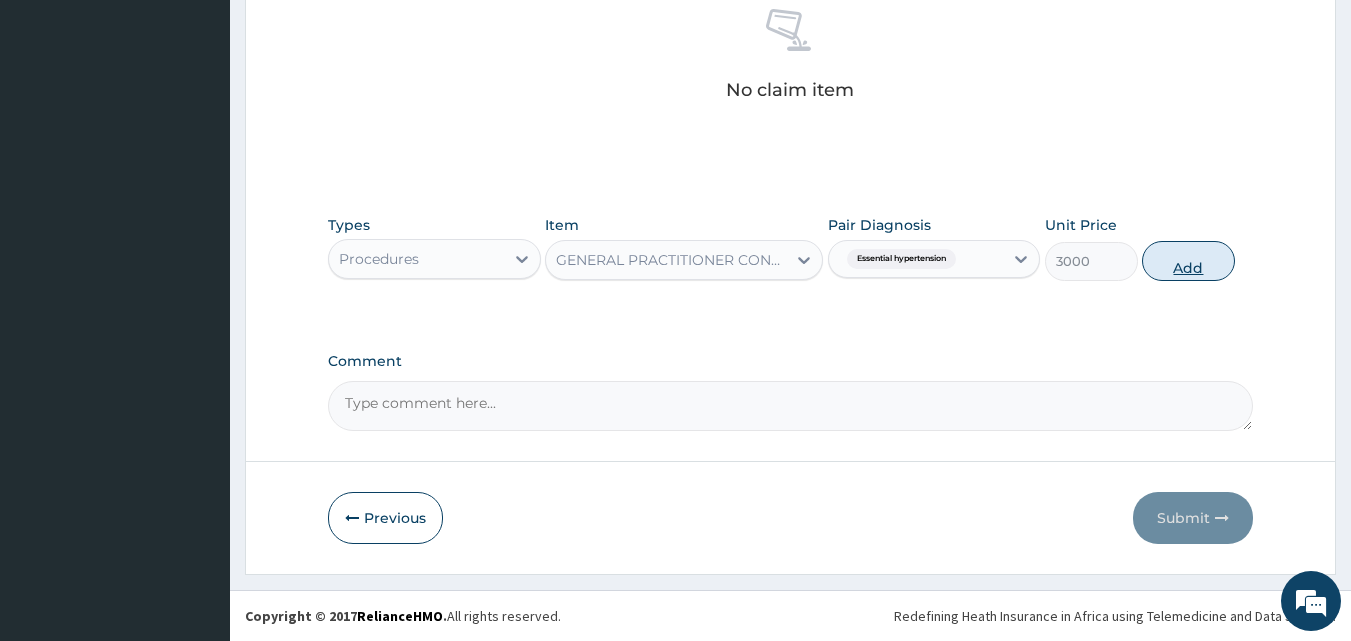 click on "Add" at bounding box center [1188, 261] 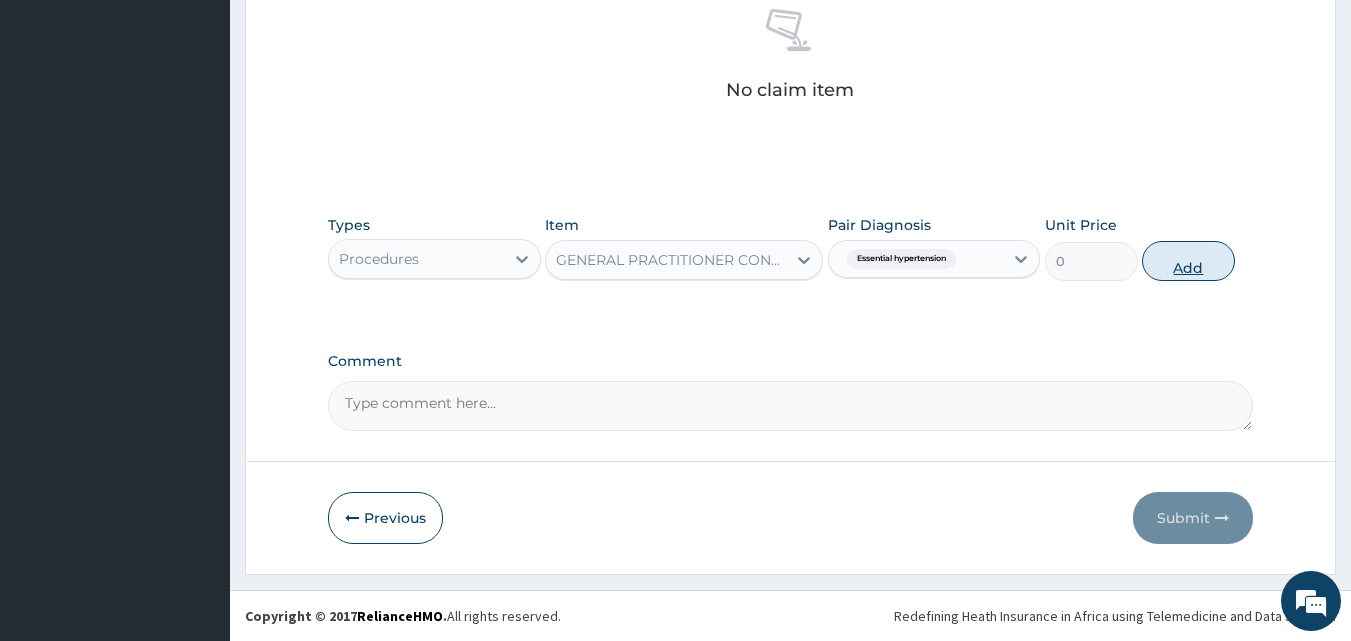 scroll, scrollTop: 536, scrollLeft: 0, axis: vertical 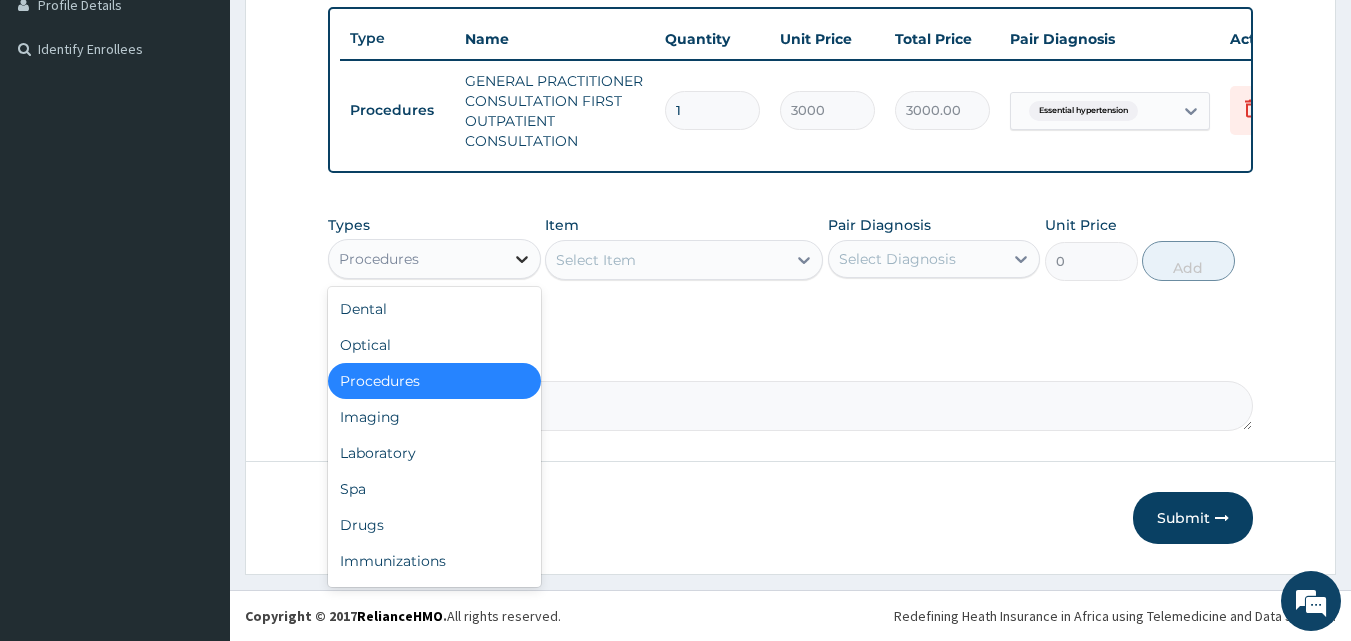 click 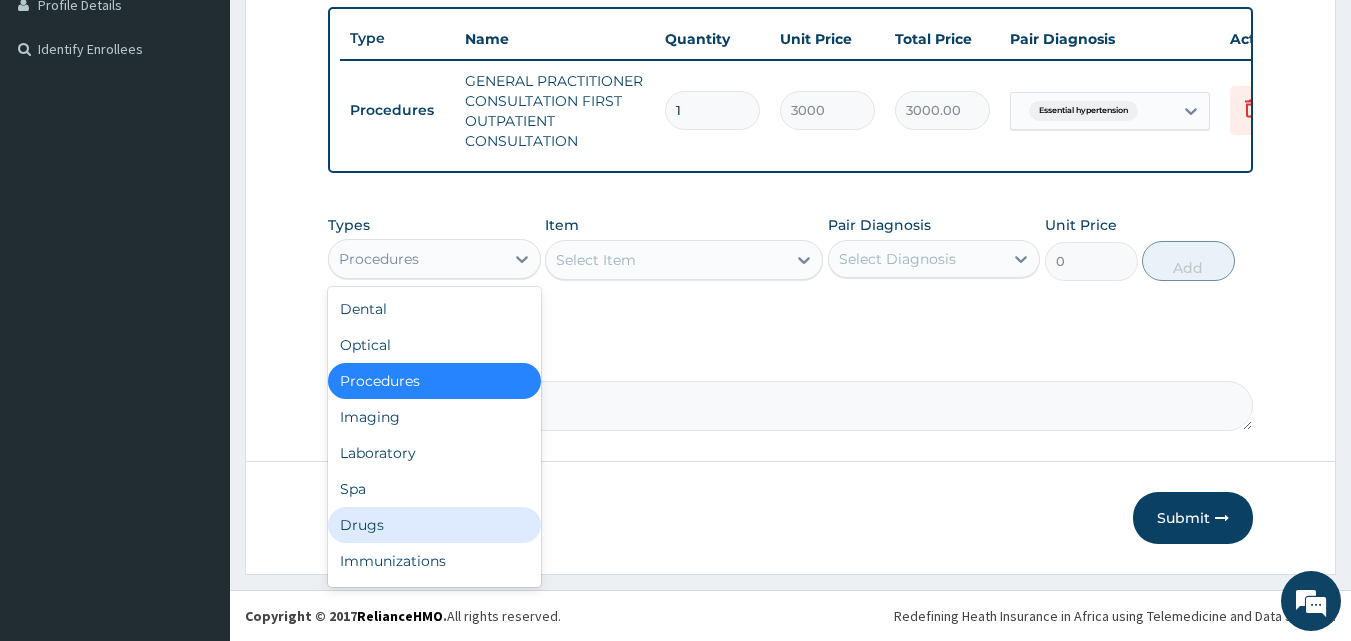 click on "Drugs" at bounding box center (434, 525) 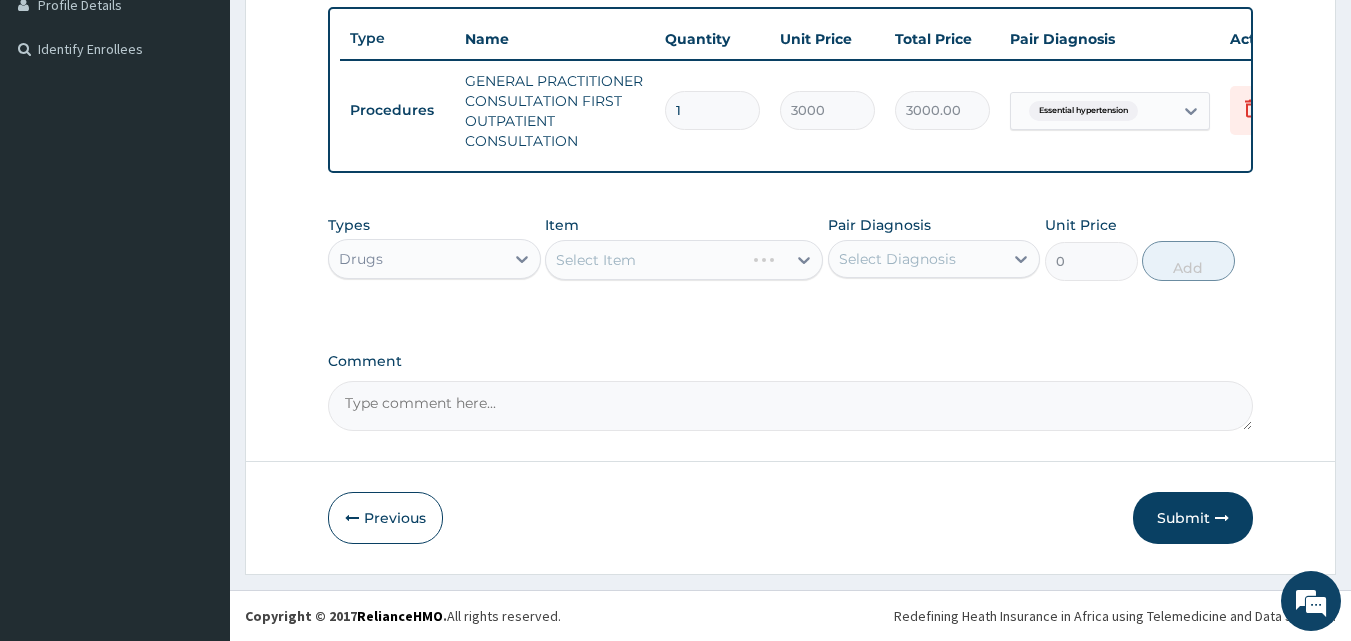 click on "Select Item" at bounding box center [684, 260] 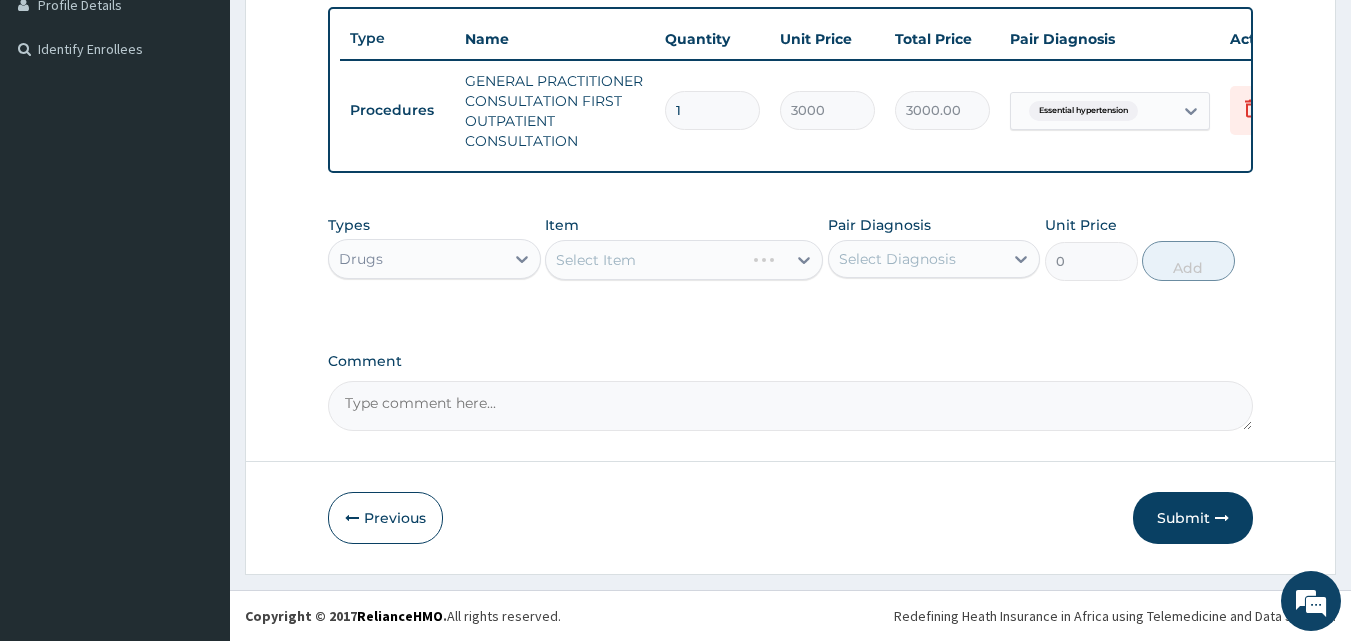 click on "Select Item" at bounding box center [684, 260] 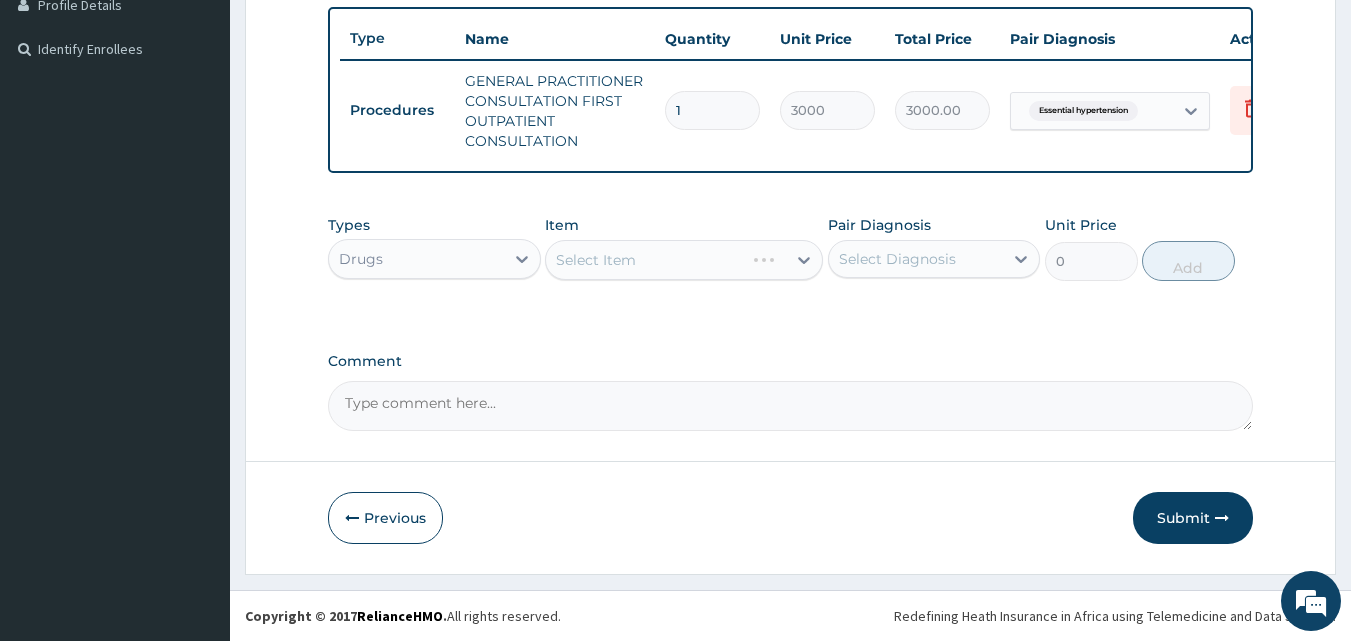 click on "PA Code / Prescription Code Enter Code(Secondary Care Only) Encounter Date 01-08-2025 Diagnosis Essential hypertension Confirmed NB: All diagnosis must be linked to a claim item Claim Items Type Name Quantity Unit Price Total Price Pair Diagnosis Actions Procedures GENERAL PRACTITIONER CONSULTATION FIRST OUTPATIENT CONSULTATION 1 3000 3000.00 Essential hypertension Delete Types Drugs Item Select Item Pair Diagnosis Select Diagnosis Unit Price 0 Add Comment" at bounding box center [791, 50] 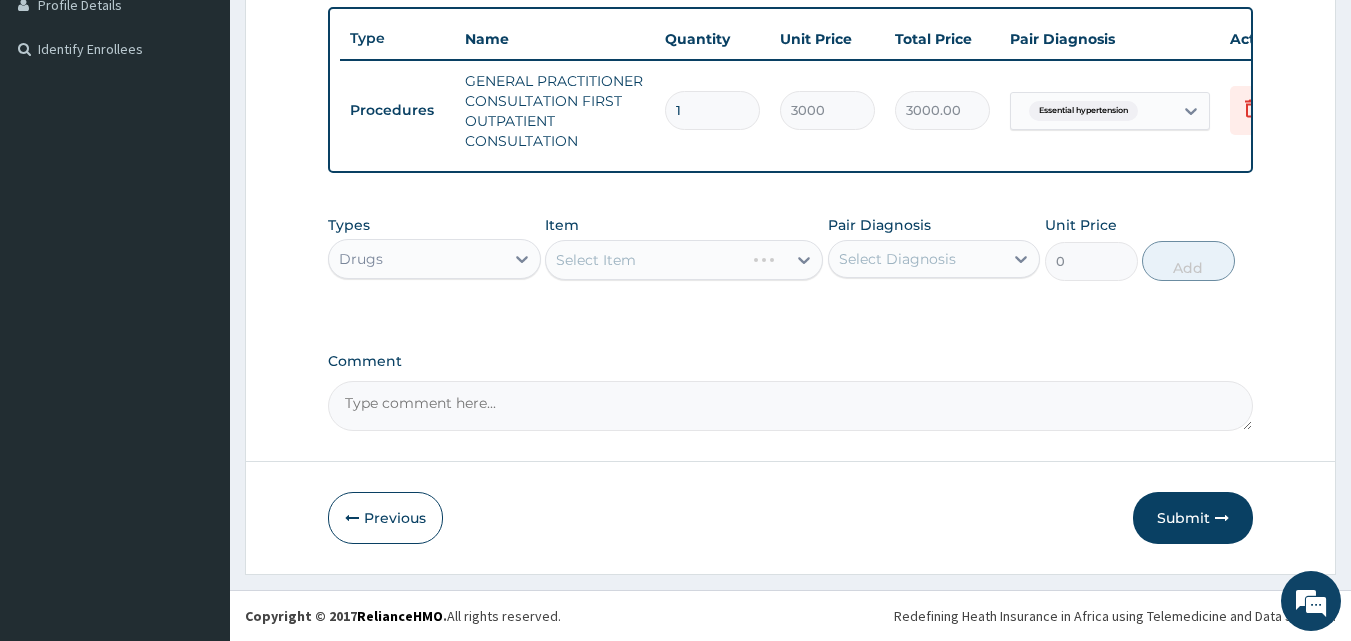 click on "Select Item" at bounding box center [684, 260] 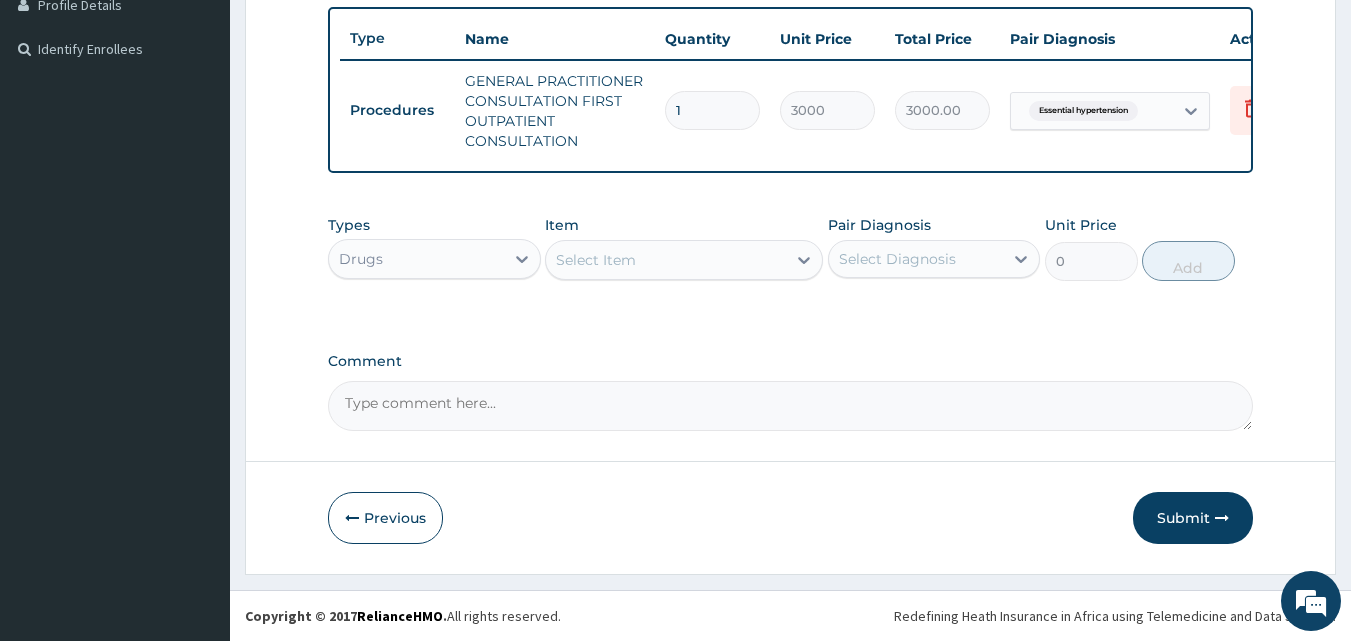 click 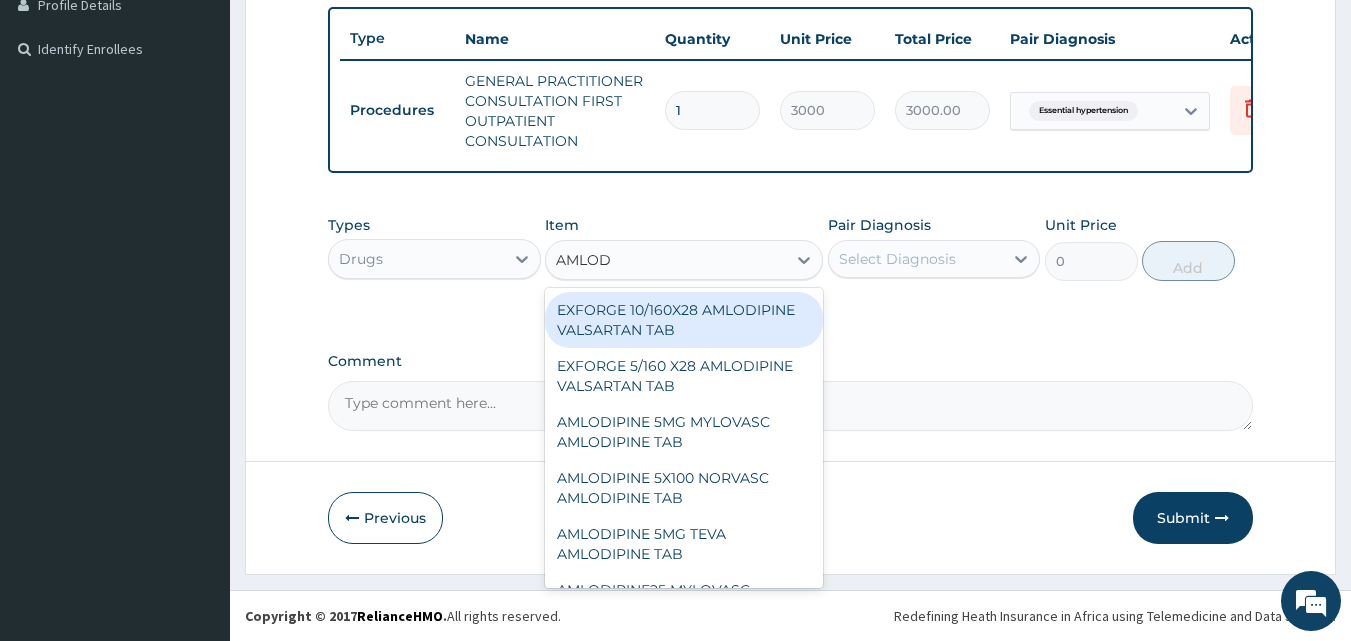 type on "AMLODI" 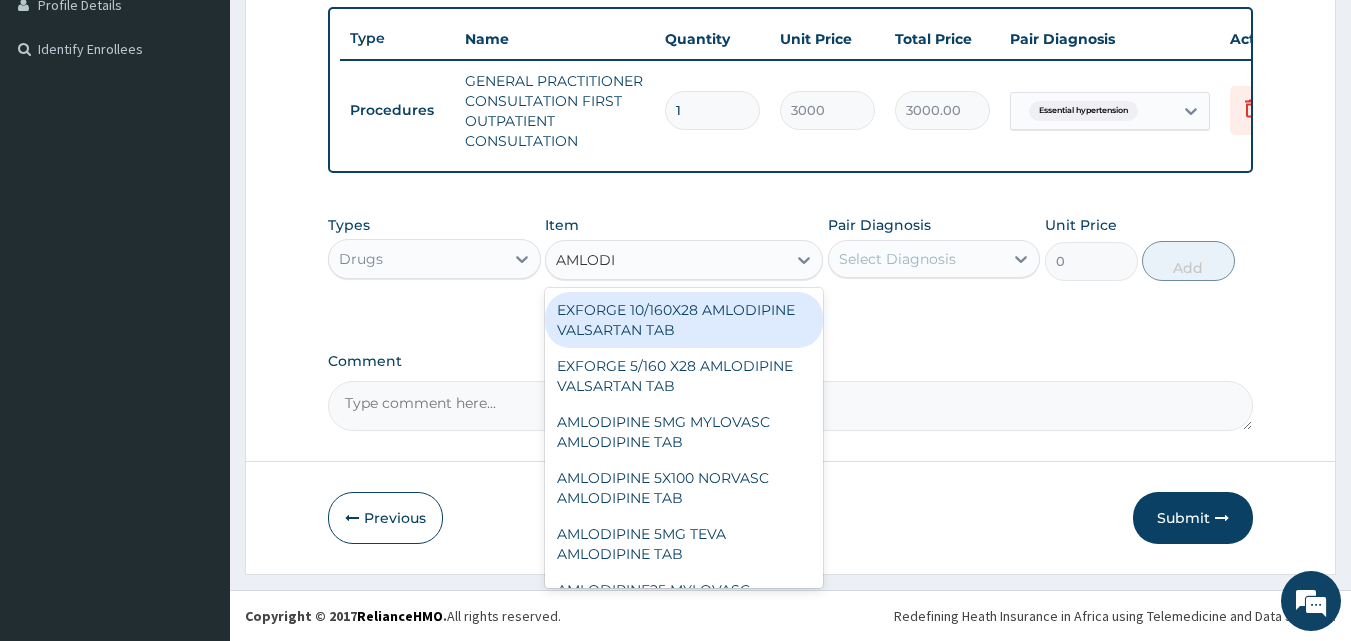click on "EXFORGE 10/160X28 AMLODIPINE VALSARTAN TAB" at bounding box center [684, 320] 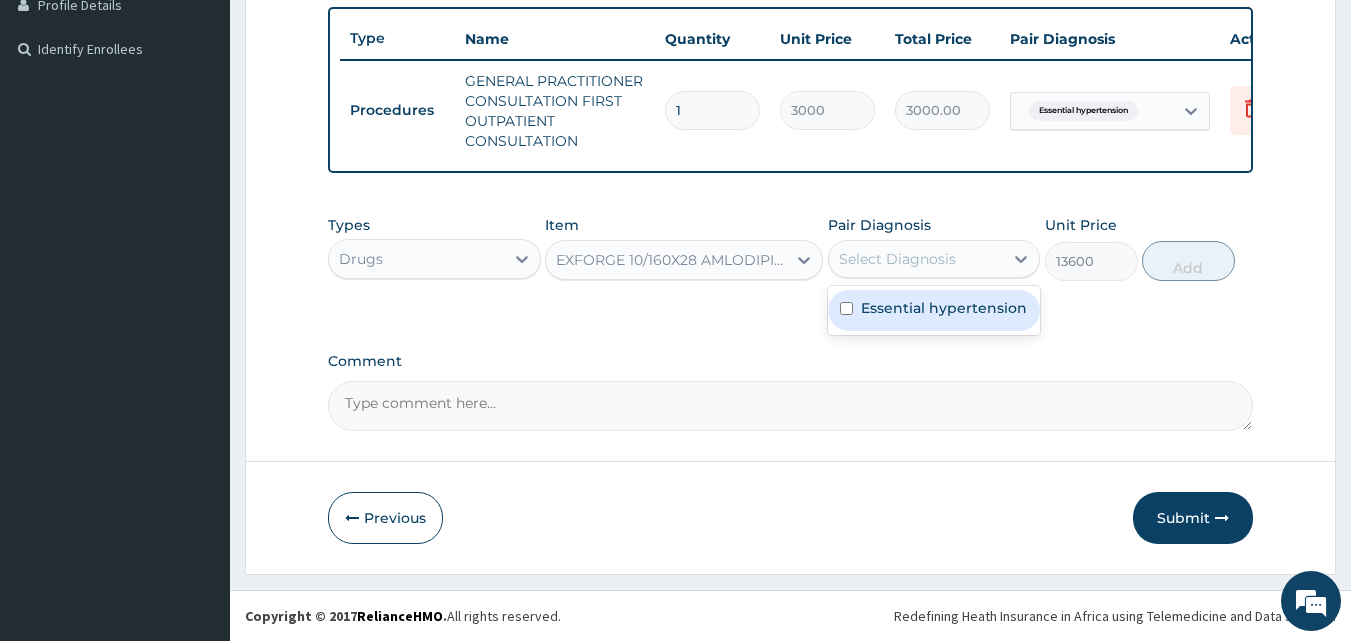 click on "Select Diagnosis" at bounding box center [916, 259] 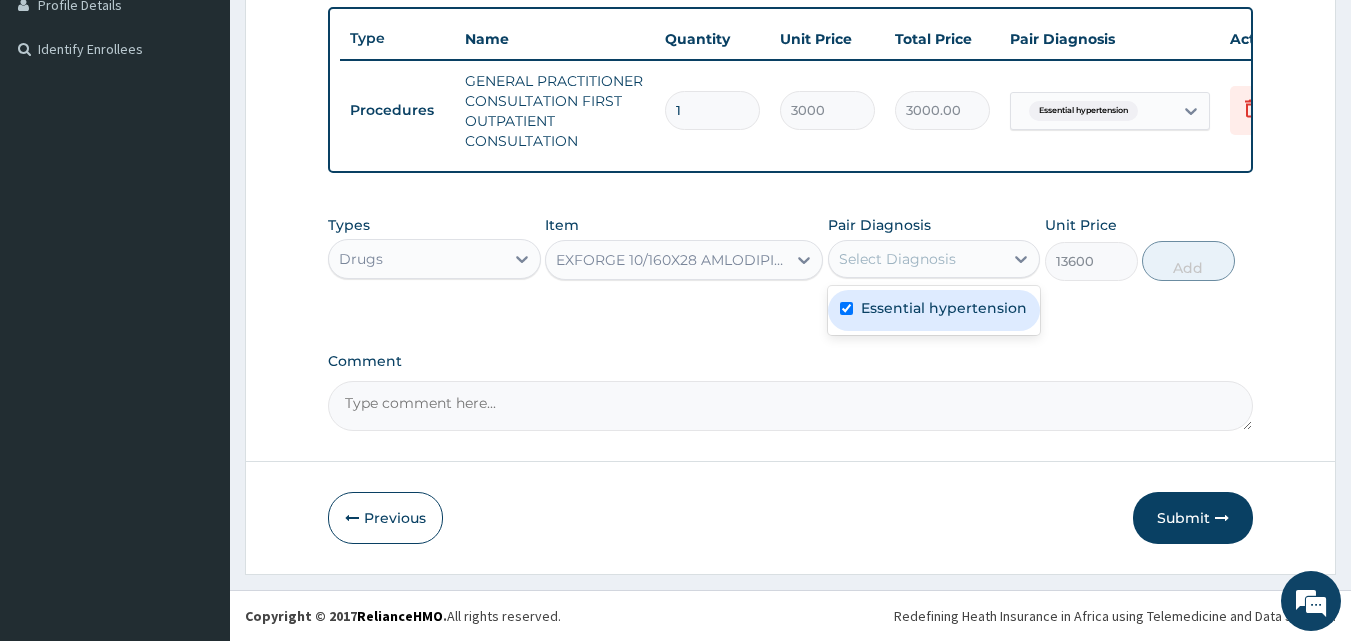 checkbox on "true" 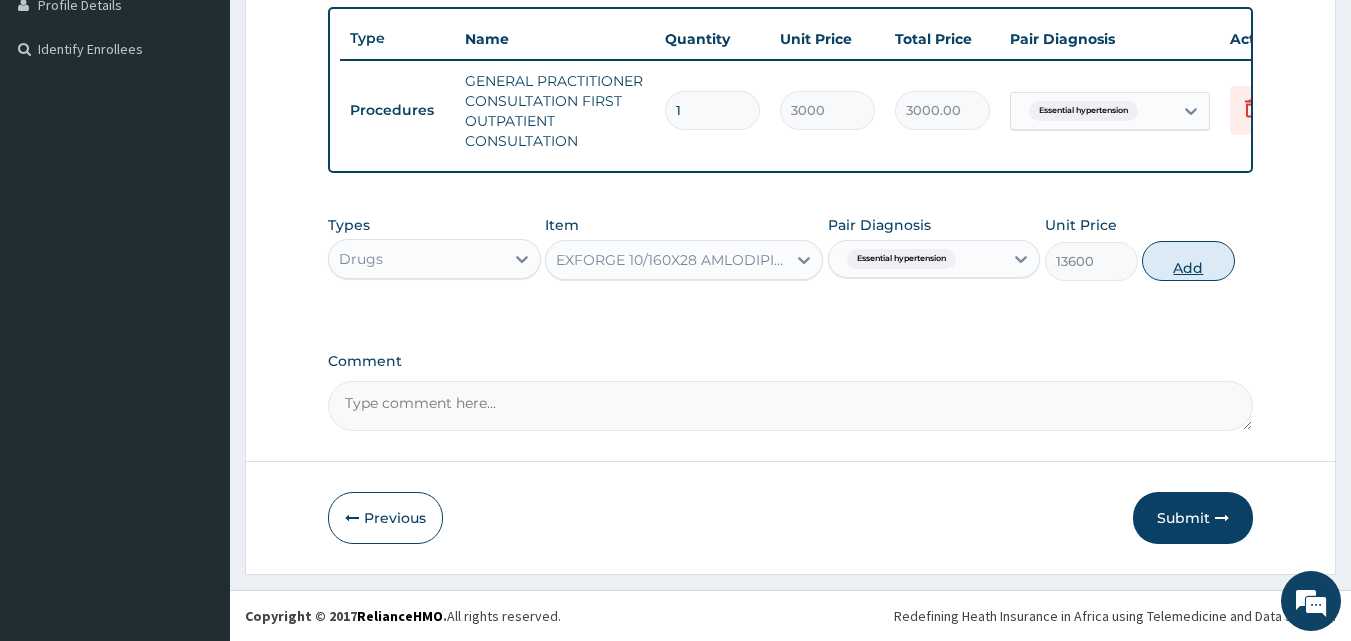 click on "Add" at bounding box center [1188, 261] 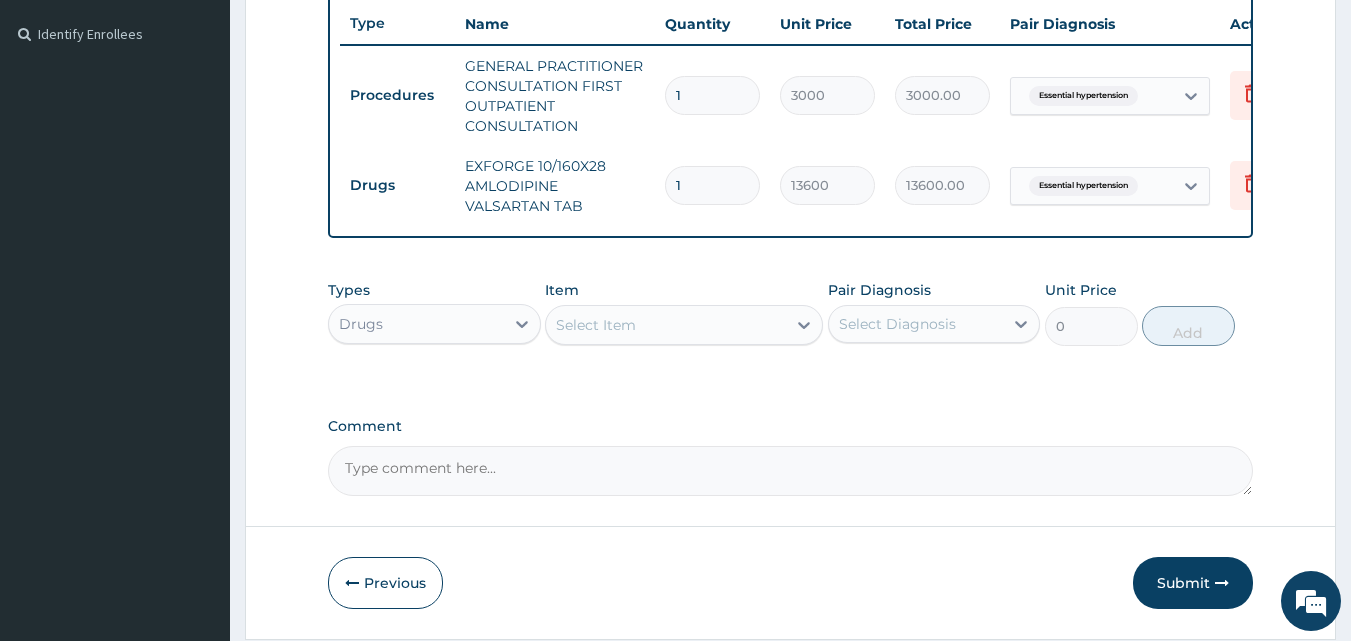 scroll, scrollTop: 616, scrollLeft: 0, axis: vertical 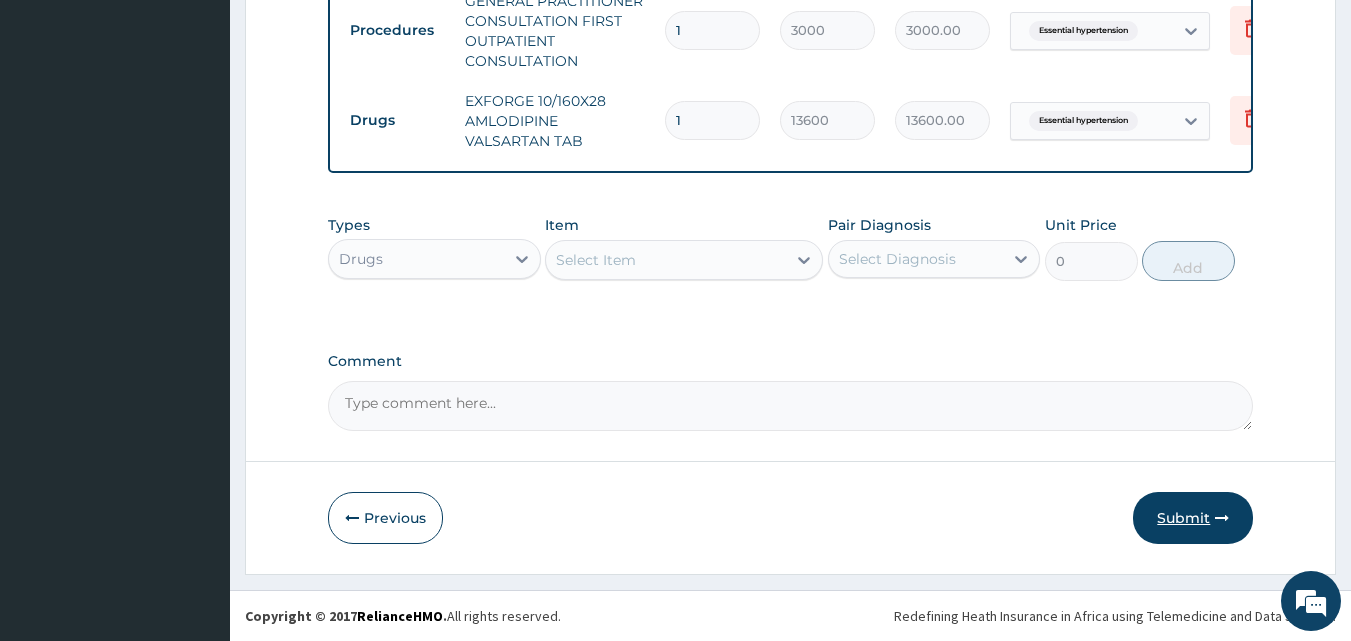 click on "Submit" at bounding box center [1193, 518] 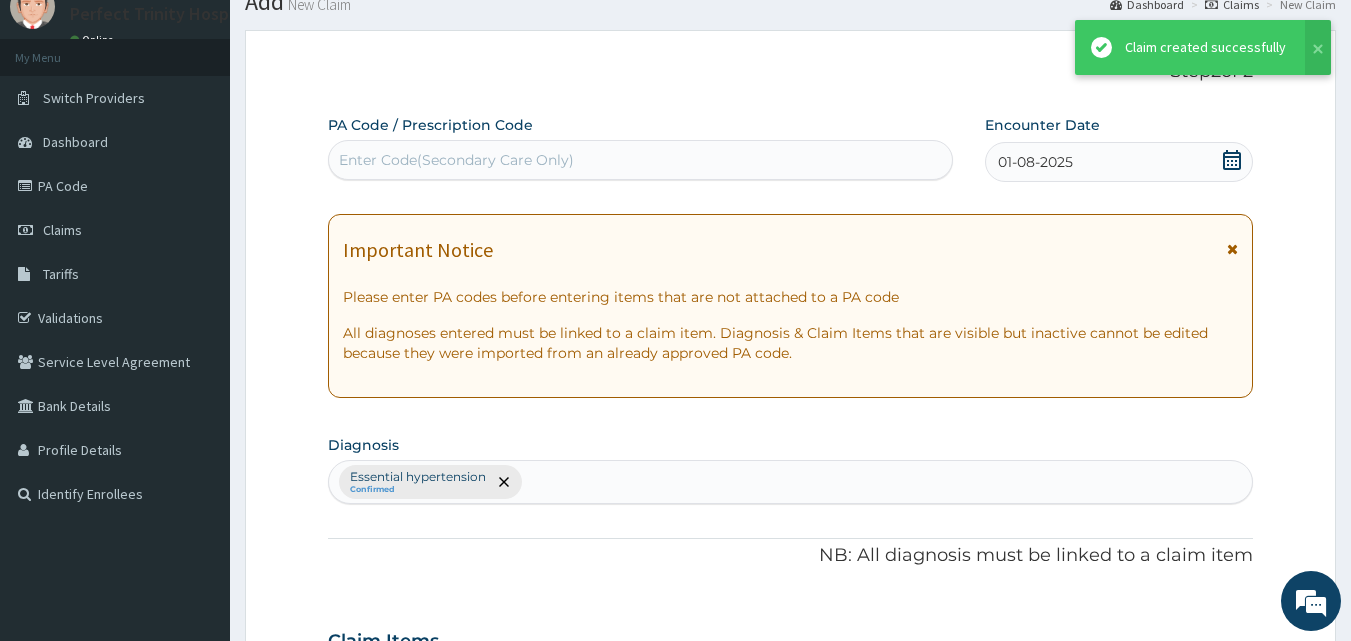 scroll, scrollTop: 616, scrollLeft: 0, axis: vertical 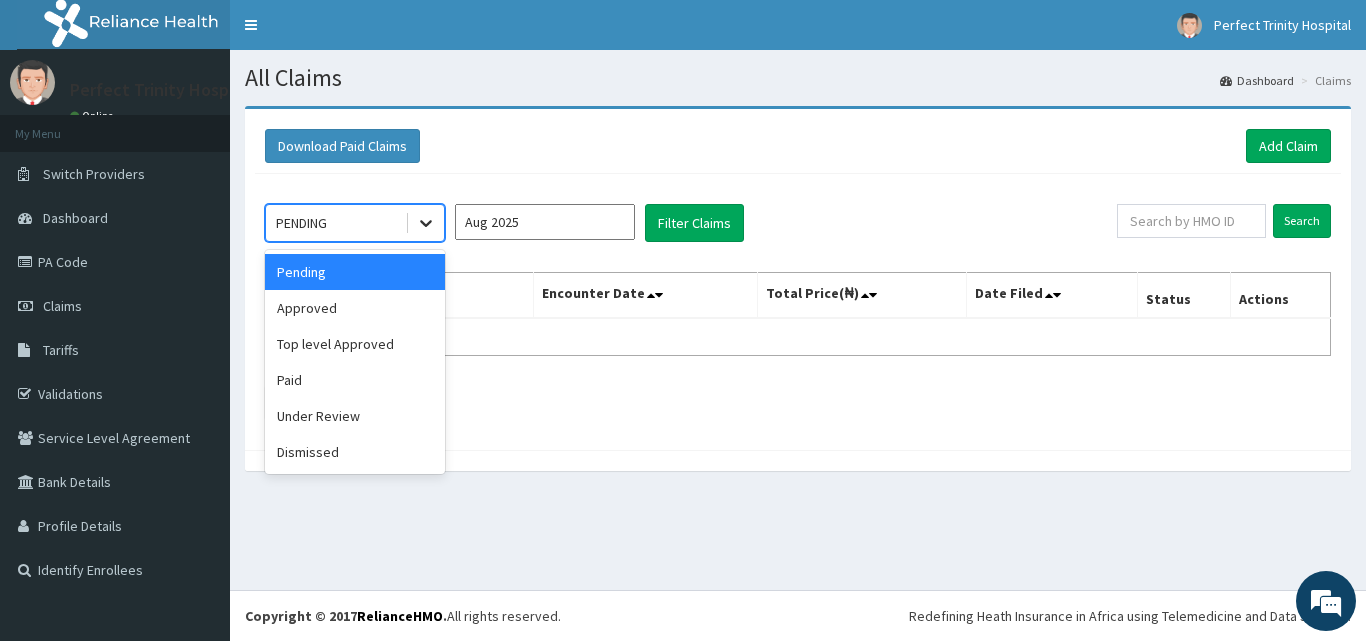 click 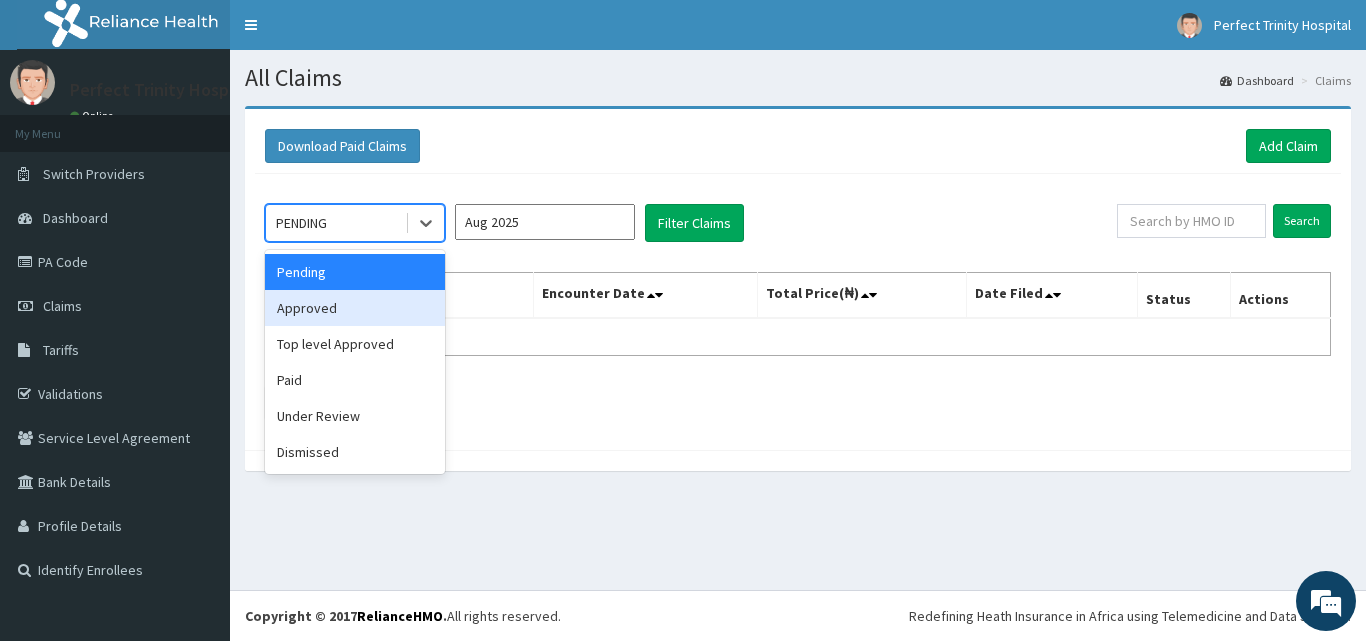 click on "Approved" at bounding box center (355, 308) 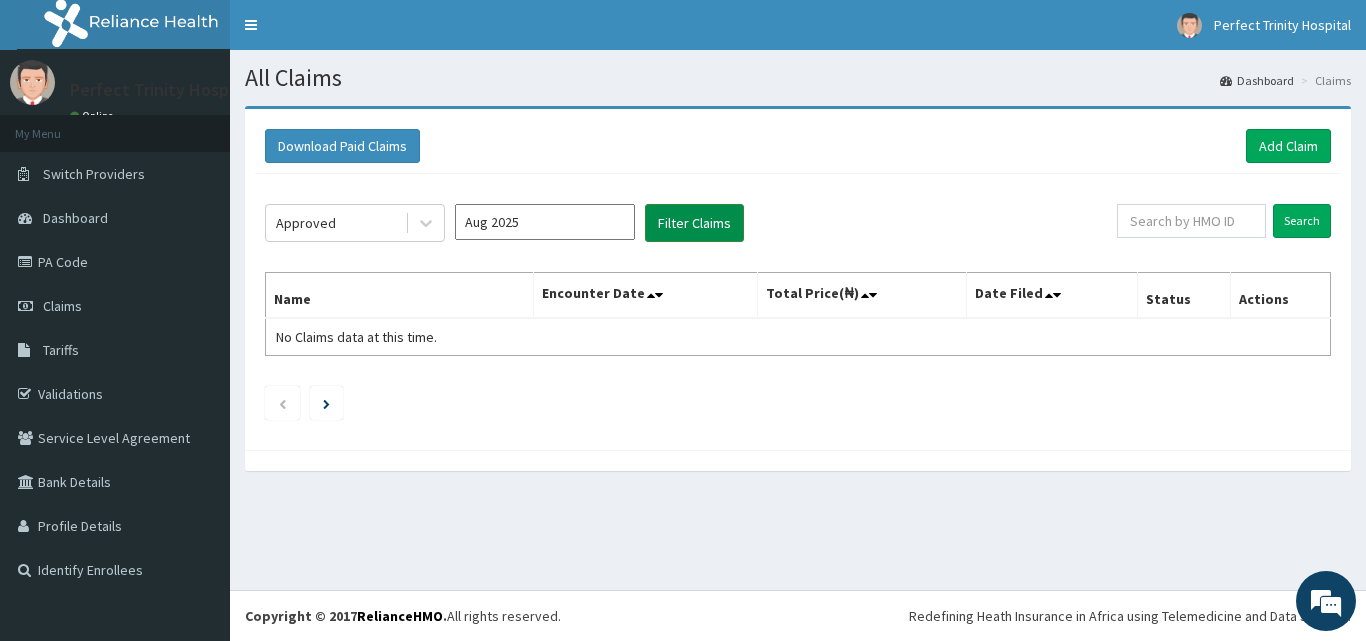 click on "Filter Claims" at bounding box center (694, 223) 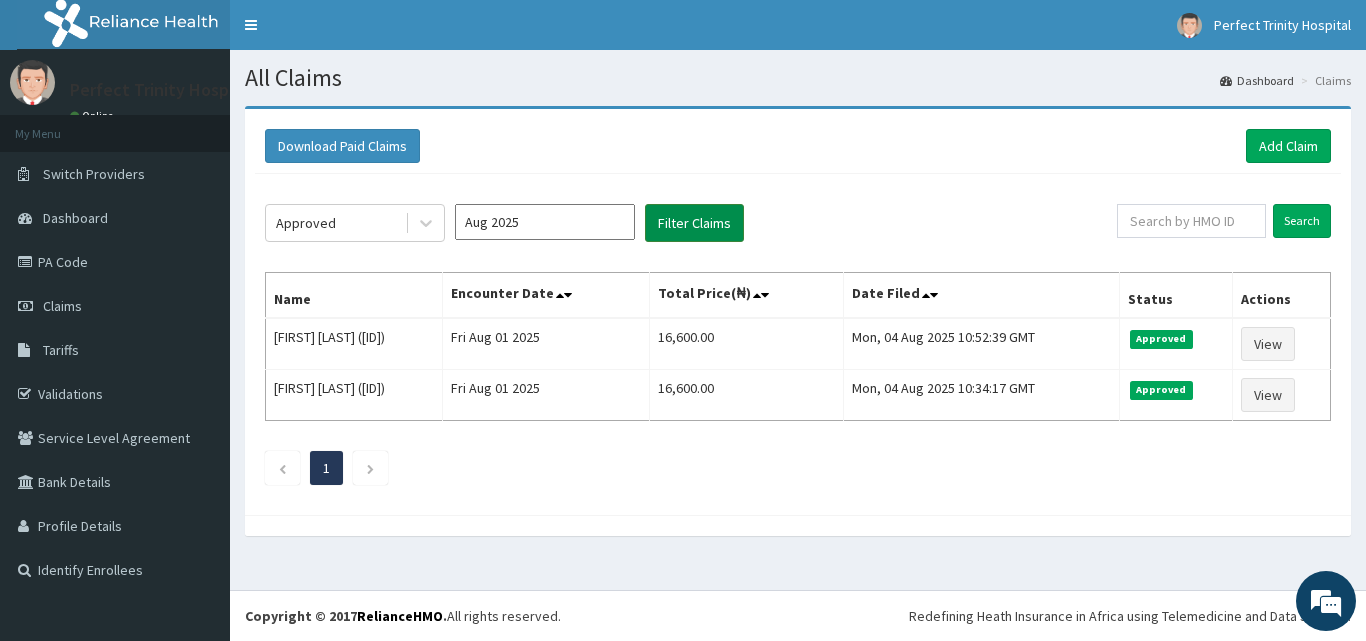 scroll, scrollTop: 0, scrollLeft: 0, axis: both 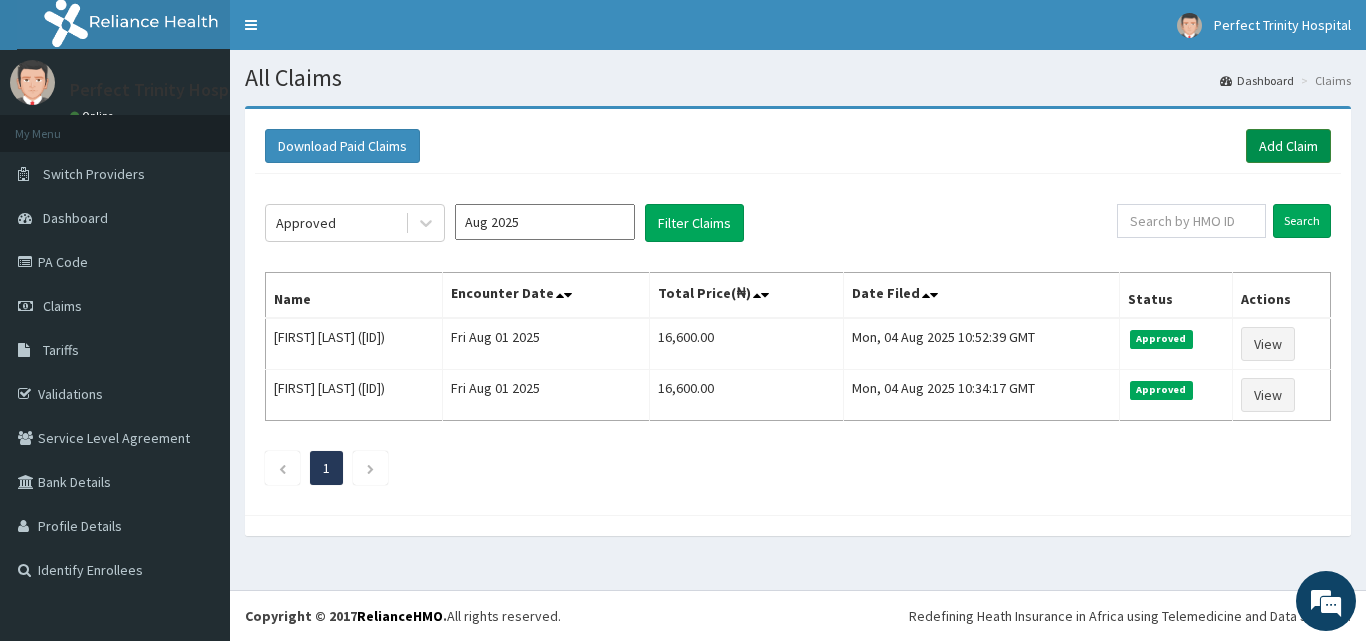 click on "Add Claim" at bounding box center (1288, 146) 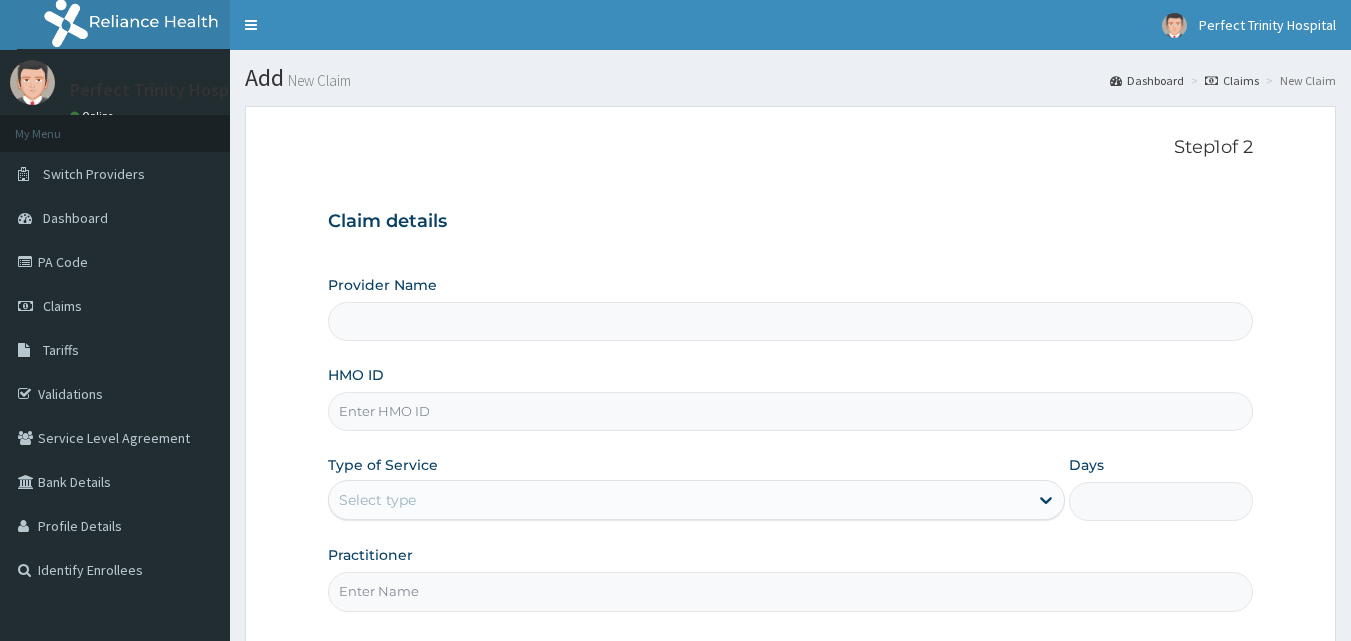 scroll, scrollTop: 0, scrollLeft: 0, axis: both 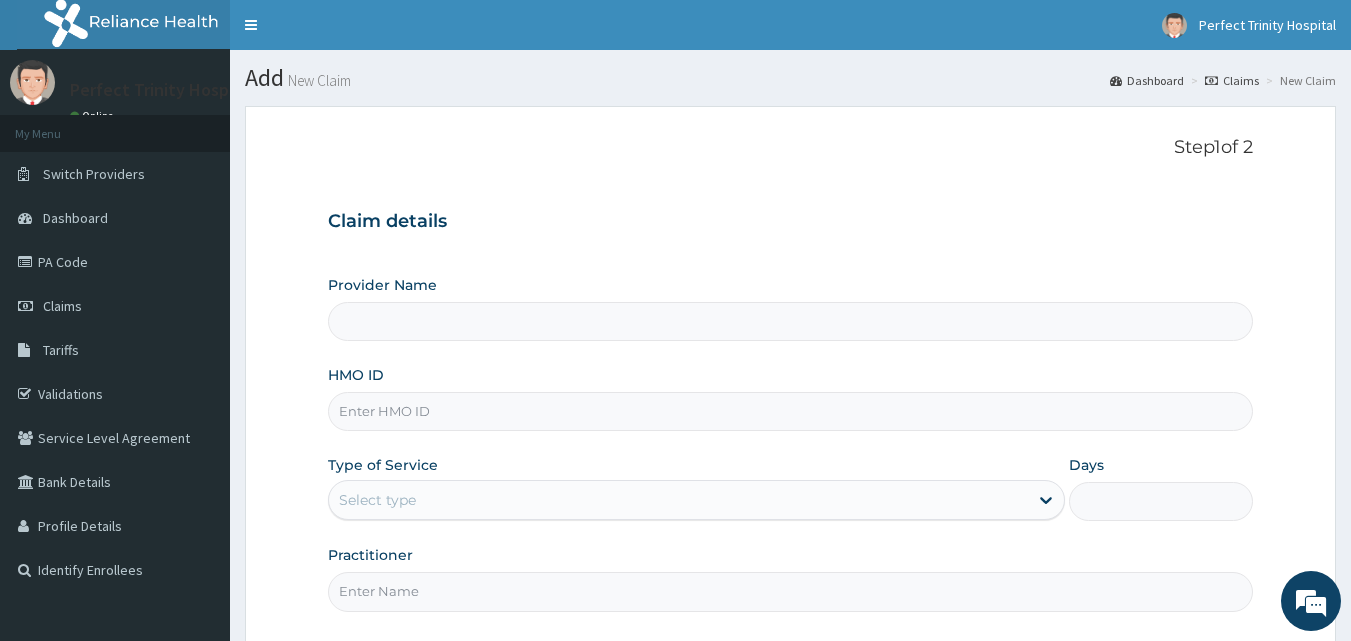 type on "Perfect Trinity Hospital" 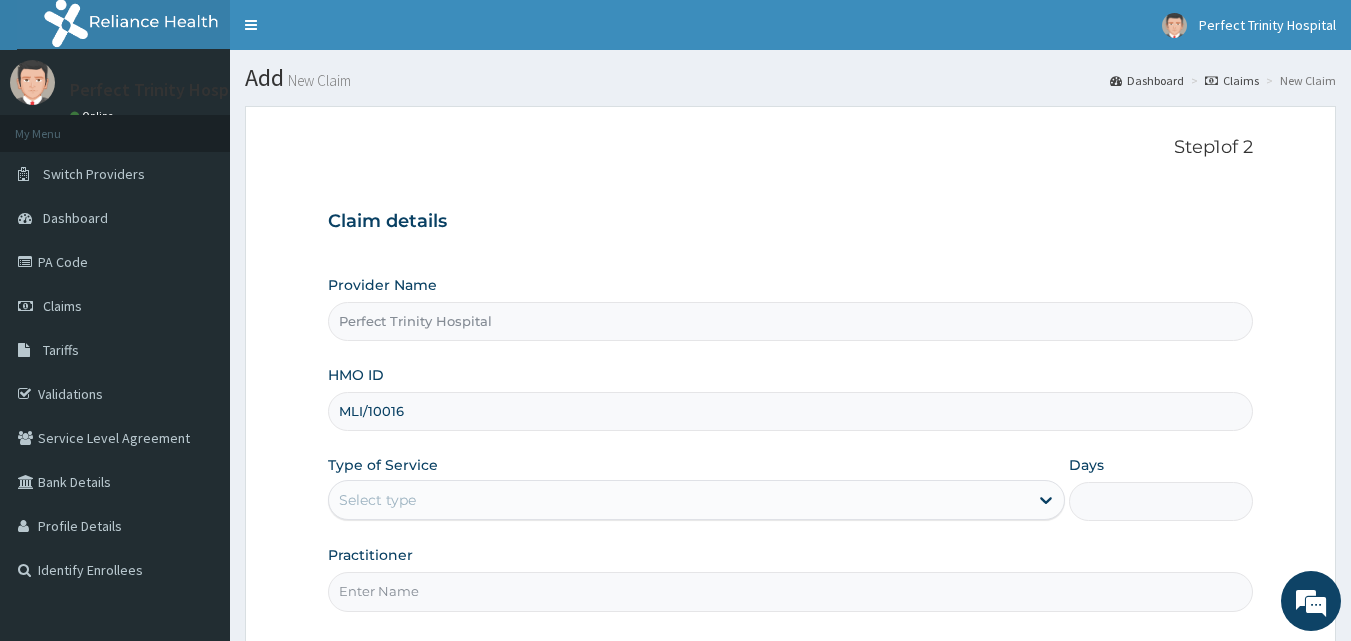 type on "MLI/10016/A" 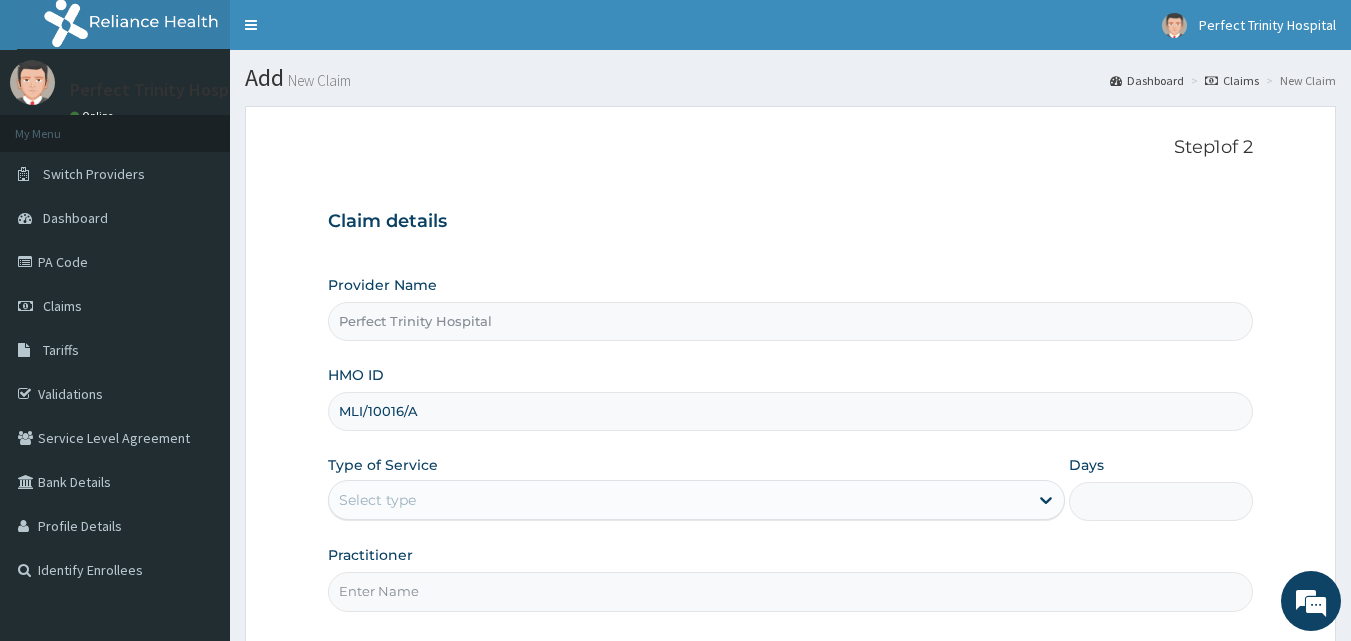 scroll, scrollTop: 0, scrollLeft: 0, axis: both 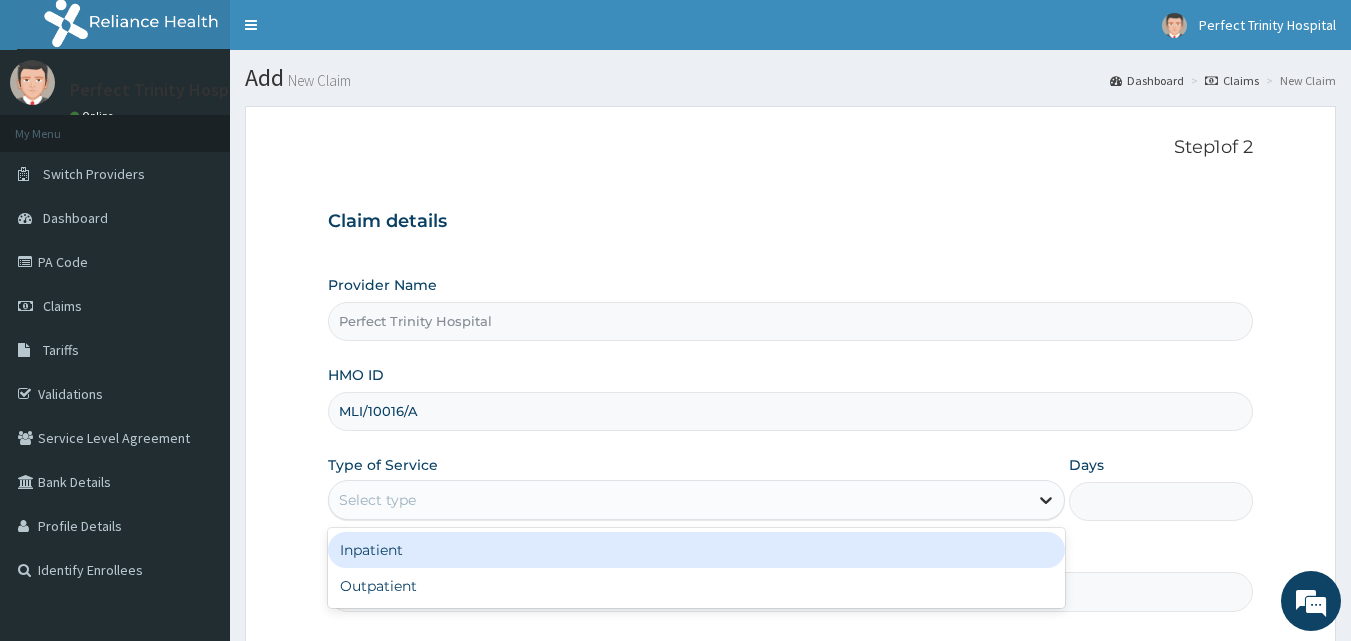 click at bounding box center [1046, 500] 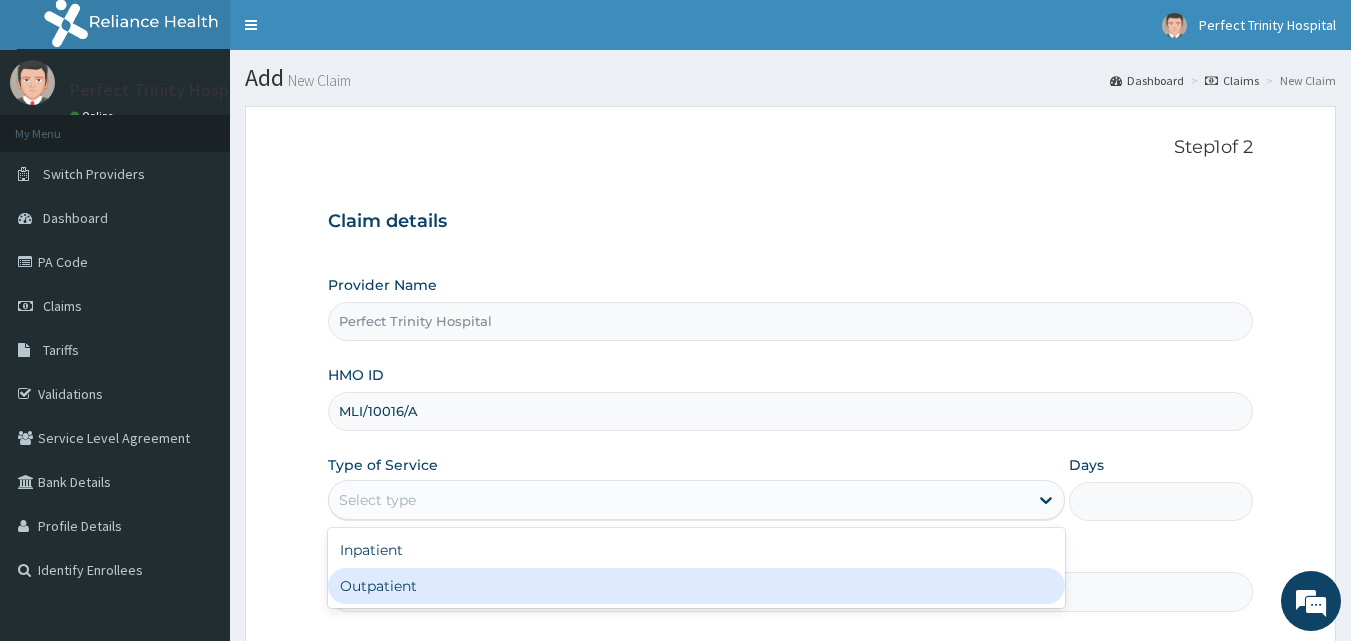 click on "Outpatient" at bounding box center [696, 586] 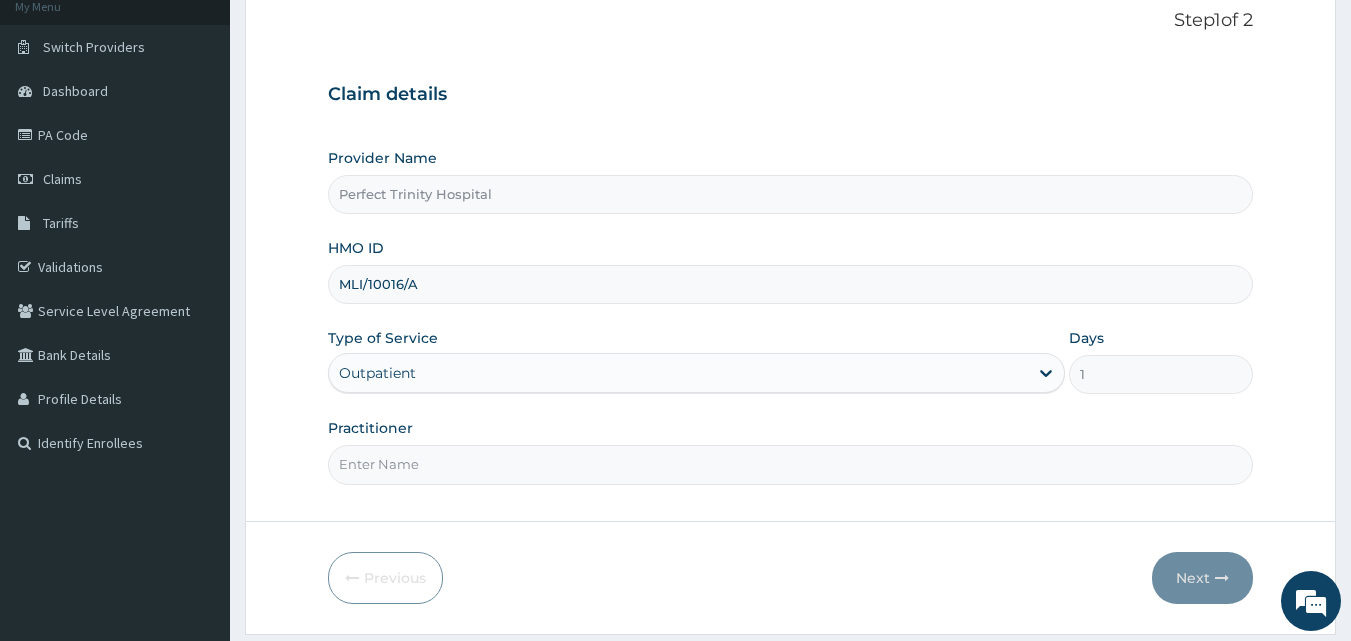scroll, scrollTop: 187, scrollLeft: 0, axis: vertical 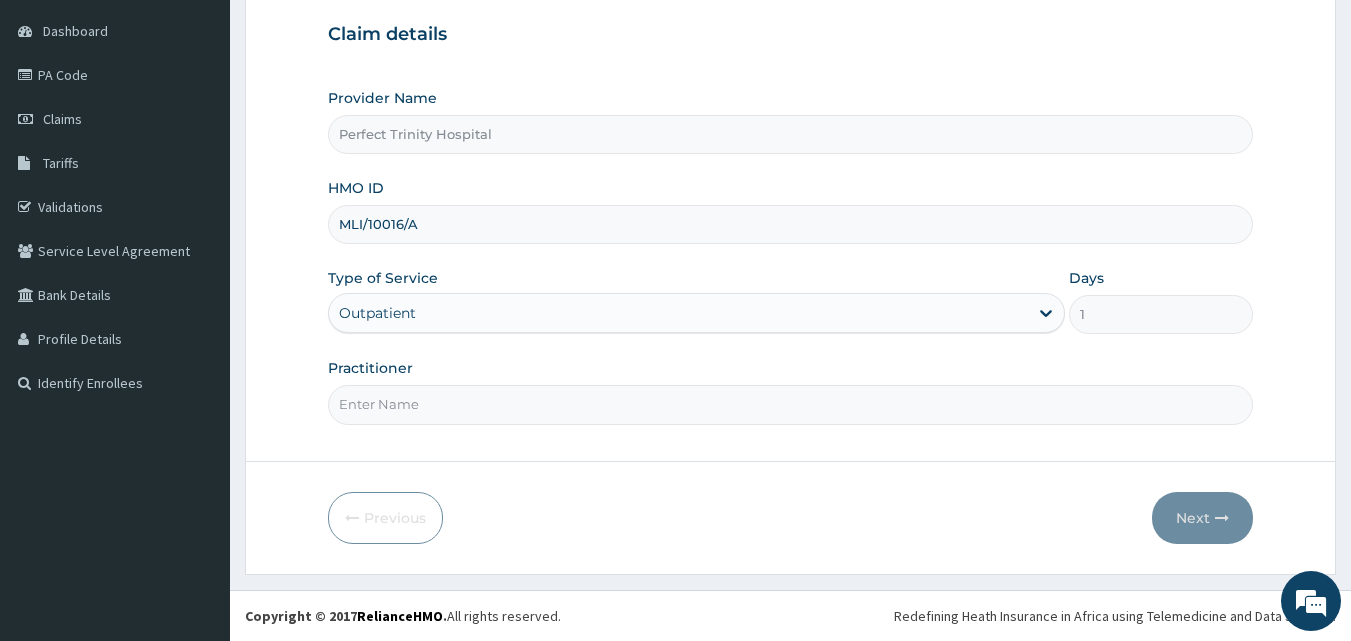 click on "Practitioner" at bounding box center [791, 404] 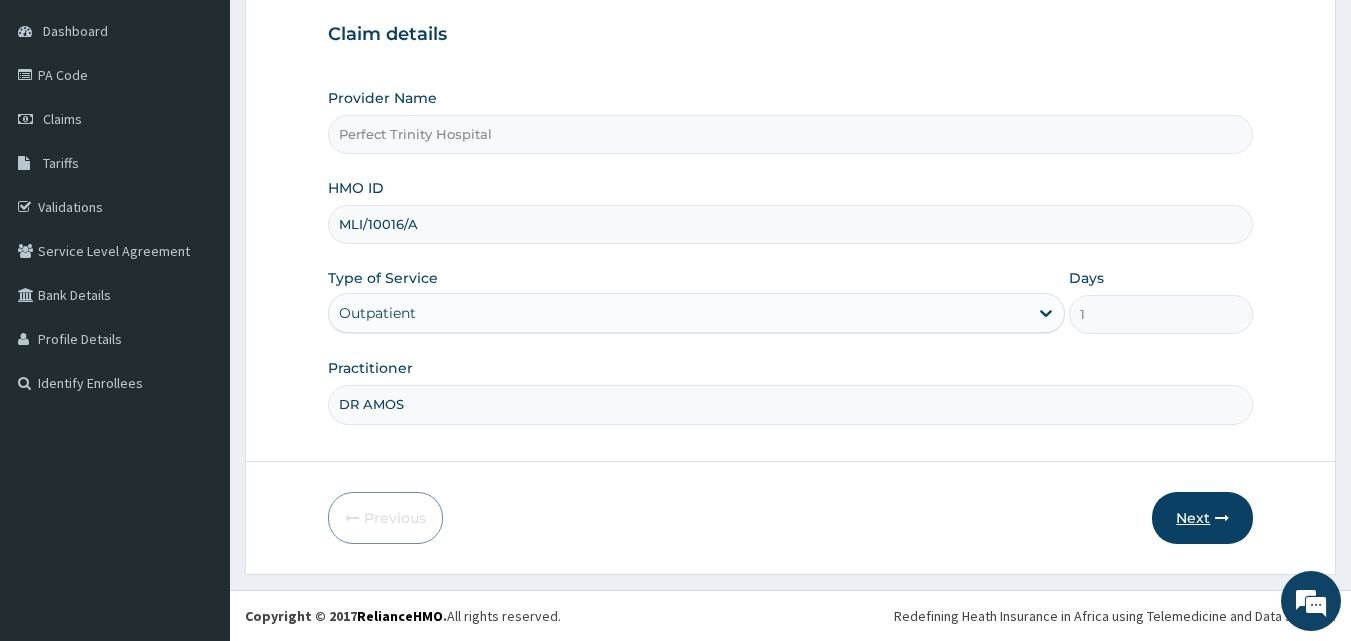 type on "DR AMOS" 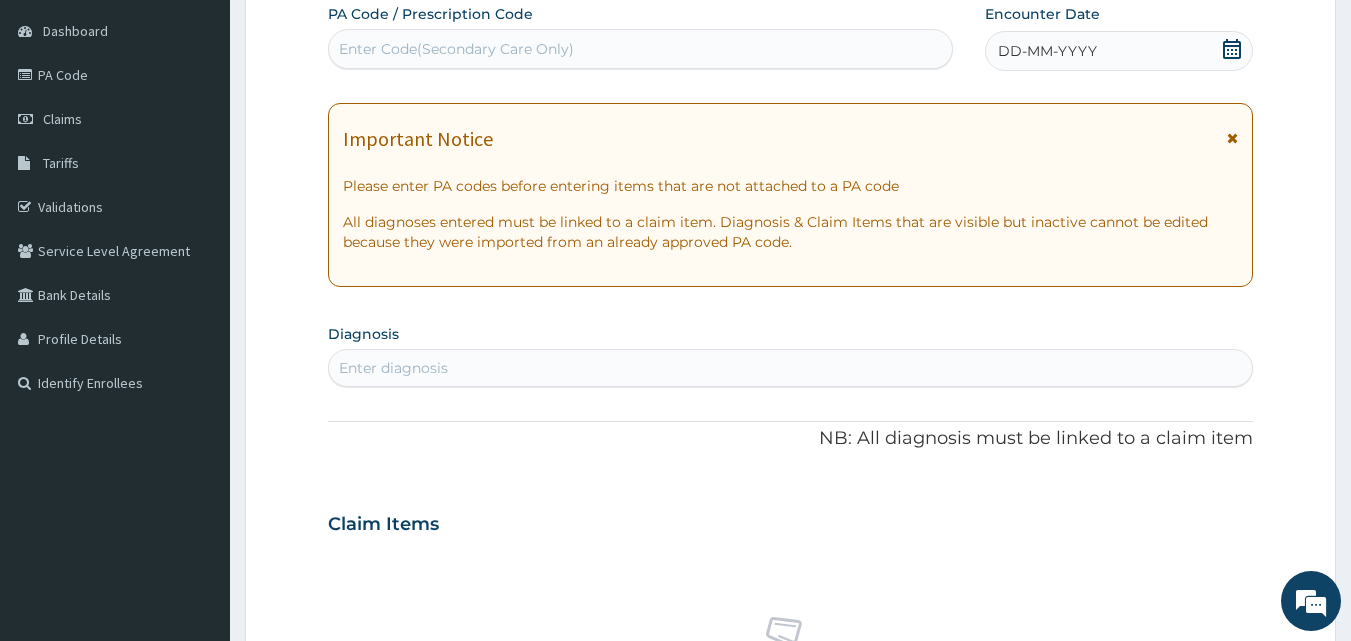 click 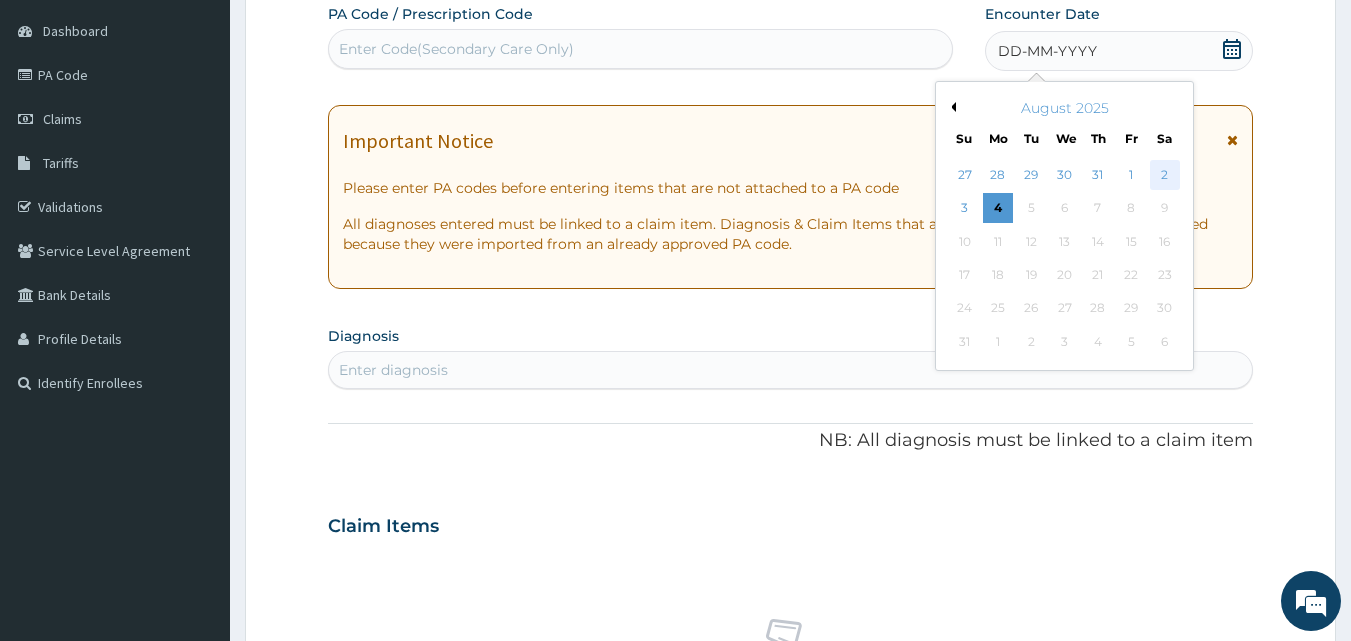 click on "2" at bounding box center [1165, 175] 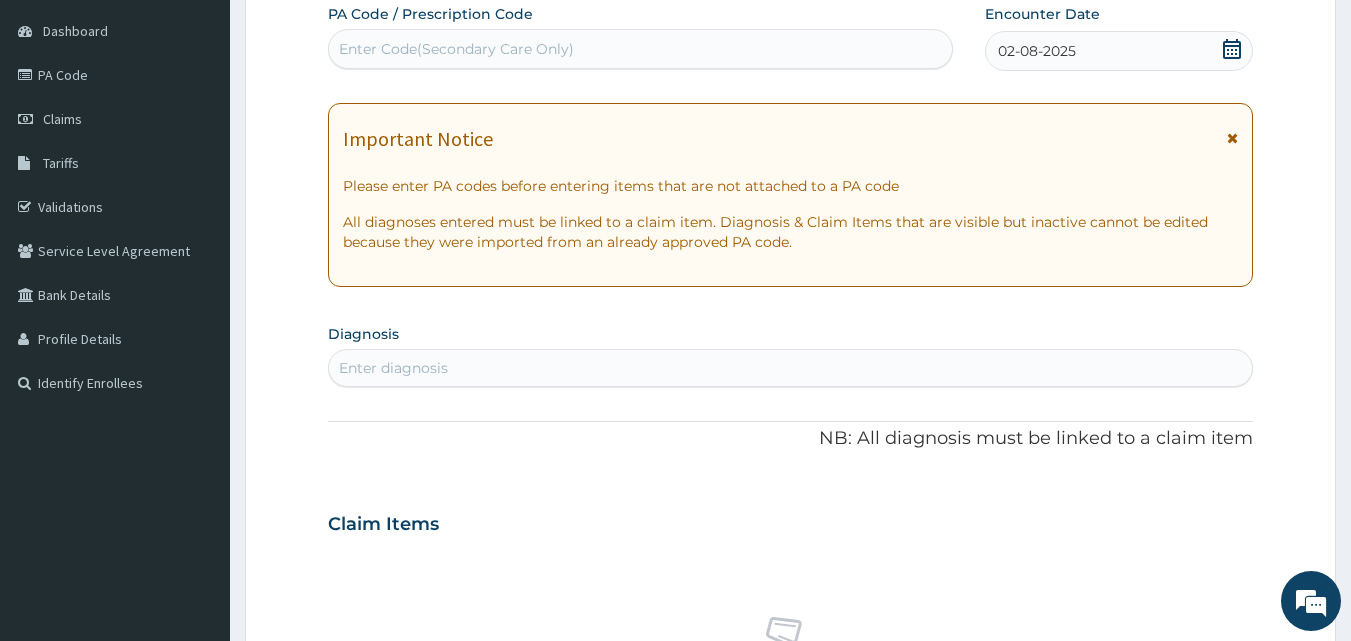 click on "Important Notice" at bounding box center [791, 144] 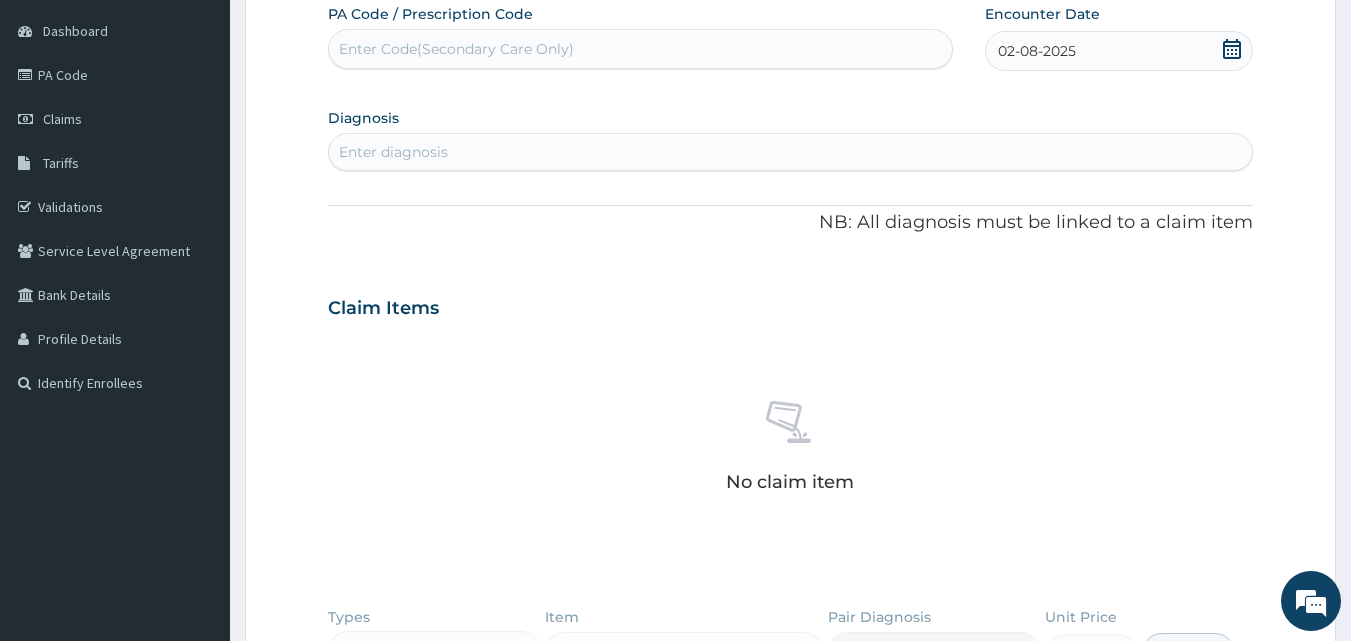 click on "Enter diagnosis" at bounding box center (791, 152) 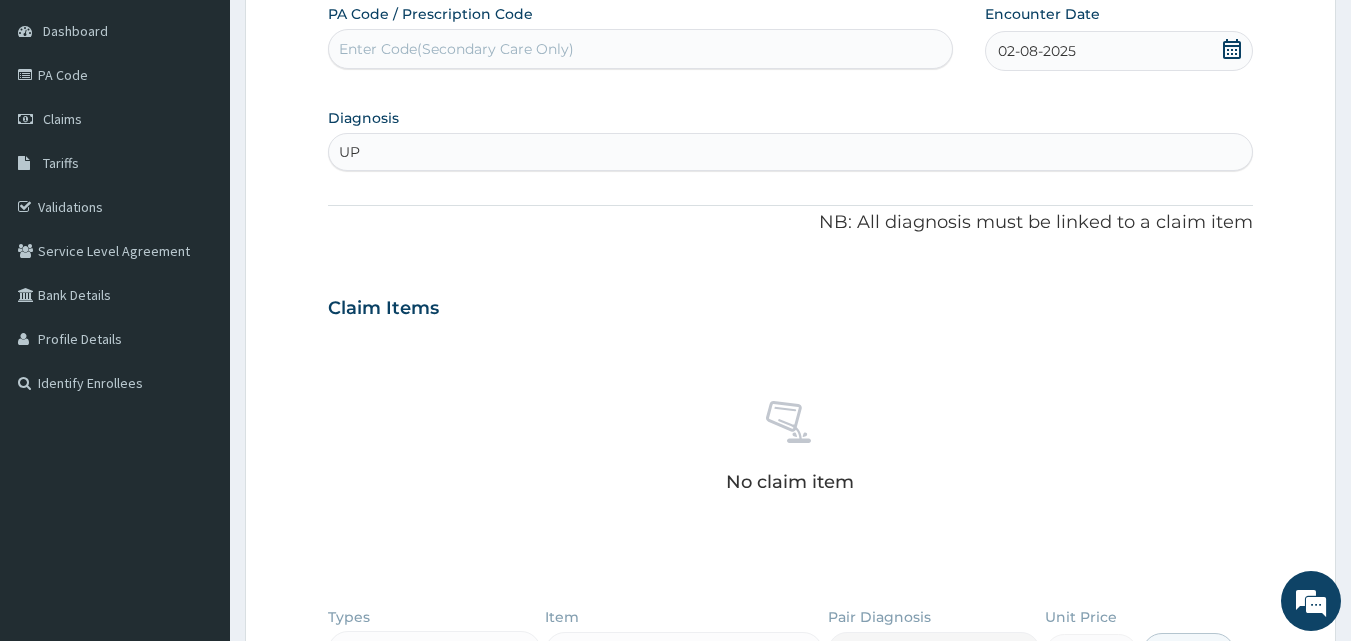 type on "U" 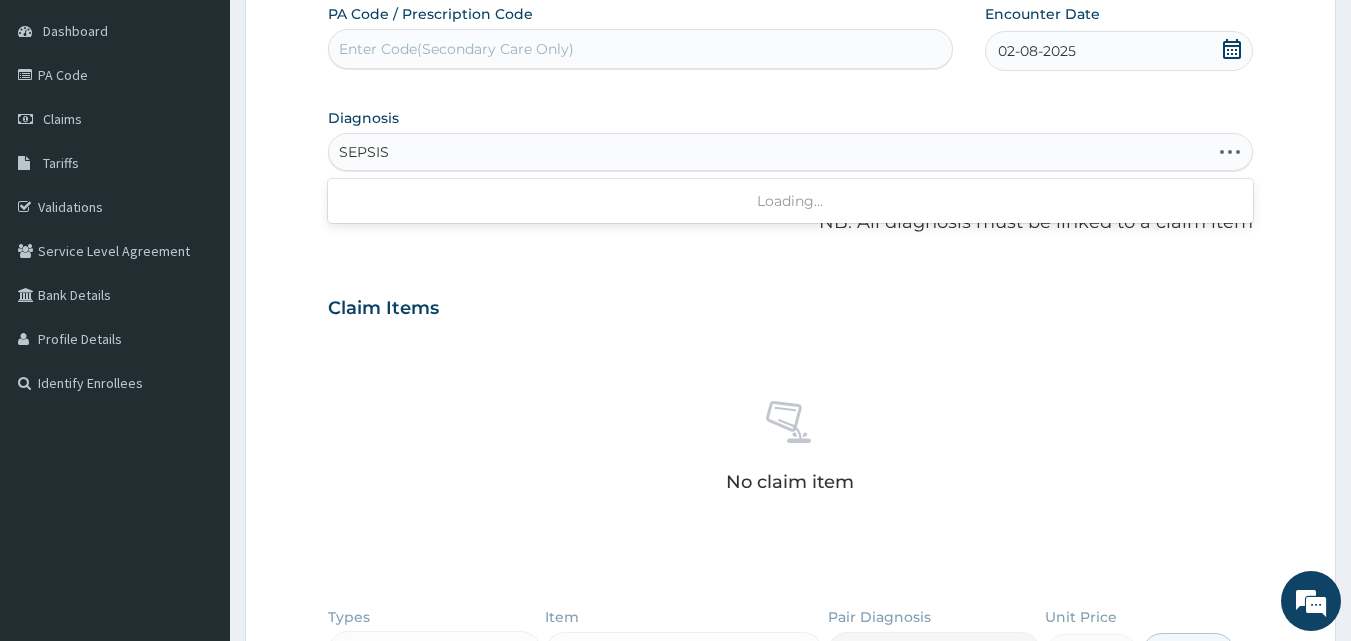 type on "SEPSIS" 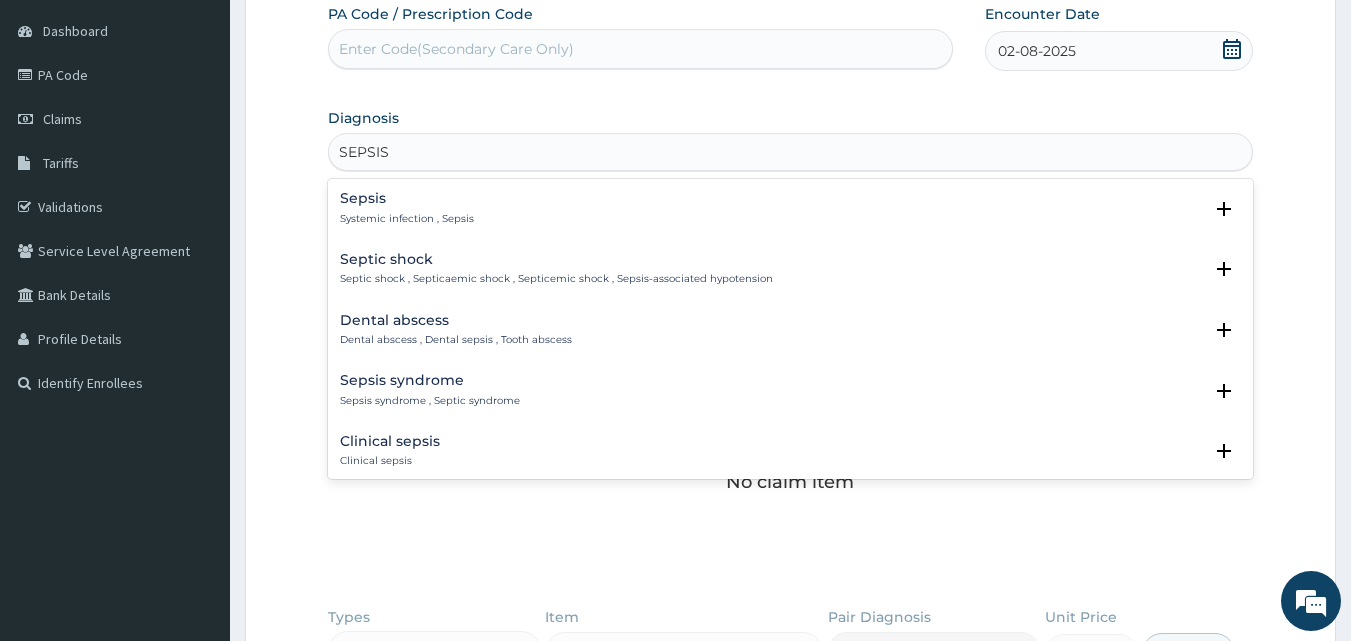 click on "Sepsis" at bounding box center [407, 198] 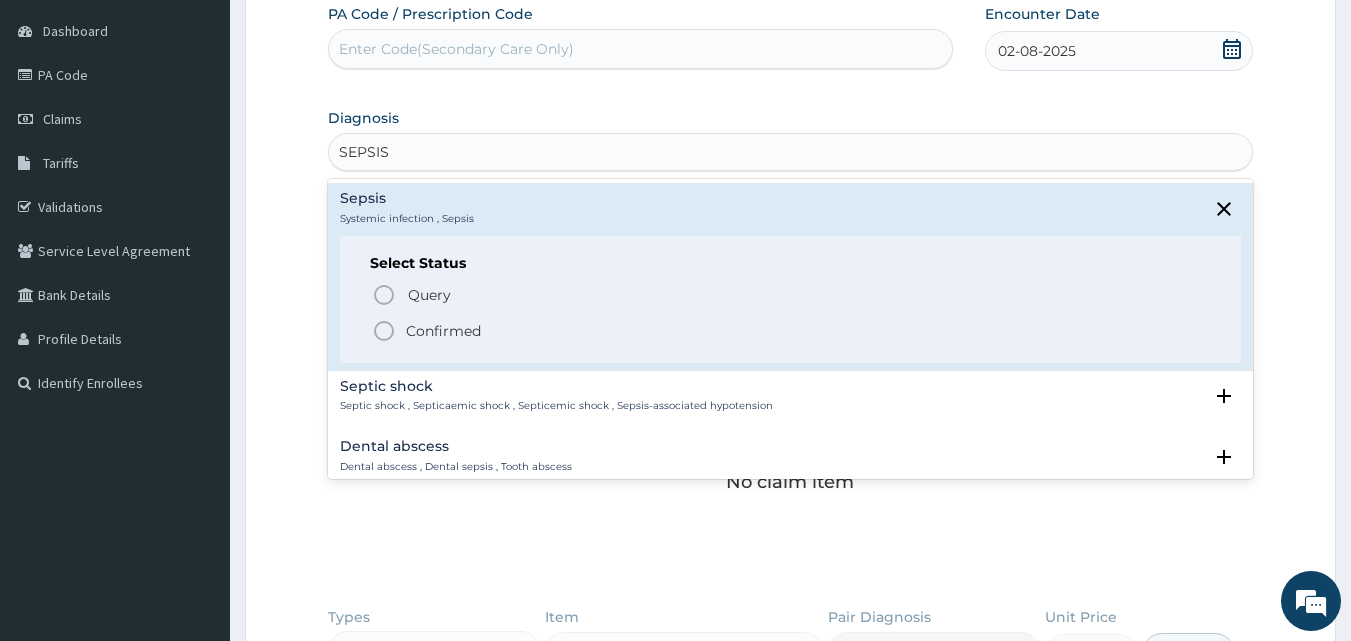 click 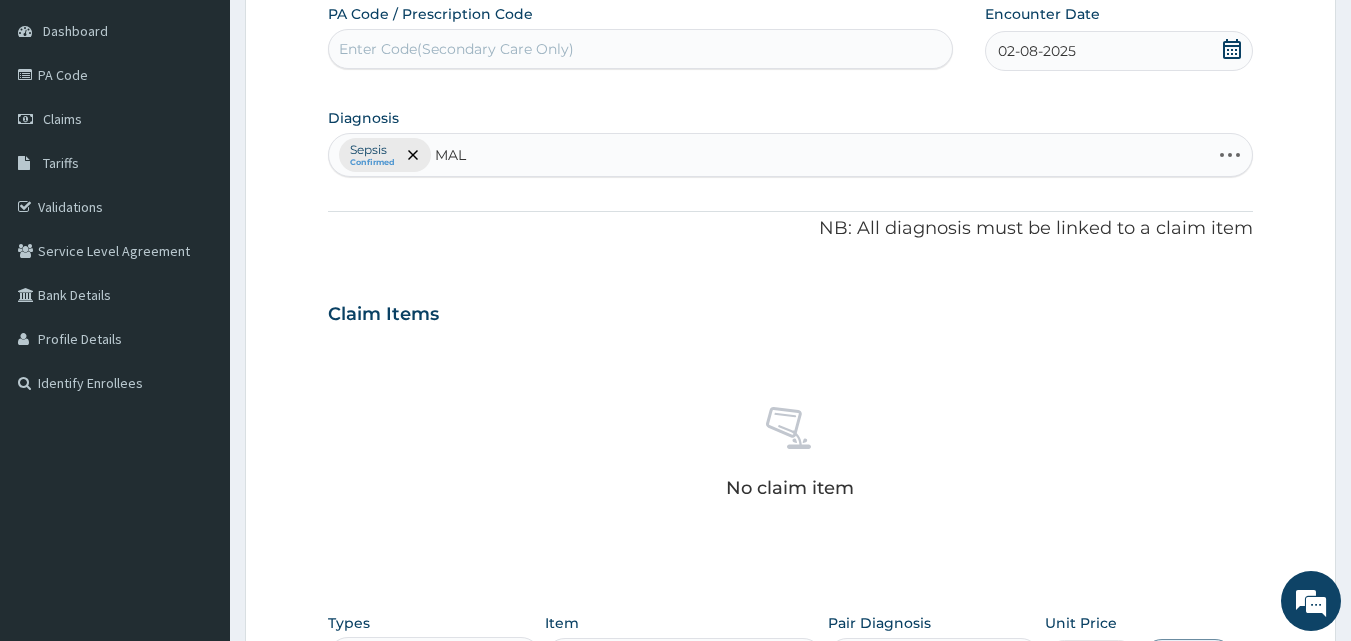 type on "MALA" 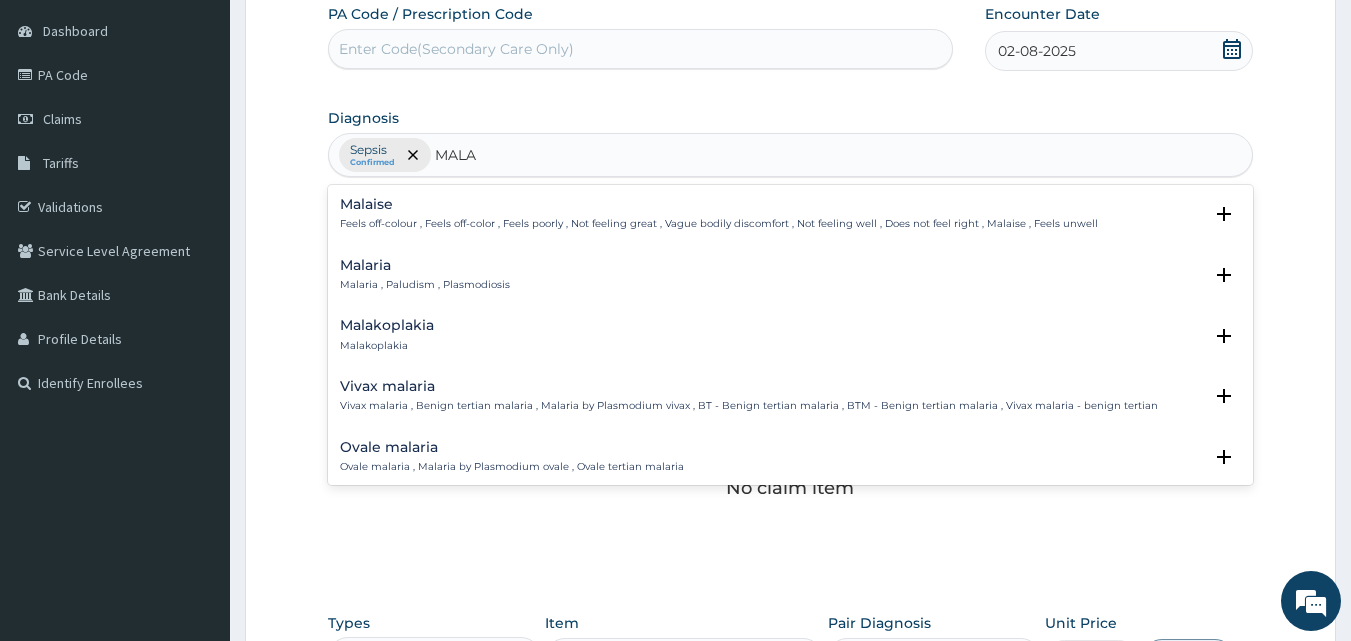click on "Malaria Malaria , Paludism , Plasmodiosis Select Status Query Query covers suspected (?), Keep in view (kiv), Ruled out (r/o) Confirmed" at bounding box center (791, 280) 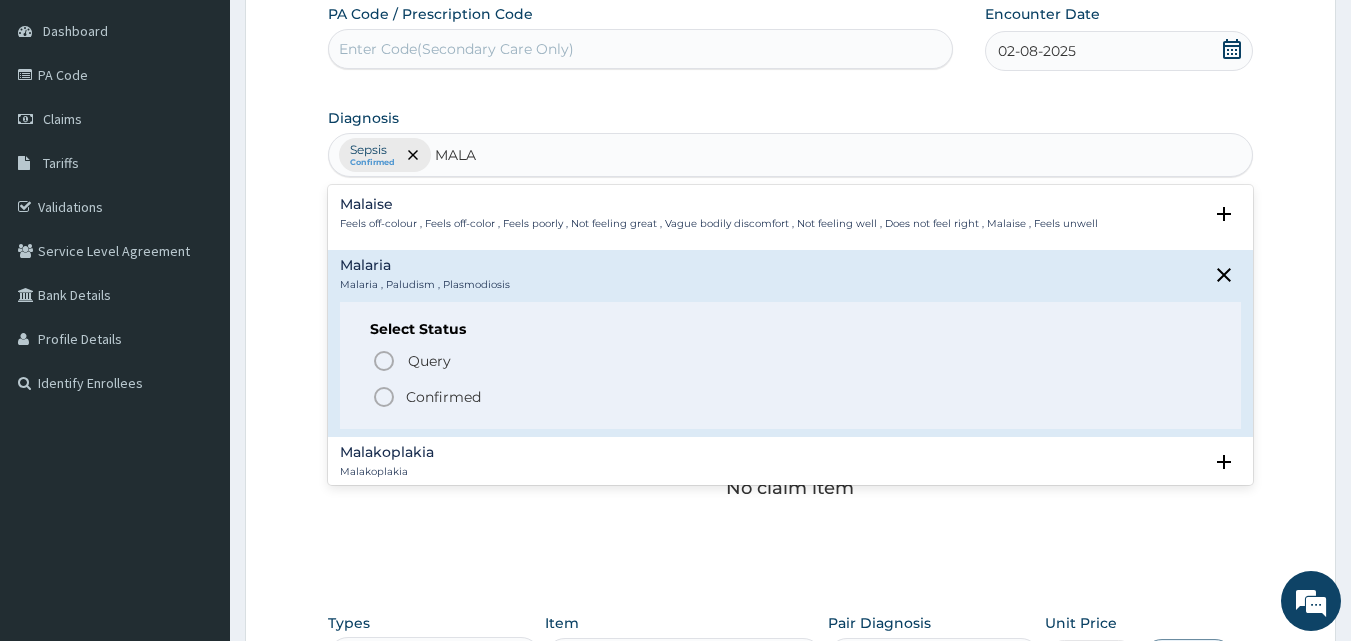 click 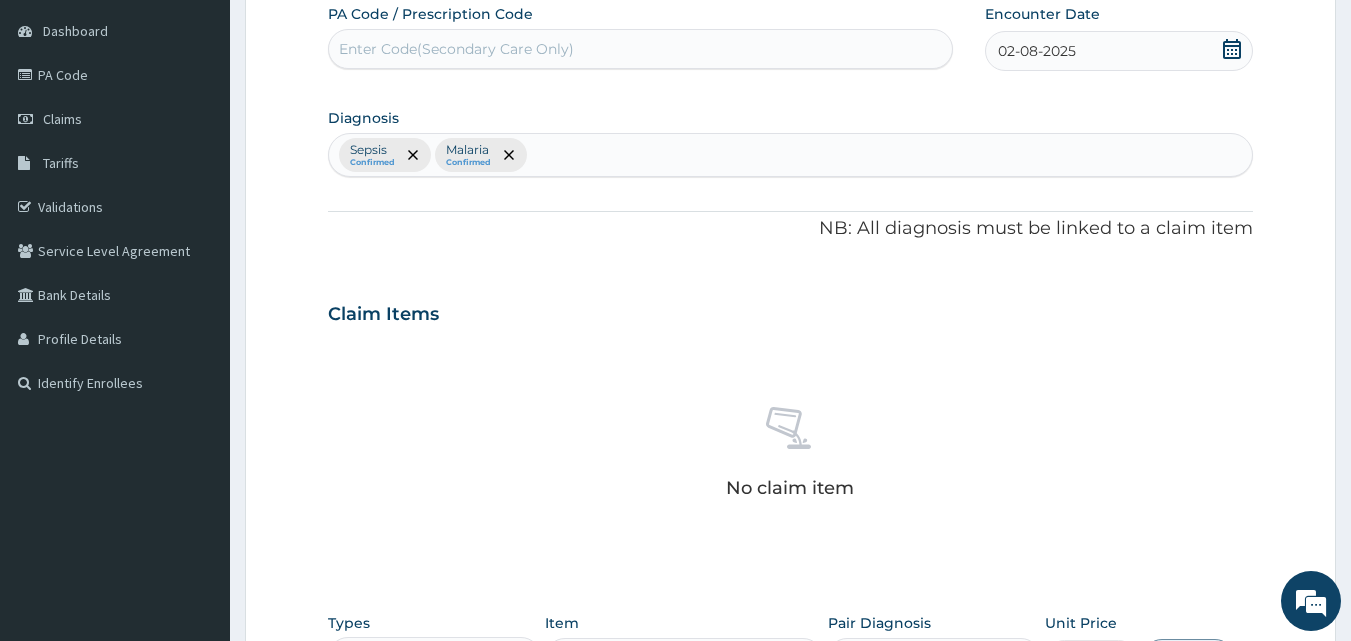 scroll, scrollTop: 585, scrollLeft: 0, axis: vertical 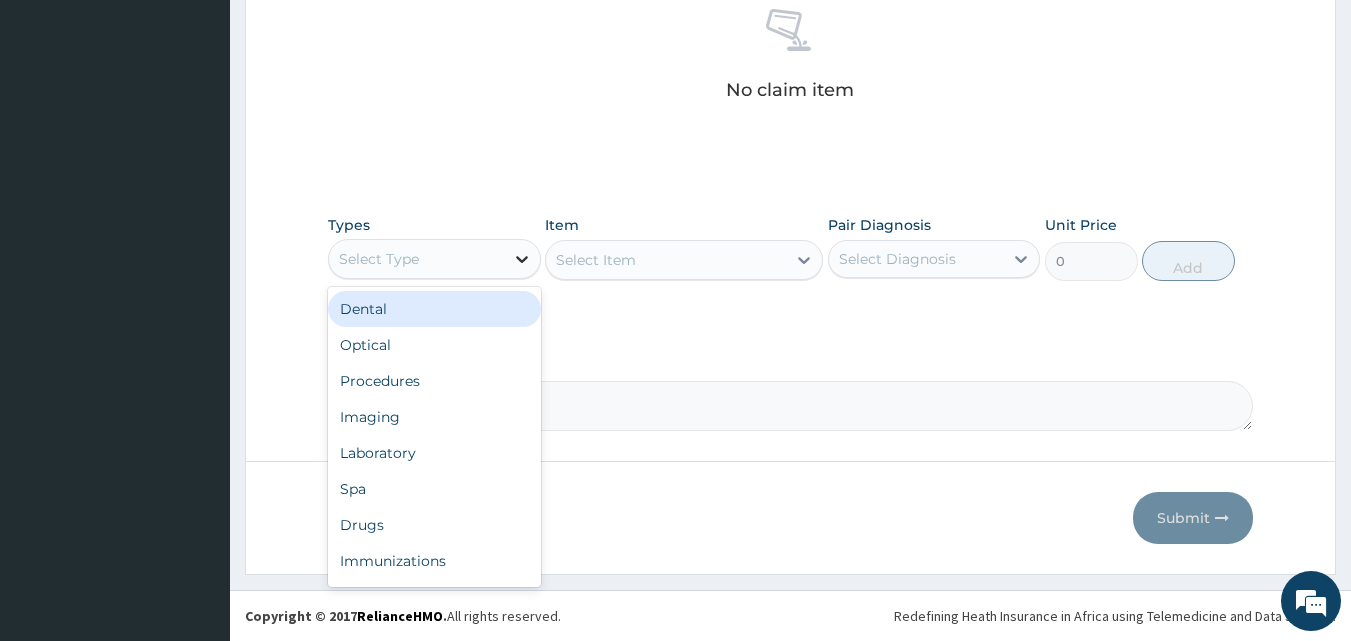 click at bounding box center [522, 259] 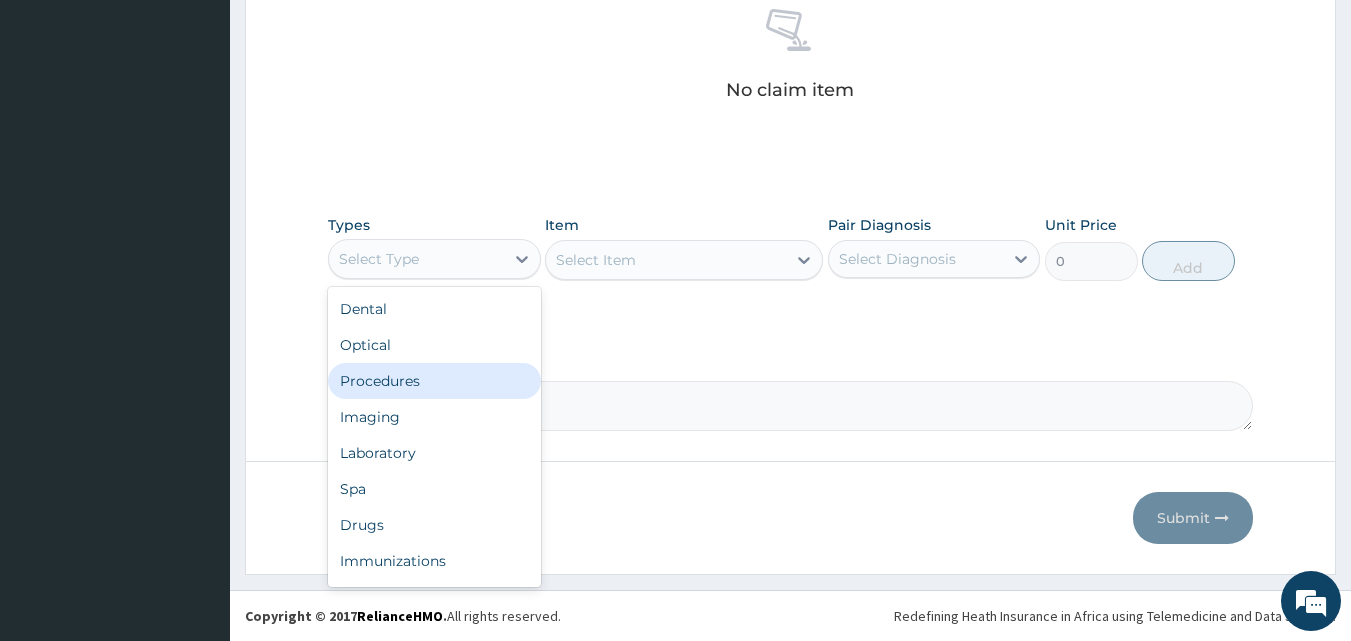click on "Procedures" at bounding box center [434, 381] 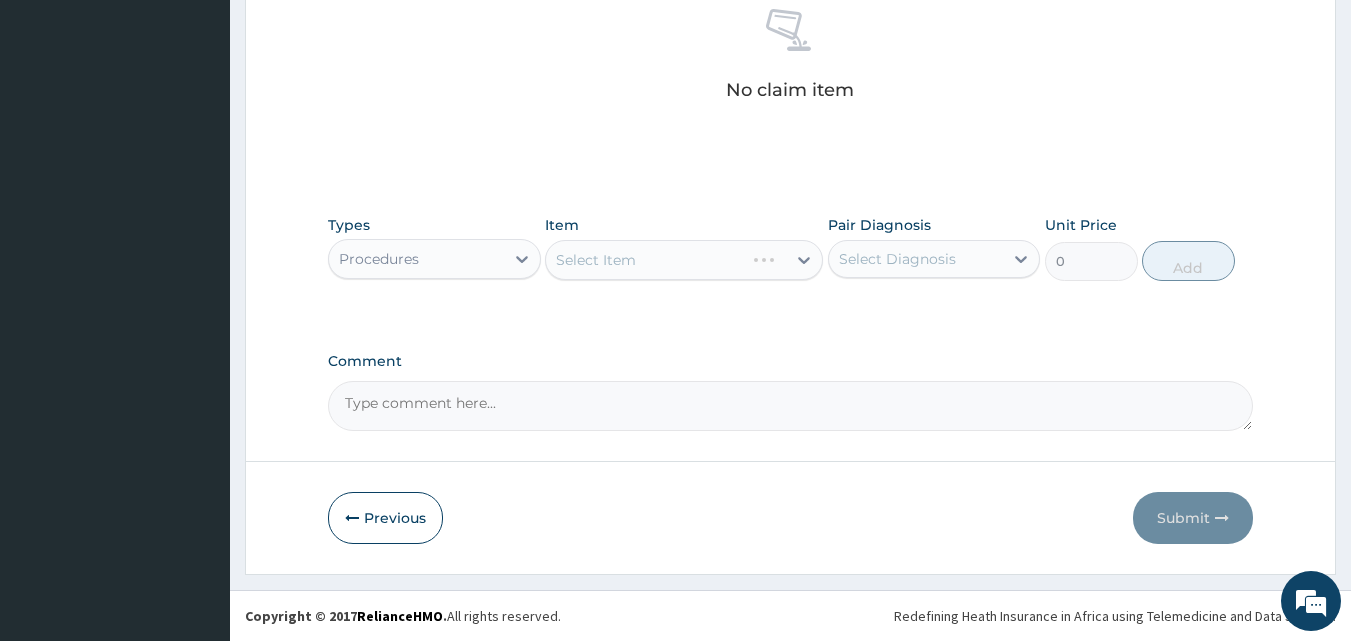 click on "Select Item" at bounding box center [684, 260] 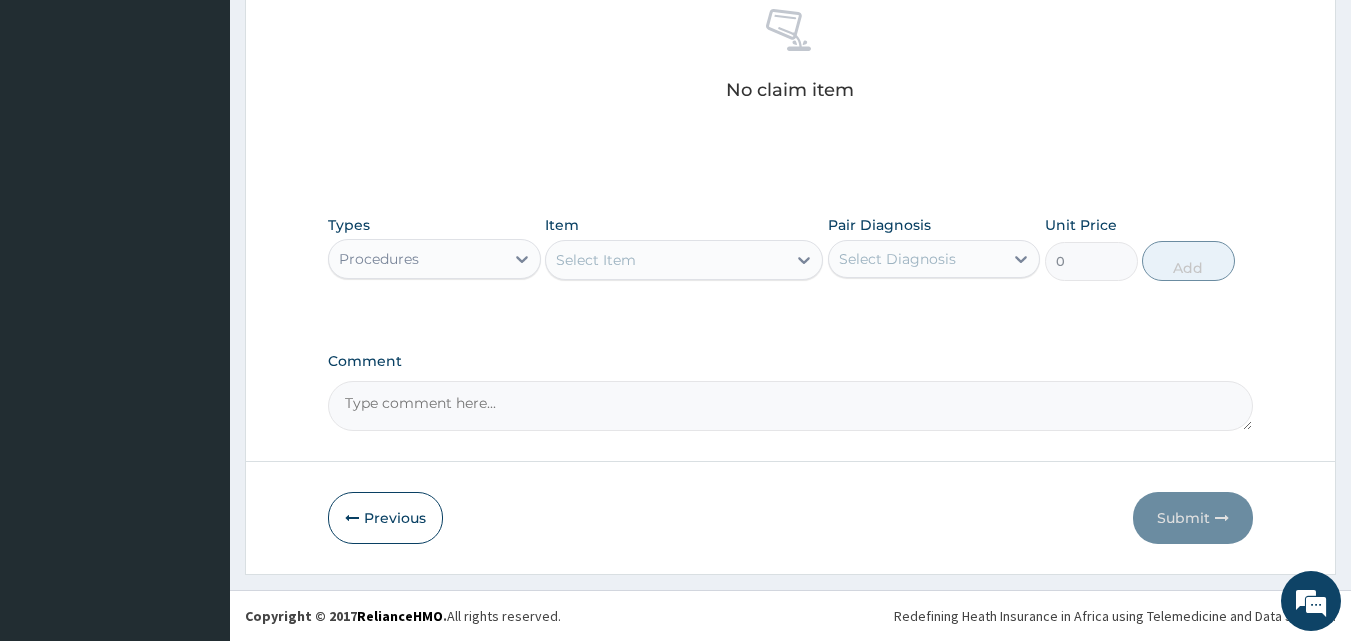 click 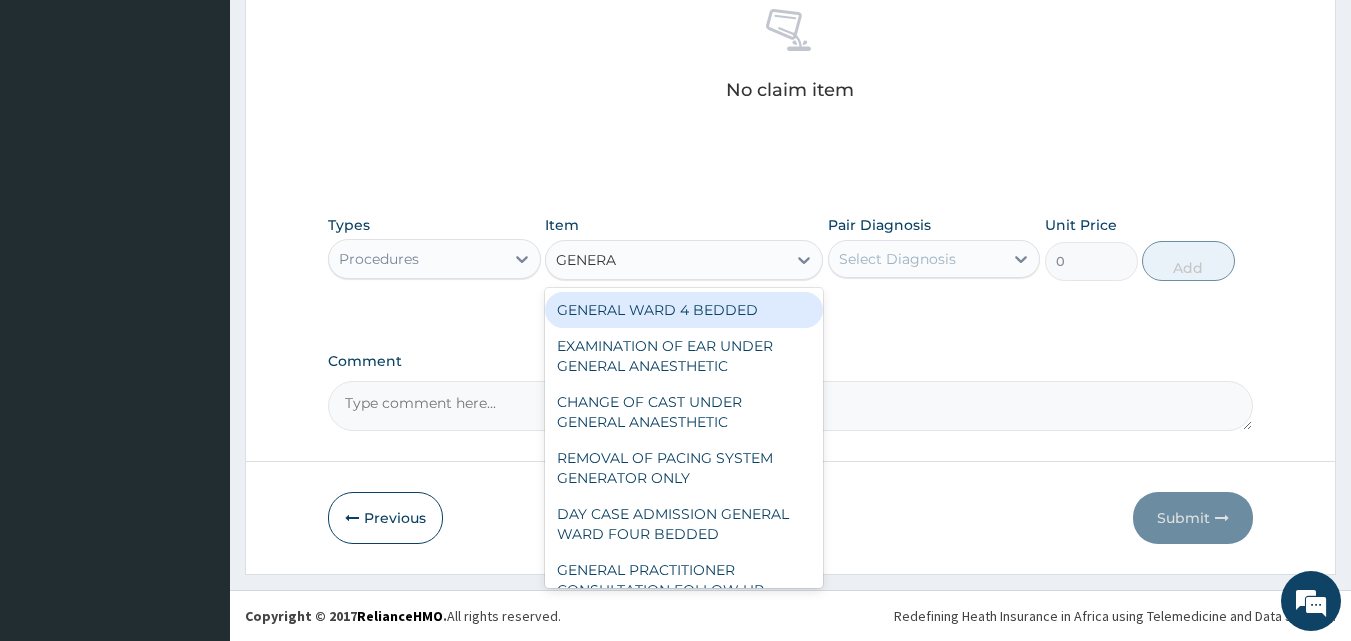 type on "GENERAL" 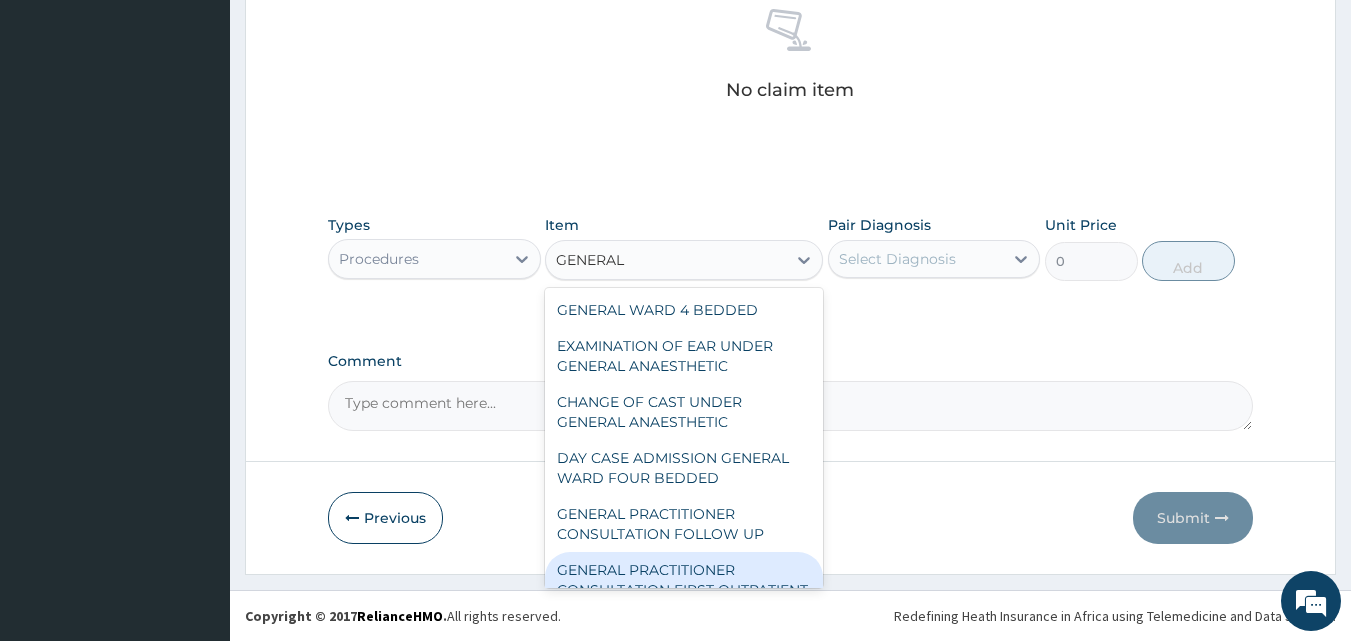 click on "GENERAL PRACTITIONER CONSULTATION FIRST OUTPATIENT CONSULTATION" at bounding box center [684, 590] 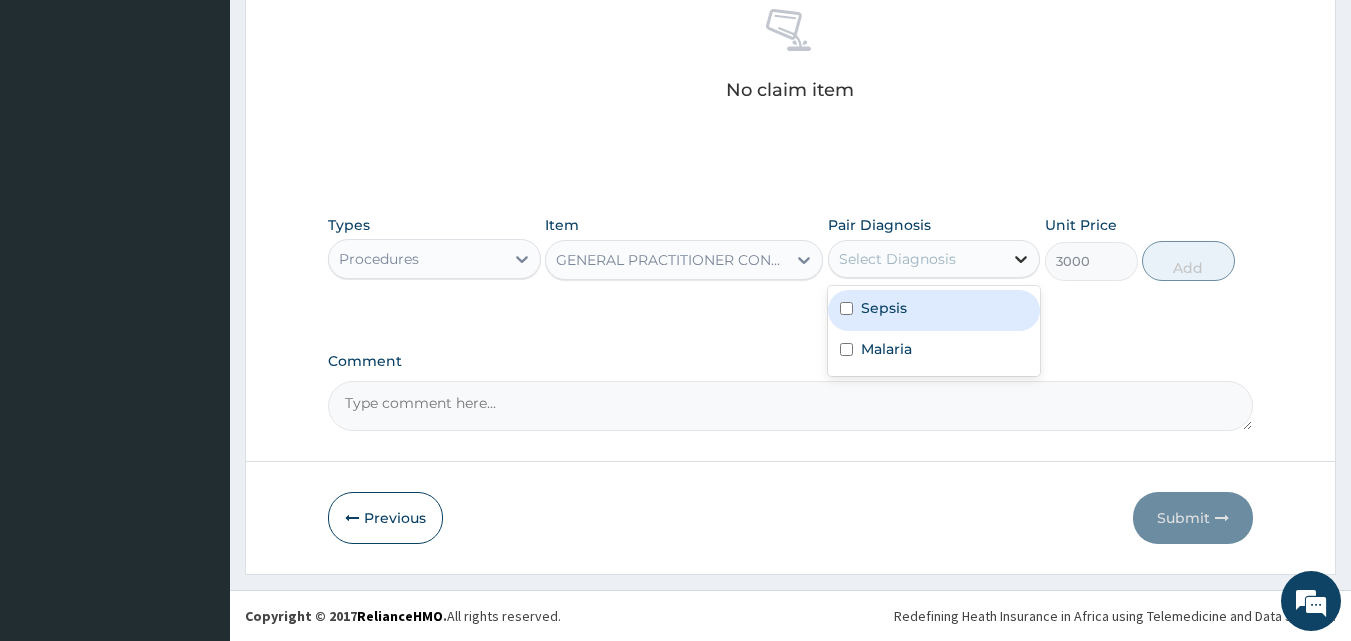 click 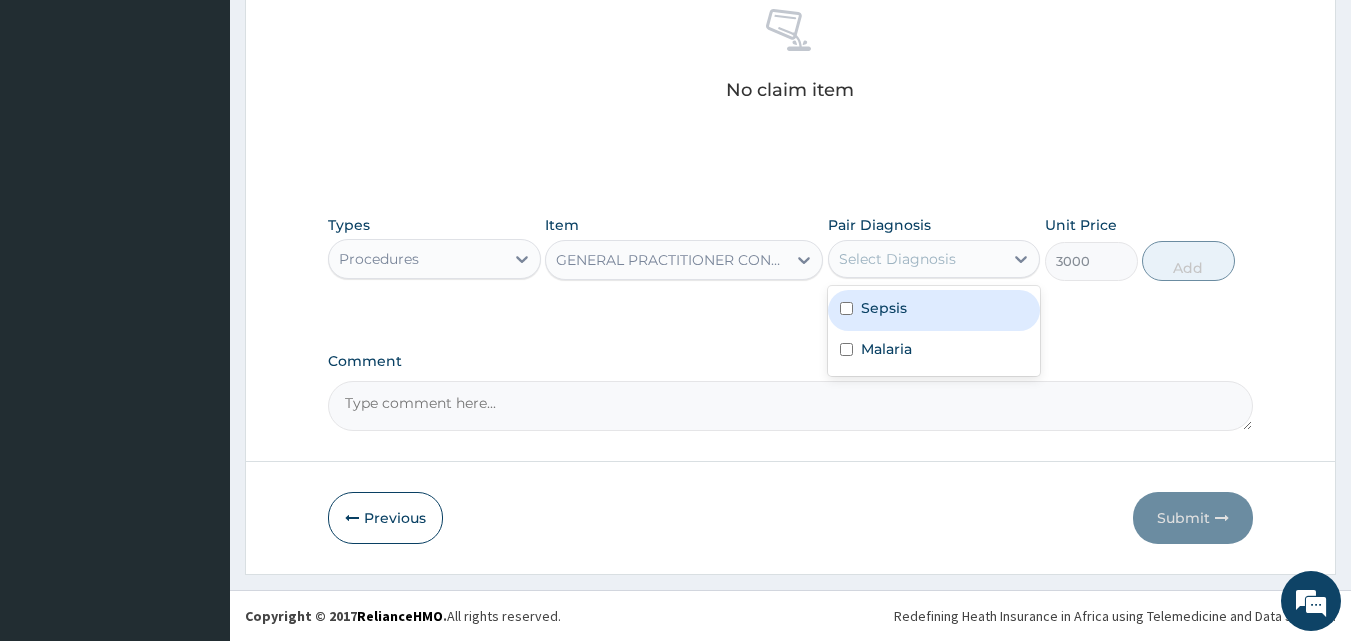 click at bounding box center (846, 308) 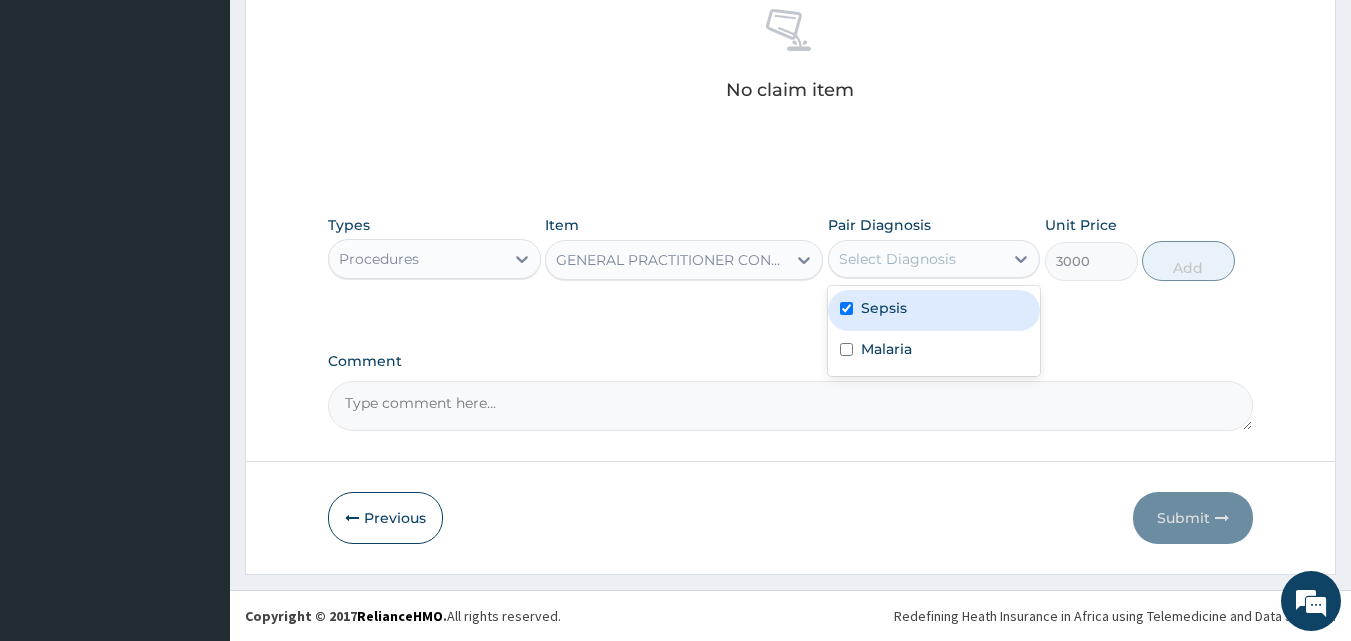 checkbox on "true" 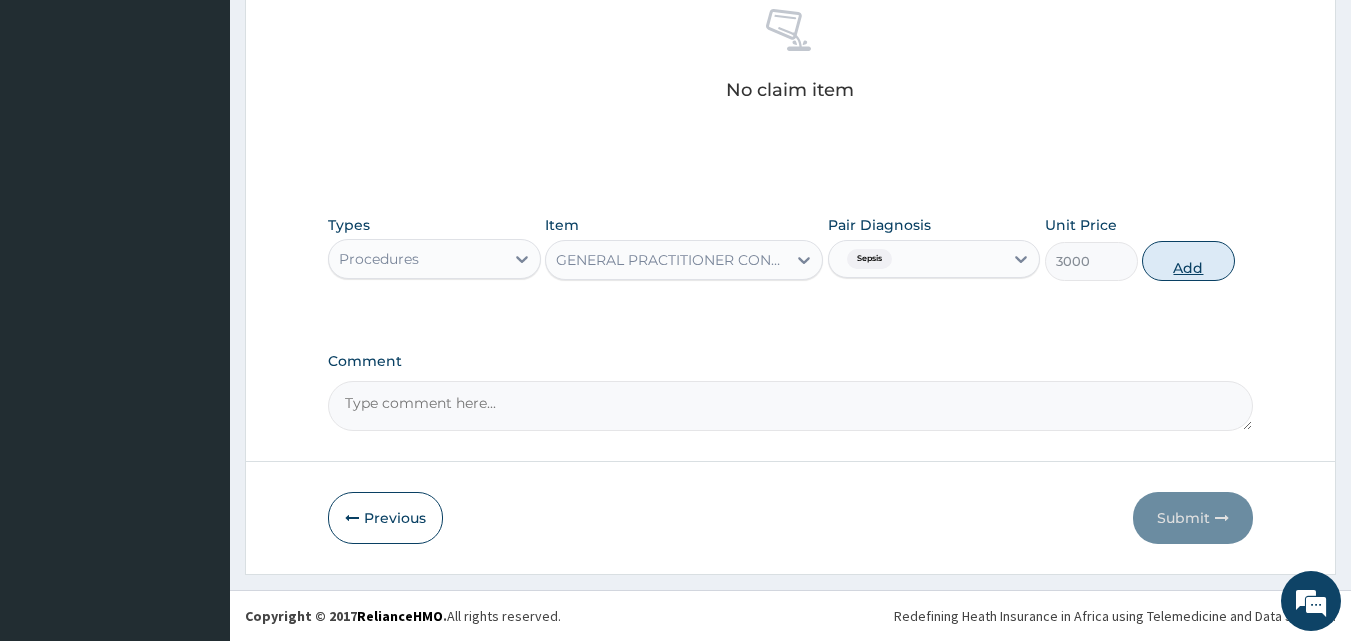 click on "Add" at bounding box center [1188, 261] 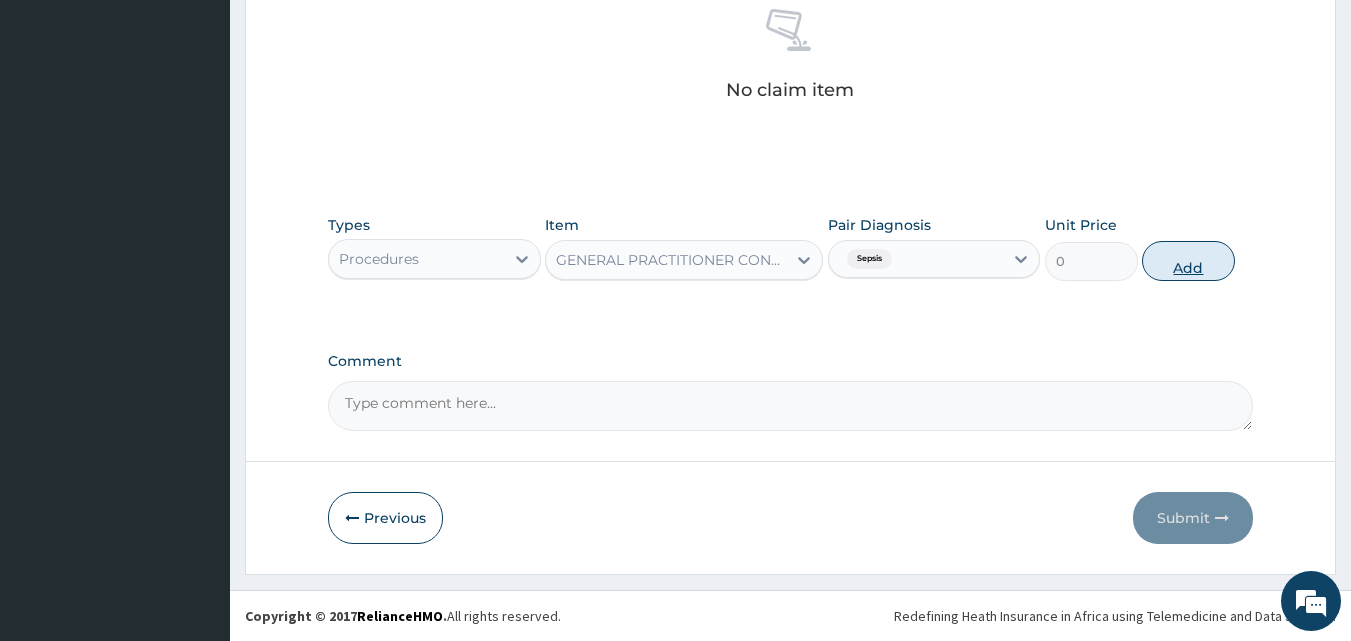 scroll, scrollTop: 536, scrollLeft: 0, axis: vertical 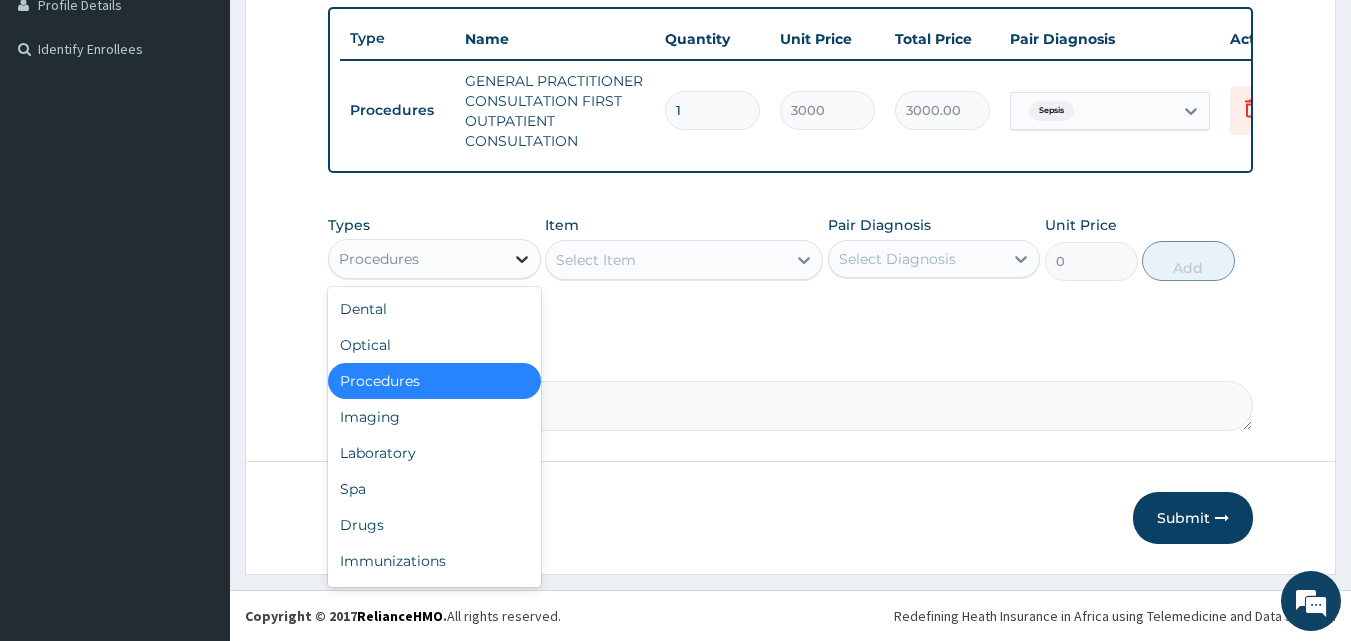 click 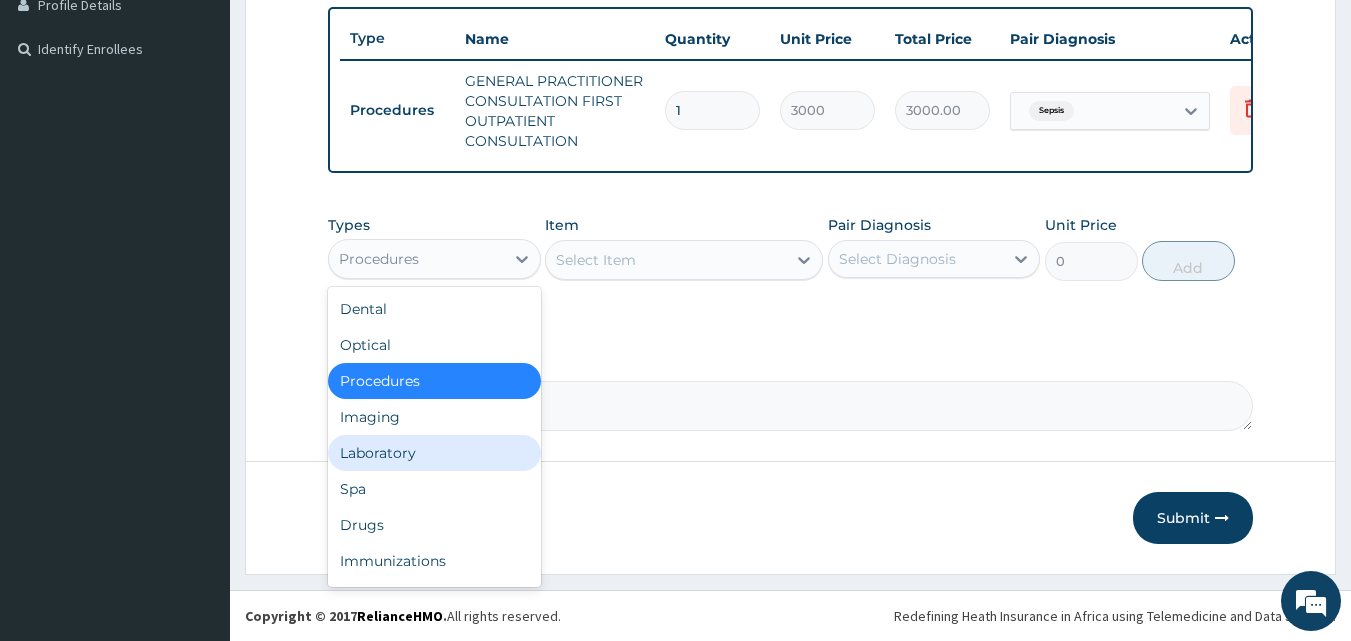 click on "Laboratory" at bounding box center (434, 453) 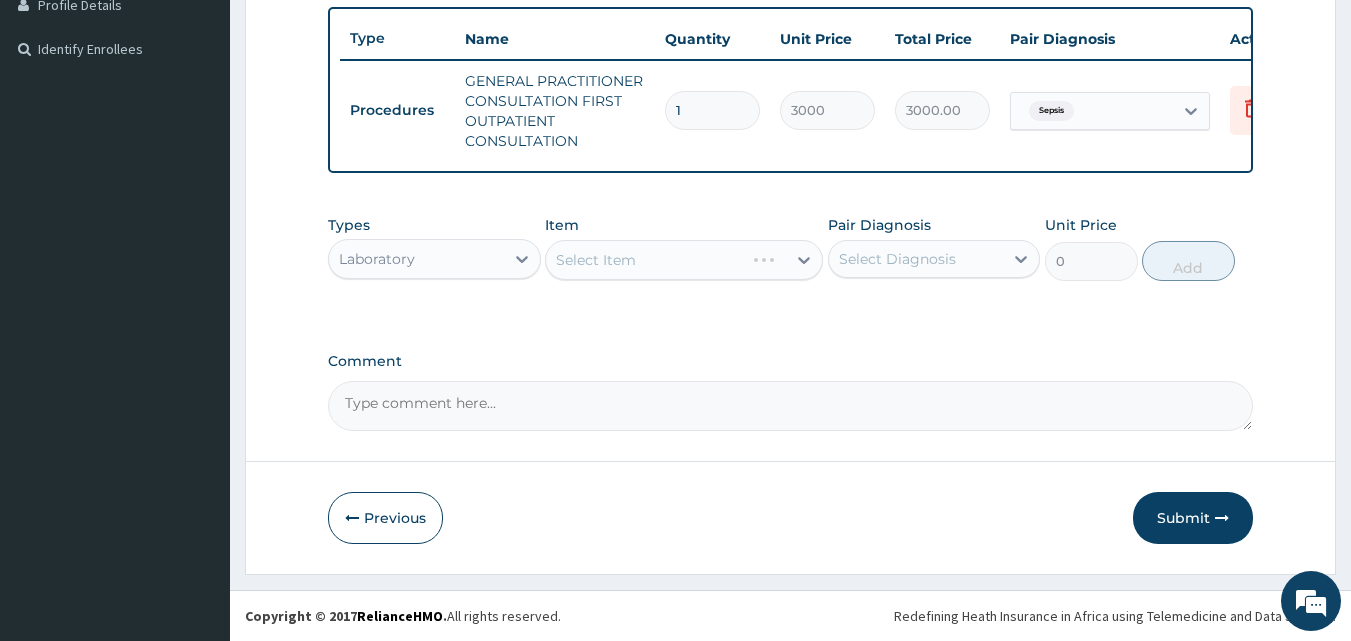 click on "Select Item" at bounding box center (684, 260) 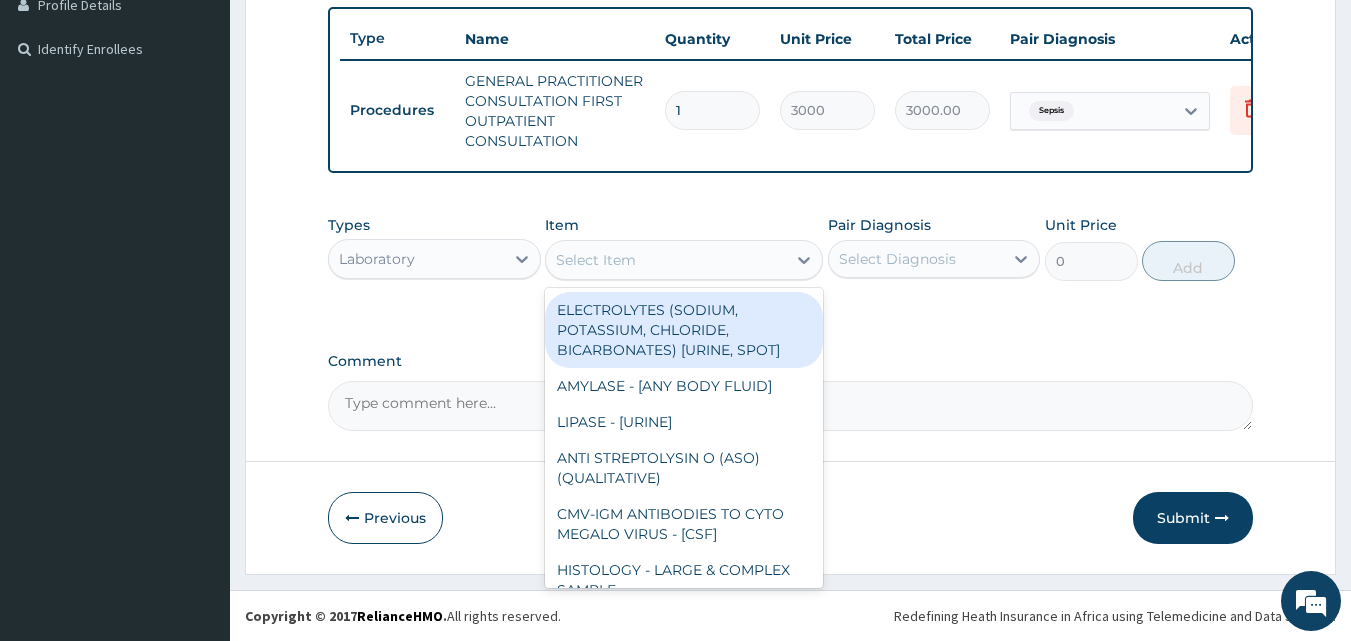 click 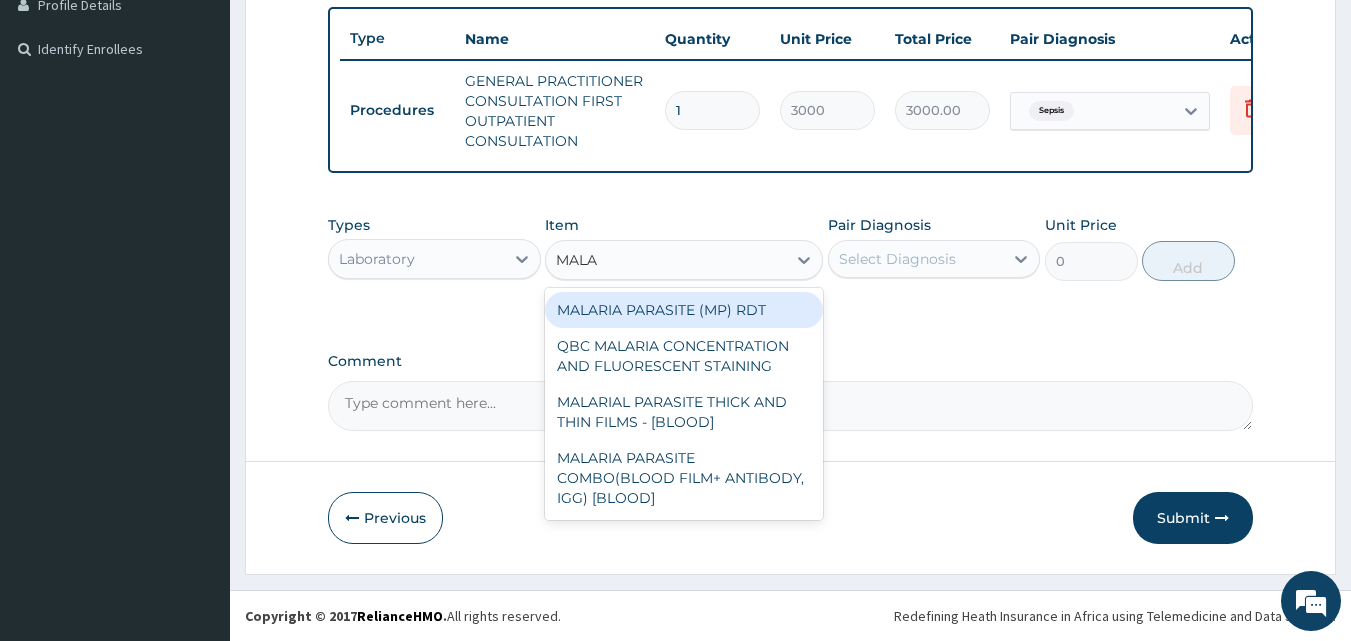 type on "MALAR" 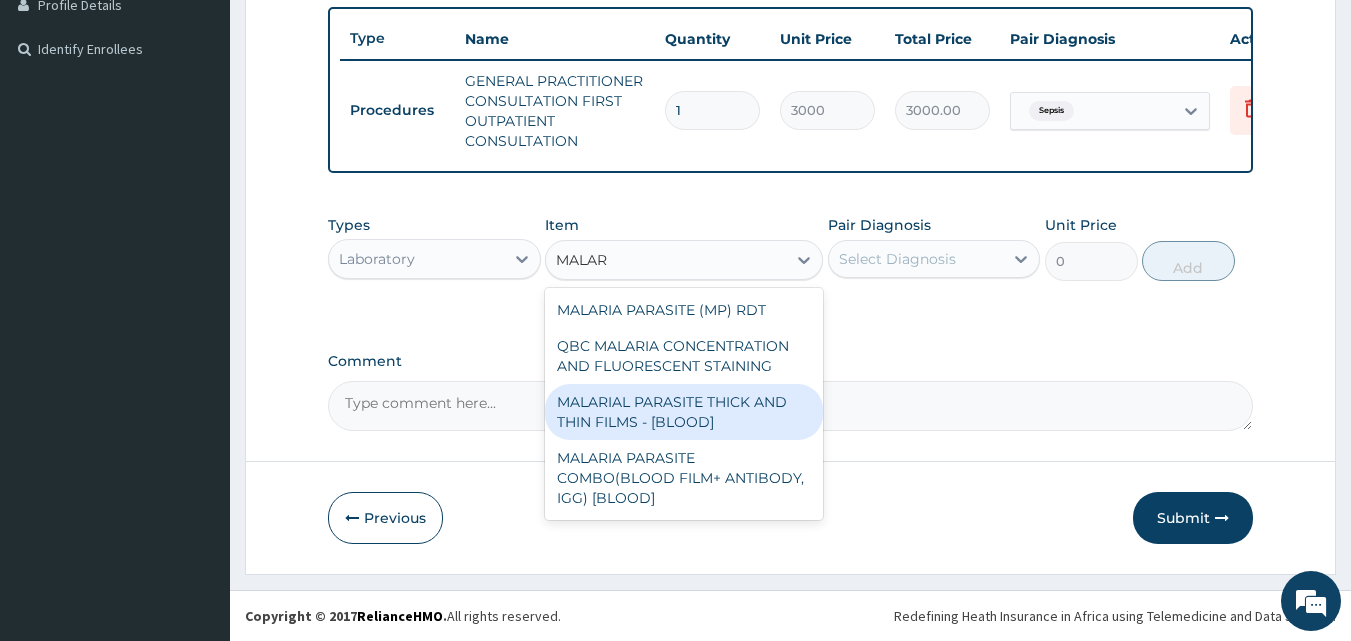 click on "MALARIAL PARASITE THICK AND THIN FILMS - [BLOOD]" at bounding box center [684, 412] 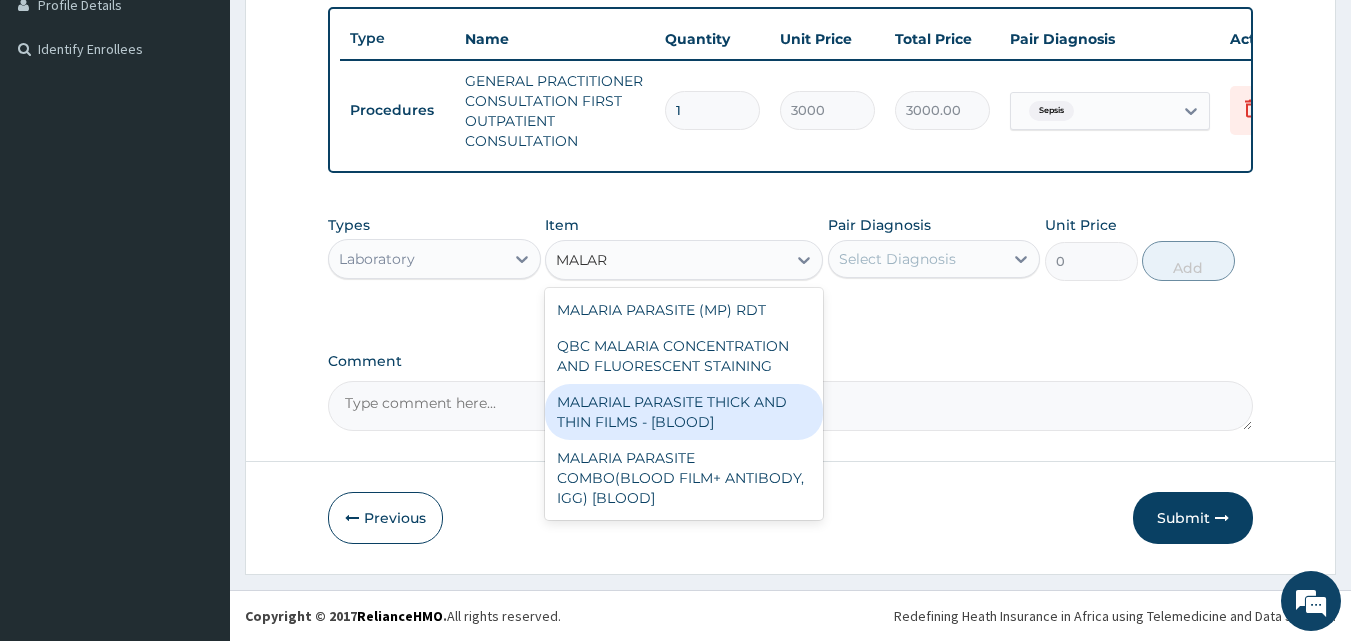 type 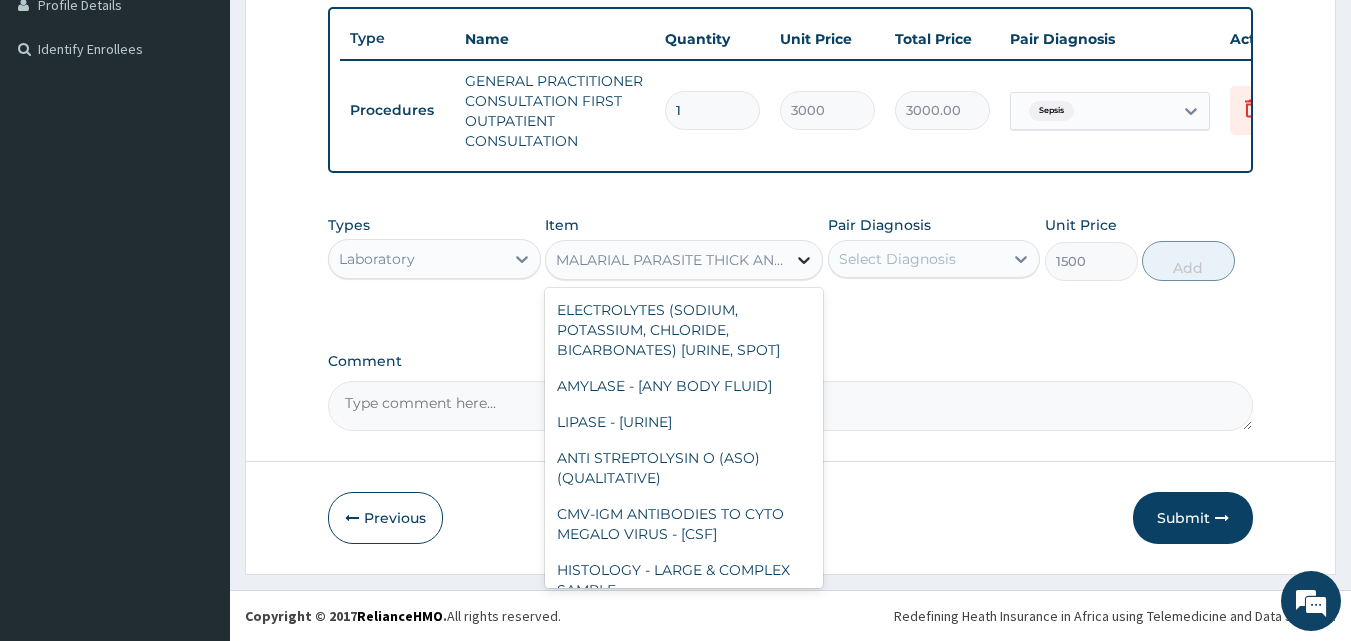 click 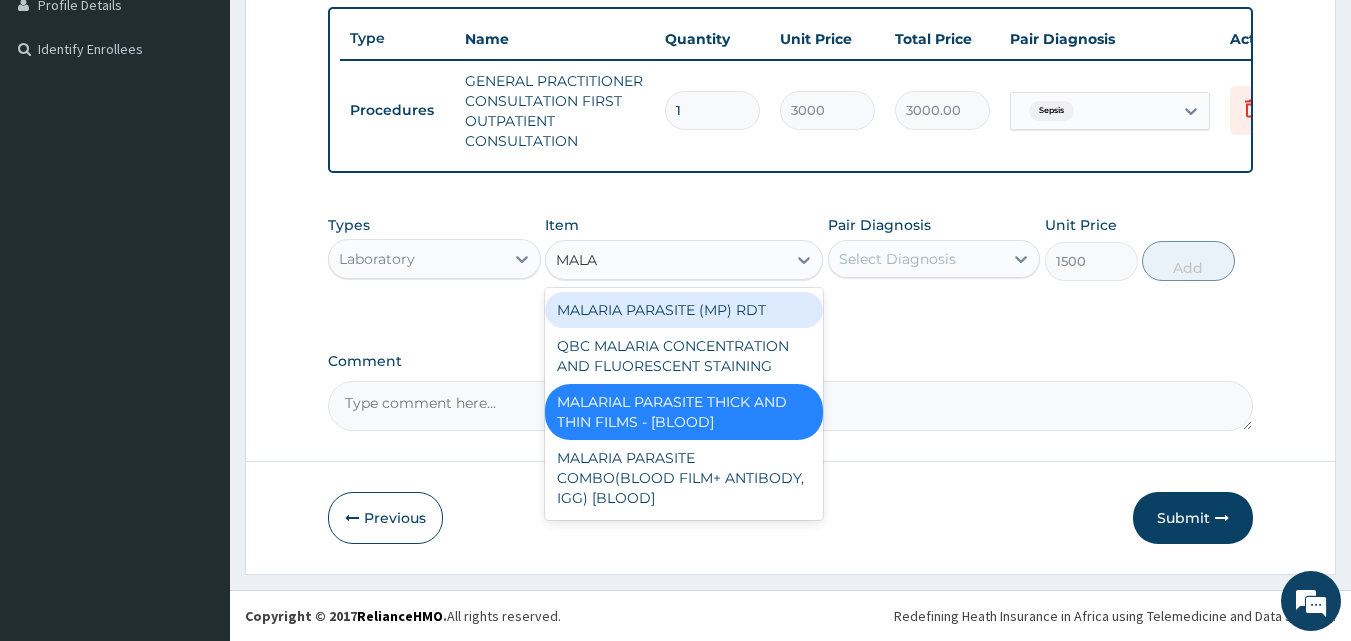 scroll, scrollTop: 0, scrollLeft: 0, axis: both 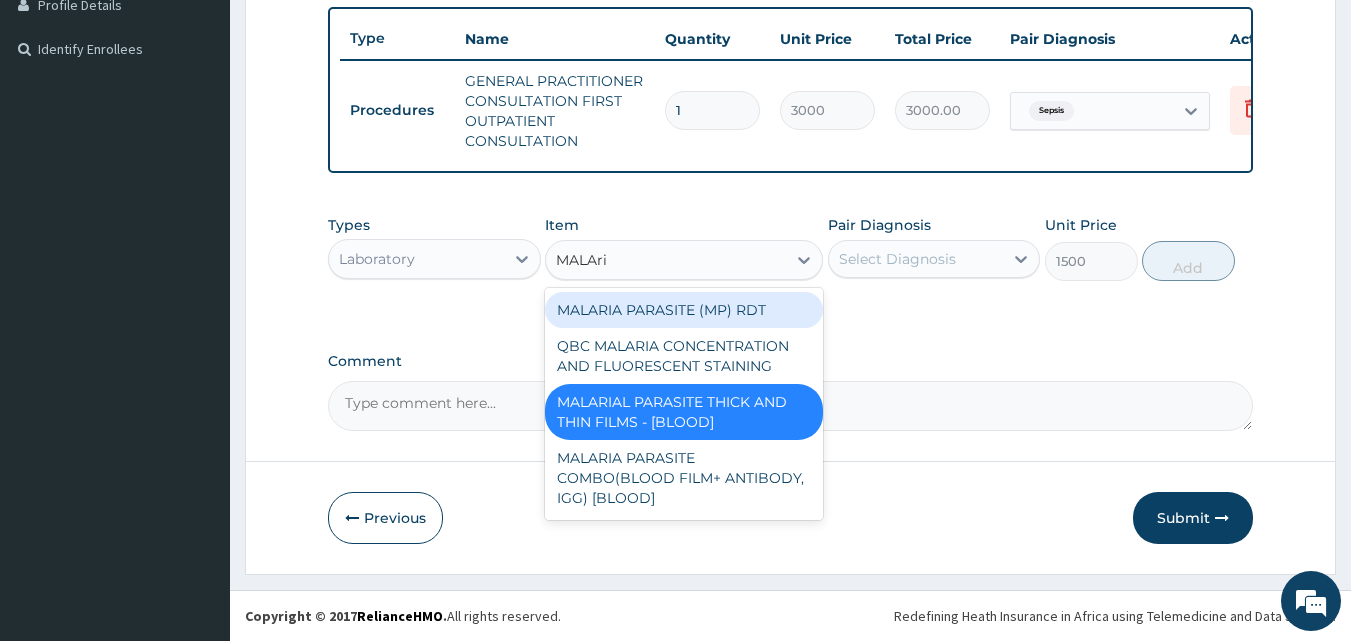 type on "MALAria" 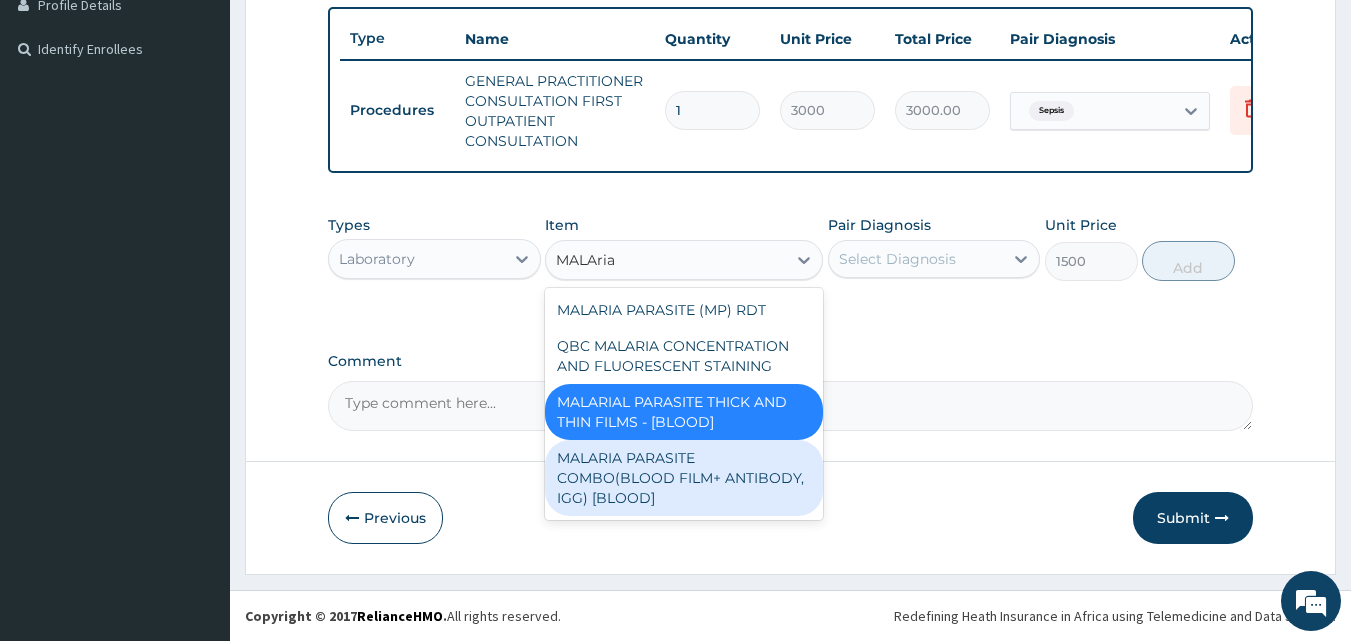 click on "MALARIA PARASITE COMBO(BLOOD FILM+ ANTIBODY, IGG) [BLOOD]" at bounding box center [684, 478] 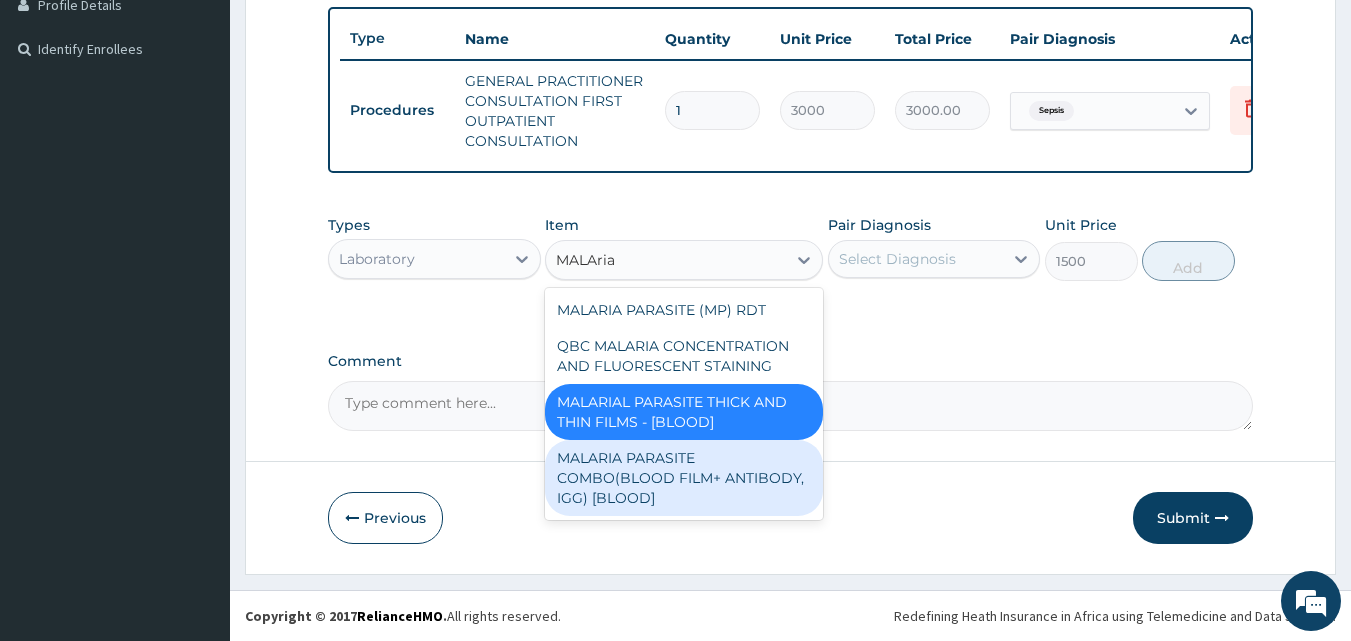 type 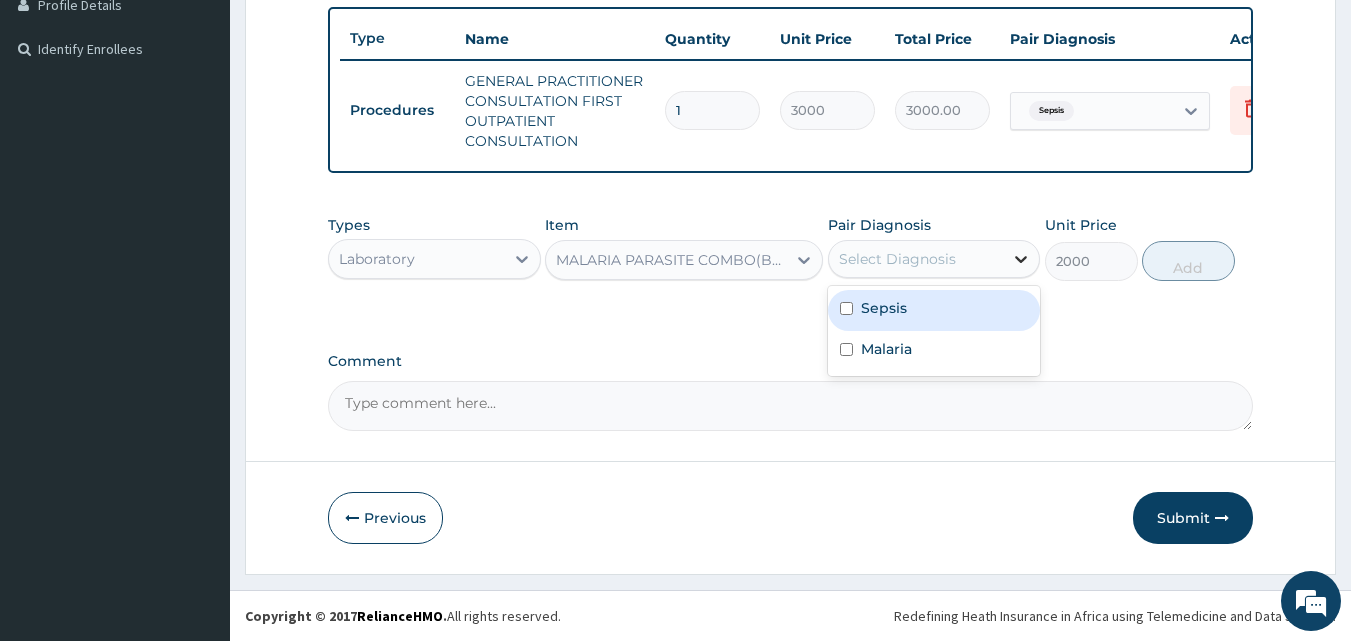 click 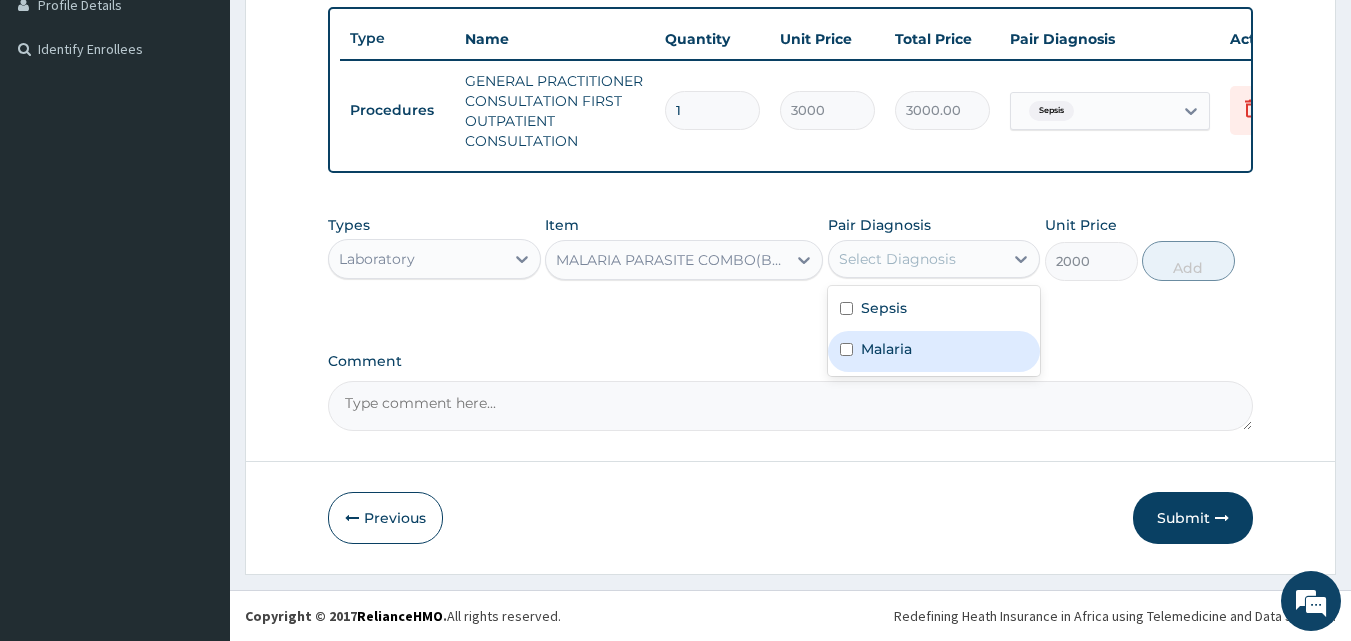 click at bounding box center [846, 349] 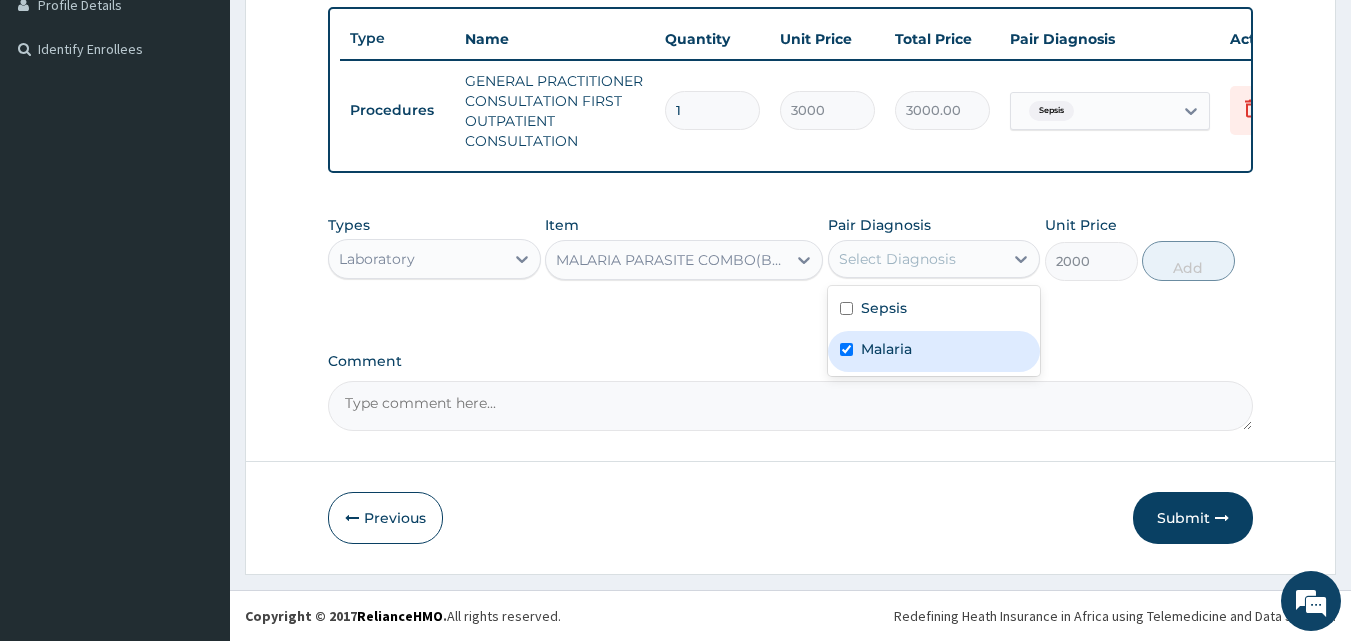 checkbox on "true" 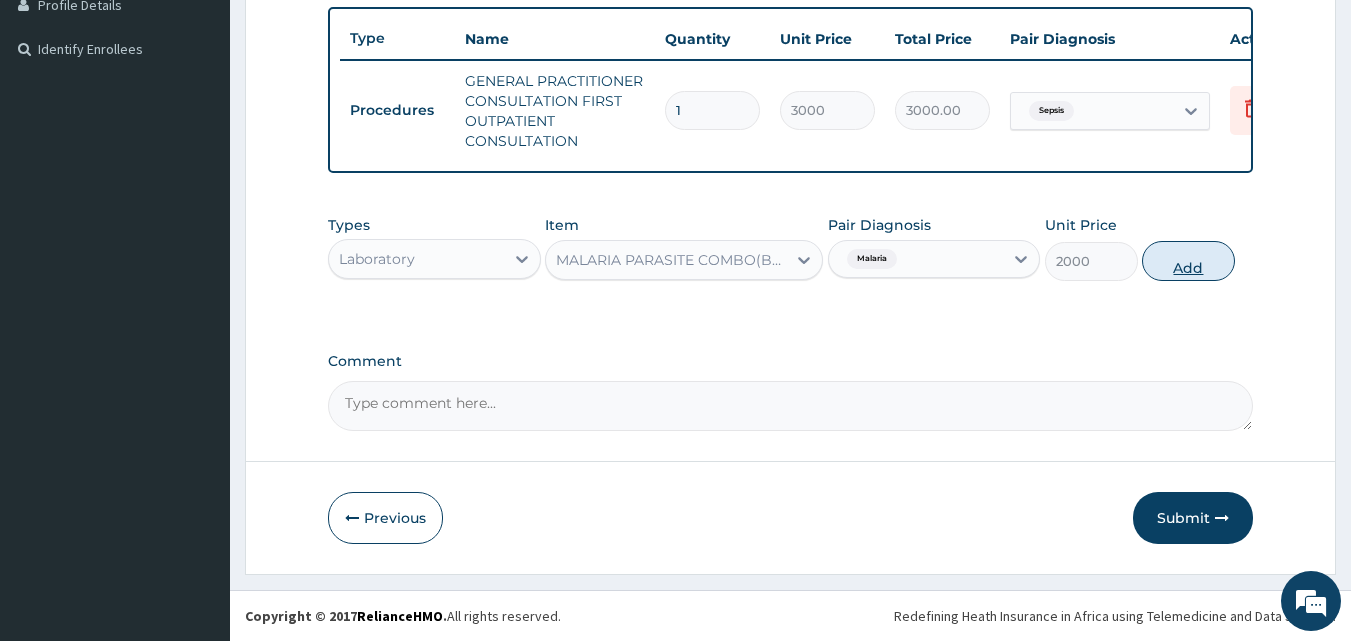 click on "Add" at bounding box center [1188, 261] 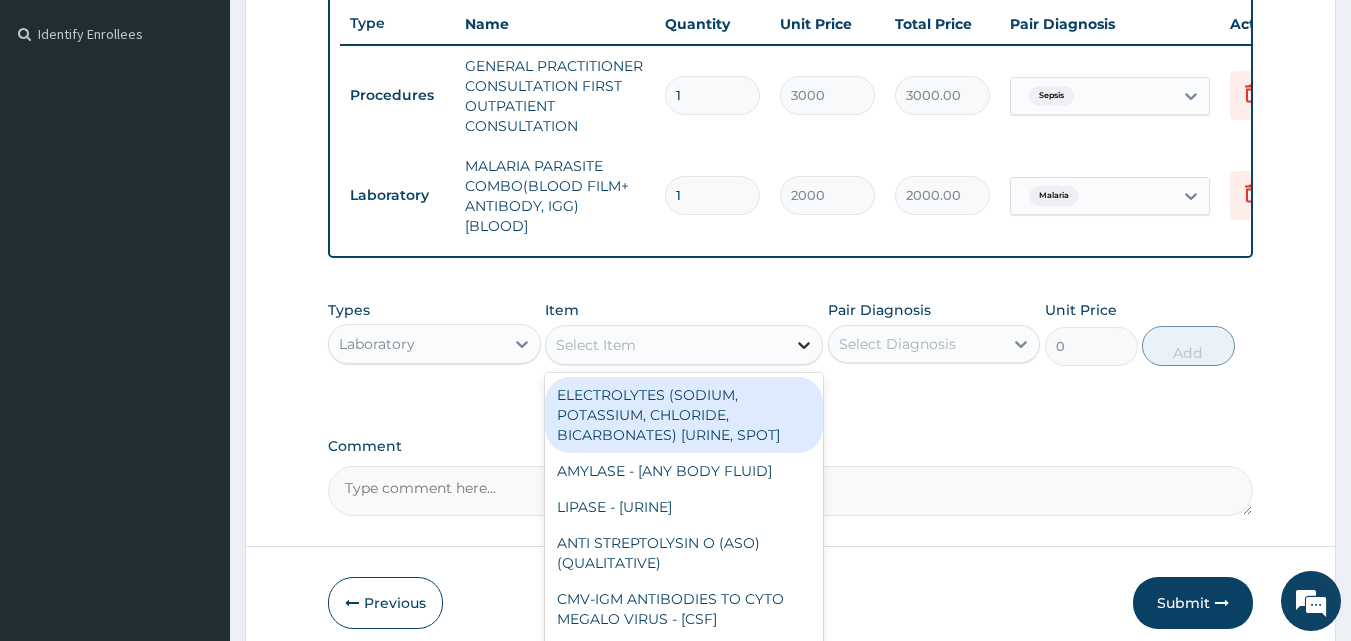 click at bounding box center (804, 345) 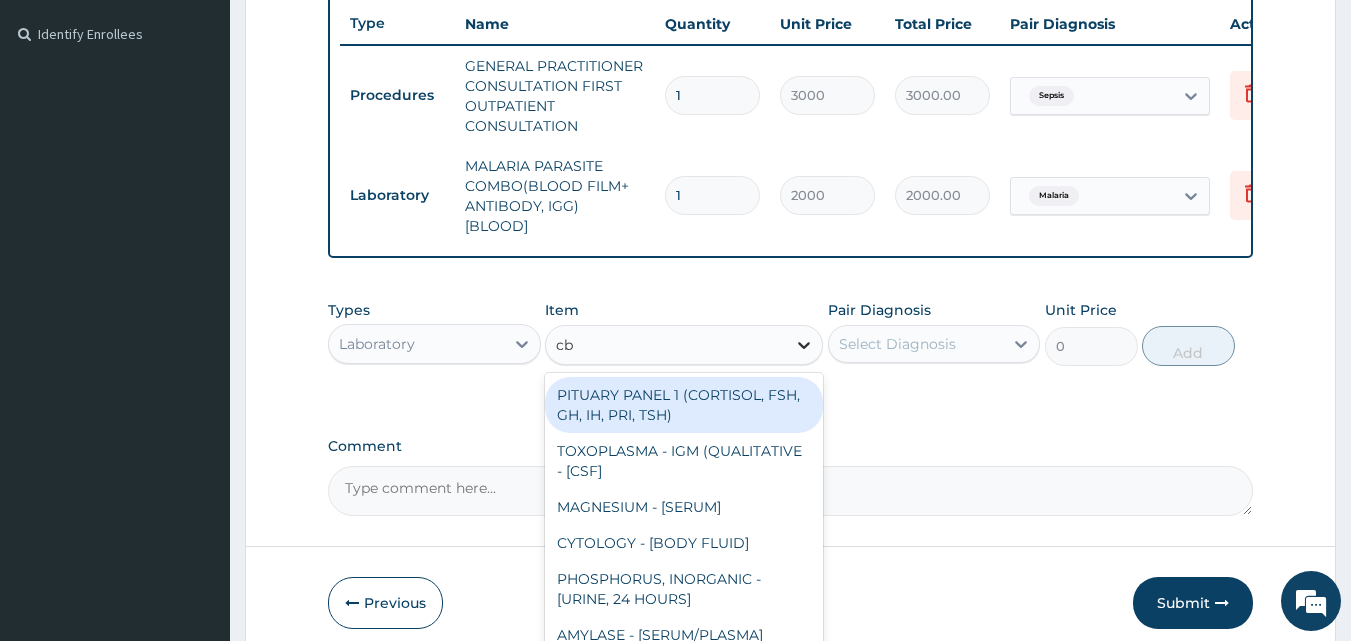 type on "cbc" 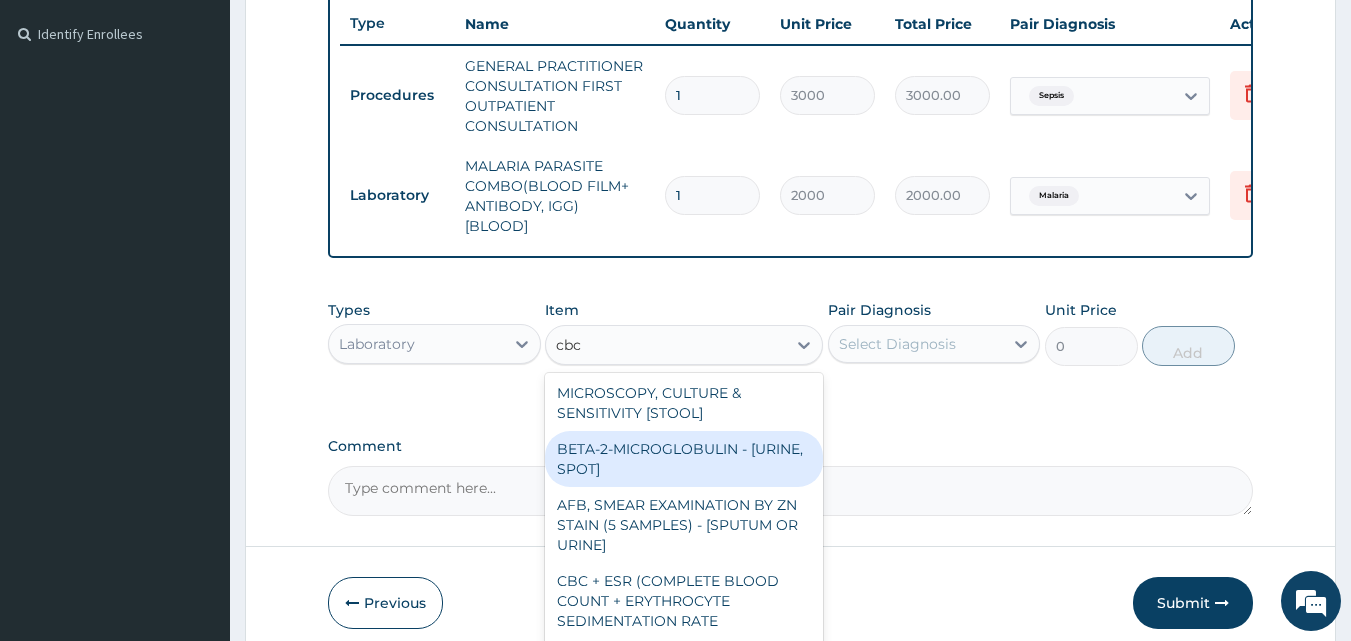 scroll, scrollTop: 104, scrollLeft: 0, axis: vertical 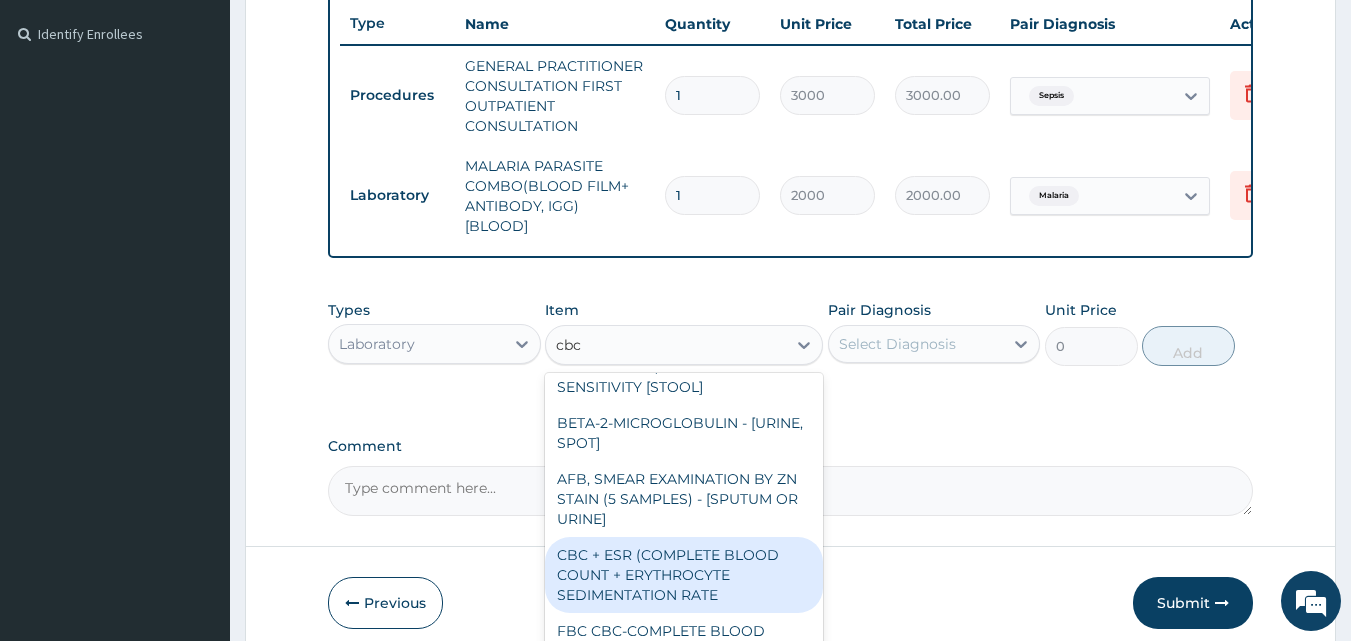 click on "CBC + ESR (COMPLETE BLOOD COUNT + ERYTHROCYTE SEDIMENTATION RATE" at bounding box center (684, 575) 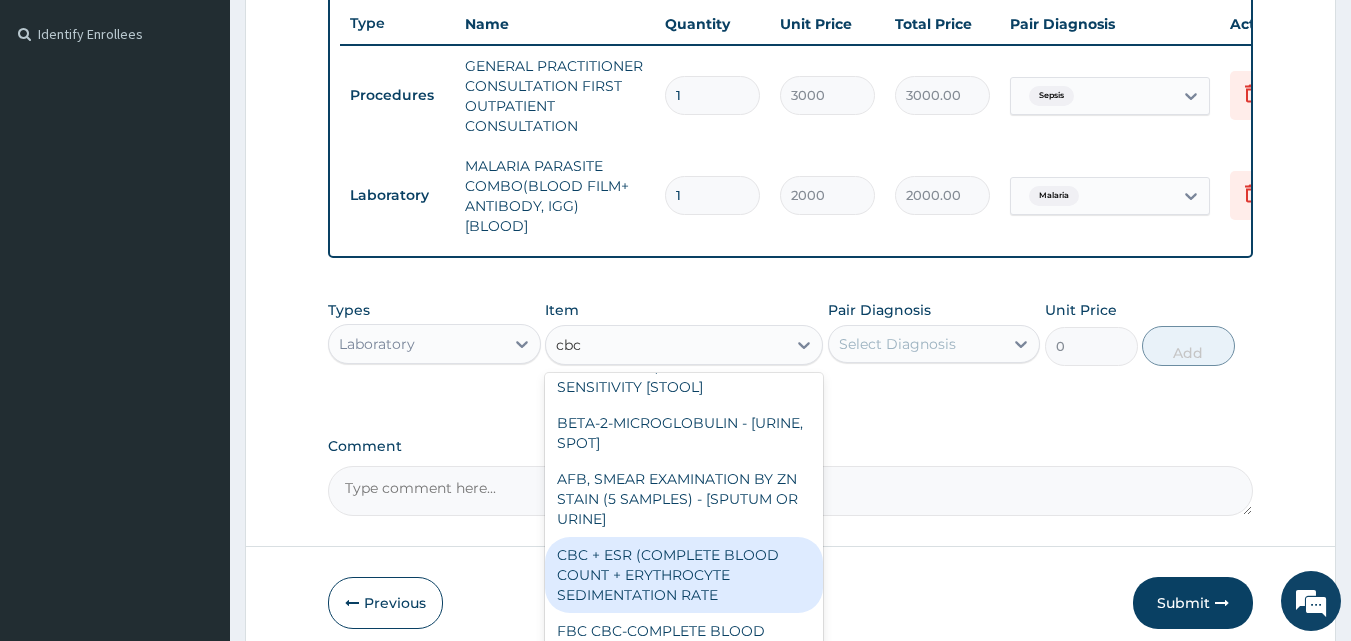 type 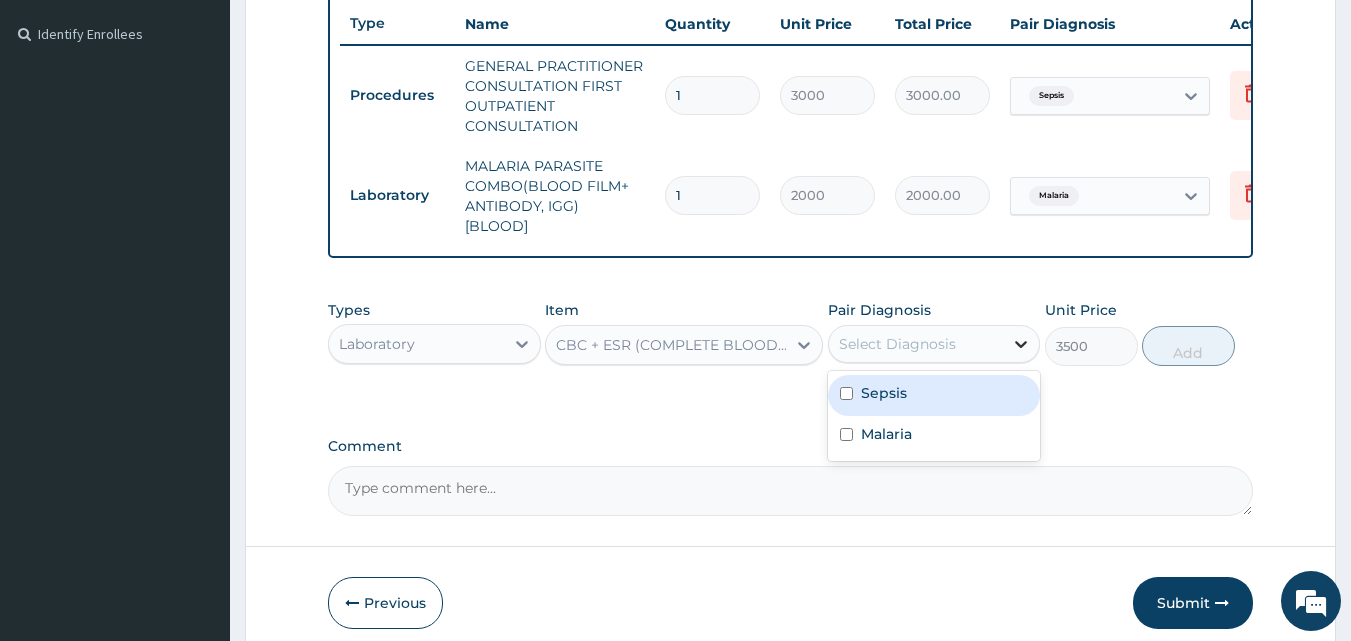 click 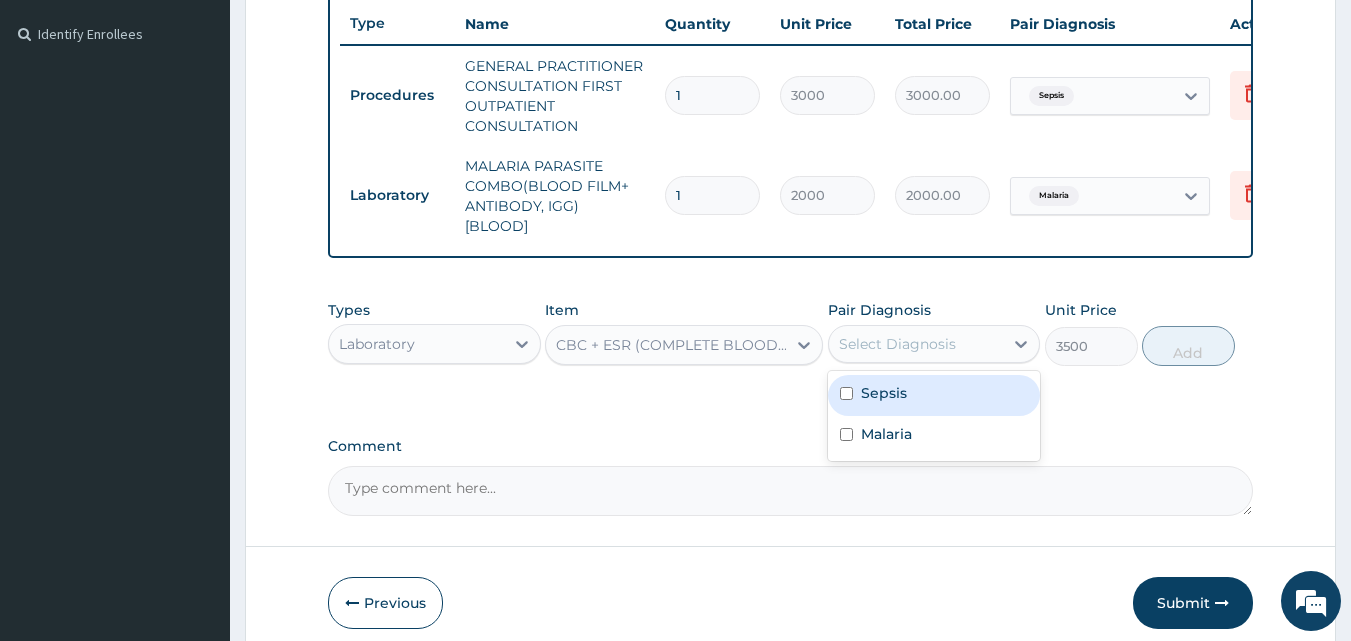click on "Sepsis" at bounding box center (934, 395) 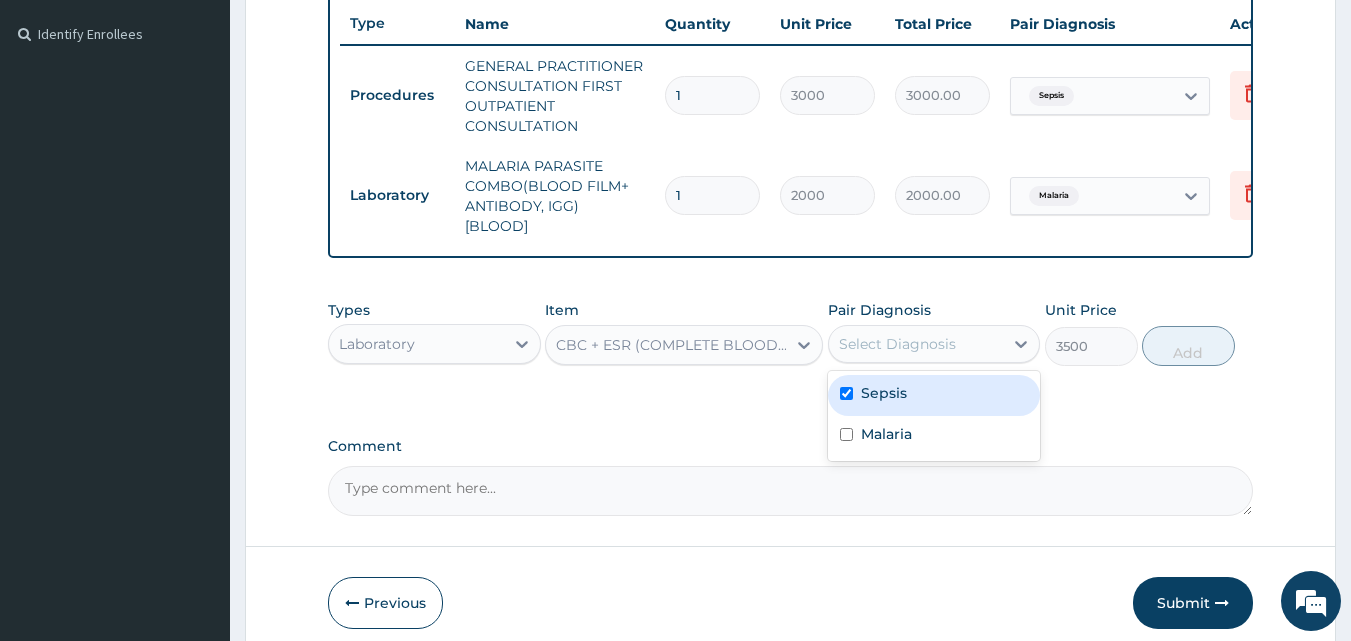 checkbox on "true" 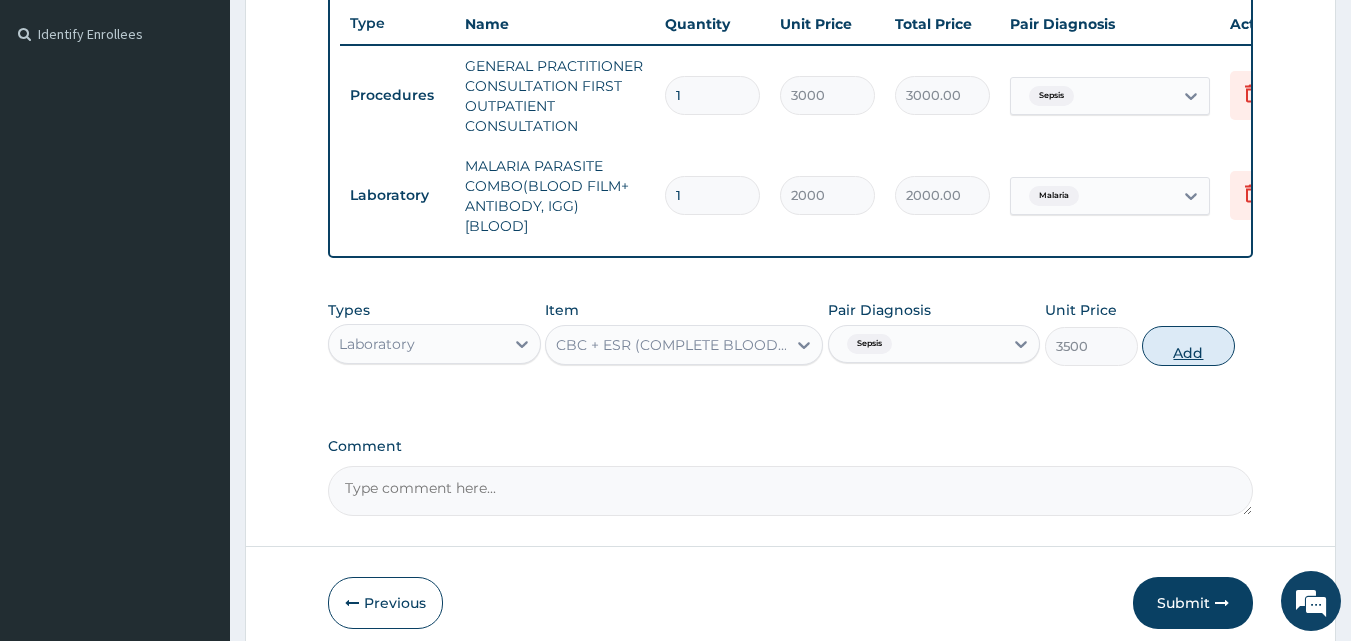 click on "Add" at bounding box center [1188, 346] 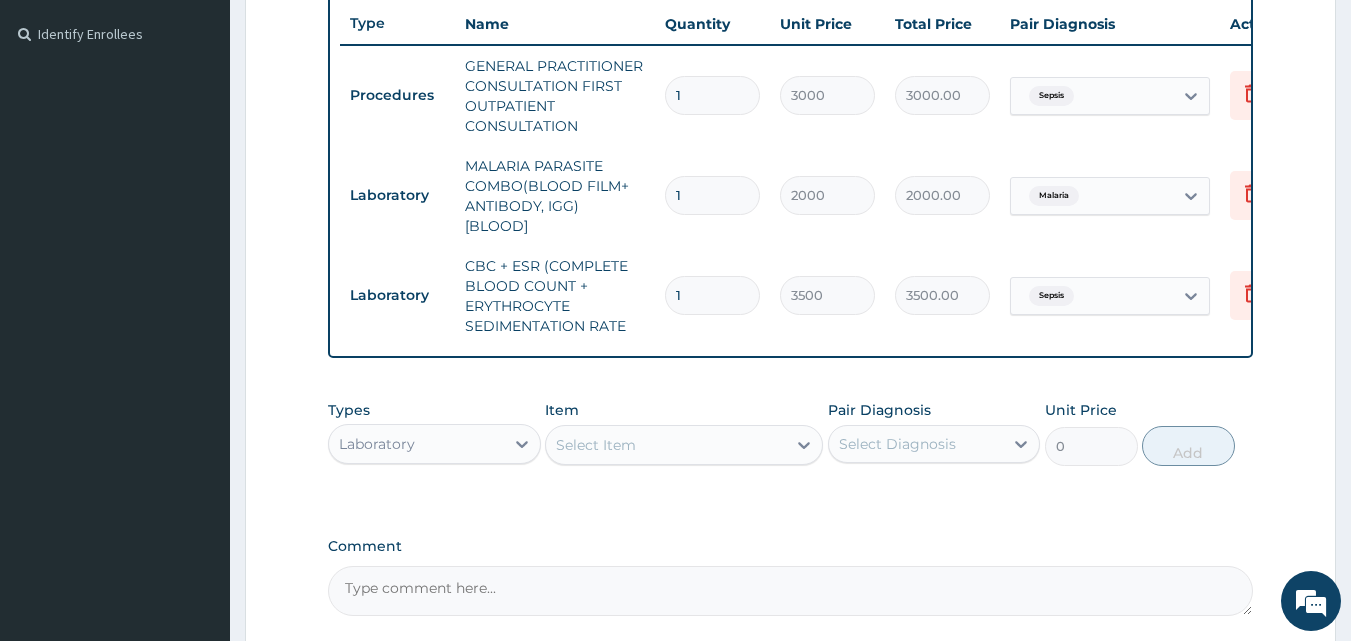 scroll, scrollTop: 716, scrollLeft: 0, axis: vertical 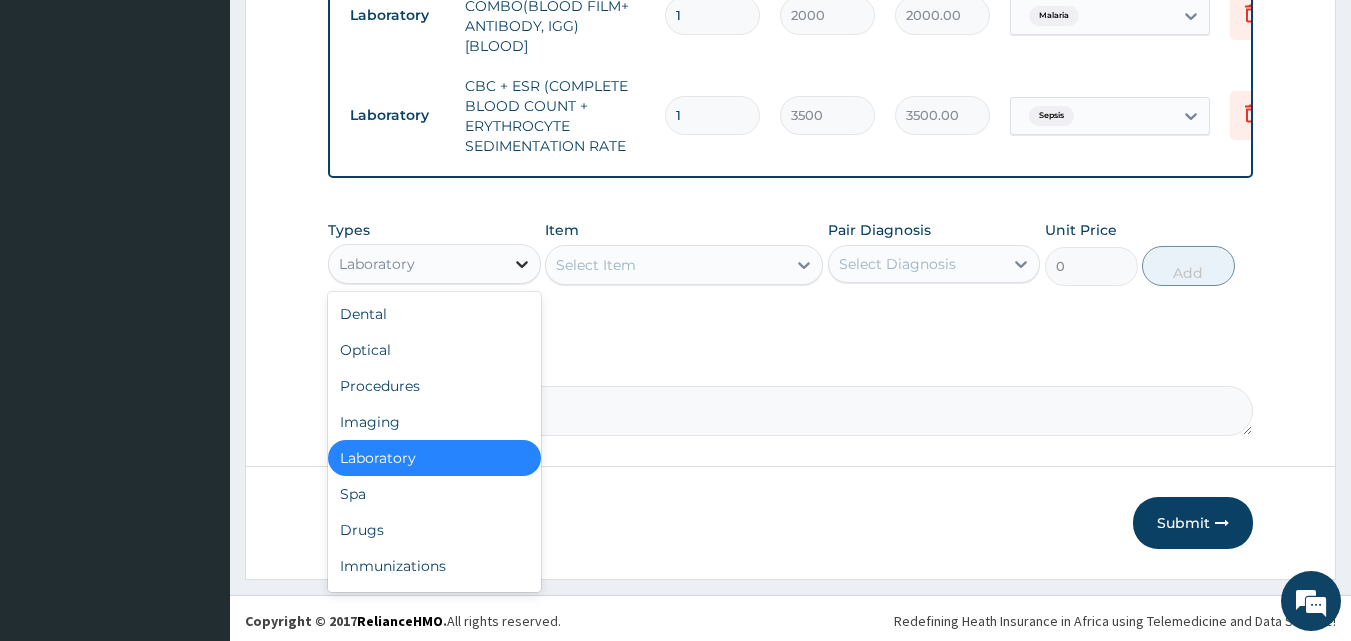 click 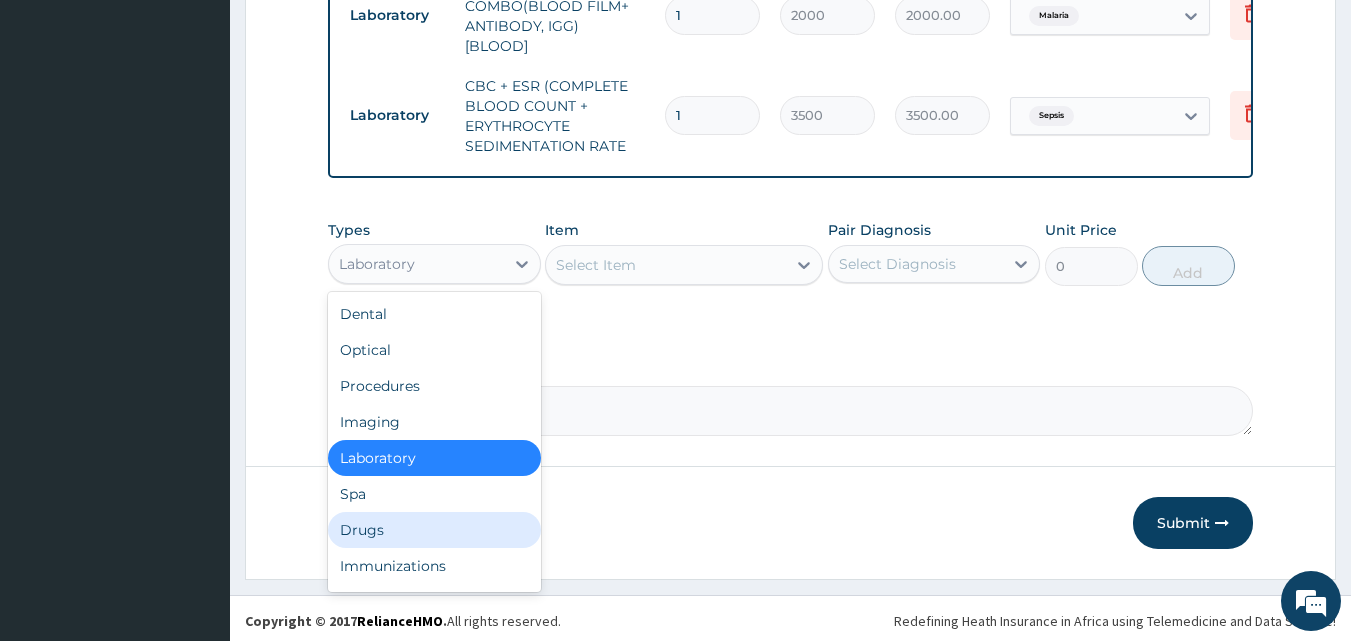 click on "Drugs" at bounding box center [434, 530] 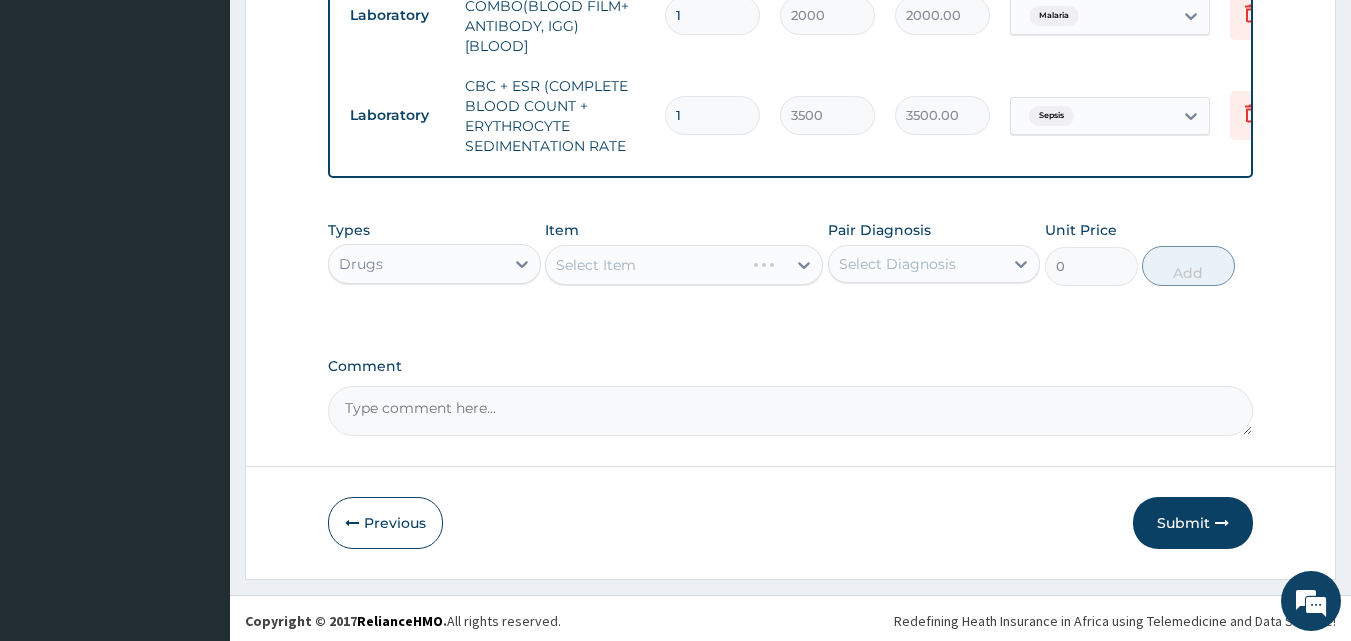 click on "Select Item" at bounding box center [684, 265] 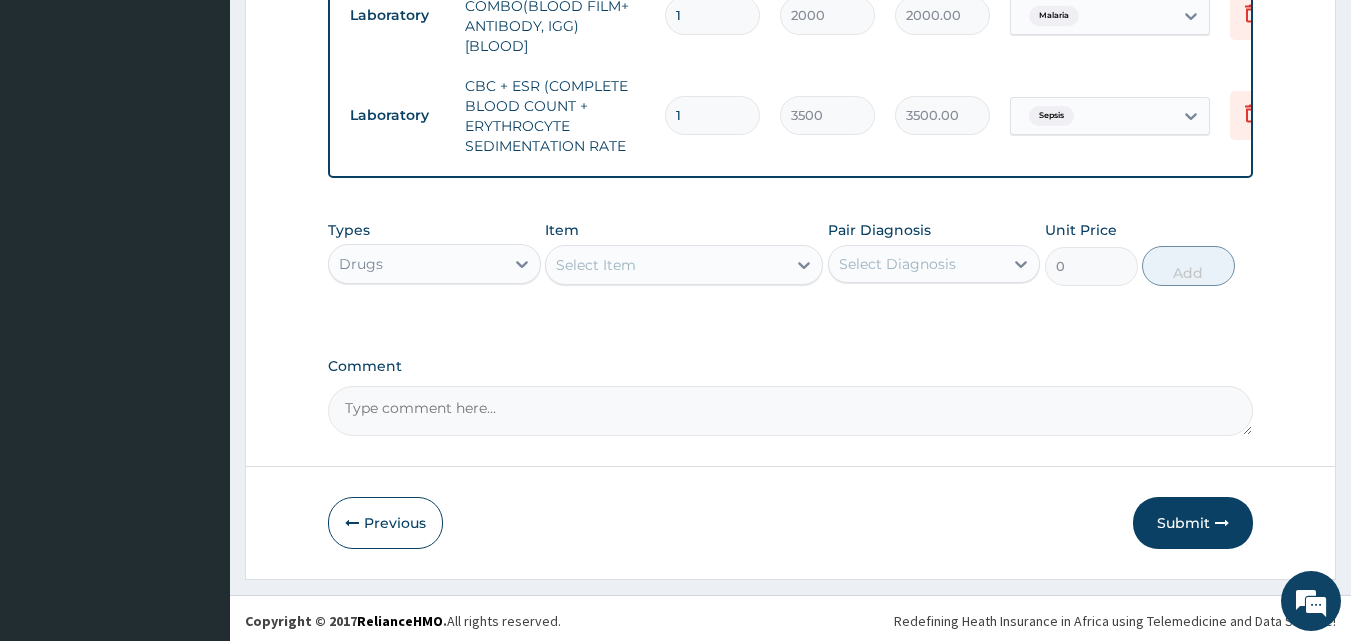 click 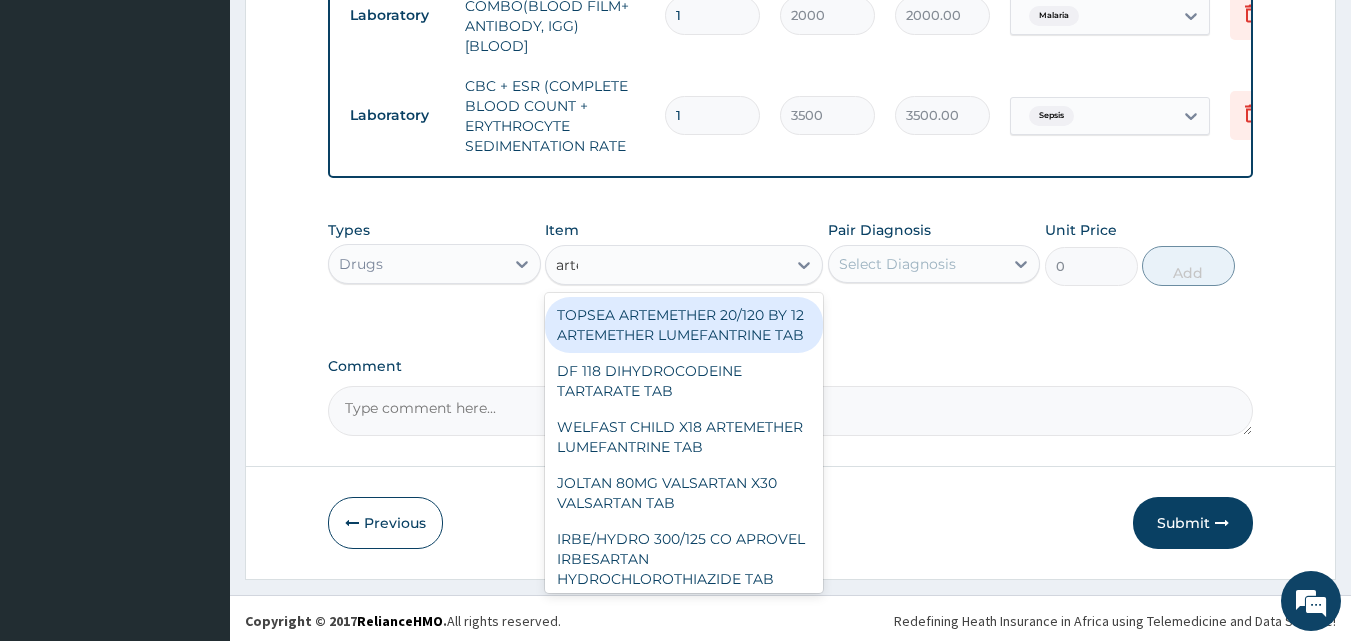 type on "artee" 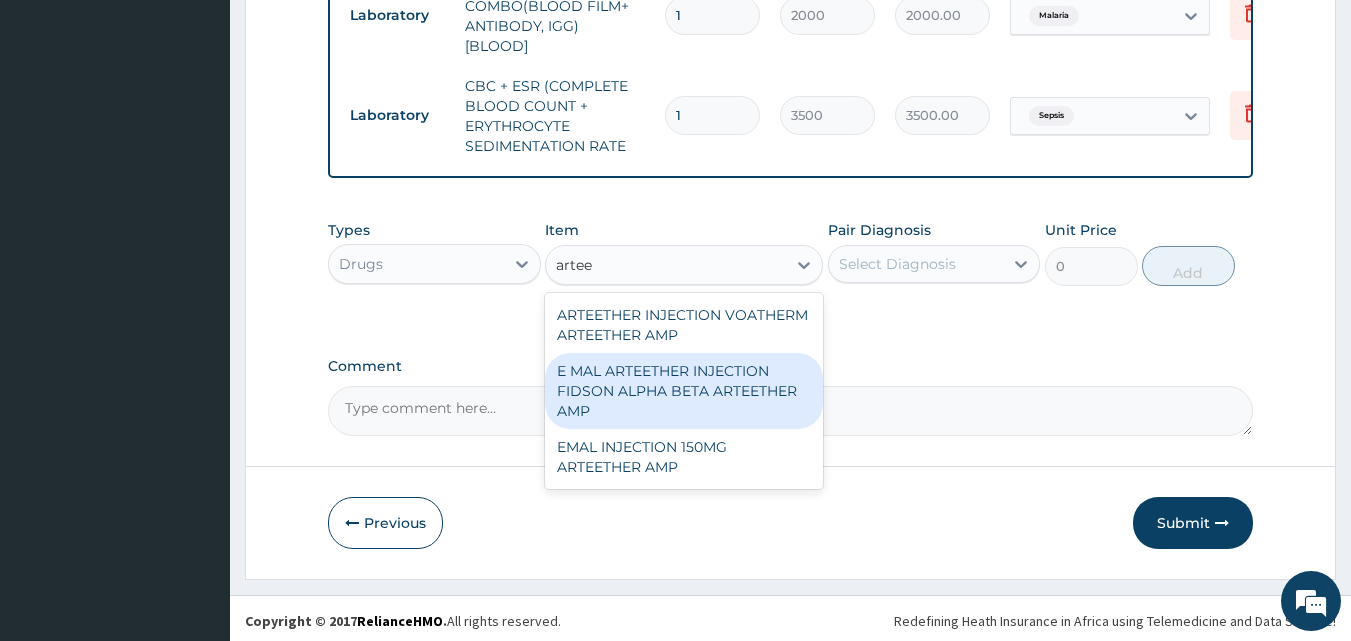 click on "E MAL ARTEETHER INJECTION FIDSON ALPHA BETA ARTEETHER AMP" at bounding box center [684, 391] 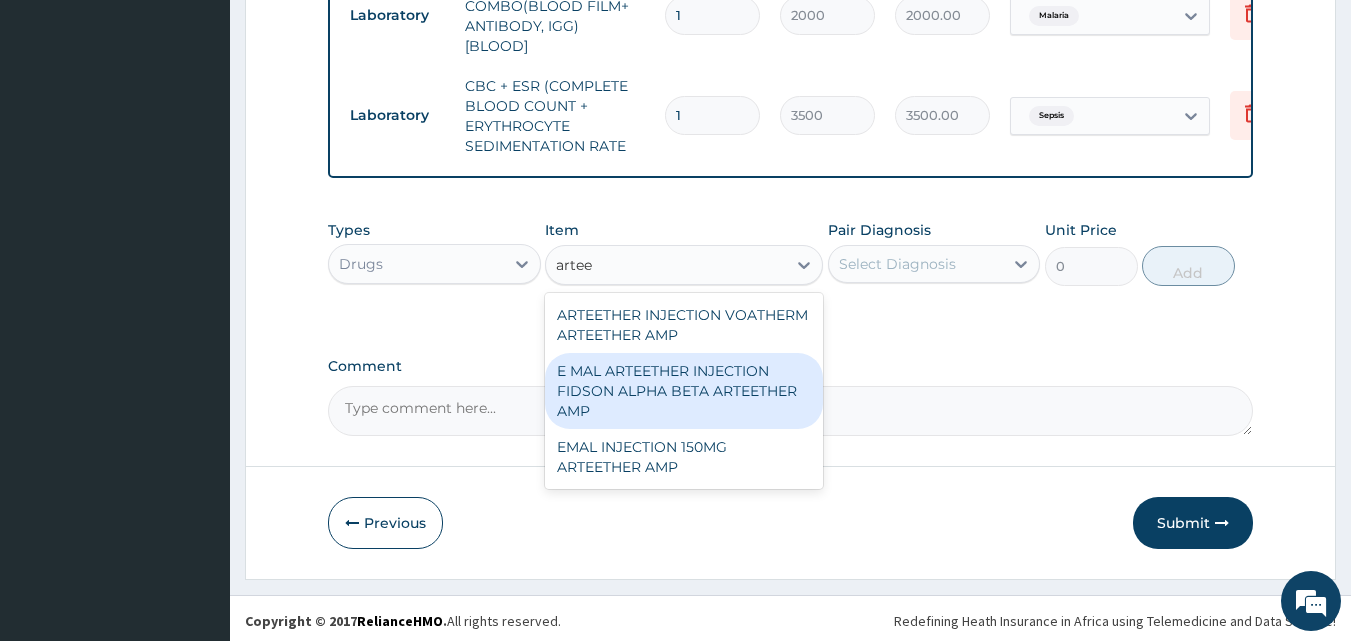 type 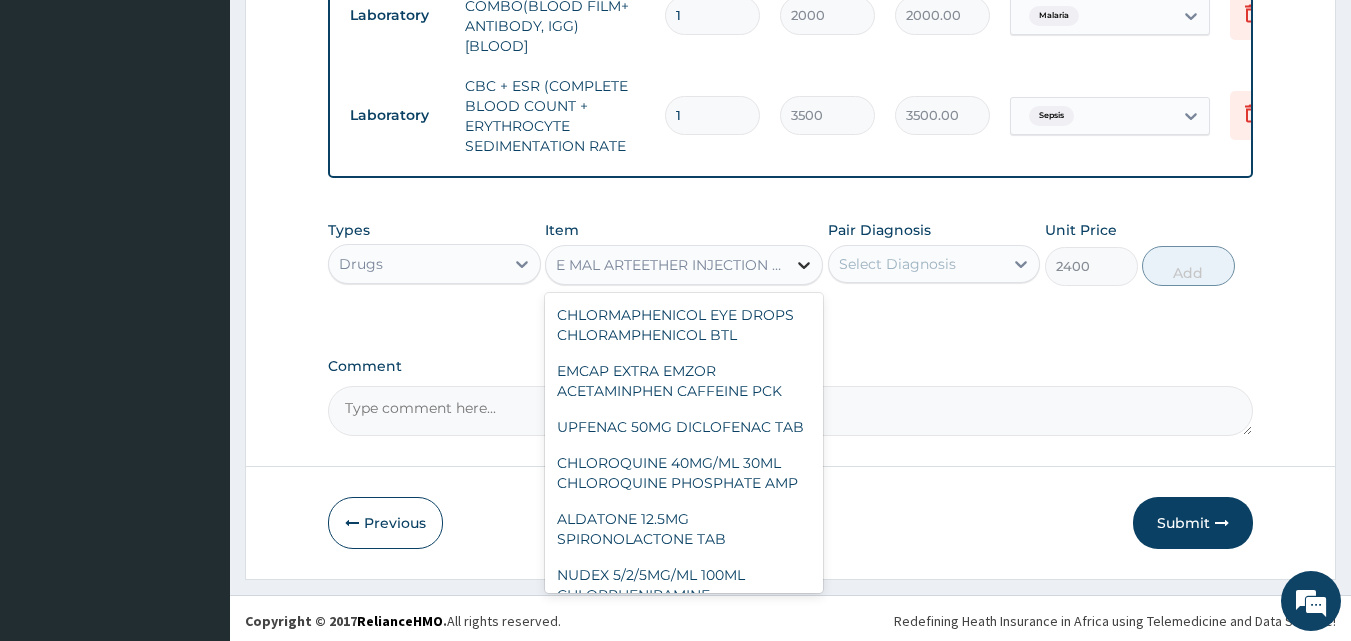 click 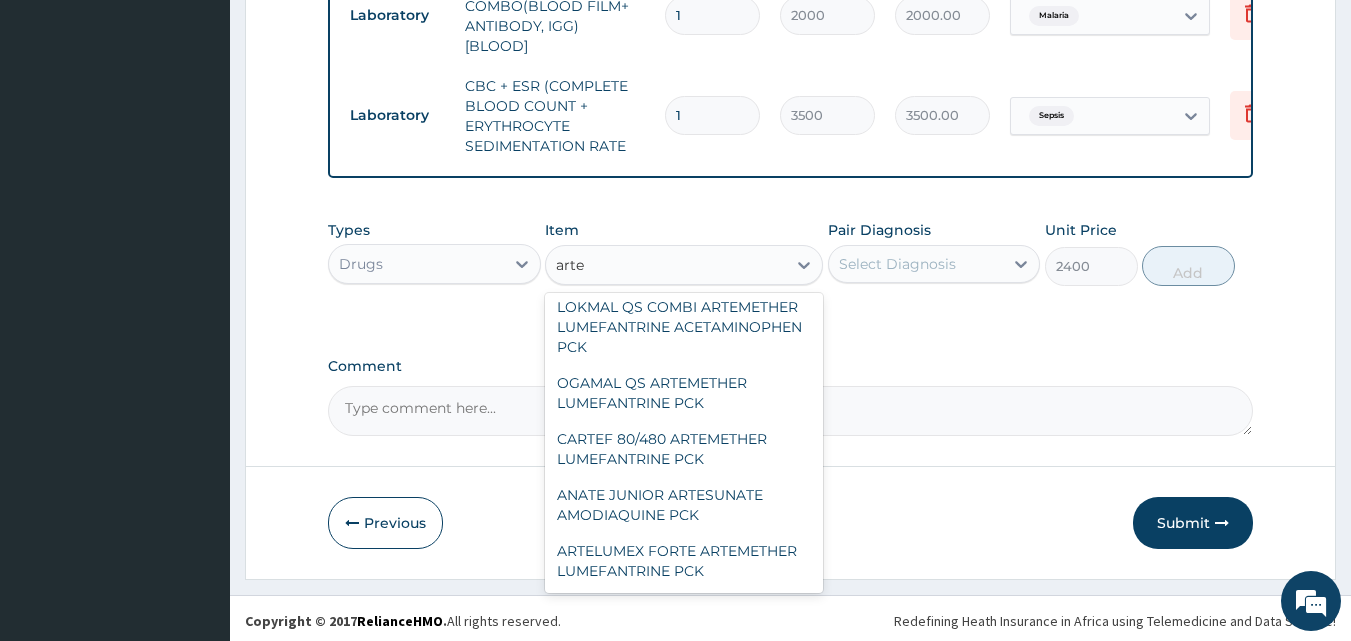 scroll, scrollTop: 4945, scrollLeft: 0, axis: vertical 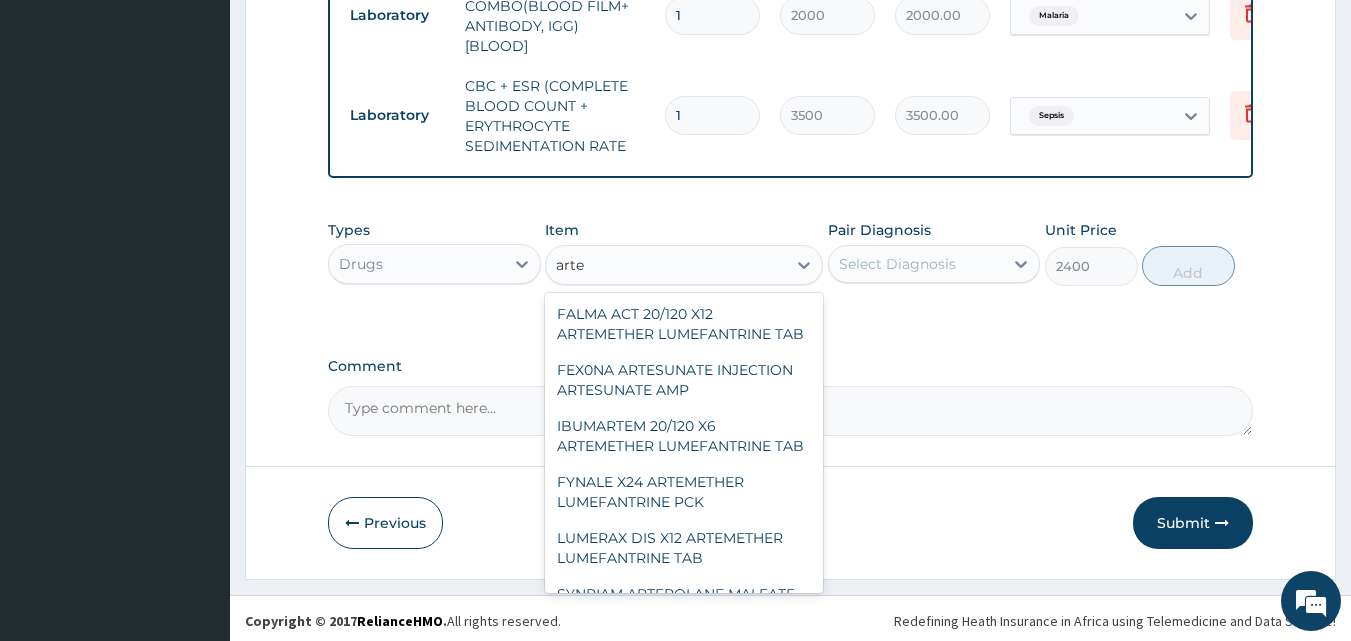 type on "artee" 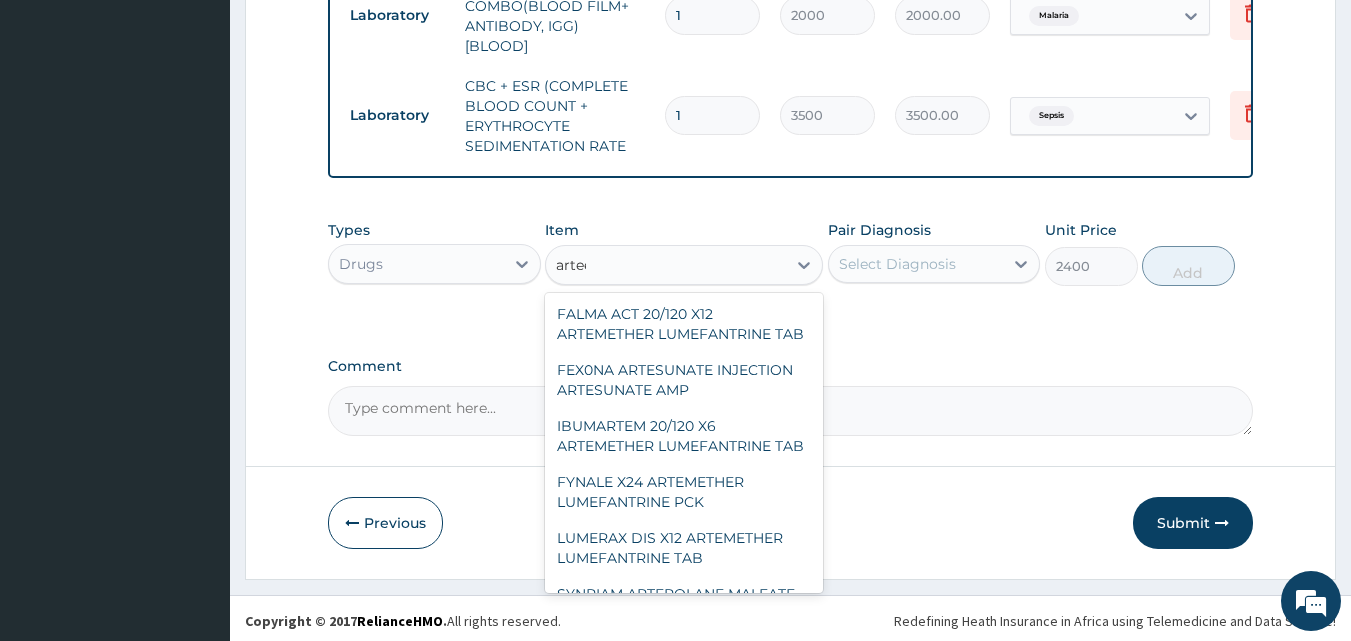 scroll, scrollTop: 0, scrollLeft: 0, axis: both 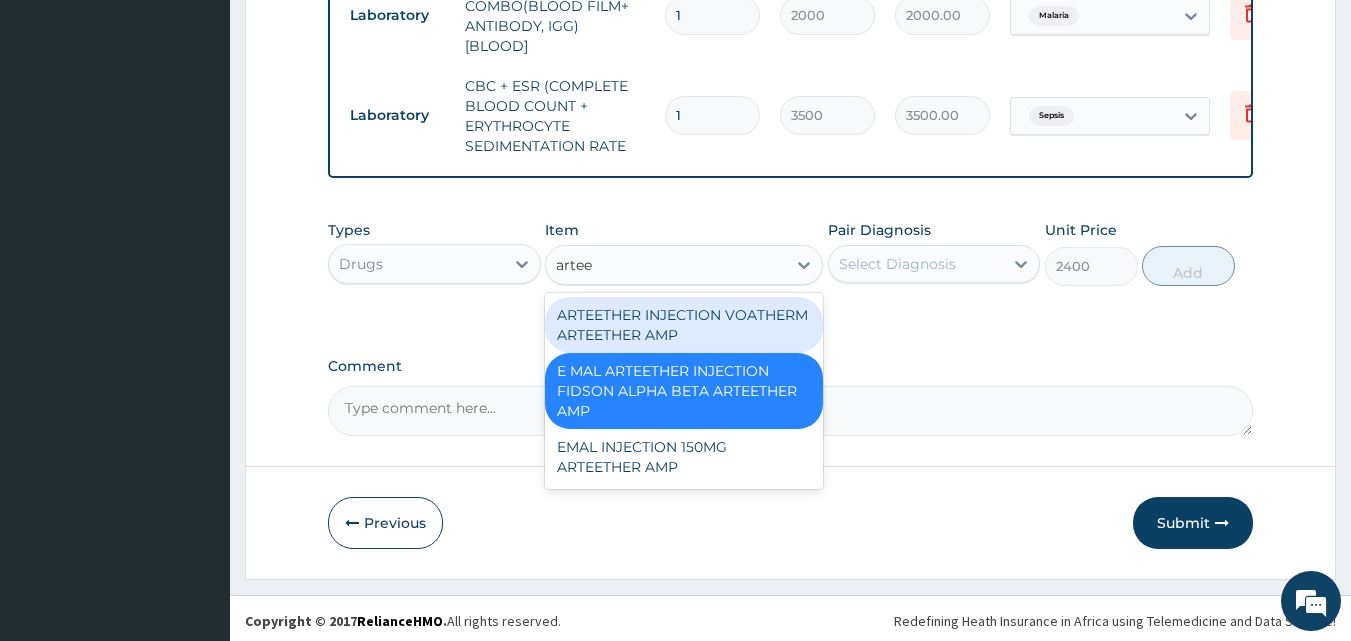 click on "ARTEETHER INJECTION VOATHERM ARTEETHER AMP" at bounding box center [684, 325] 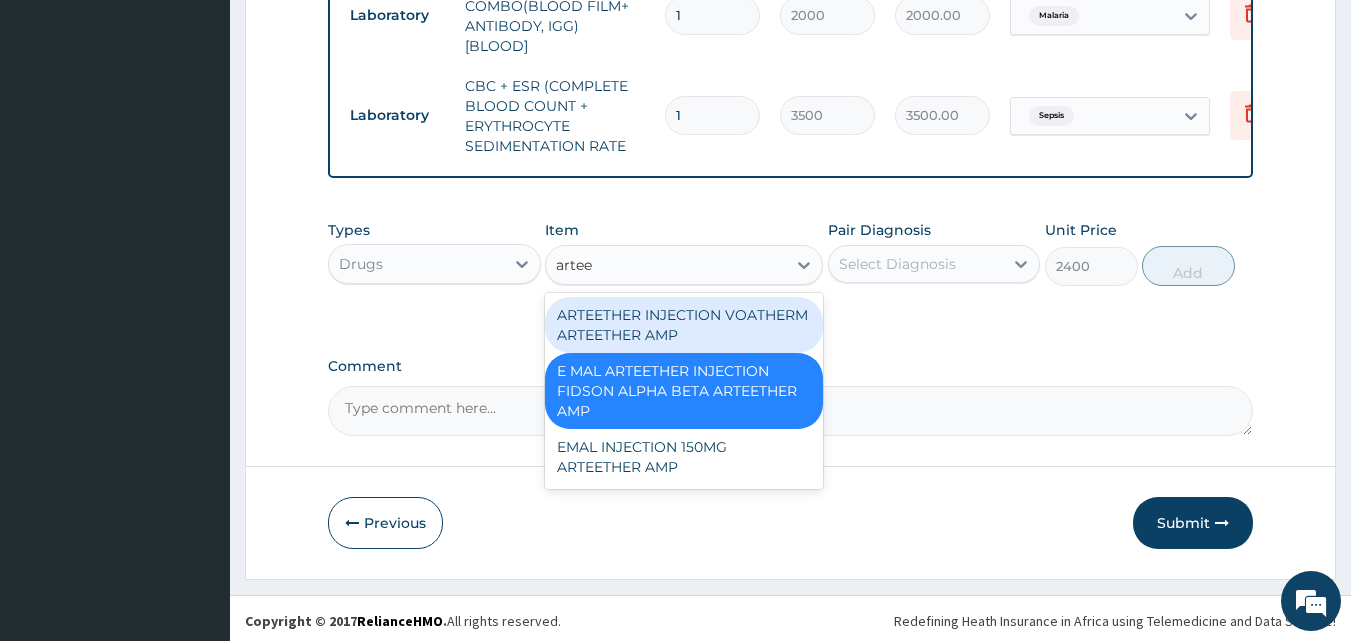 type 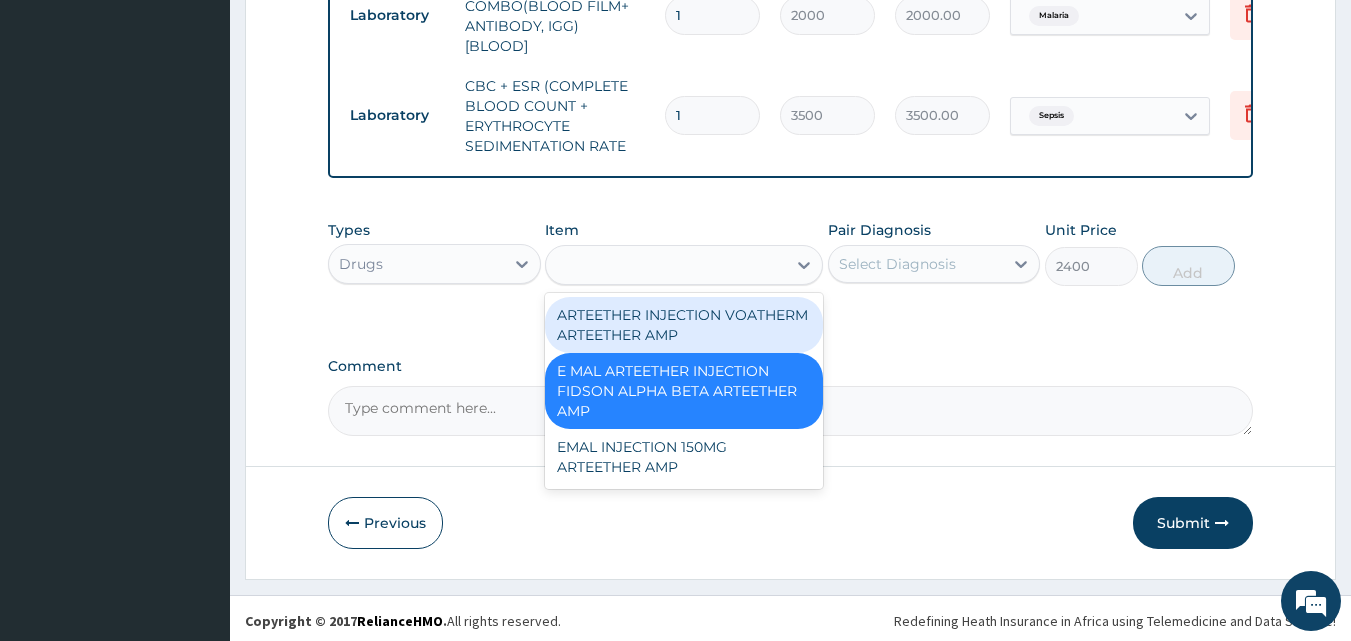 type on "550" 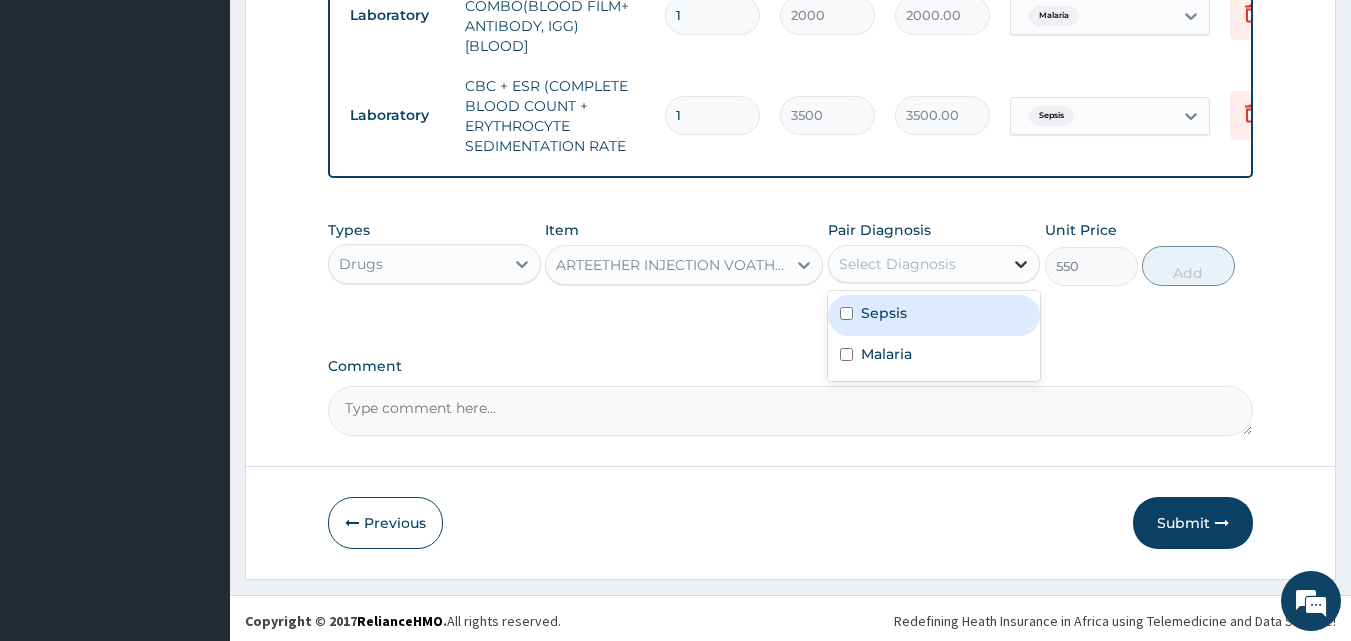 click 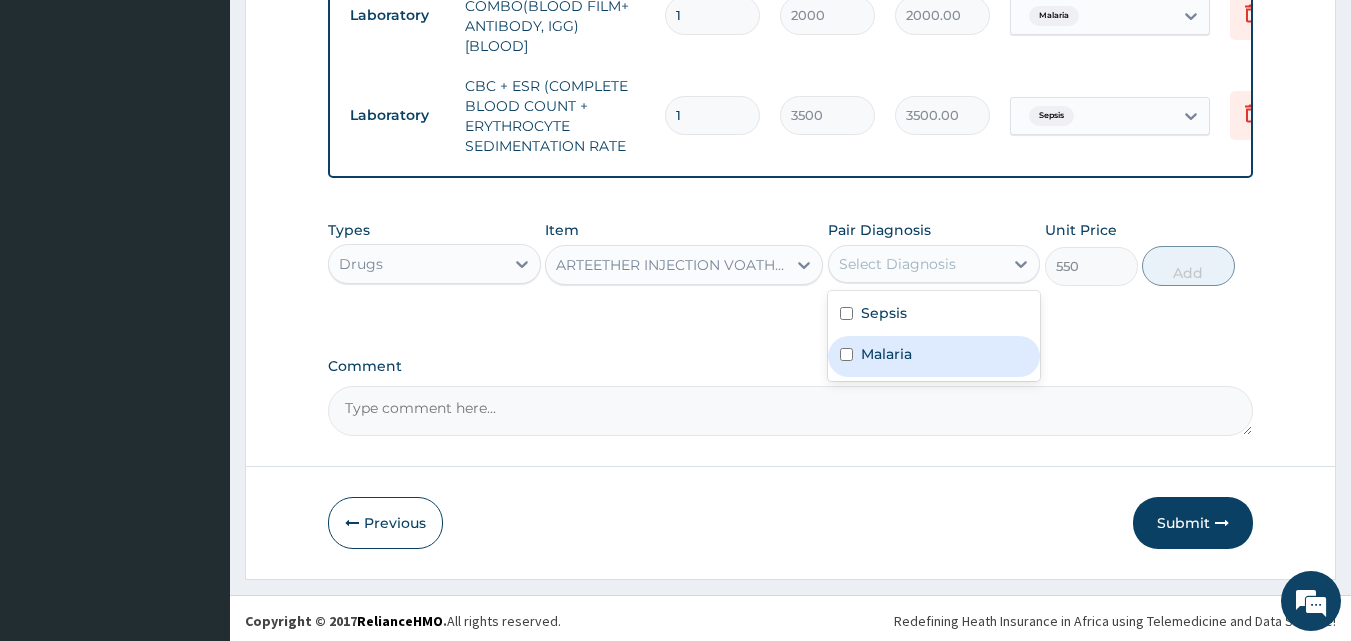 click on "Malaria" at bounding box center [934, 356] 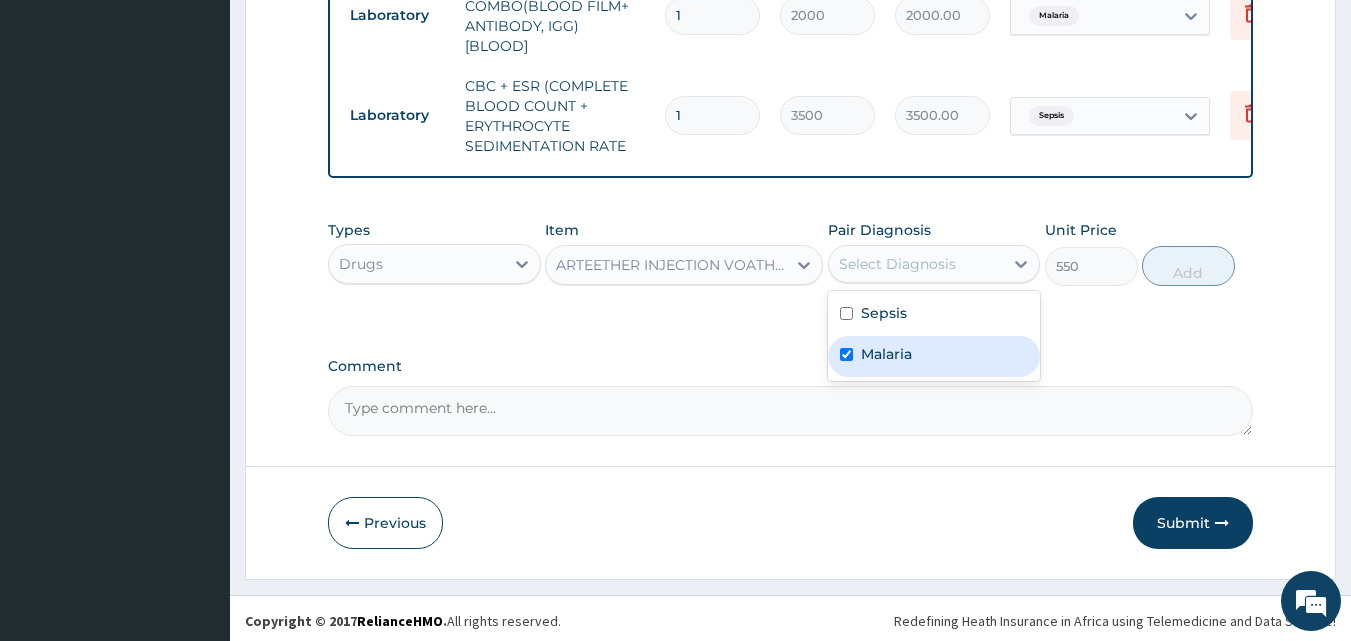 checkbox on "true" 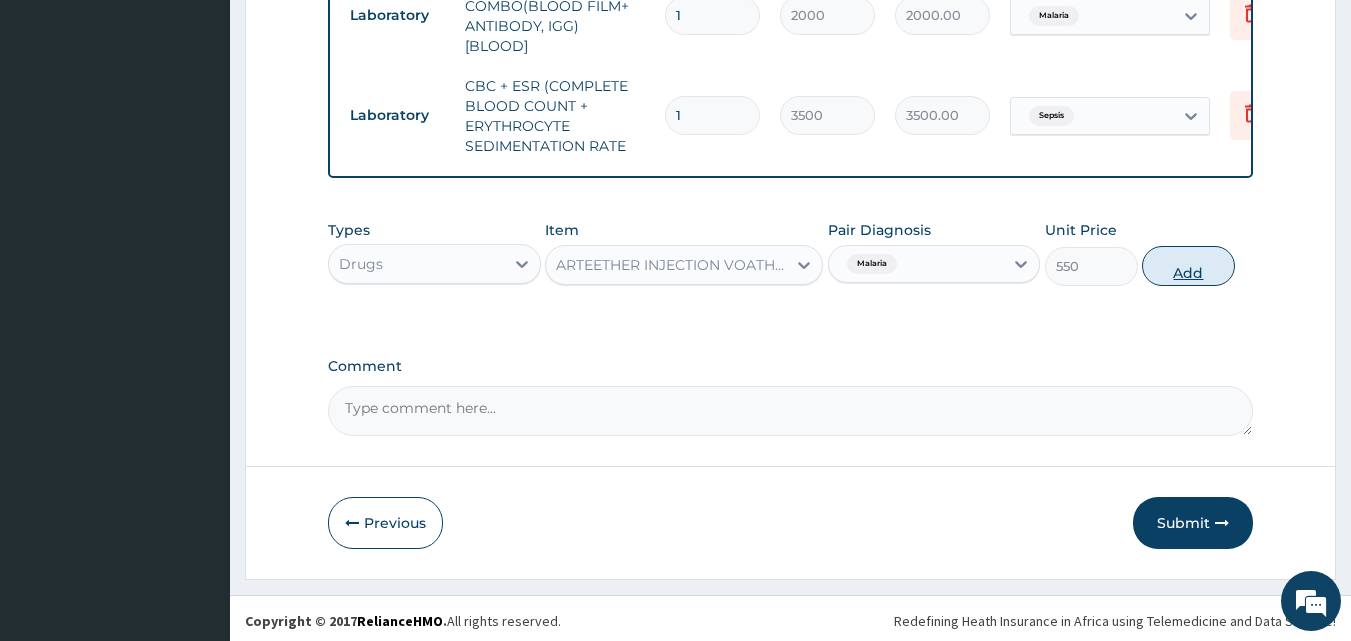 click on "Add" at bounding box center [1188, 266] 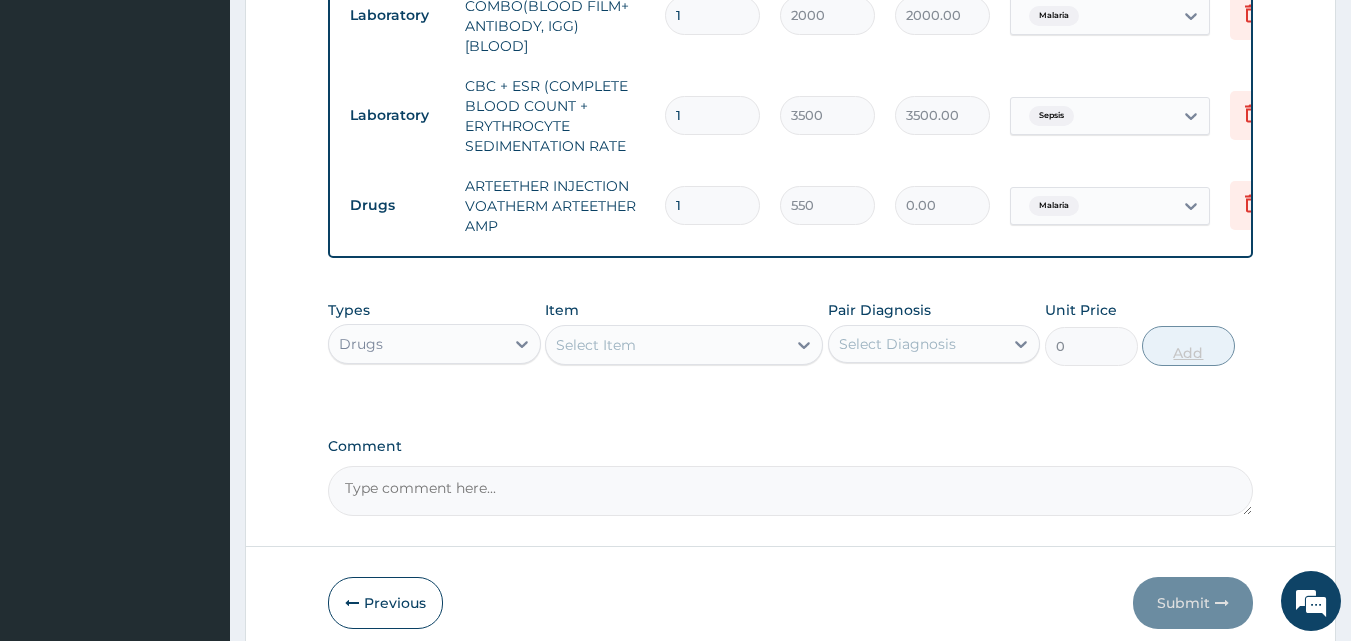 type 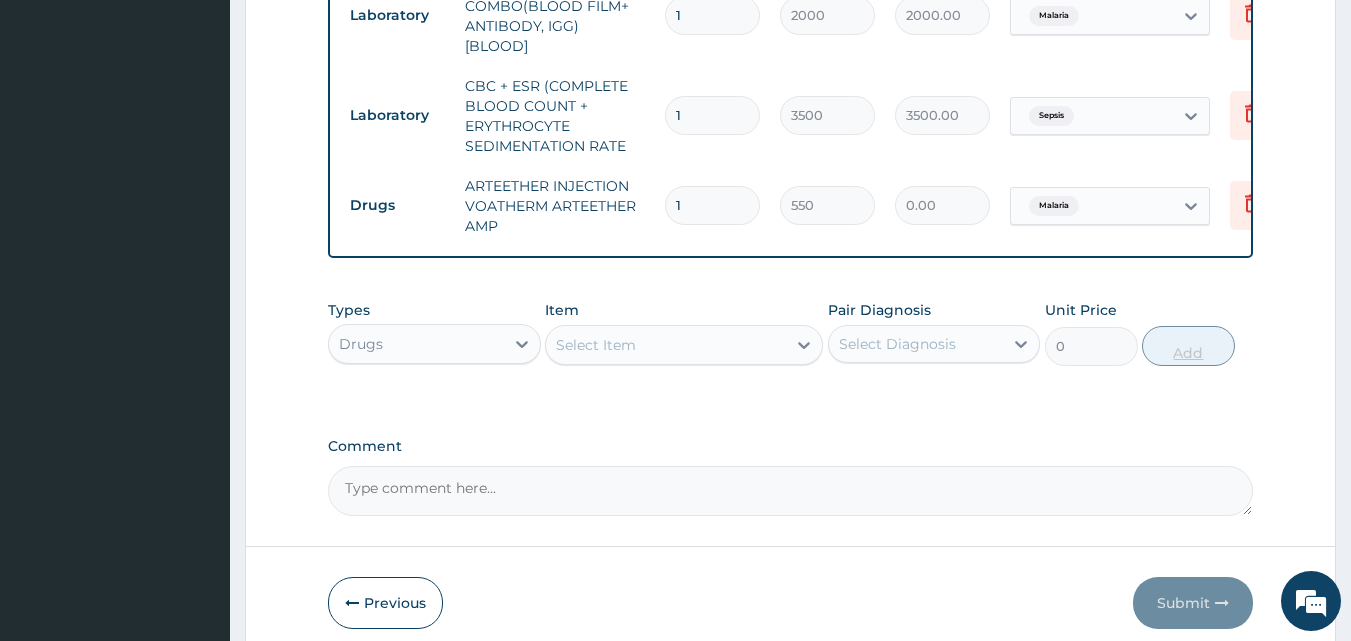 type on "0.00" 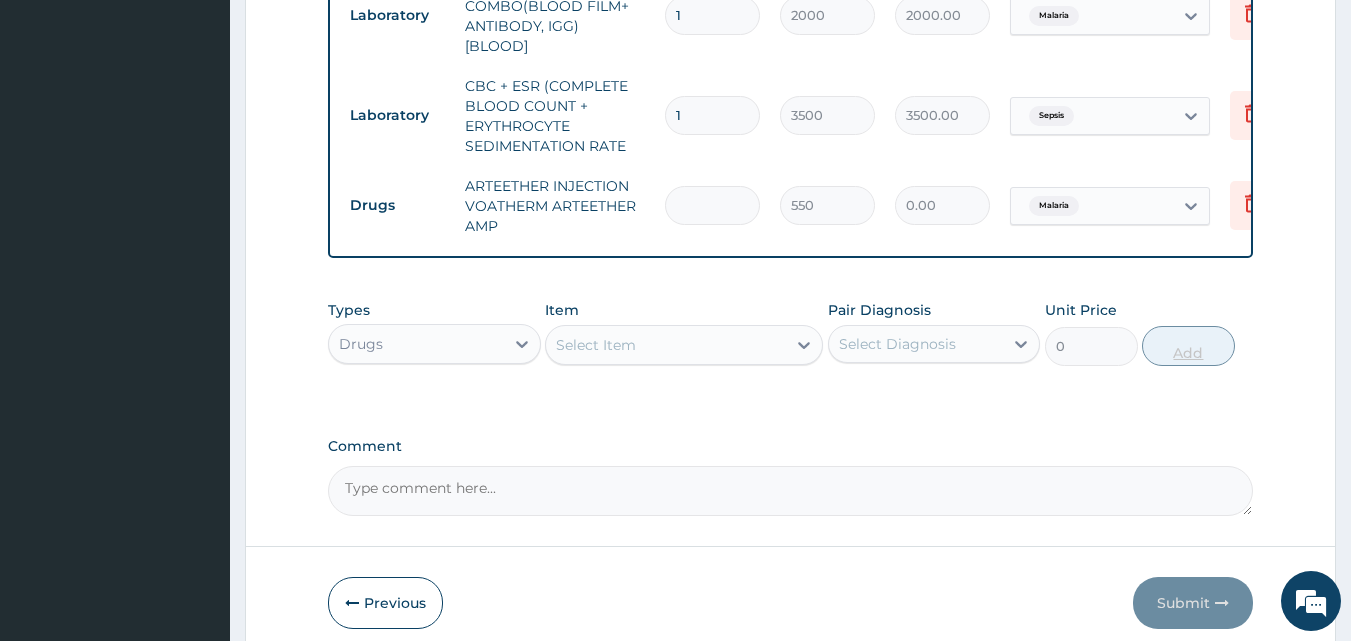 type on "3" 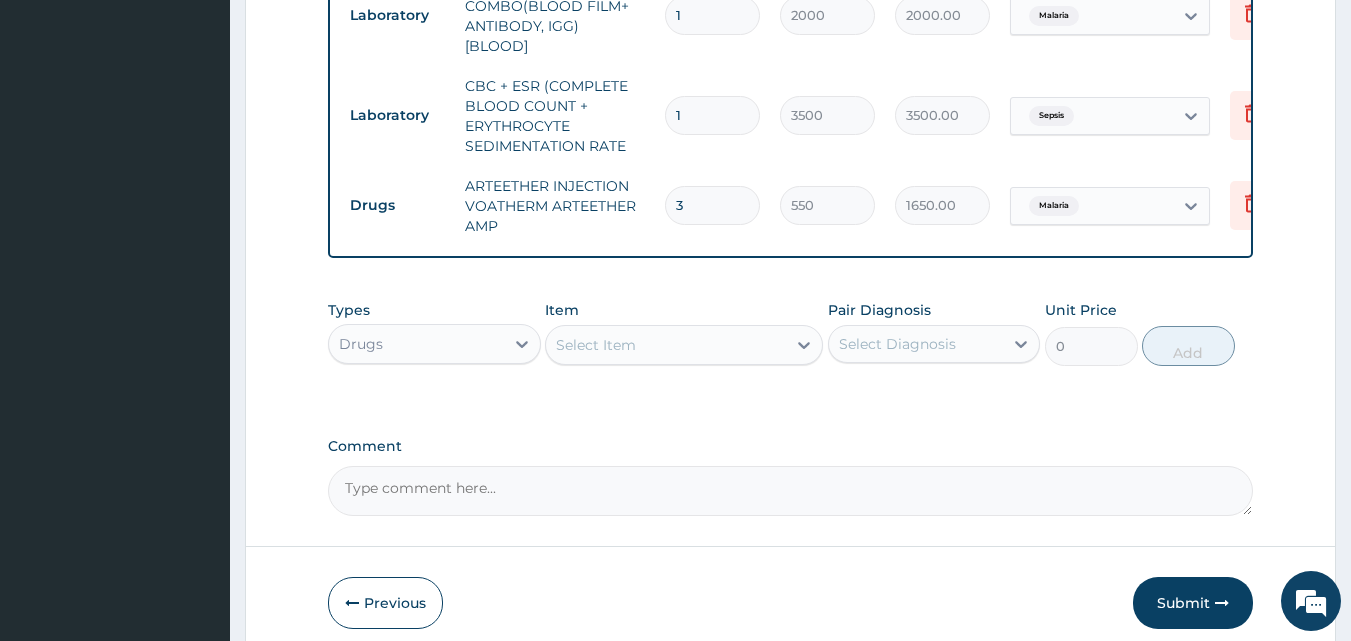 type 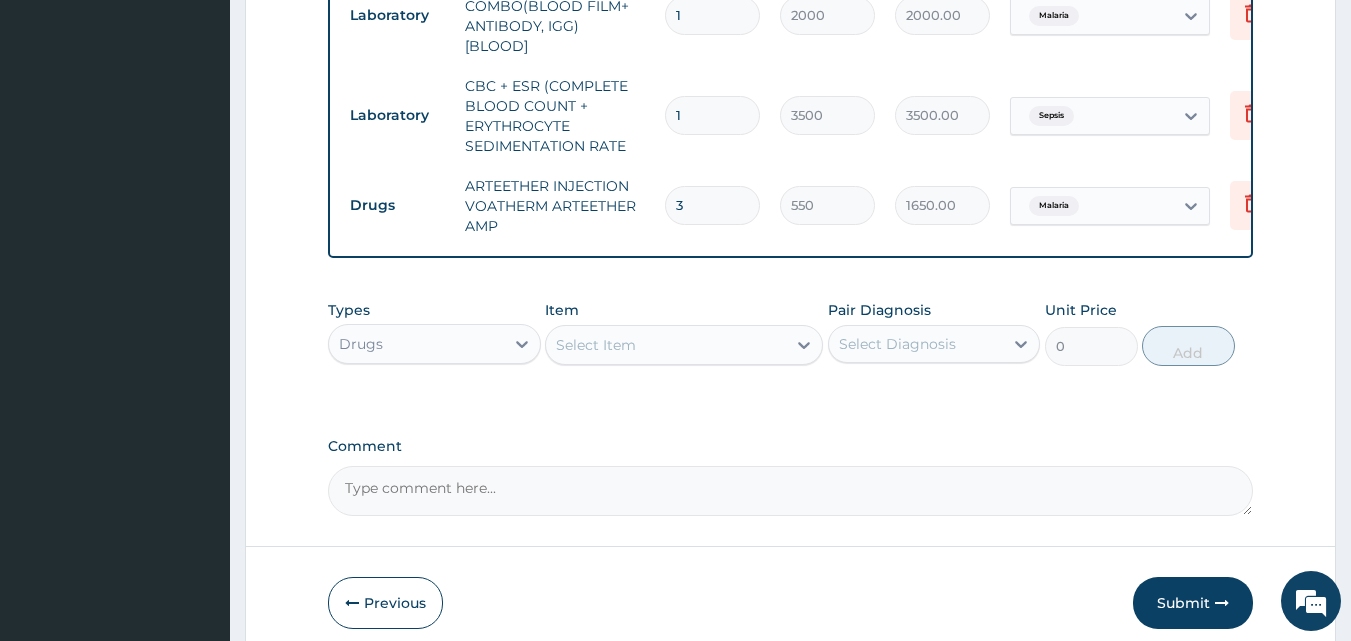 type on "0.00" 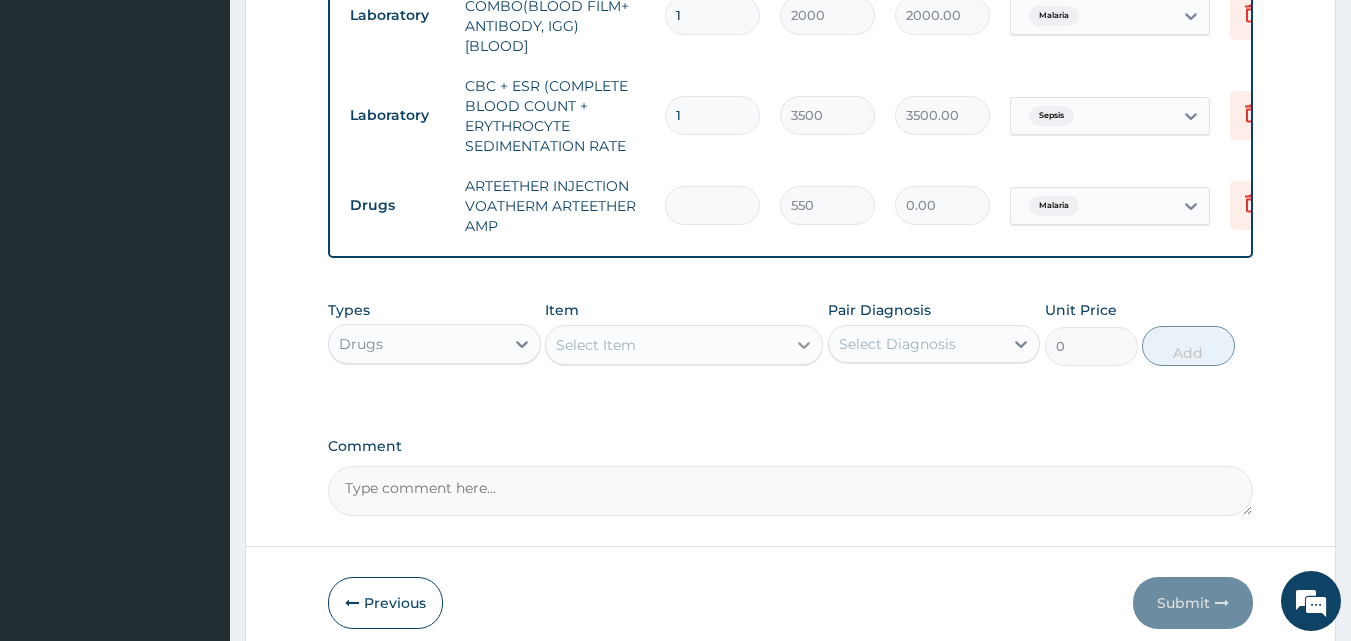 type 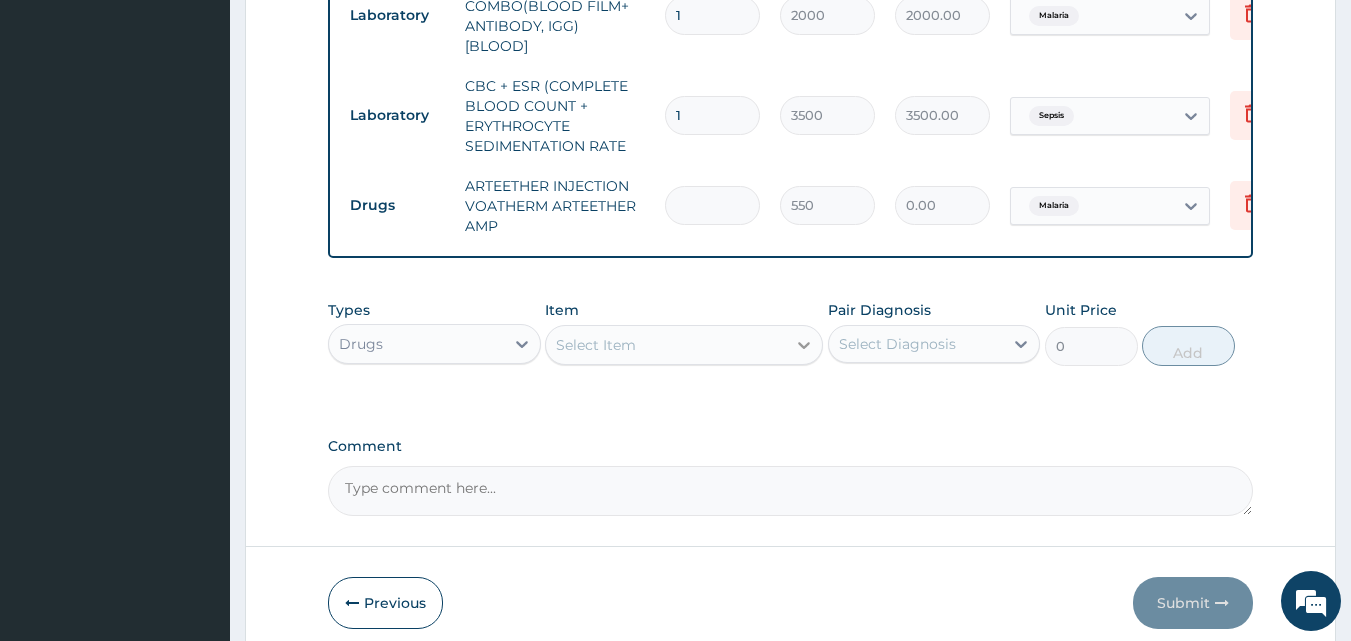 click at bounding box center (804, 345) 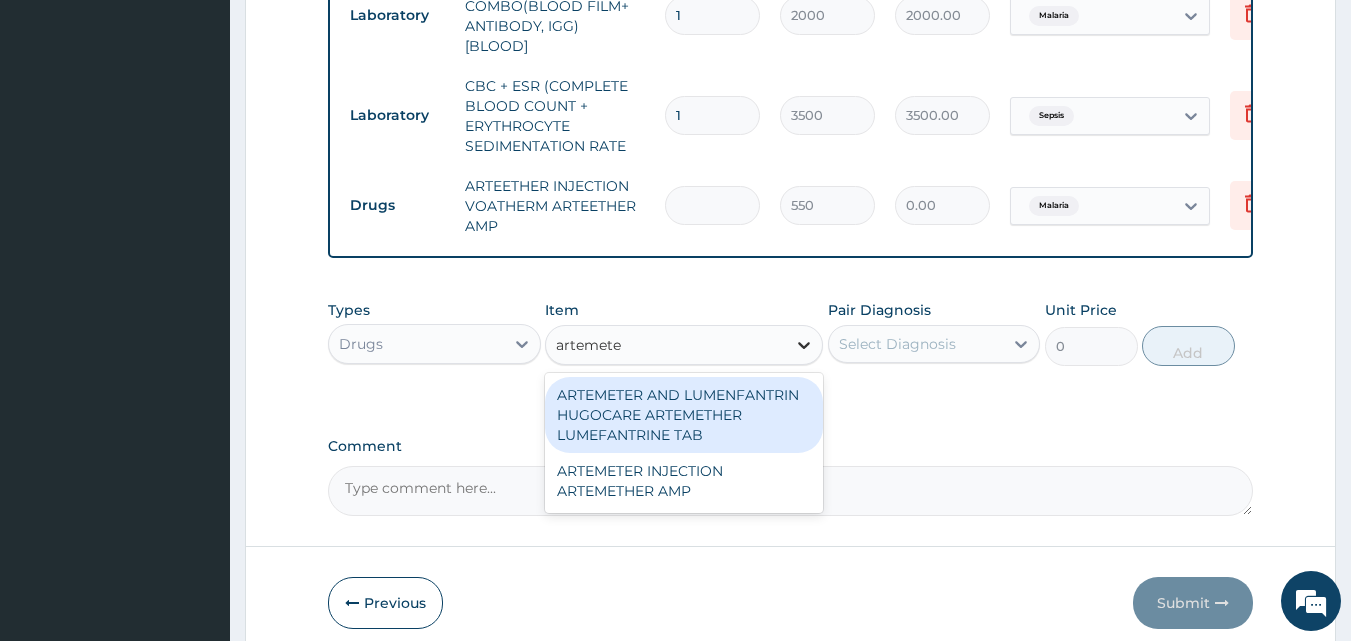 type on "artemeter" 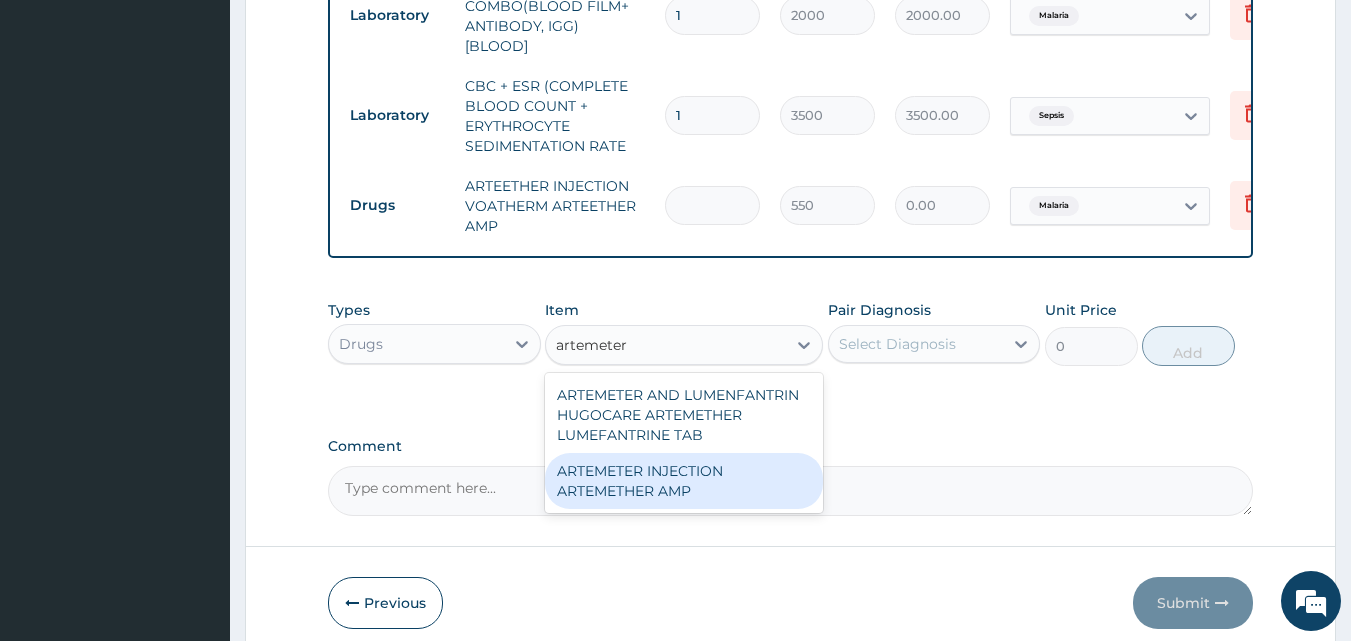click on "ARTEMETER INJECTION ARTEMETHER AMP" at bounding box center [684, 481] 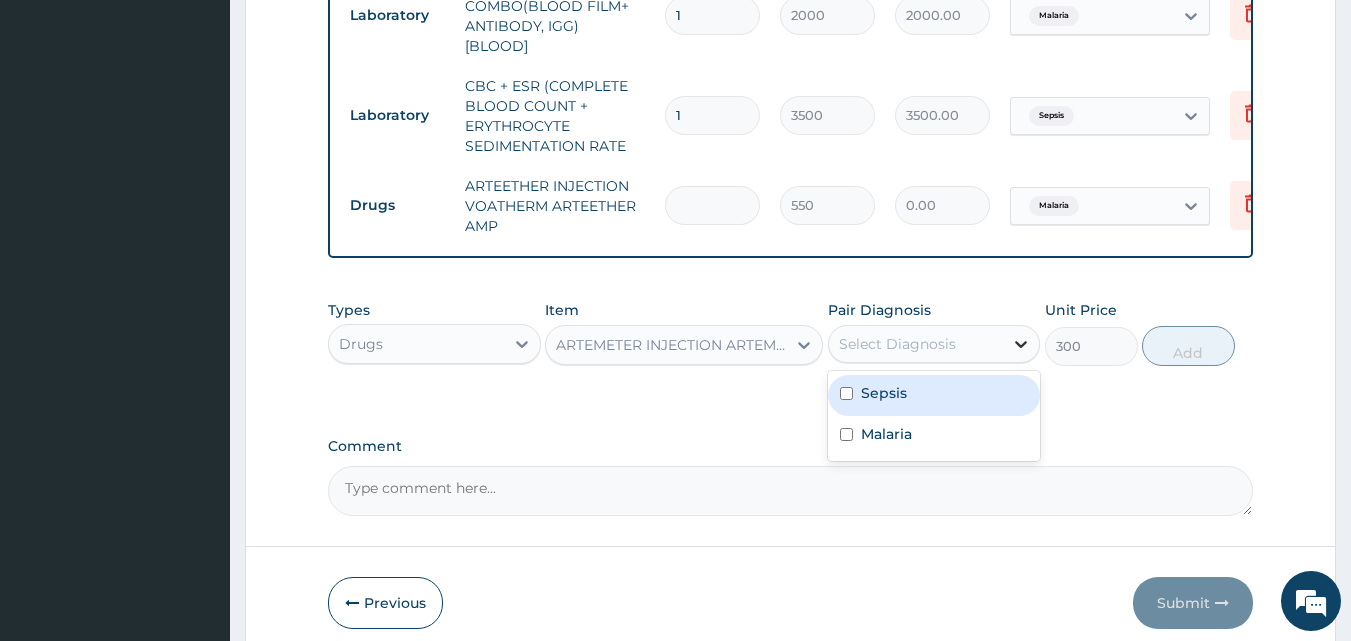 click 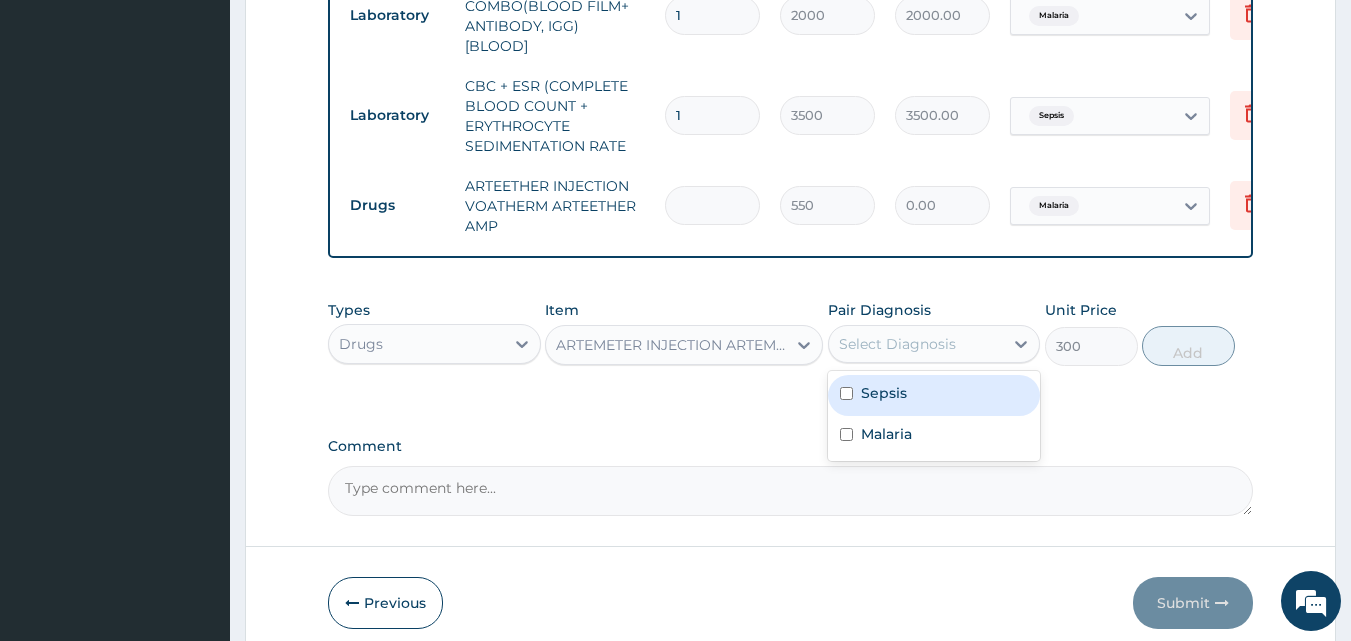 click on "PA Code / Prescription Code Enter Code(Secondary Care Only) Encounter Date 02-08-2025 Diagnosis Sepsis Confirmed Malaria Confirmed NB: All diagnosis must be linked to a claim item Claim Items Type Name Quantity Unit Price Total Price Pair Diagnosis Actions Procedures GENERAL PRACTITIONER CONSULTATION FIRST OUTPATIENT CONSULTATION 1 3000 3000.00 Sepsis Delete Laboratory MALARIA PARASITE COMBO(BLOOD FILM+ ANTIBODY, IGG) [BLOOD] 1 2000 2000.00 Malaria Delete Laboratory CBC + ESR (COMPLETE BLOOD COUNT + ERYTHROCYTE SEDIMENTATION RATE 1 3500 3500.00 Sepsis Delete Drugs ARTEETHER INJECTION VOATHERM ARTEETHER AMP 550 0.00 Malaria Delete Types Drugs Item ARTEMETER INJECTION ARTEMETHER AMP Pair Diagnosis option Malaria, selected. option Sepsis focused, 1 of 2. 2 results available. Use Up and Down to choose options, press Enter to select the currently focused option, press Escape to exit the menu, press Tab to select the option and exit the menu. Select Diagnosis Sepsis Malaria Unit Price 300 Add Comment" at bounding box center [791, -5] 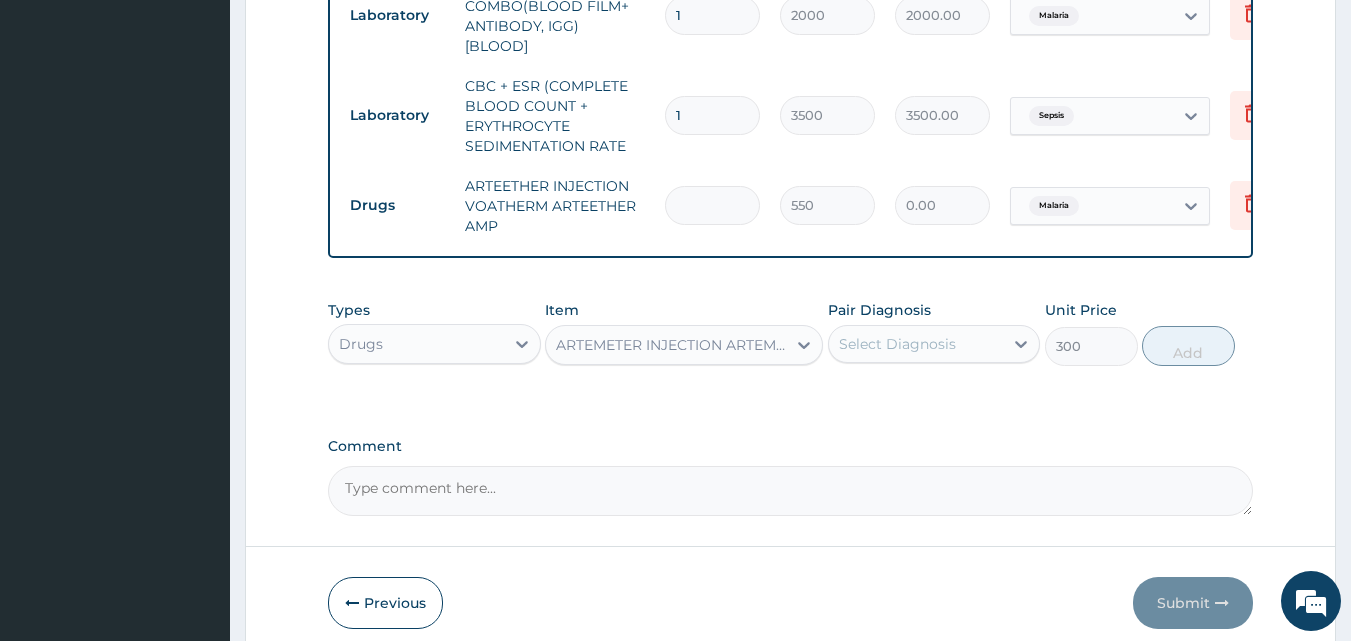 click at bounding box center (712, 205) 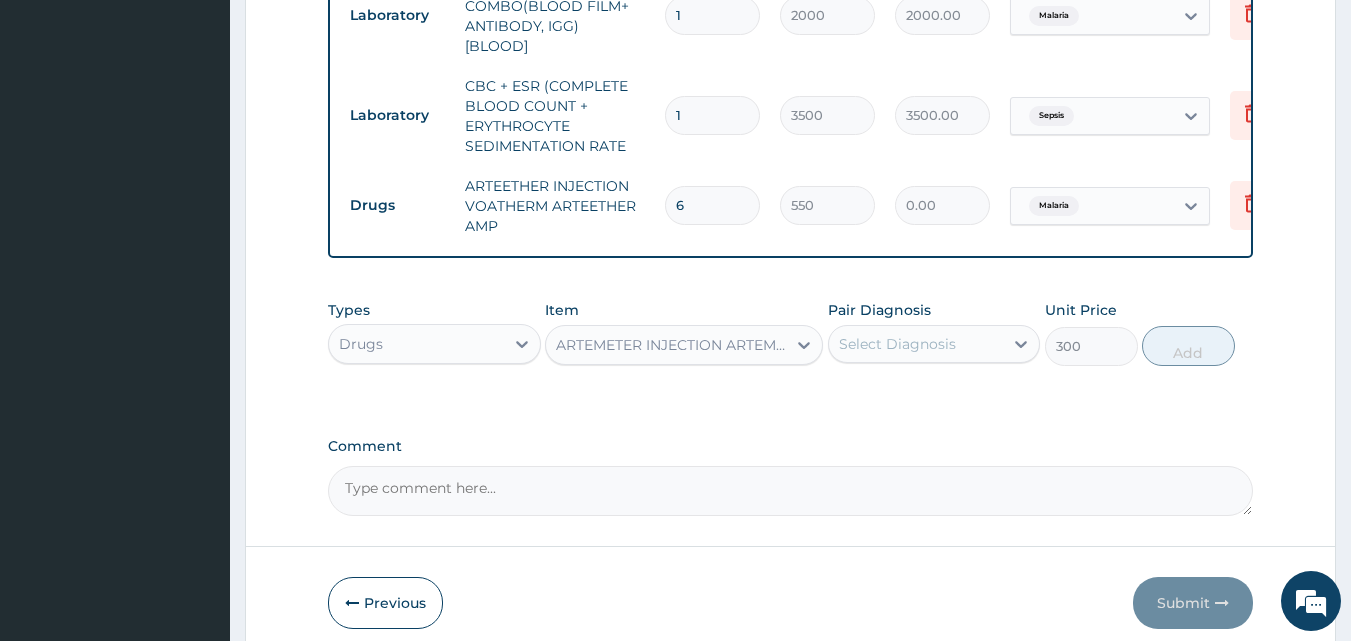 type on "3300.00" 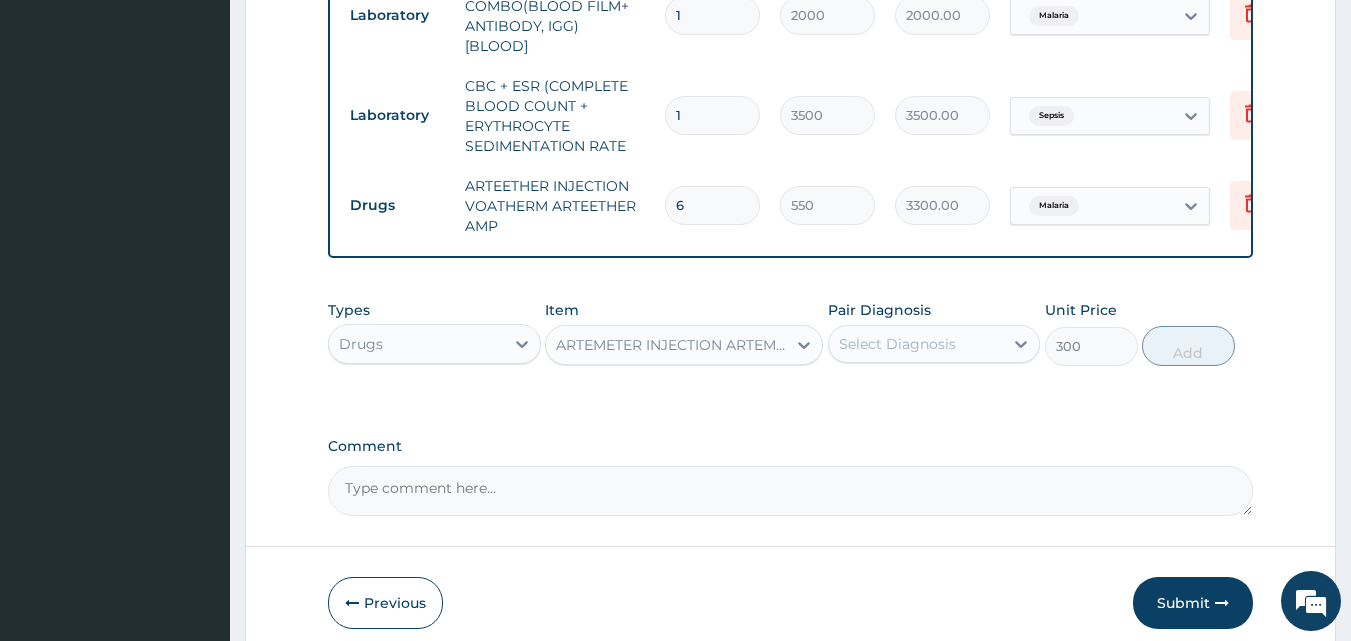 type on "6" 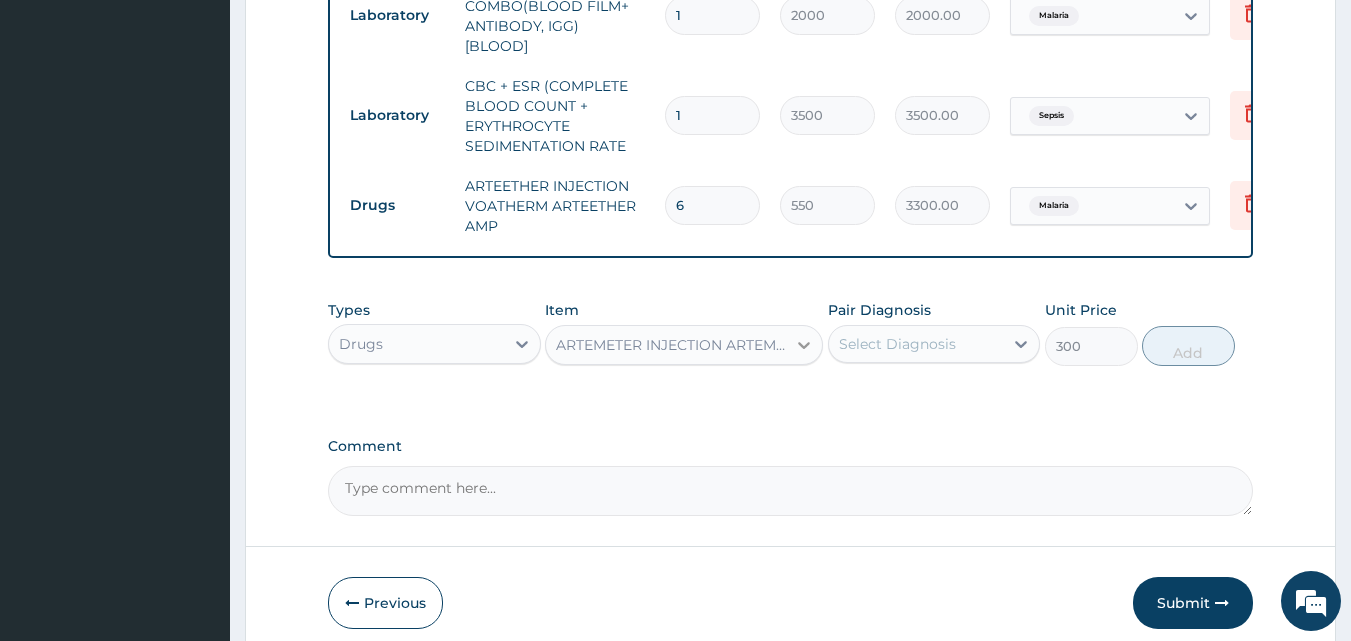 click 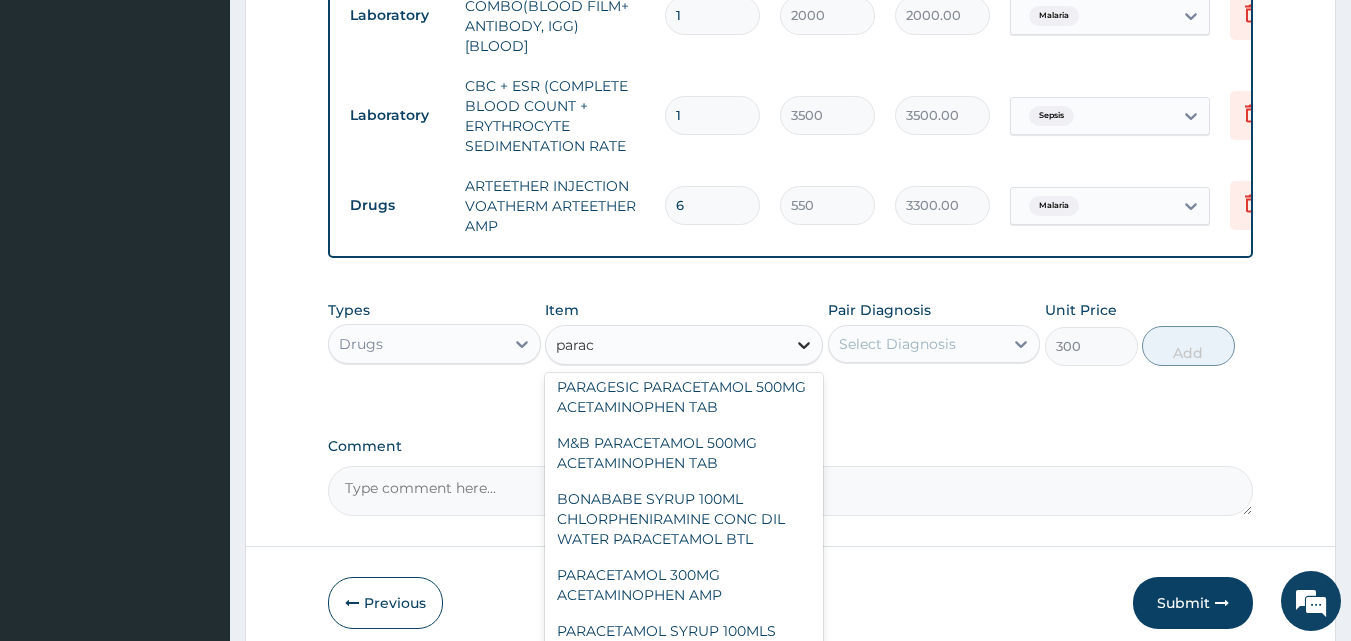 scroll, scrollTop: 796, scrollLeft: 0, axis: vertical 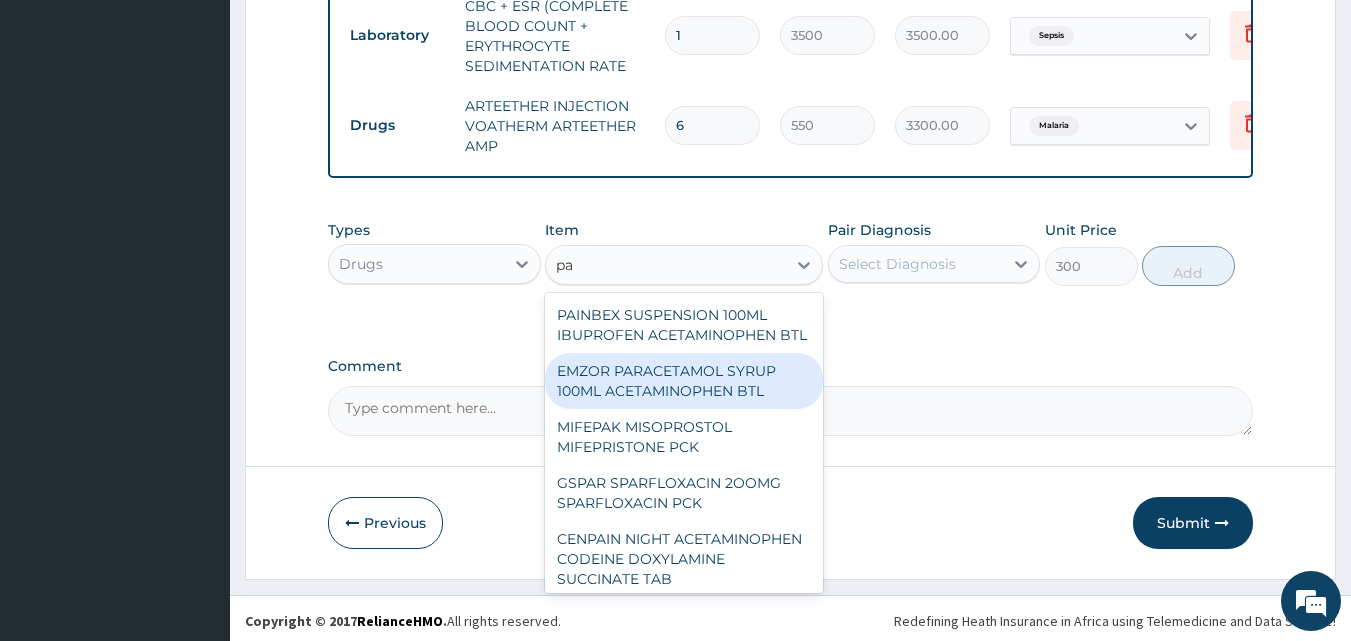 type on "p" 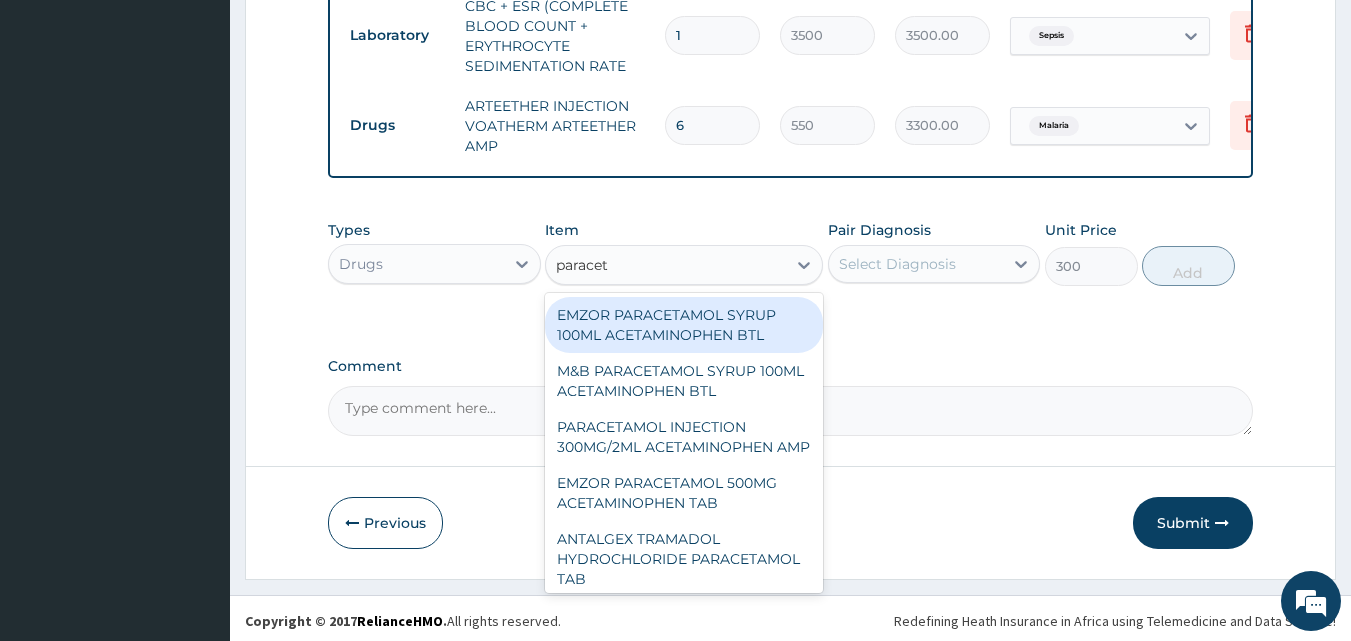 type on "paraceta" 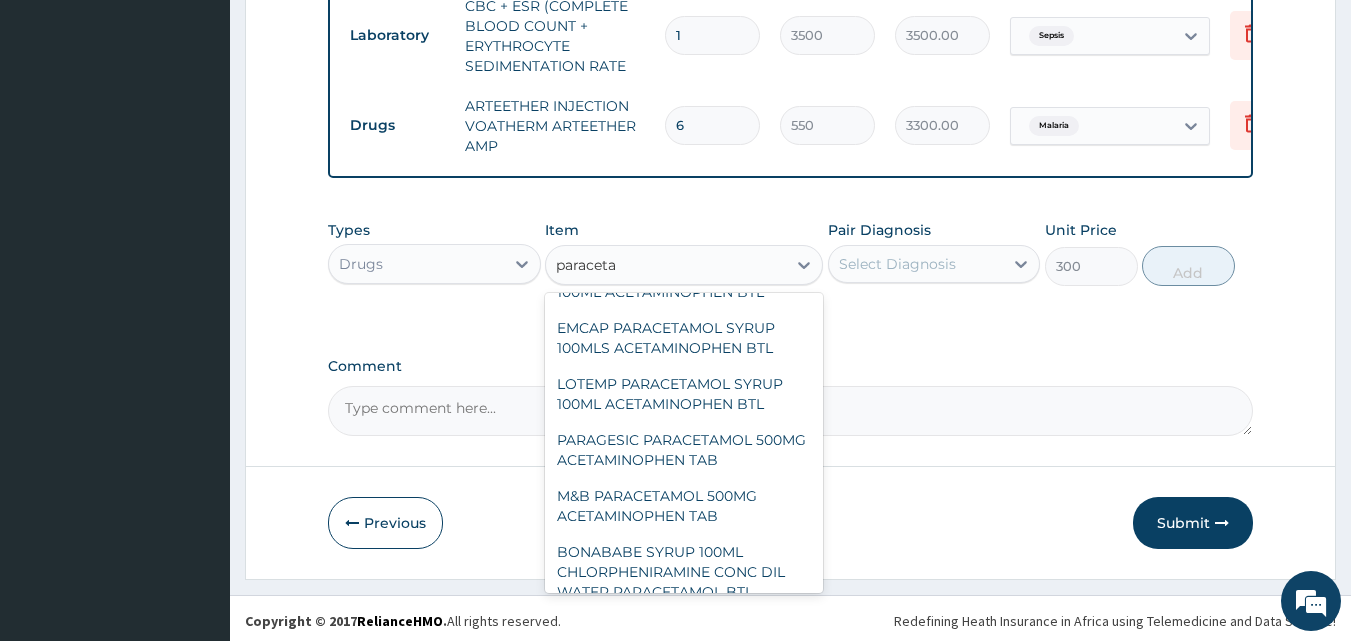 scroll, scrollTop: 740, scrollLeft: 0, axis: vertical 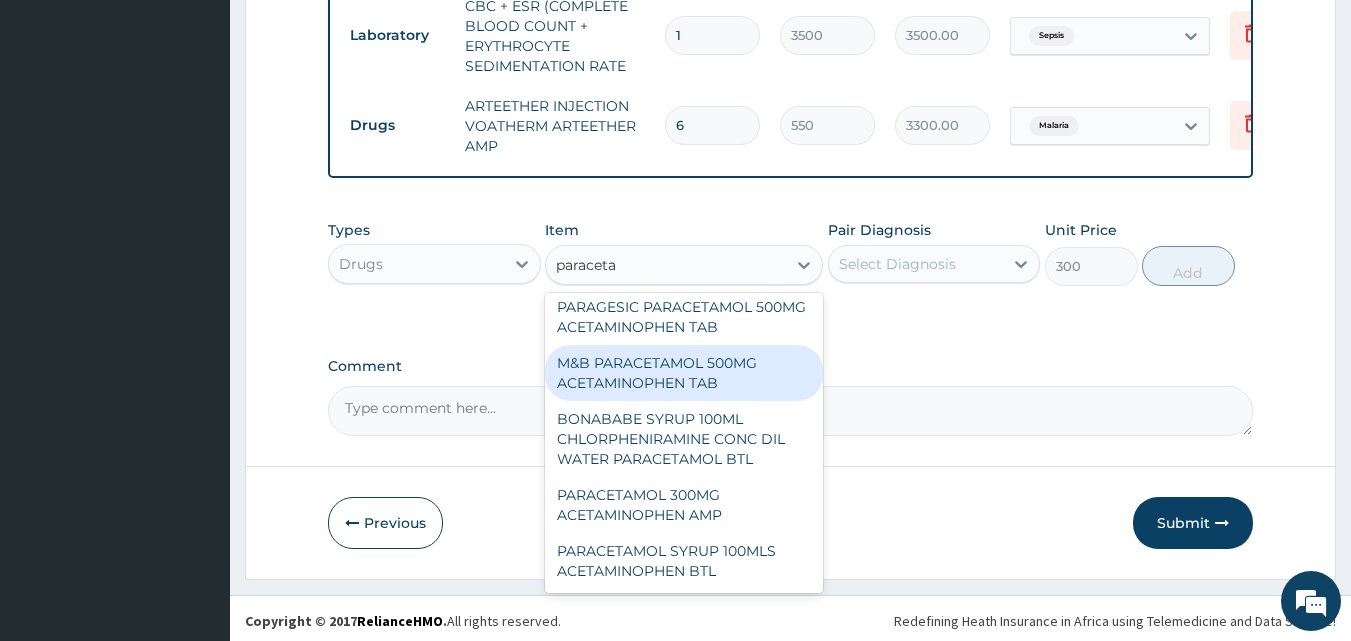 click on "M&B PARACETAMOL 500MG ACETAMINOPHEN TAB" at bounding box center (684, 373) 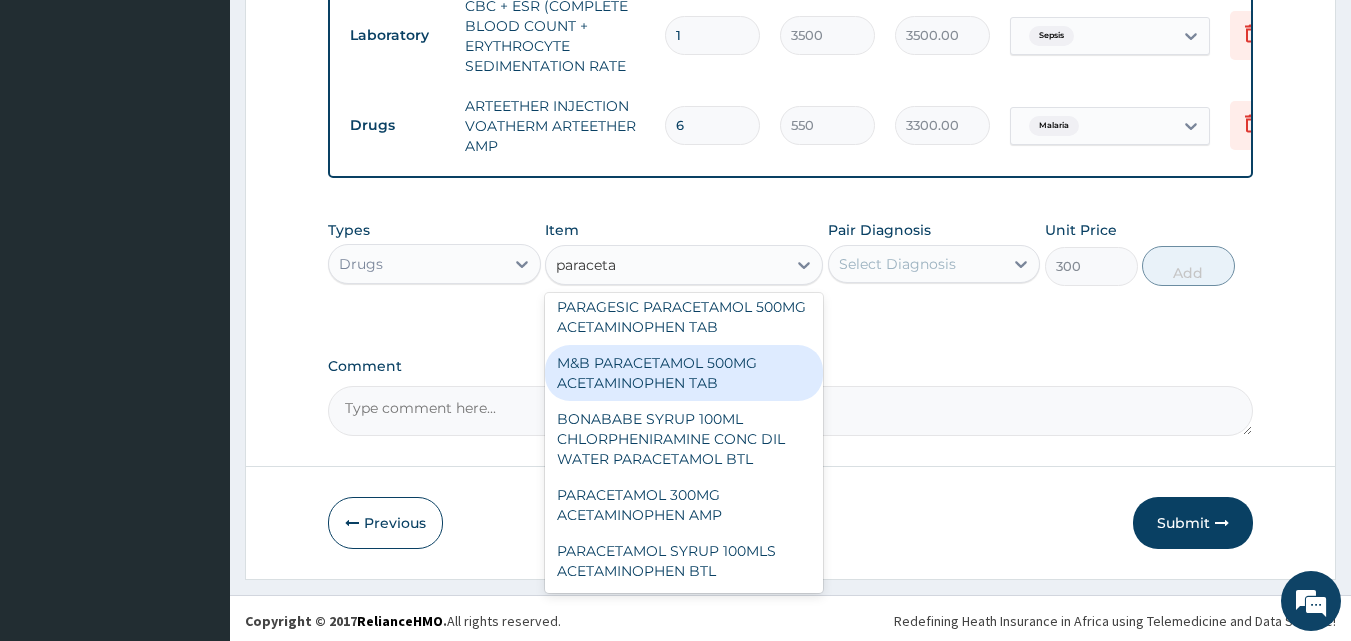 type 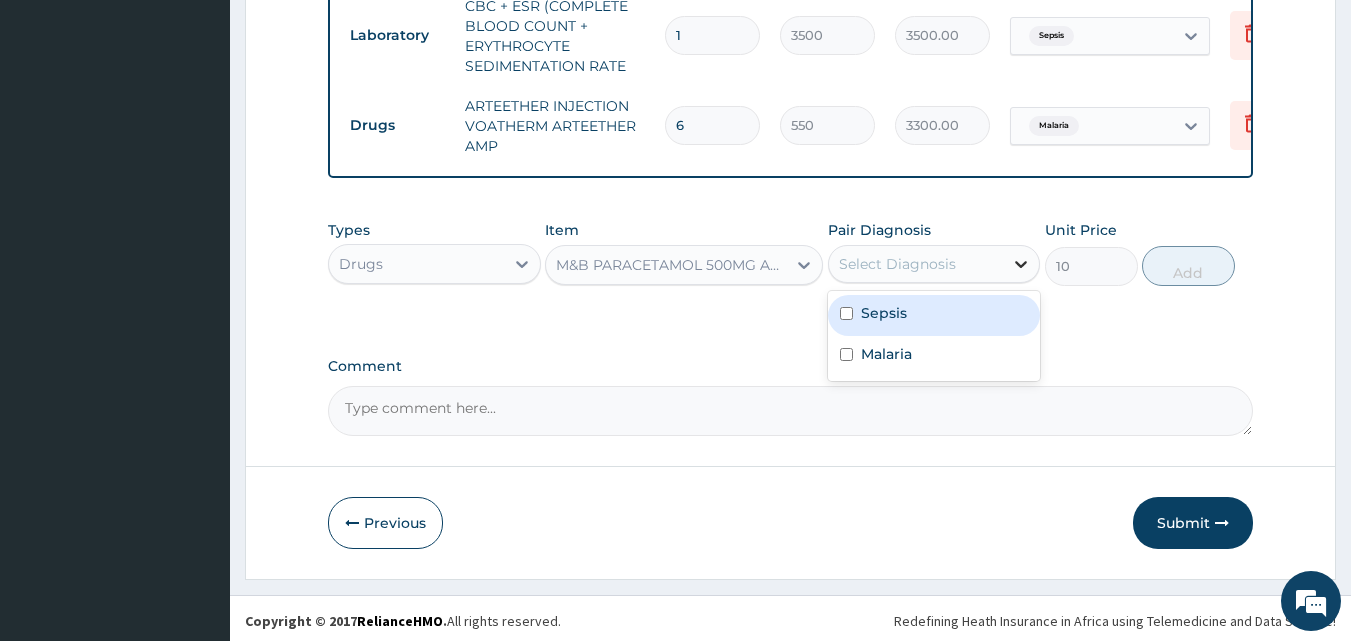 click at bounding box center [1021, 264] 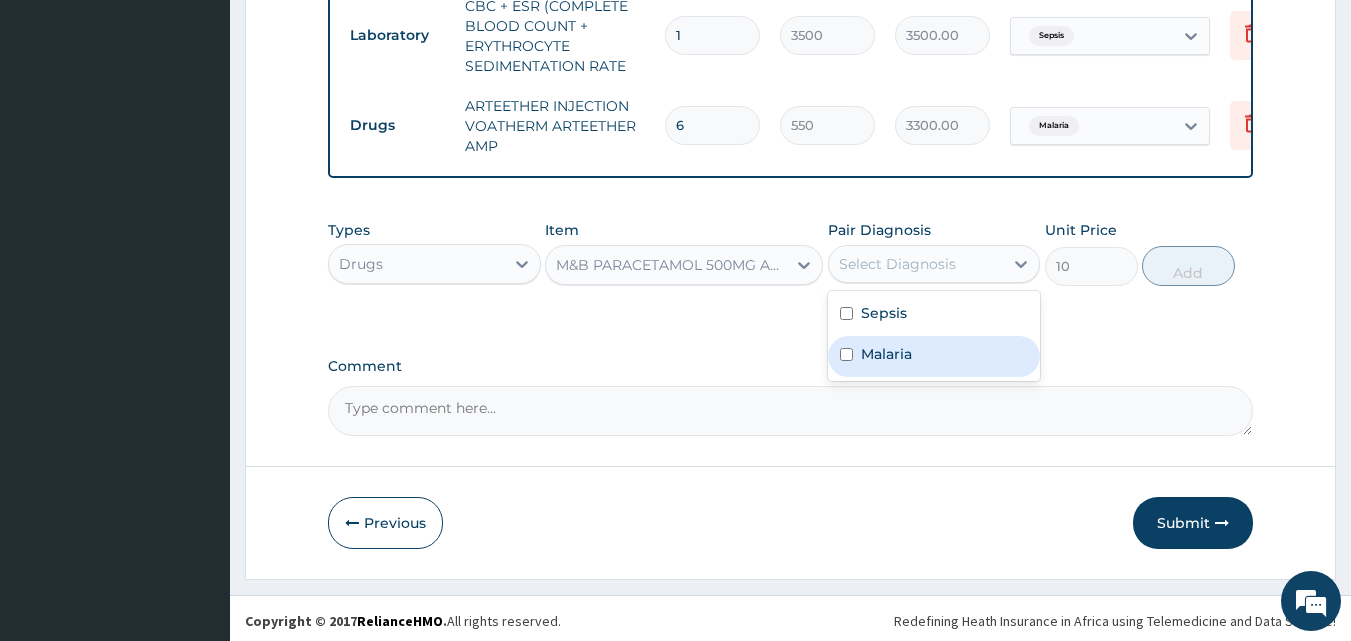 click on "Malaria" at bounding box center (934, 356) 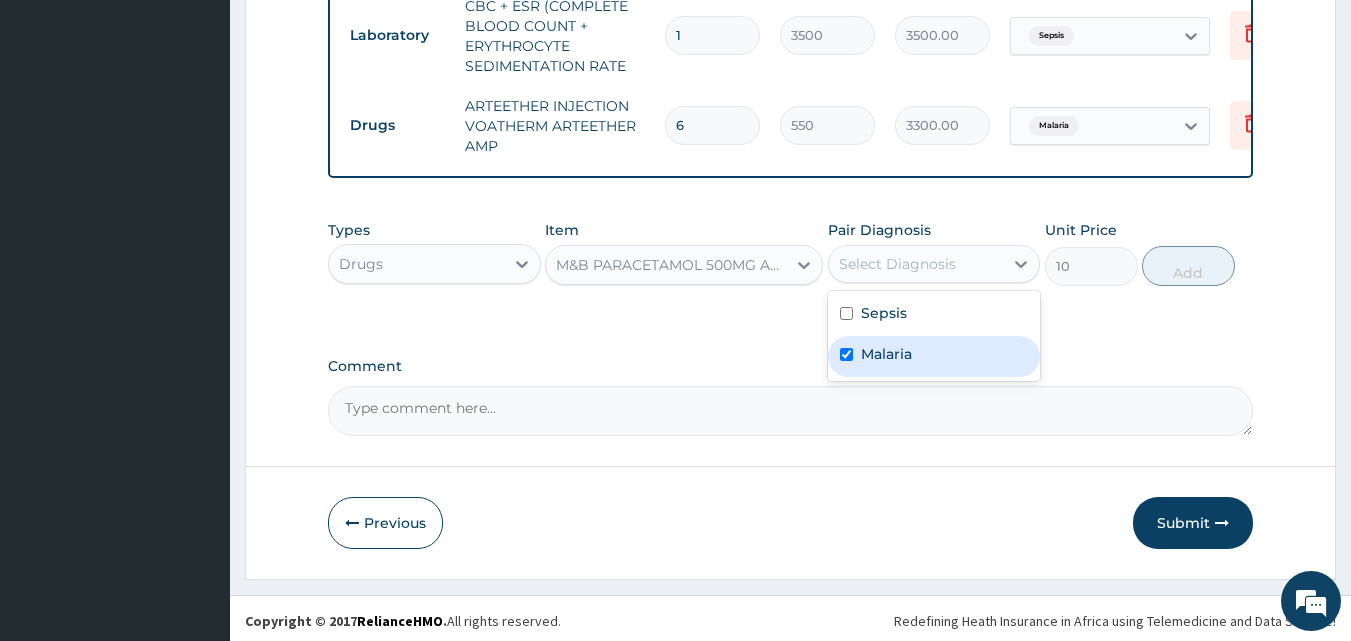 checkbox on "true" 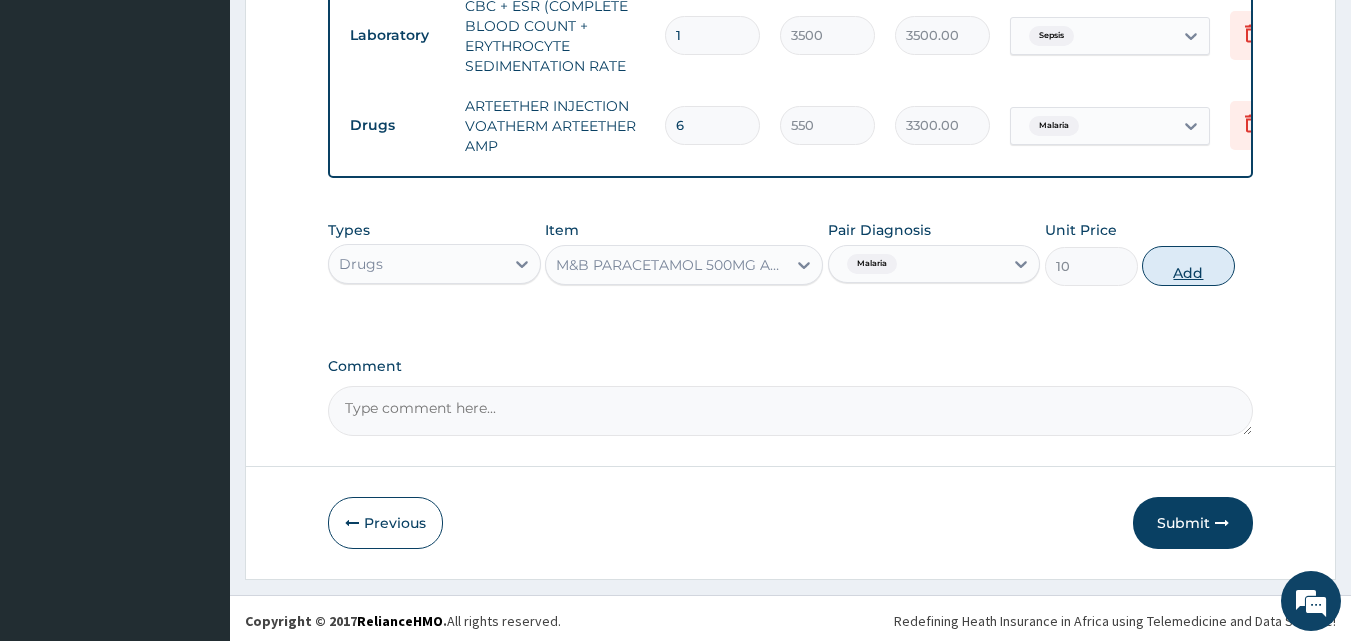 click on "Add" at bounding box center [1188, 266] 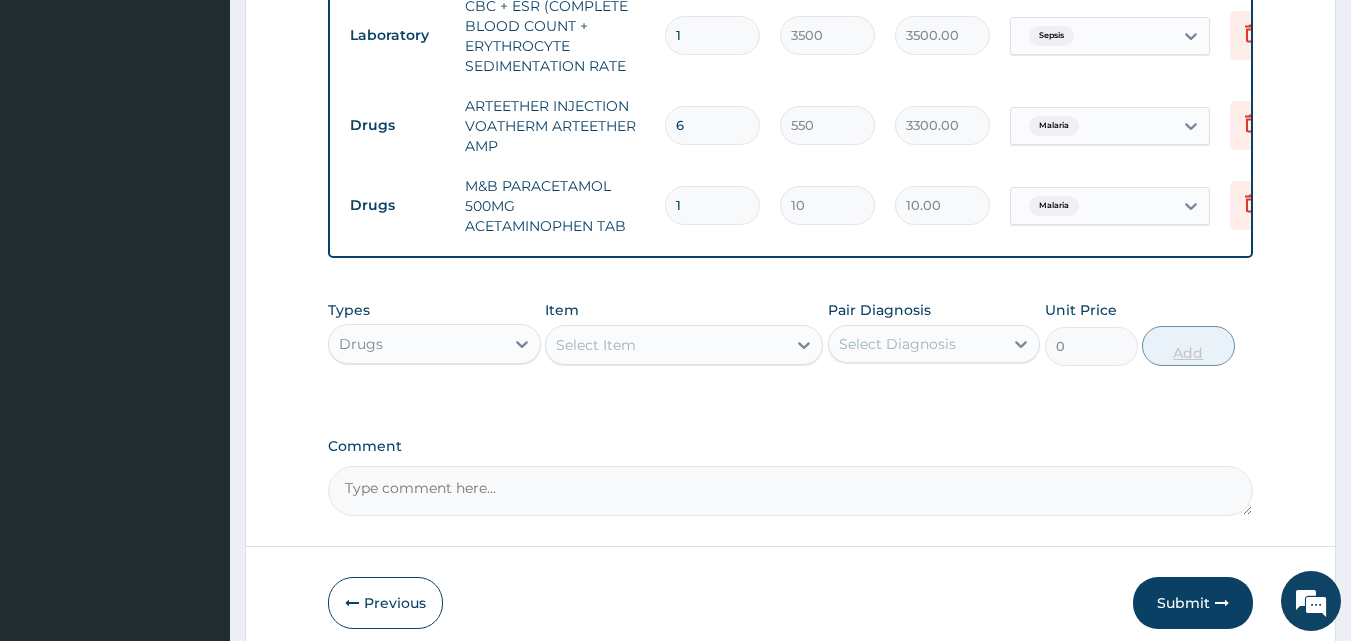 type on "18" 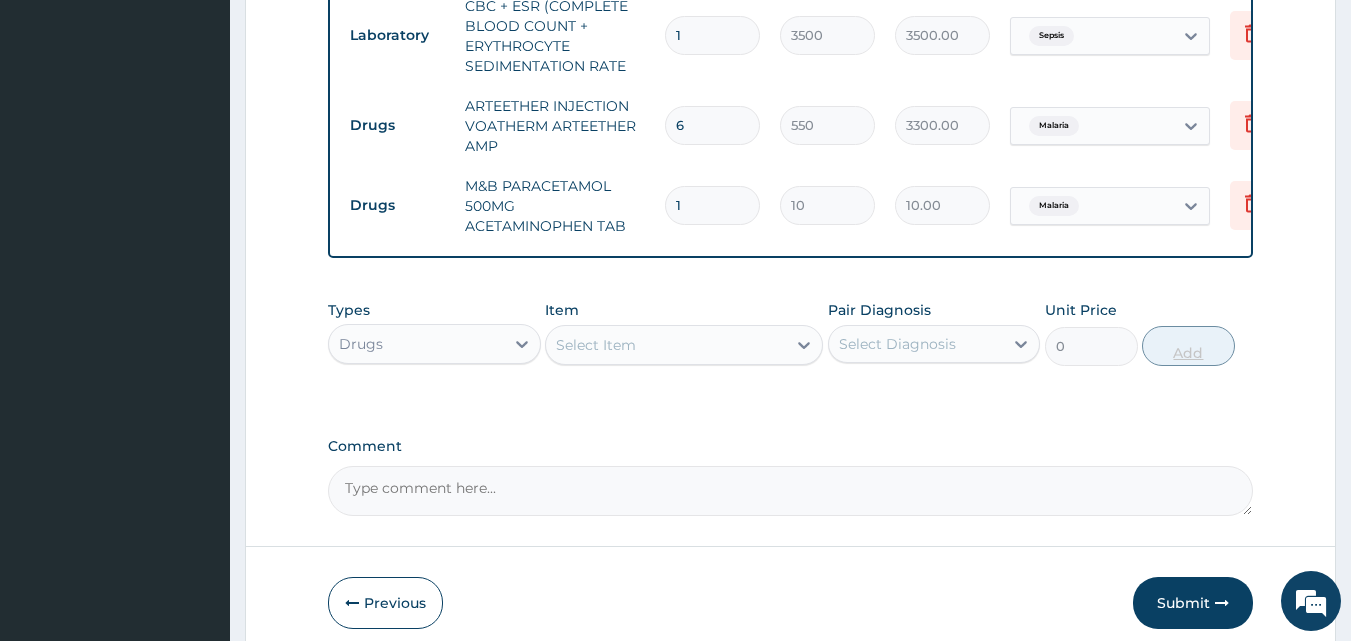 type on "180.00" 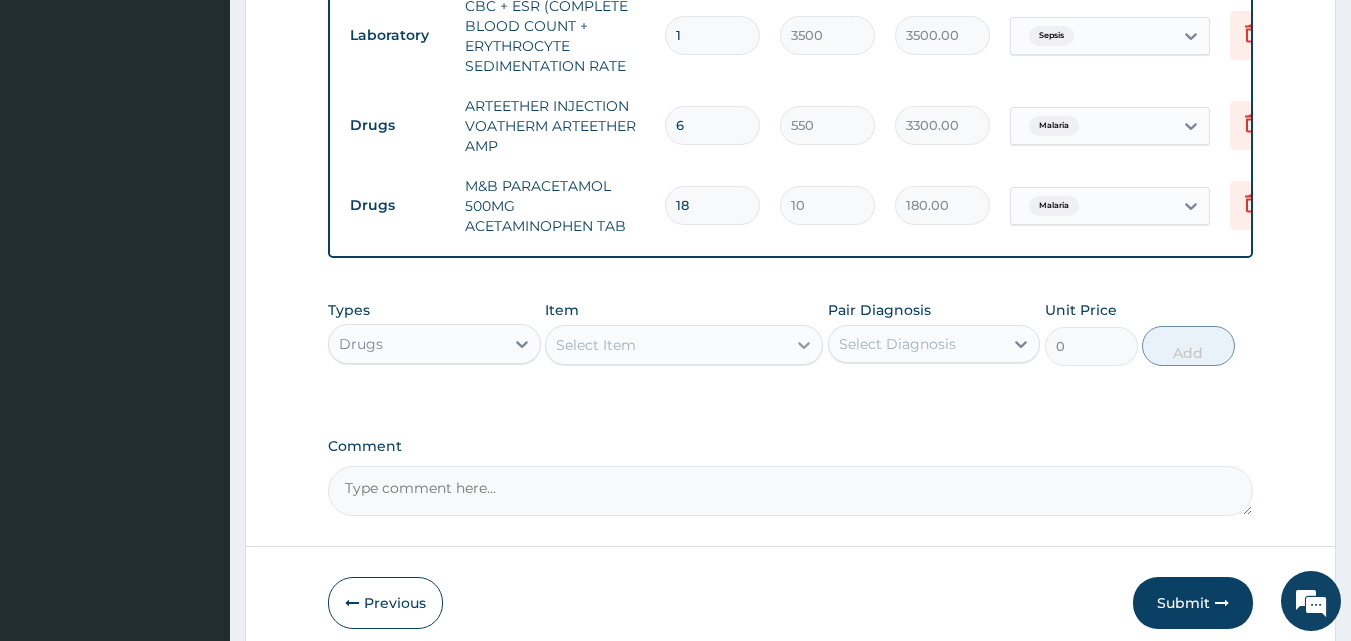type on "18" 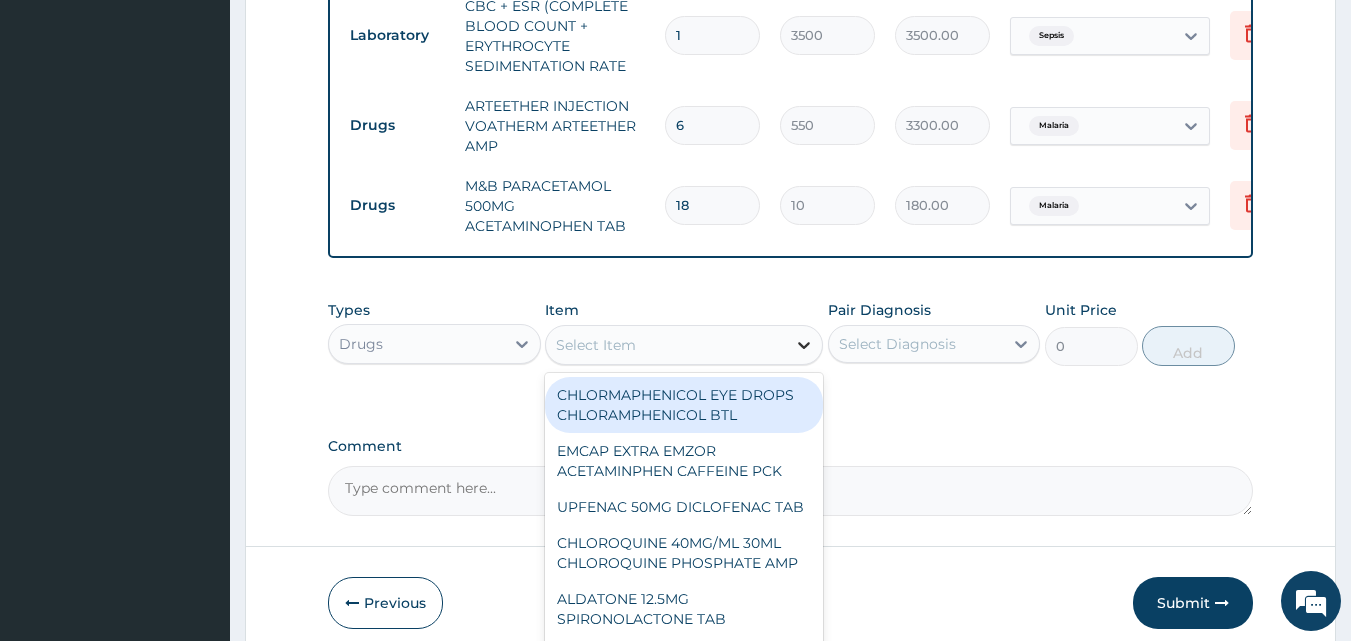 click at bounding box center [804, 345] 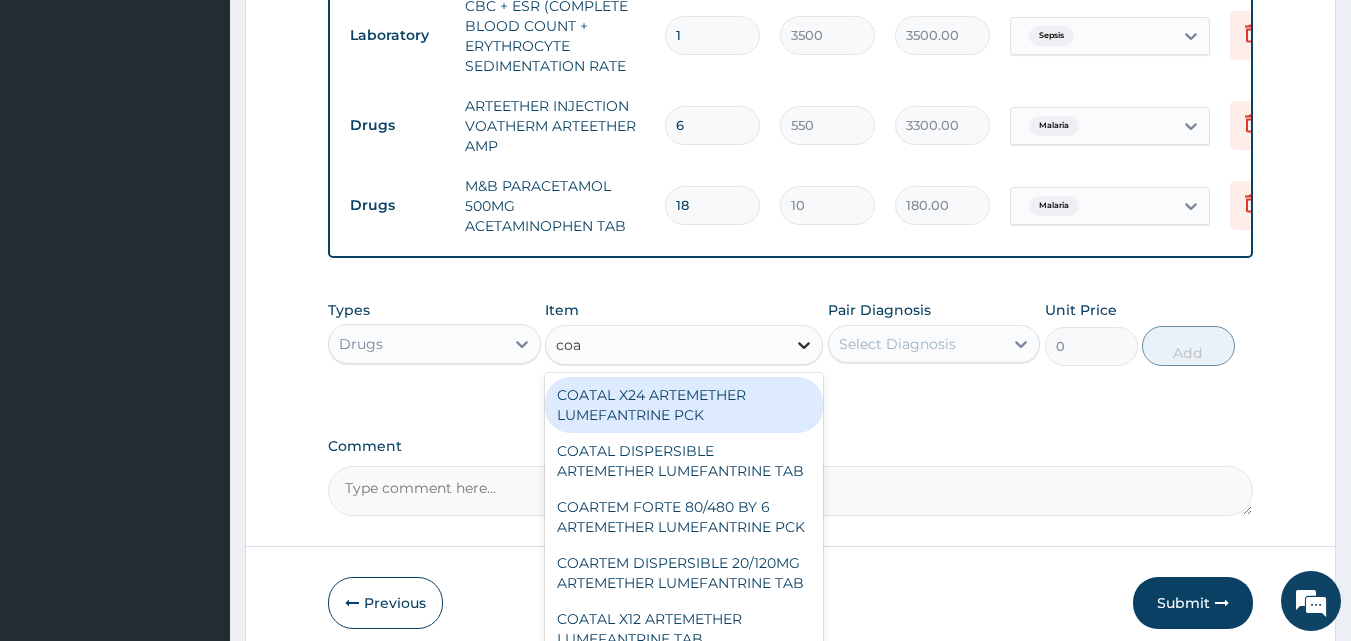 type on "coar" 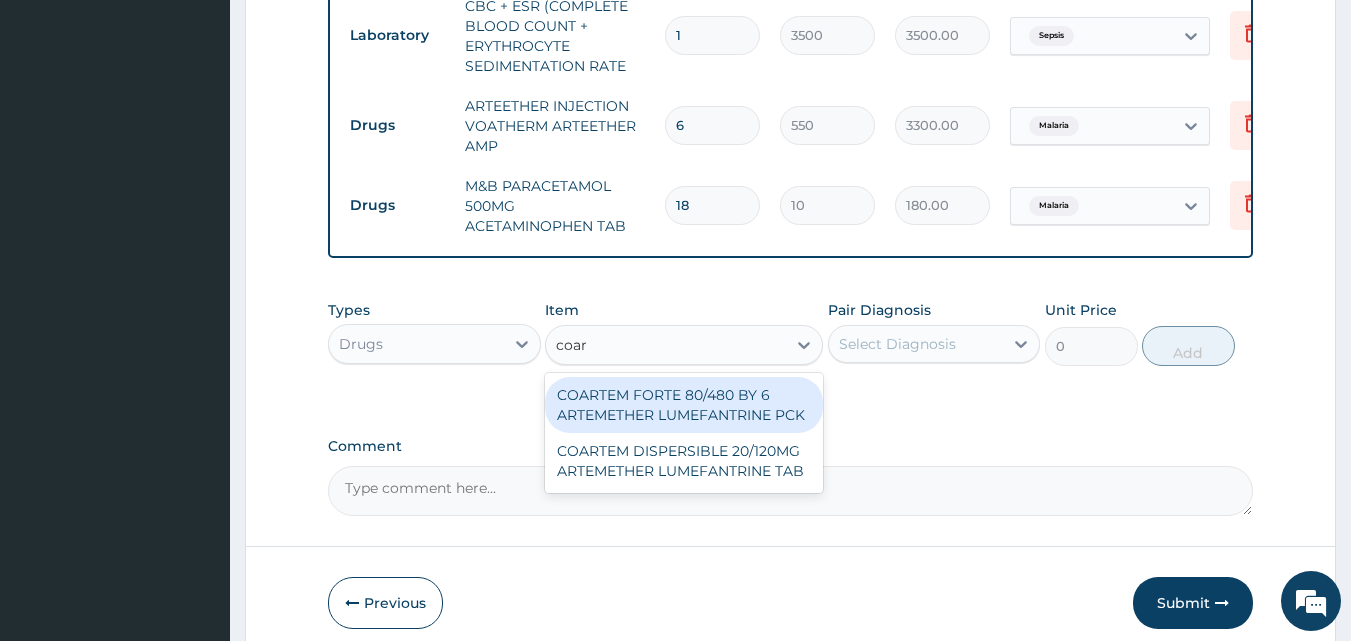 click on "COARTEM FORTE 80/480 BY 6 ARTEMETHER LUMEFANTRINE PCK" at bounding box center (684, 405) 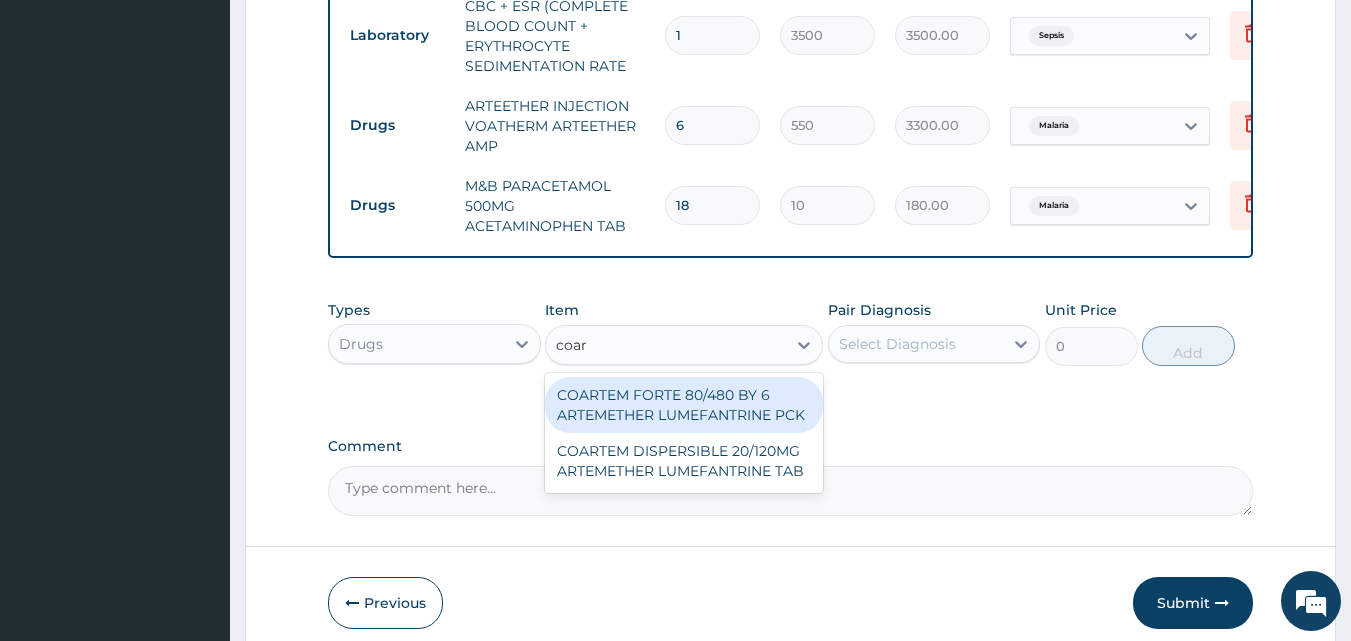 type 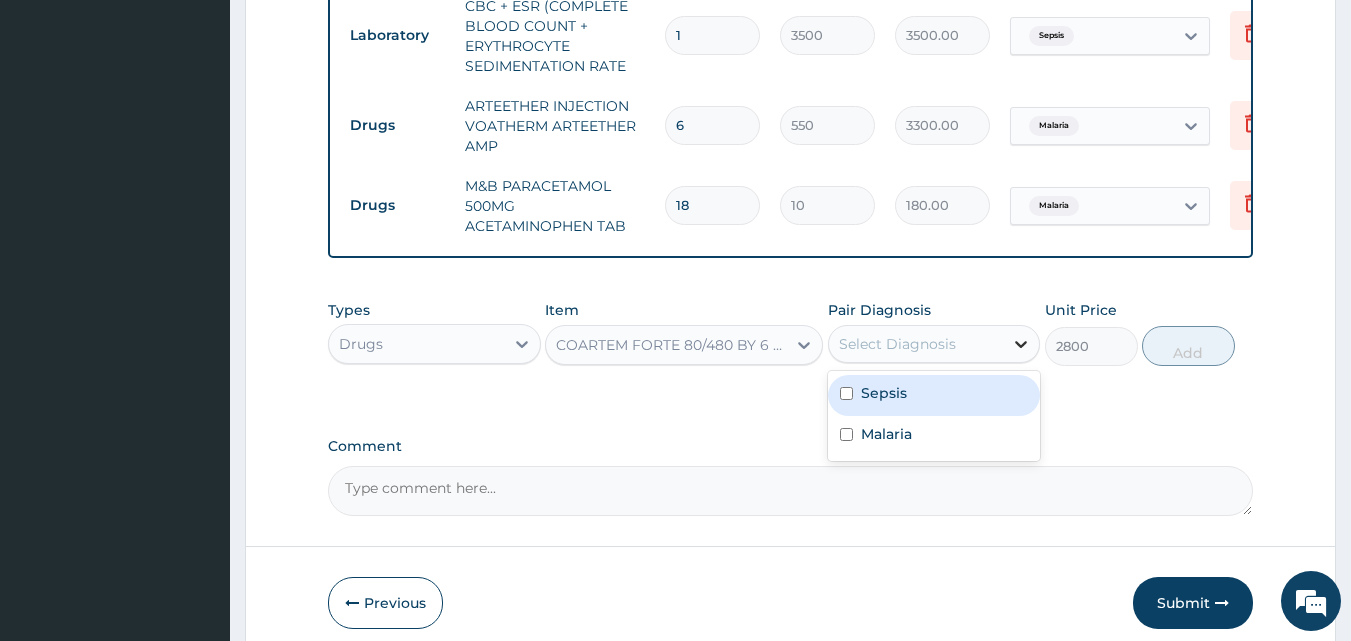 click 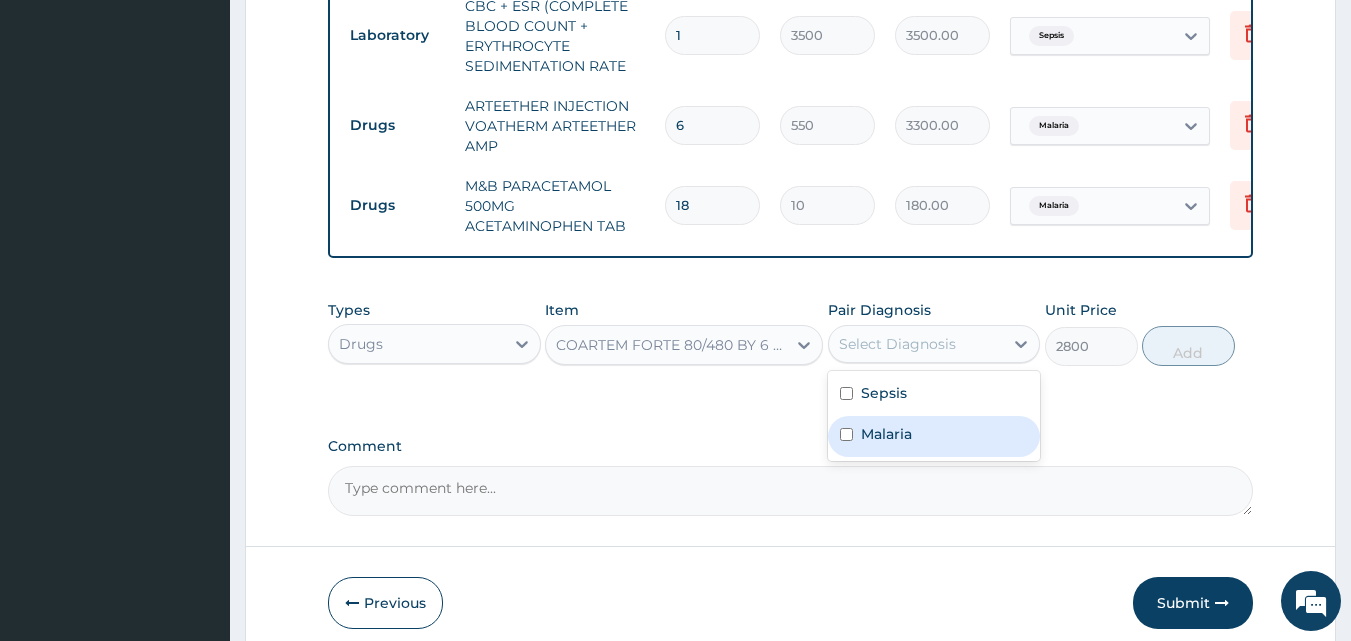 click at bounding box center [846, 434] 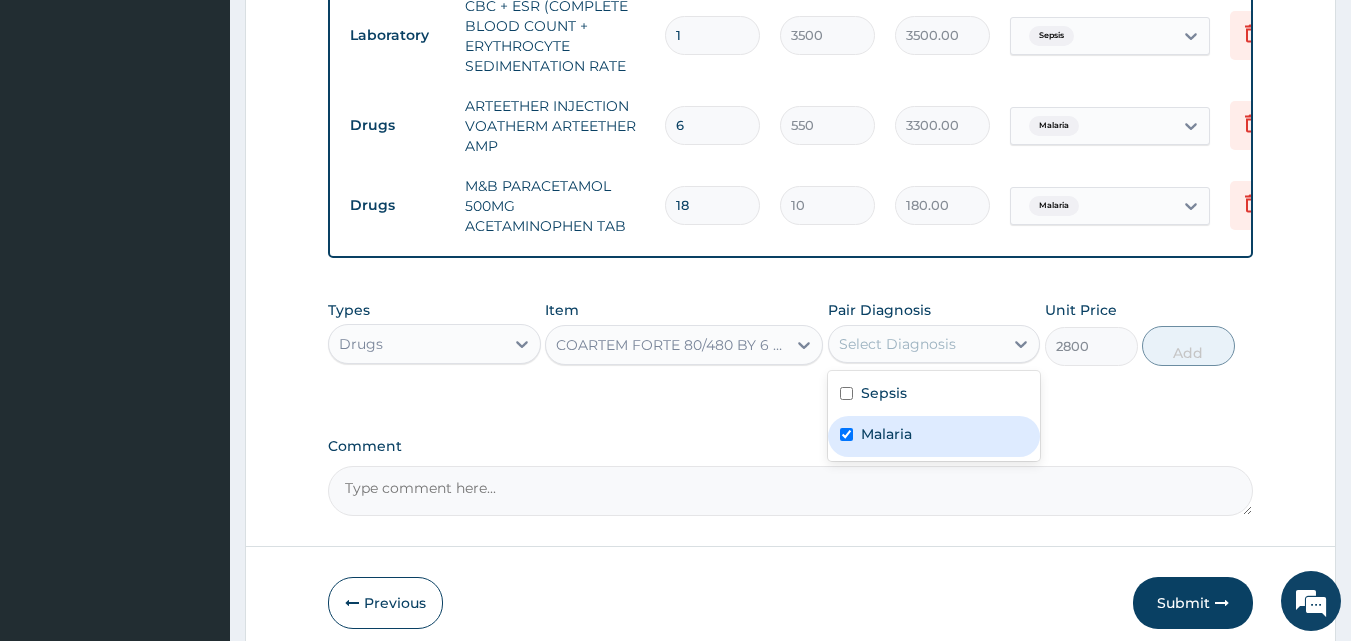 checkbox on "true" 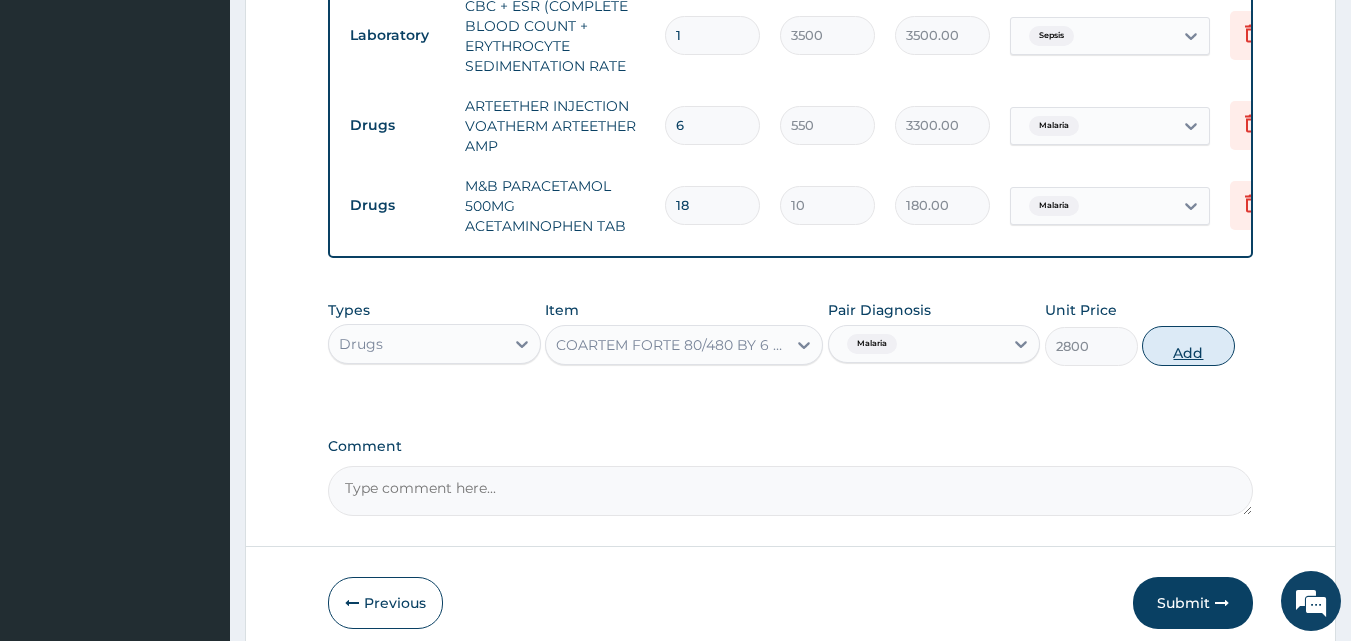 click on "Add" at bounding box center [1188, 346] 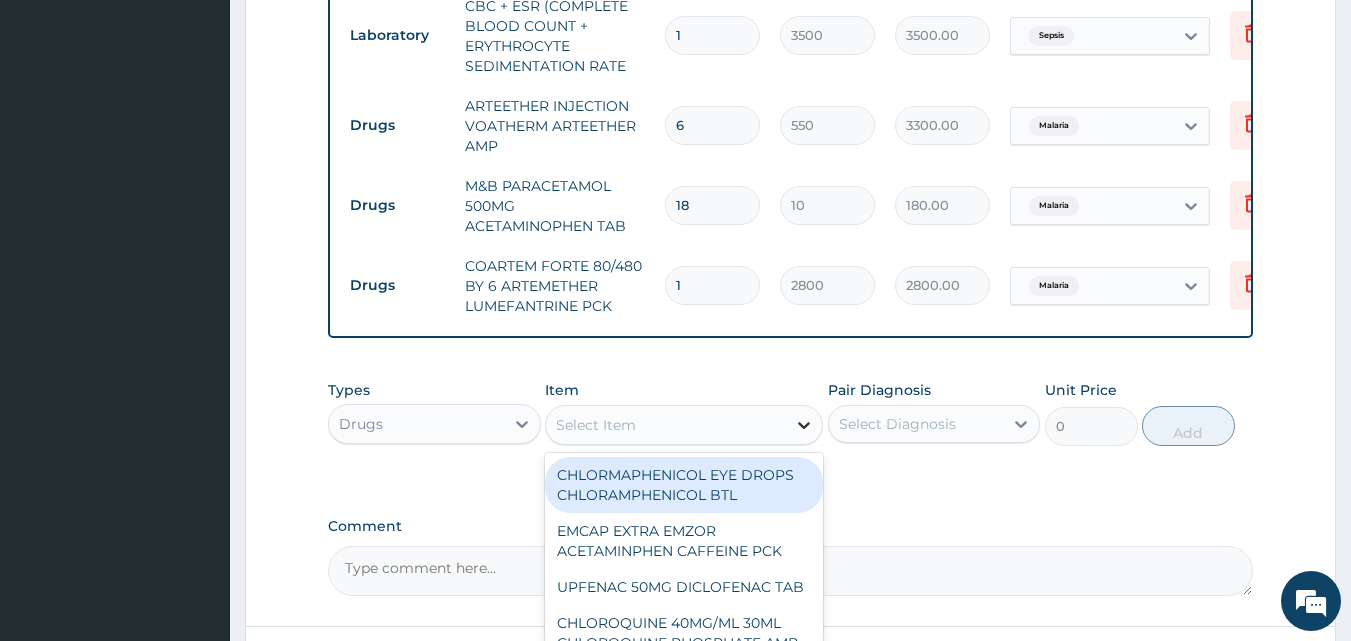 click at bounding box center [804, 425] 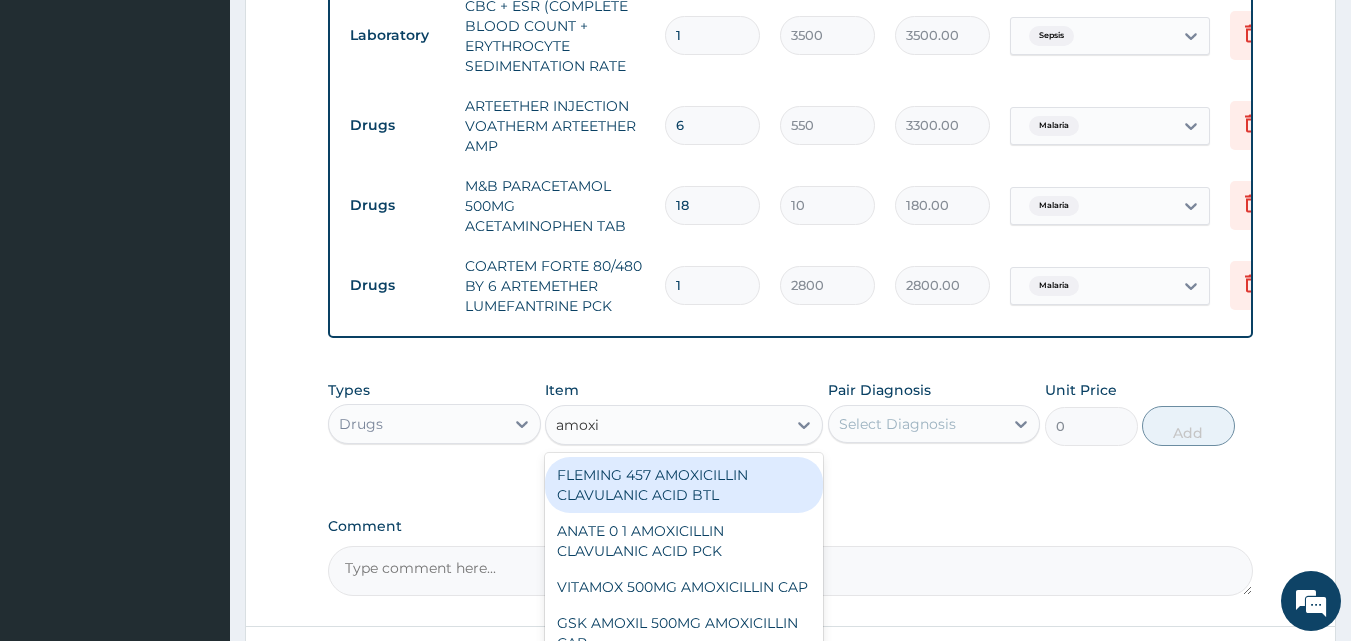 type on "amoxil" 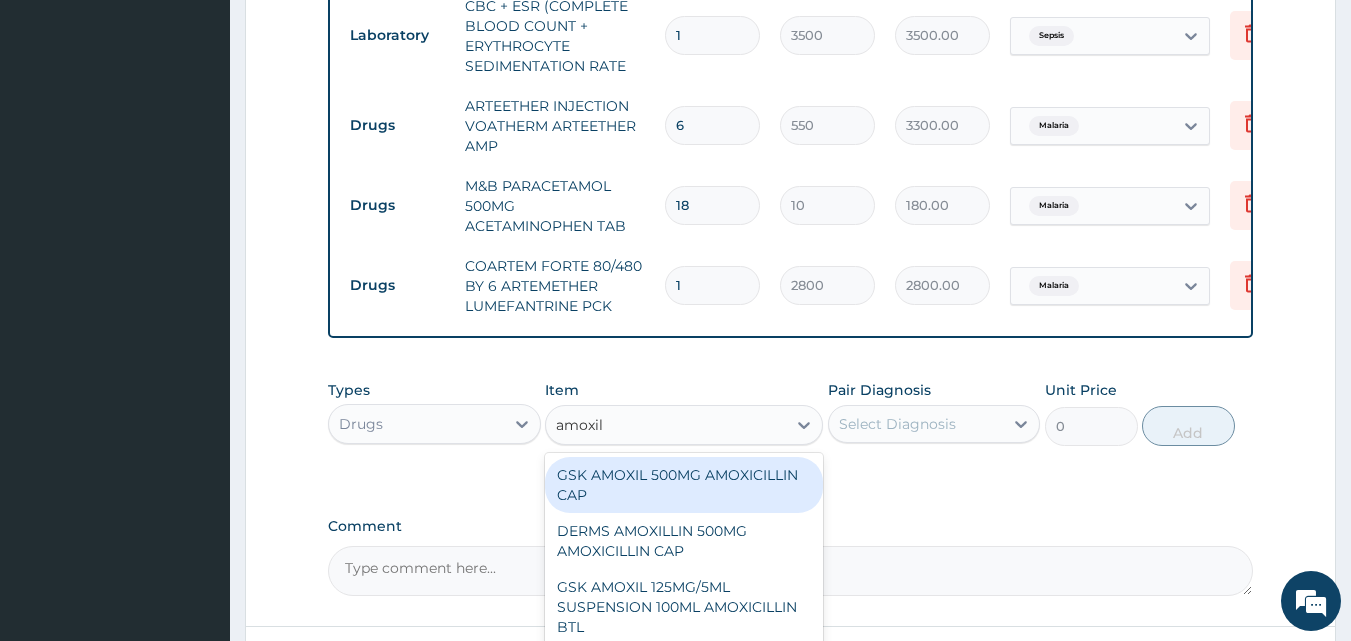scroll, scrollTop: 956, scrollLeft: 0, axis: vertical 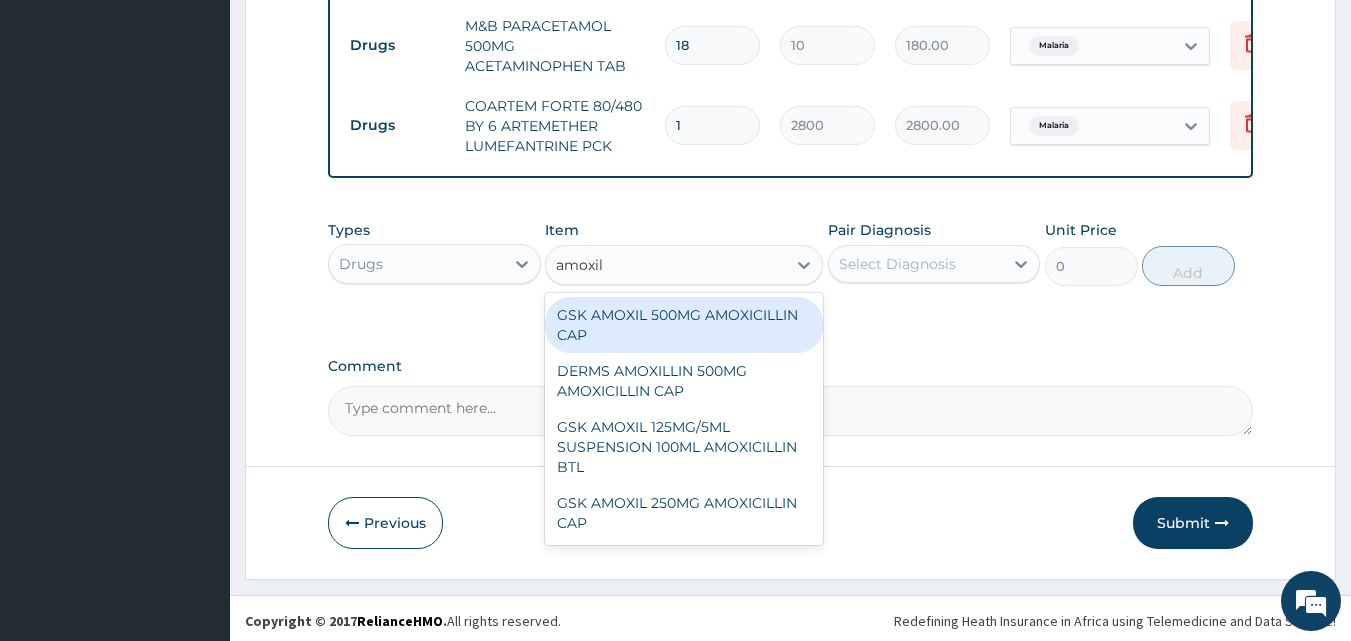 click on "GSK AMOXIL 500MG AMOXICILLIN CAP" at bounding box center (684, 325) 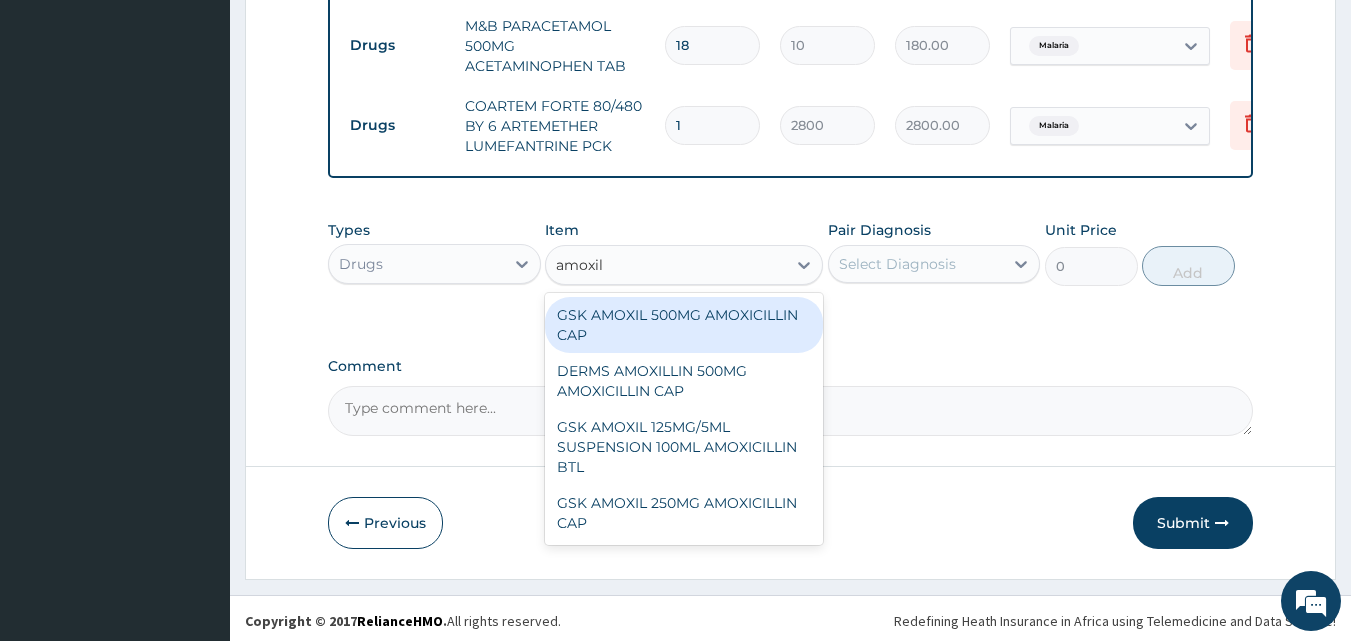 type 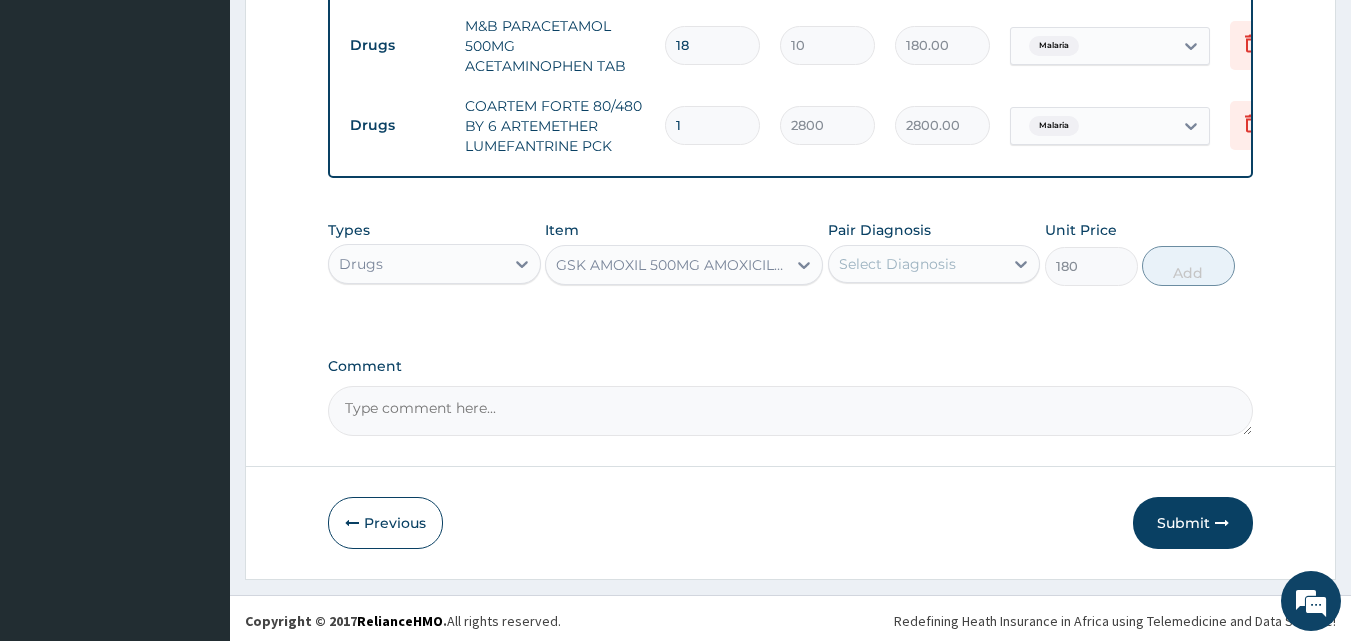 click on "Types Drugs Item GSK AMOXIL 500MG AMOXICILLIN CAP Pair Diagnosis Select Diagnosis Unit Price 180 Add" 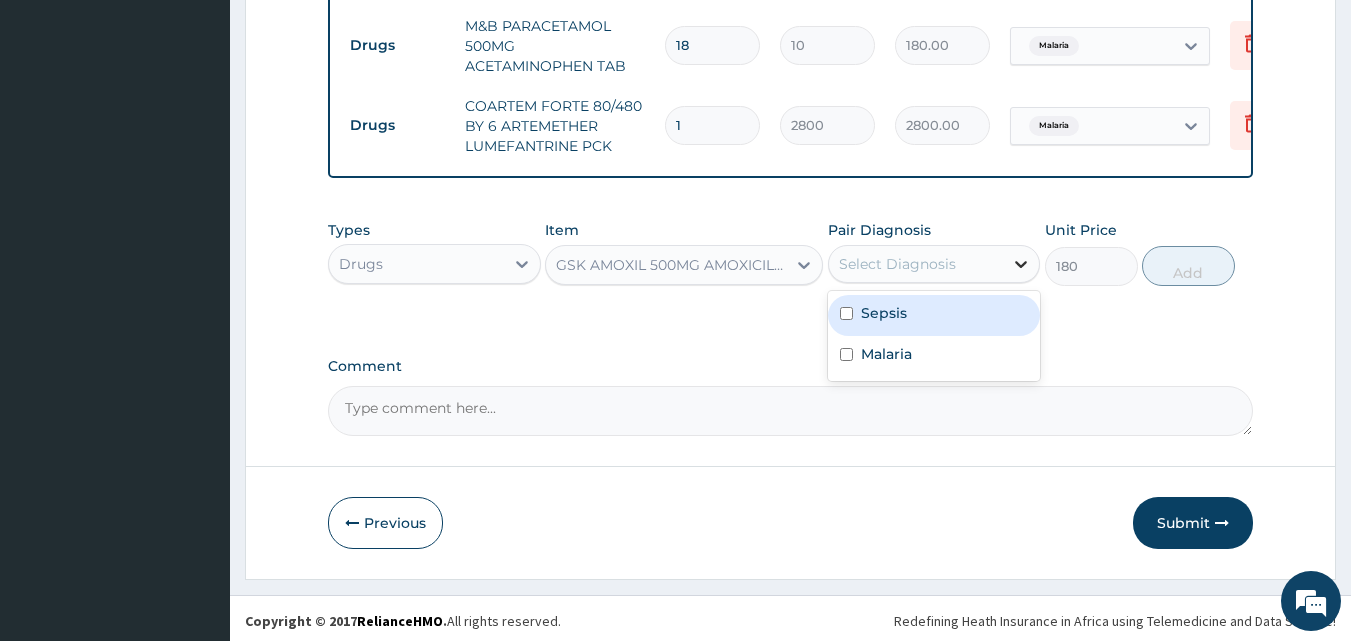 click 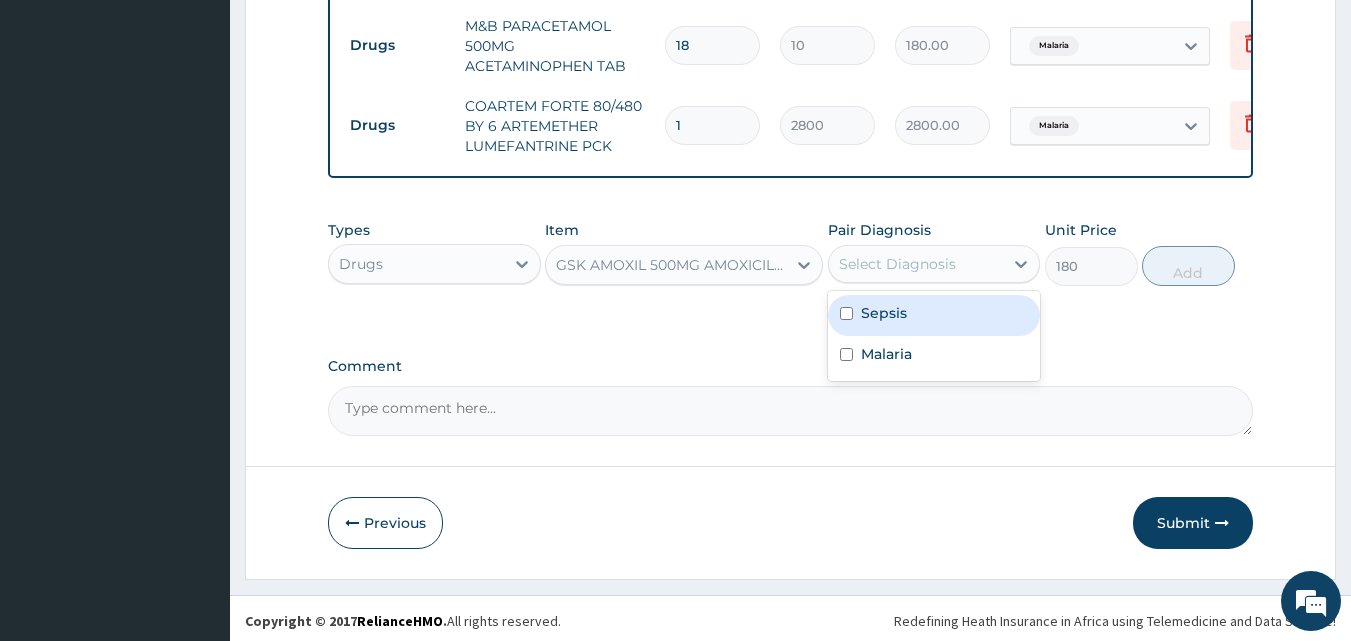 click at bounding box center [846, 313] 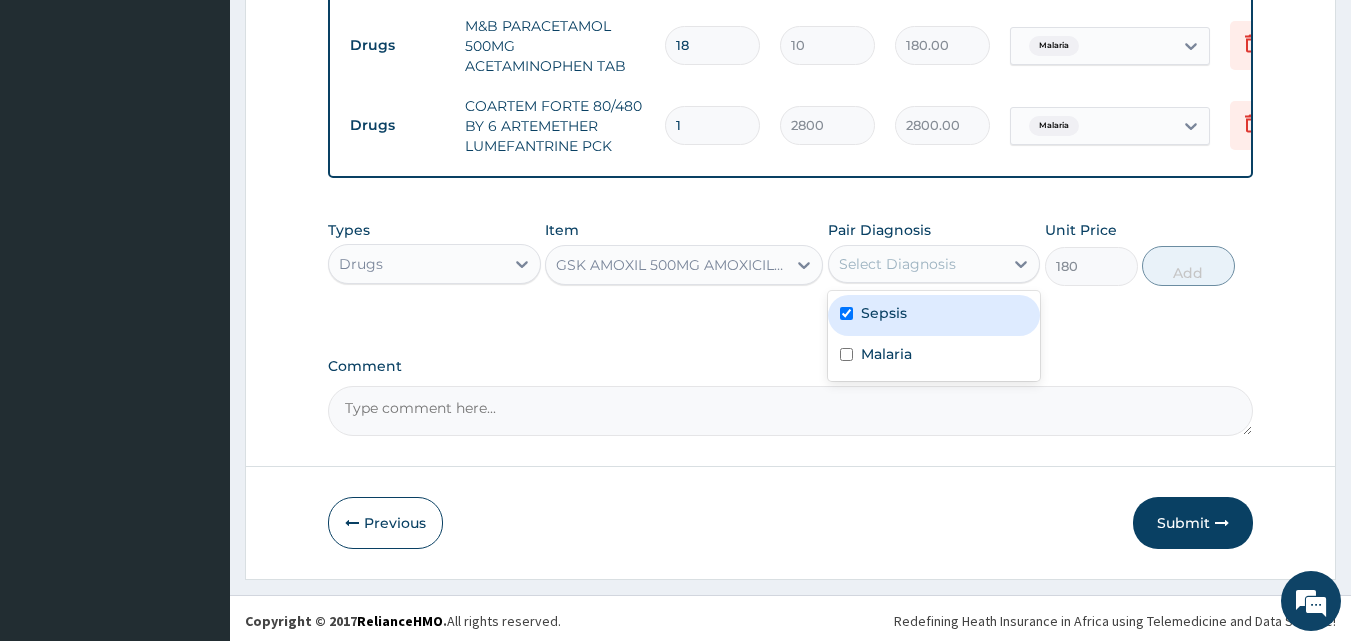 checkbox on "true" 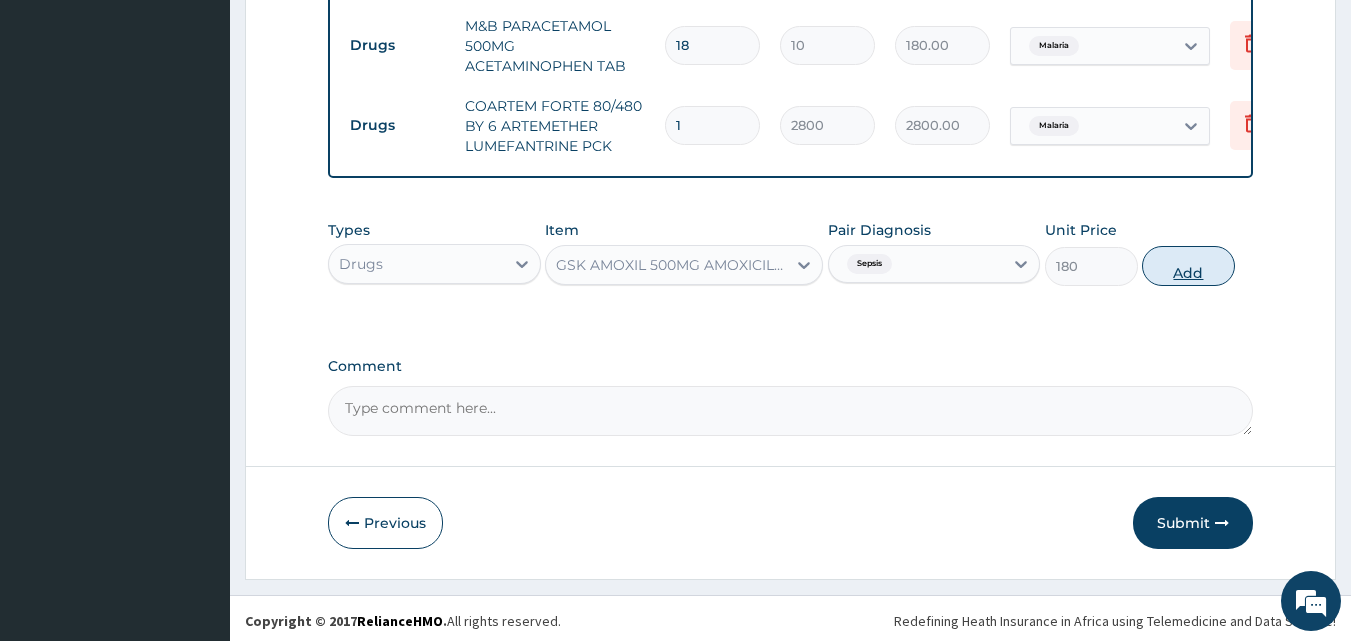 click on "Add" at bounding box center [1188, 266] 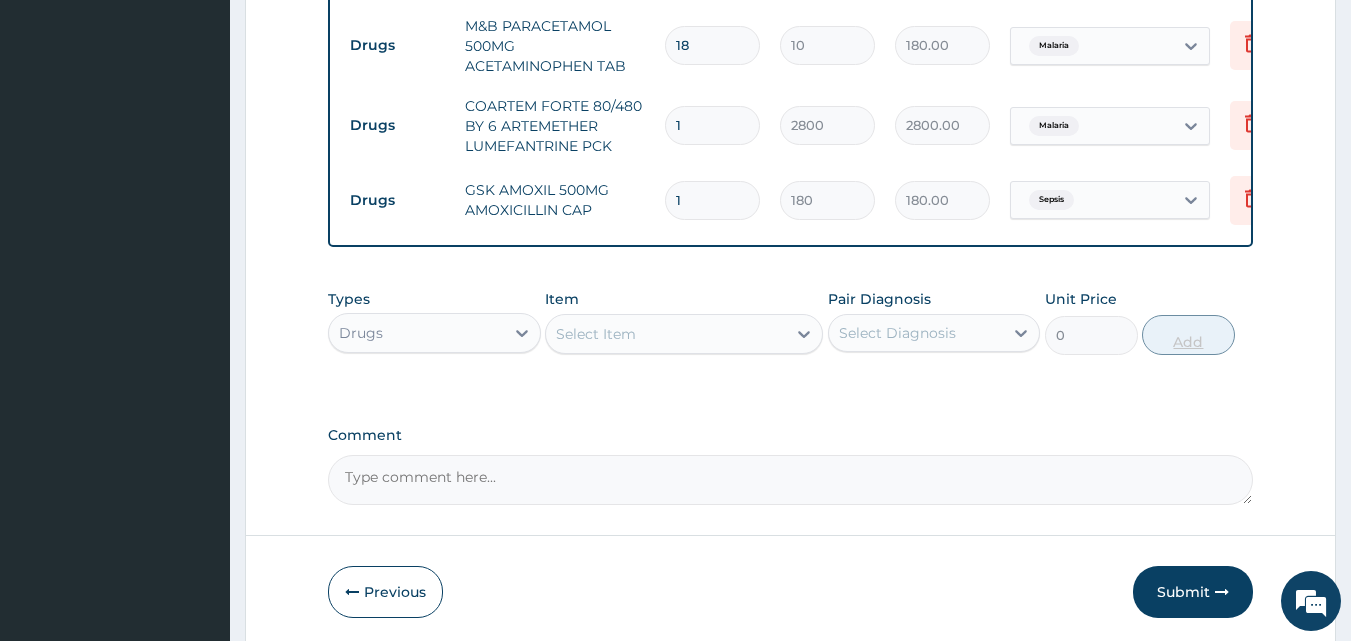 type on "15" 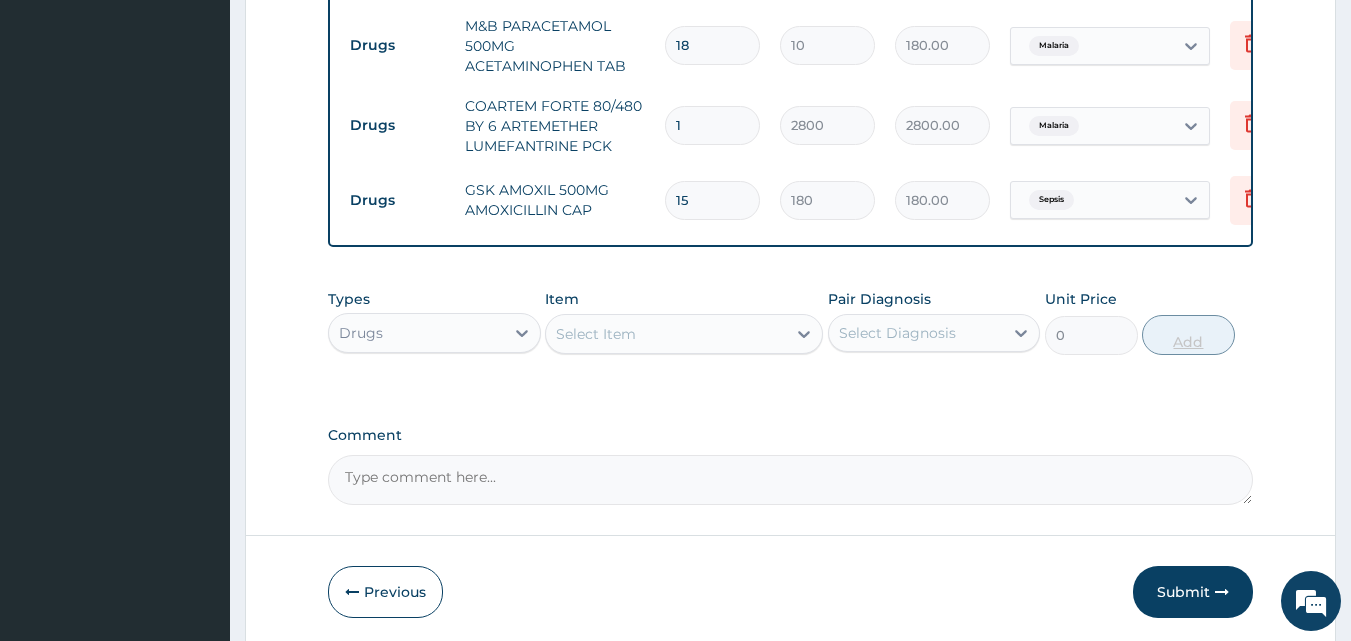 type on "2700.00" 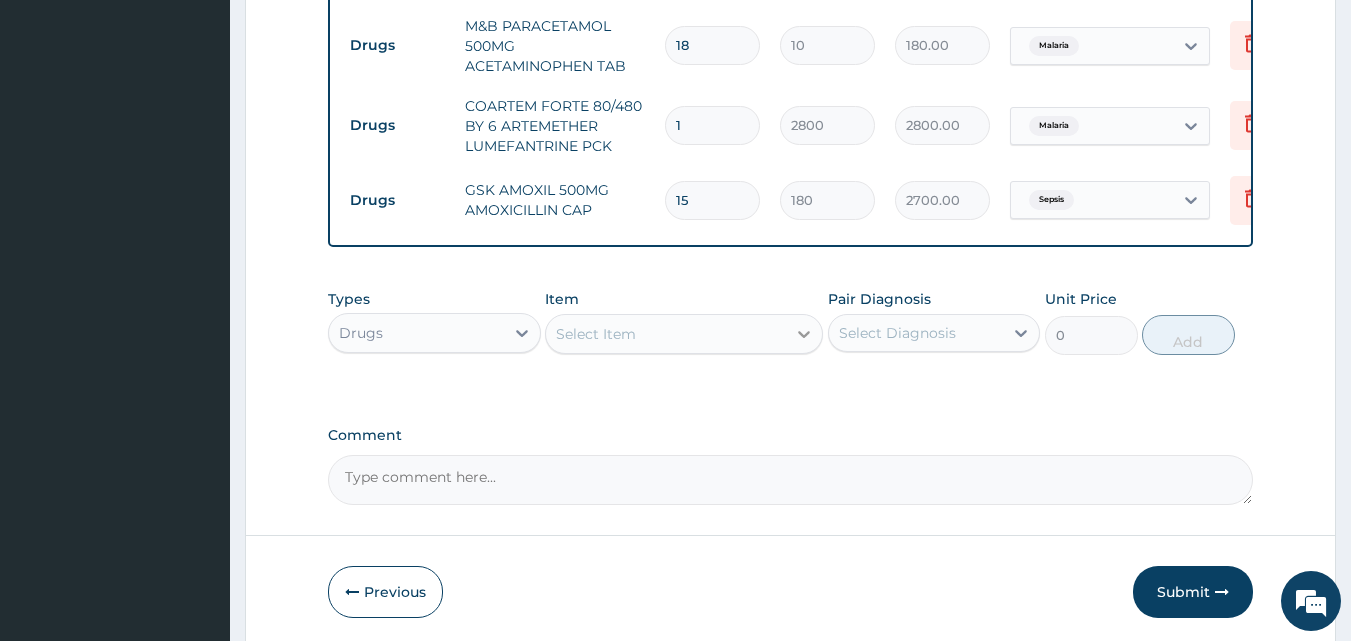 type on "15" 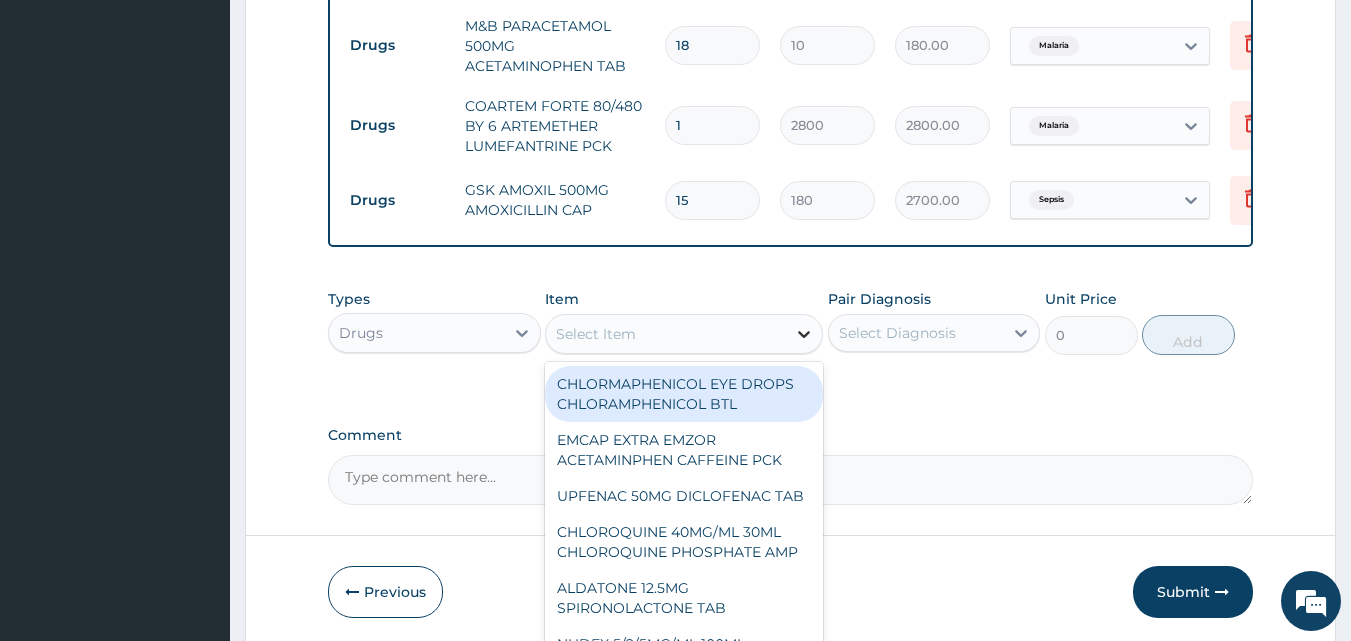 click 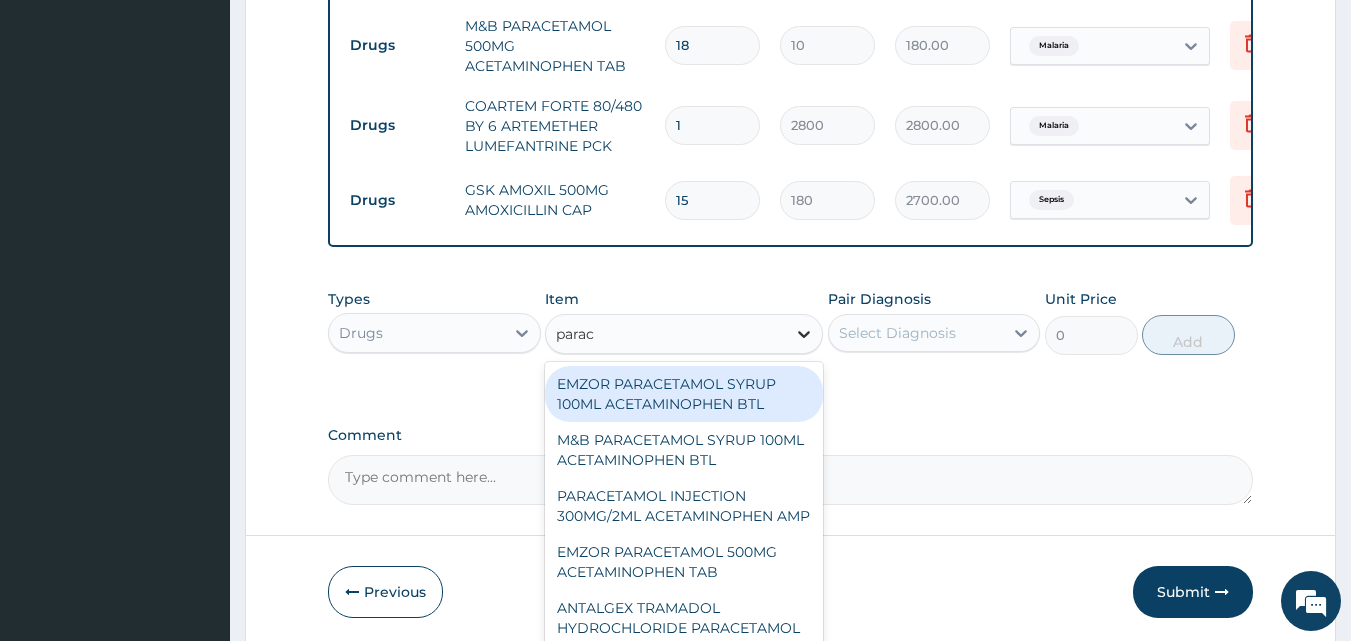type on "parace" 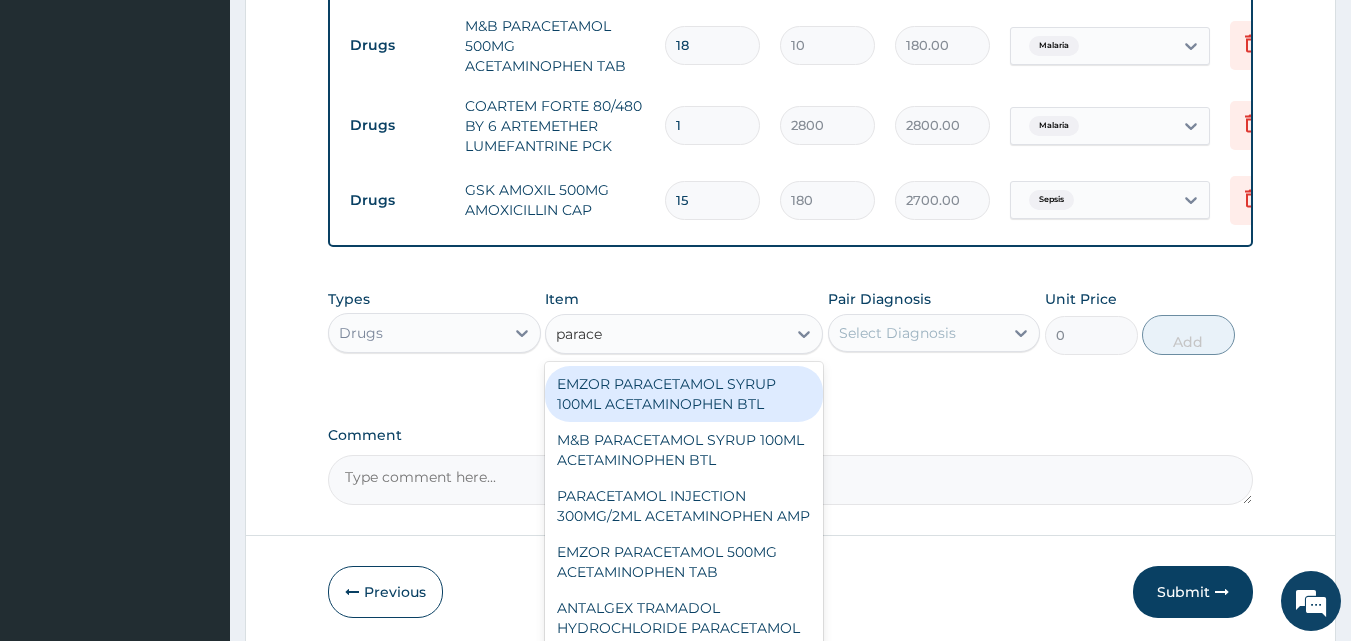 scroll, scrollTop: 262, scrollLeft: 0, axis: vertical 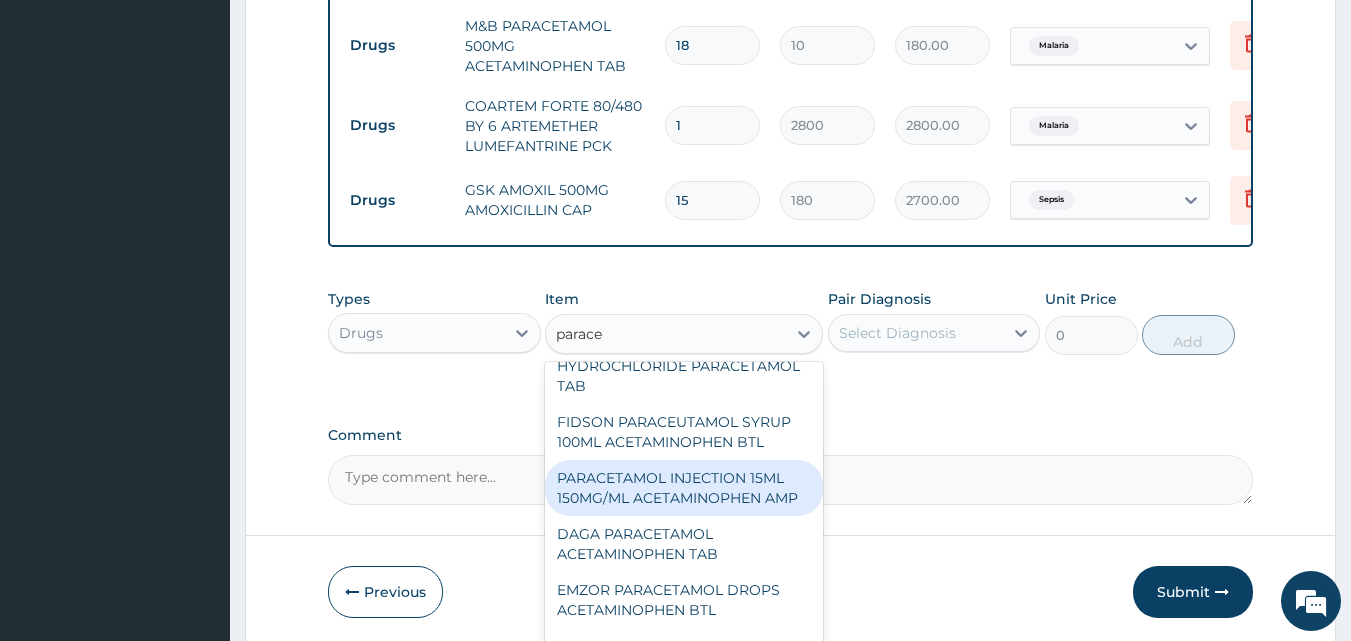 click on "PARACETAMOL INJECTION 15ML 150MG/ML ACETAMINOPHEN AMP" at bounding box center (684, 488) 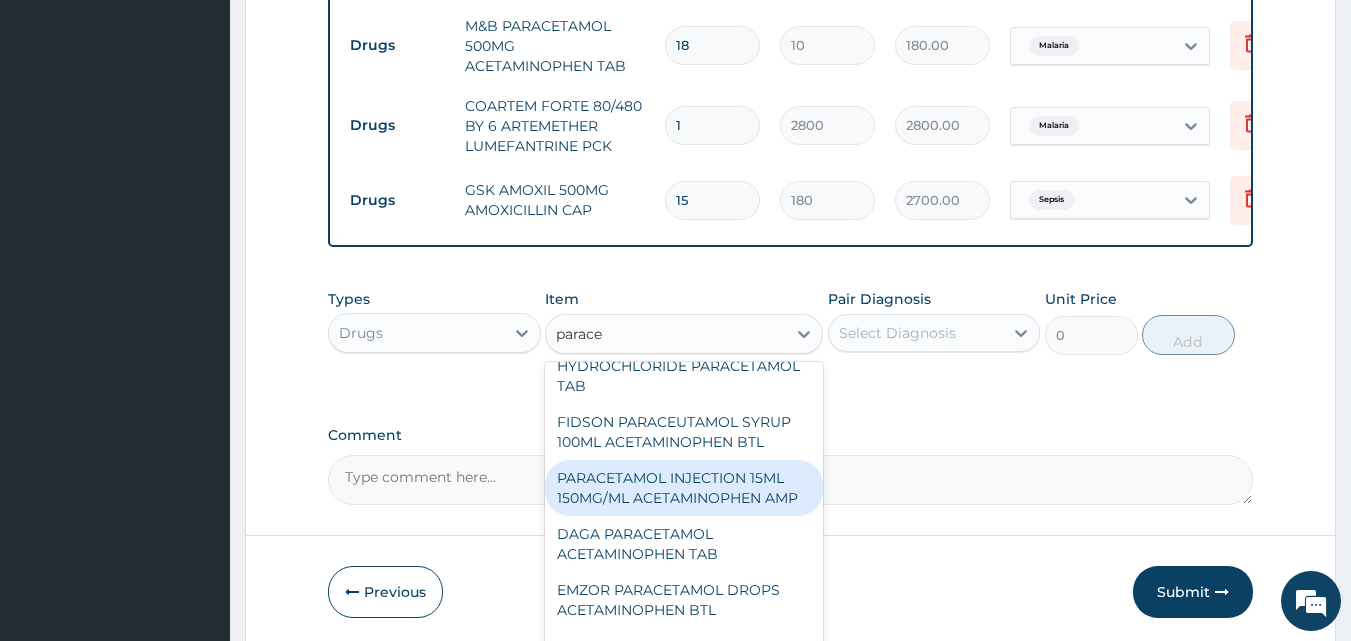 type 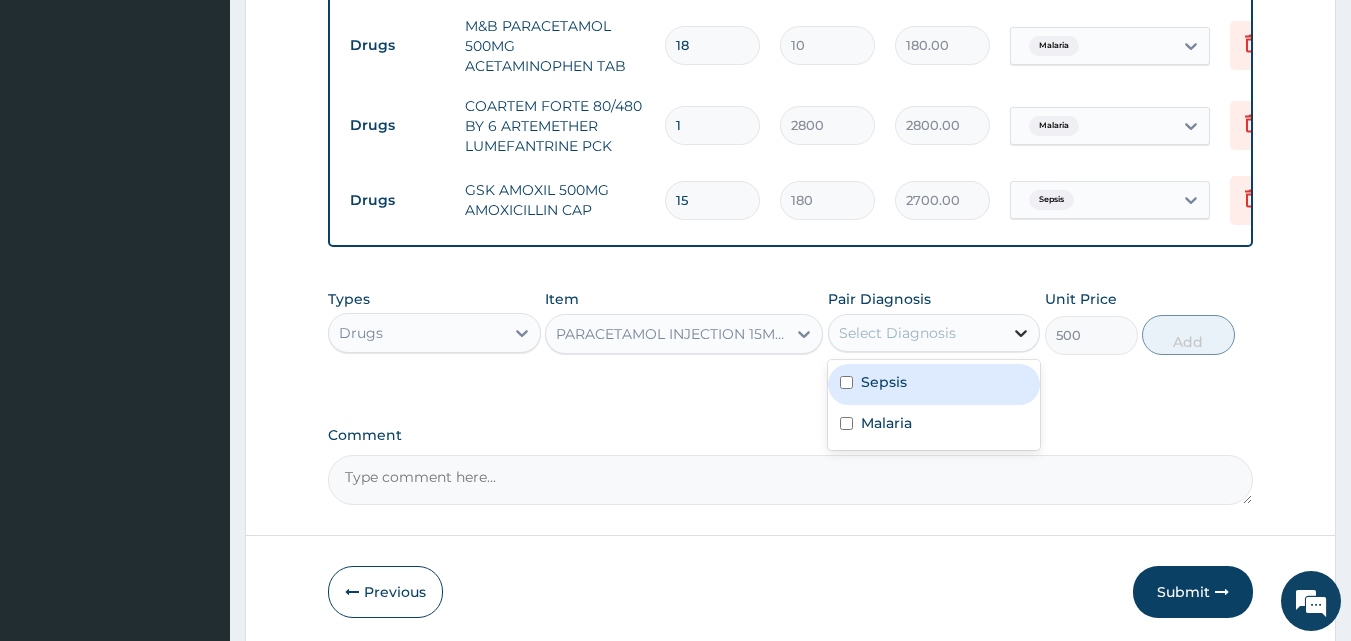 click at bounding box center [1021, 333] 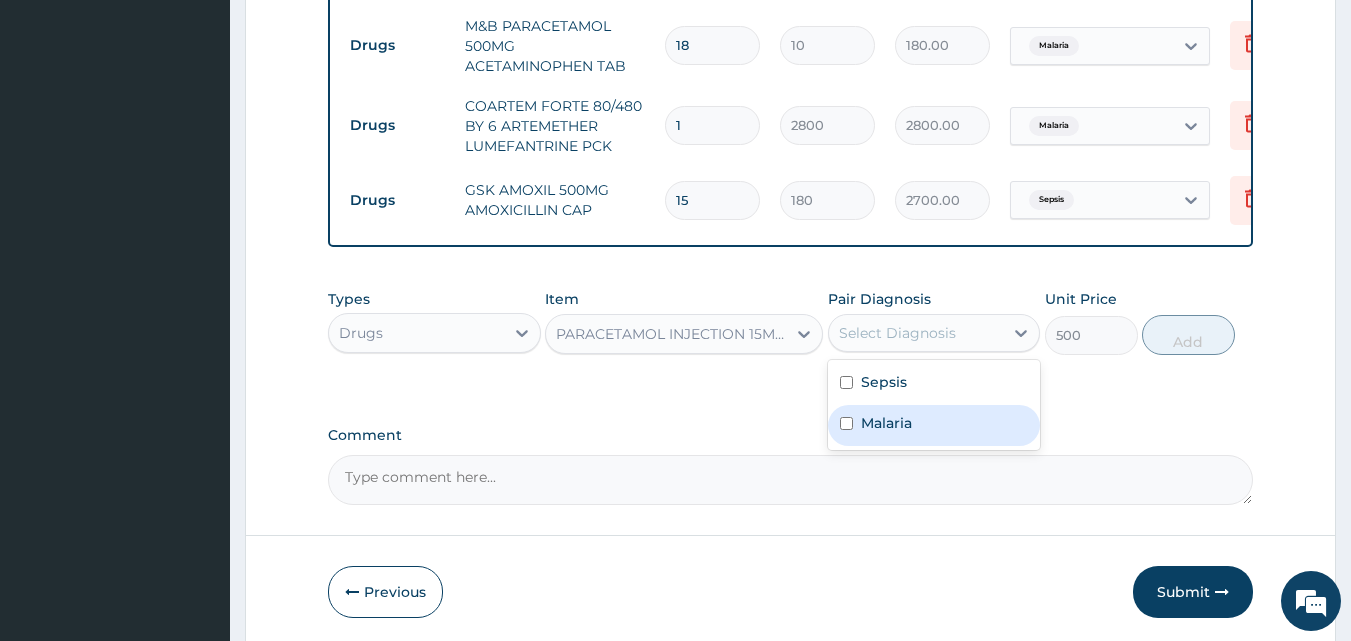 click at bounding box center [846, 423] 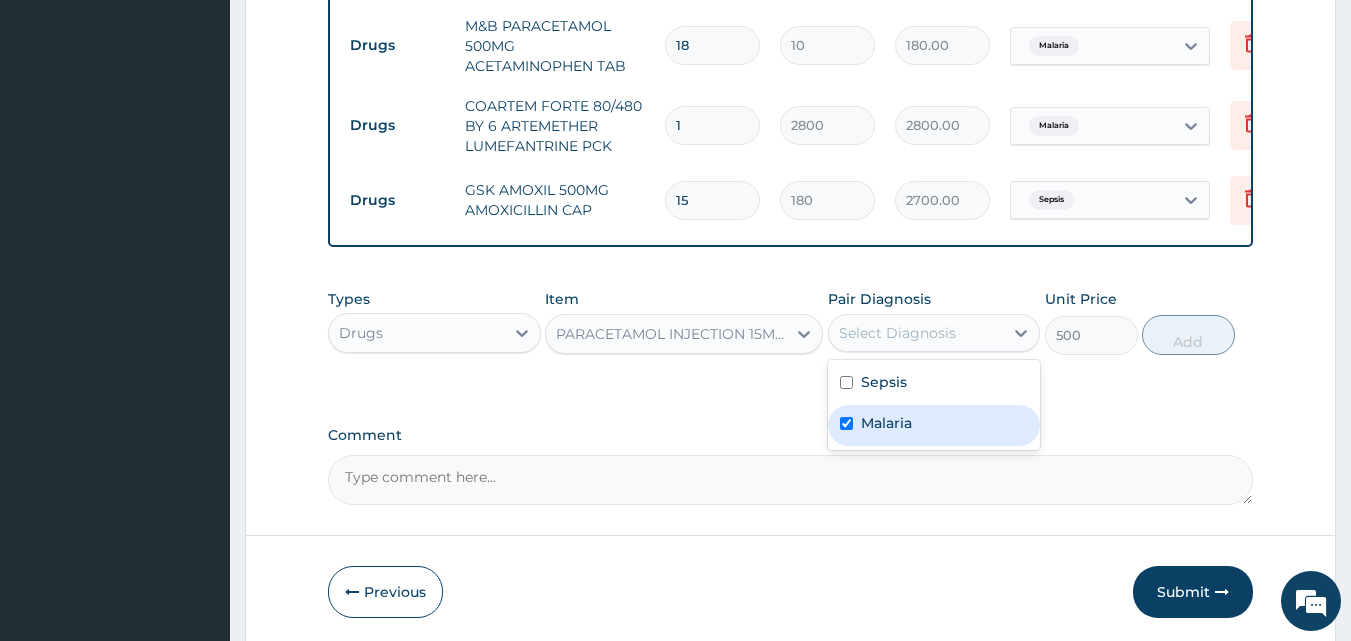 checkbox on "true" 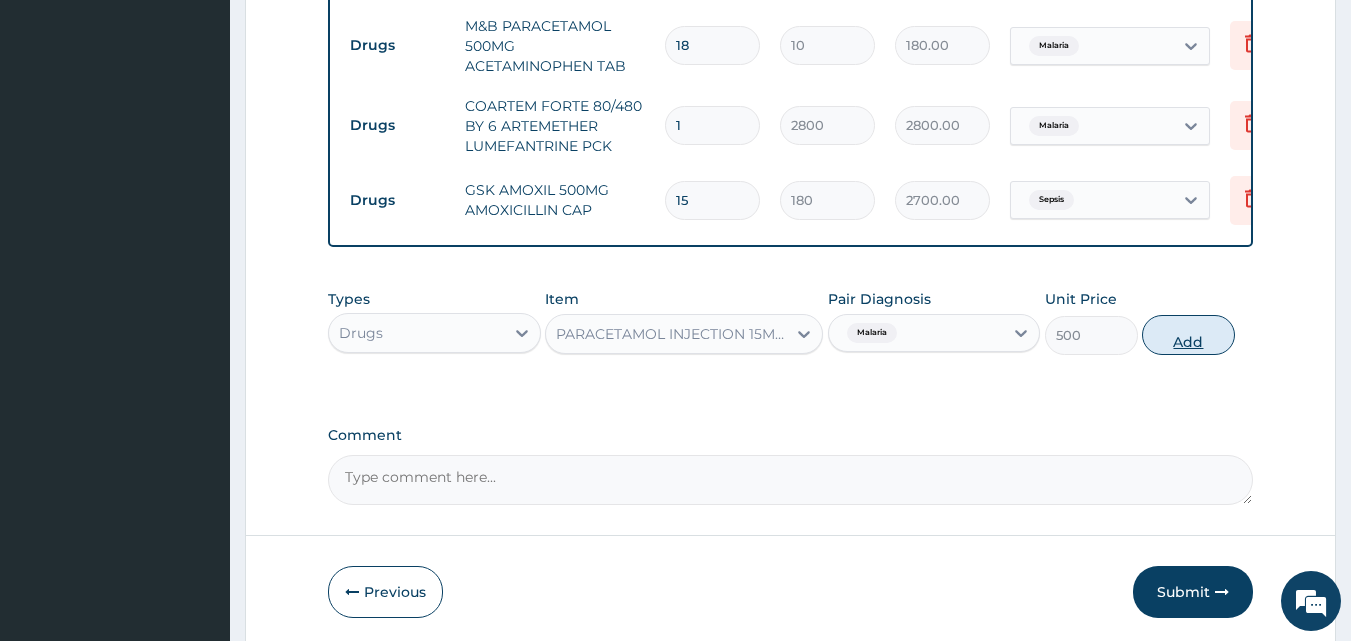 click on "Add" at bounding box center (1188, 335) 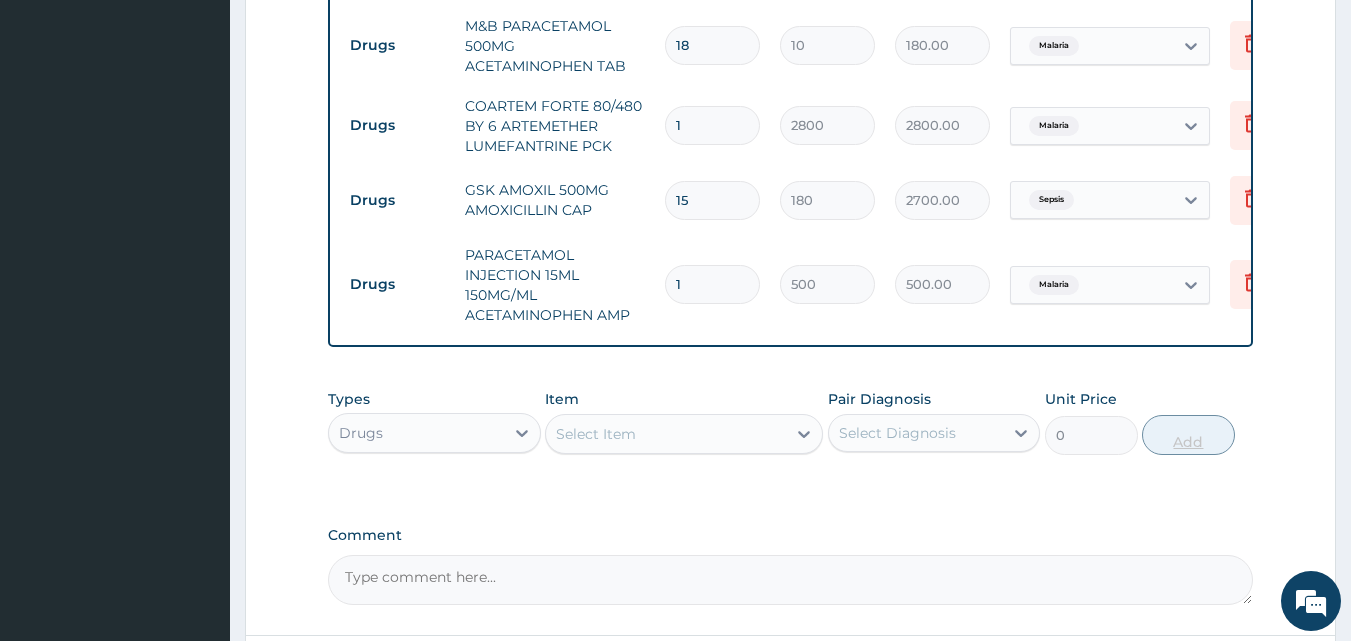type 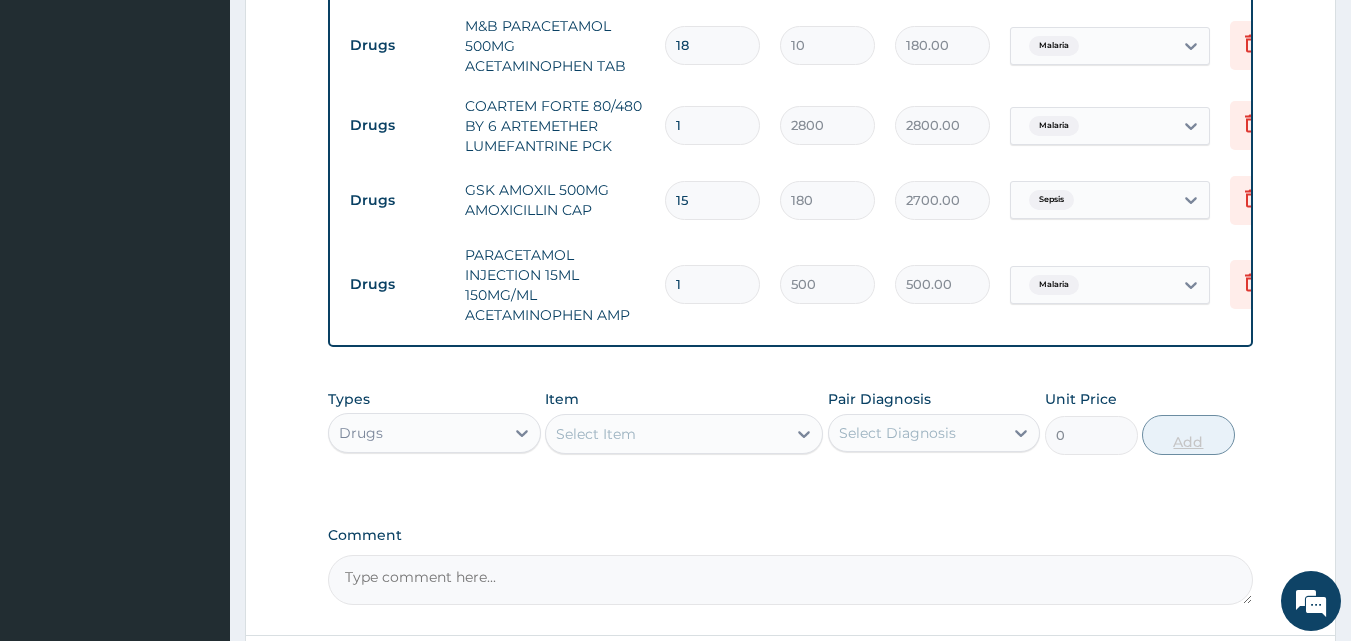 type on "0.00" 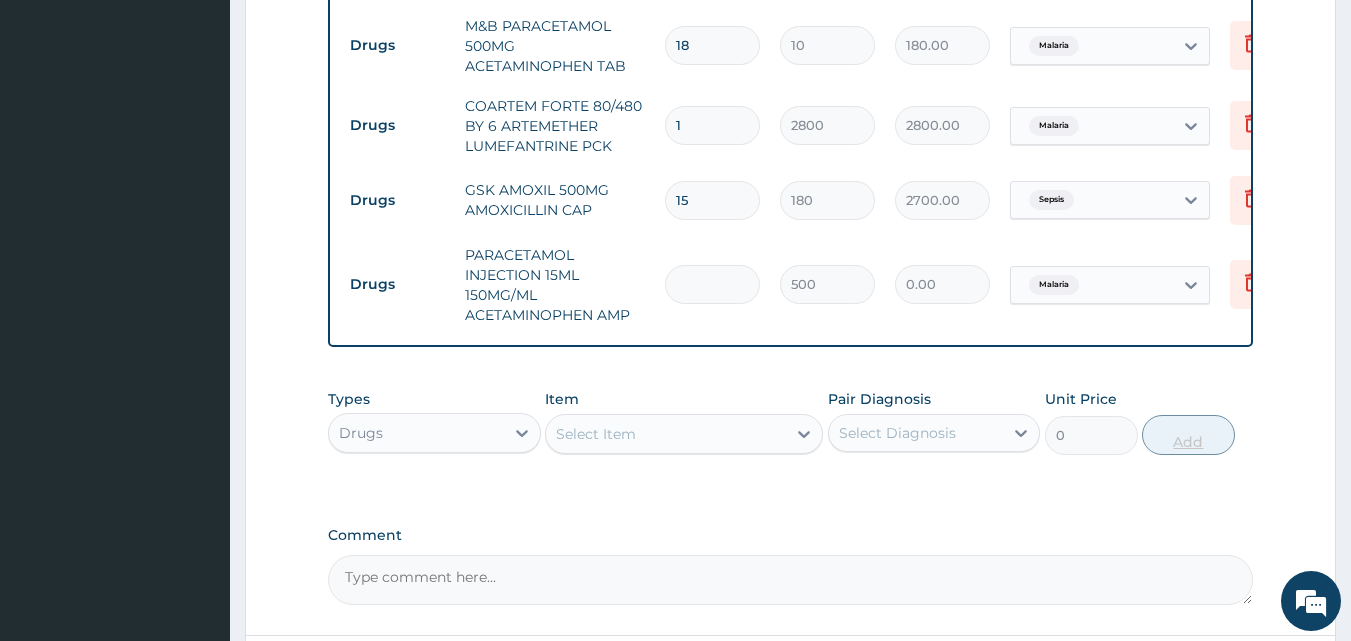 type on "4" 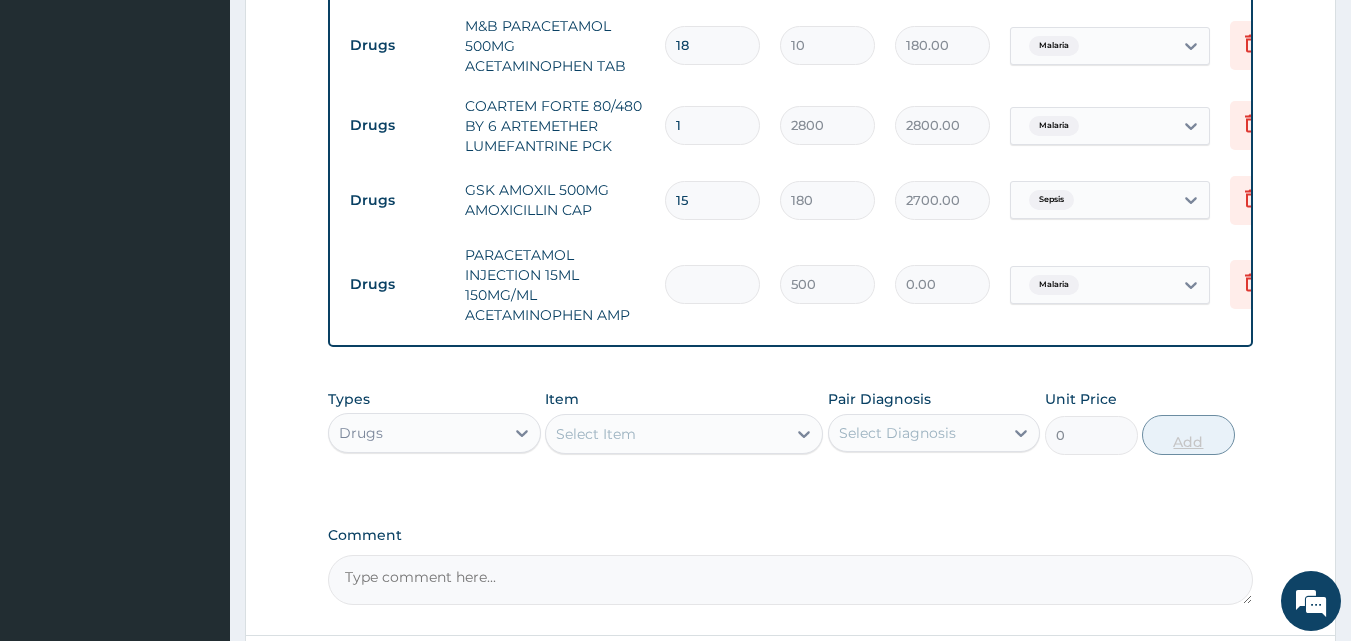 type on "2000.00" 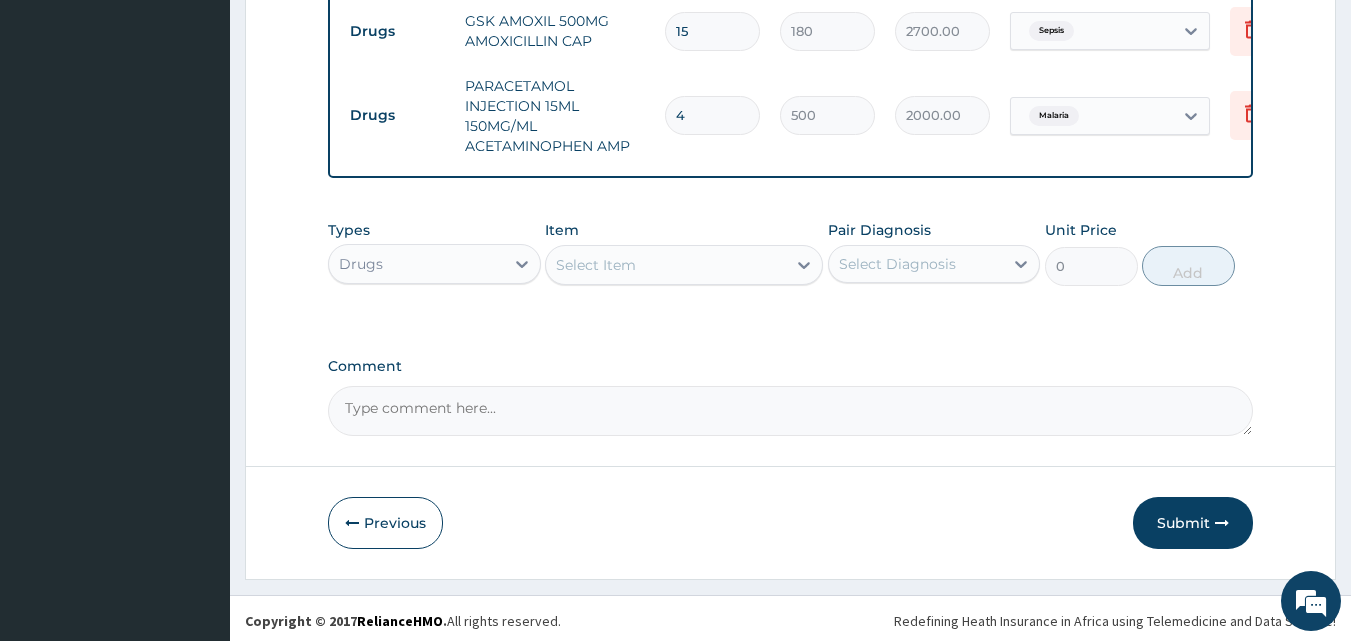 scroll, scrollTop: 565, scrollLeft: 0, axis: vertical 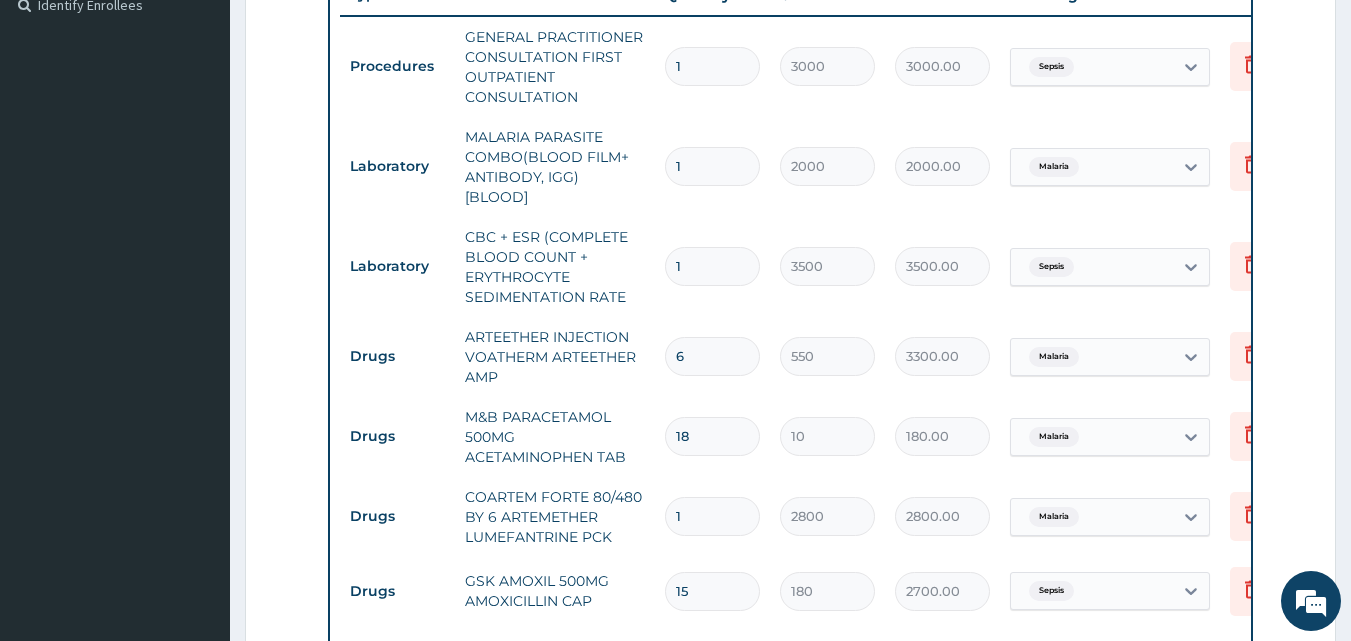 type on "3" 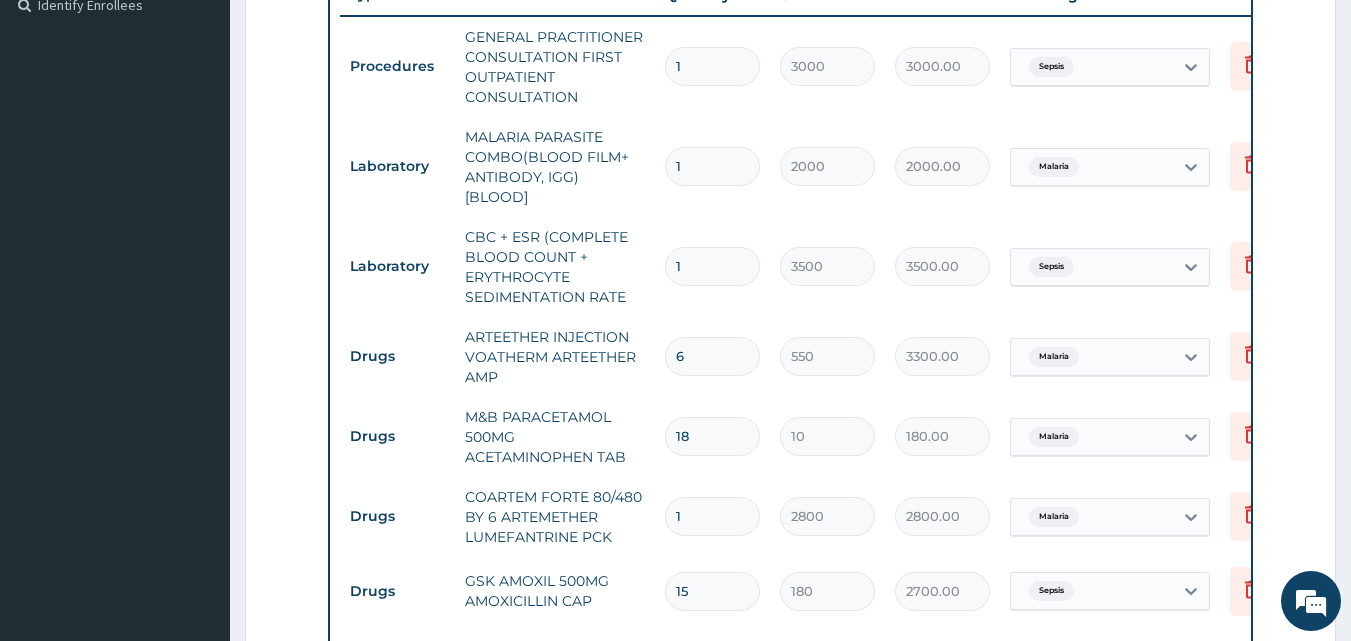 type on "1500.00" 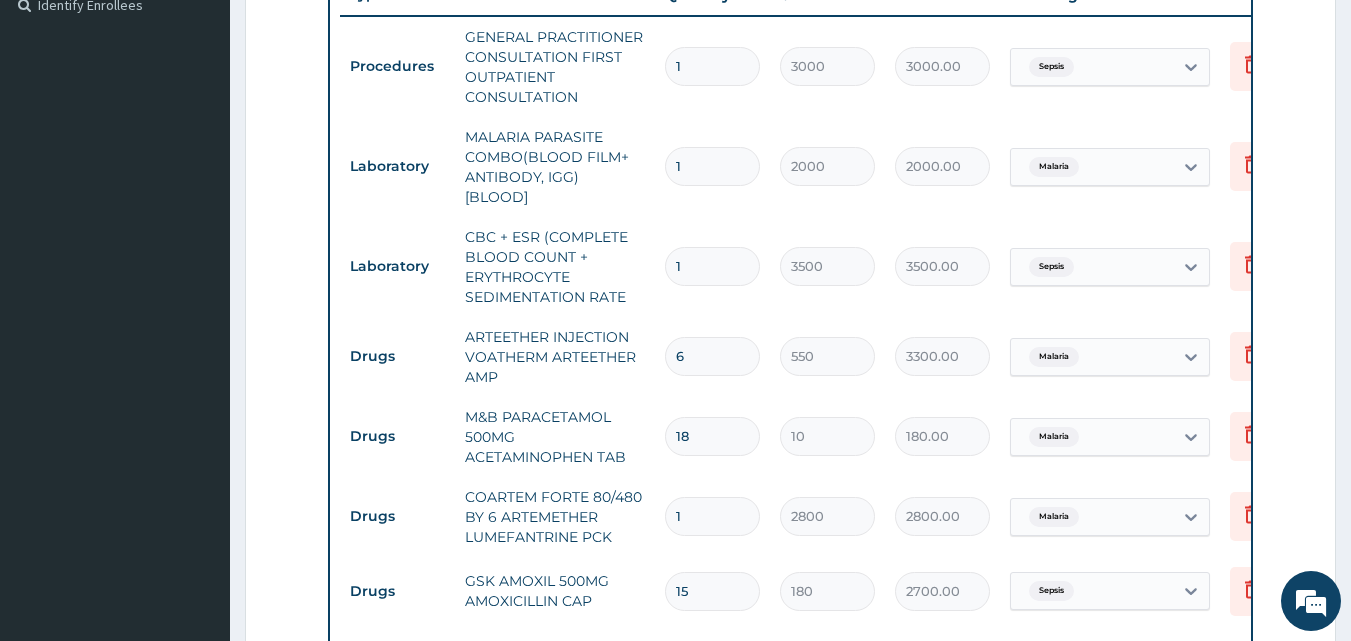 type on "2" 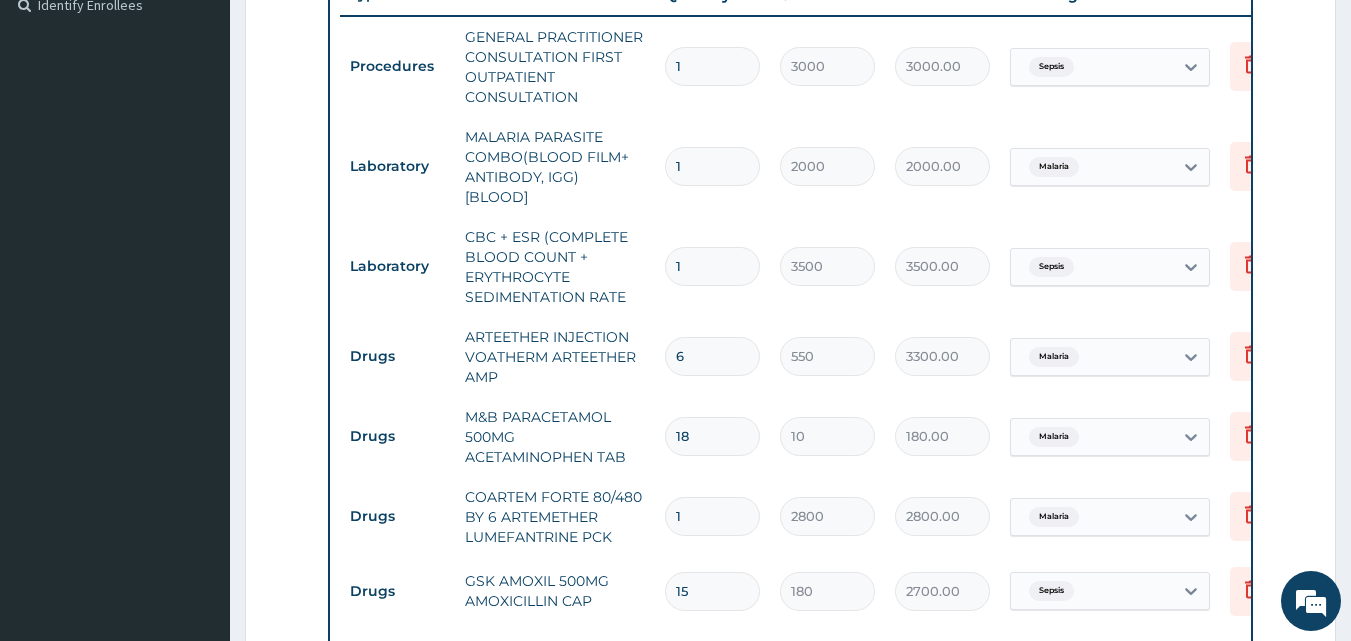 type on "1000.00" 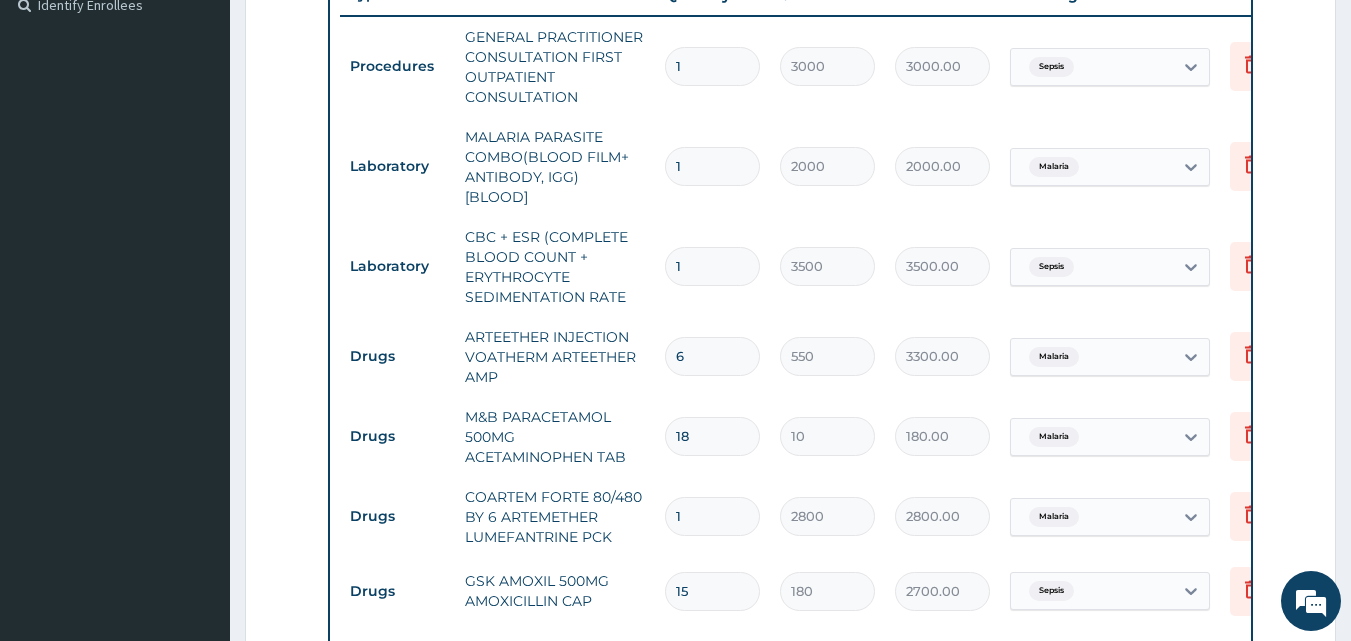 scroll, scrollTop: 863, scrollLeft: 0, axis: vertical 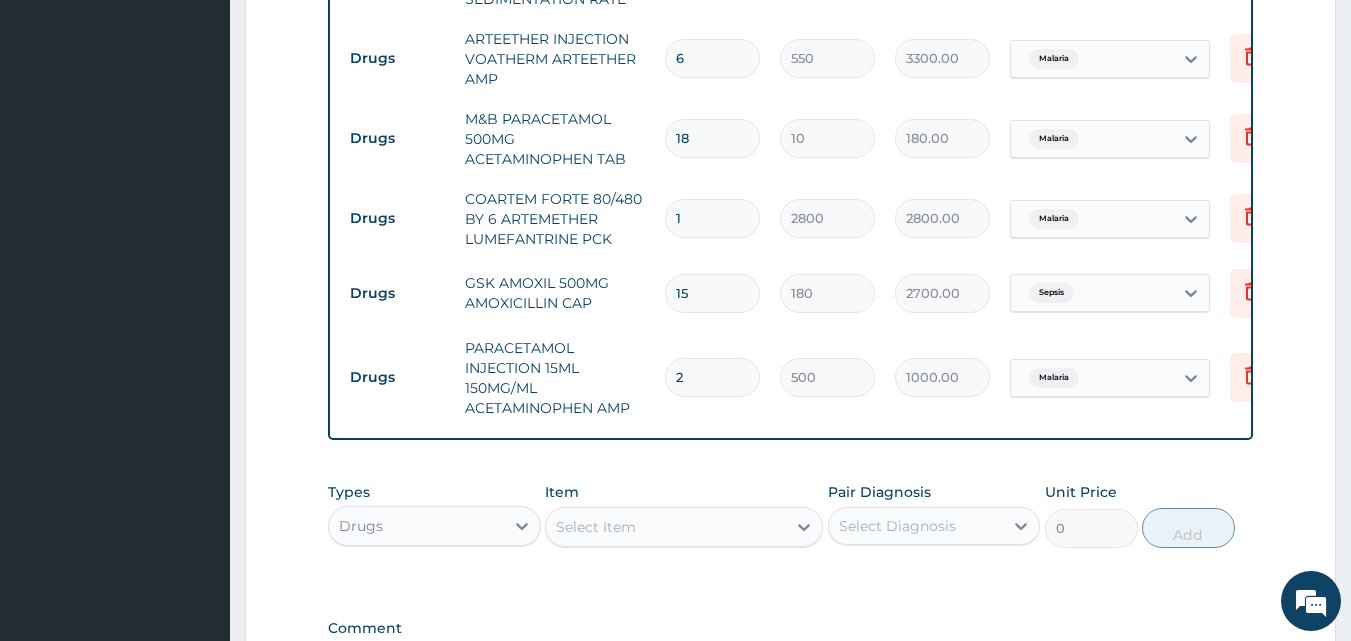 type on "1" 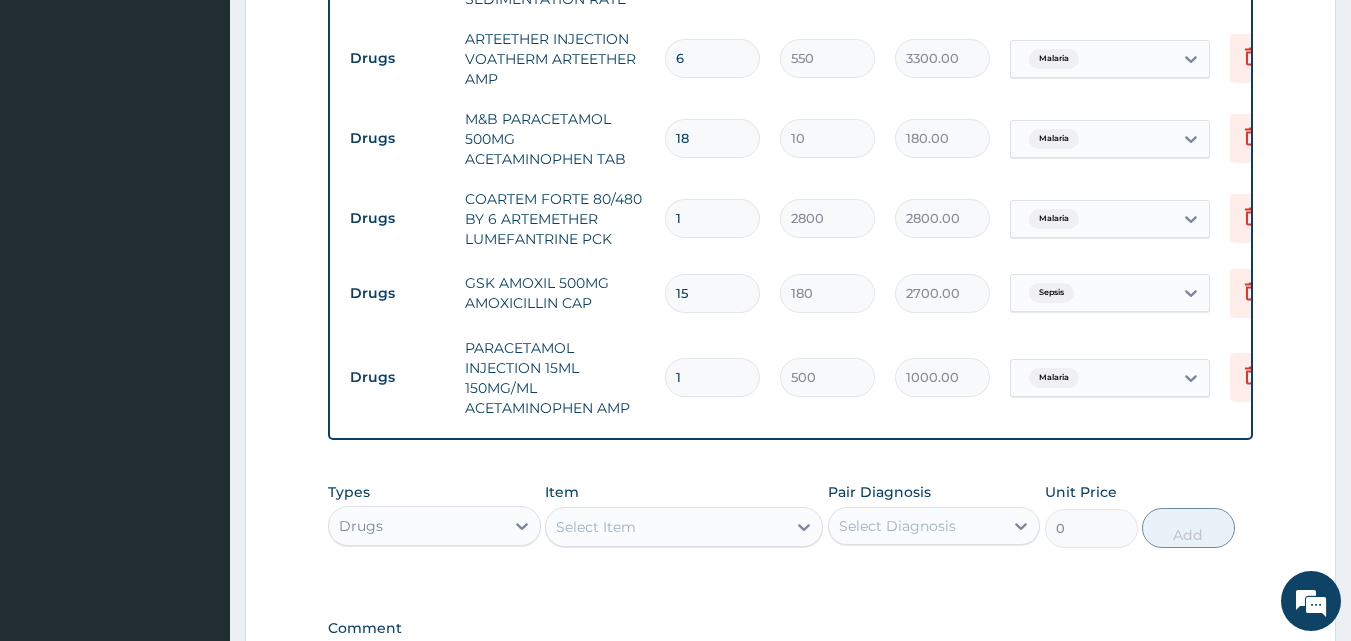 type on "500.00" 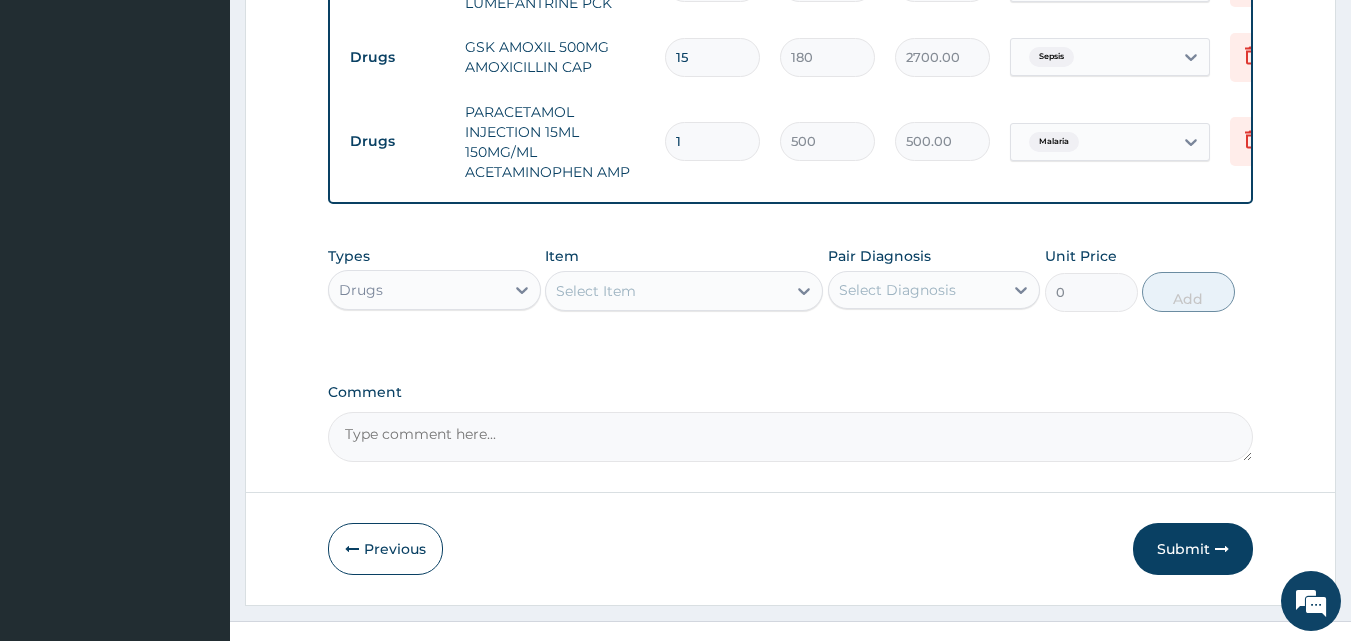 scroll, scrollTop: 1125, scrollLeft: 0, axis: vertical 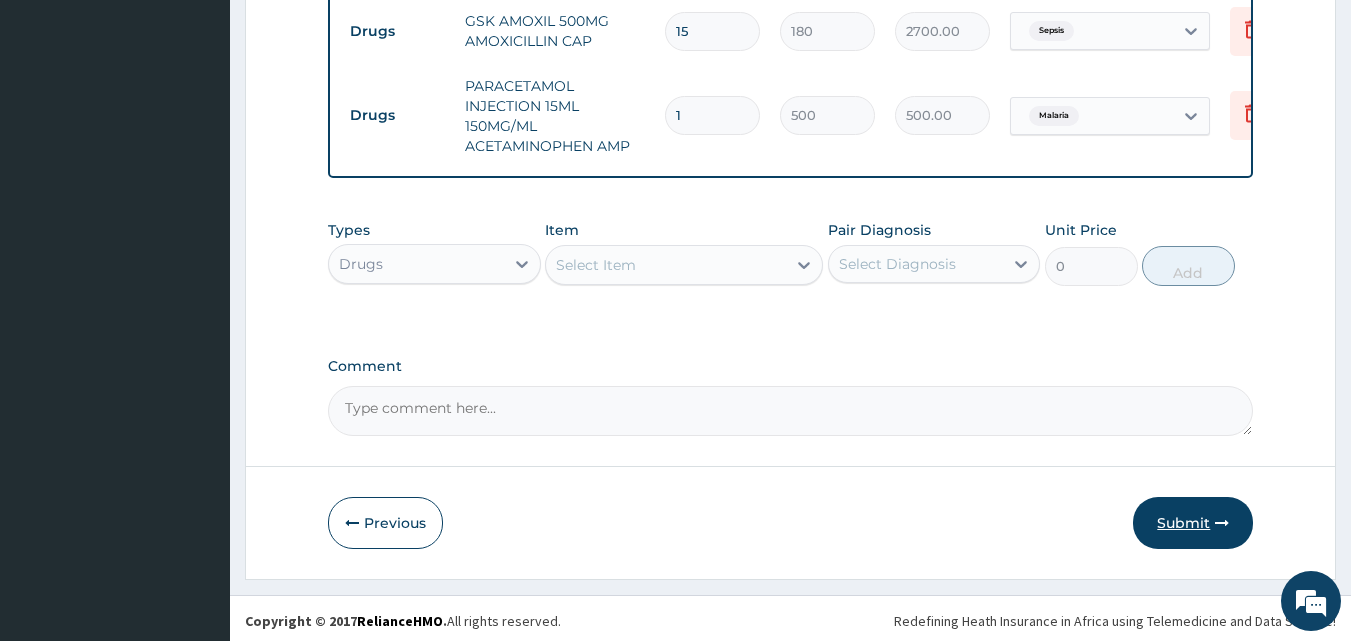 click on "Submit" at bounding box center [1193, 523] 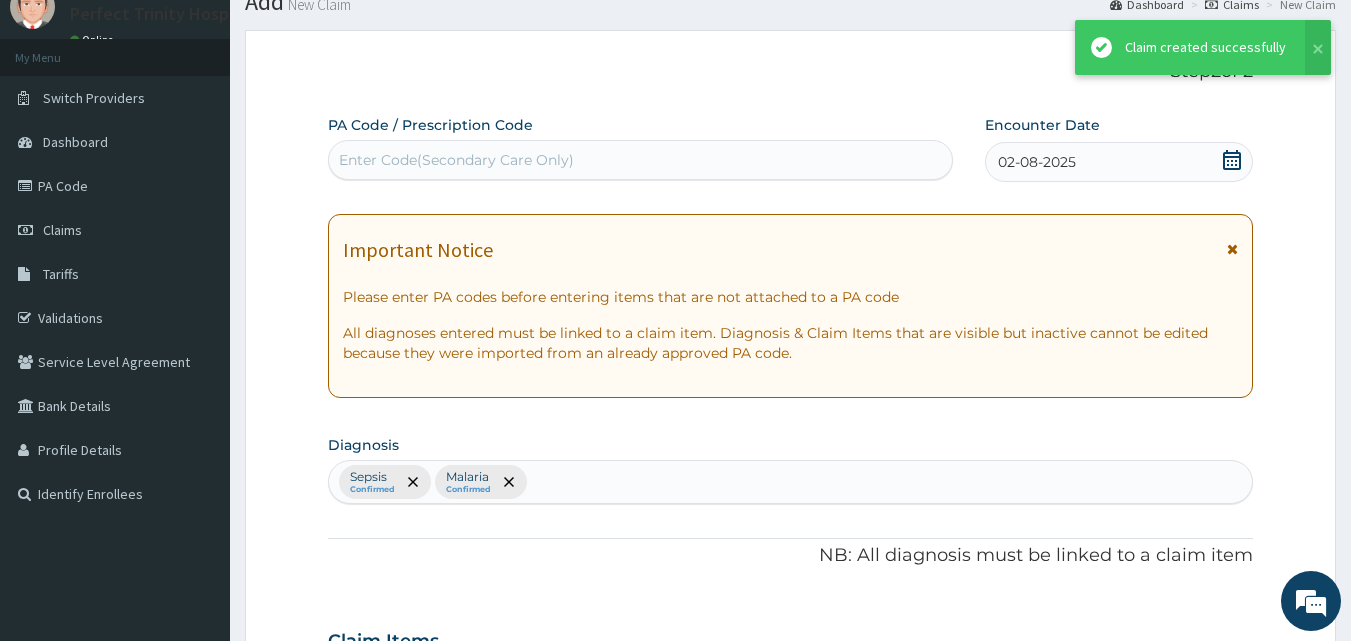 scroll, scrollTop: 1125, scrollLeft: 0, axis: vertical 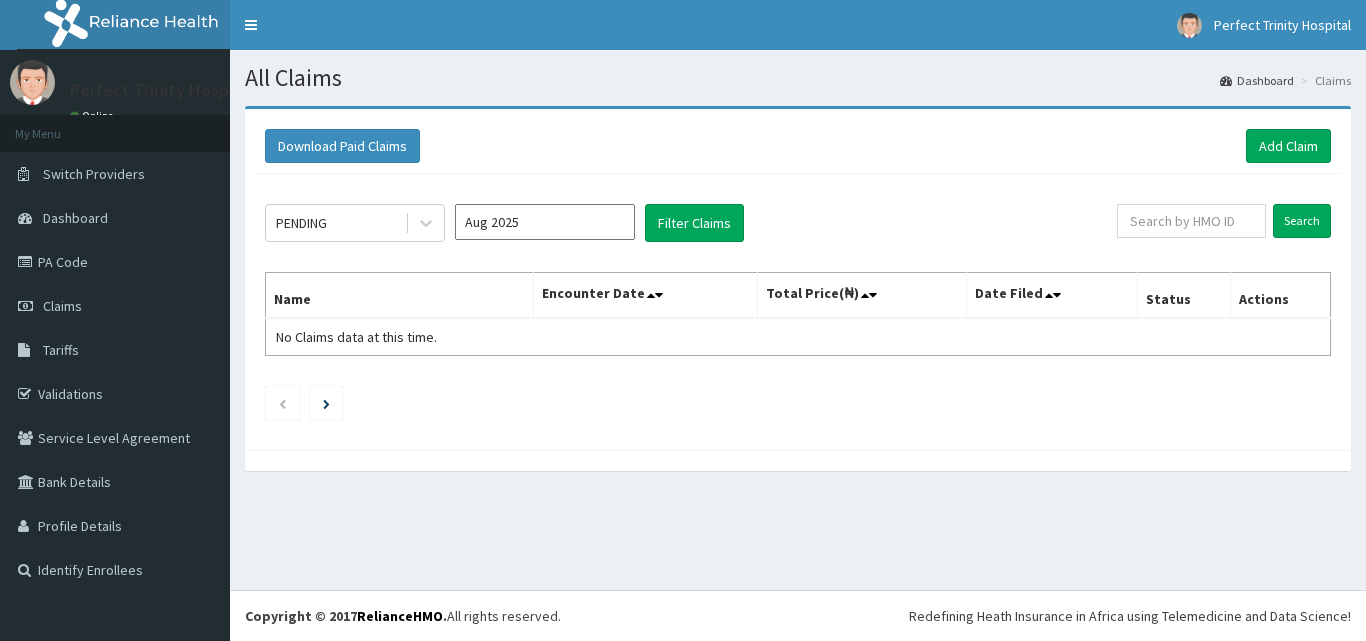 click on "PENDING Aug 2025 Filter Claims Search Name Encounter Date Total Price(₦) Date Filed Status Actions No Claims data at this time." 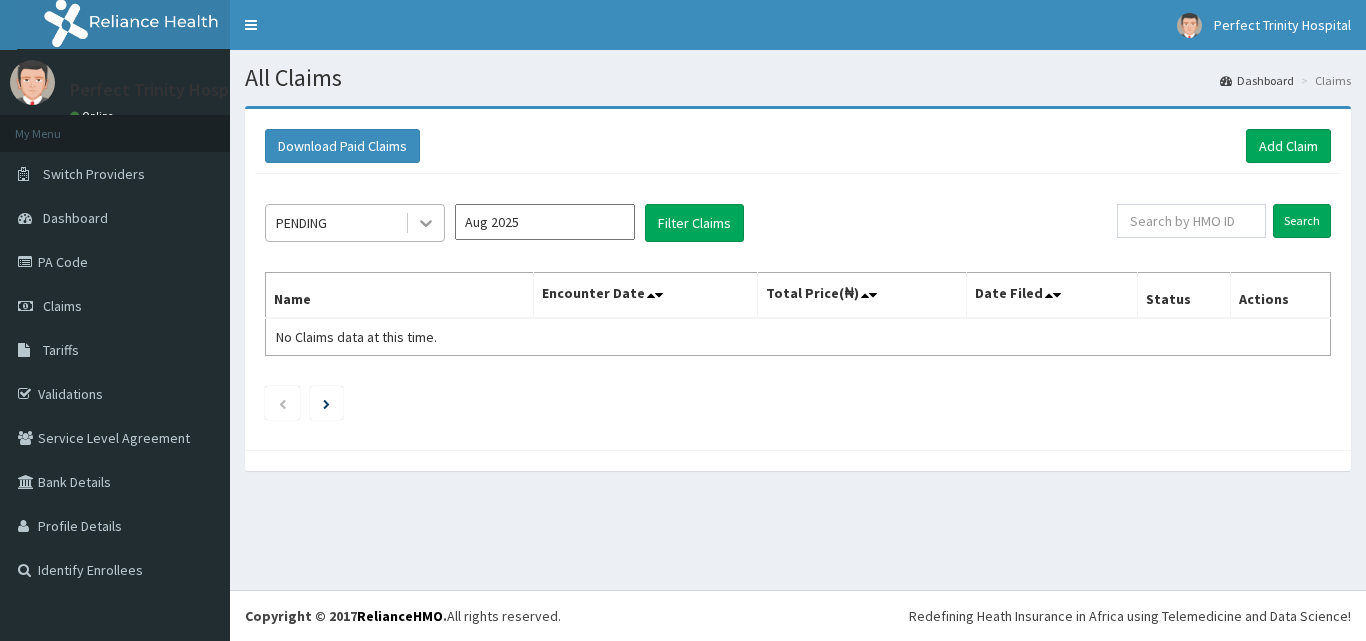 click 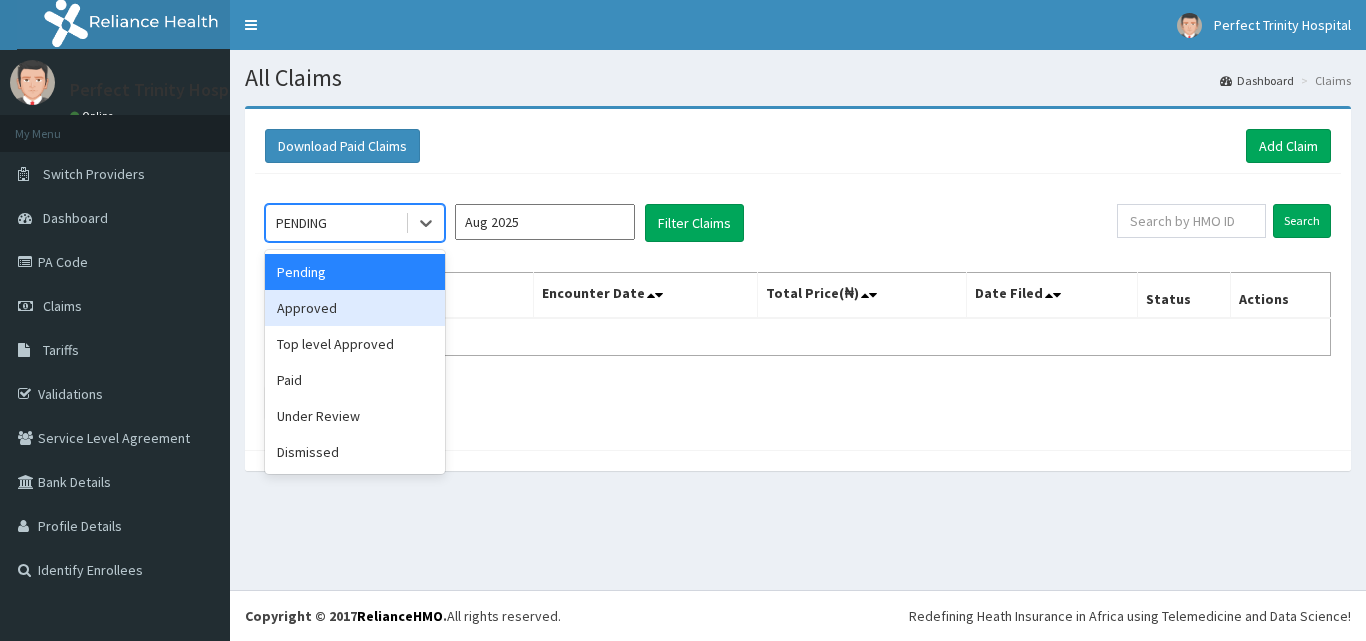 click on "Approved" at bounding box center (355, 308) 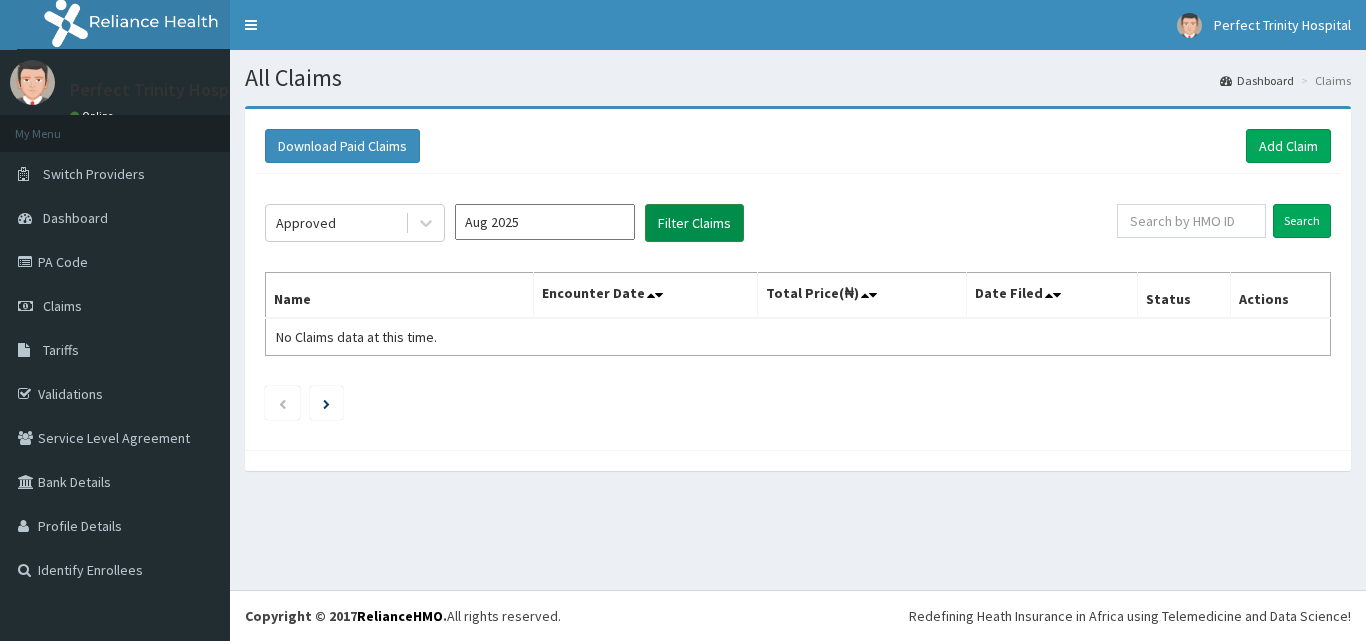 click on "Filter Claims" at bounding box center (694, 223) 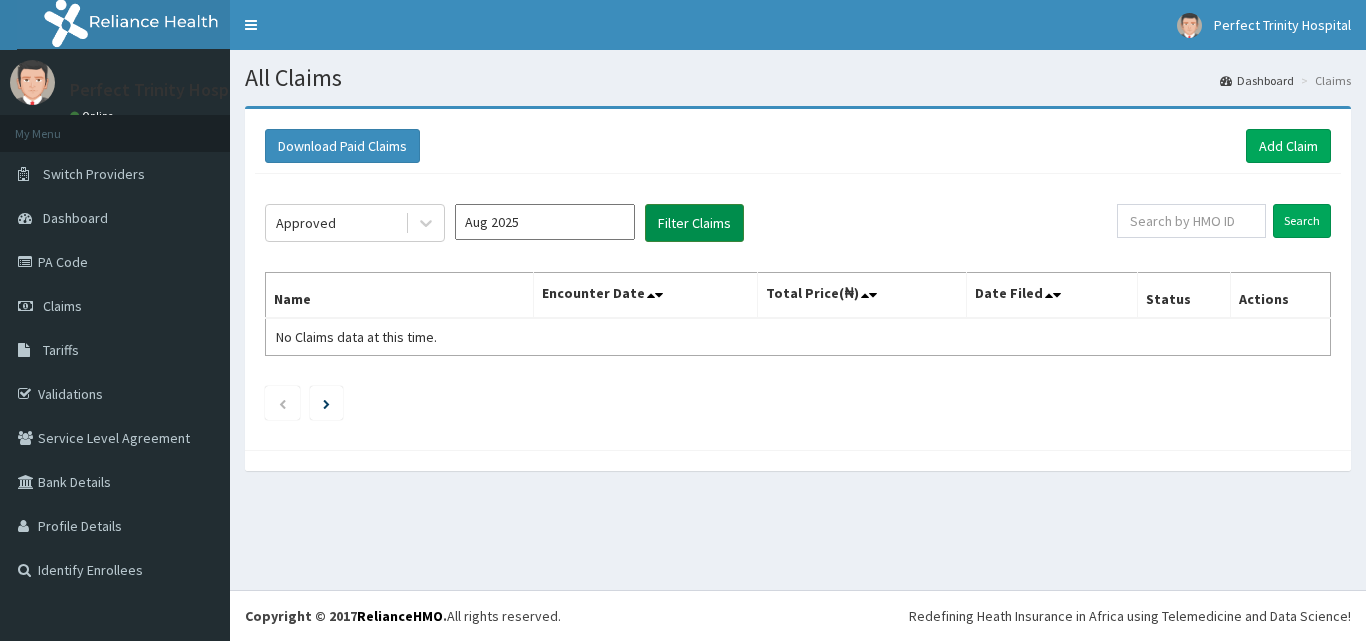 click on "Filter Claims" at bounding box center (694, 223) 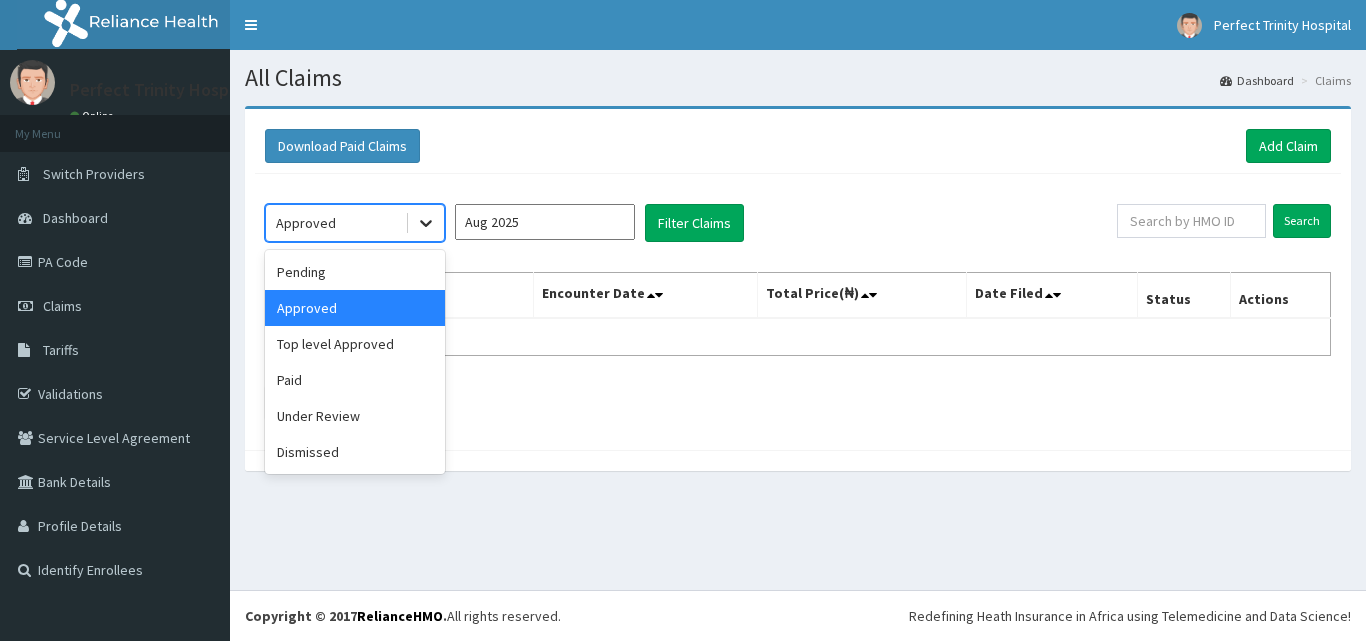 click 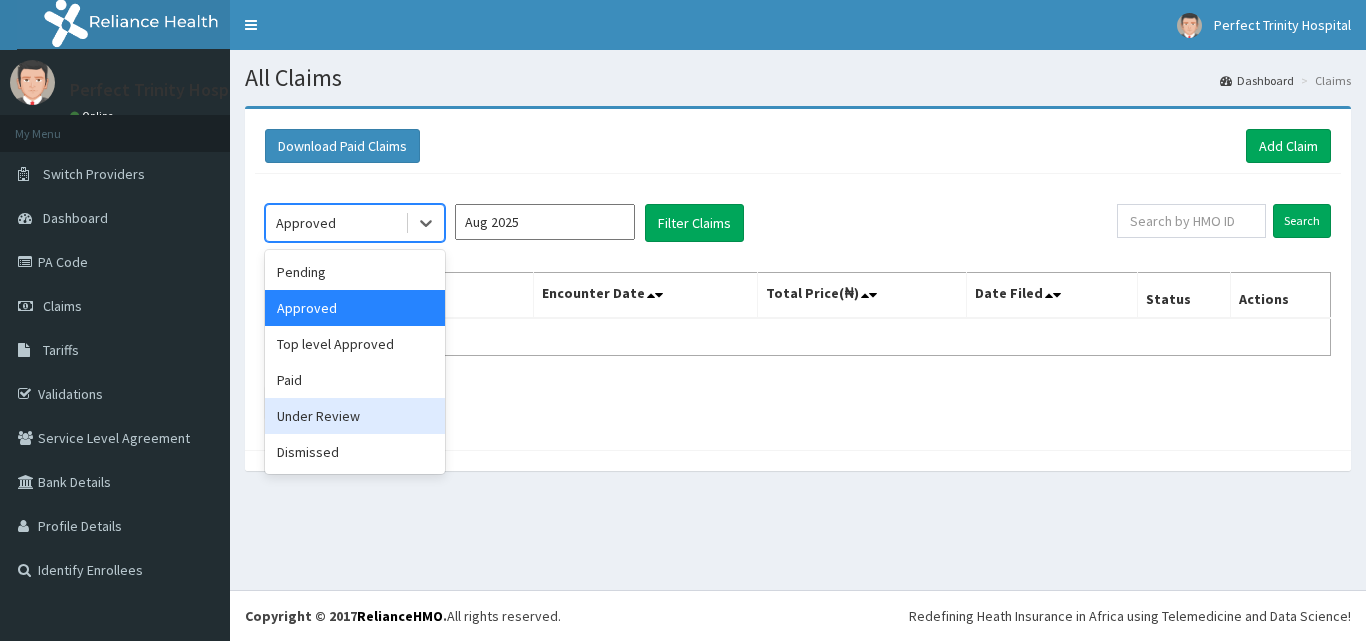 click on "Under Review" at bounding box center (355, 416) 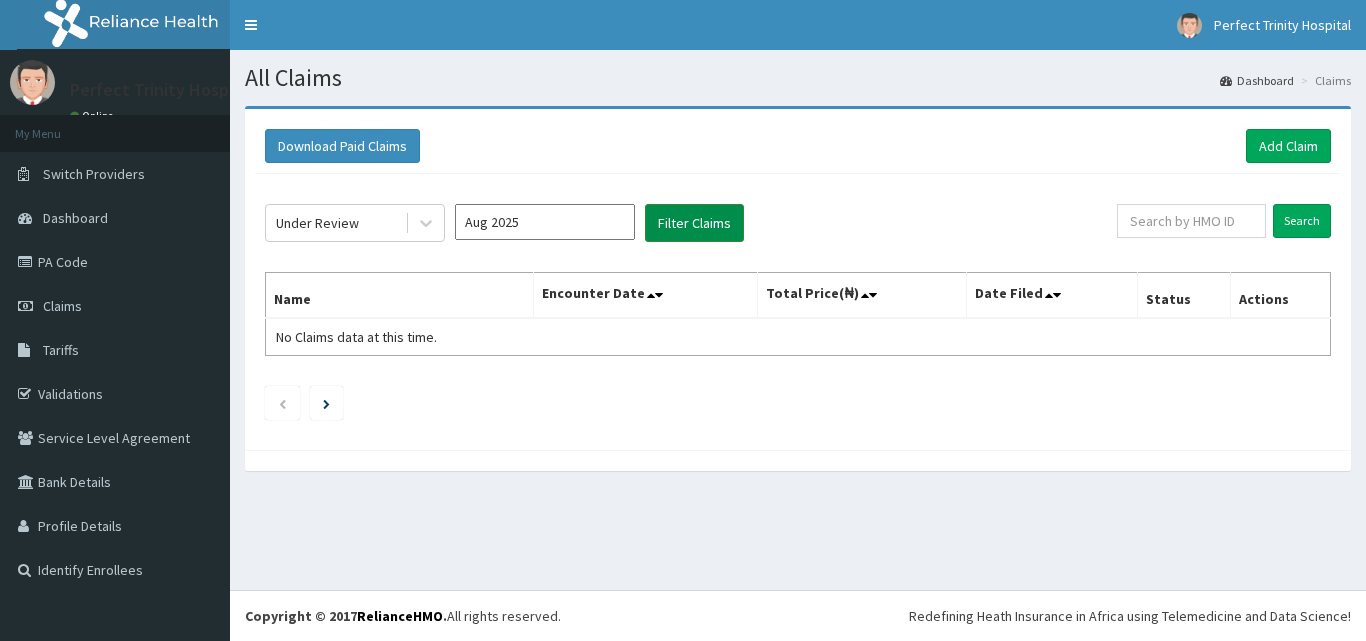 click on "Filter Claims" at bounding box center [694, 223] 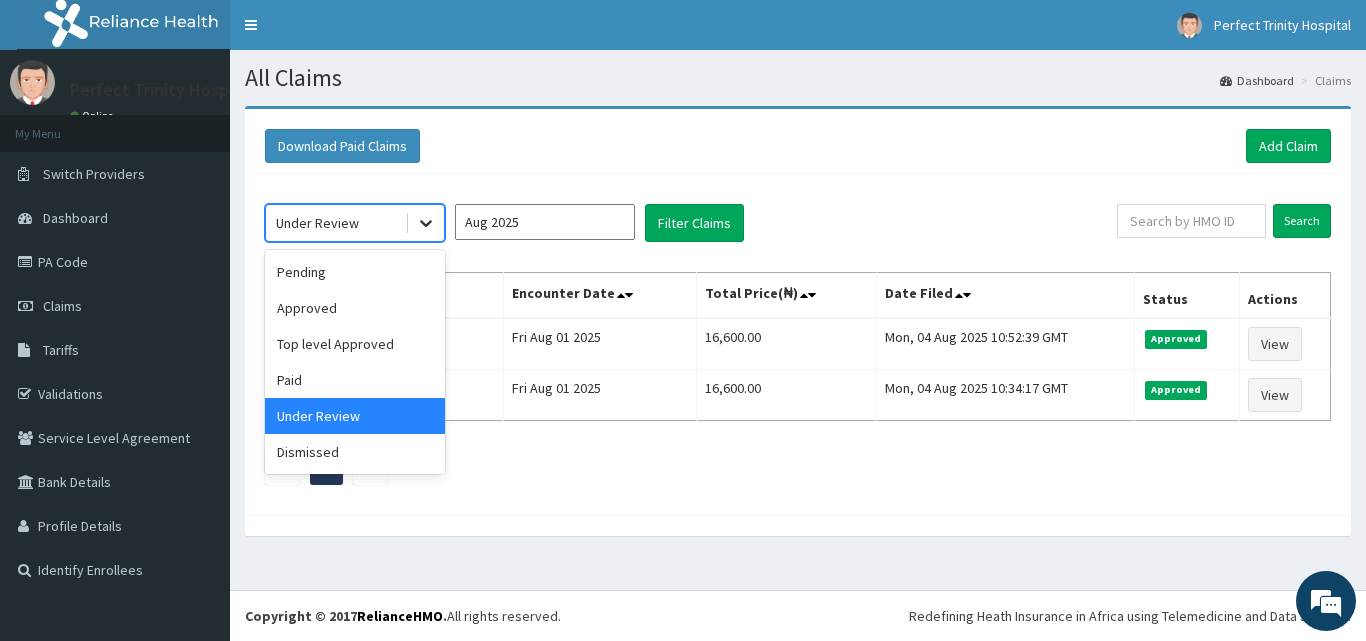 click 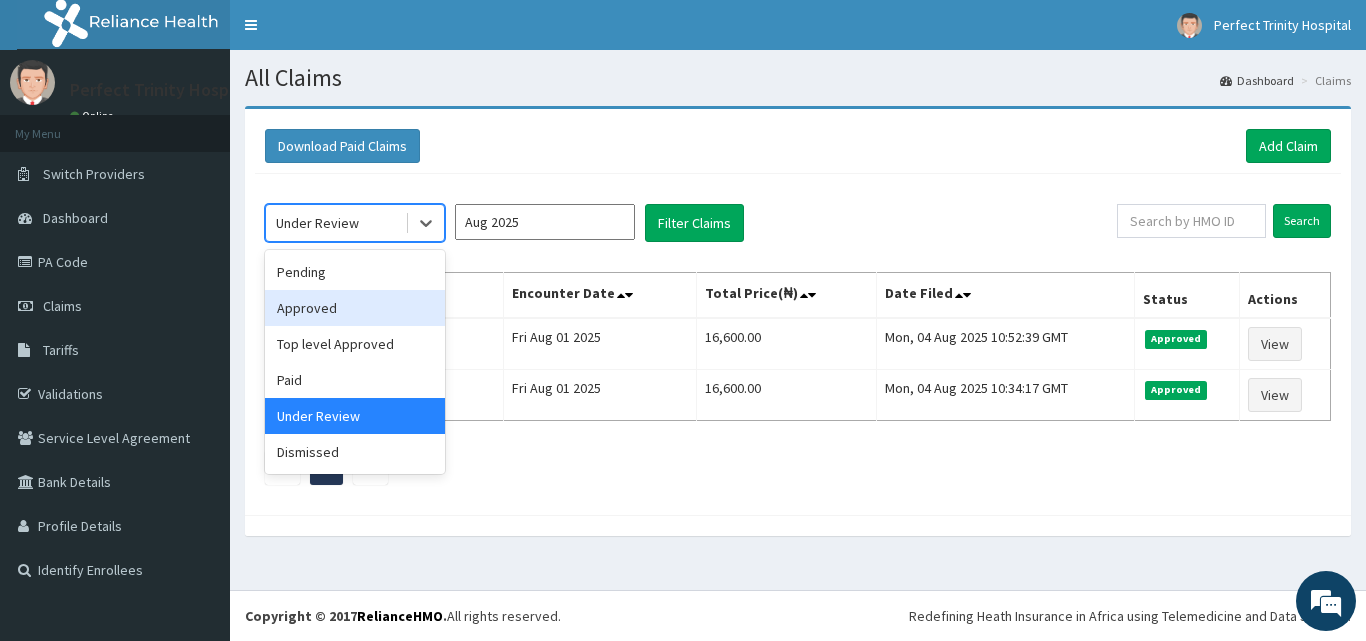 click on "Approved" at bounding box center [355, 308] 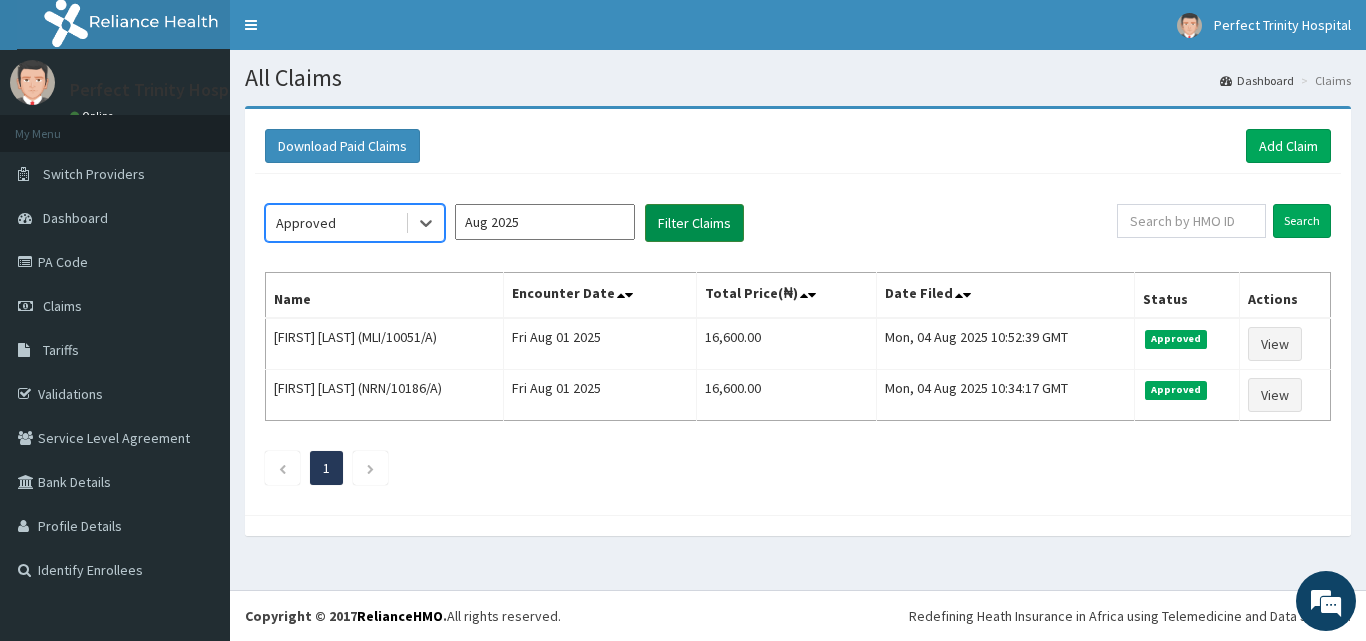 click on "Filter Claims" at bounding box center [694, 223] 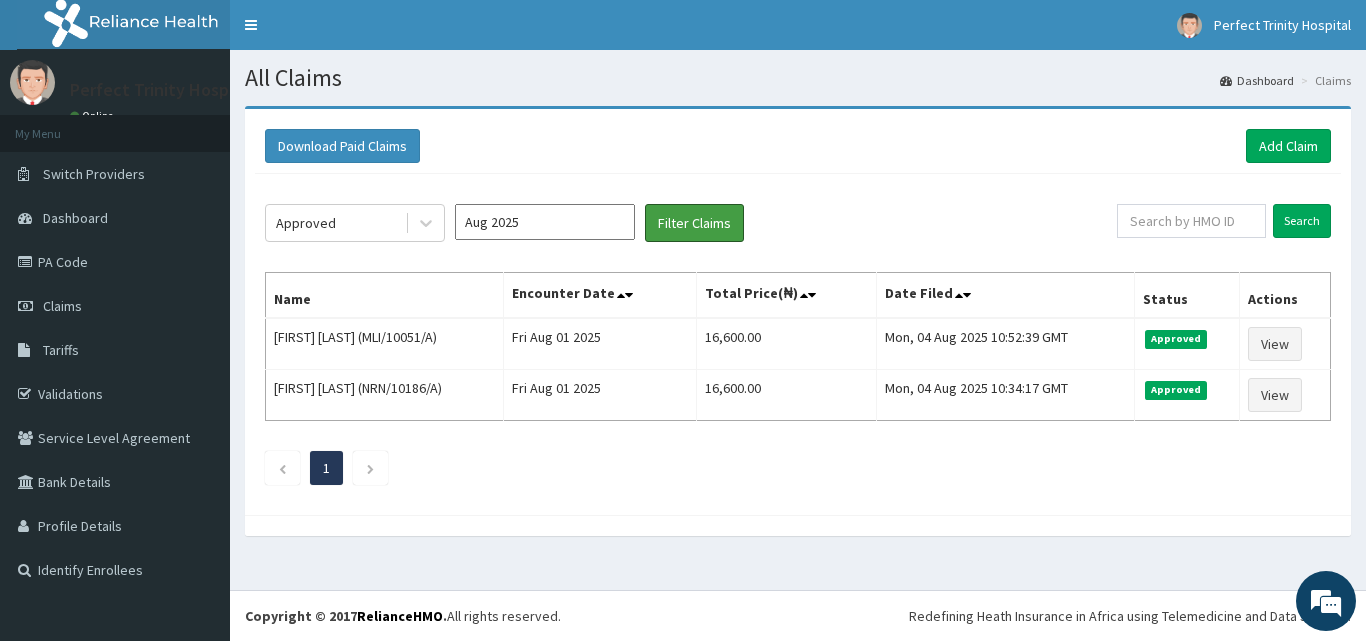 scroll, scrollTop: 0, scrollLeft: 0, axis: both 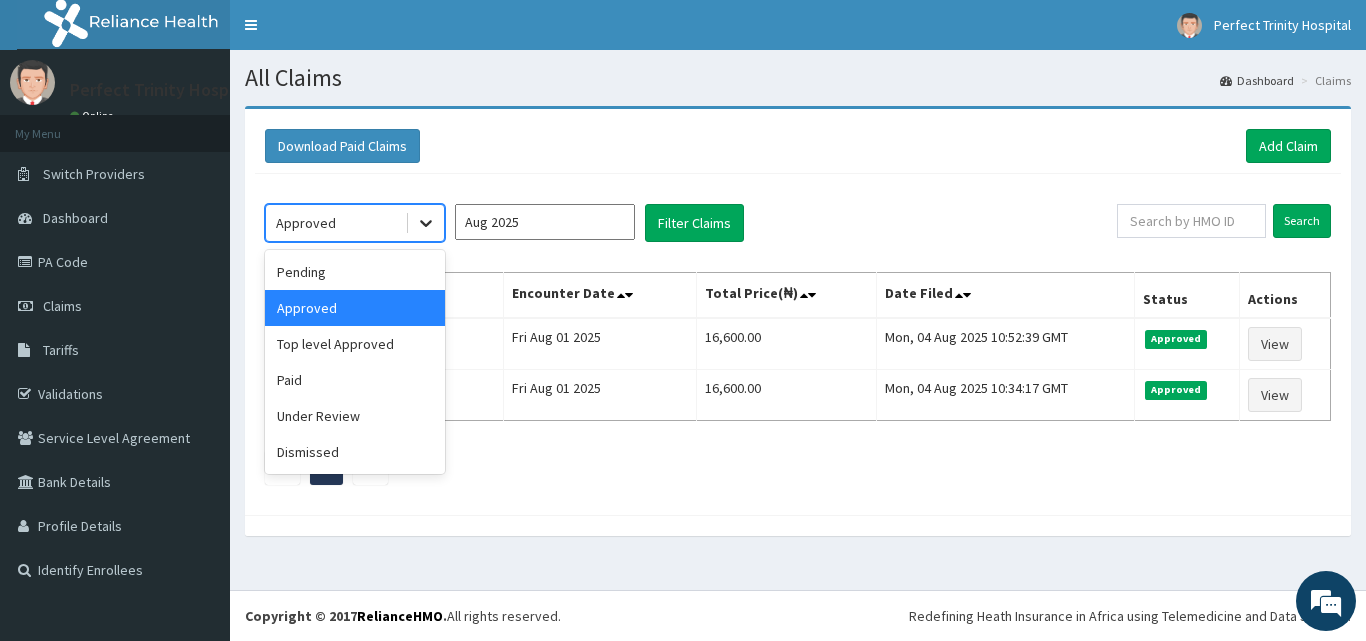 click 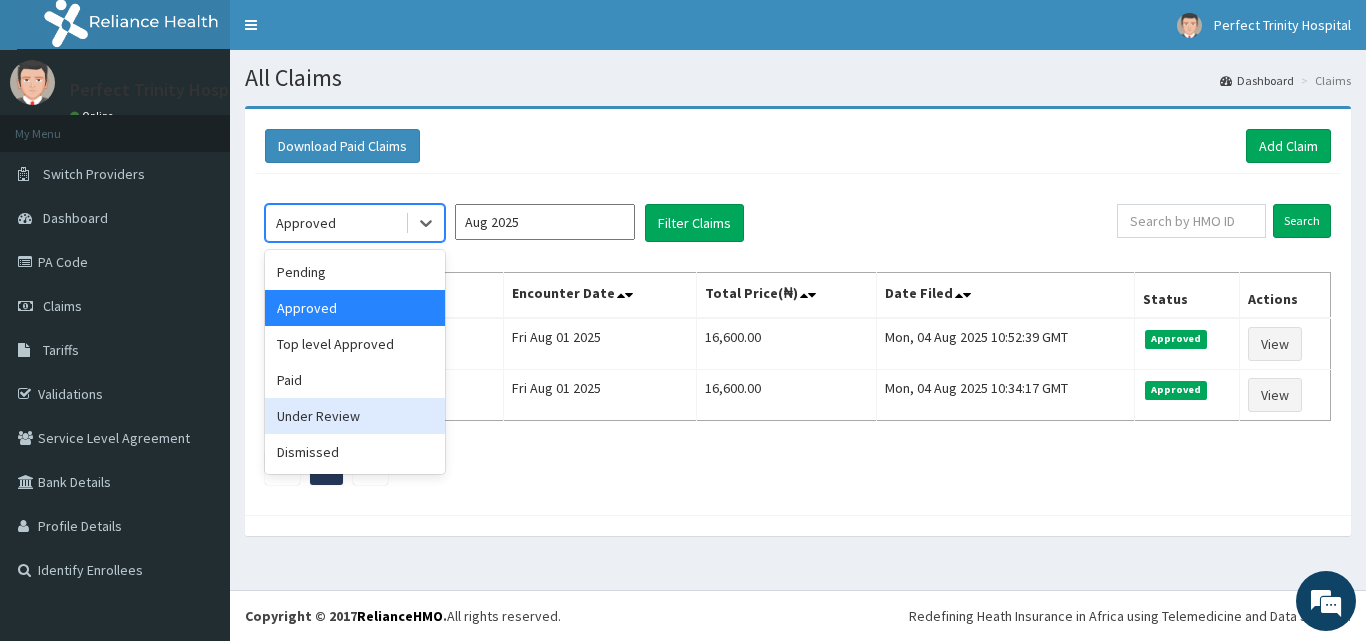 click on "Under Review" at bounding box center [355, 416] 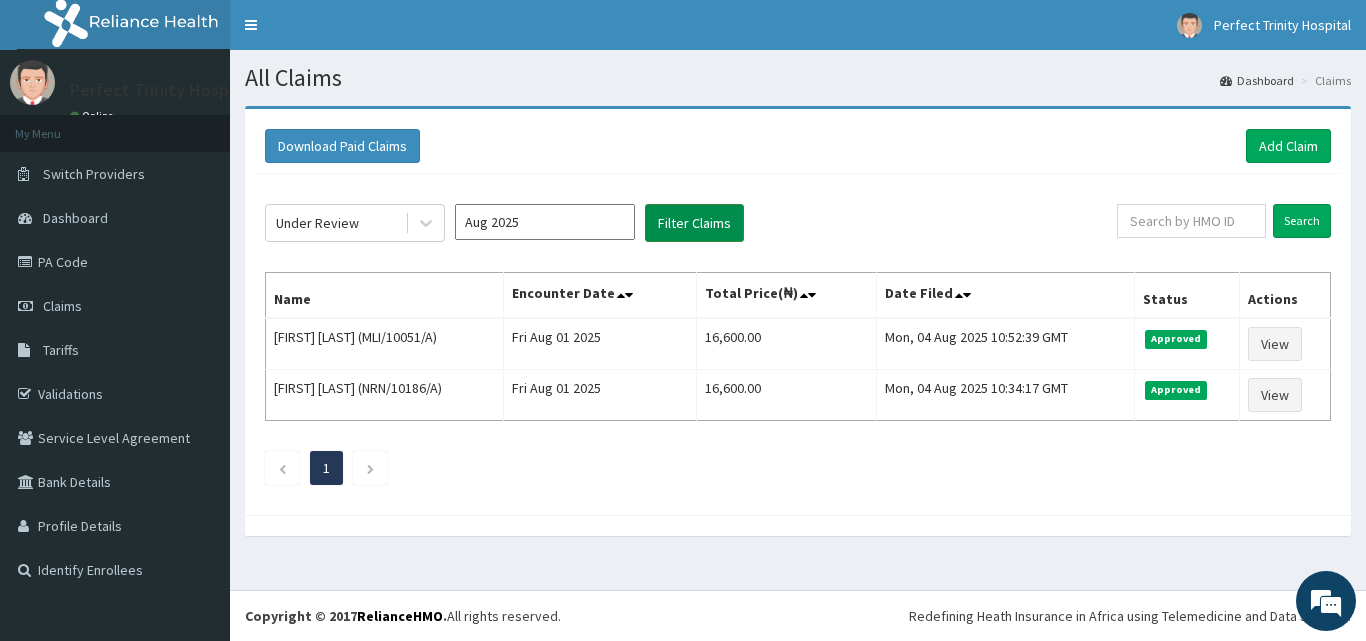 click on "Filter Claims" at bounding box center [694, 223] 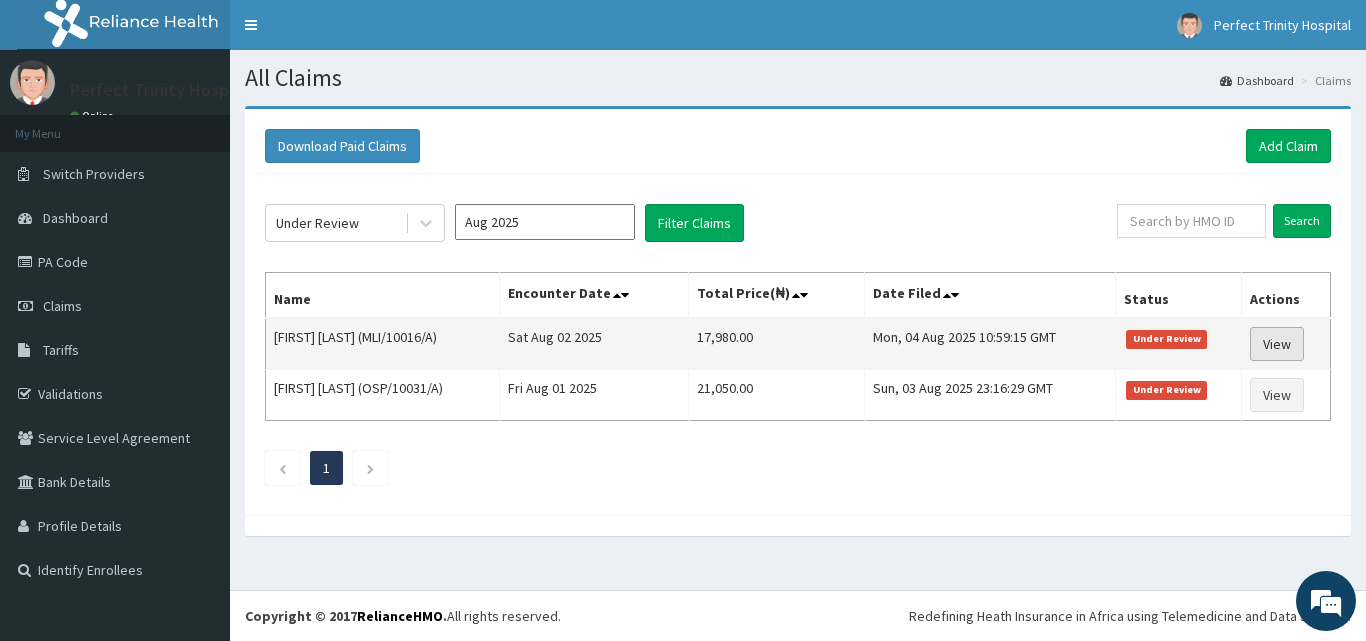 click on "View" at bounding box center (1277, 344) 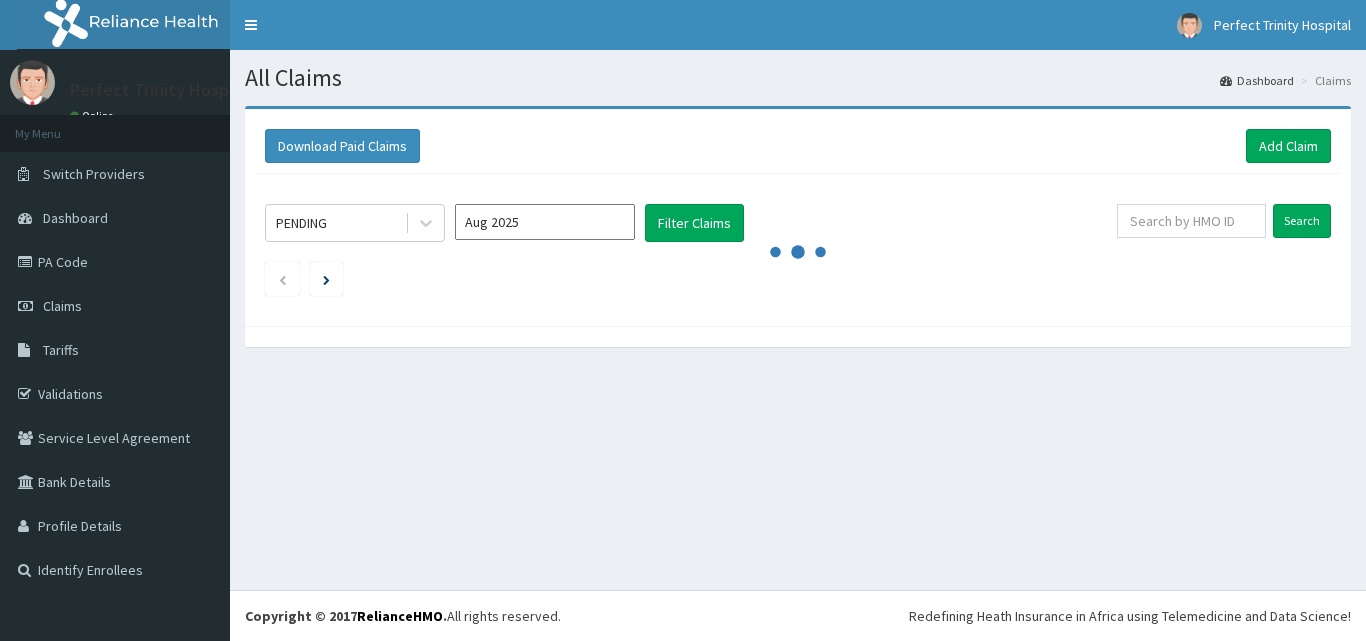 scroll, scrollTop: 0, scrollLeft: 0, axis: both 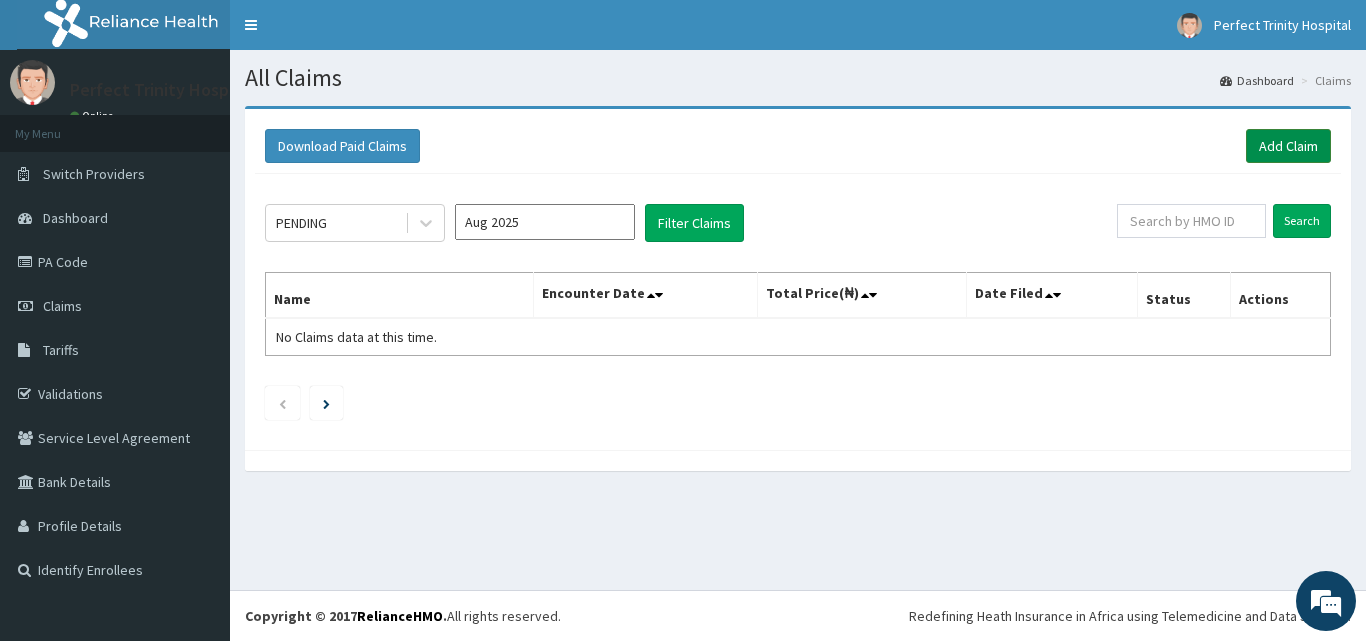 click on "Add Claim" at bounding box center [1288, 146] 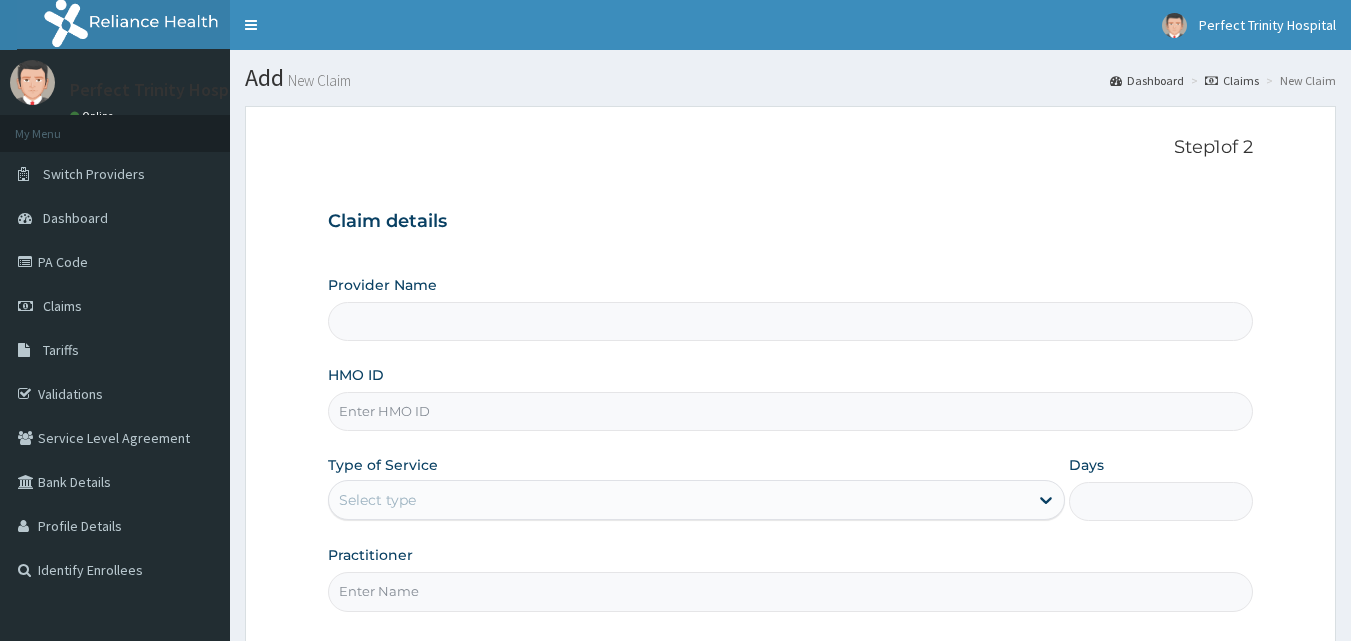 scroll, scrollTop: 0, scrollLeft: 0, axis: both 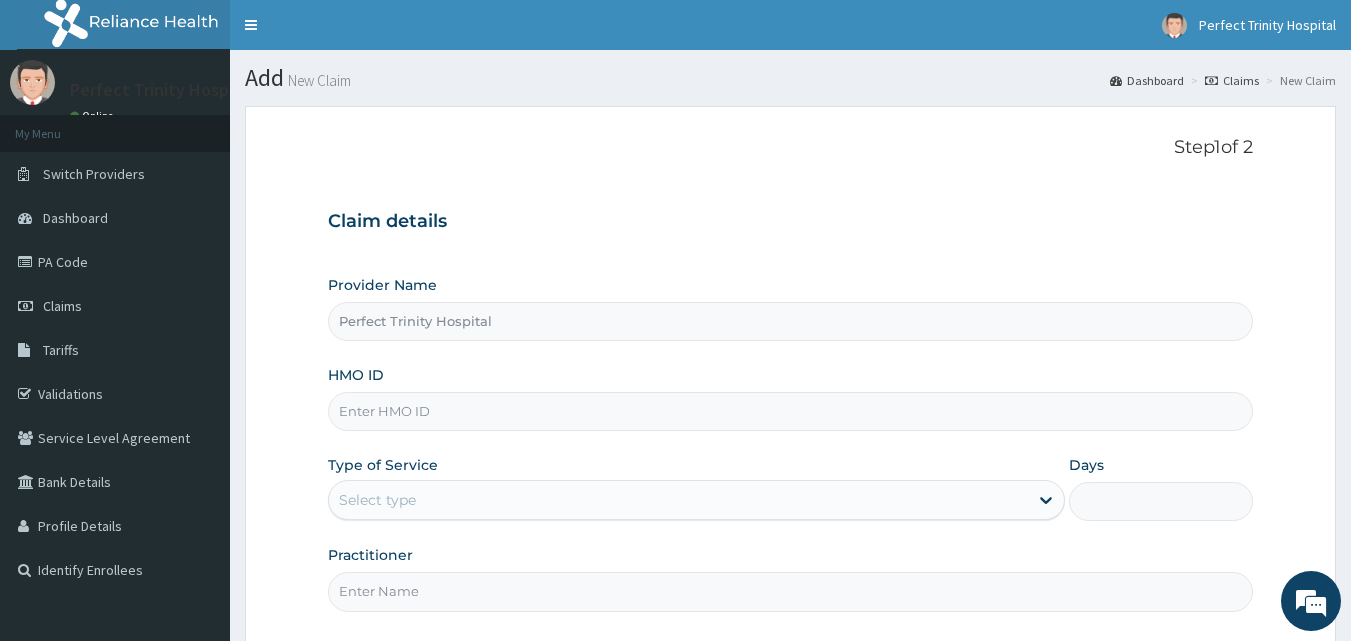 click on "HMO ID" at bounding box center (791, 411) 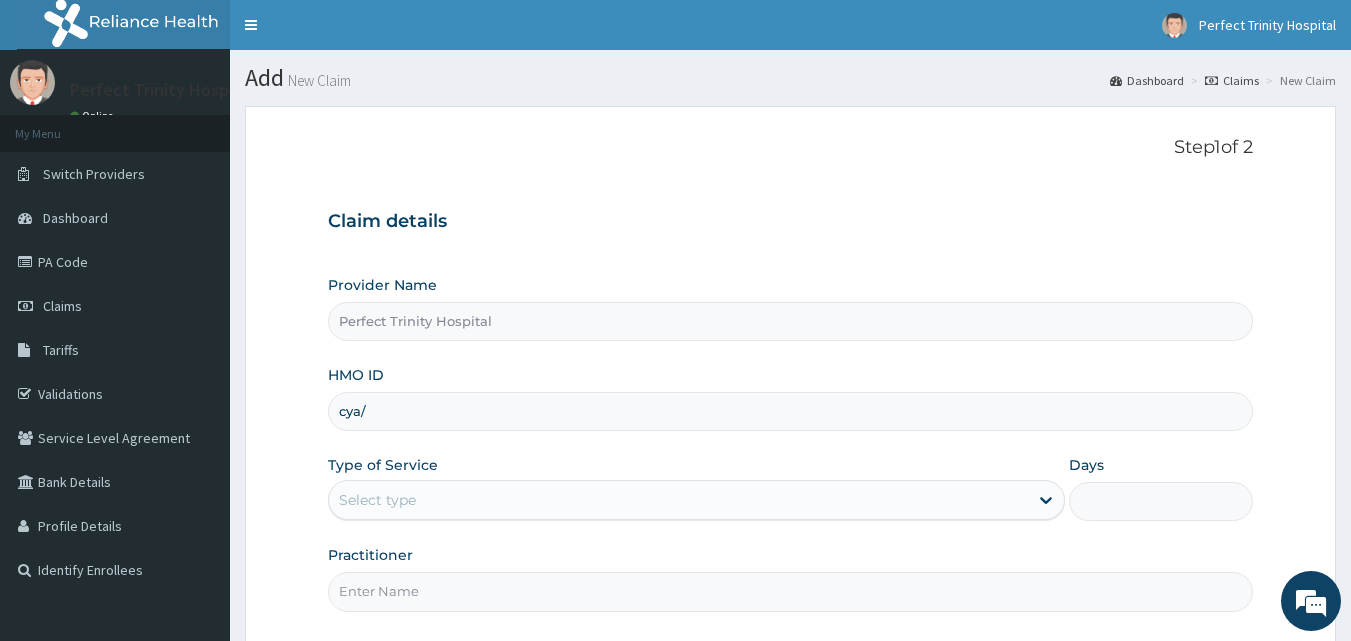 scroll, scrollTop: 0, scrollLeft: 0, axis: both 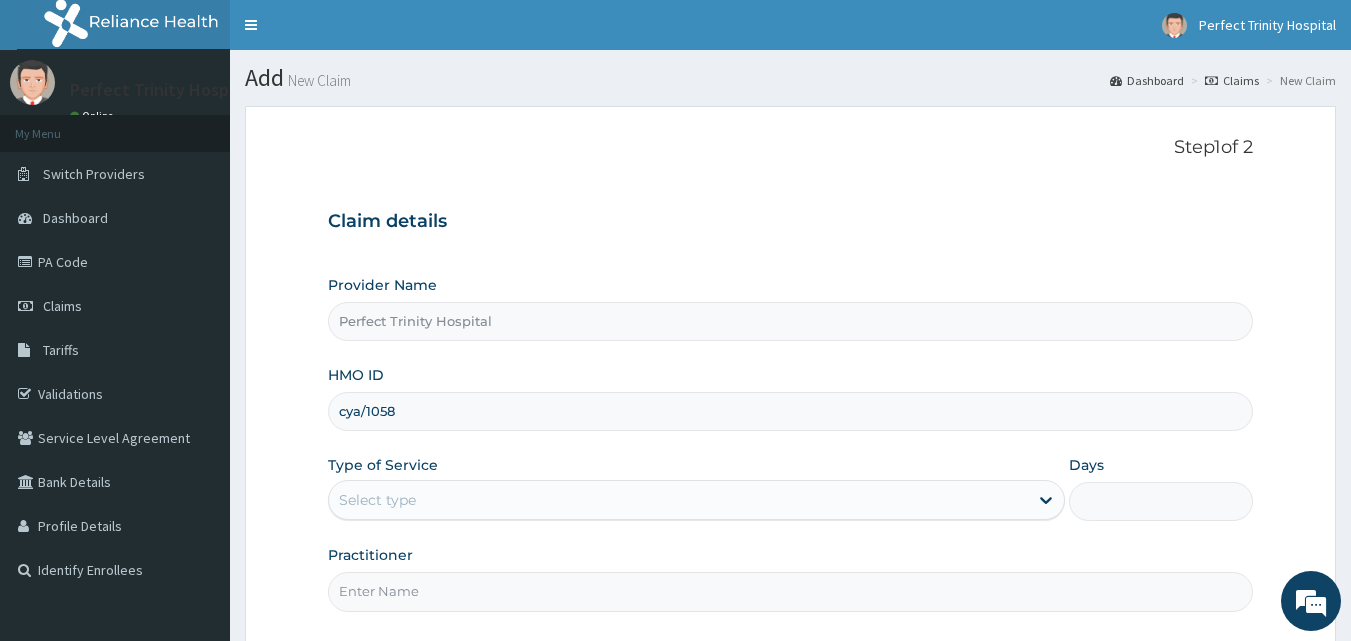 type on "CYA/10583/B" 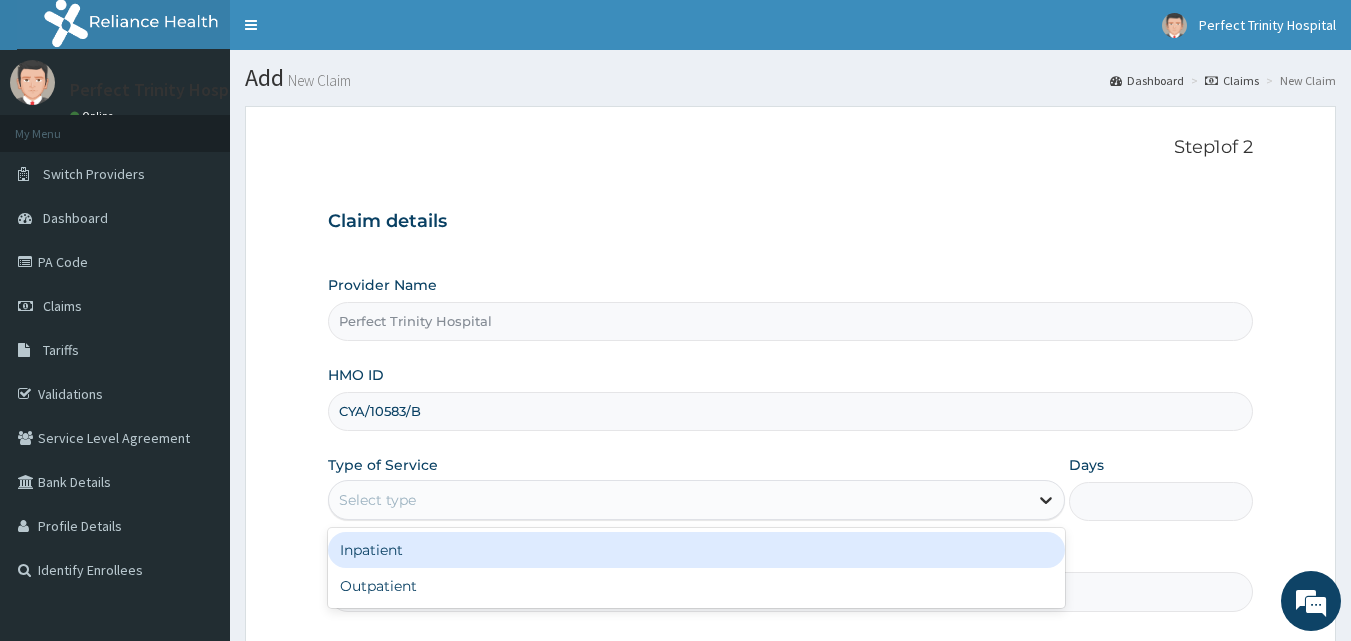 click at bounding box center [1046, 500] 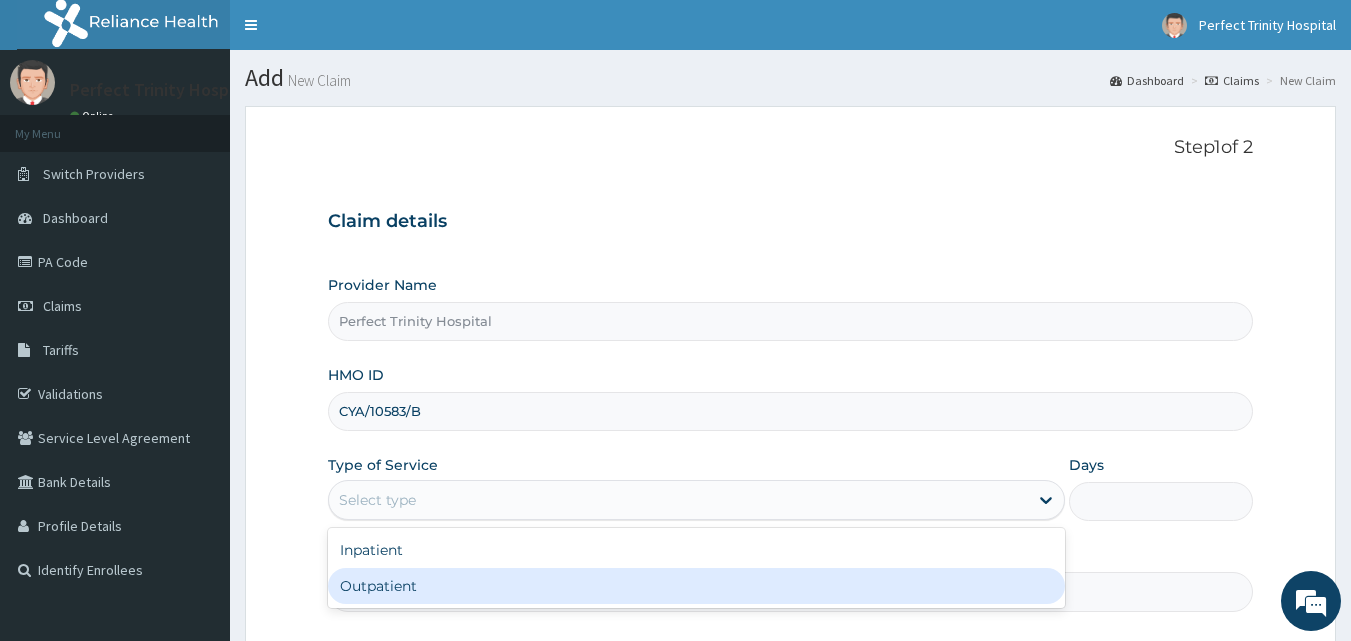 click on "Outpatient" at bounding box center [696, 586] 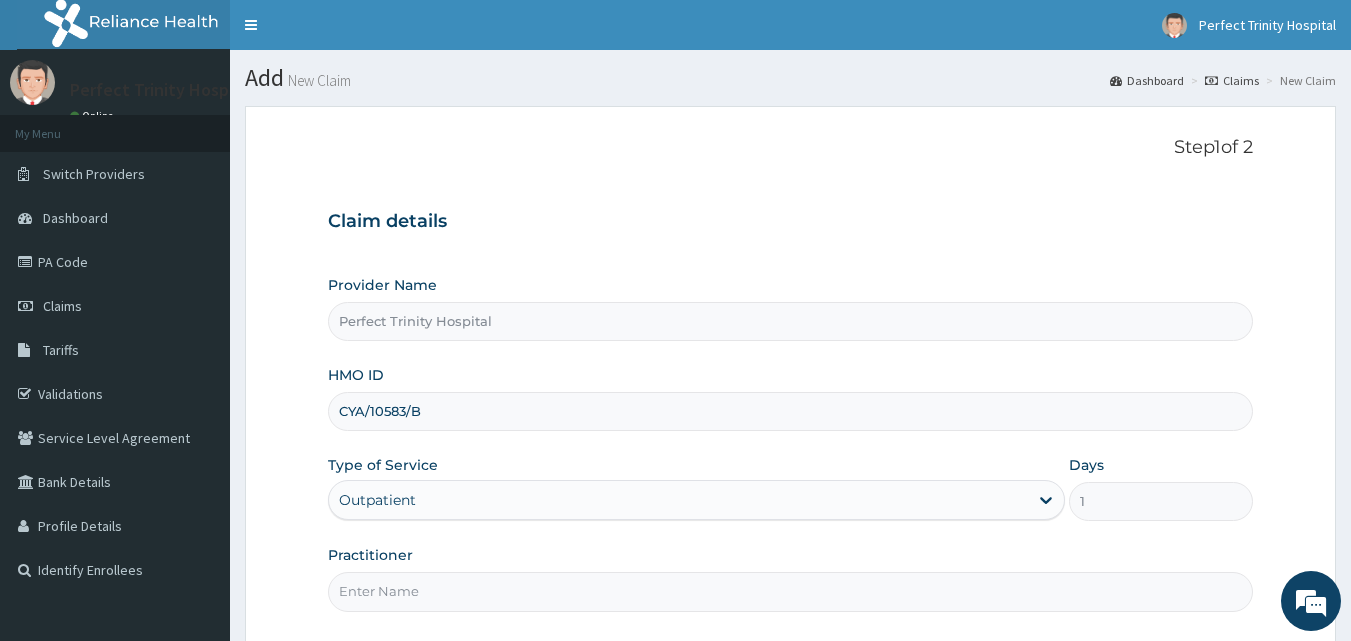 scroll, scrollTop: 187, scrollLeft: 0, axis: vertical 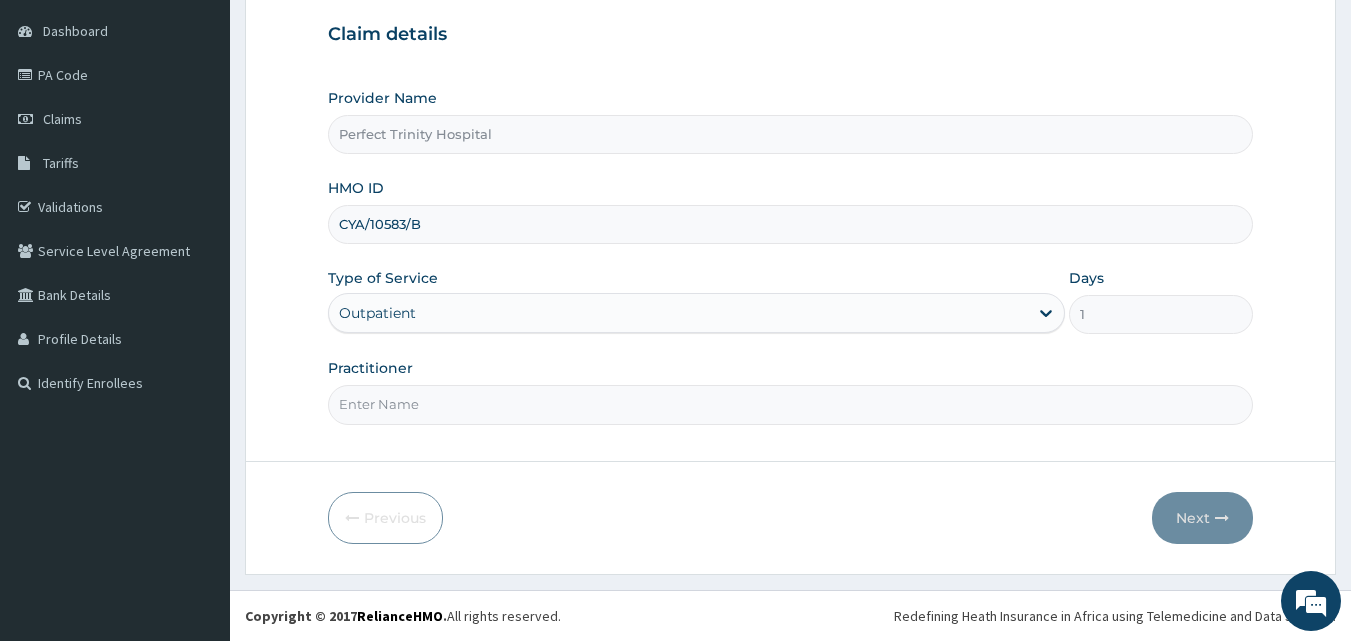 click on "Practitioner" at bounding box center (791, 404) 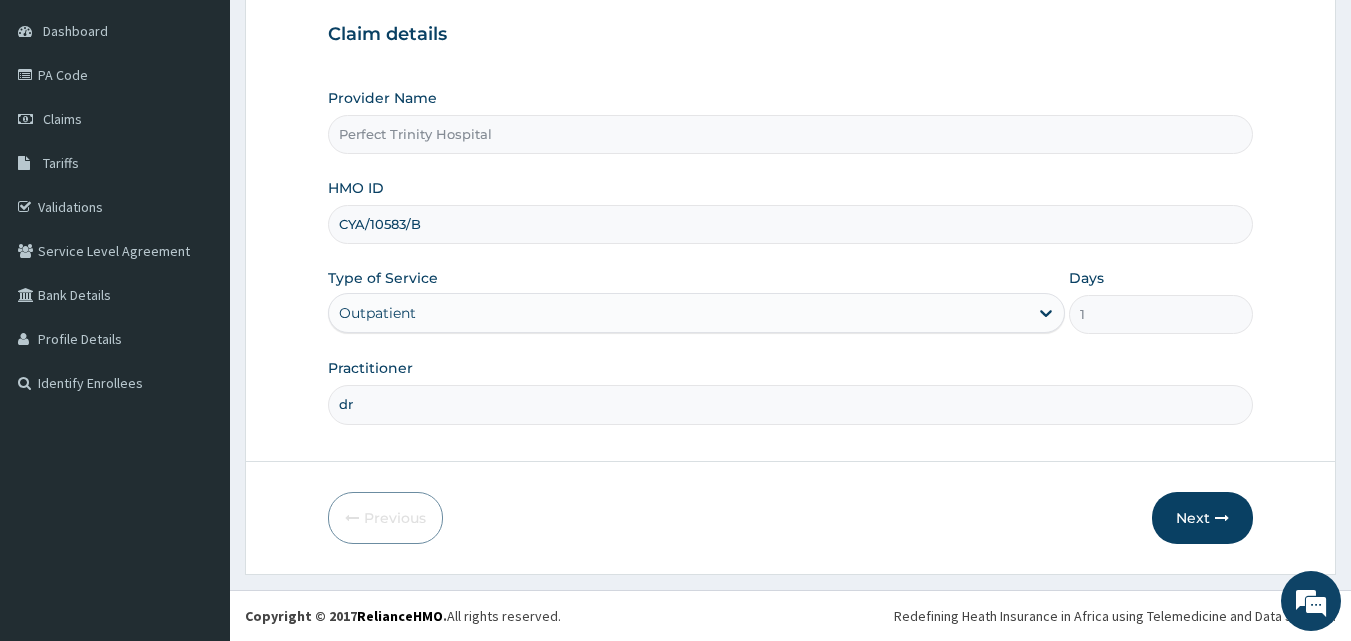 type on "d" 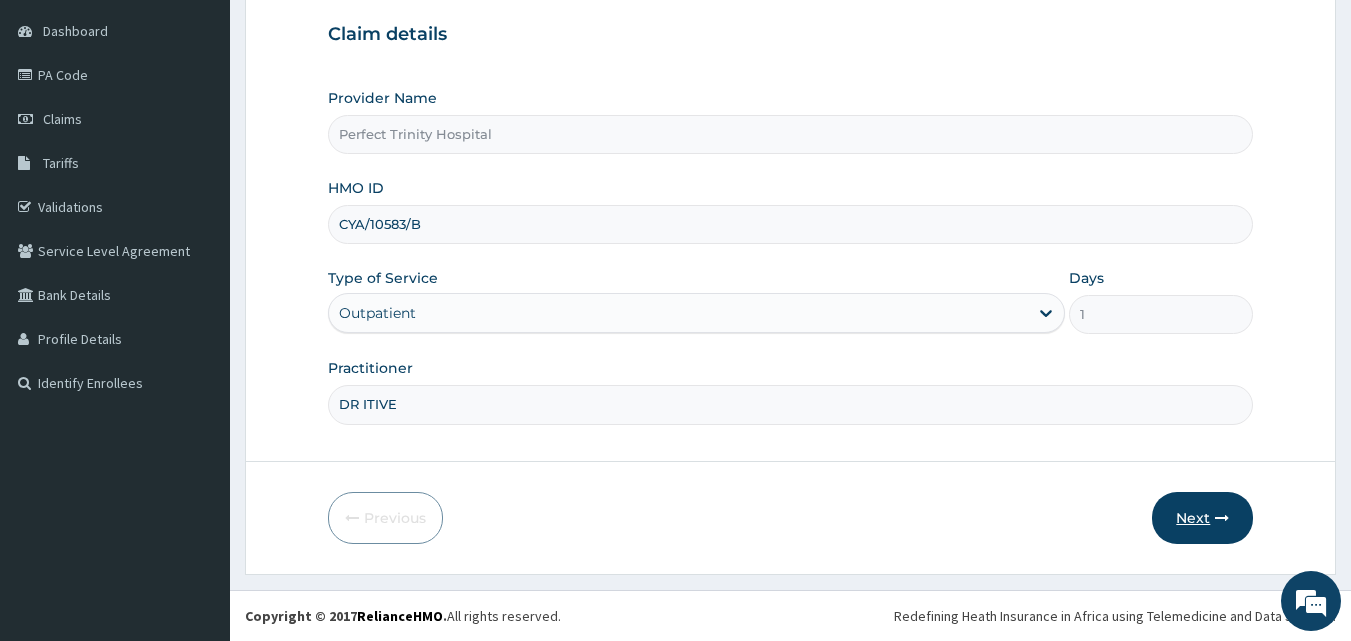 type on "DR ITIVE" 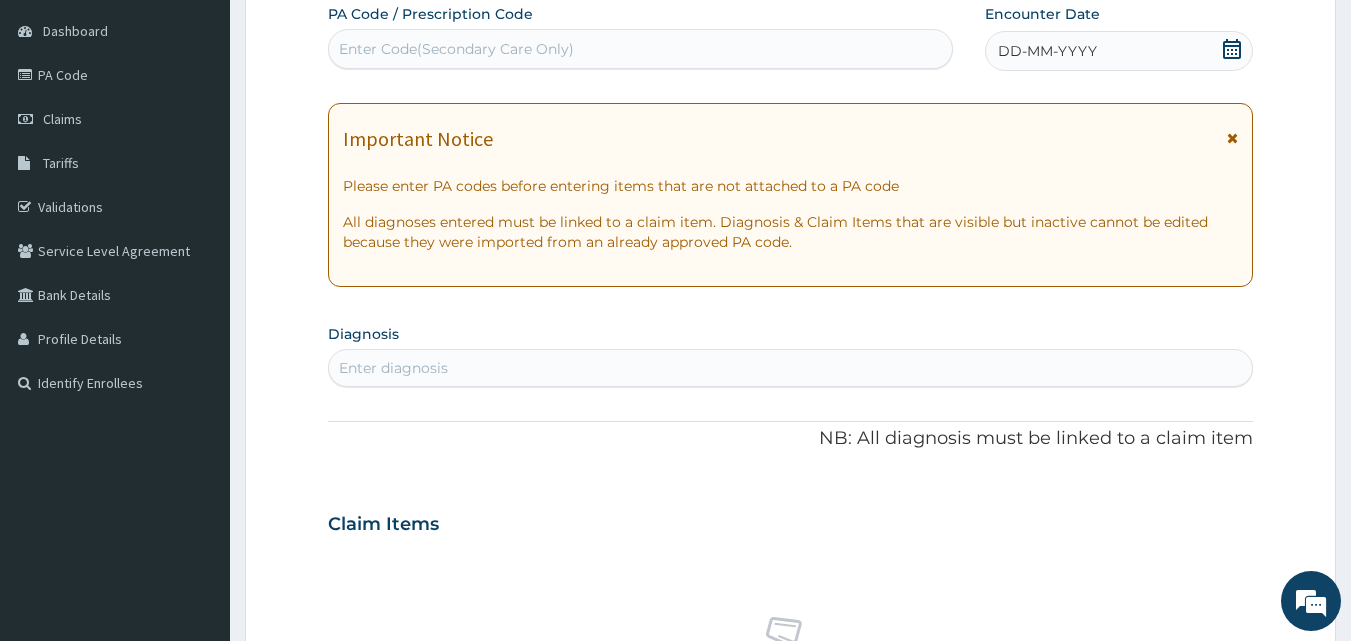 click on "DD-MM-YYYY" at bounding box center [1119, 51] 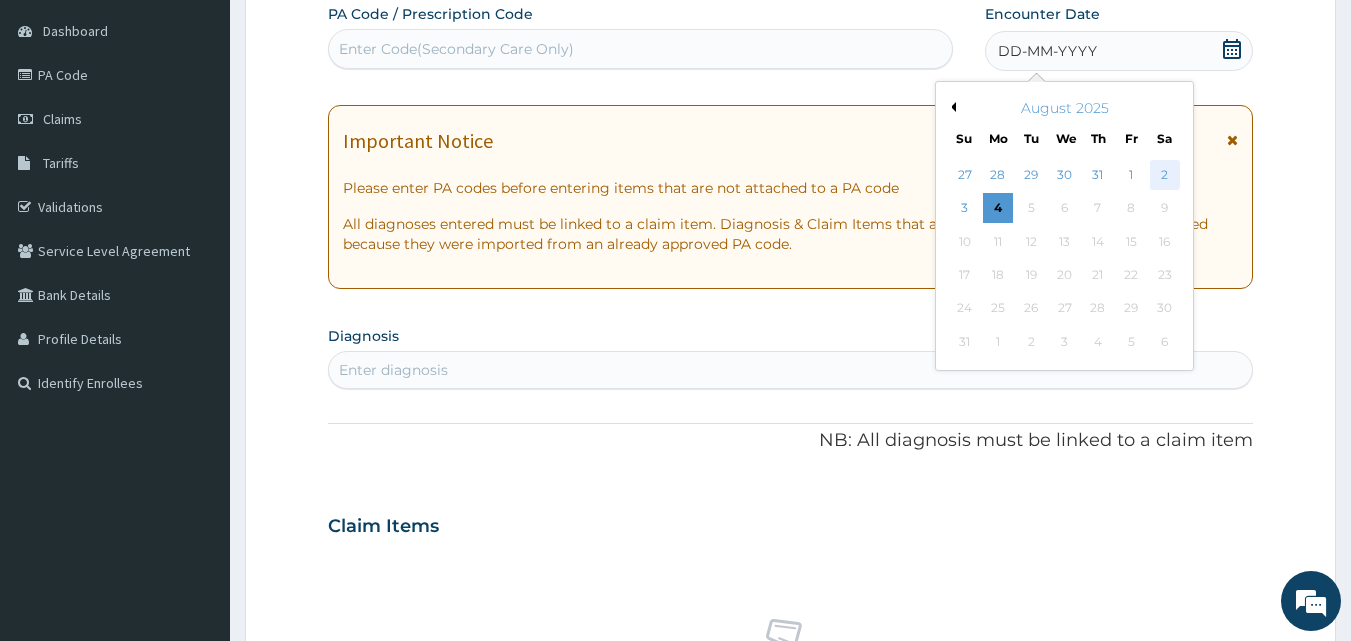click on "2" at bounding box center (1165, 175) 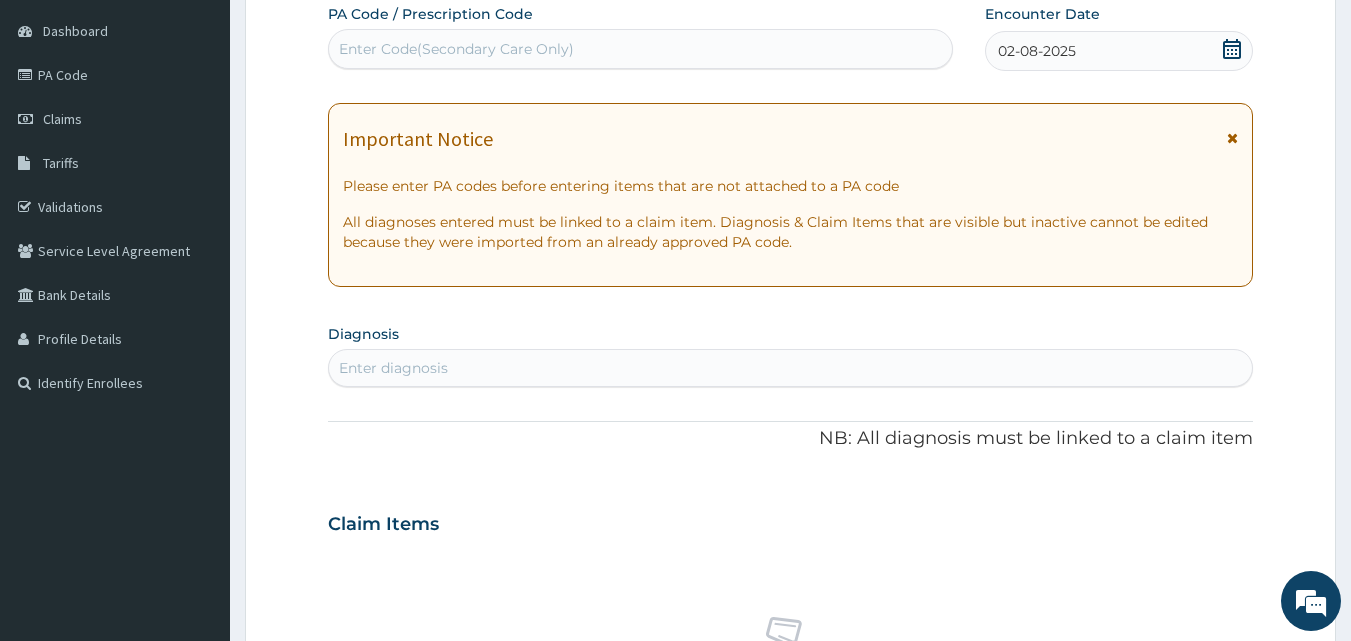 click at bounding box center [1232, 138] 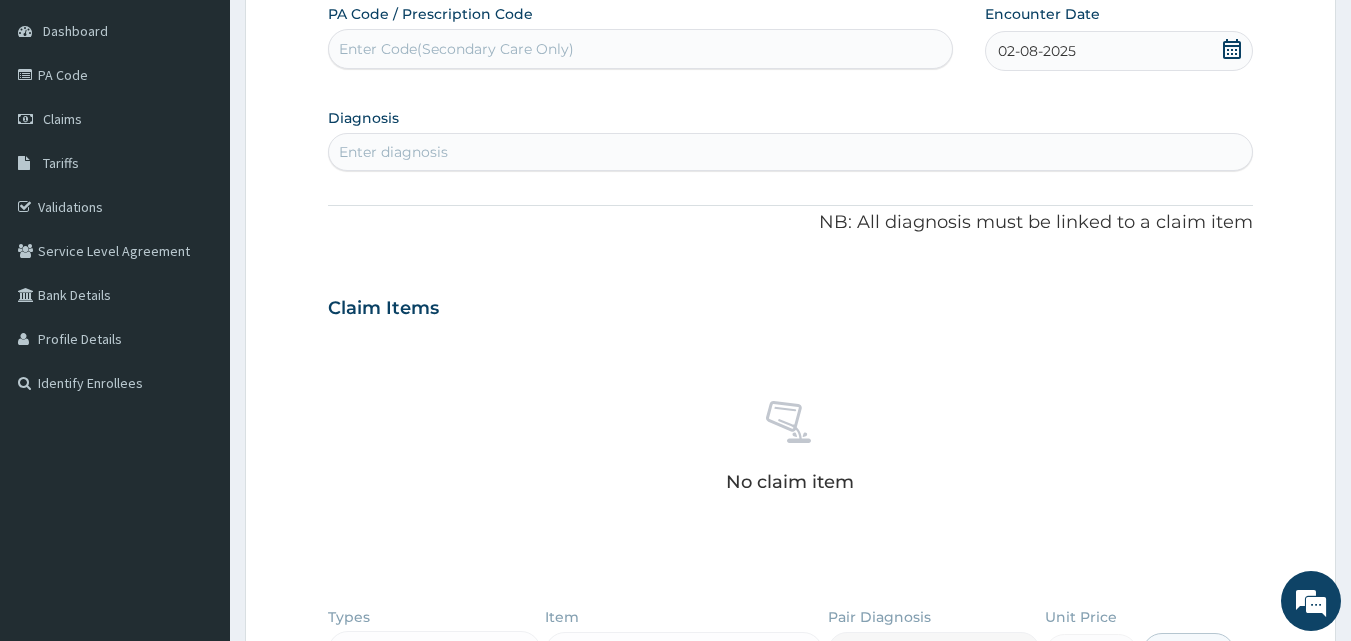 click on "Enter diagnosis" at bounding box center (791, 152) 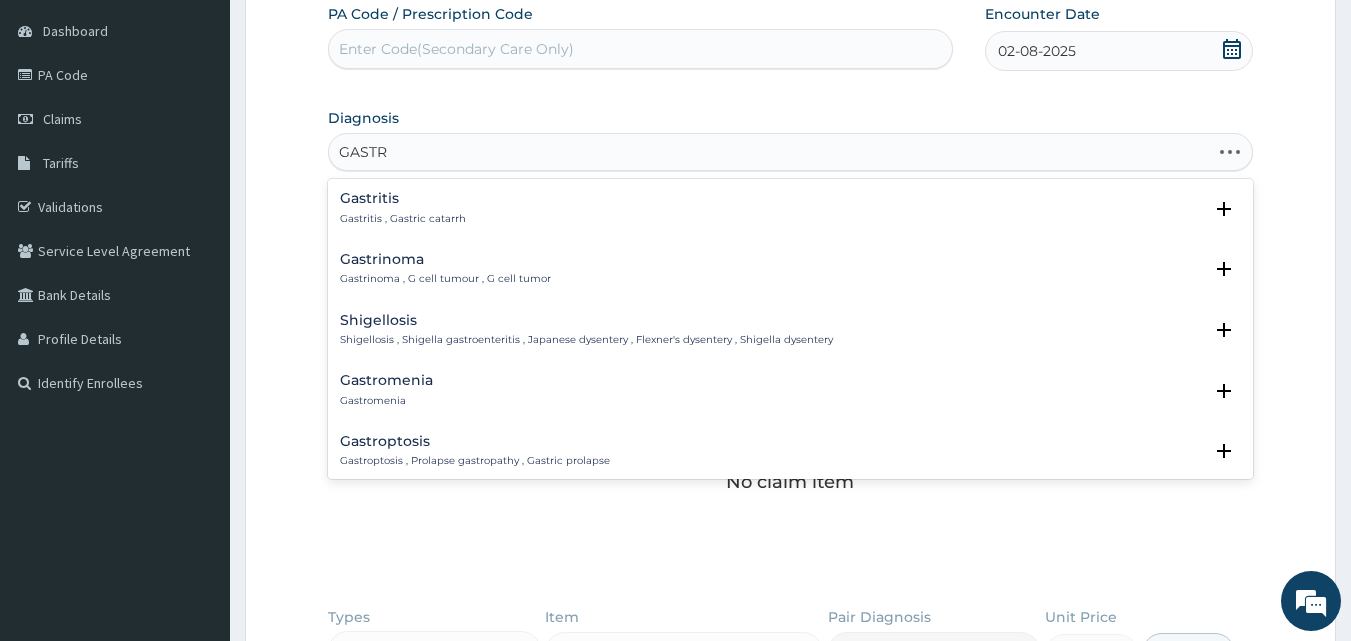 type on "GASTRO" 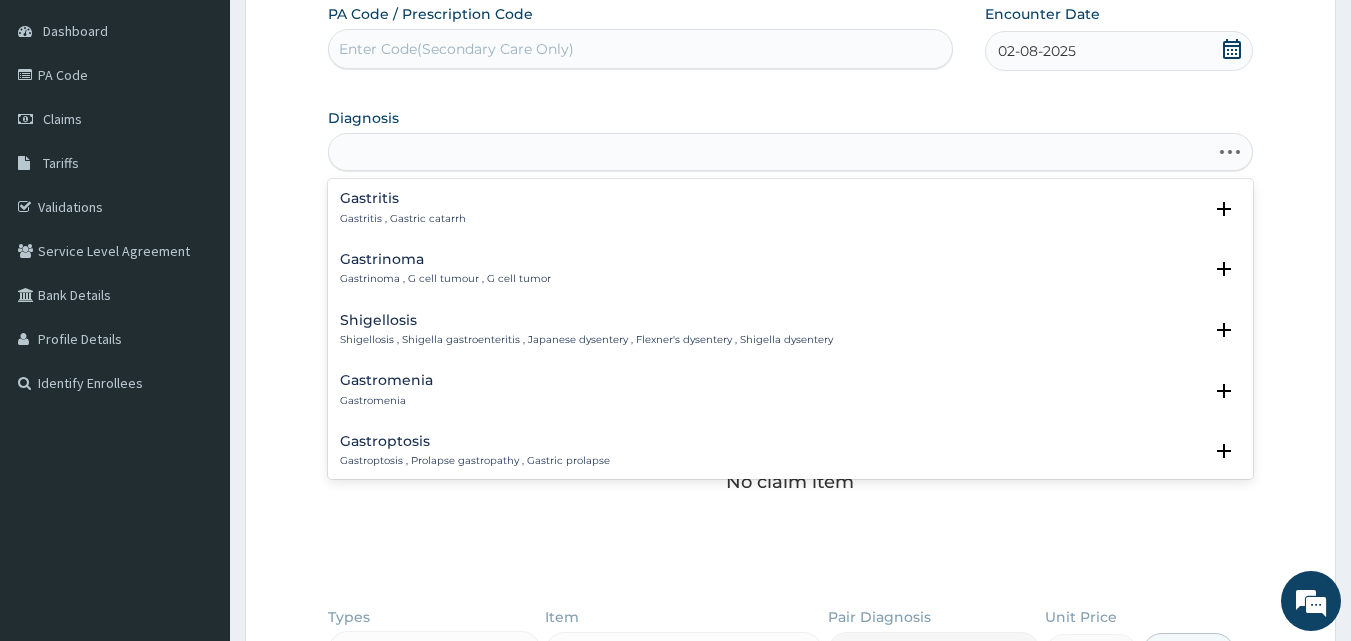click on "GASTRO" at bounding box center (770, 152) 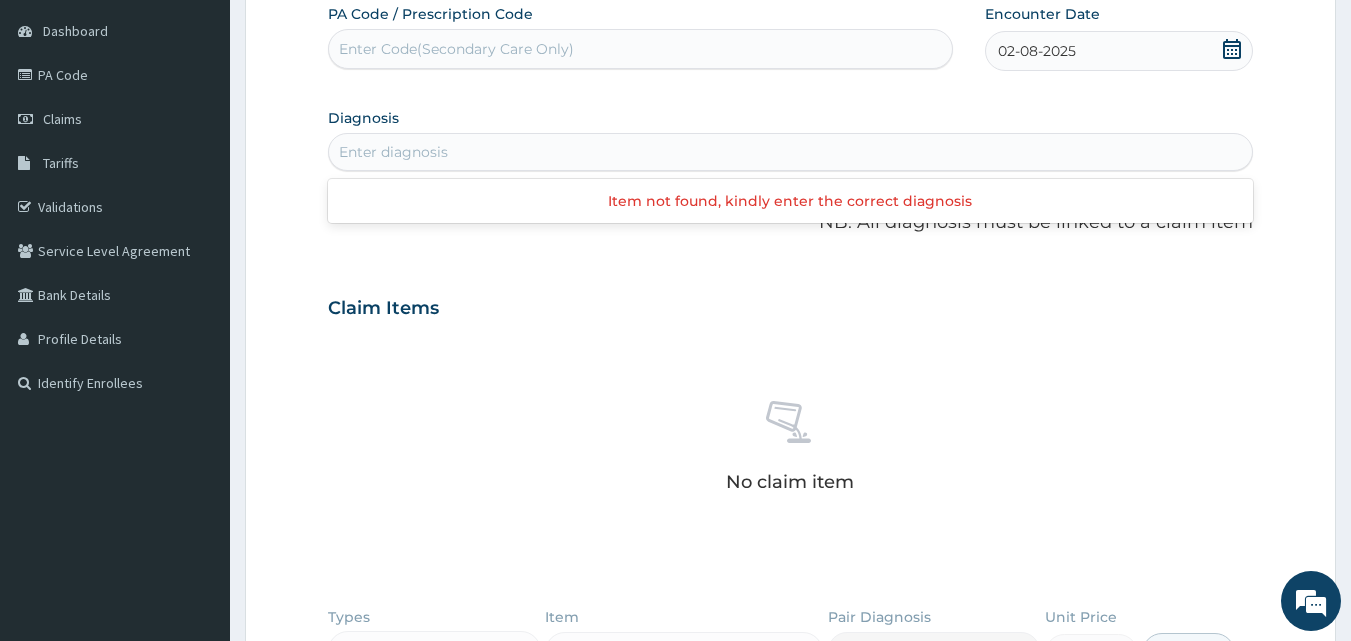 type on "D" 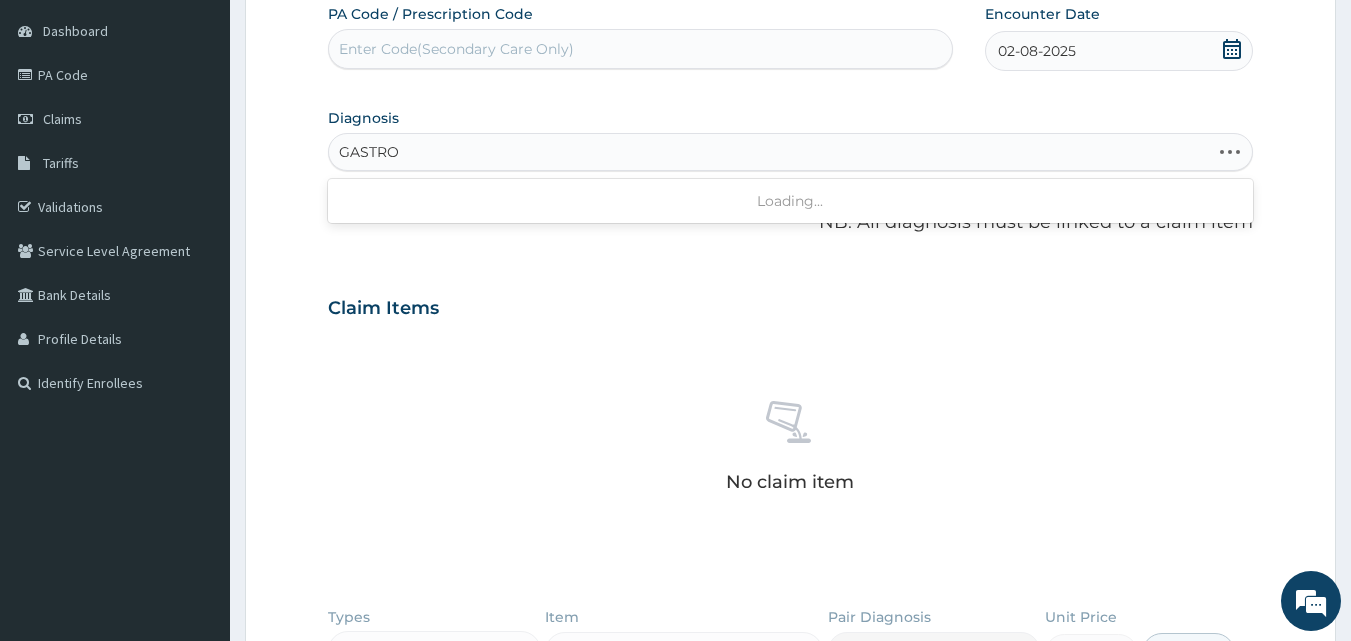 type on "GASTROE" 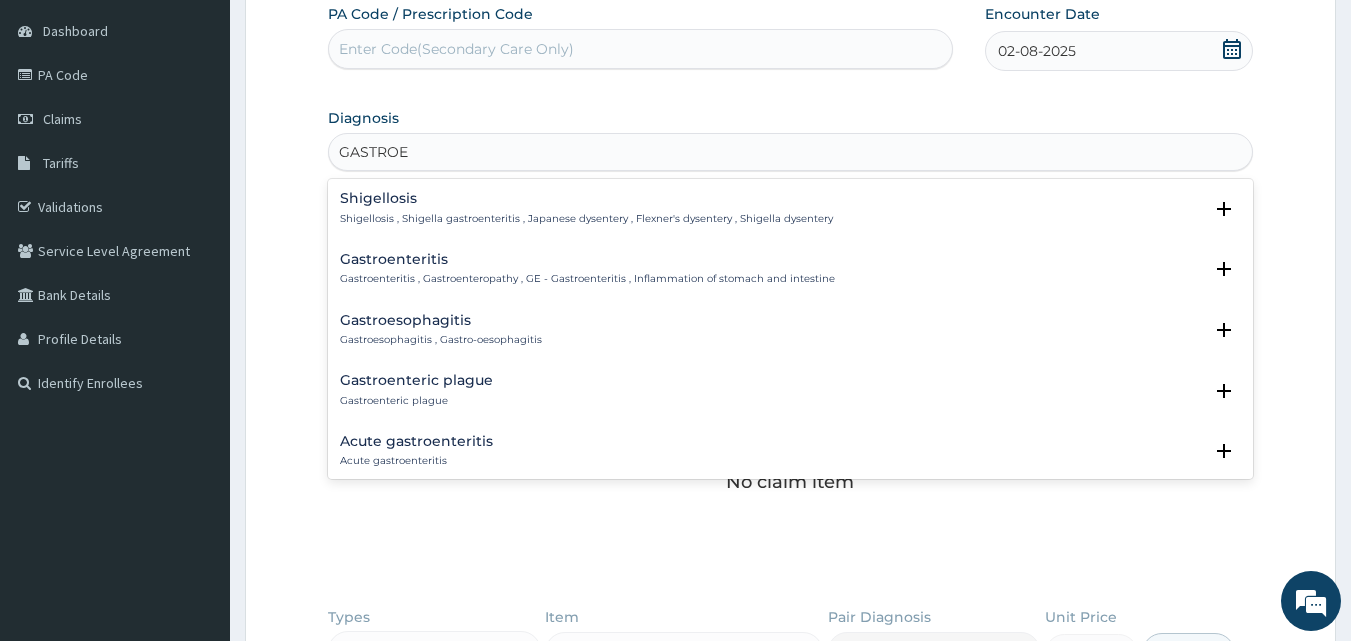 click on "Acute gastroenteritis" at bounding box center [416, 441] 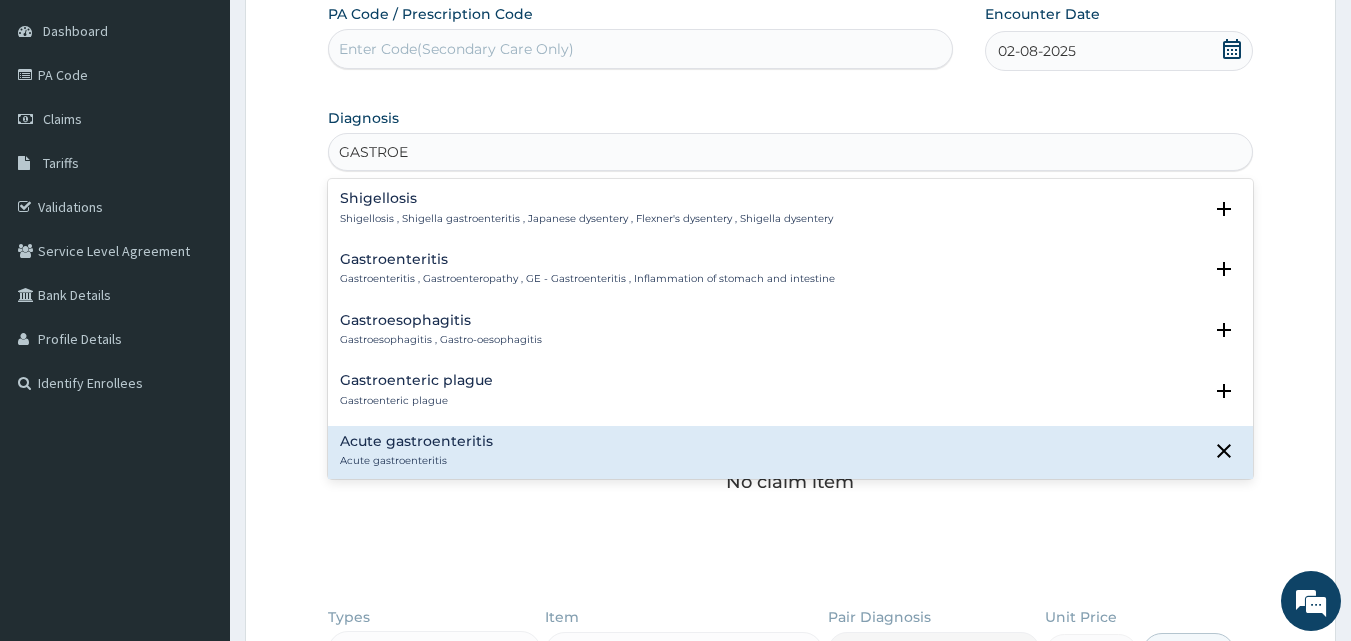 scroll, scrollTop: 262, scrollLeft: 0, axis: vertical 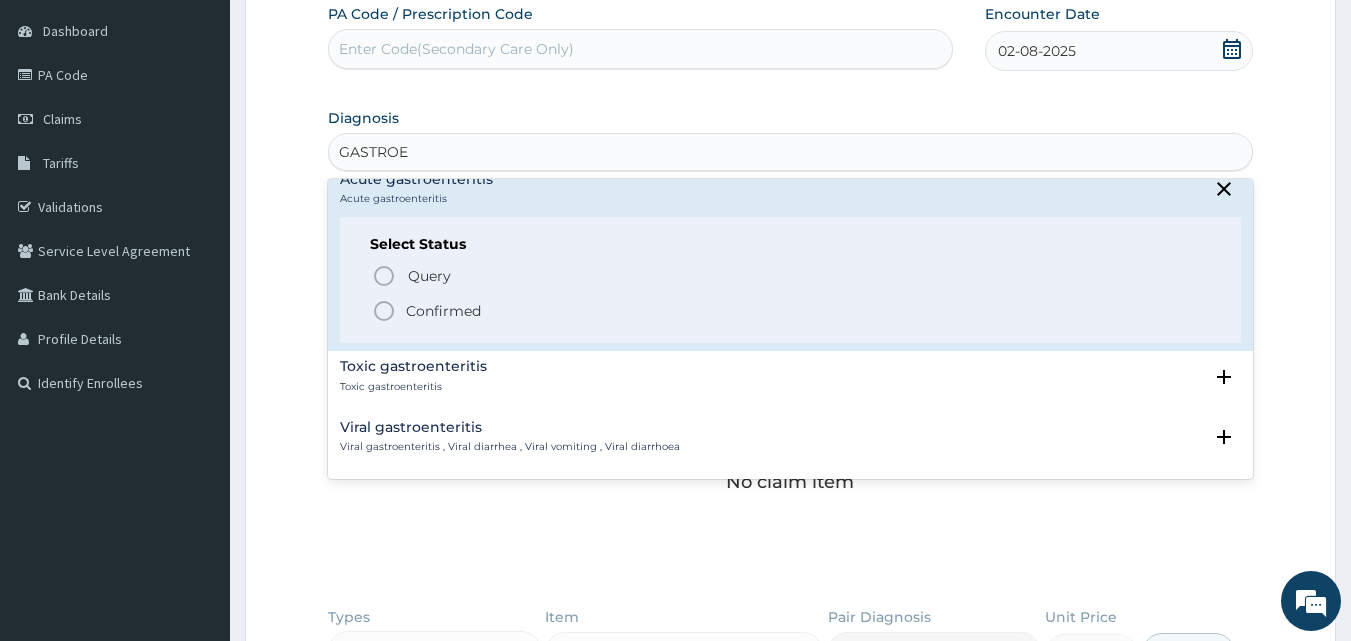 click 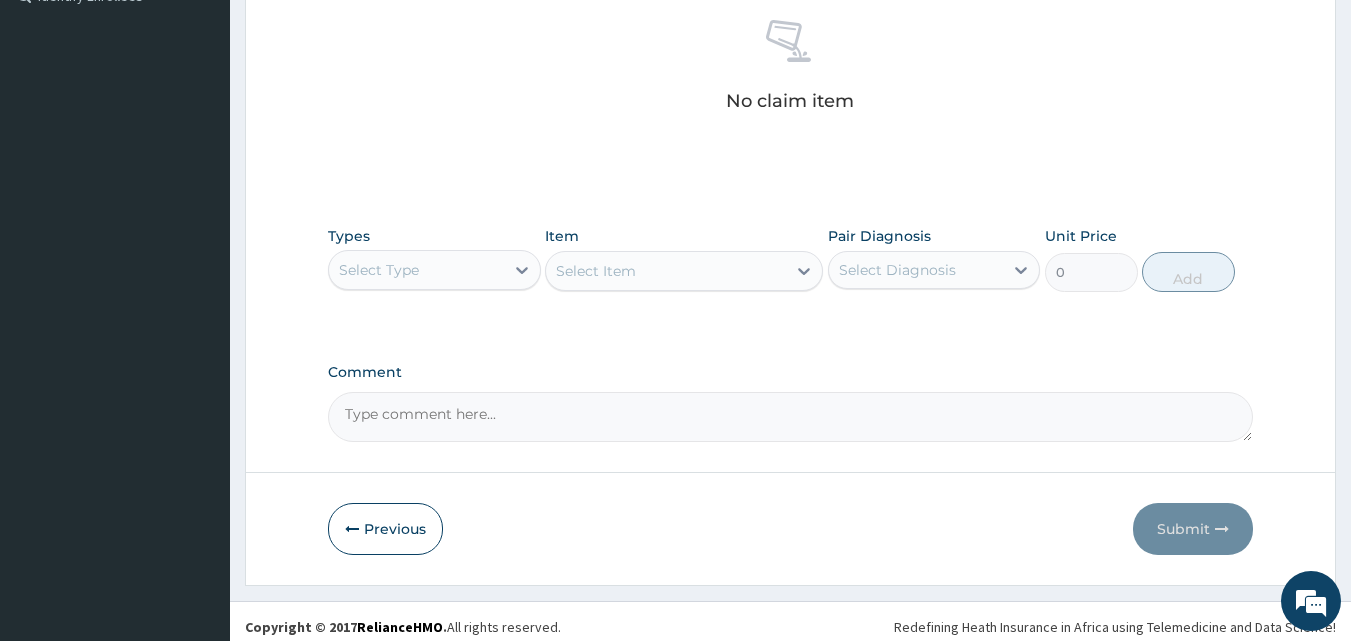 scroll, scrollTop: 585, scrollLeft: 0, axis: vertical 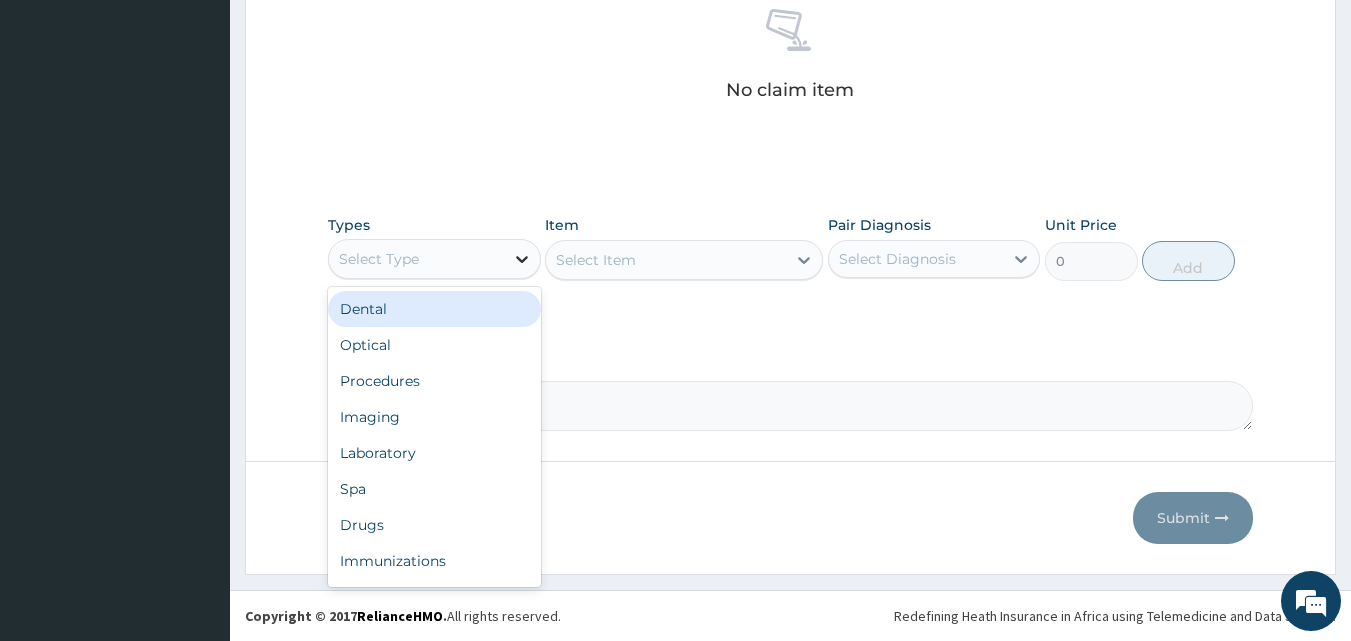 click 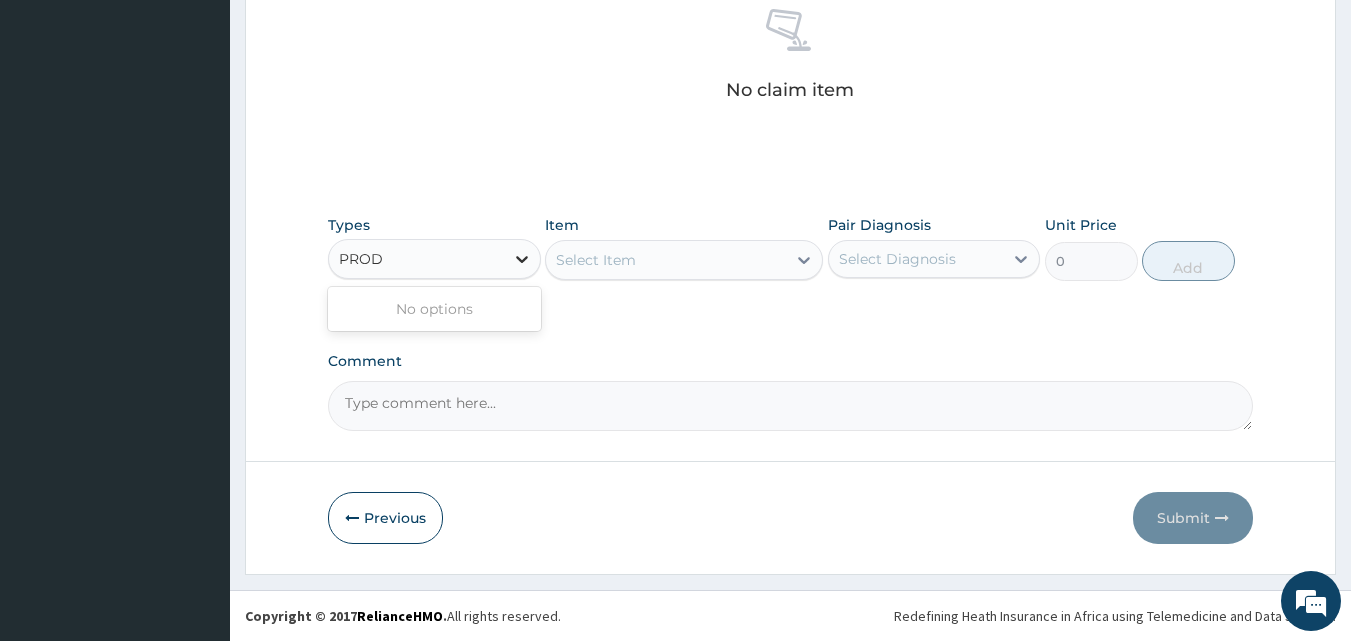 type on "PRO" 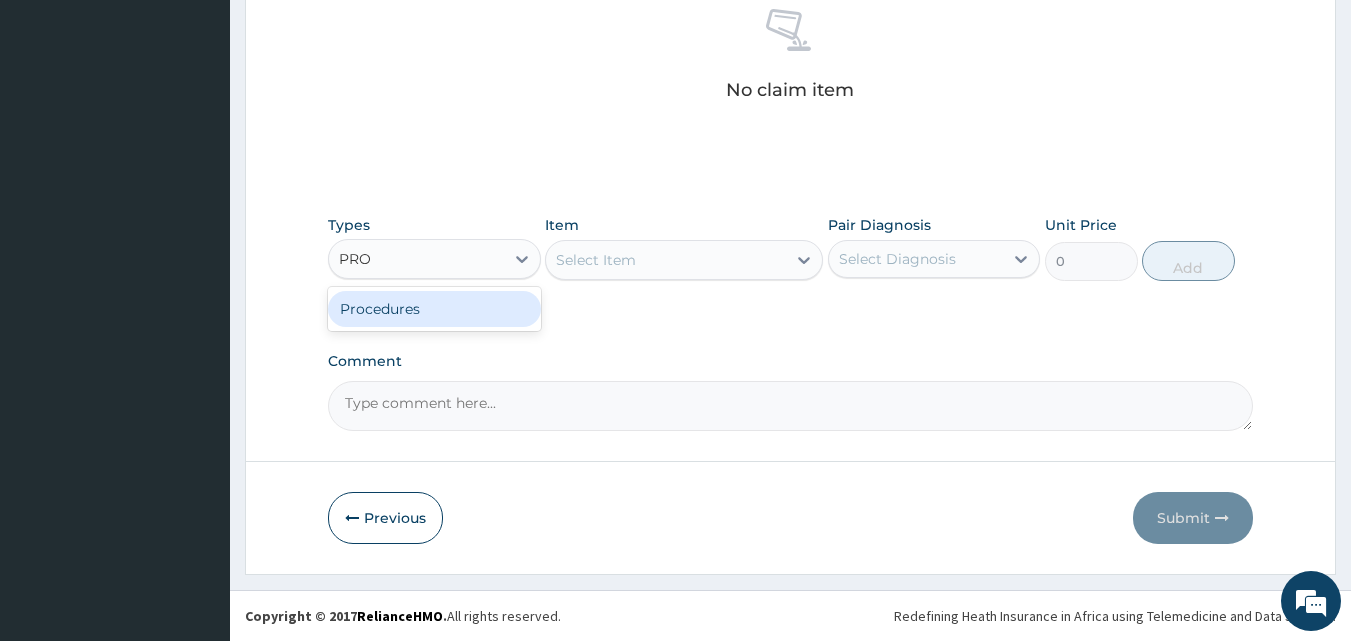 click on "Procedures" at bounding box center (434, 309) 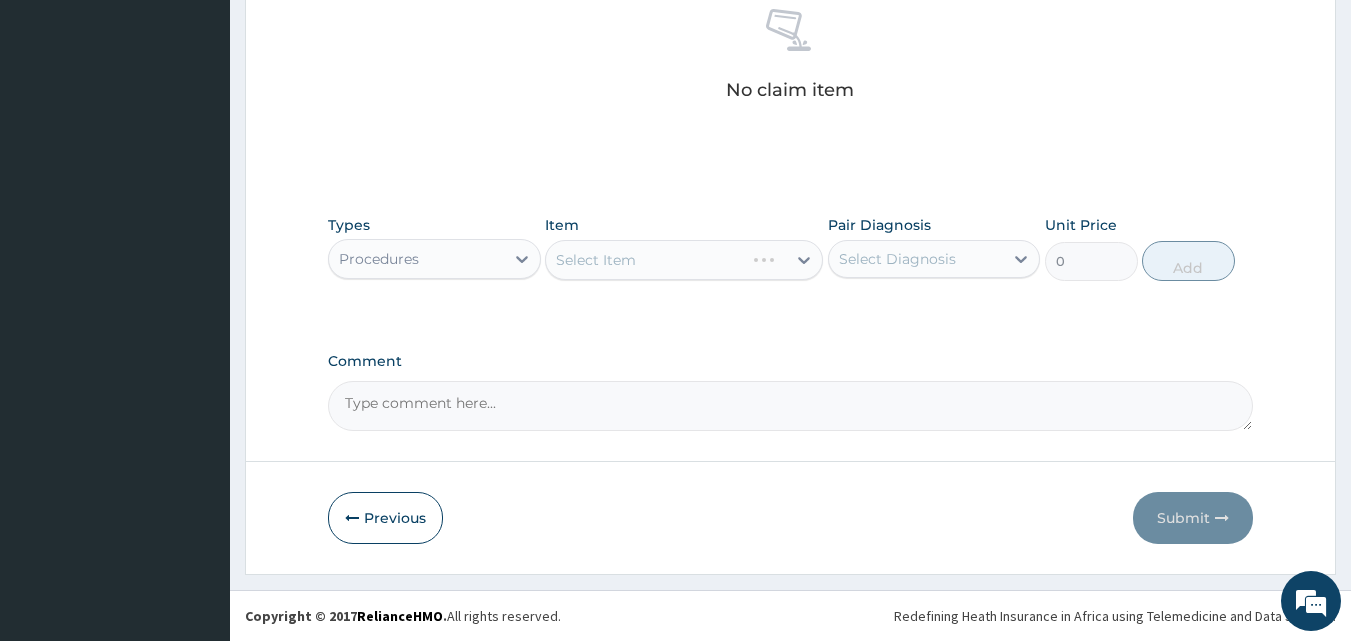 click on "Select Item" at bounding box center (684, 260) 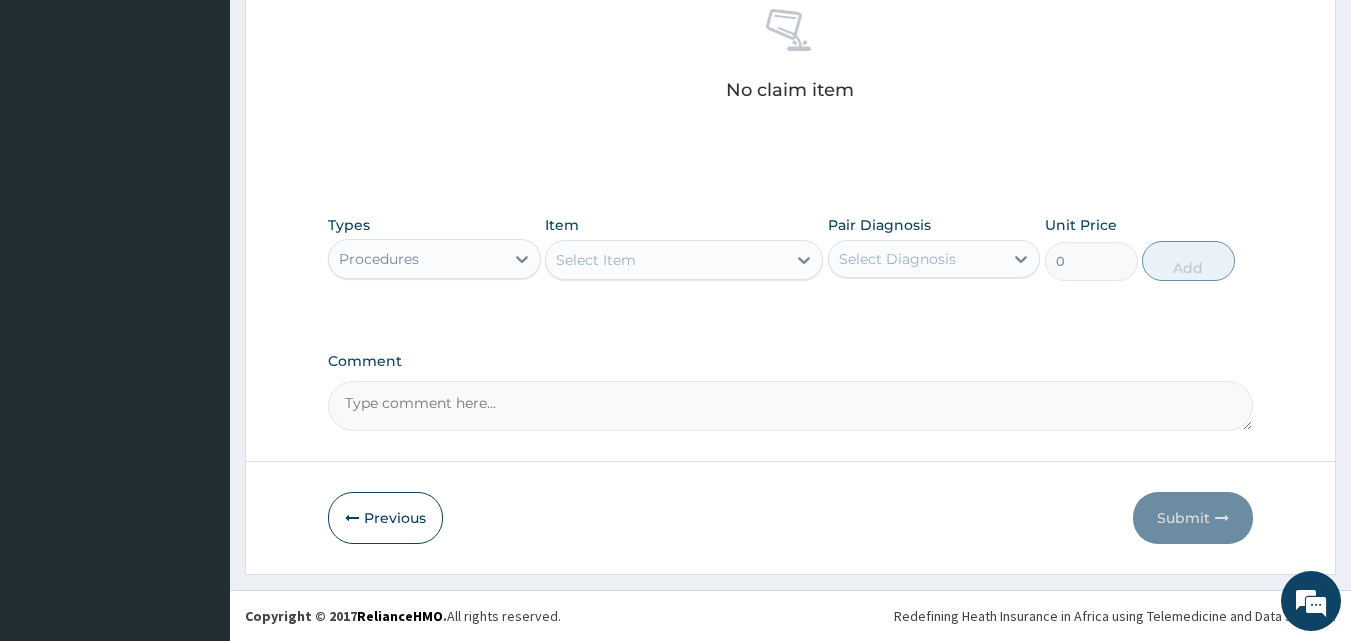 click 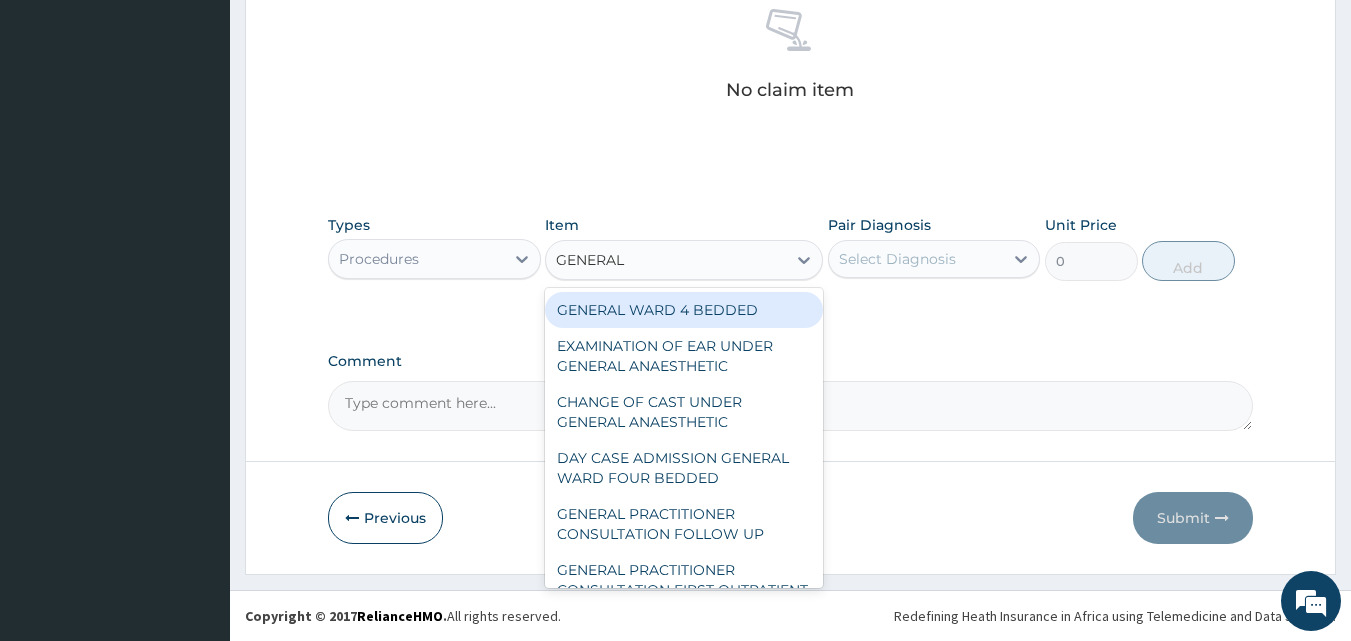 type on "GENERAL" 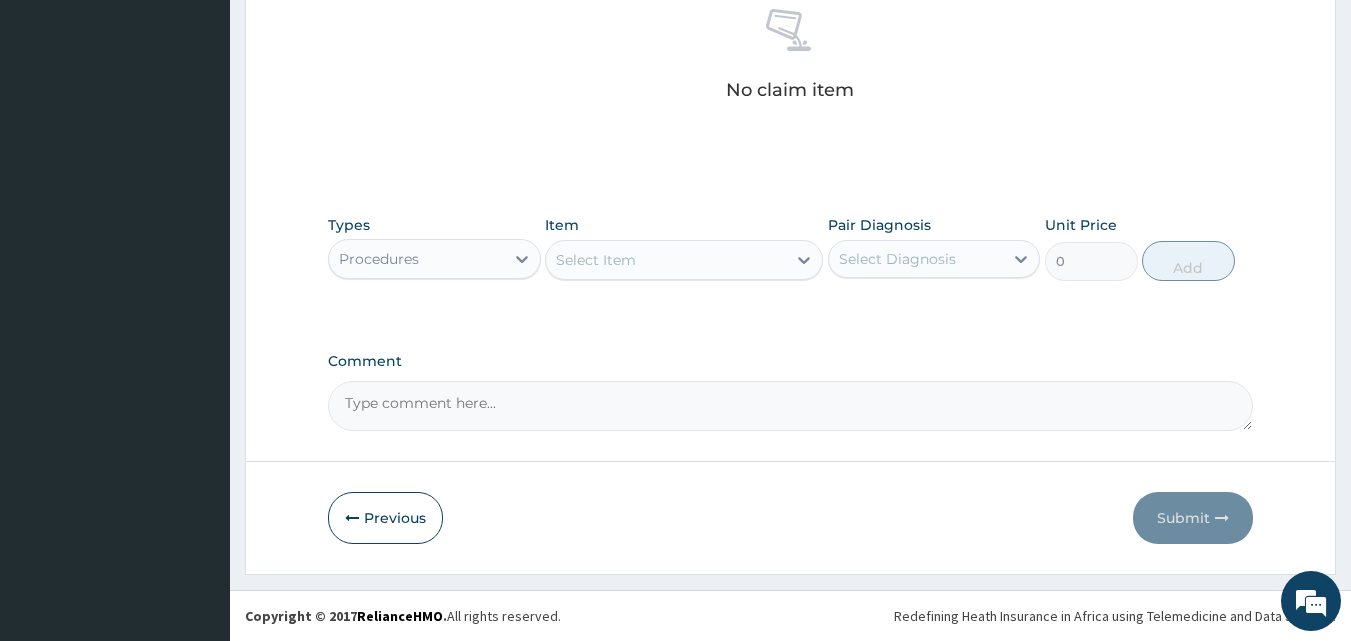 click on "PA Code / Prescription Code Enter Code(Secondary Care Only) Encounter Date 02-08-2025 Diagnosis Acute gastroenteritis Confirmed NB: All diagnosis must be linked to a claim item Claim Items No claim item Types Procedures Item Select Item Pair Diagnosis Select Diagnosis Unit Price 0 Add Comment" at bounding box center [791, 18] 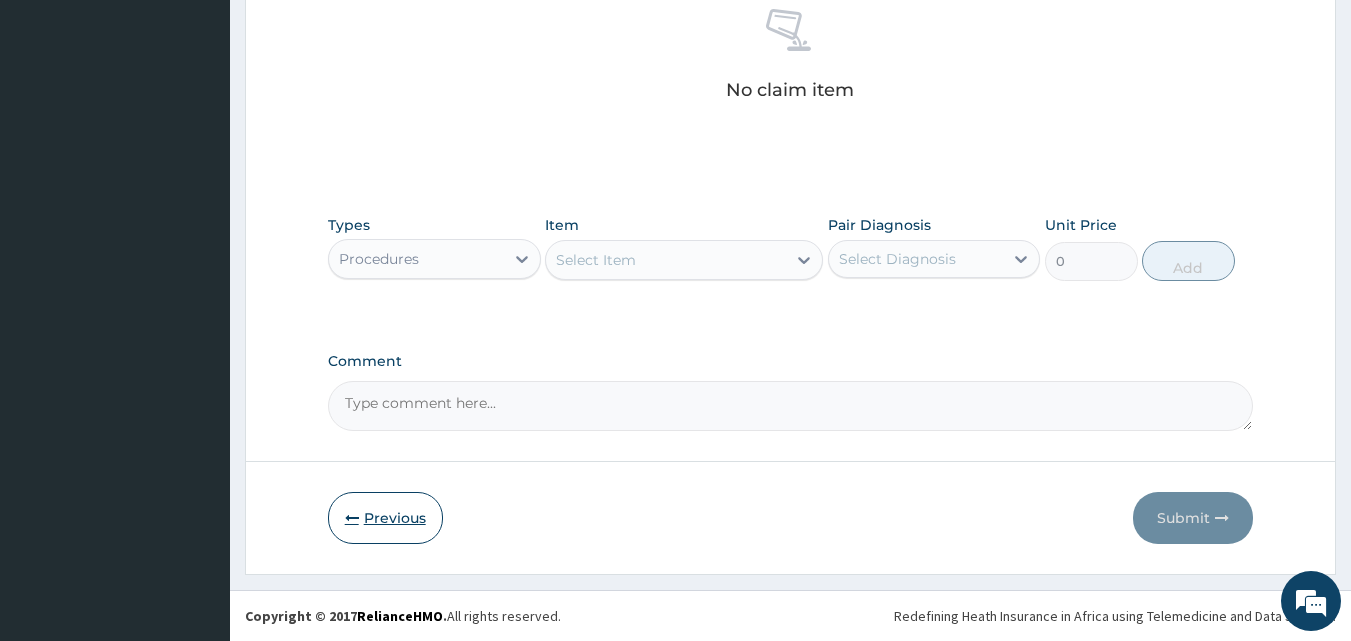 click on "Previous" at bounding box center (385, 518) 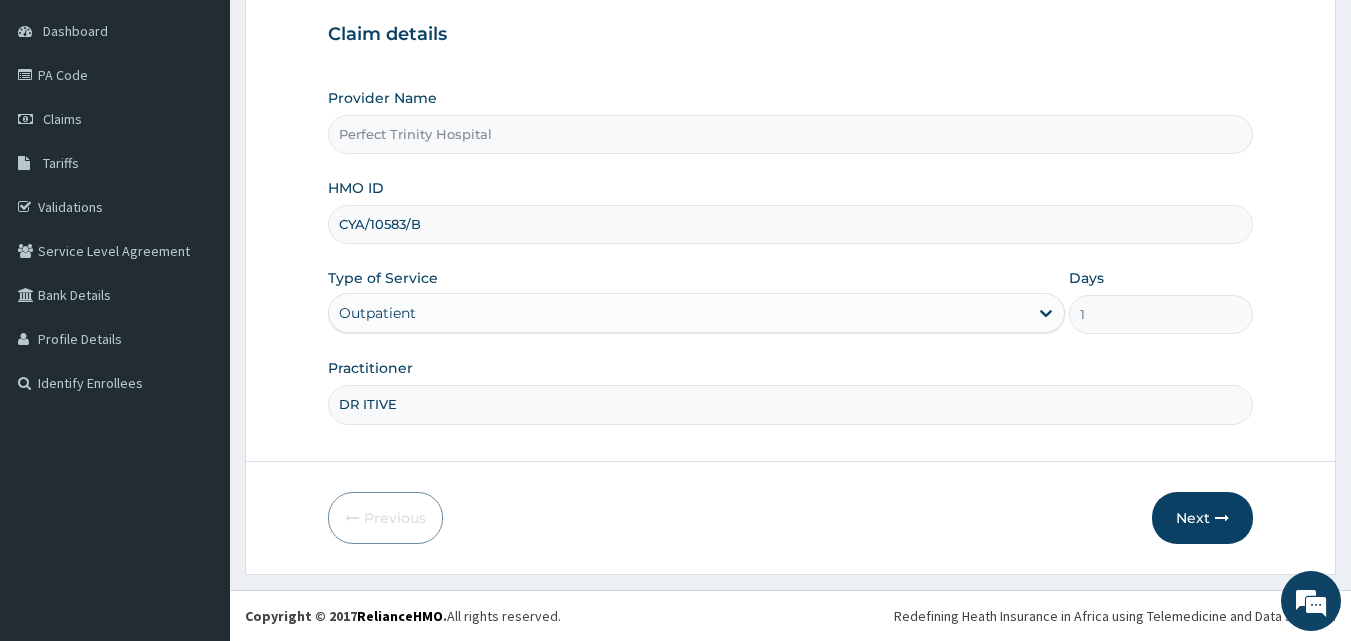 click on "CYA/10583/B" at bounding box center [791, 224] 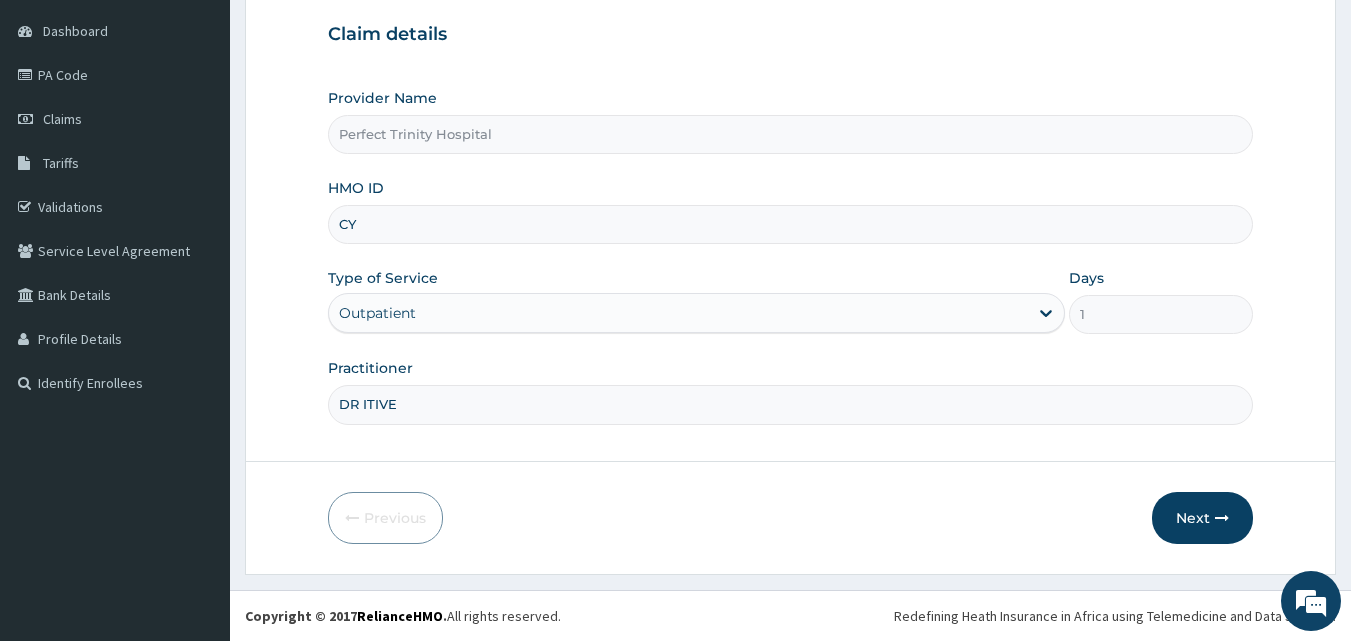 type on "C" 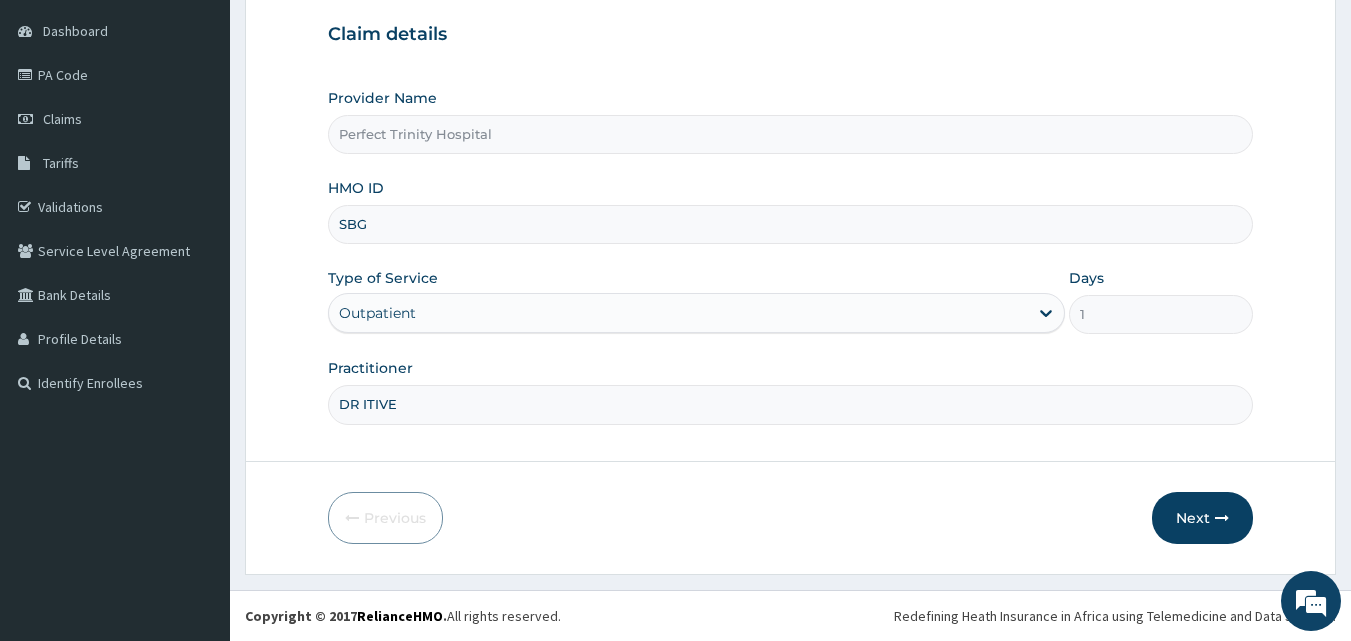 type on "SBG/11172/A" 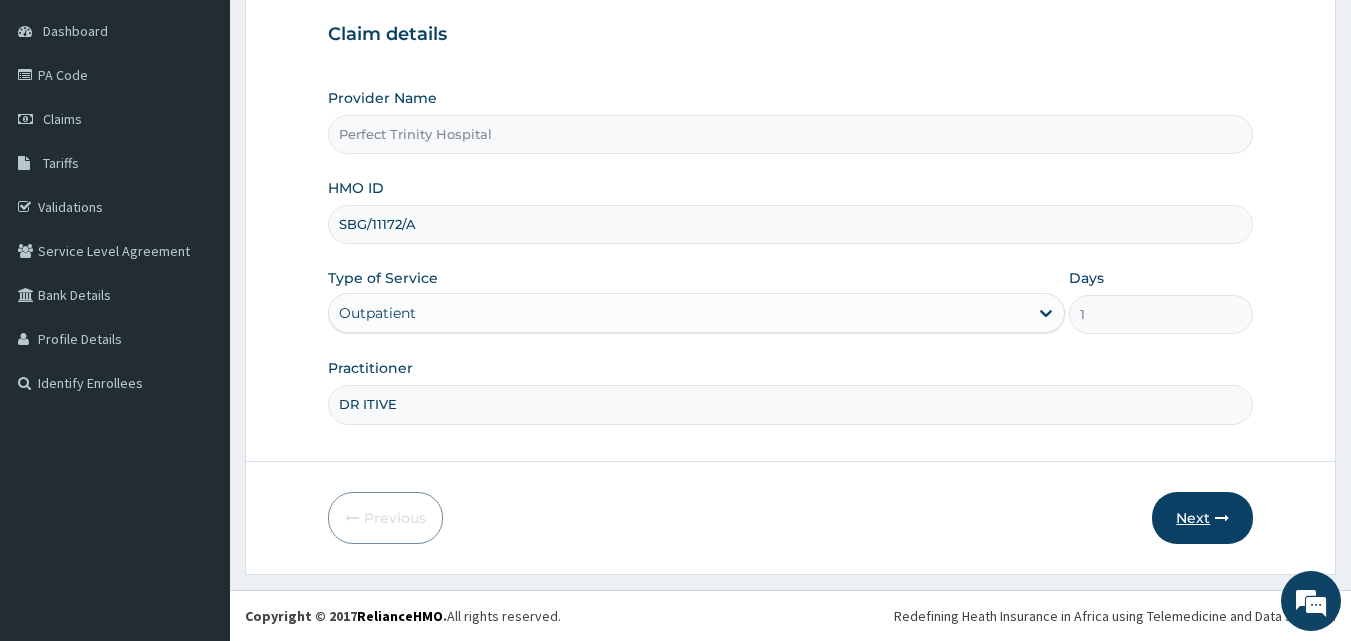click on "Next" at bounding box center (1202, 518) 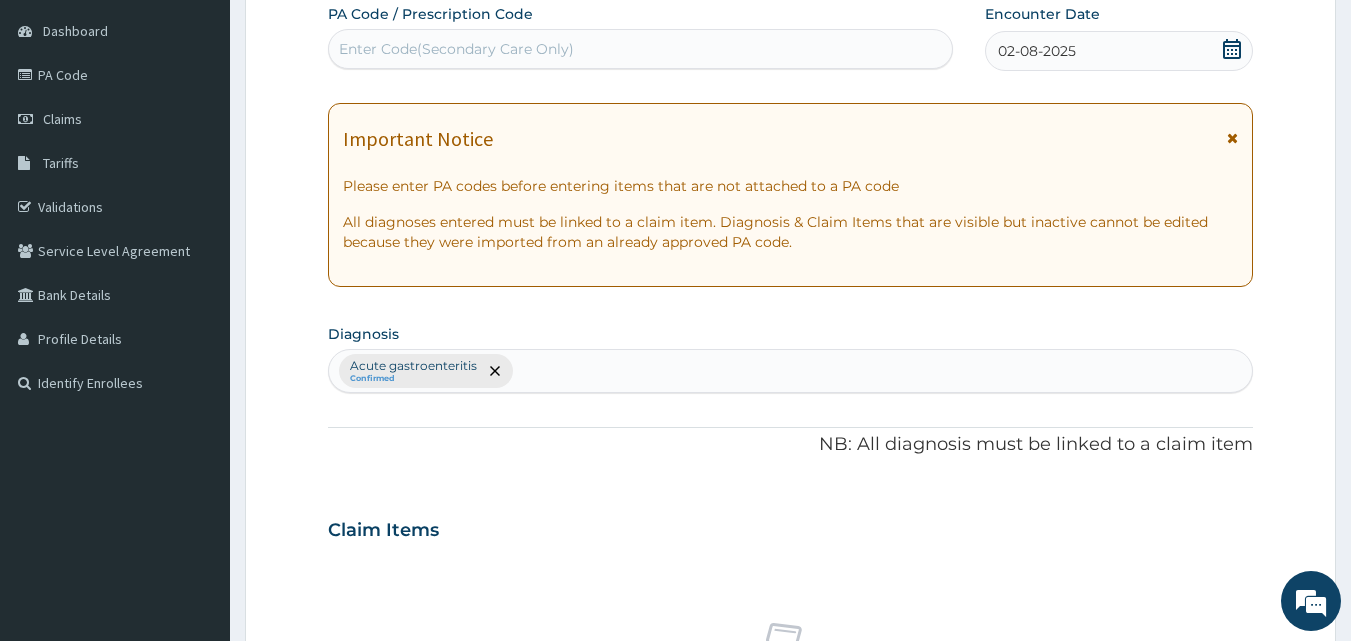 click at bounding box center [1232, 138] 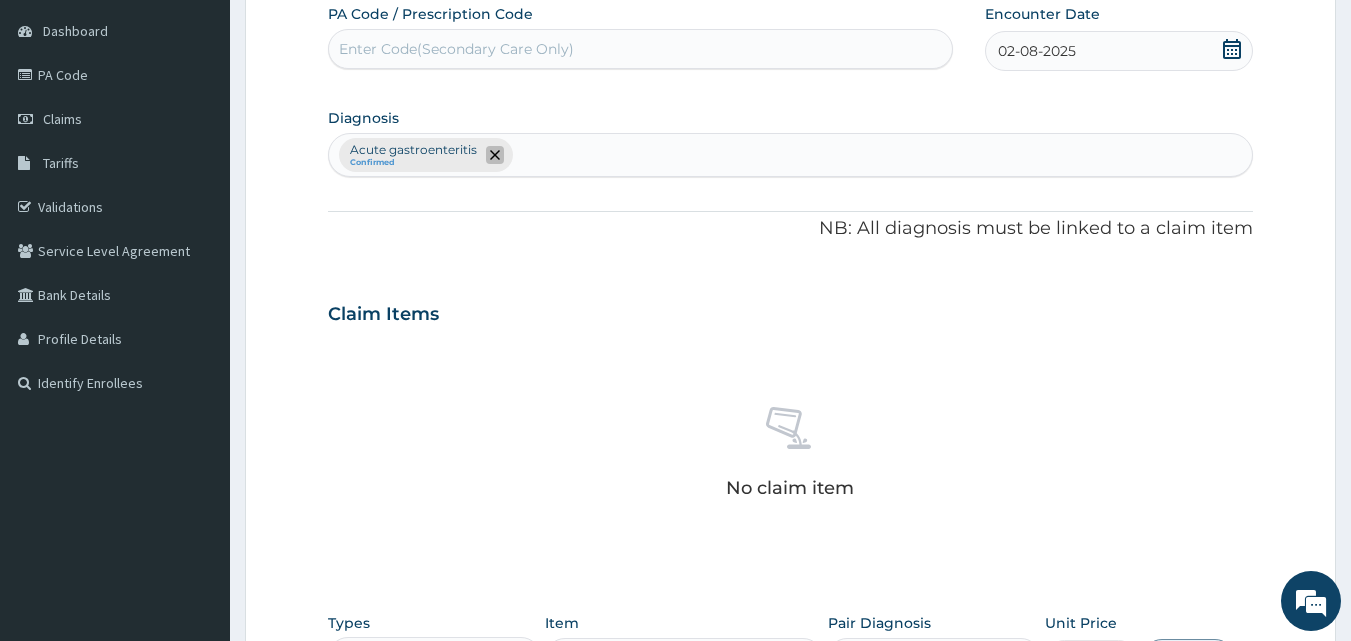 click 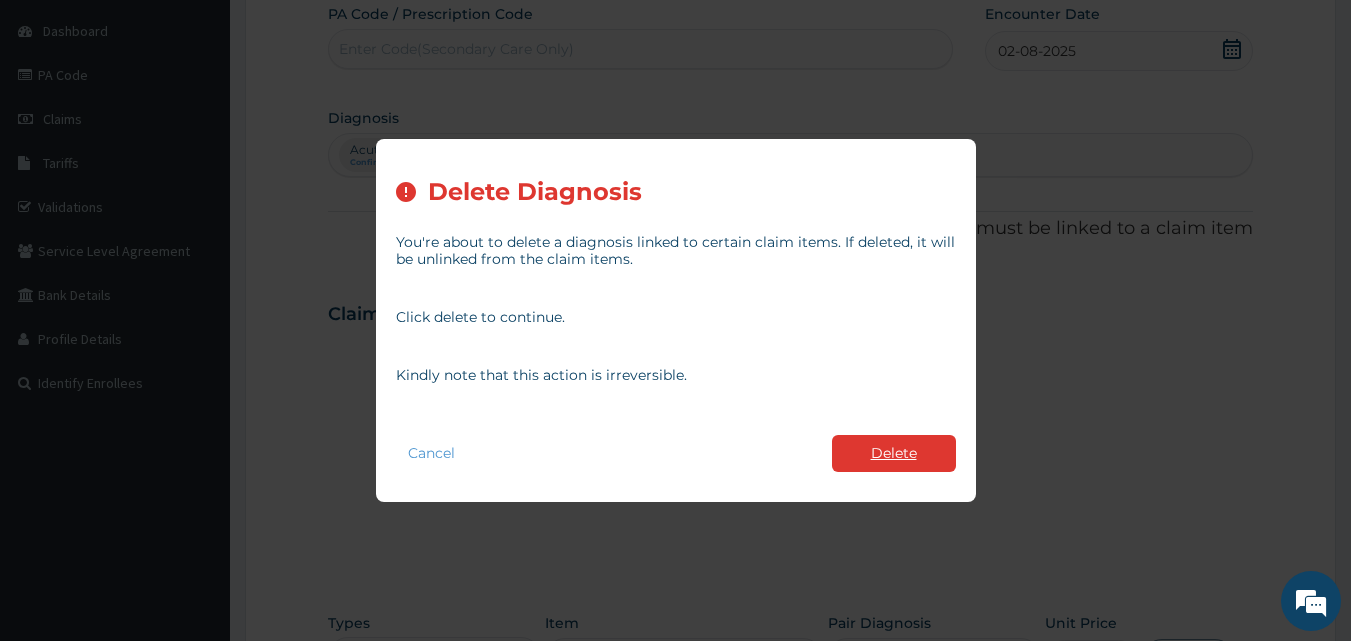 click on "Delete" at bounding box center [894, 453] 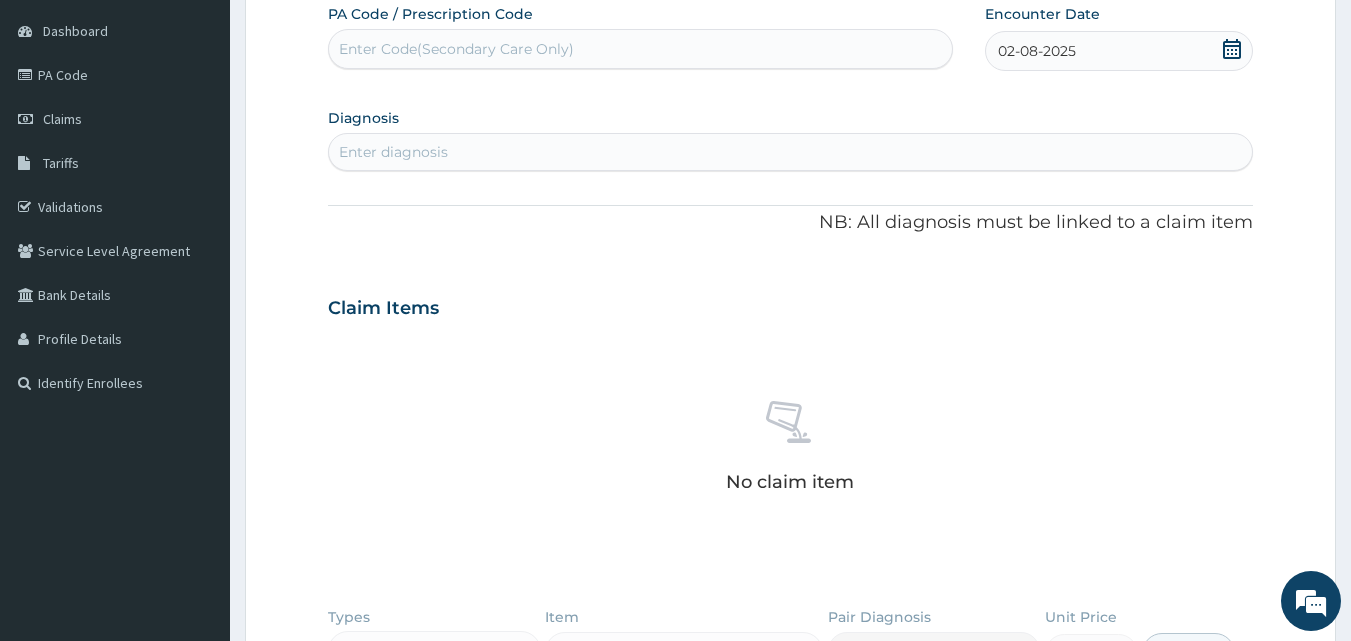 click on "Enter diagnosis" at bounding box center [791, 152] 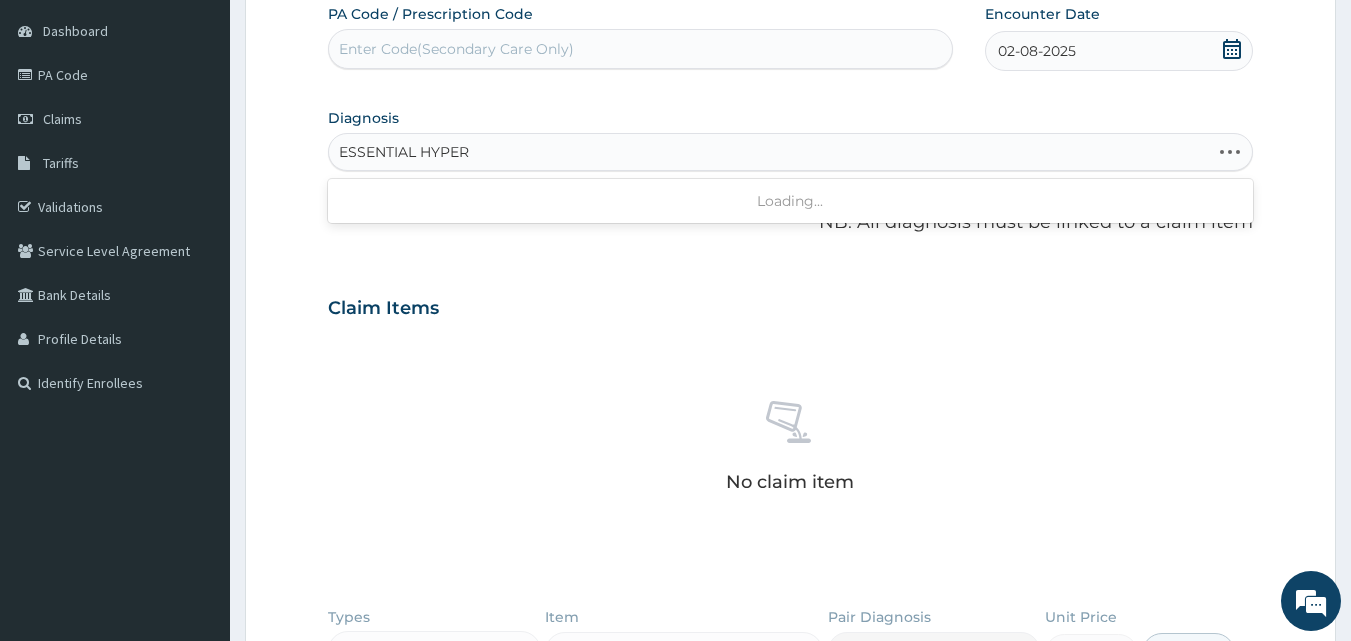 type on "ESSENTIAL HYPERT" 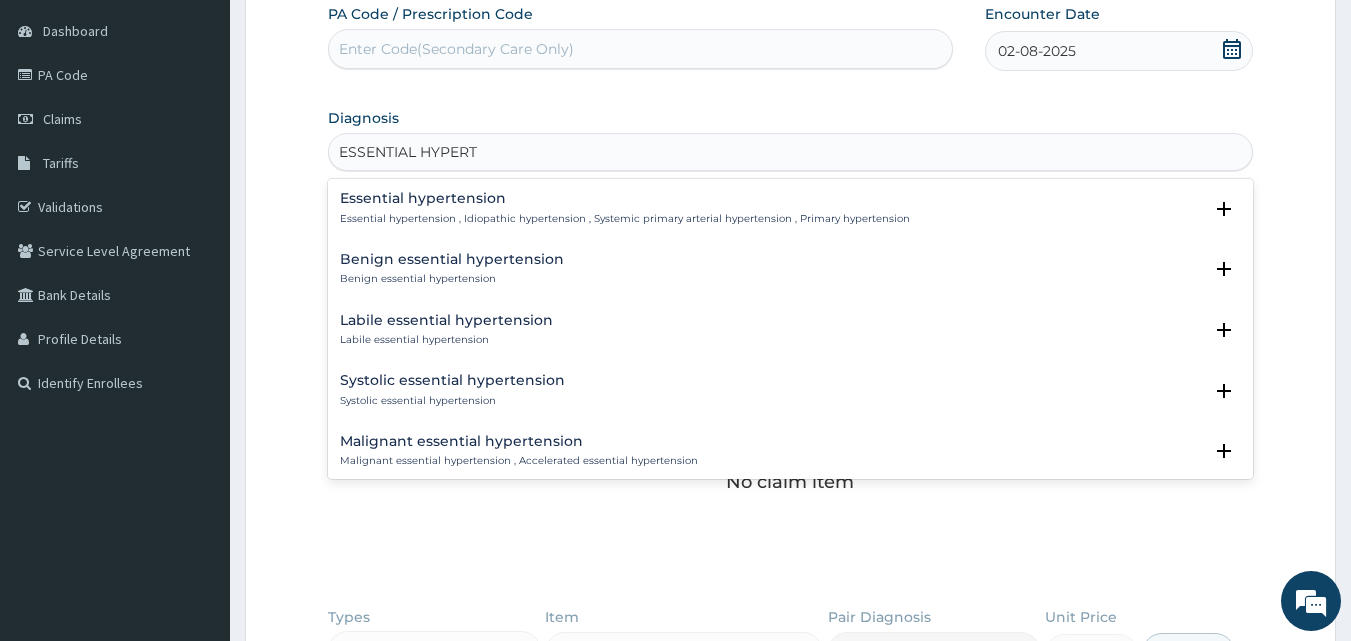 click on "Essential hypertension" at bounding box center (625, 198) 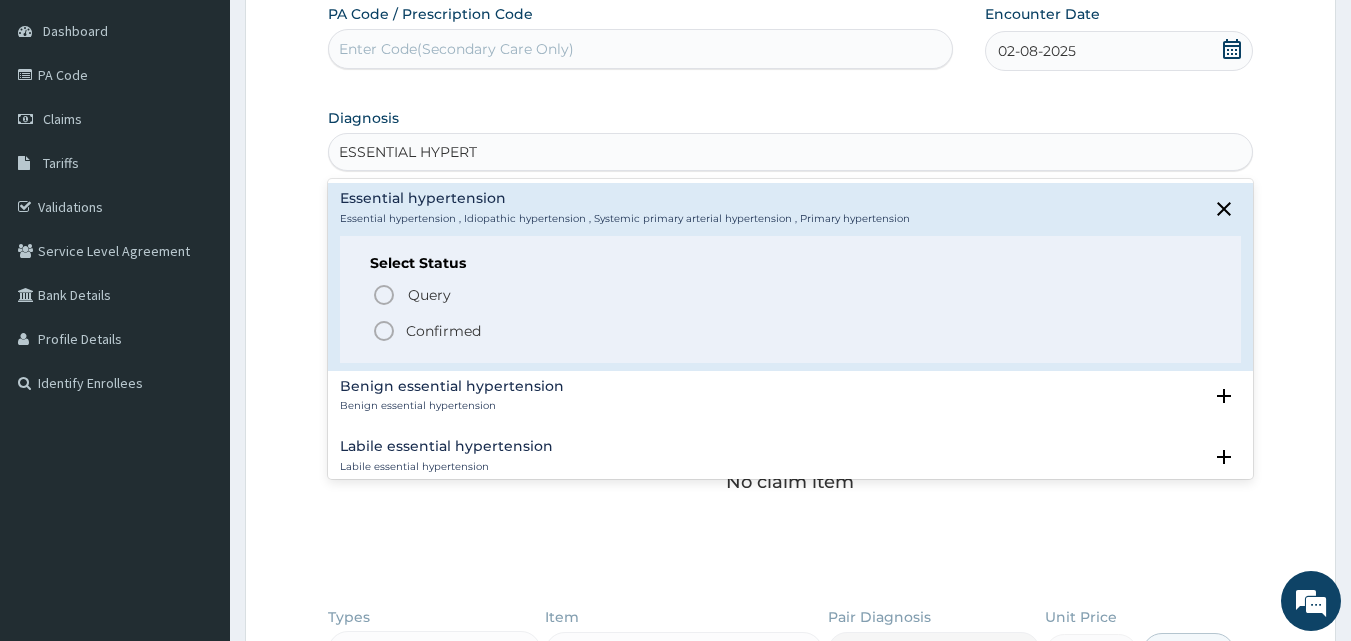 click 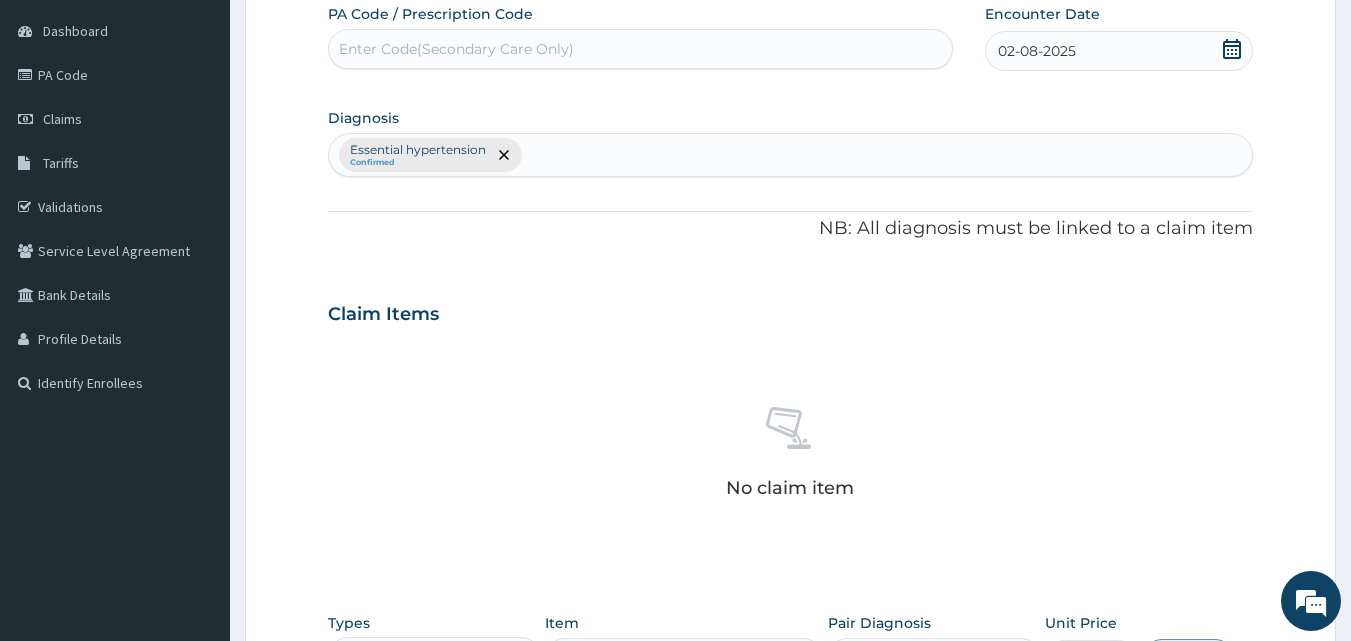scroll, scrollTop: 585, scrollLeft: 0, axis: vertical 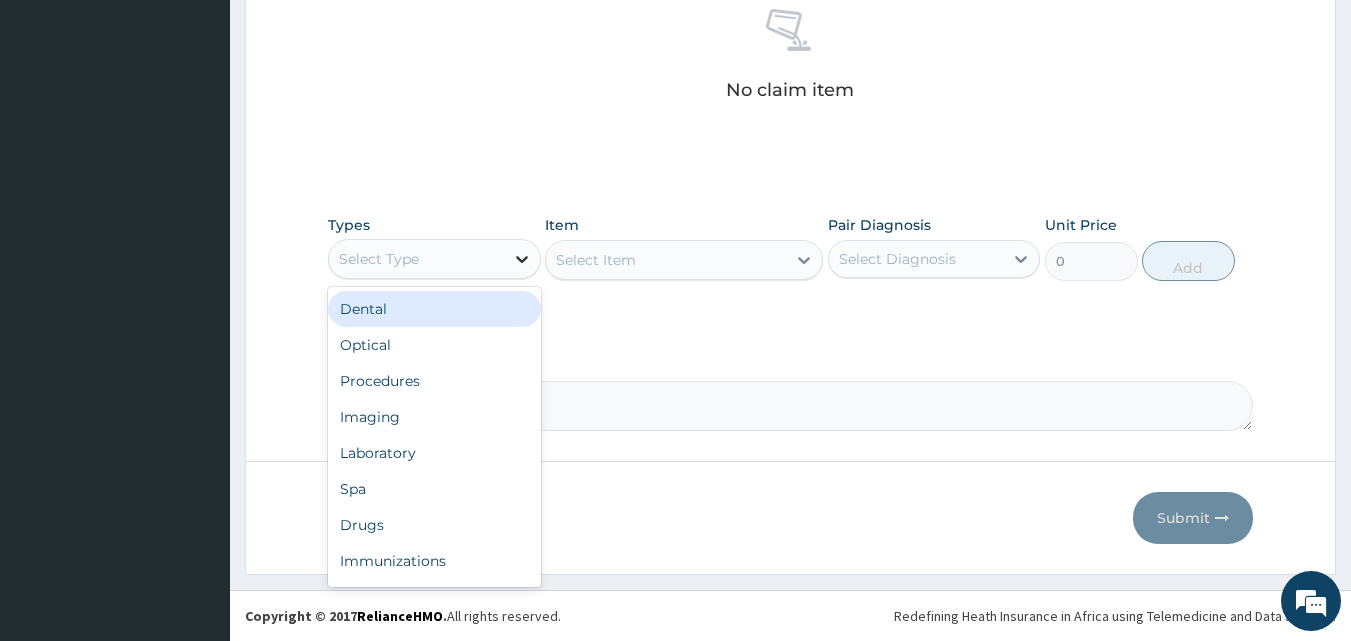 click 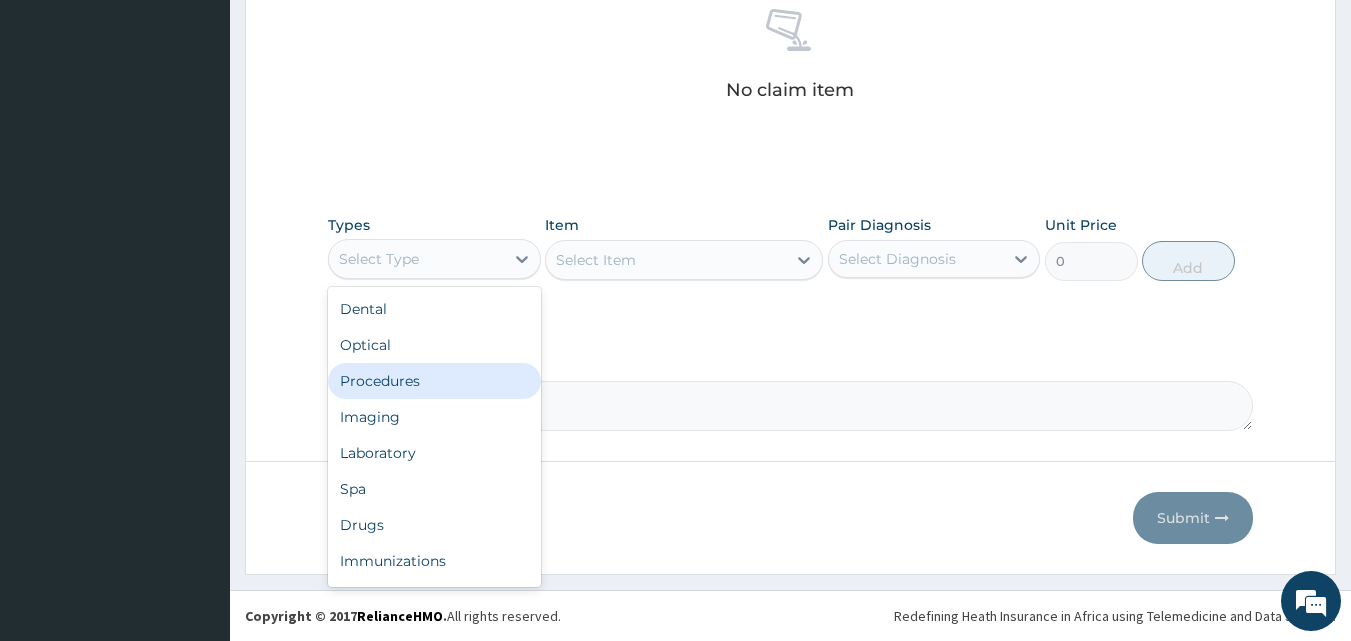 click on "Procedures" at bounding box center [434, 381] 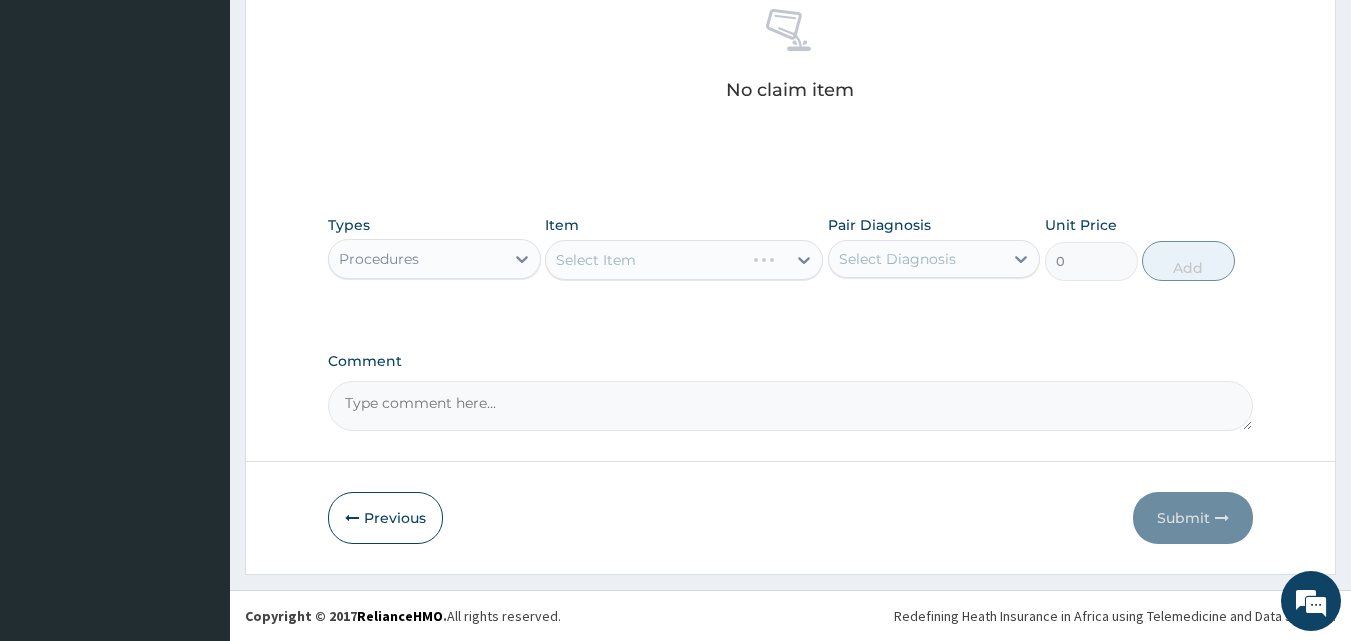 click on "Select Item" at bounding box center (684, 260) 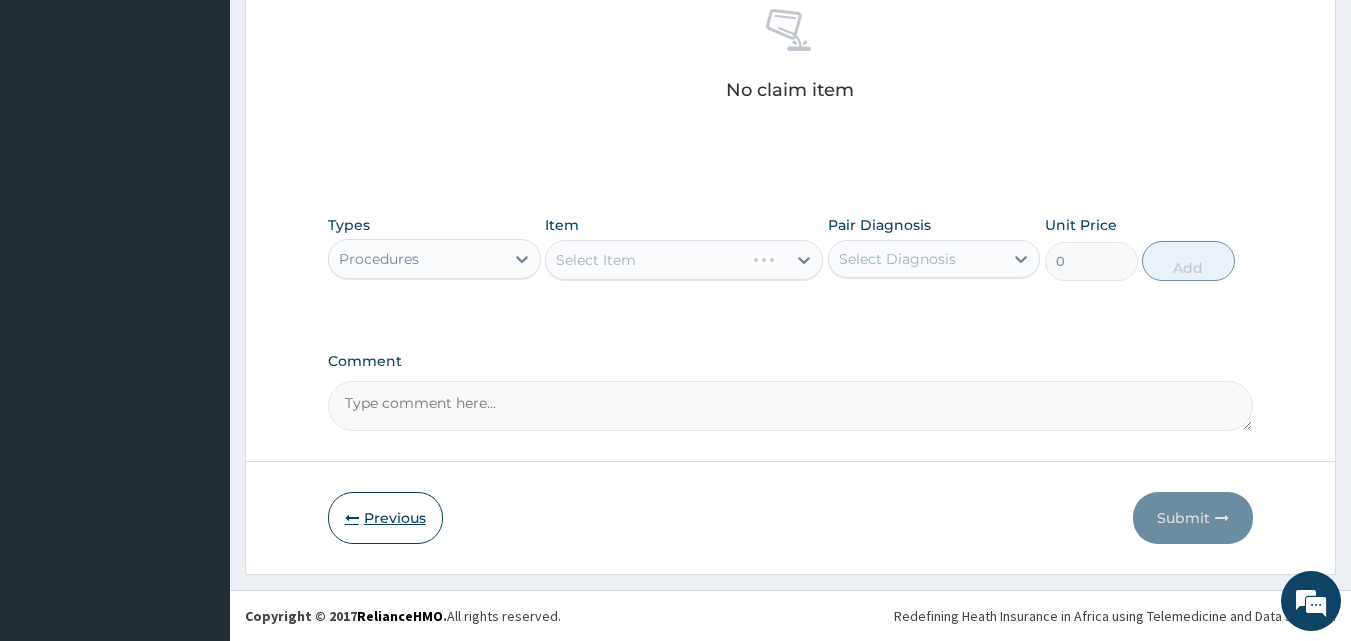 click on "Previous" at bounding box center (385, 518) 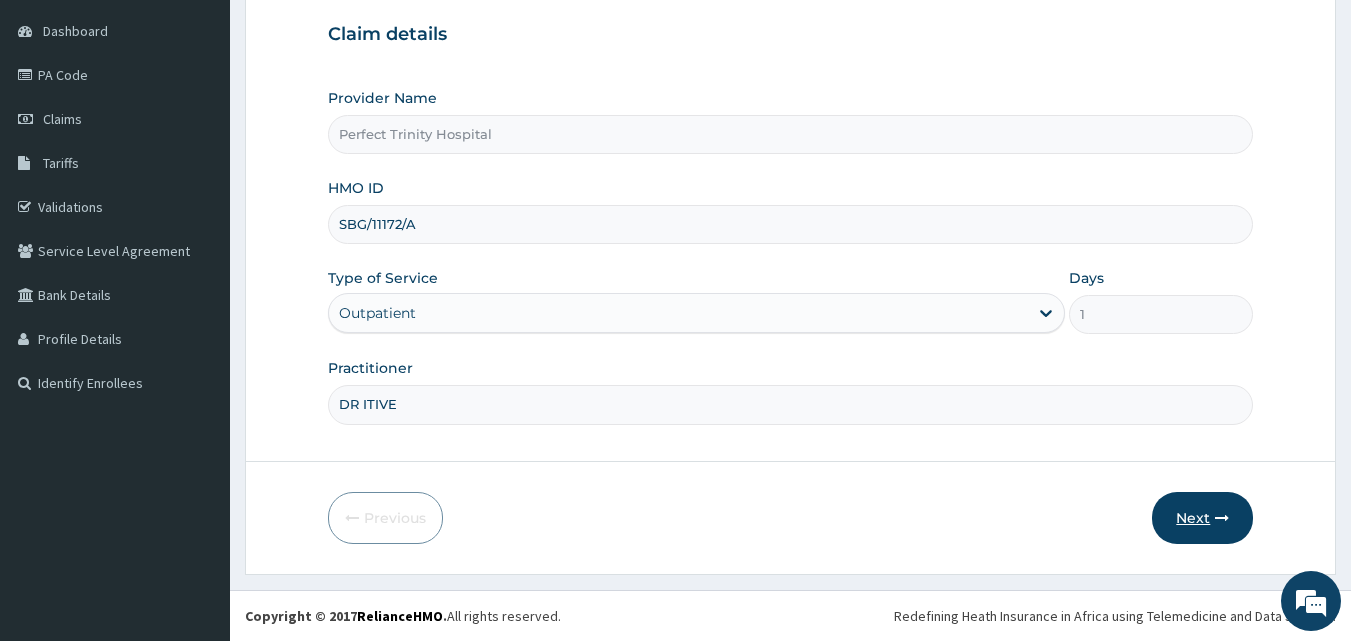 click on "Next" at bounding box center (1202, 518) 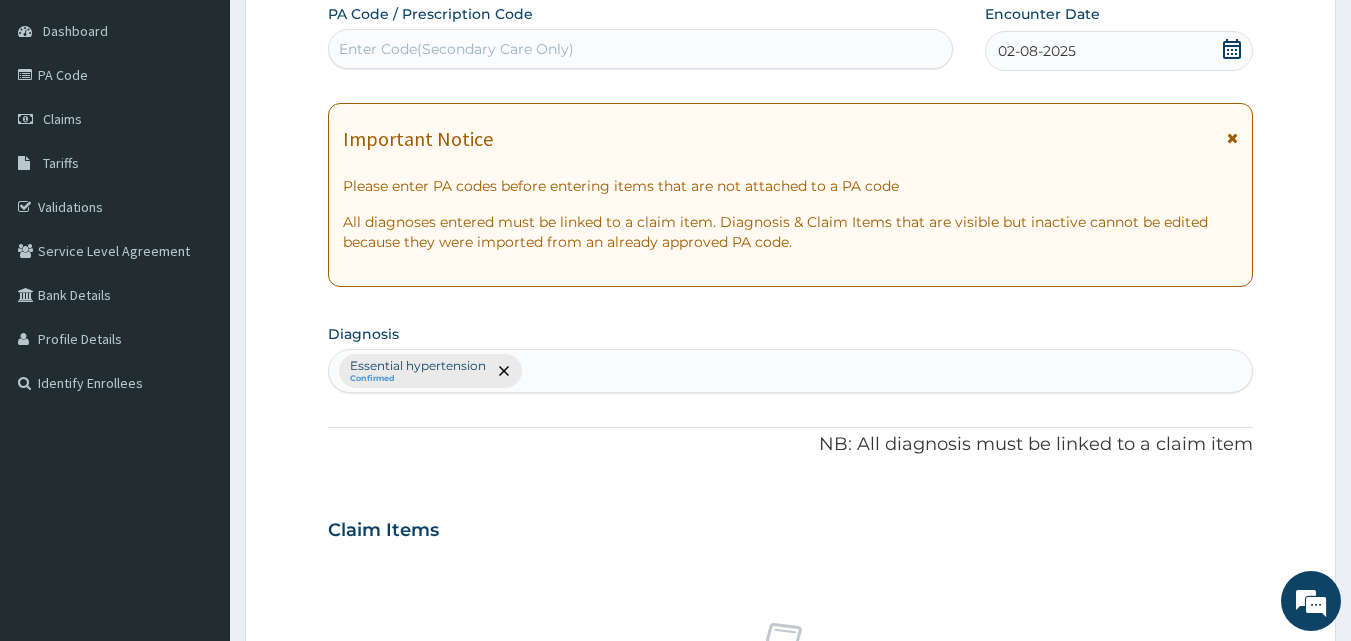 click on "Important Notice Please enter PA codes before entering items that are not attached to a PA code   All diagnoses entered must be linked to a claim item. Diagnosis & Claim Items that are visible but inactive cannot be edited because they were imported from an already approved PA code." at bounding box center (791, 195) 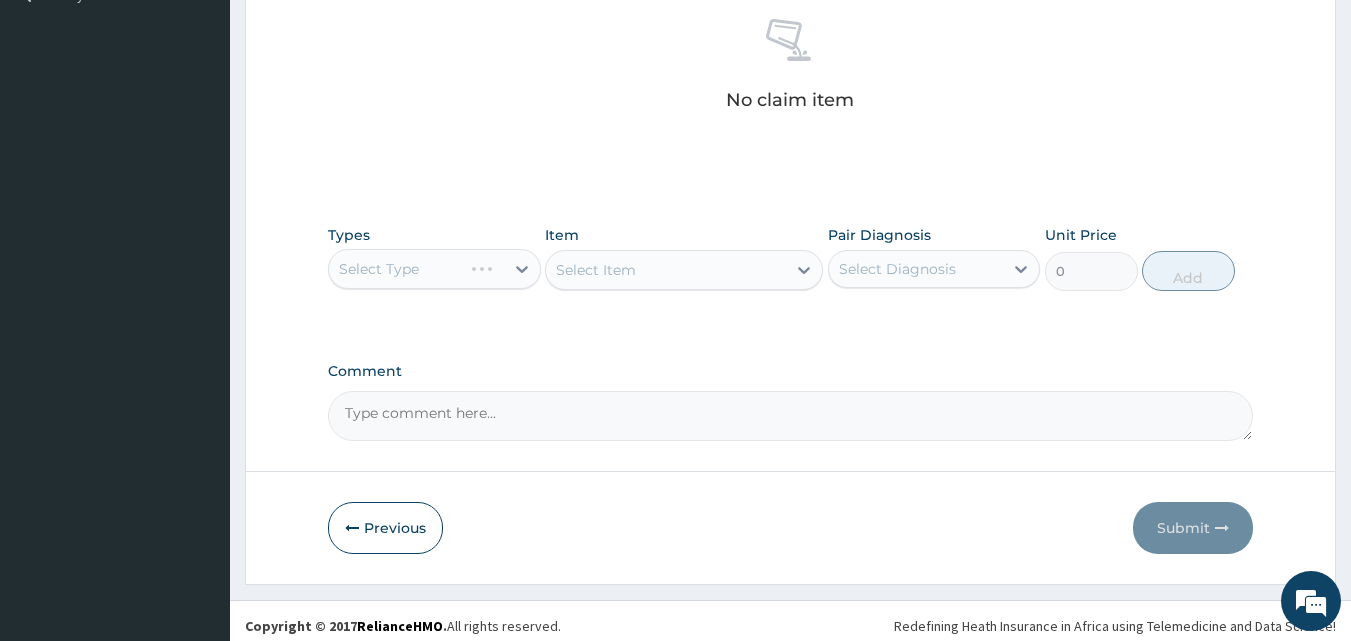 scroll, scrollTop: 585, scrollLeft: 0, axis: vertical 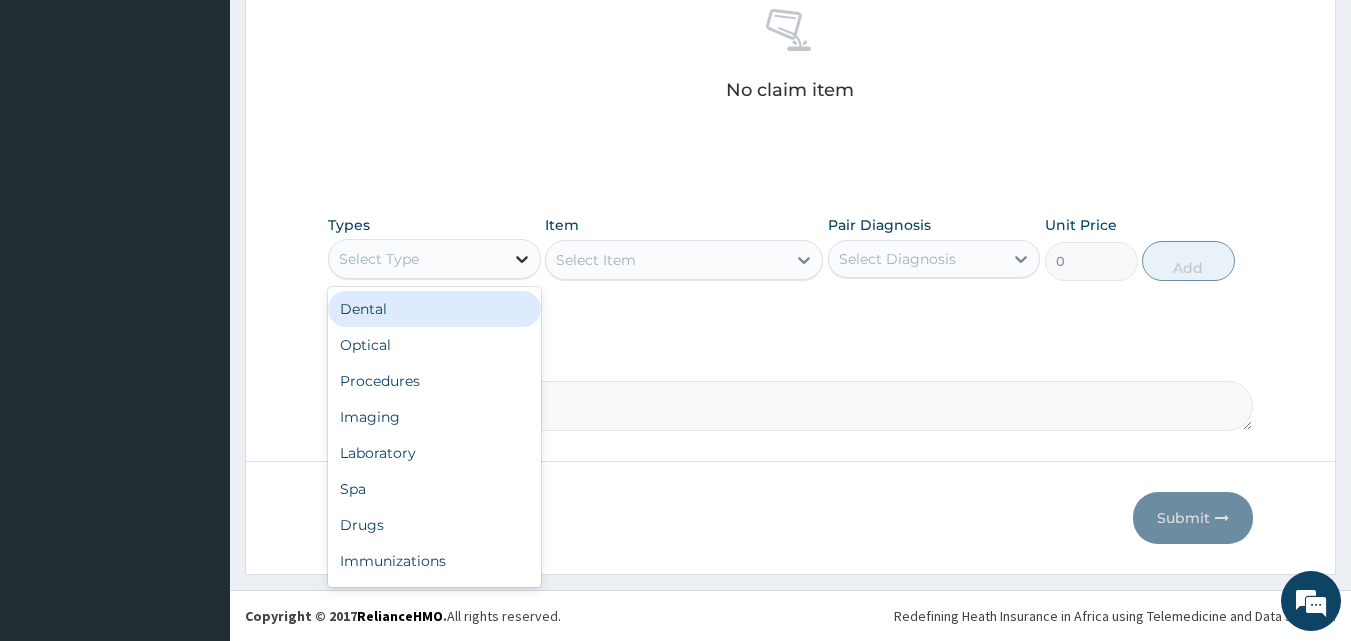 click 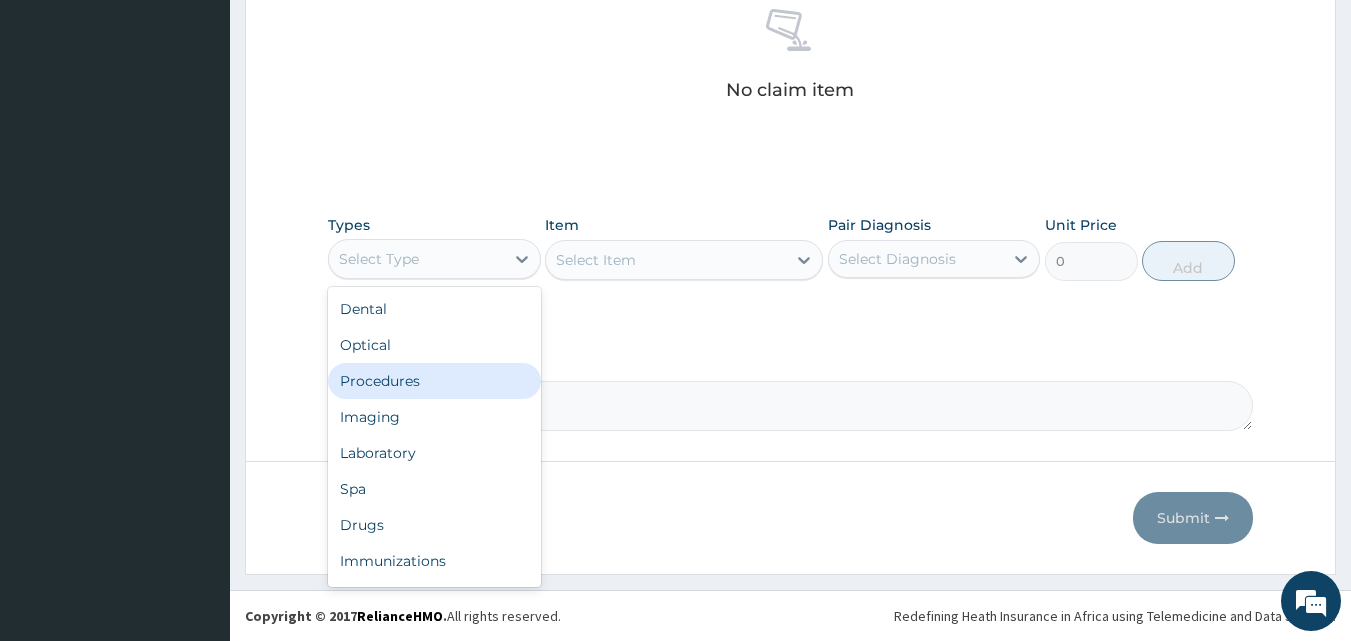 click on "Procedures" at bounding box center [434, 381] 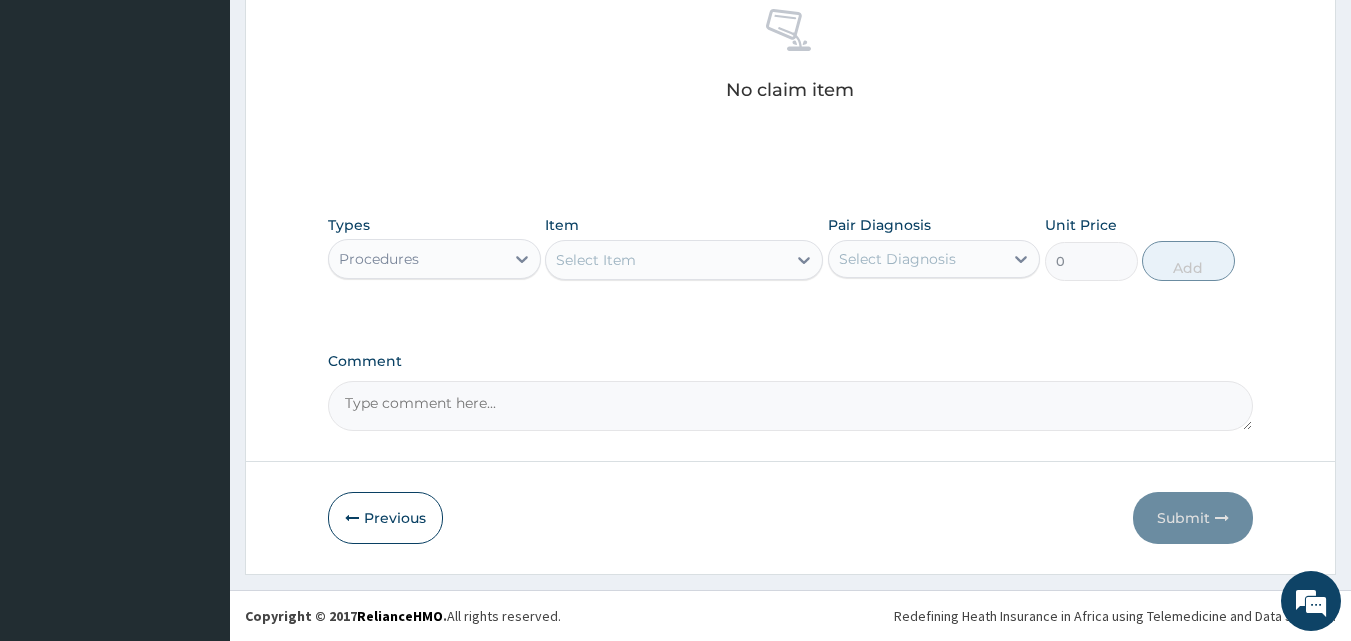 click 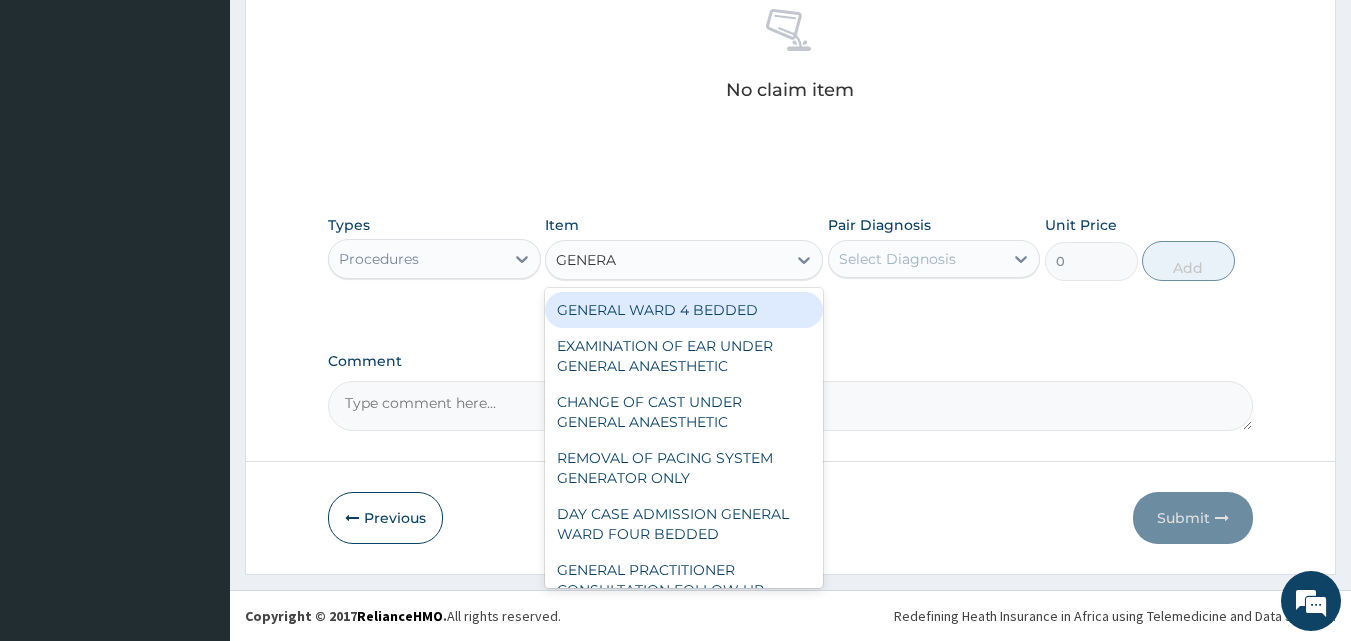 type on "GENERAL" 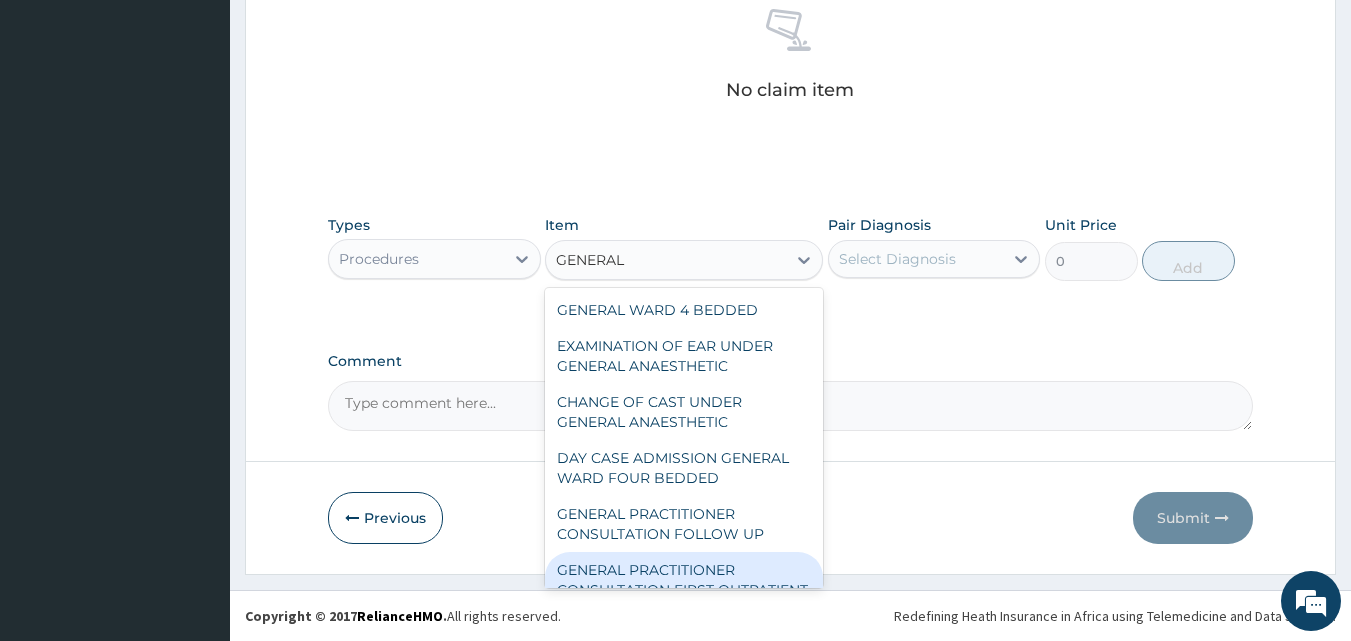 click on "GENERAL PRACTITIONER CONSULTATION FIRST OUTPATIENT CONSULTATION" at bounding box center [684, 590] 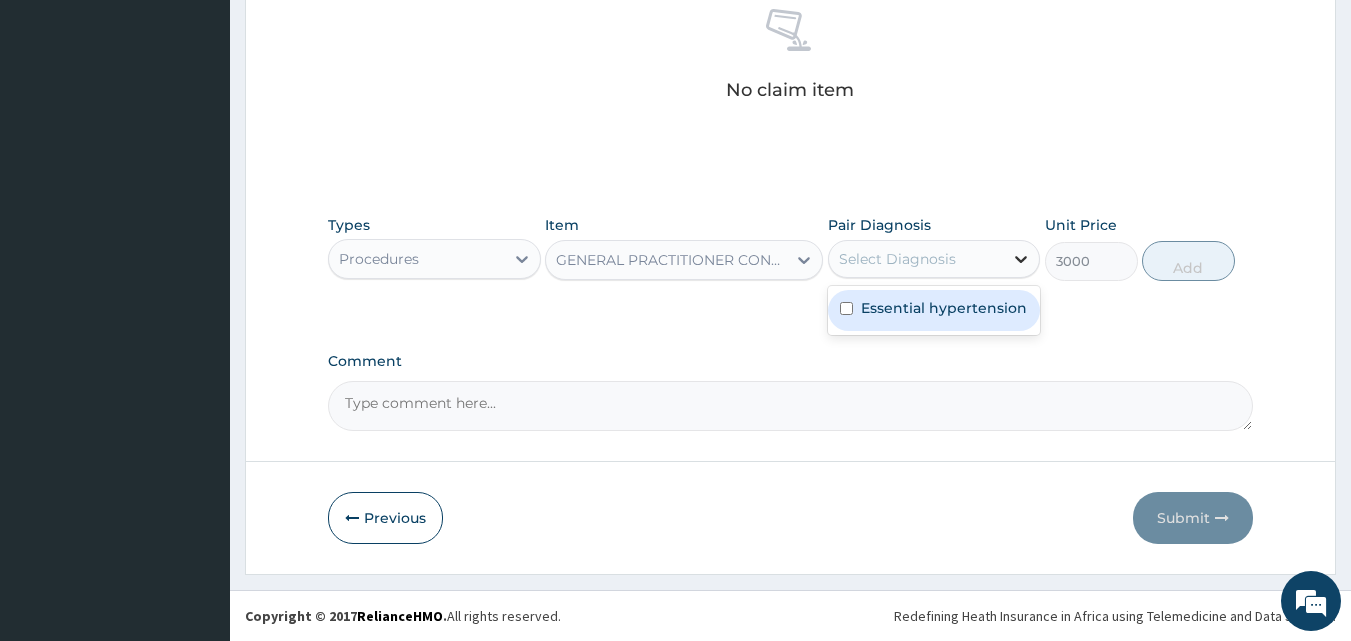 click at bounding box center [1021, 259] 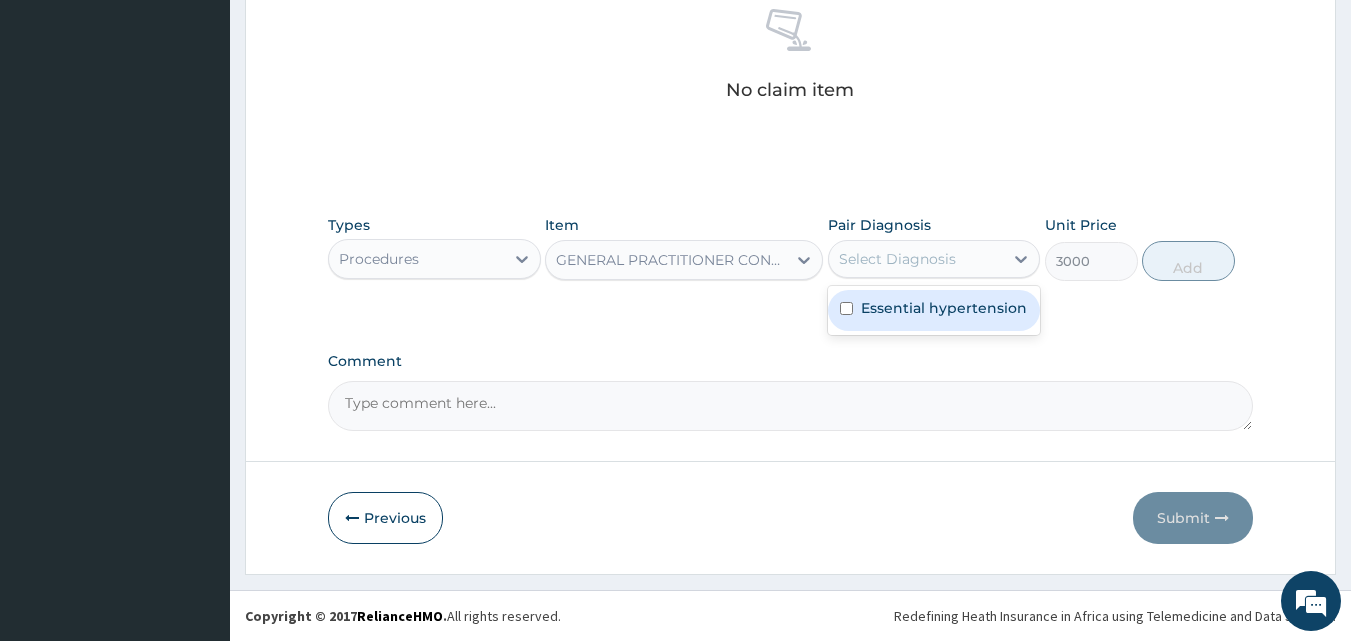 click at bounding box center [846, 308] 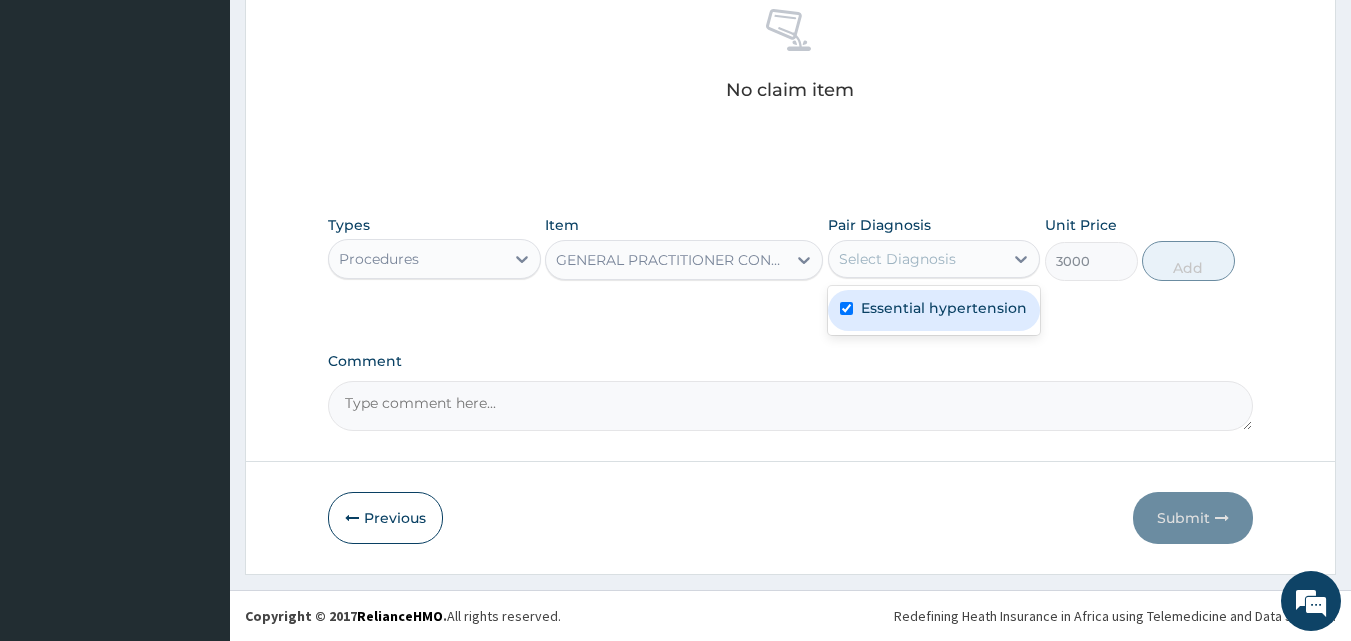 checkbox on "true" 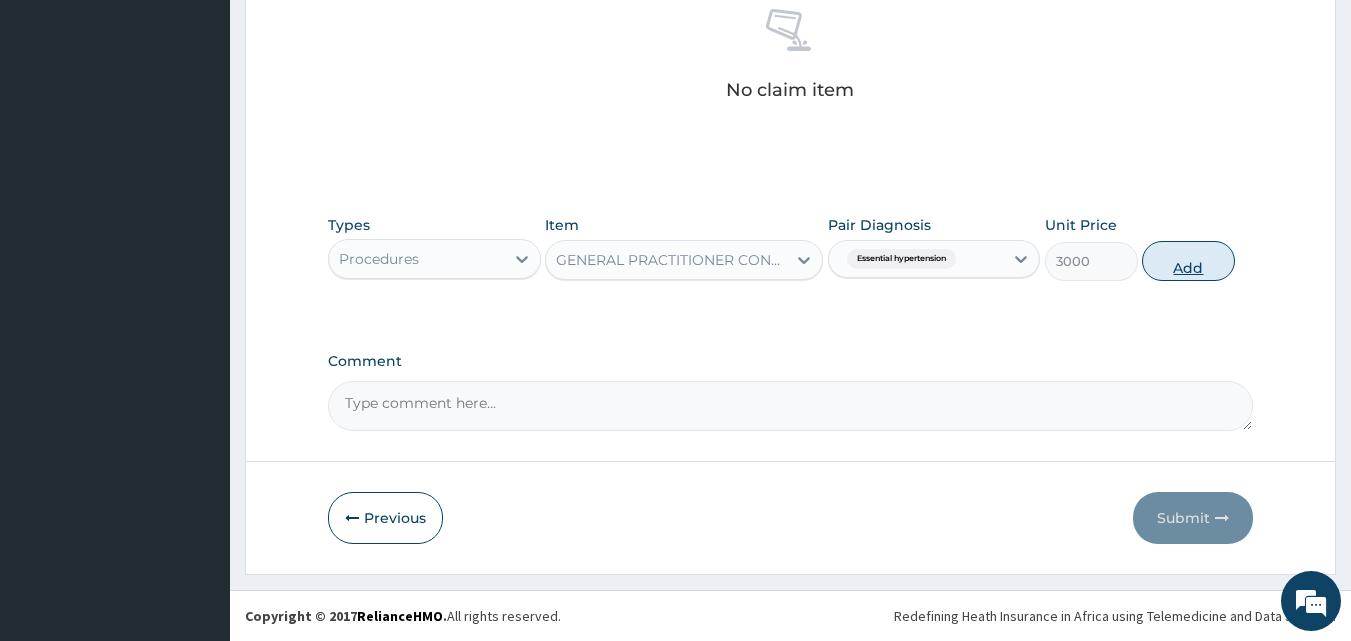 click on "Add" at bounding box center (1188, 261) 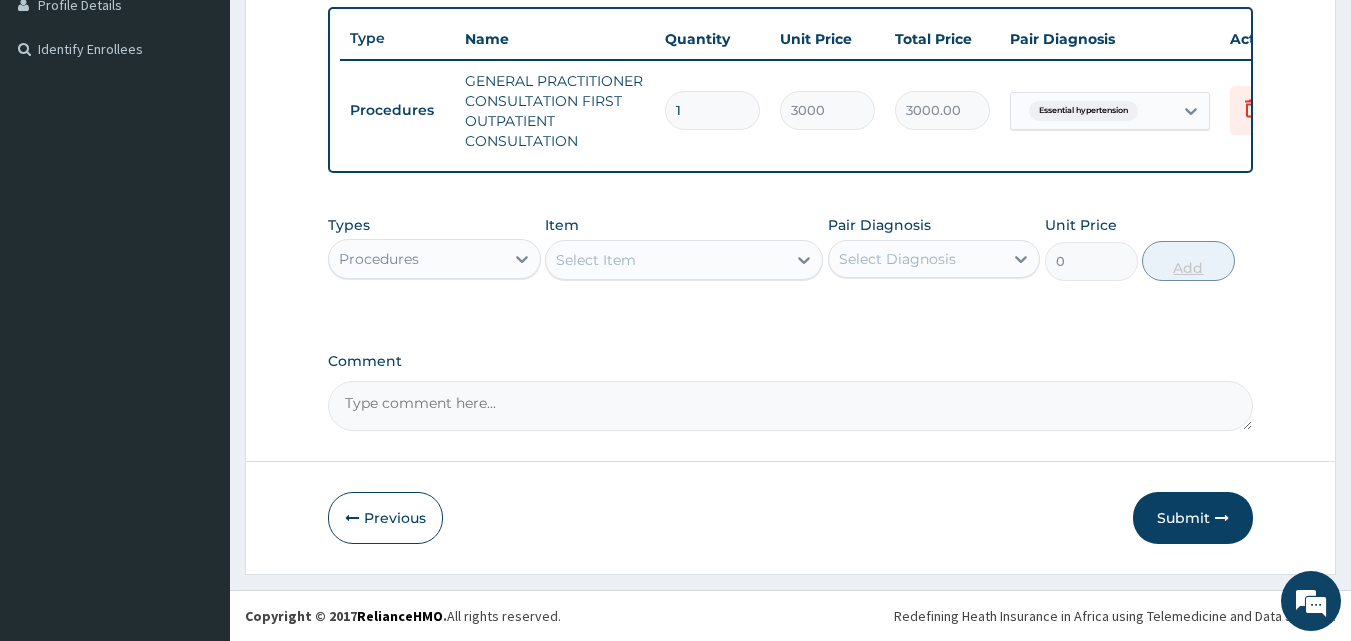 scroll, scrollTop: 536, scrollLeft: 0, axis: vertical 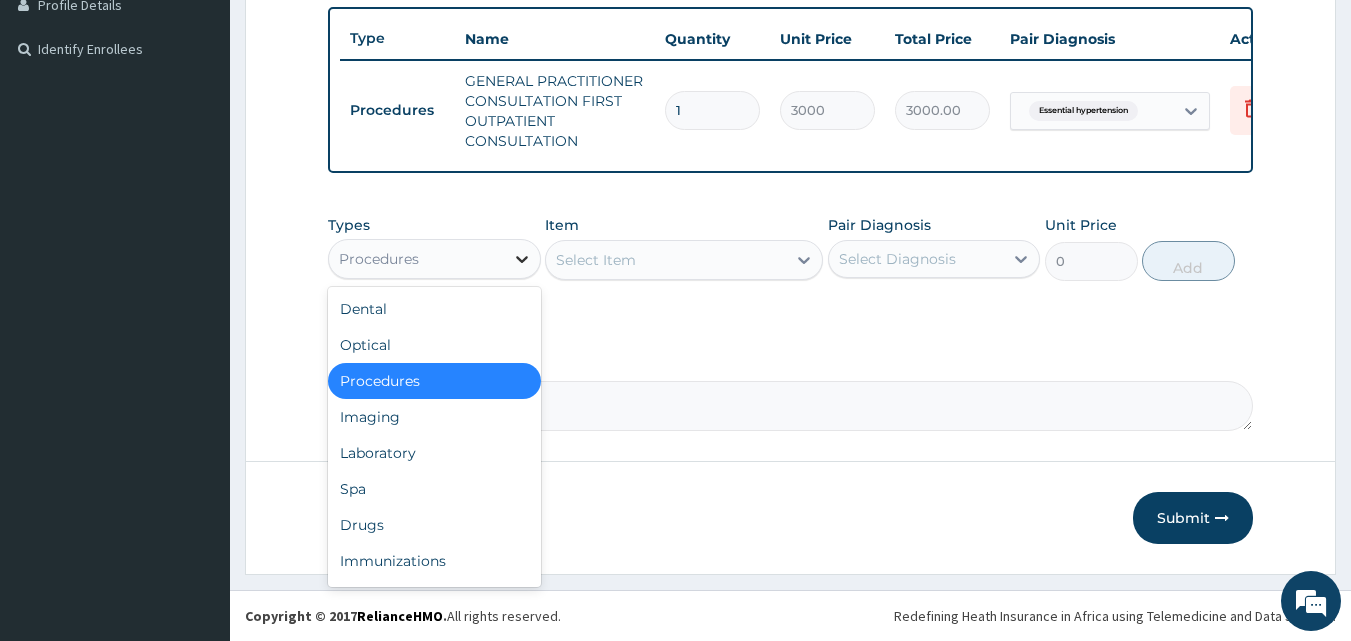 click 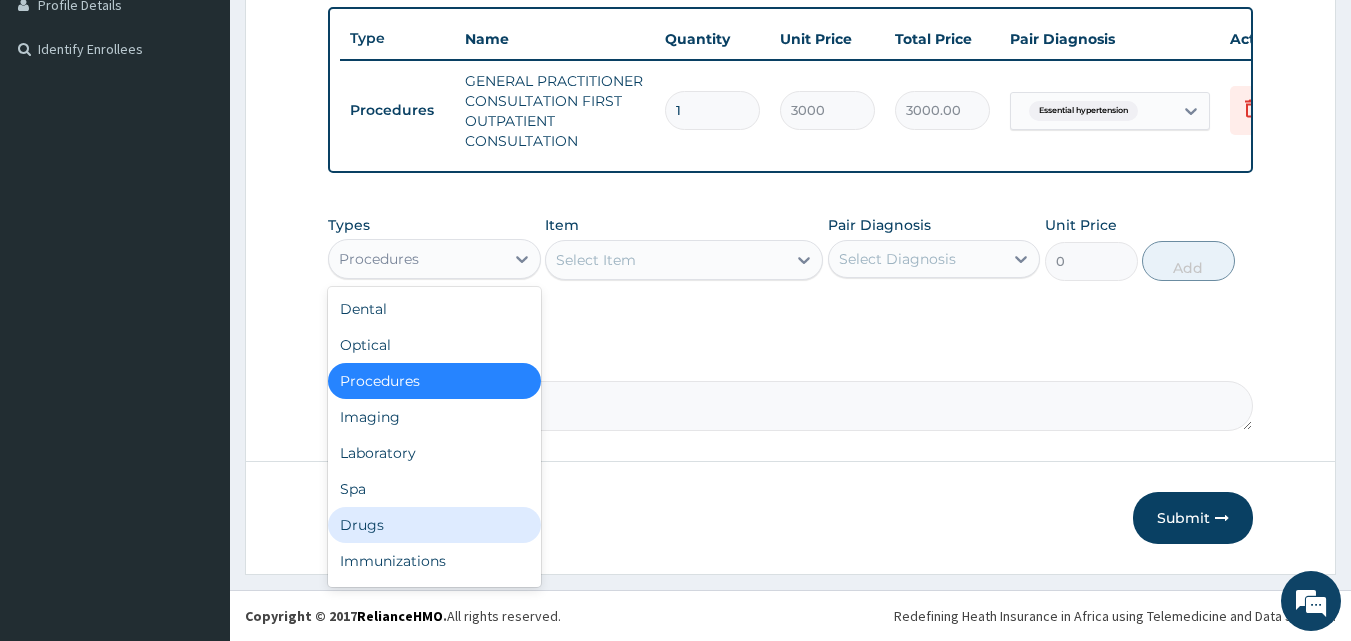 click on "Drugs" at bounding box center [434, 525] 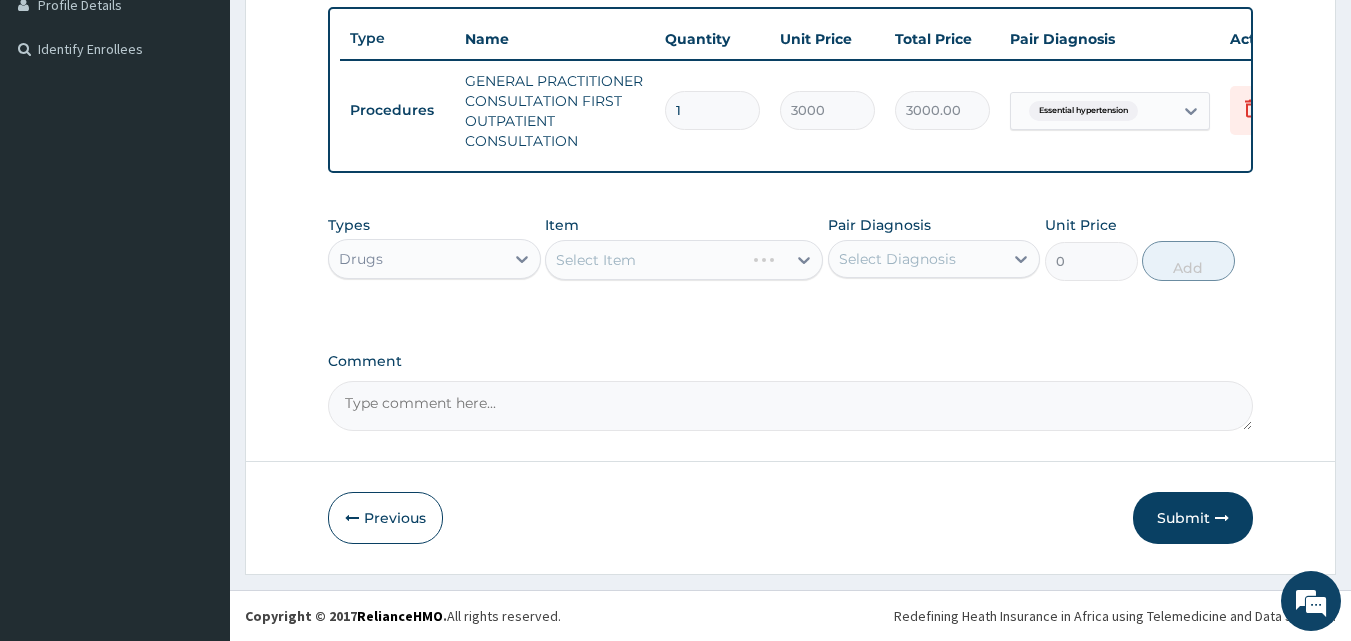 click on "Select Item" at bounding box center (684, 260) 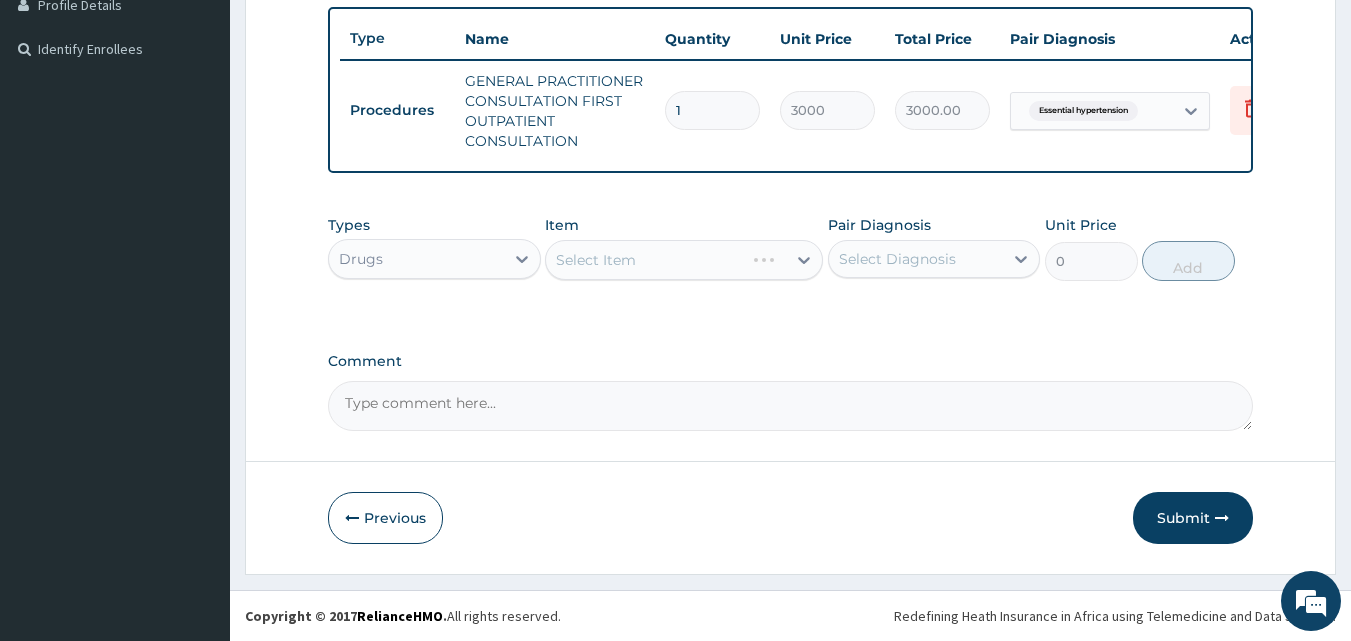 click on "Select Item" at bounding box center (684, 260) 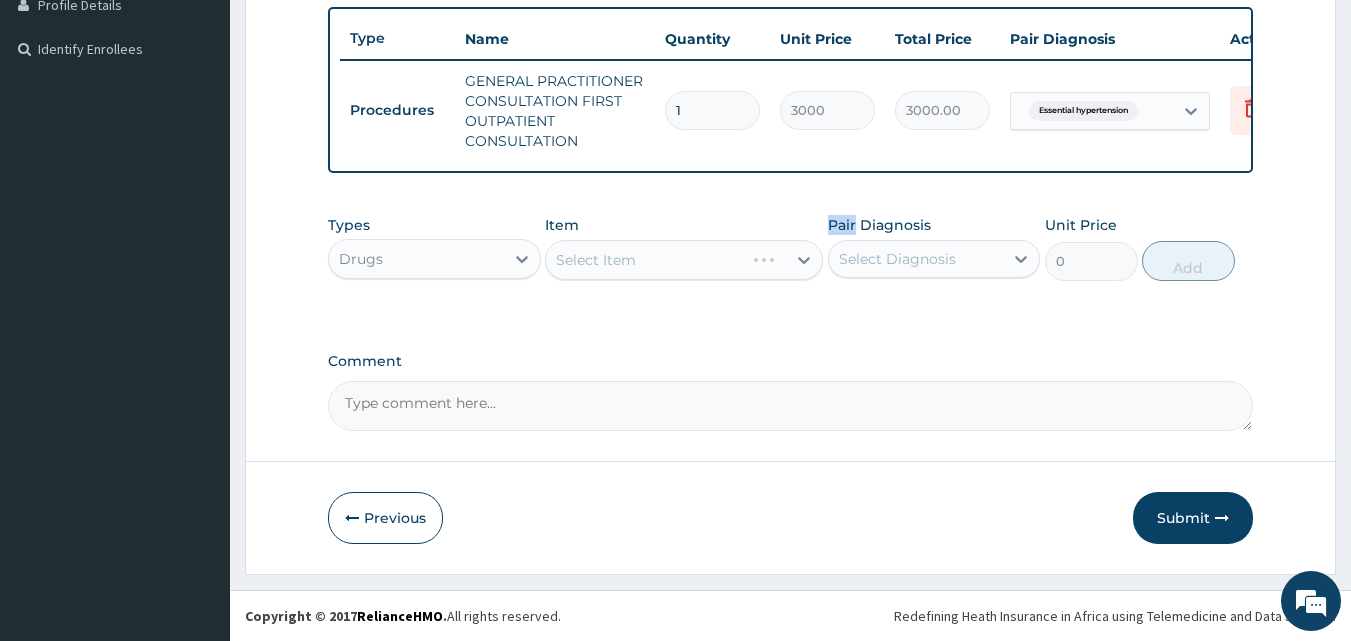 click on "Select Item" at bounding box center (684, 260) 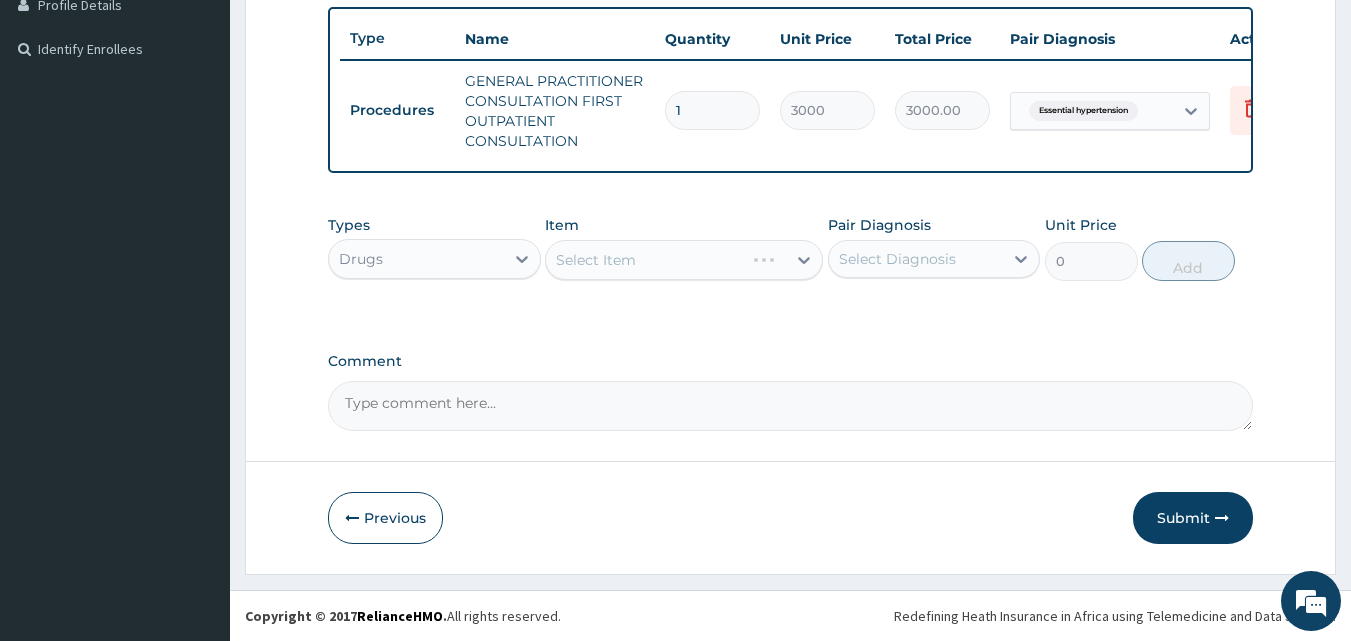 click on "Select Item" at bounding box center (684, 260) 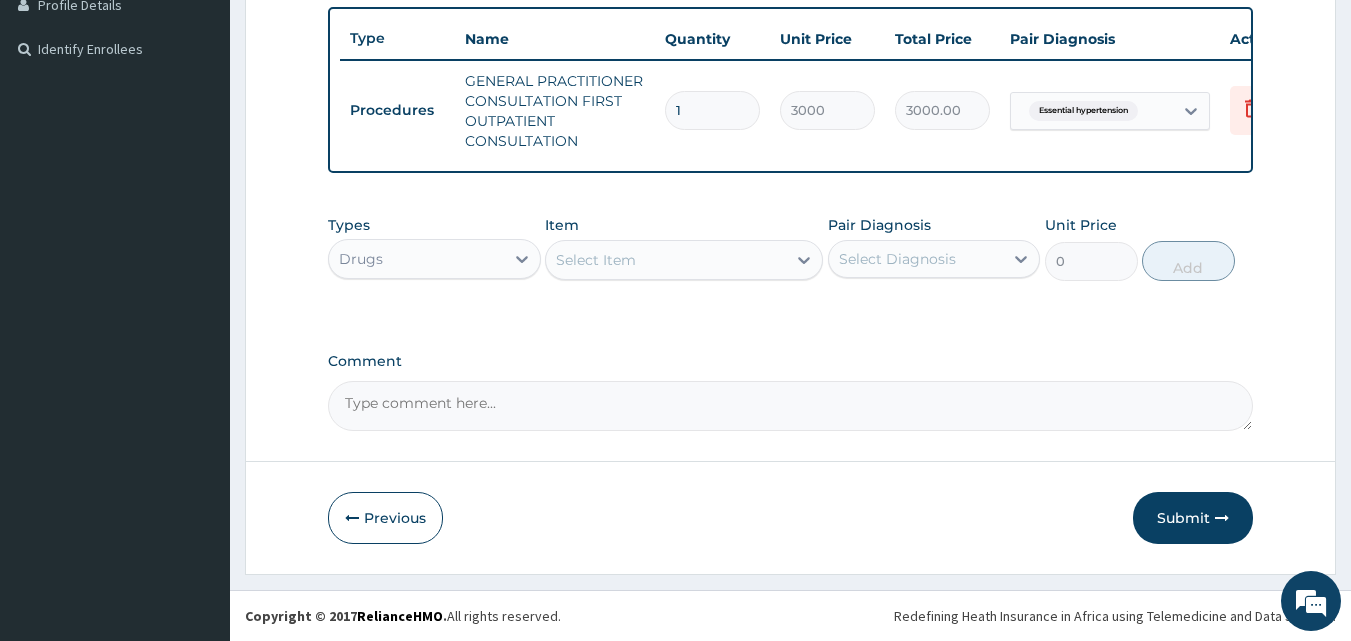 click 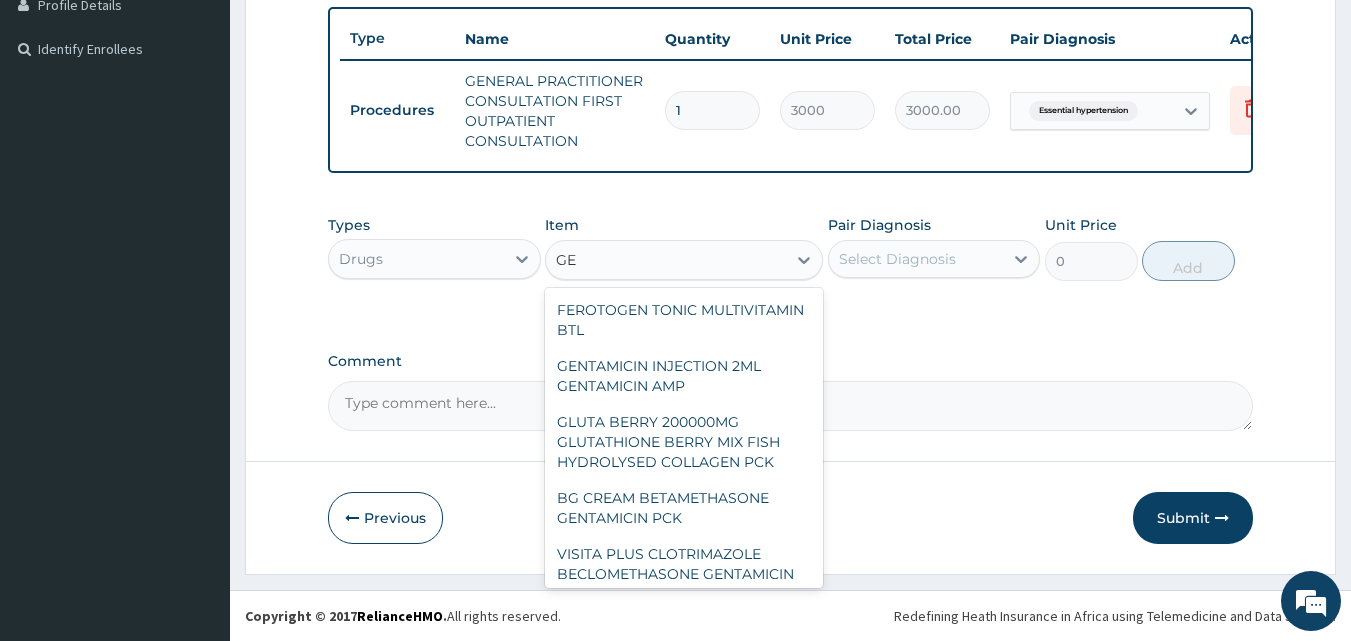 type on "G" 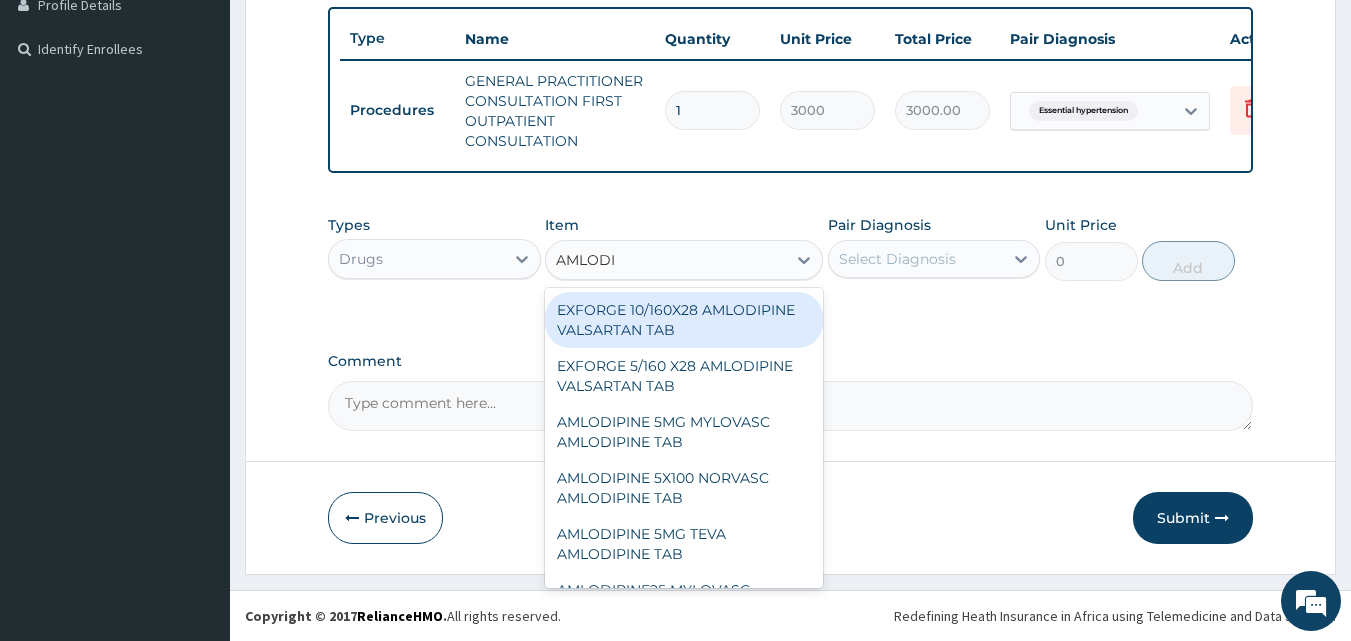 type on "AMLODIP" 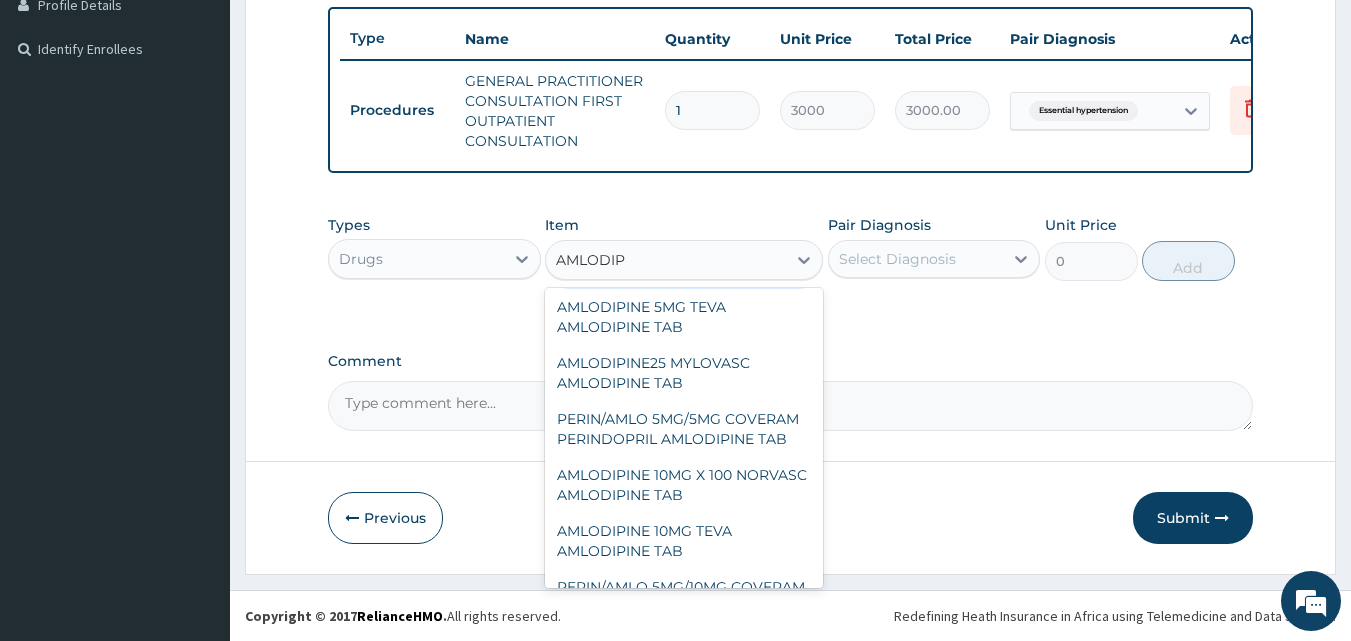 scroll, scrollTop: 262, scrollLeft: 0, axis: vertical 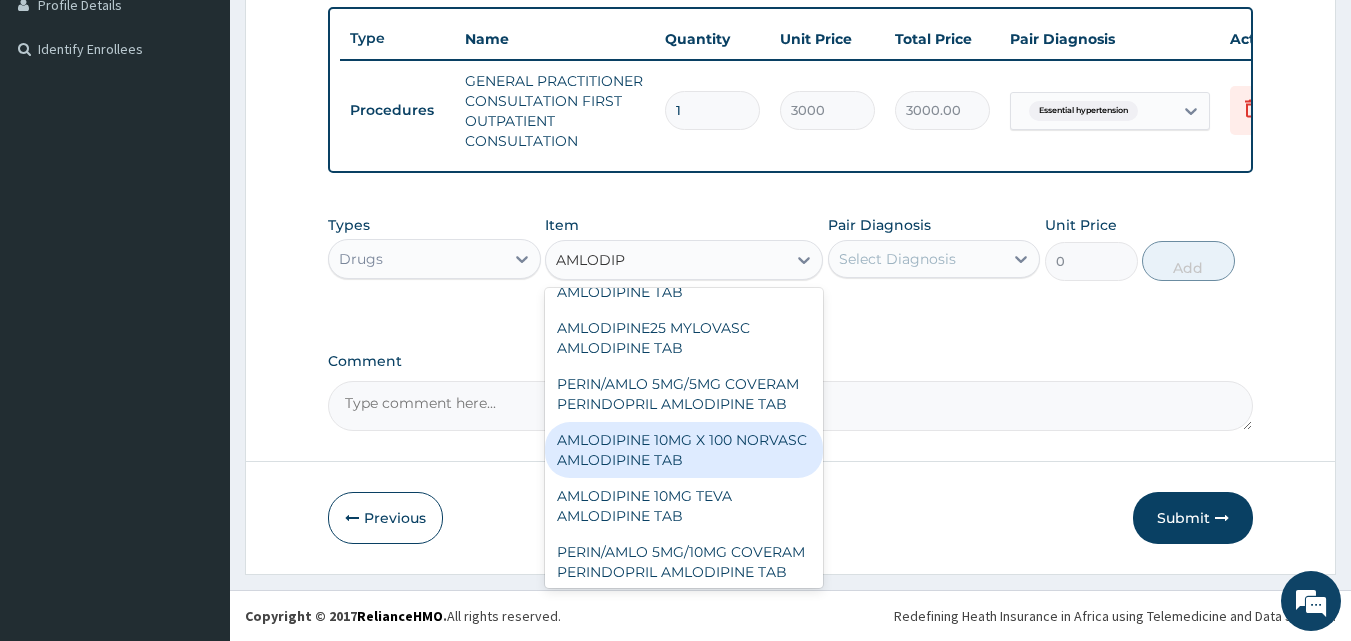 click on "AMLODIPINE 10MG X 100 NORVASC AMLODIPINE TAB" at bounding box center [684, 450] 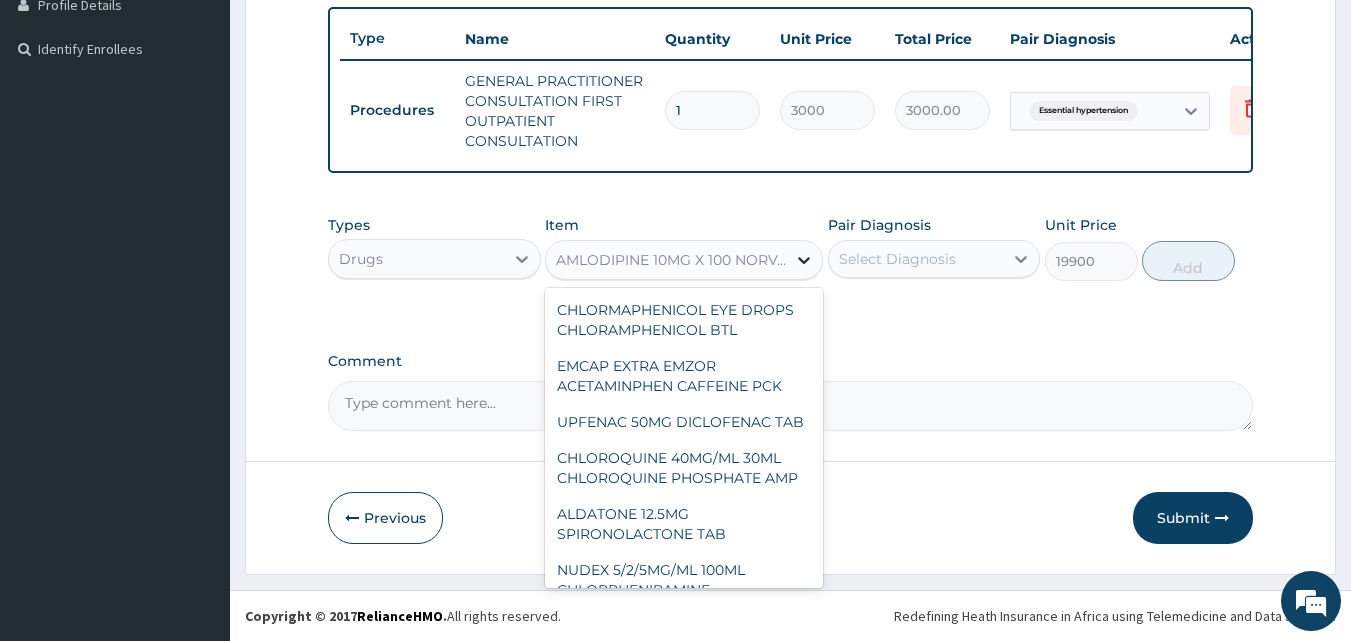 click 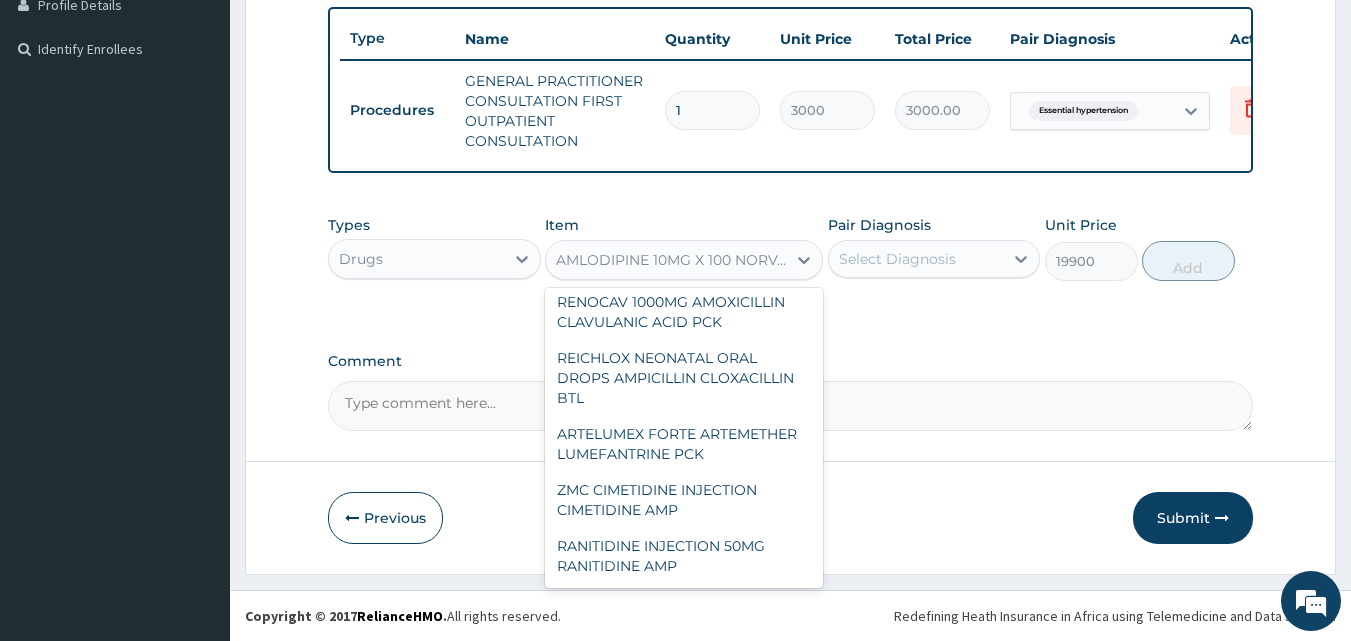 scroll, scrollTop: 93979, scrollLeft: 0, axis: vertical 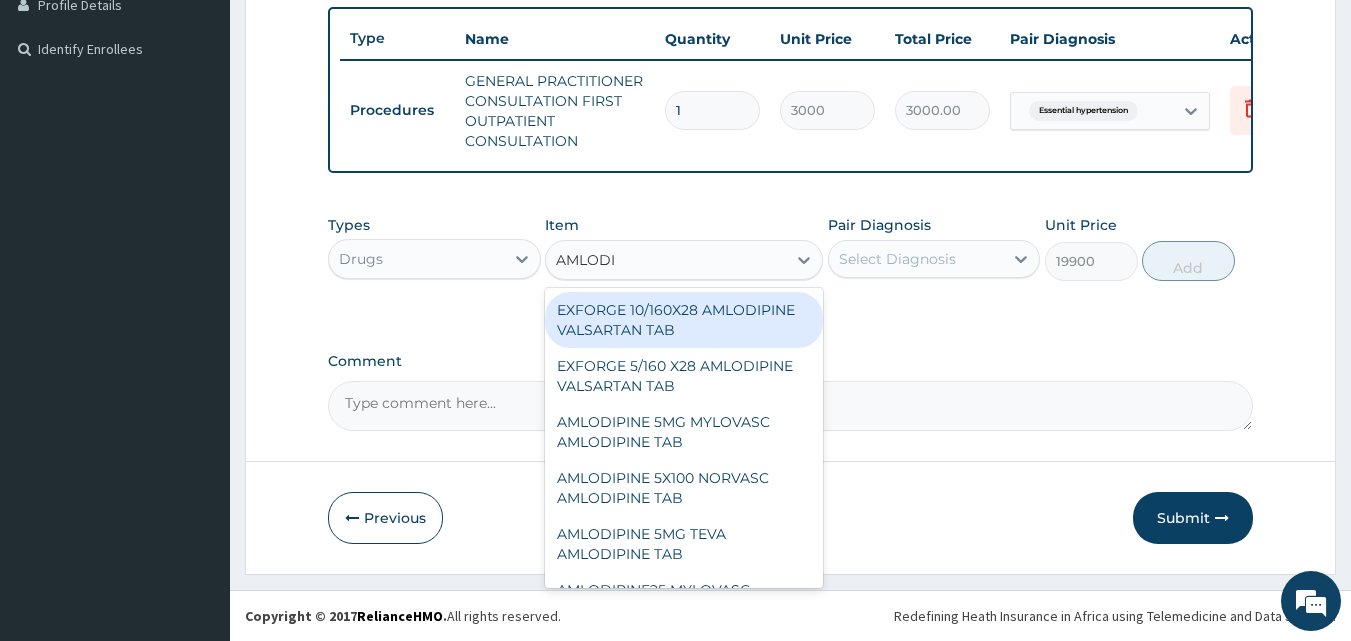 type on "AMLODIP" 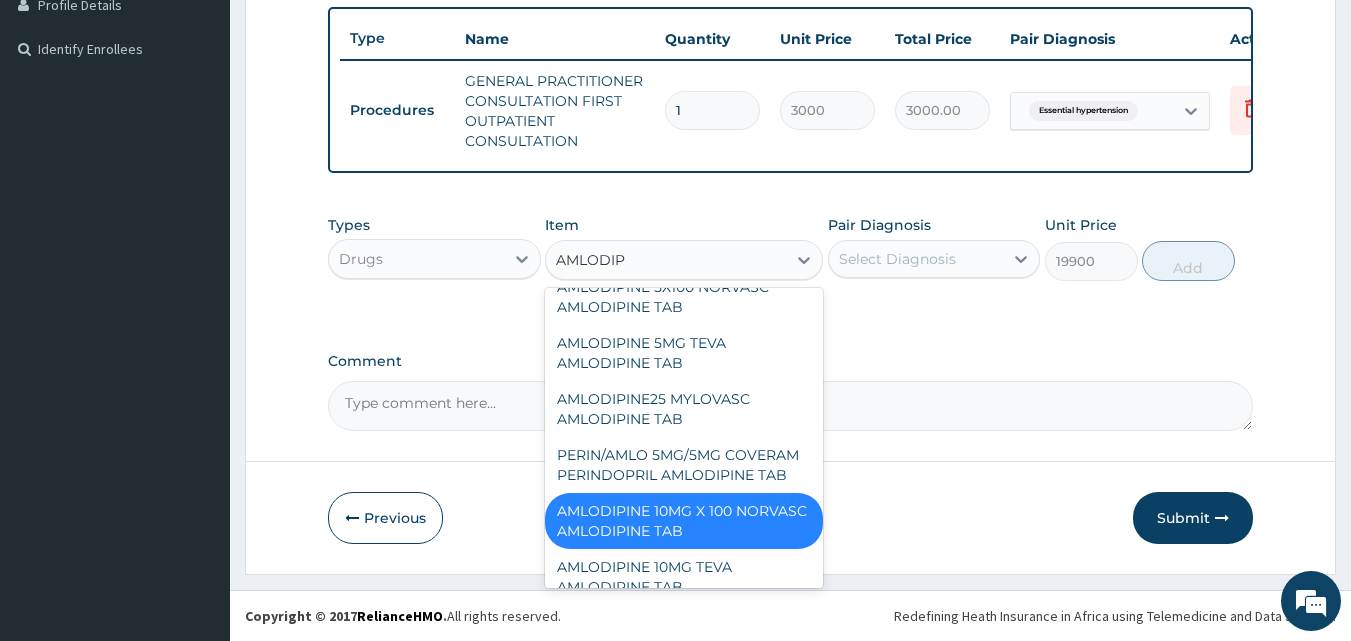 scroll, scrollTop: 247, scrollLeft: 0, axis: vertical 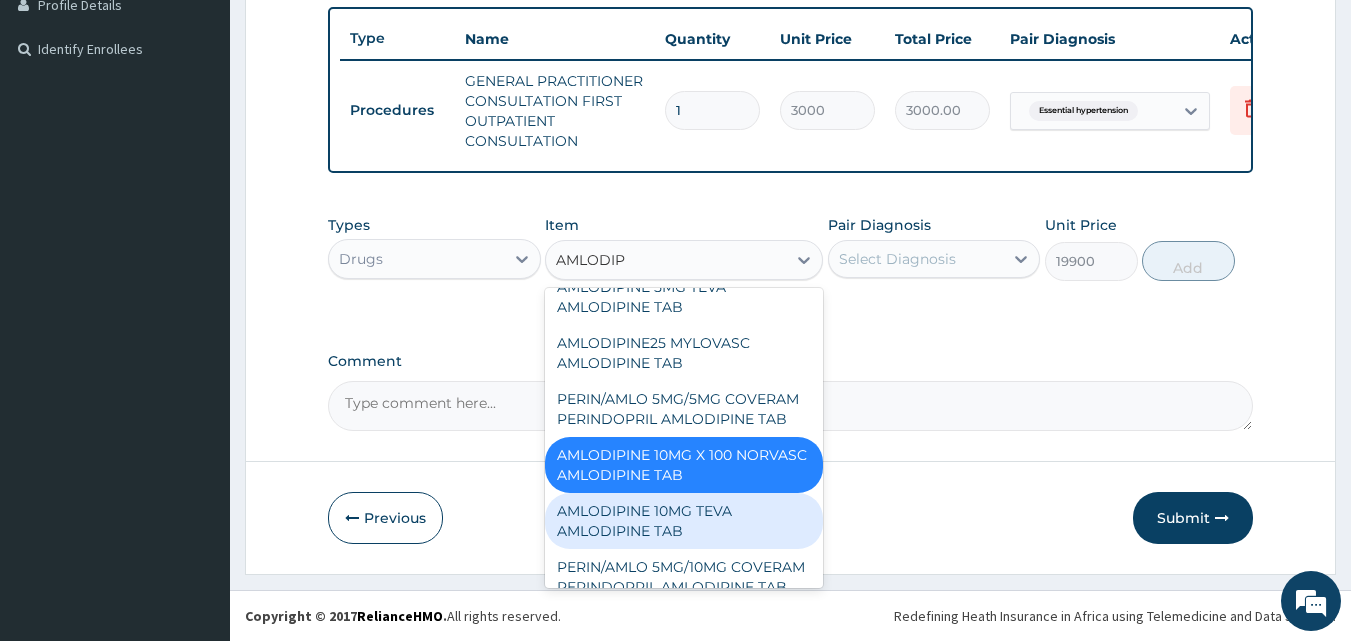 click on "AMLODIPINE 10MG TEVA AMLODIPINE TAB" at bounding box center (684, 521) 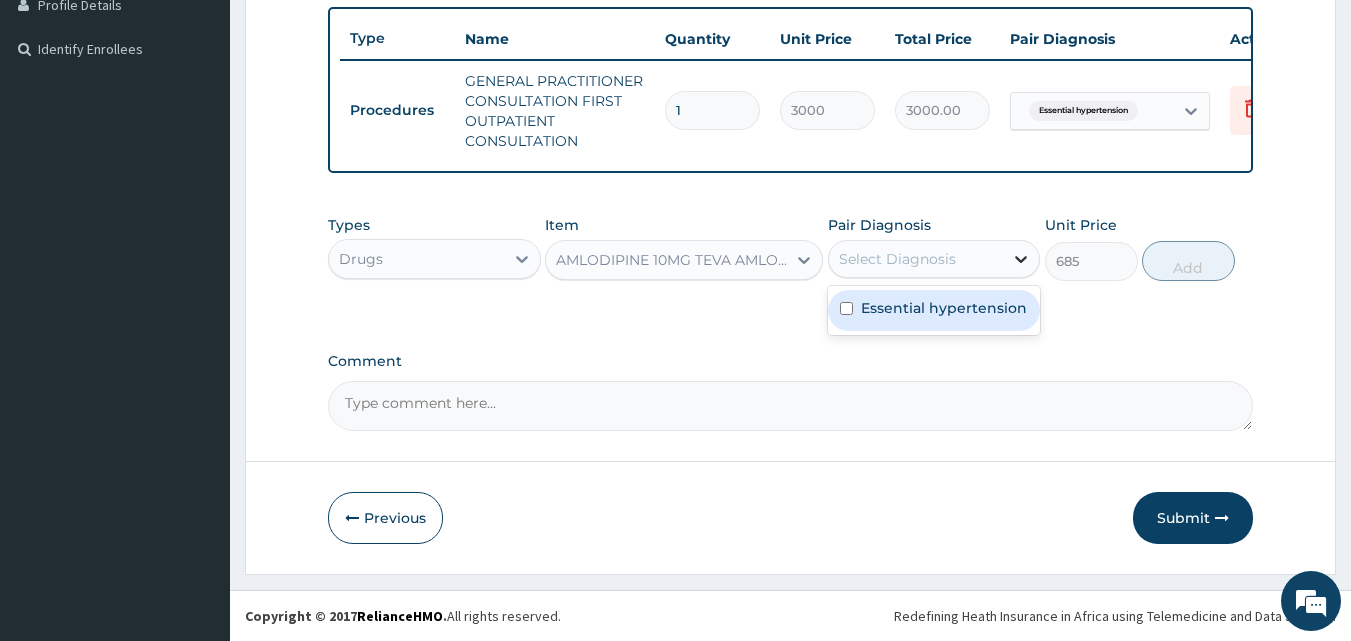 click 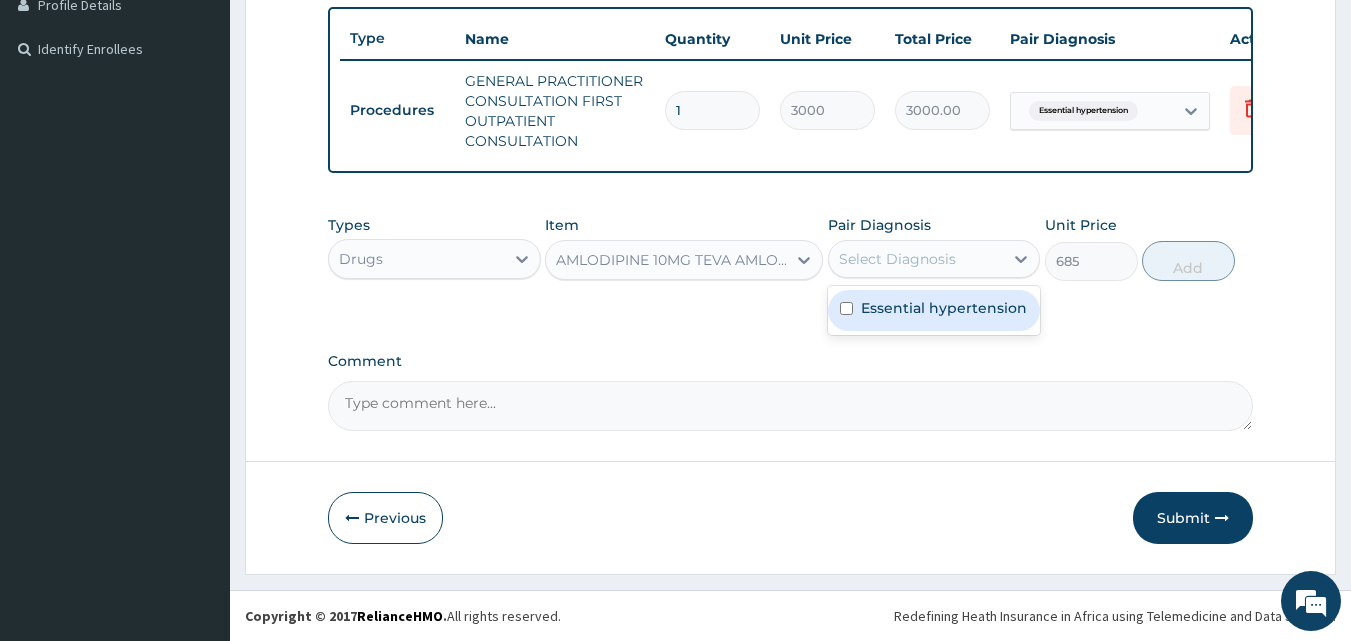 click at bounding box center (846, 308) 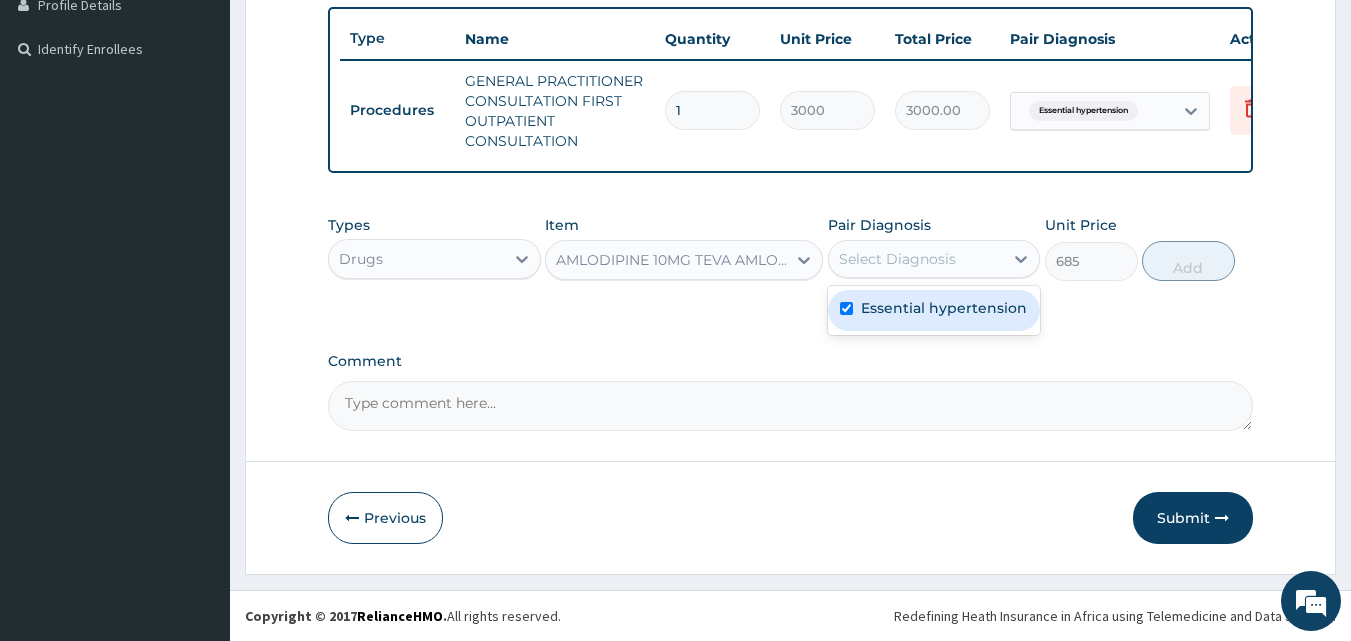 checkbox on "true" 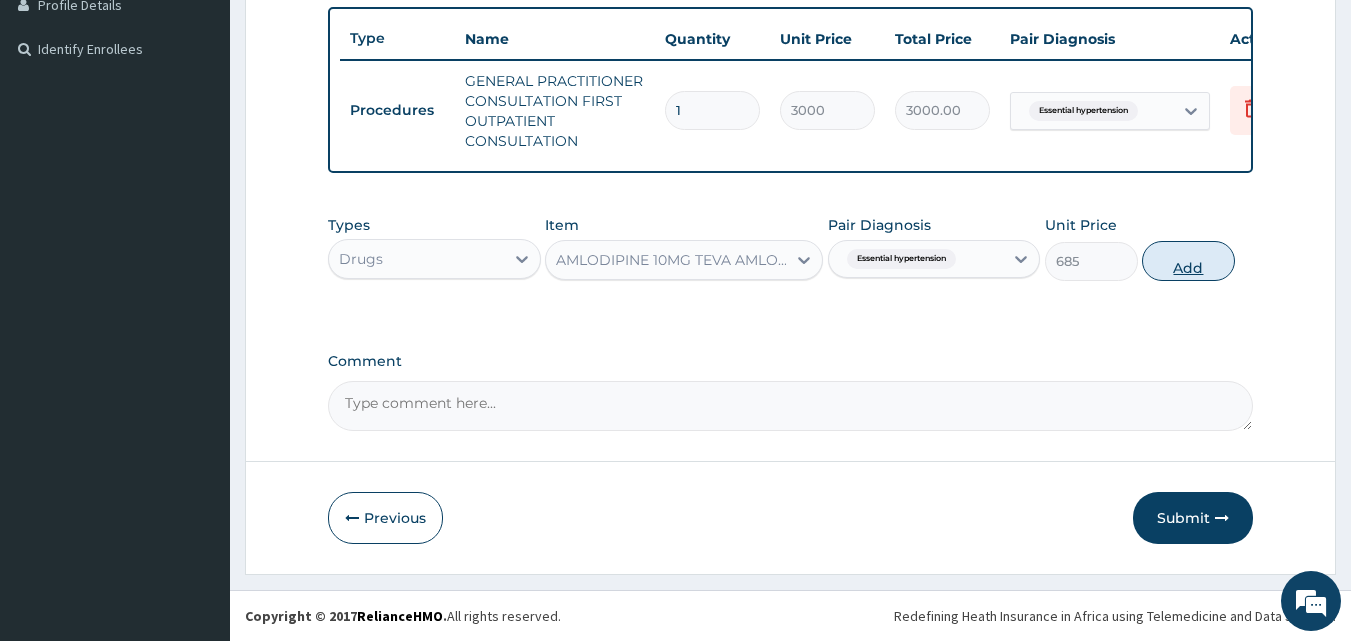click on "Add" at bounding box center (1188, 261) 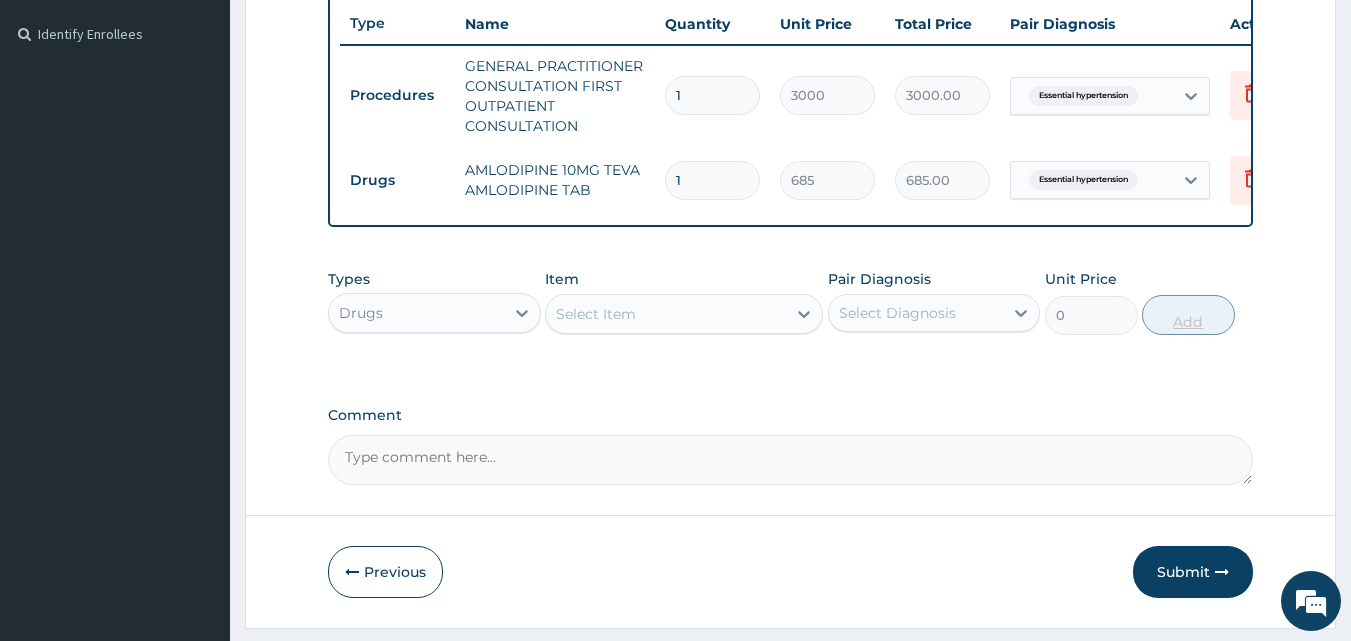 type 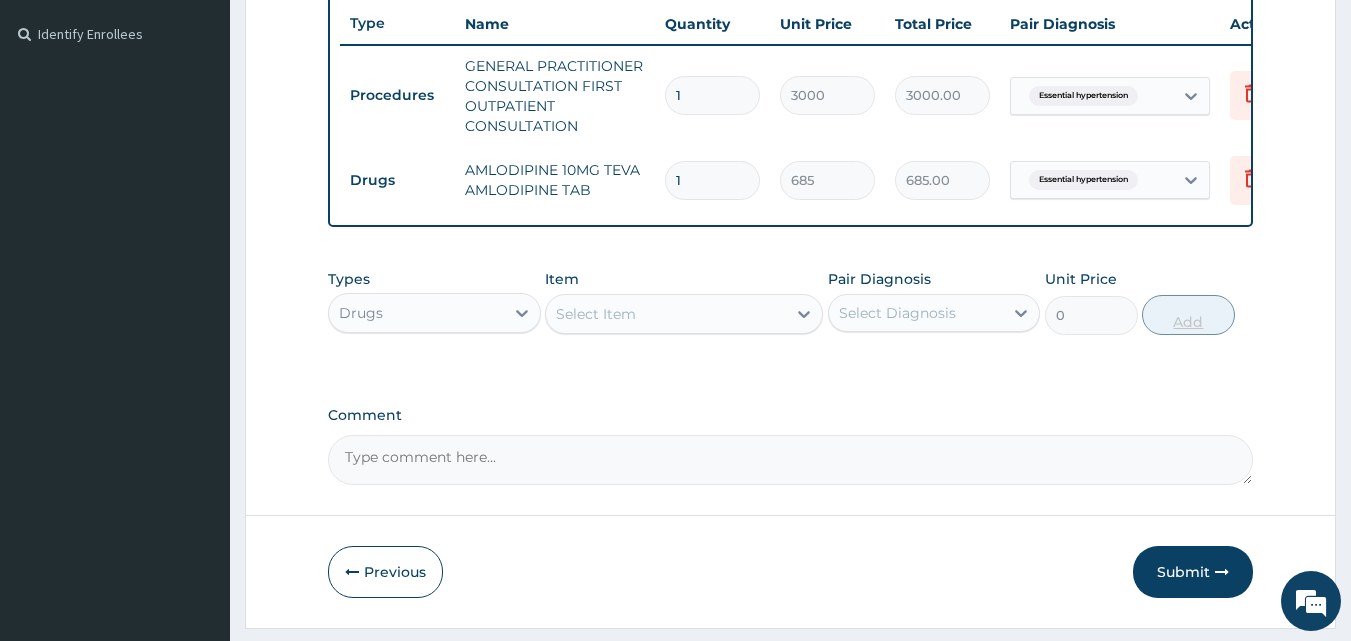 type on "0.00" 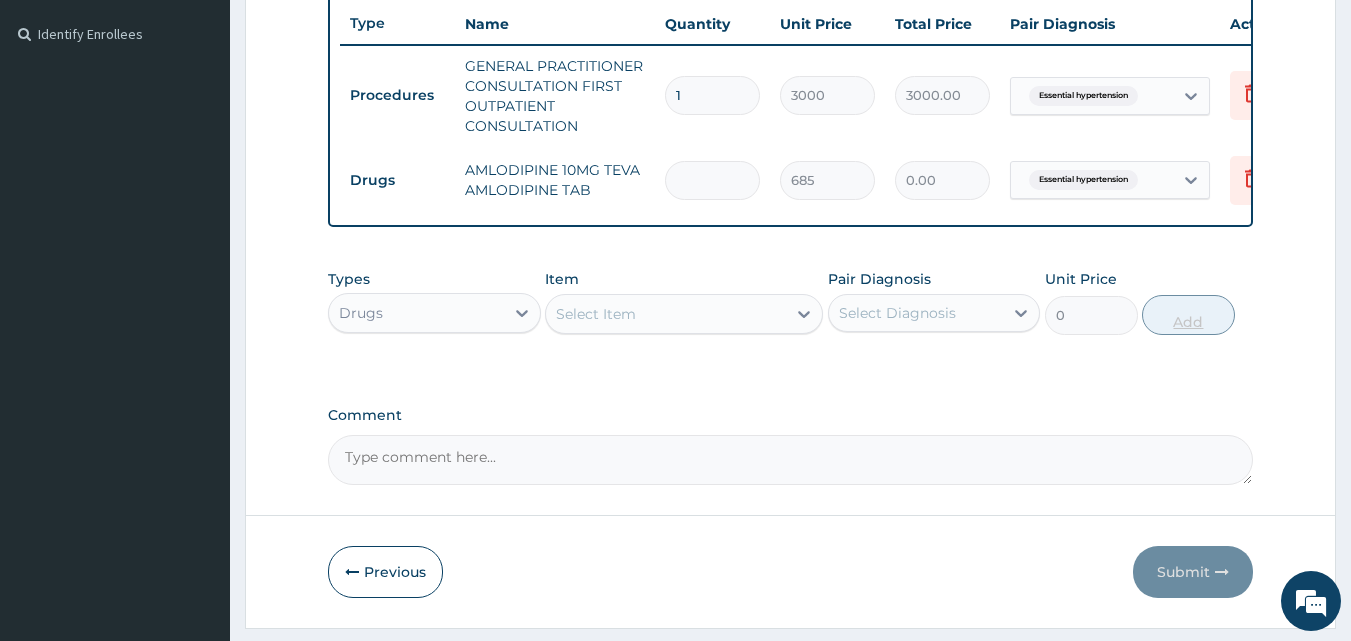 type on "4" 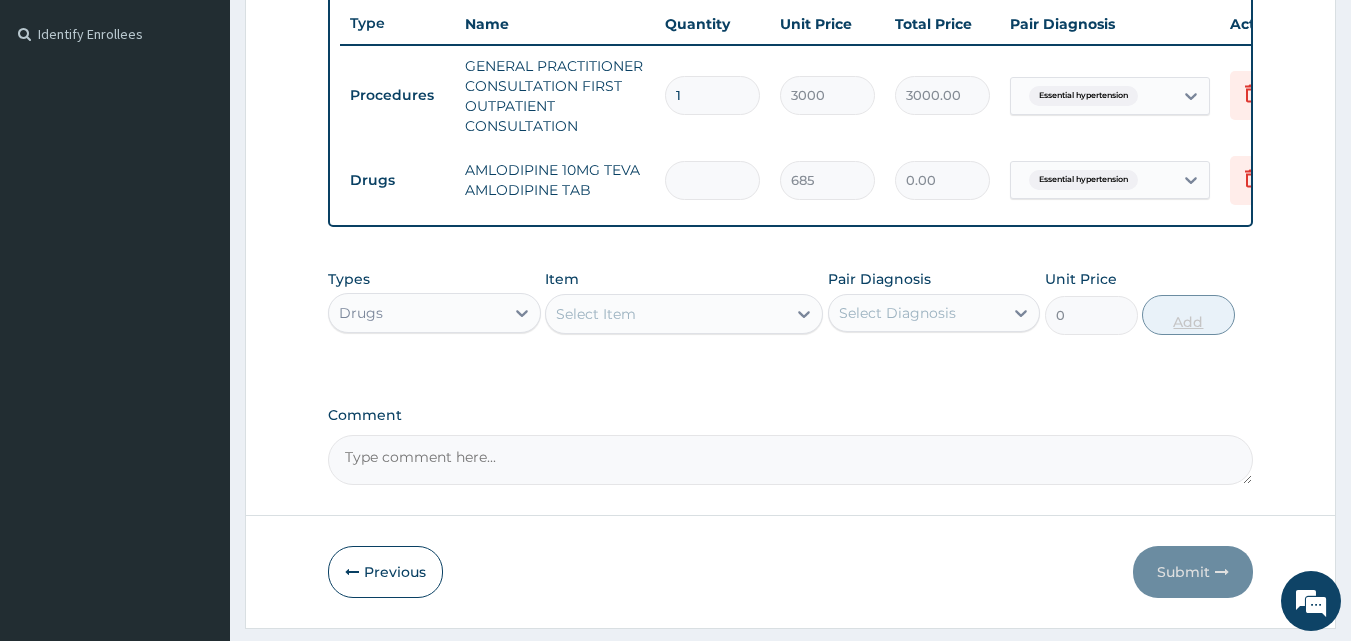 type on "2740.00" 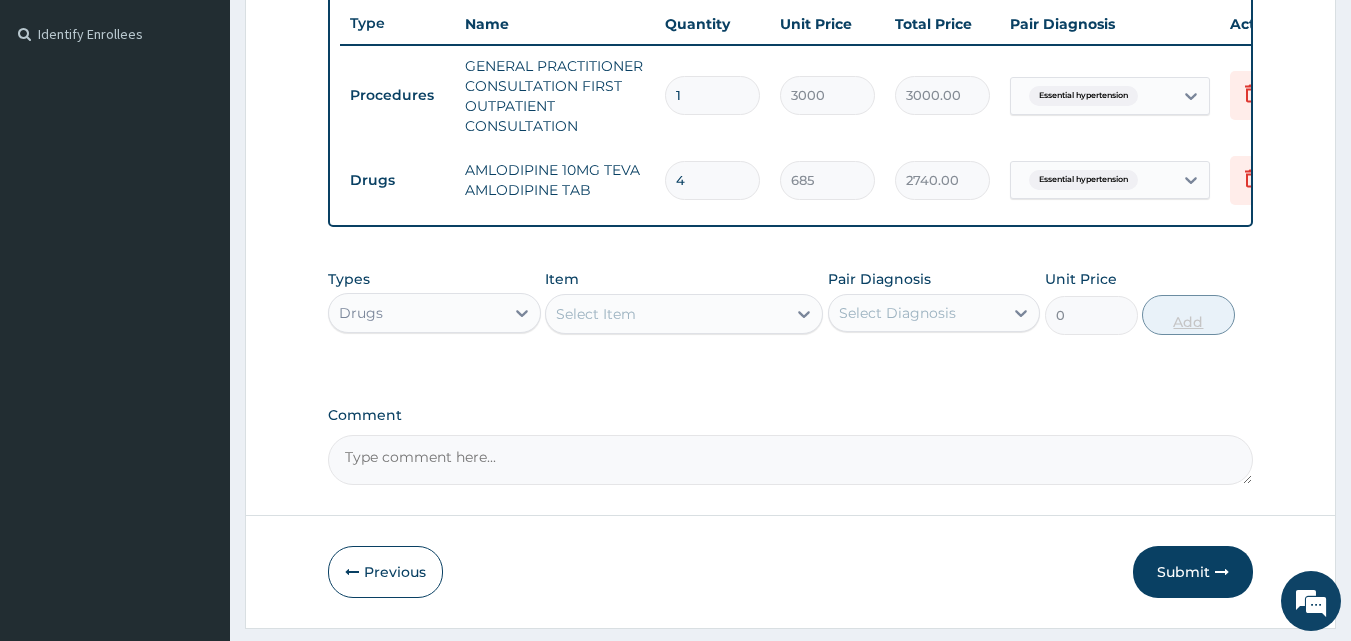 type 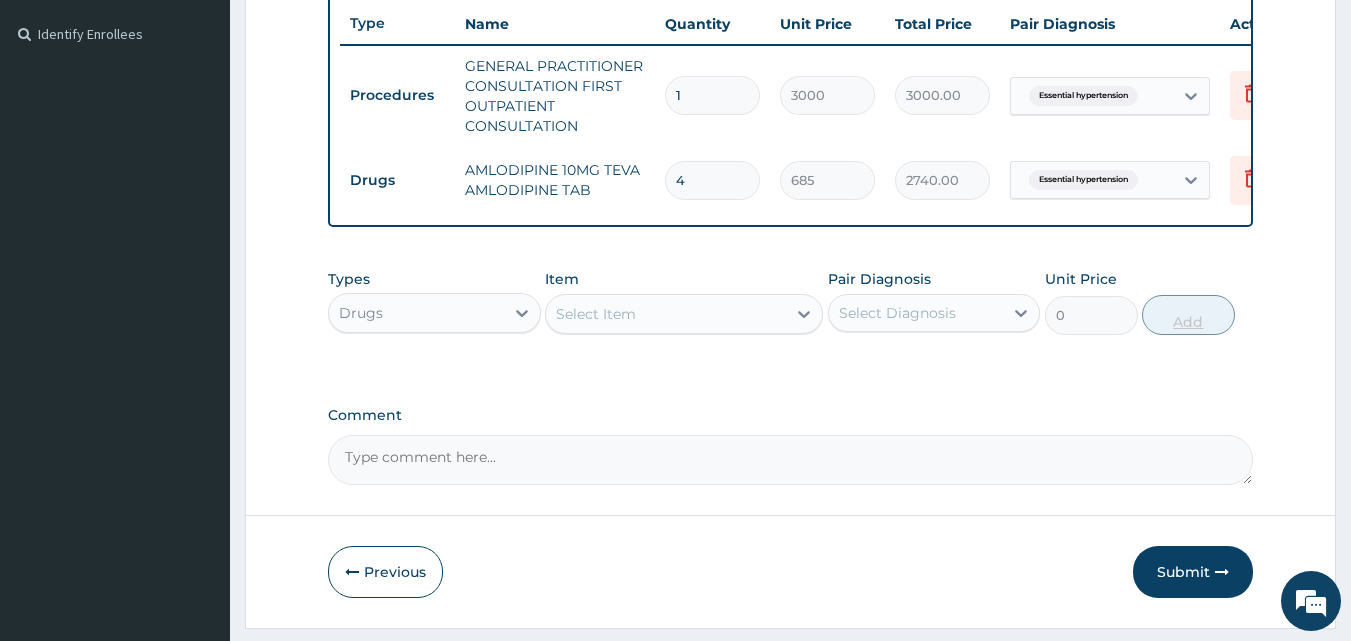 type on "0.00" 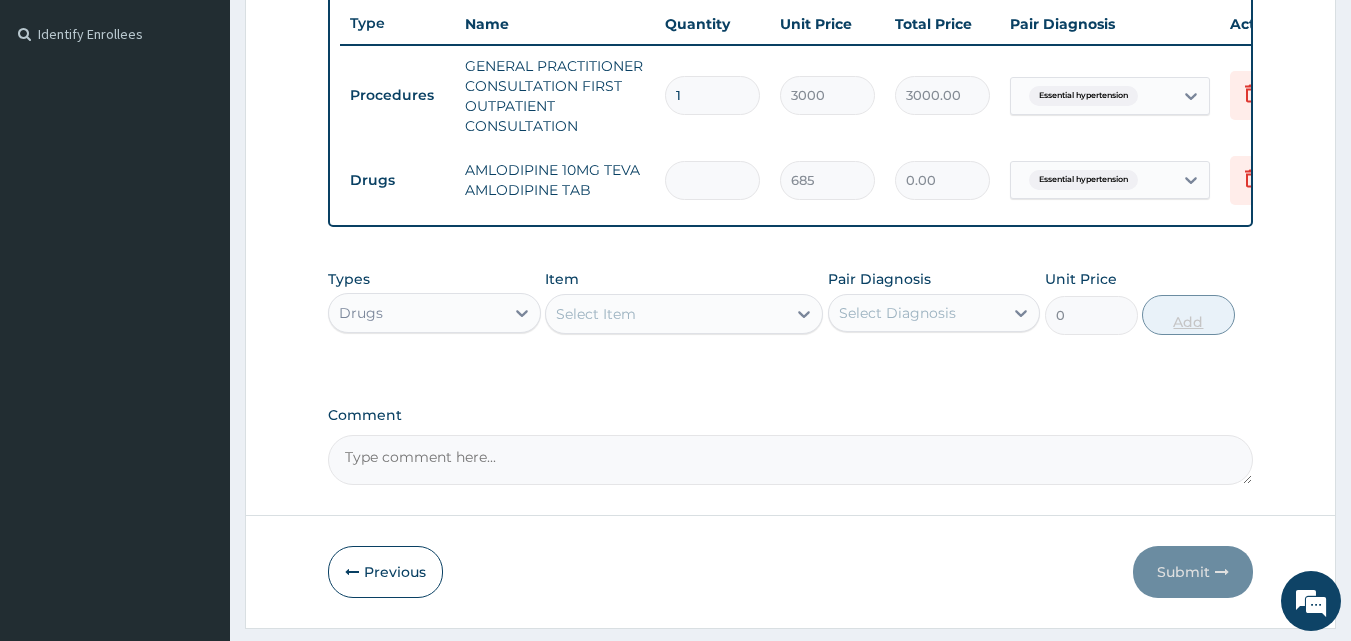 type on "7" 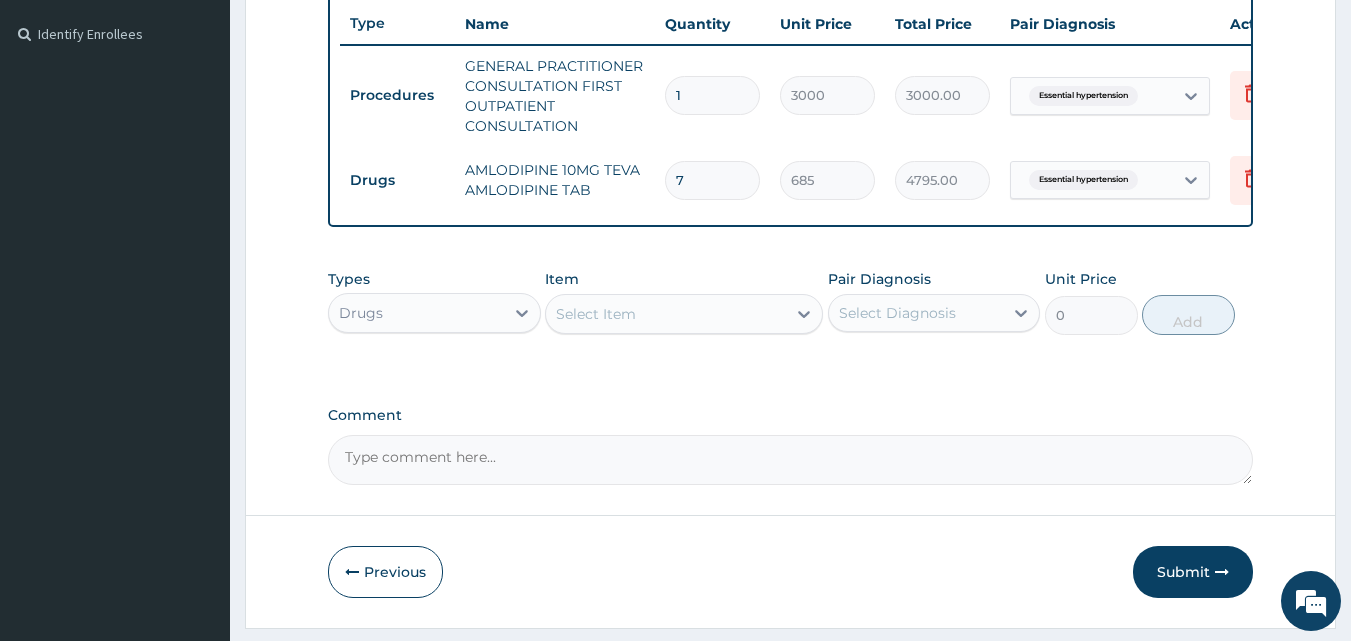 type 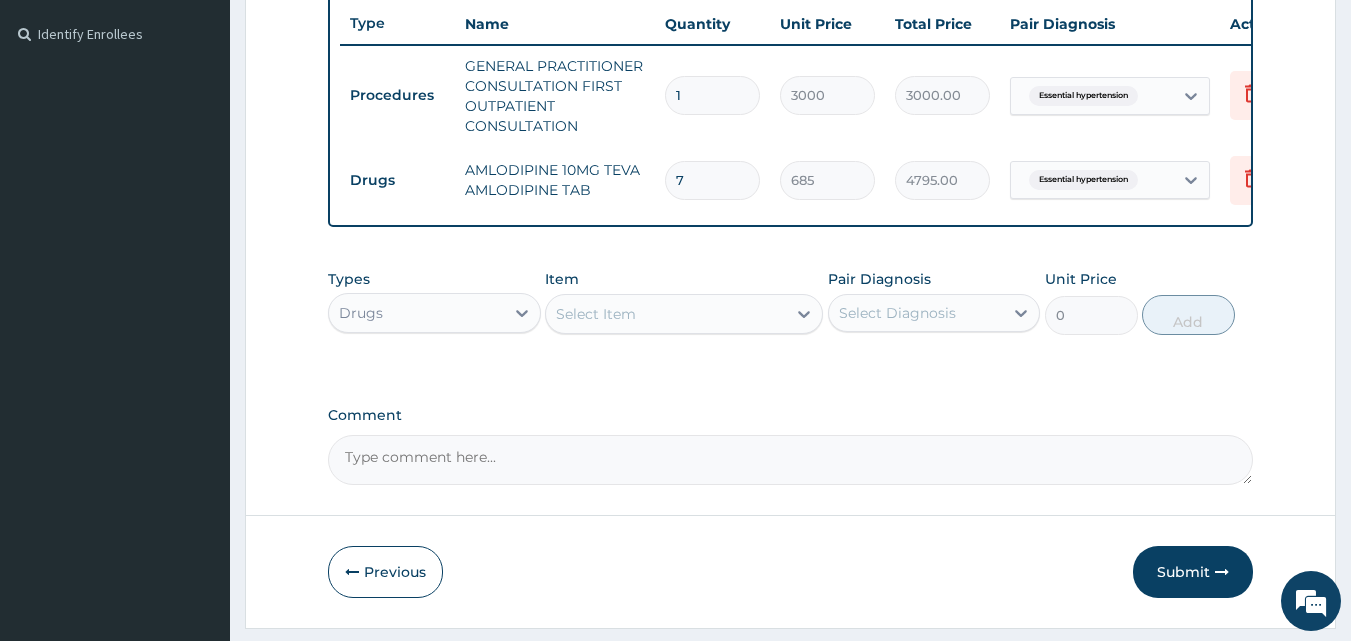 type on "0.00" 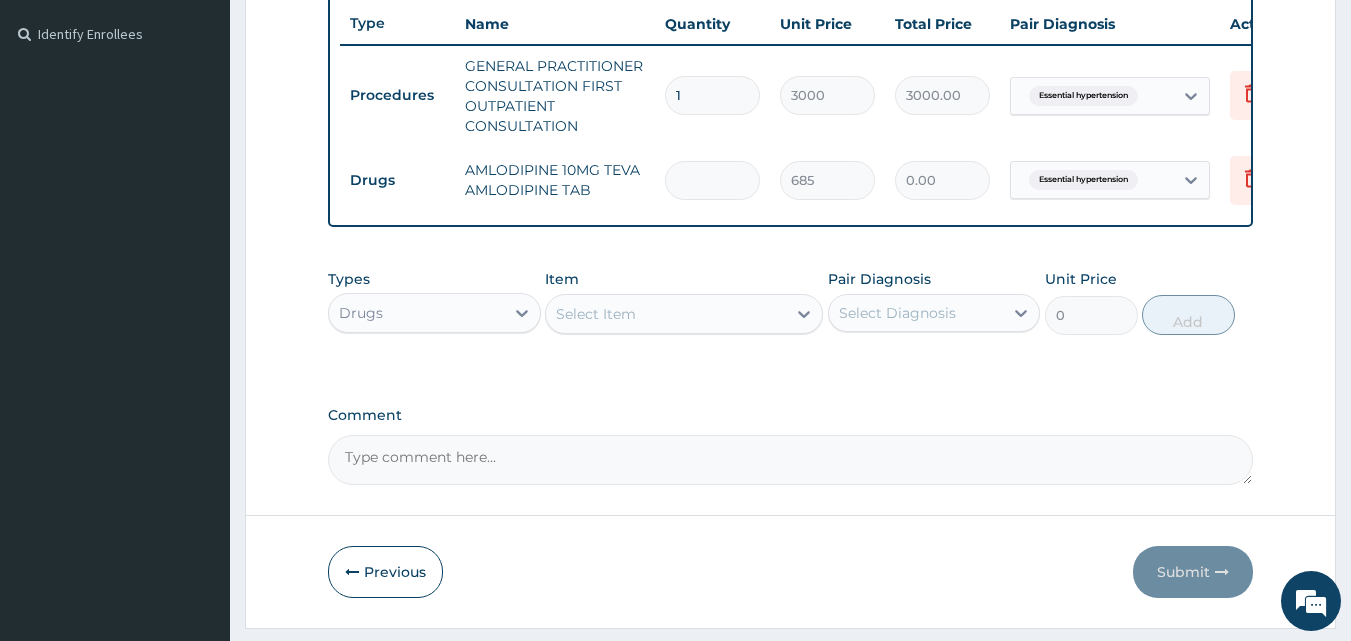 type on "3" 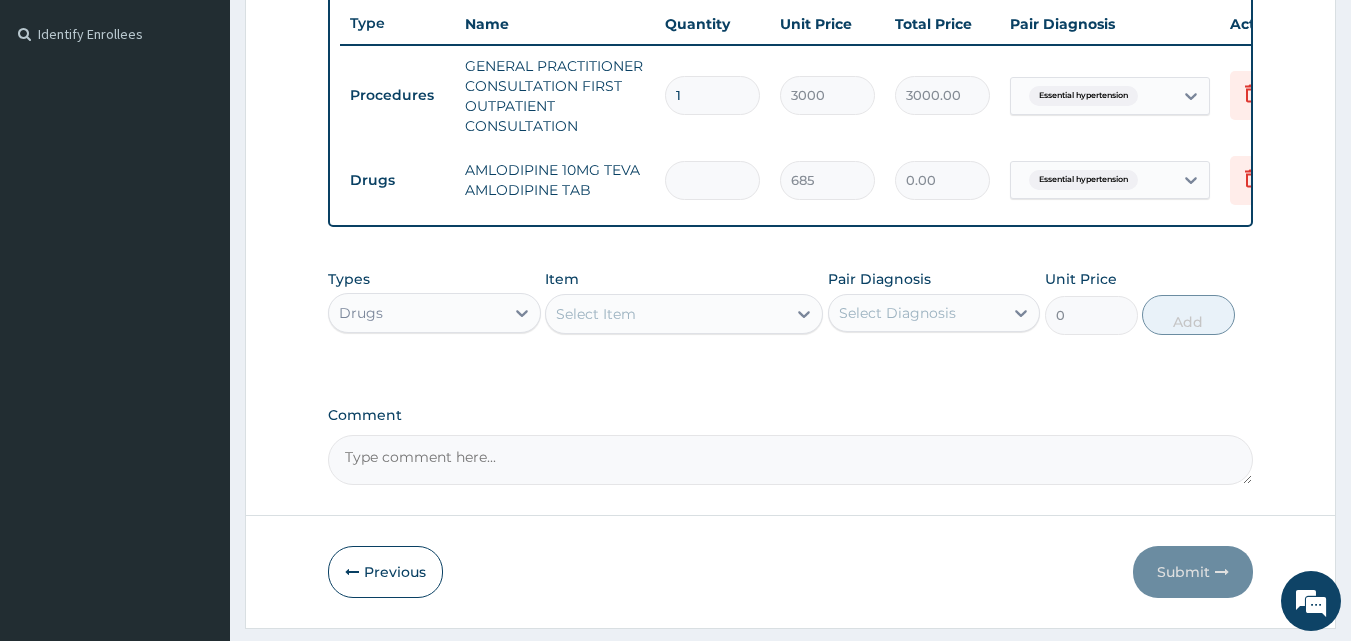 type on "2055.00" 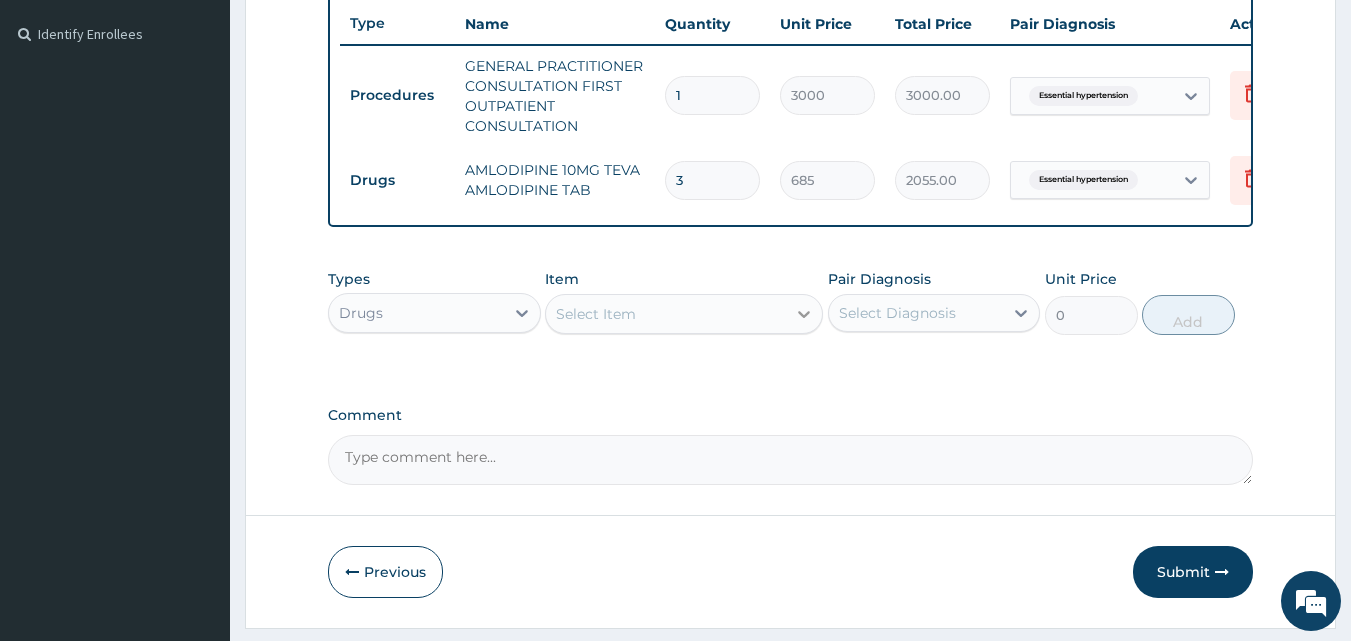type on "3" 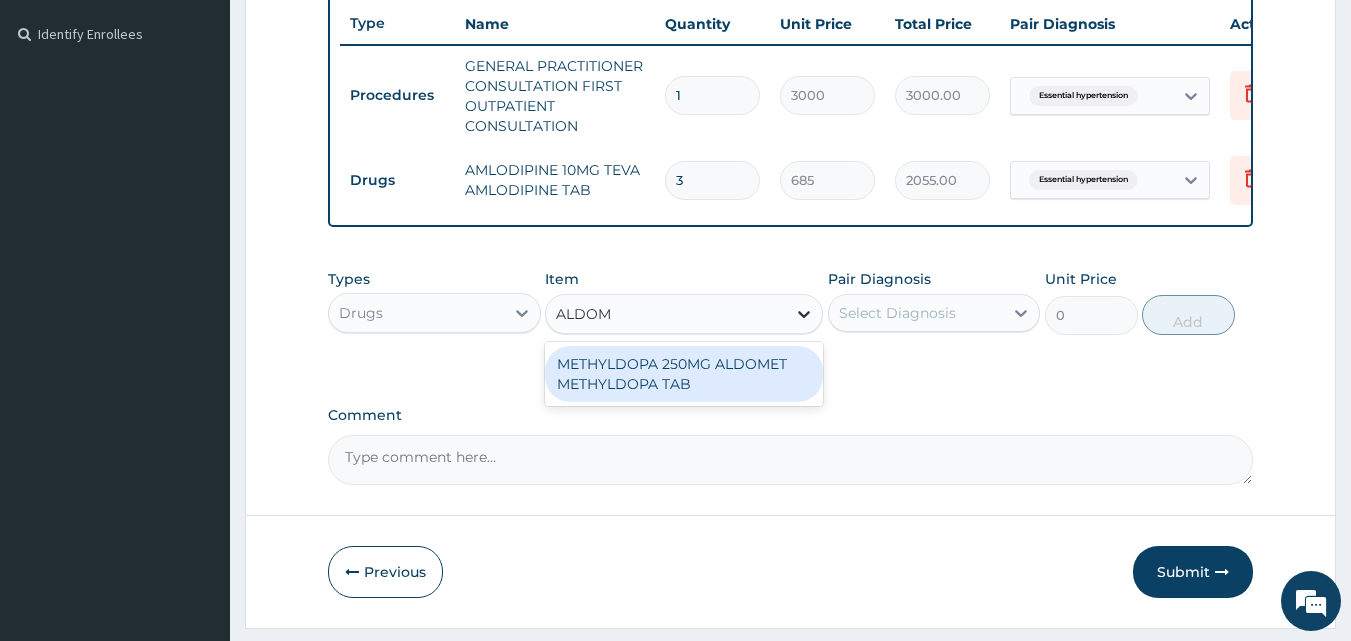 type on "ALDOME" 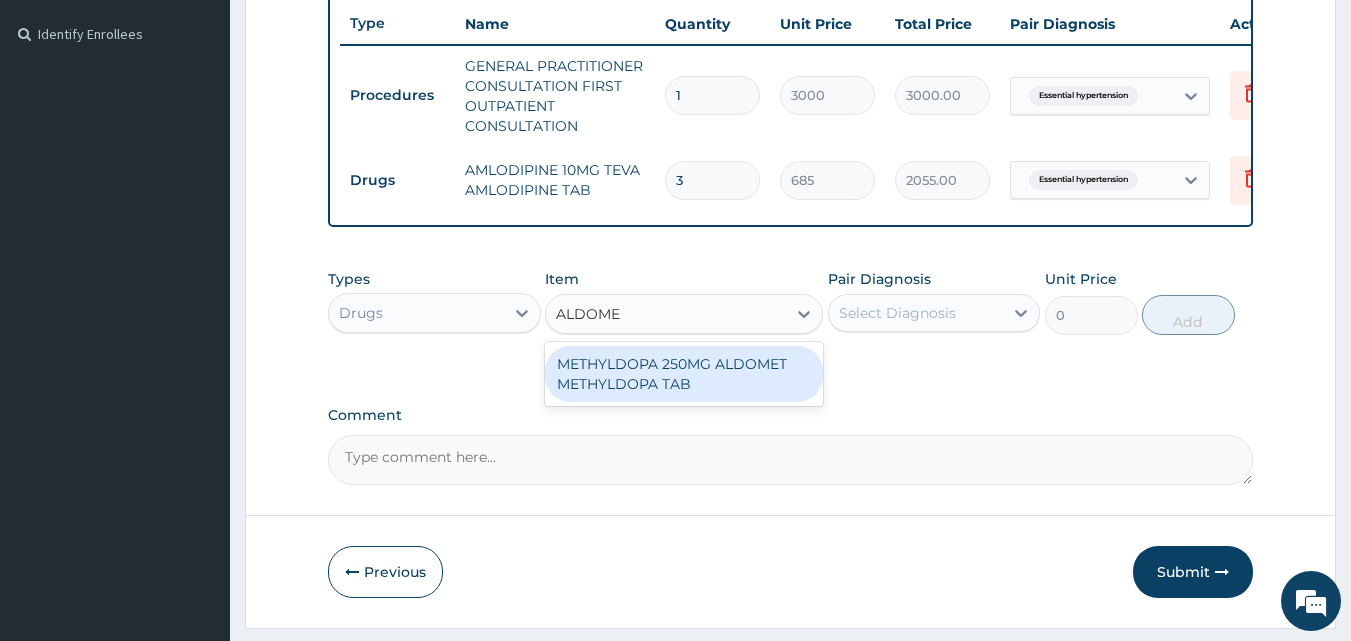 click on "METHYLDOPA 250MG ALDOMET METHYLDOPA TAB" at bounding box center [684, 374] 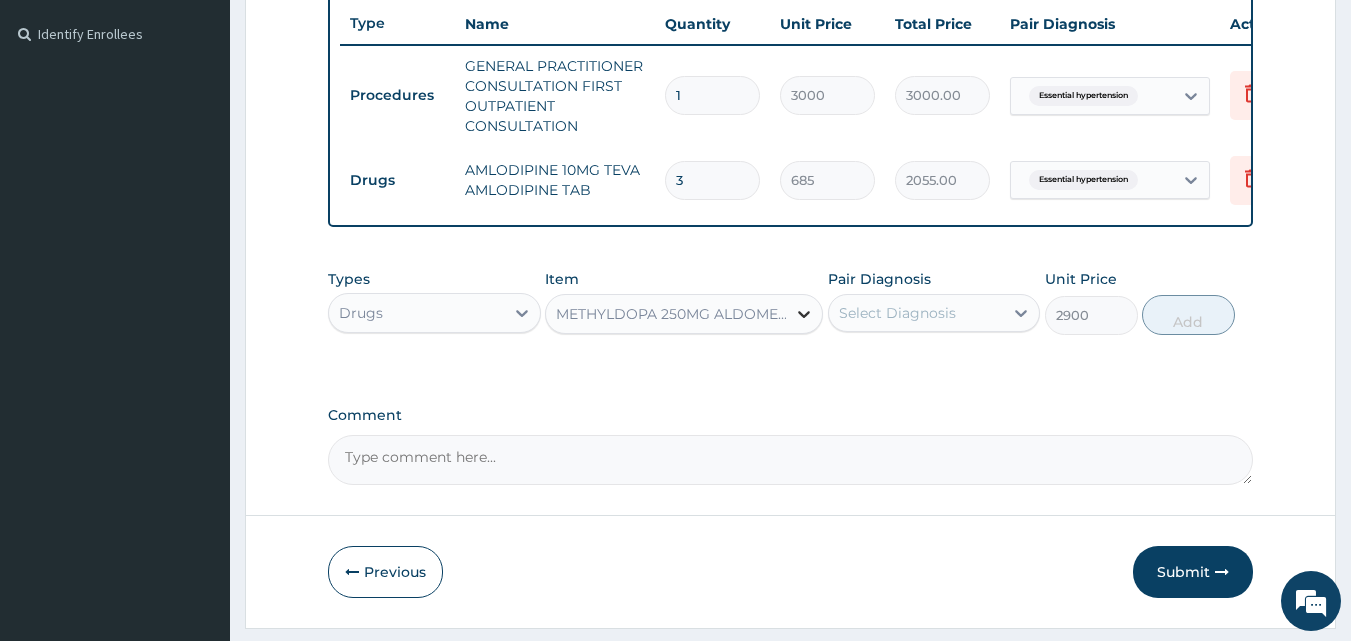 click 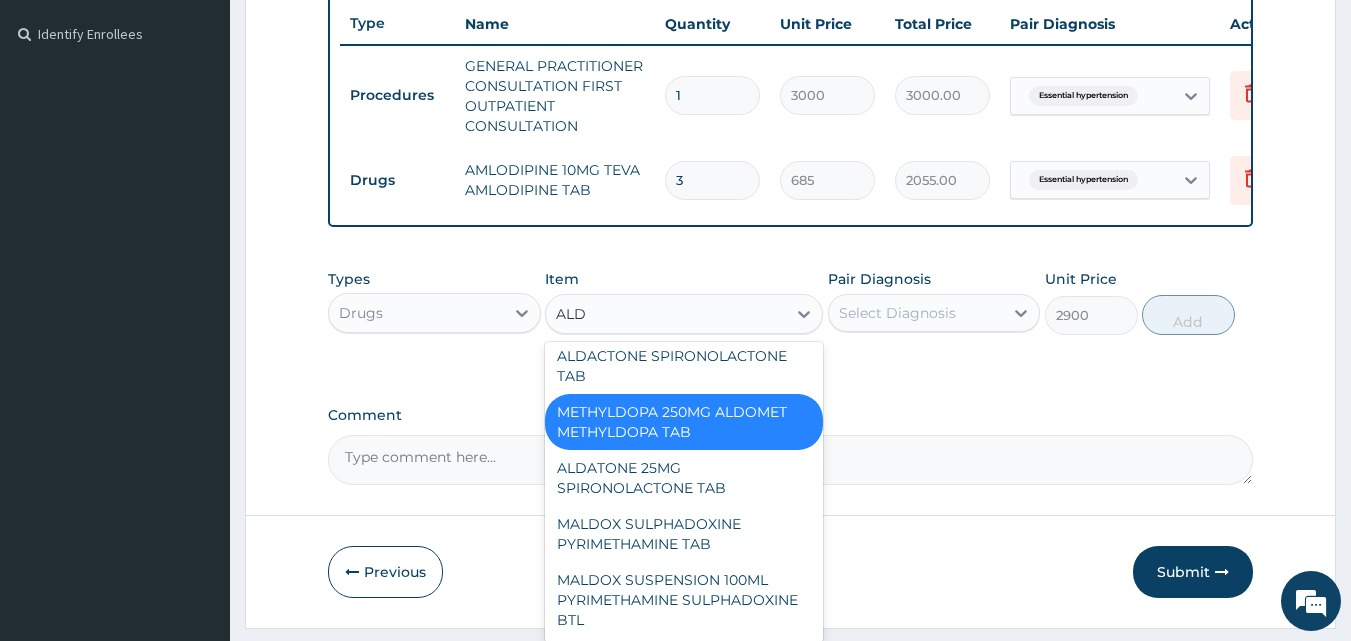 scroll, scrollTop: 0, scrollLeft: 0, axis: both 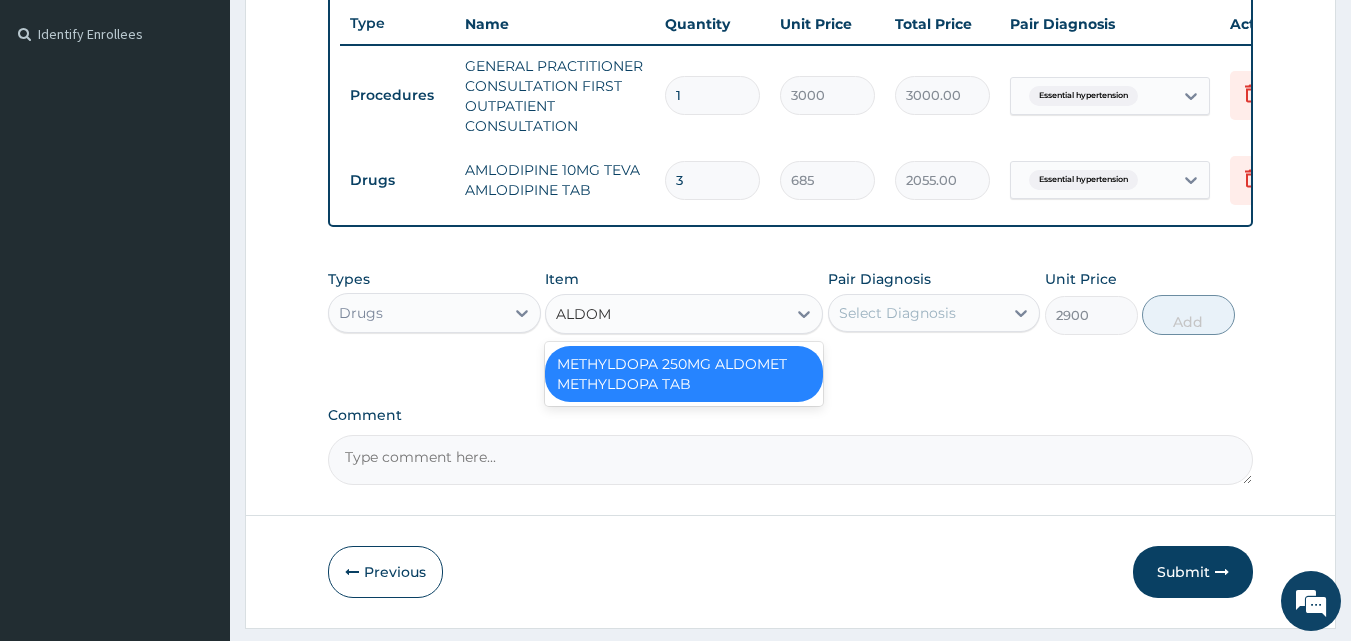 type on "ALDO" 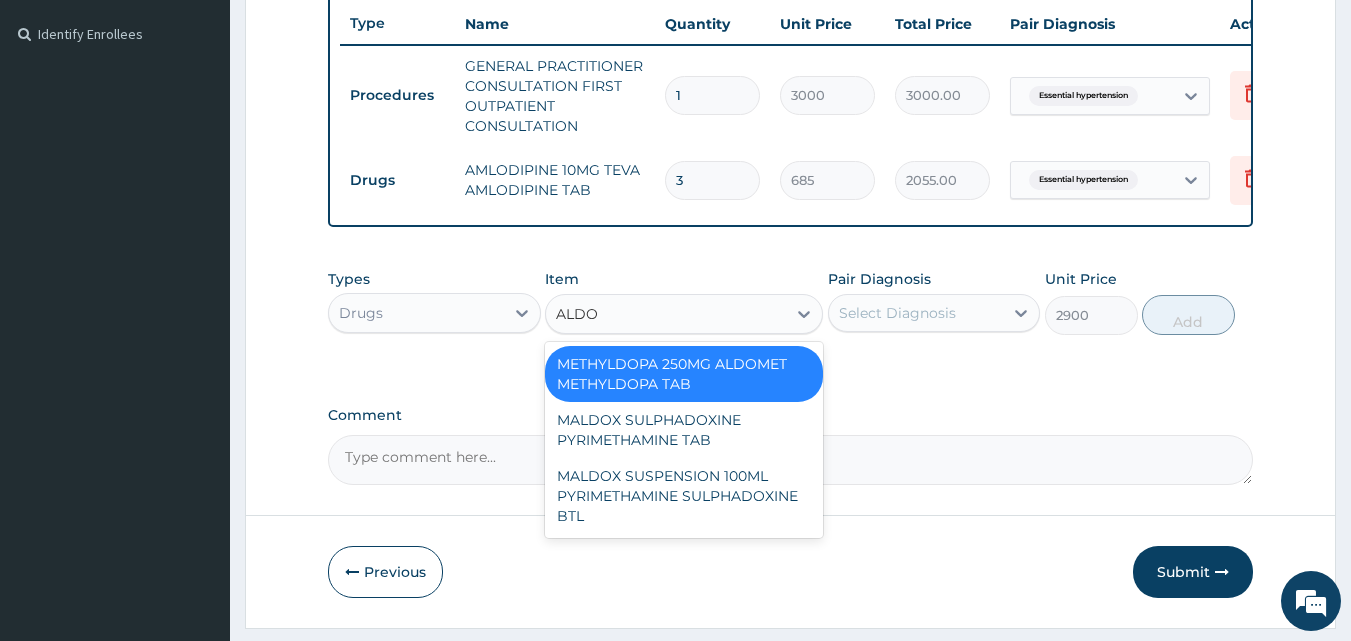 click on "METHYLDOPA 250MG ALDOMET METHYLDOPA TAB" at bounding box center [684, 374] 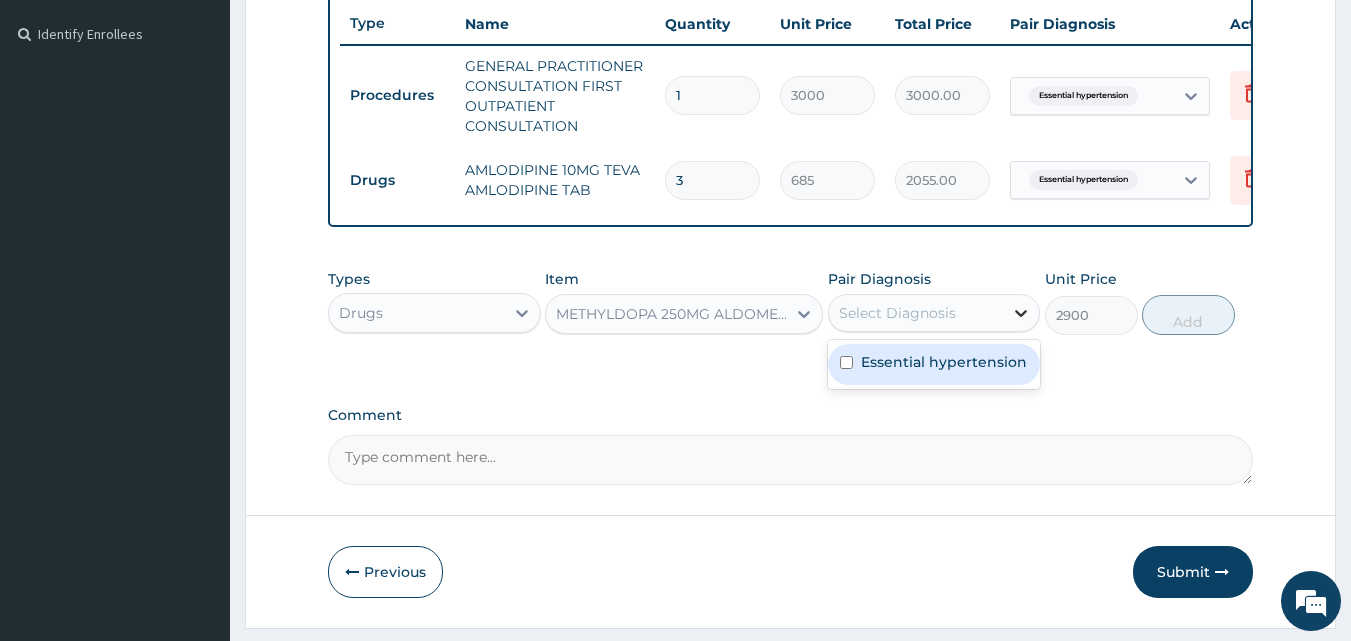 click 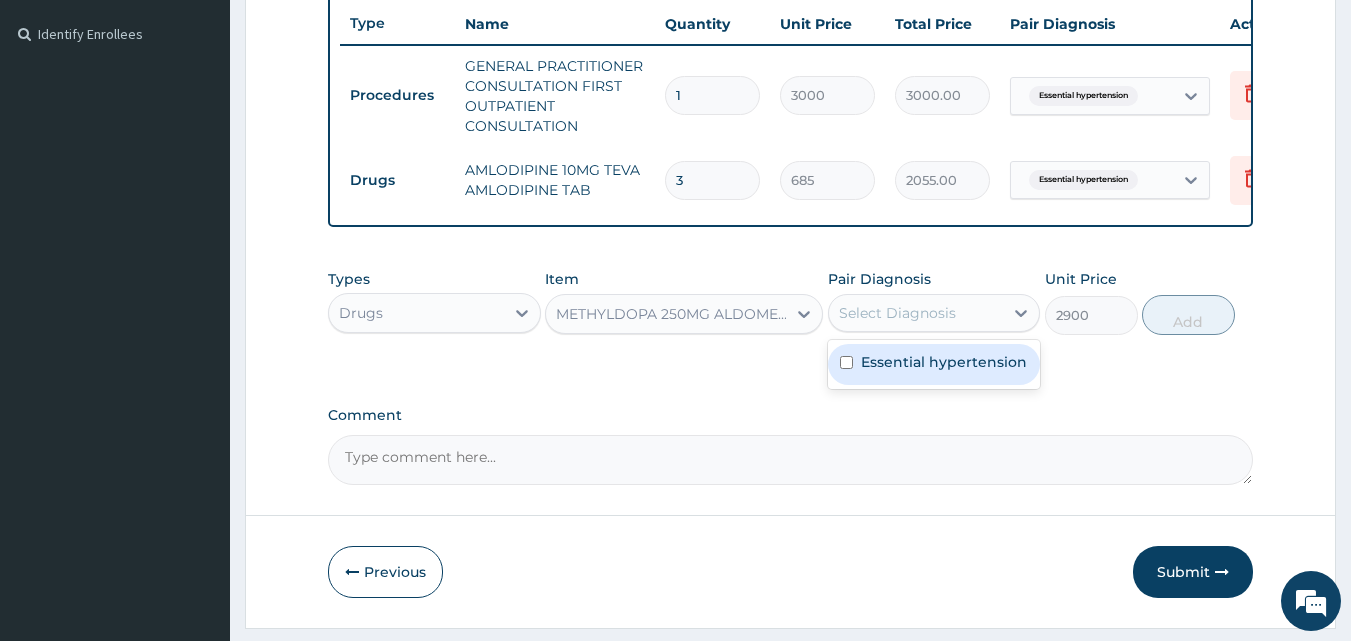 click at bounding box center (846, 362) 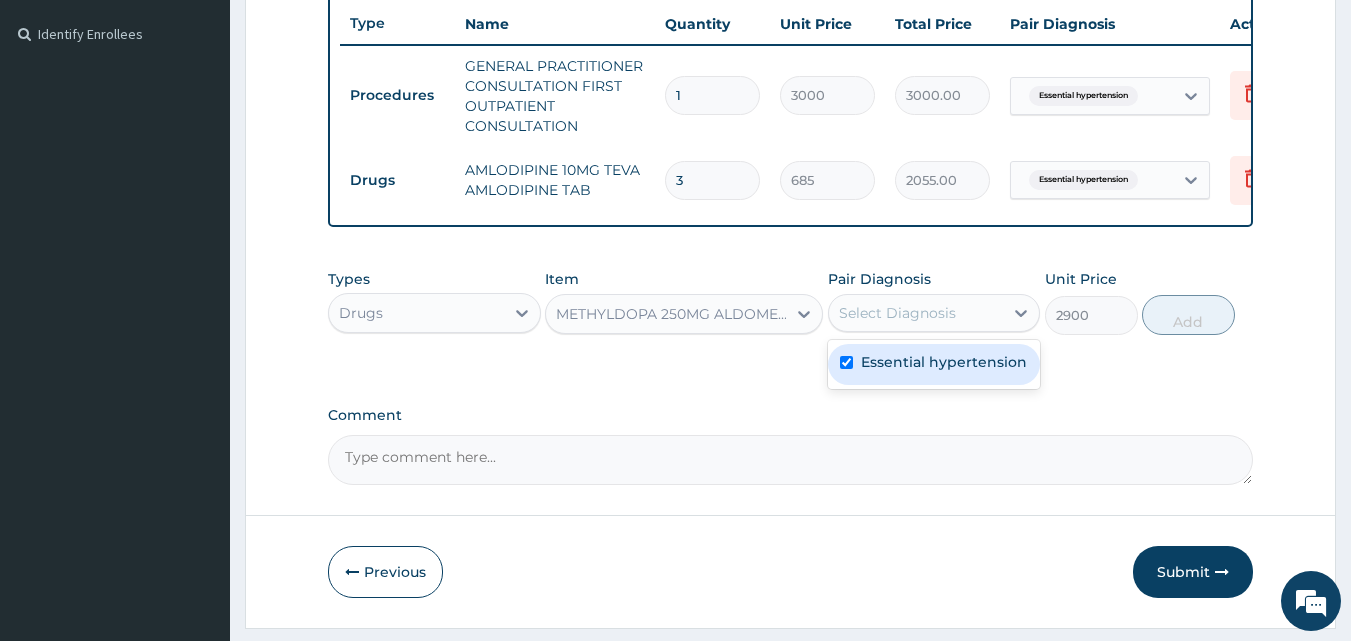 checkbox on "true" 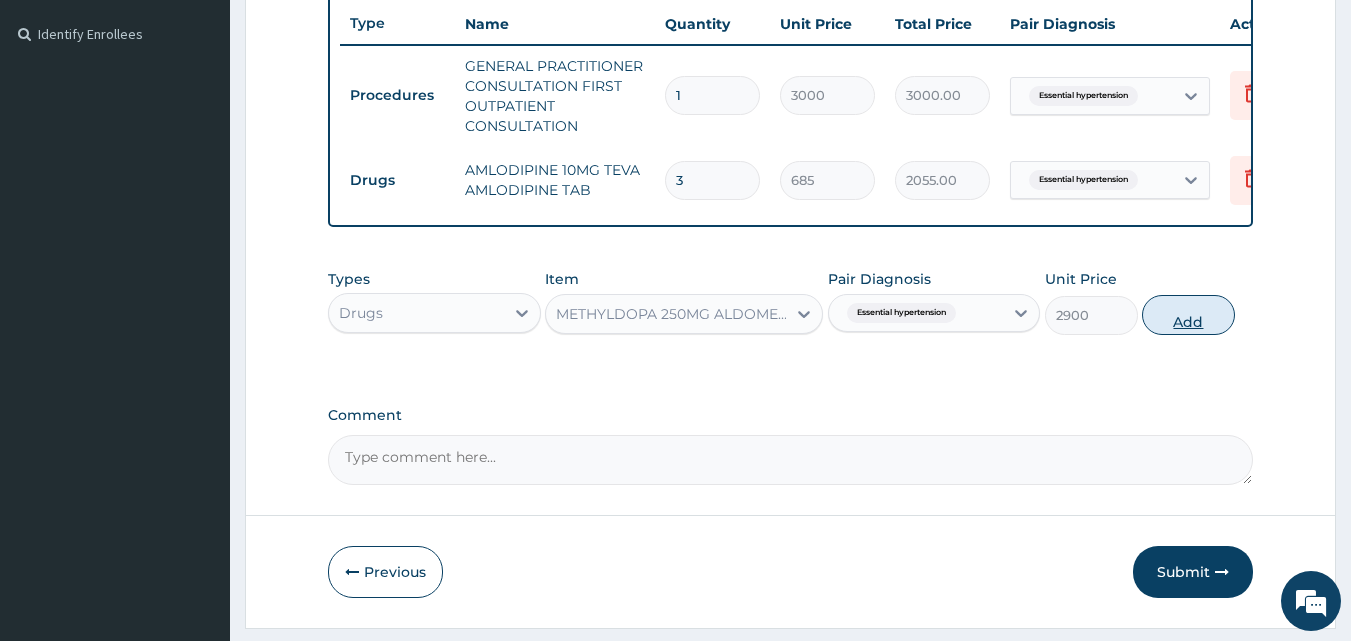 click on "Add" at bounding box center [1188, 315] 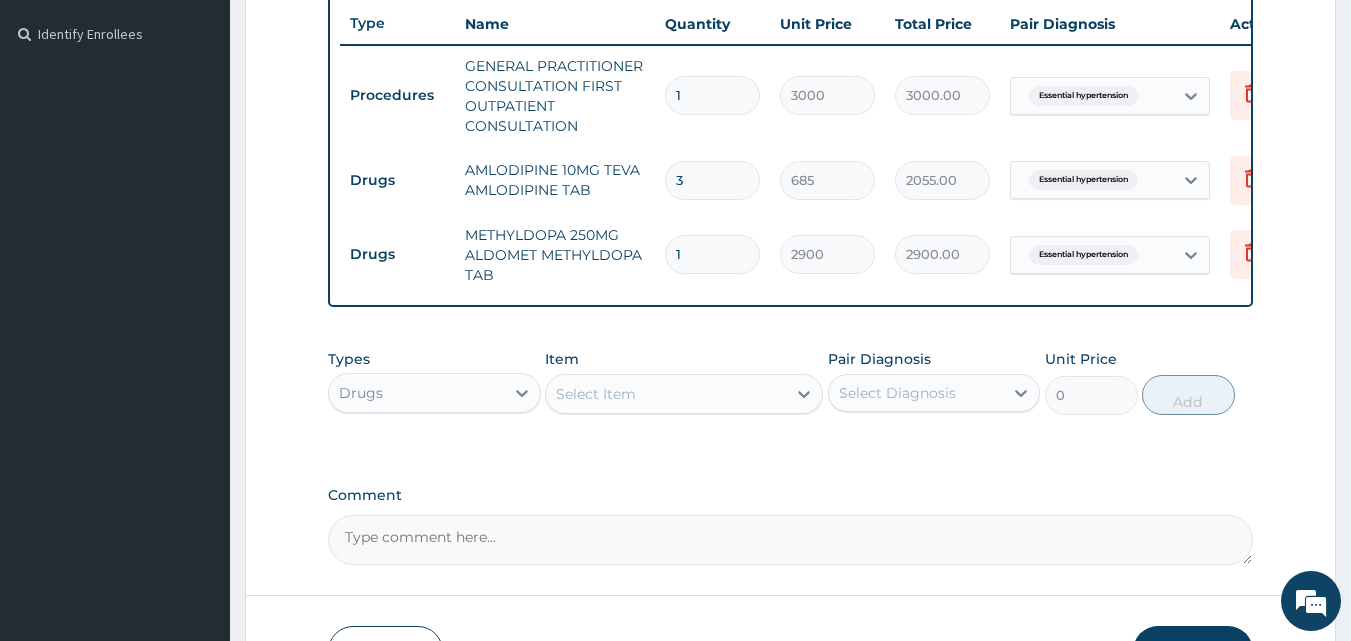 scroll, scrollTop: 685, scrollLeft: 0, axis: vertical 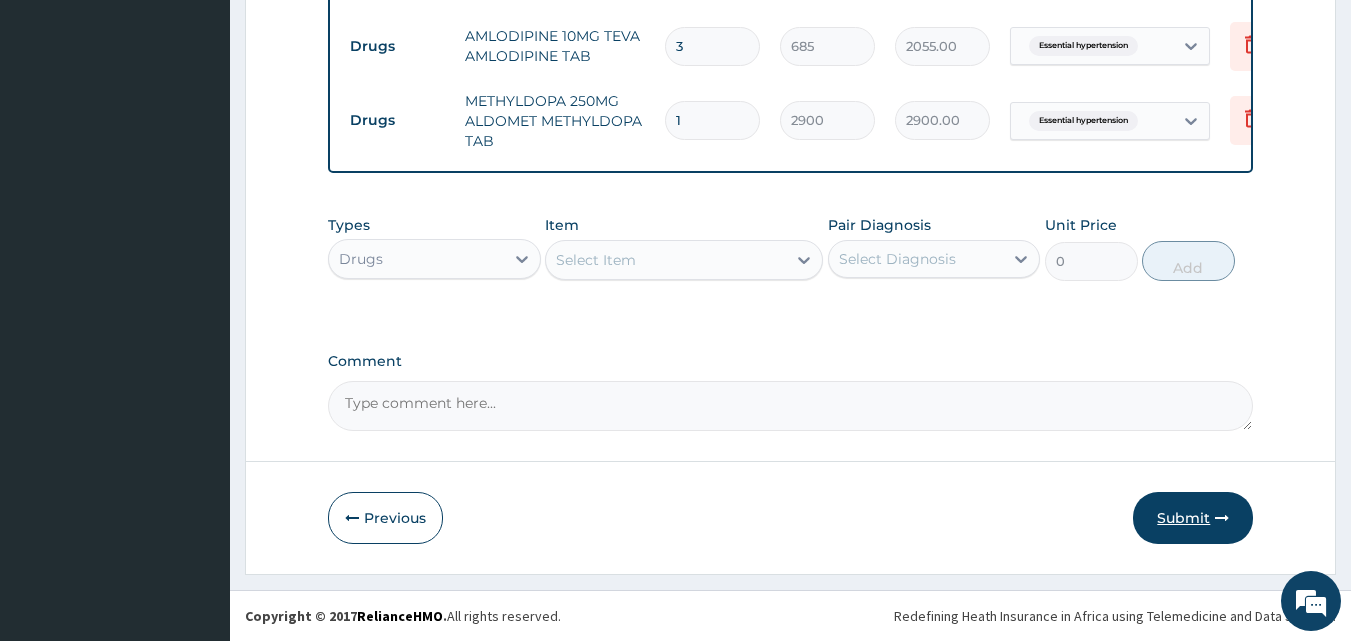 click on "Submit" at bounding box center [1193, 518] 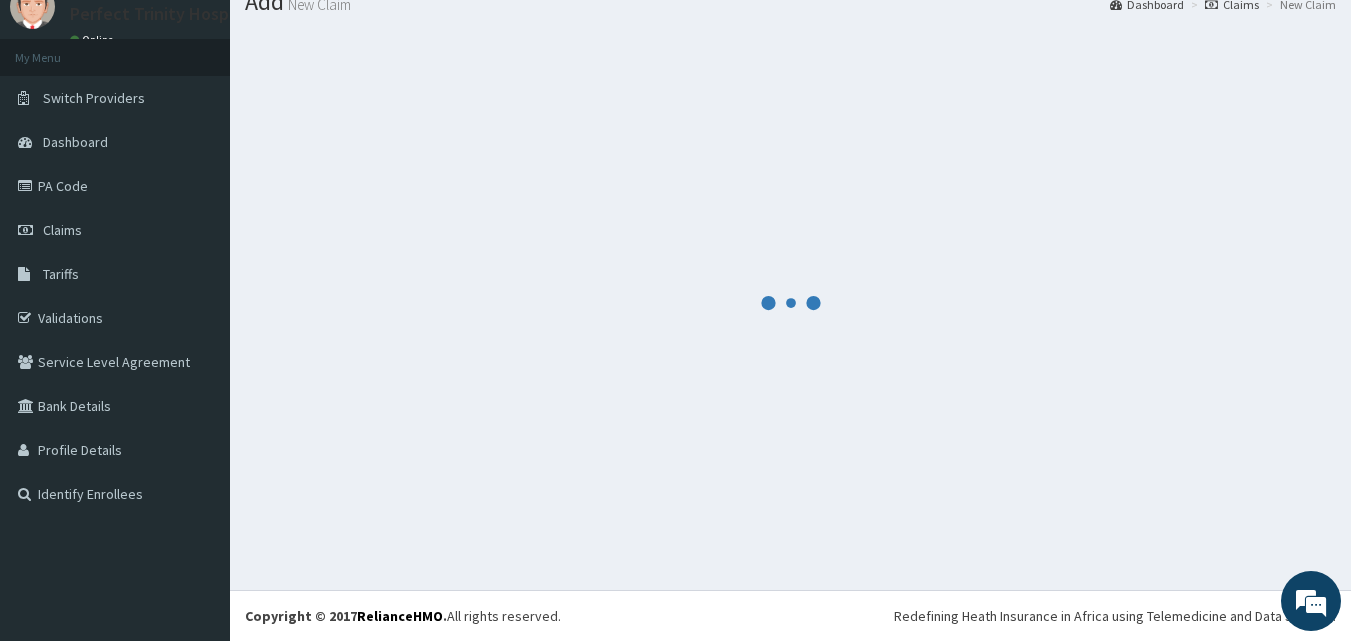 scroll, scrollTop: 685, scrollLeft: 0, axis: vertical 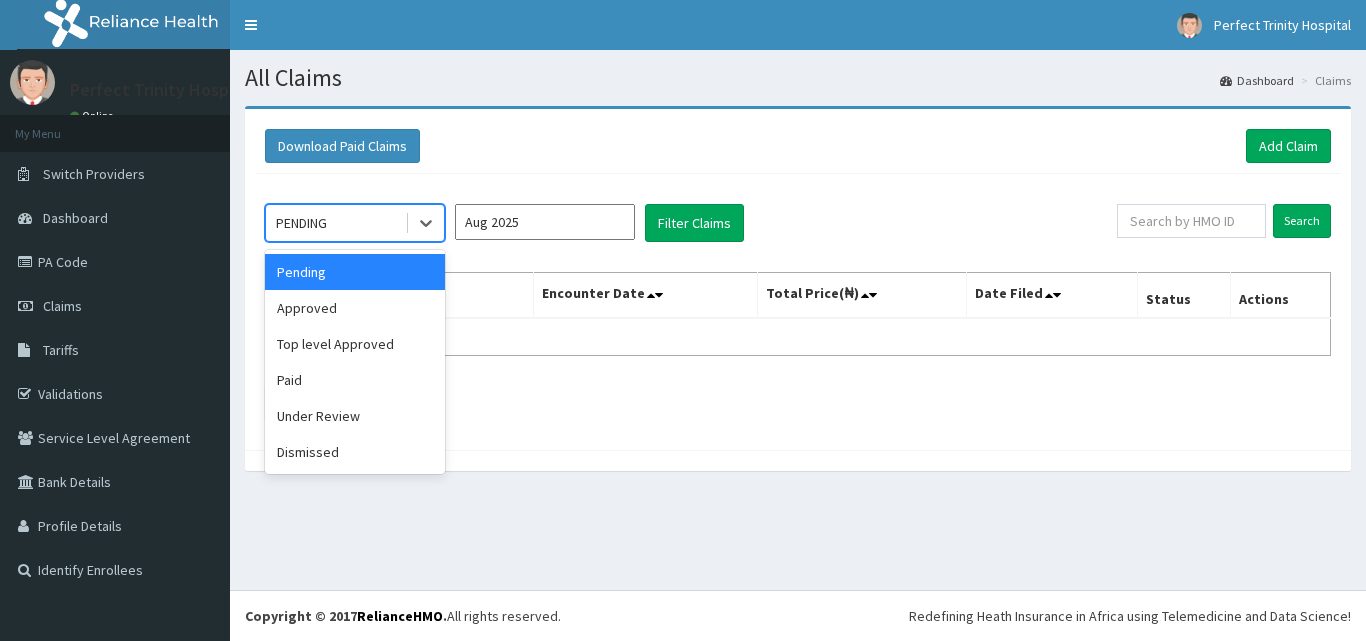click 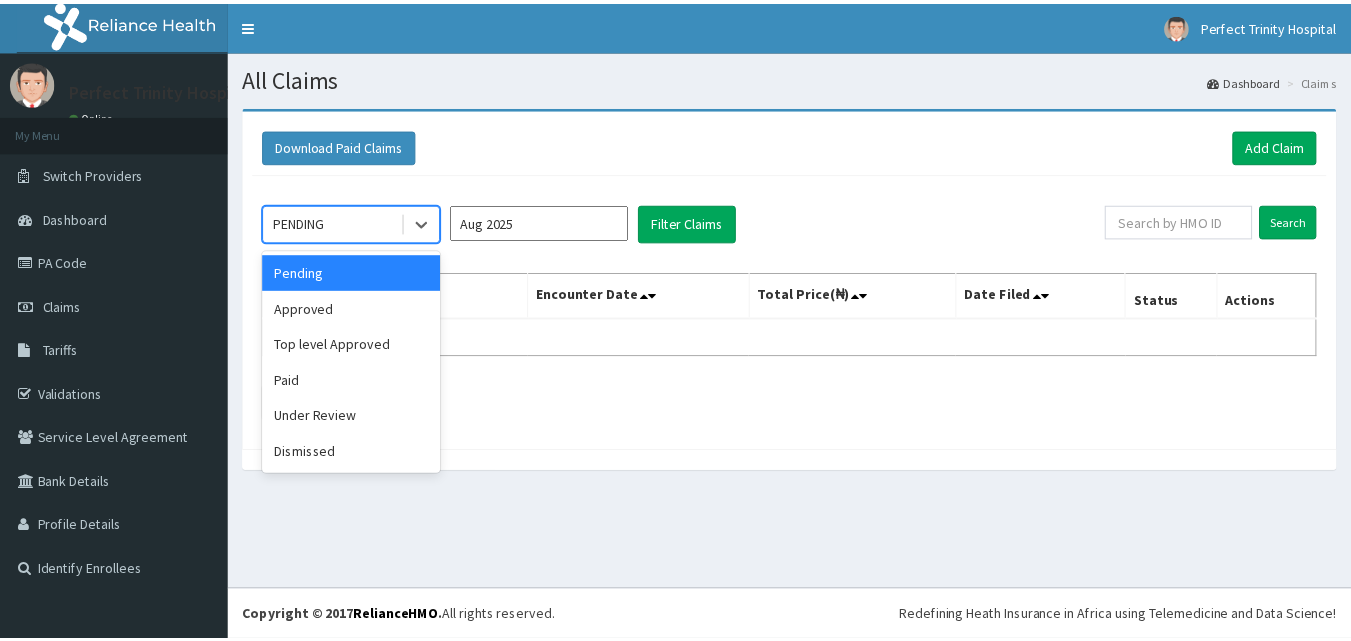 scroll, scrollTop: 0, scrollLeft: 0, axis: both 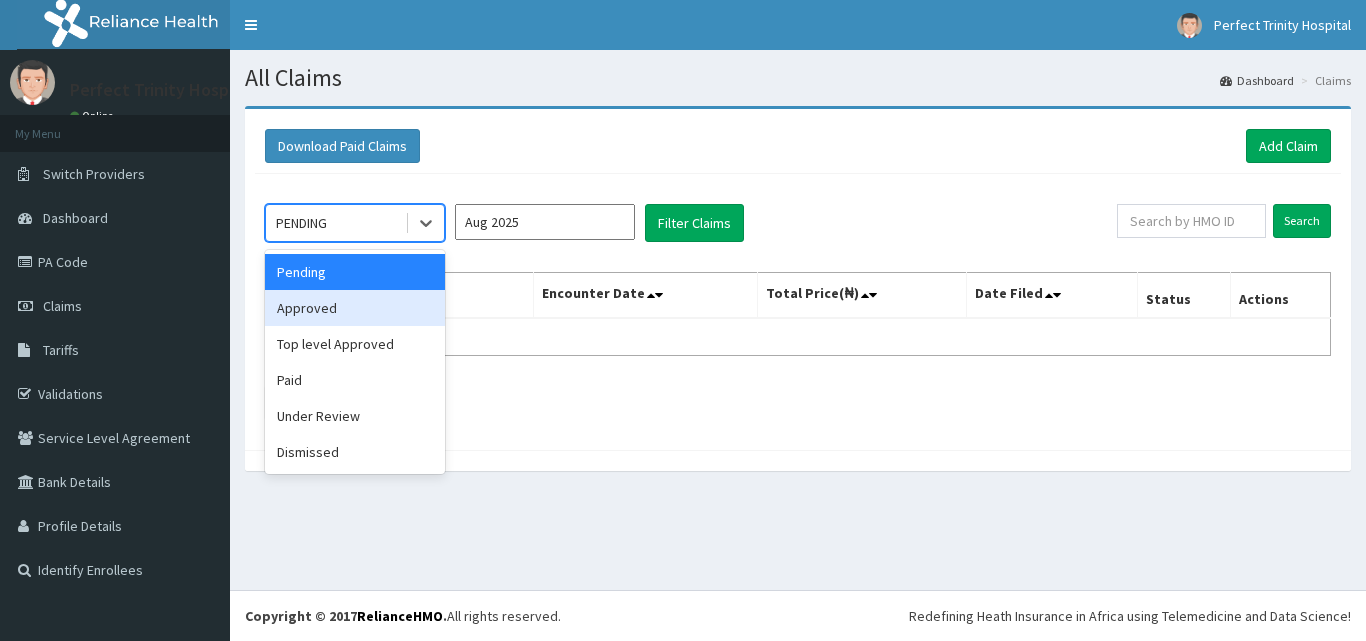 click on "Approved" at bounding box center (355, 308) 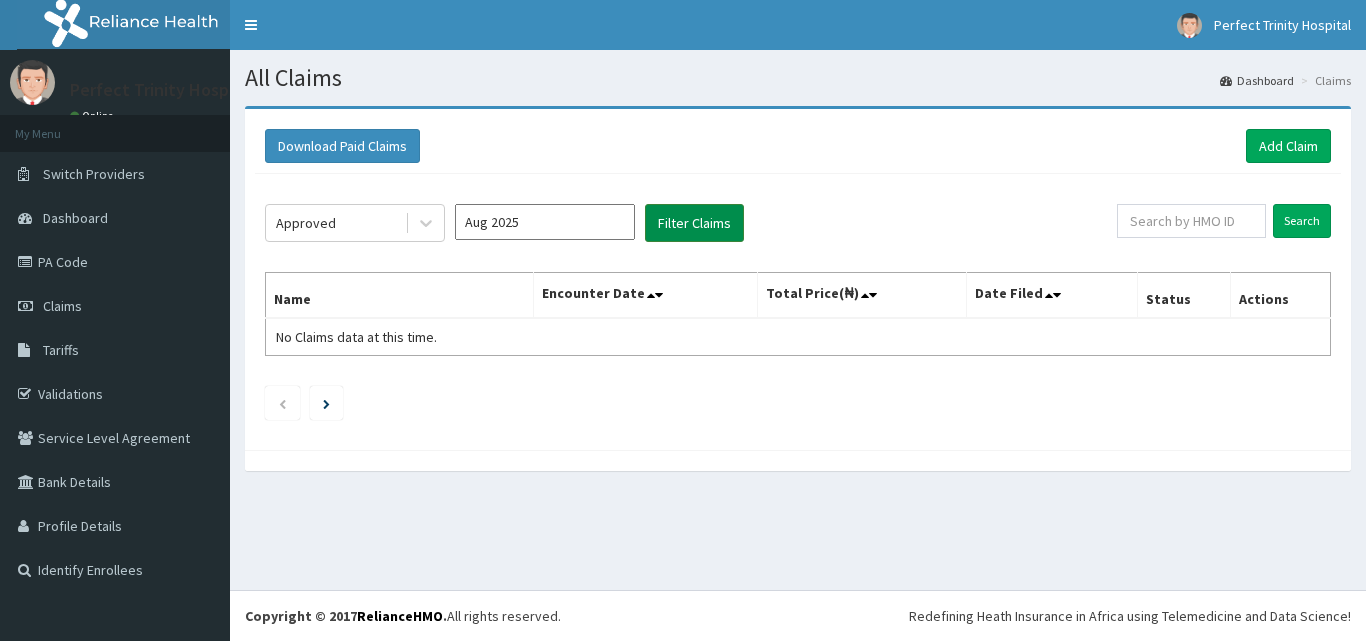 click on "Filter Claims" at bounding box center (694, 223) 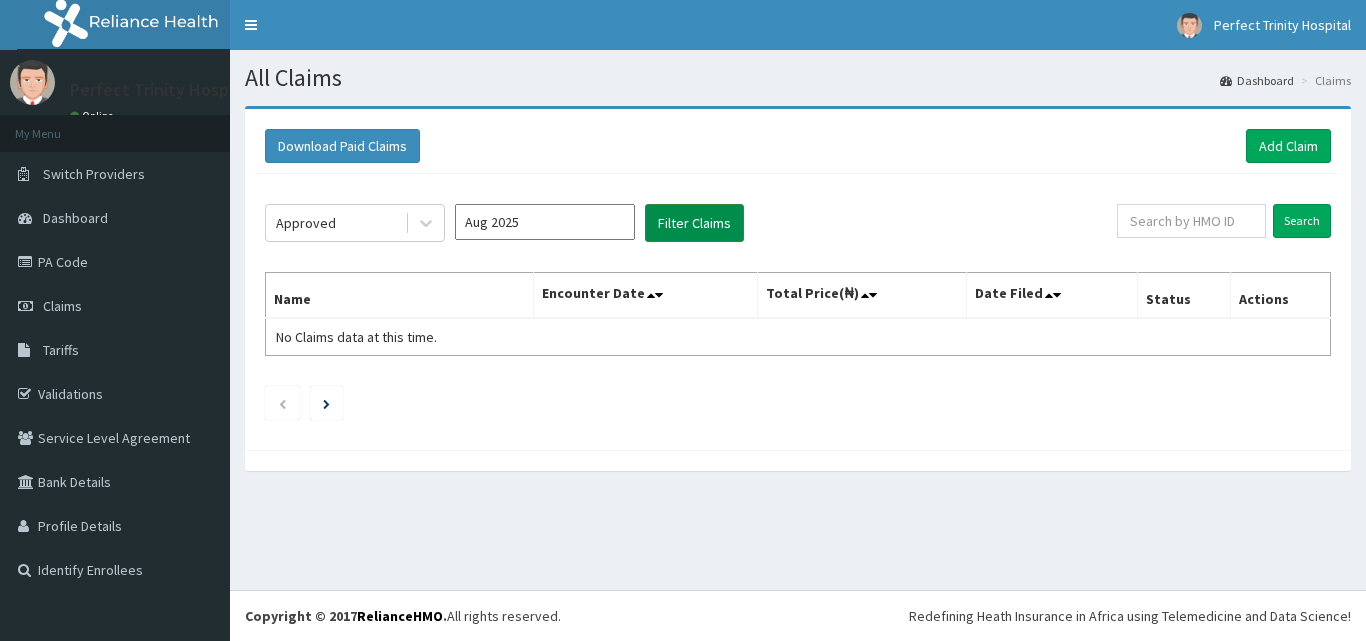 click on "Filter Claims" at bounding box center [694, 223] 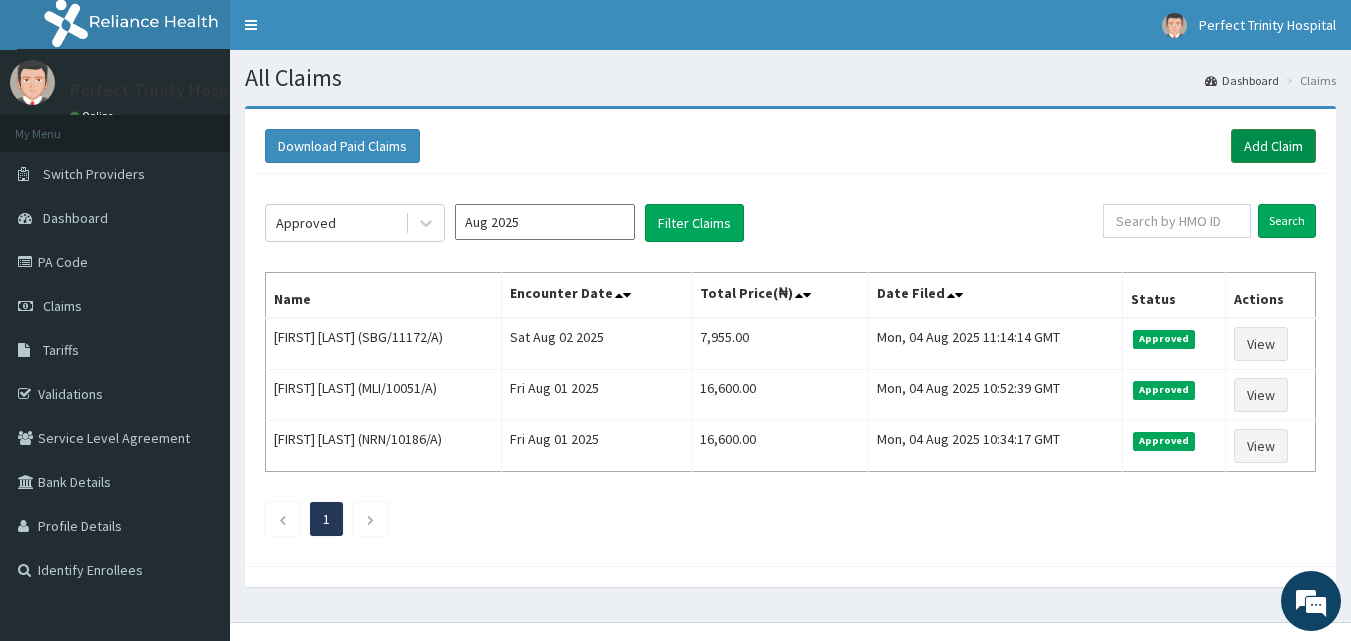 click on "Add Claim" at bounding box center [1273, 146] 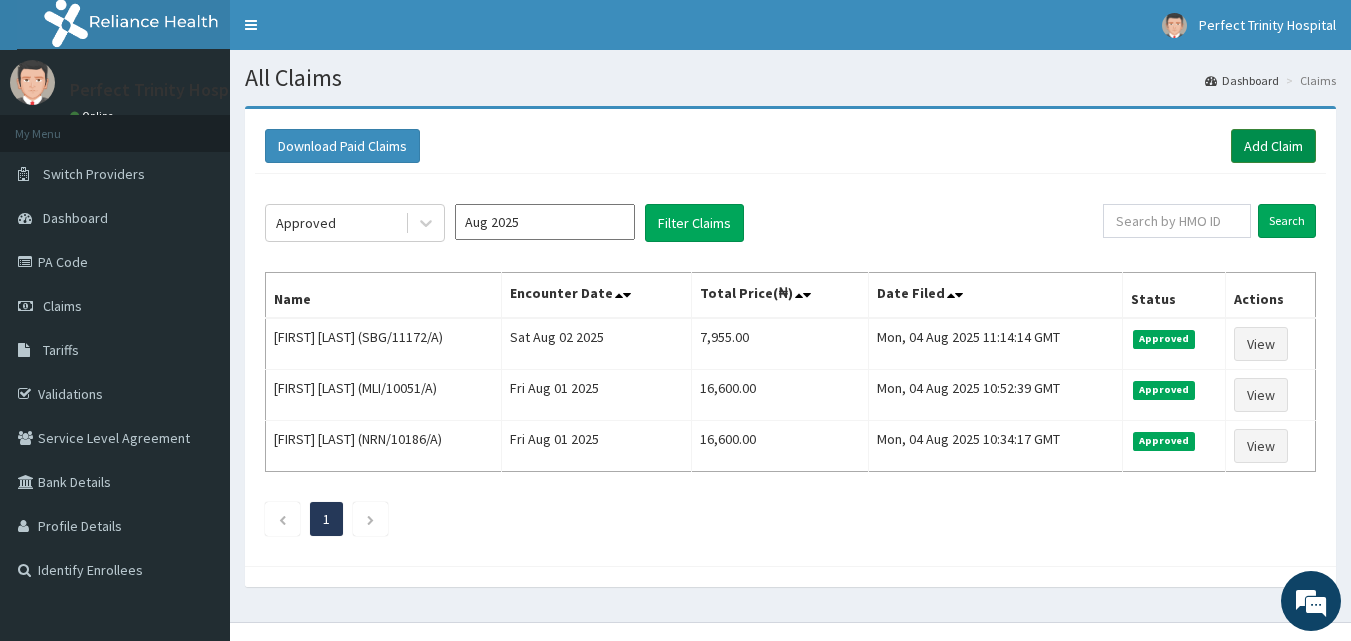 scroll, scrollTop: 0, scrollLeft: 0, axis: both 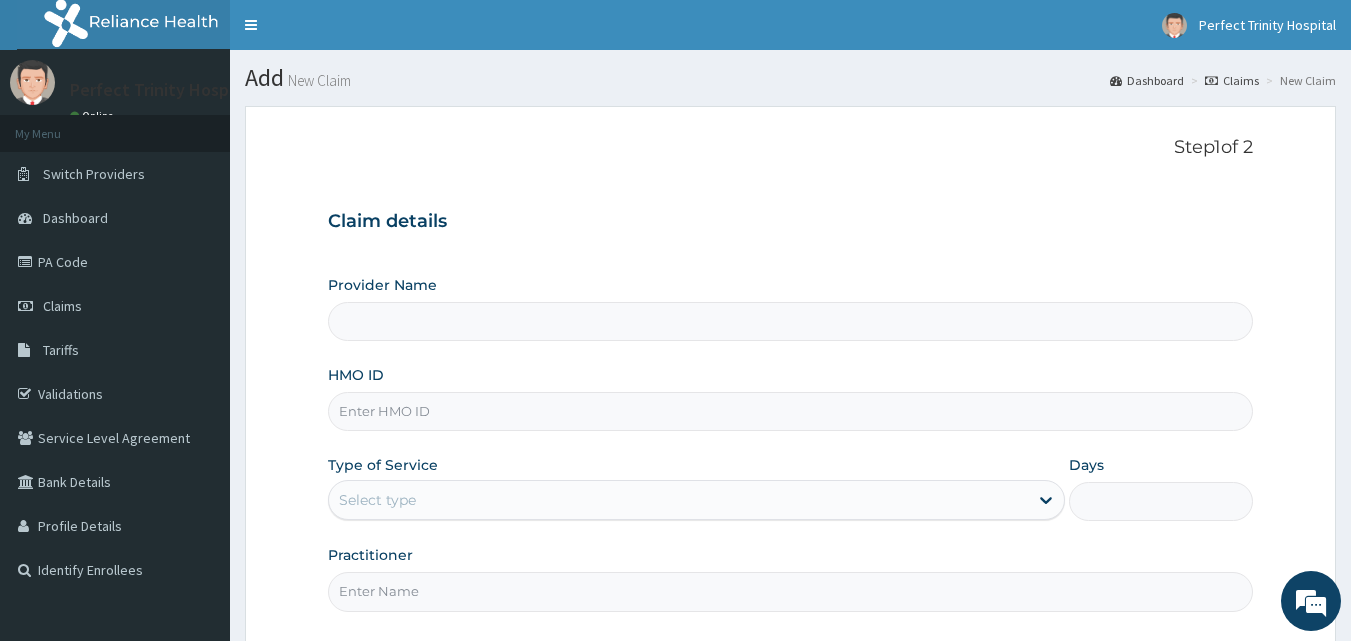 type on "Perfect Trinity Hospital" 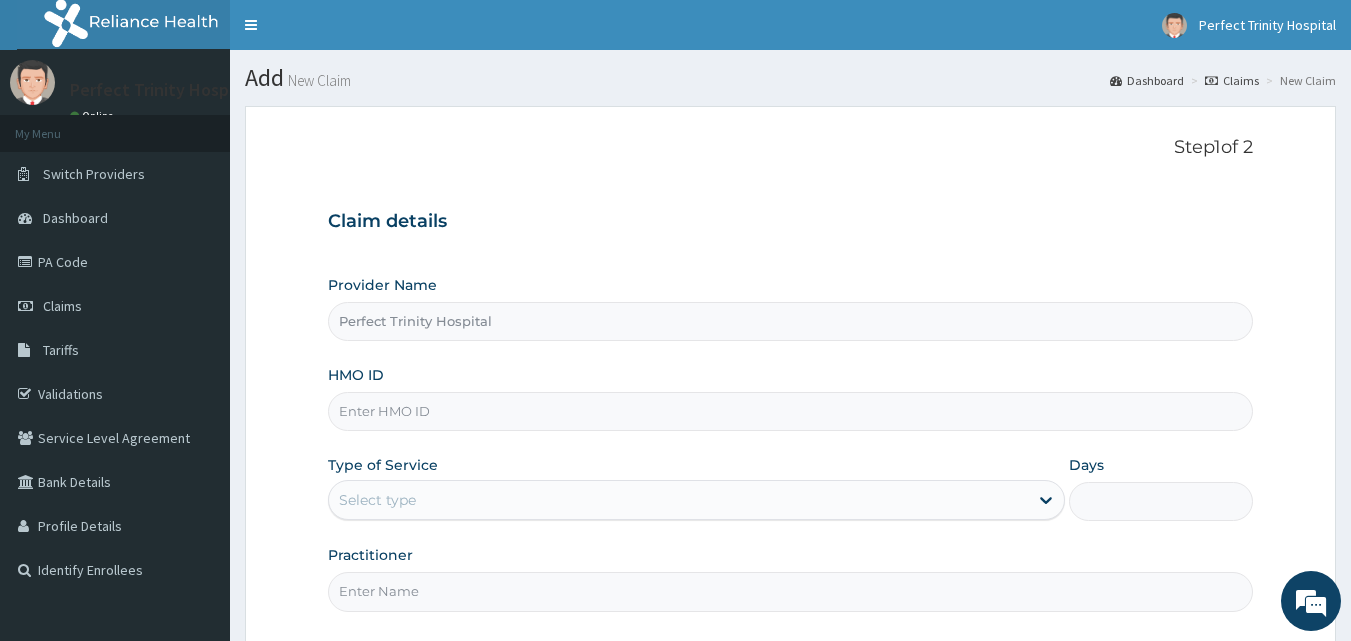 click on "HMO ID" at bounding box center [791, 411] 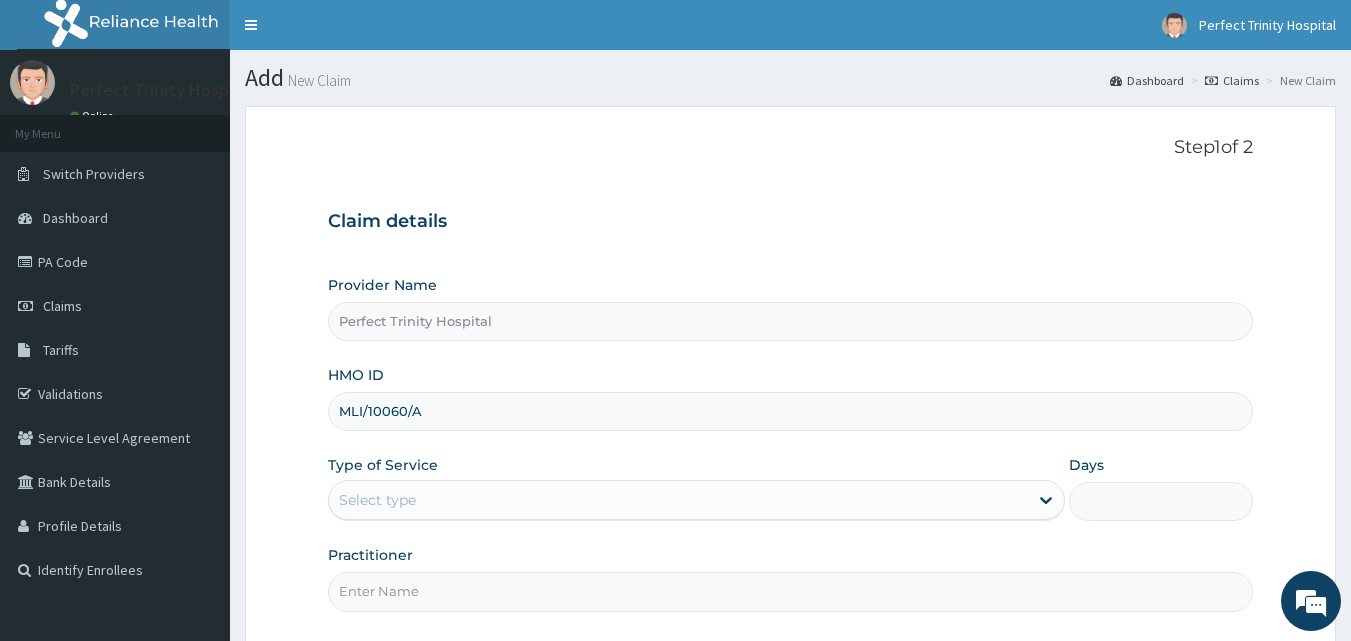 click on "MLI/10060/A" at bounding box center (791, 411) 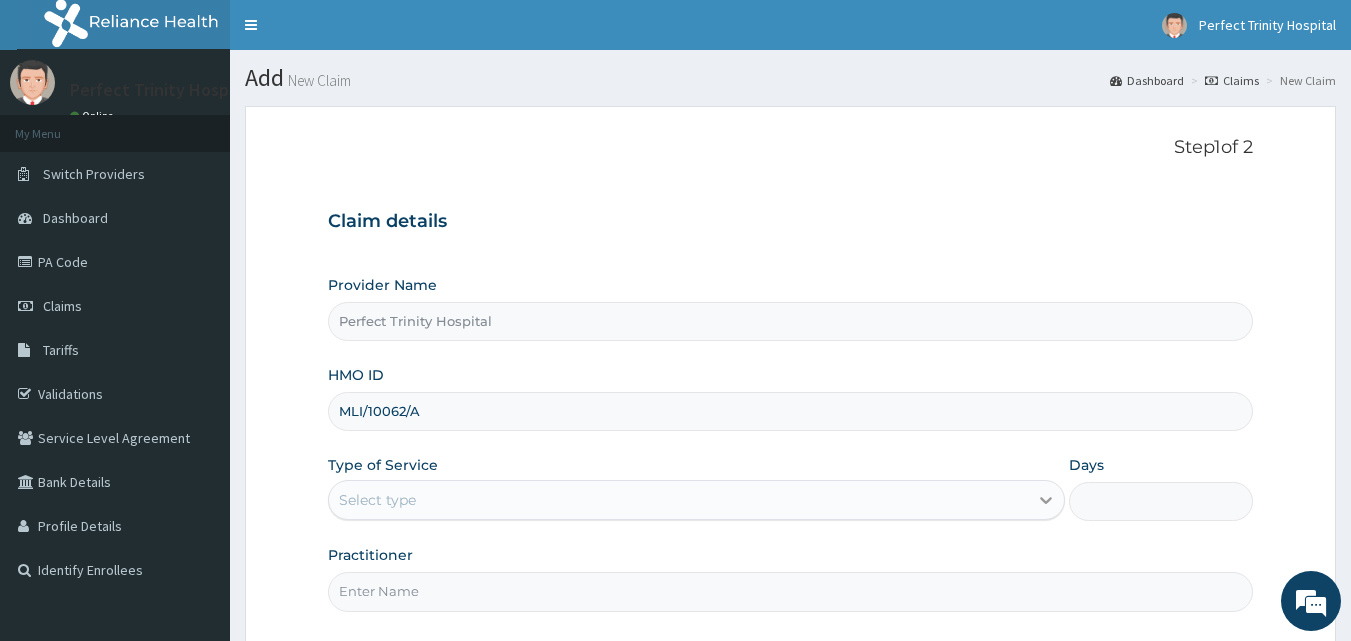 type on "MLI/10062/A" 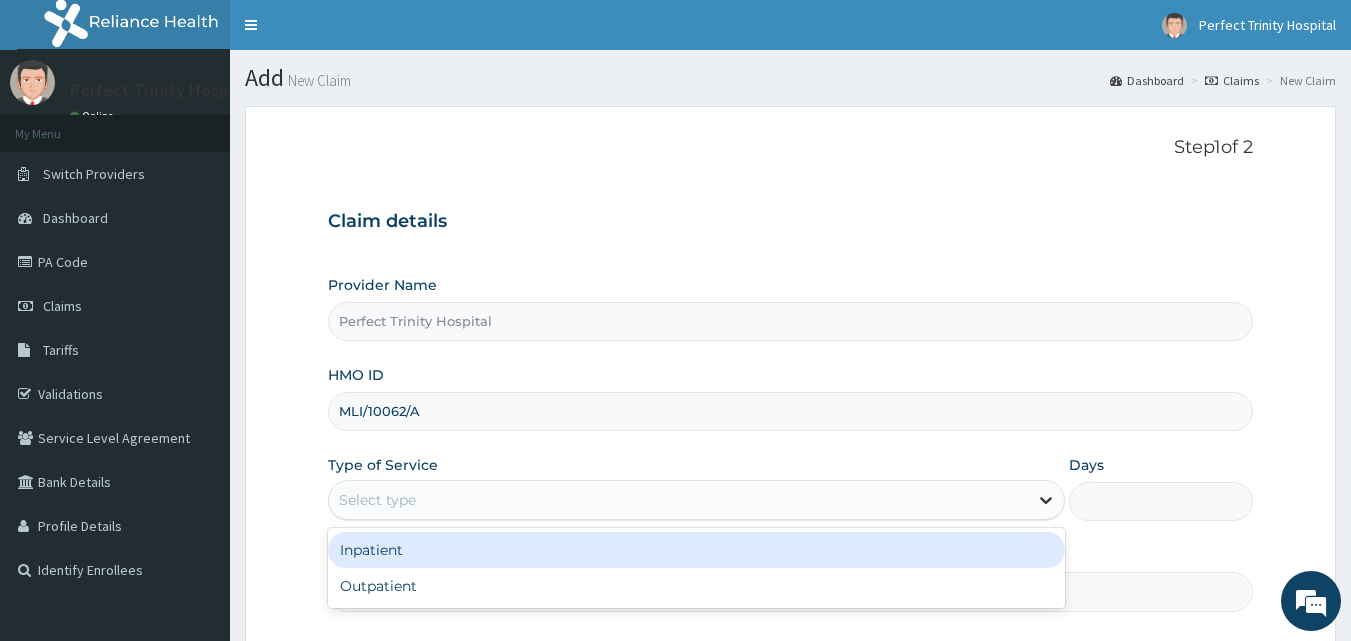 click 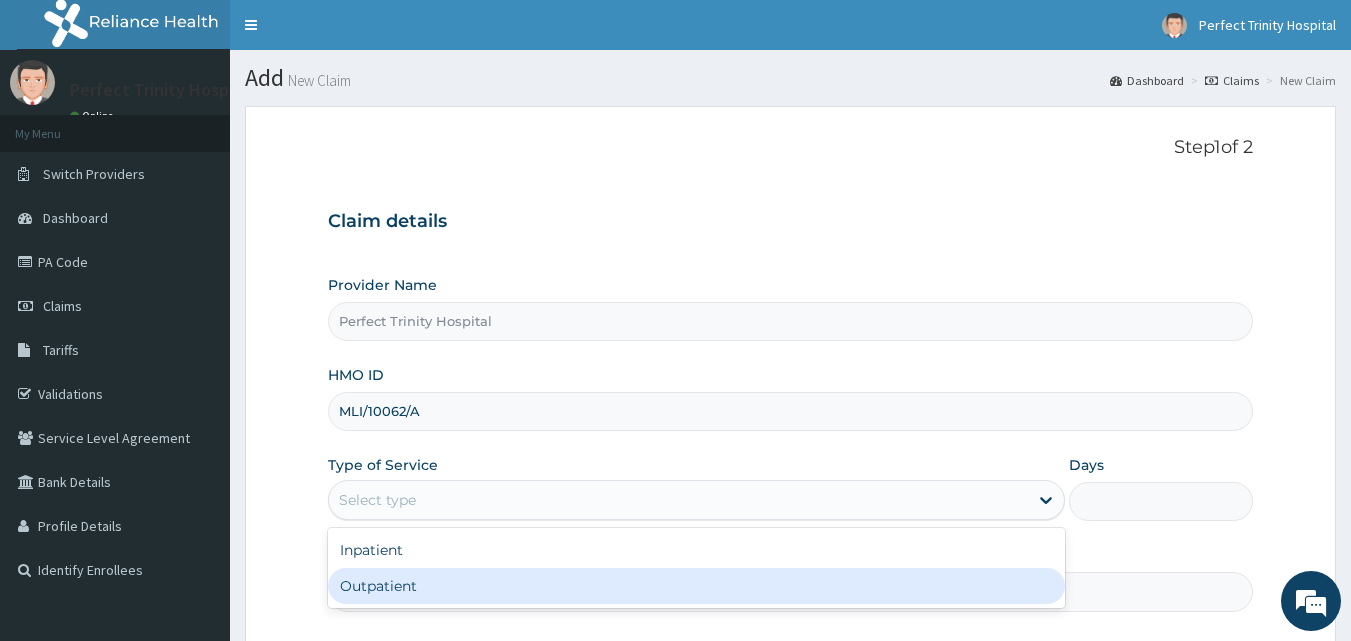 click on "Outpatient" at bounding box center (696, 586) 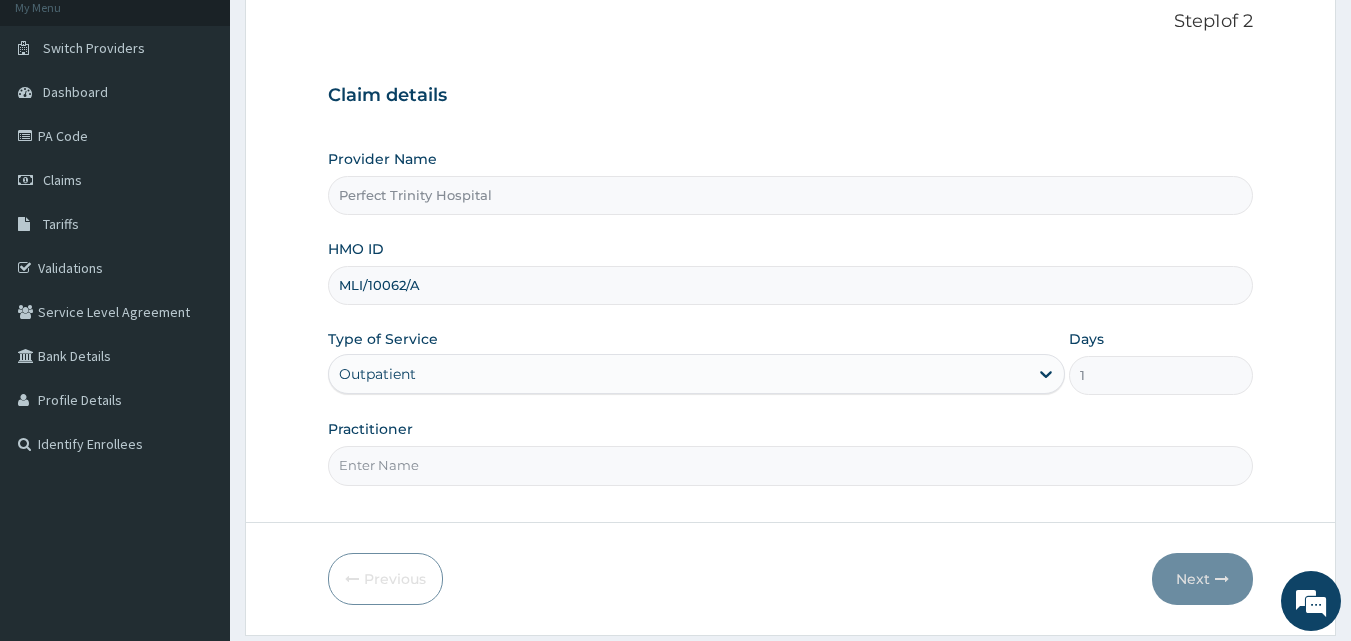 scroll, scrollTop: 187, scrollLeft: 0, axis: vertical 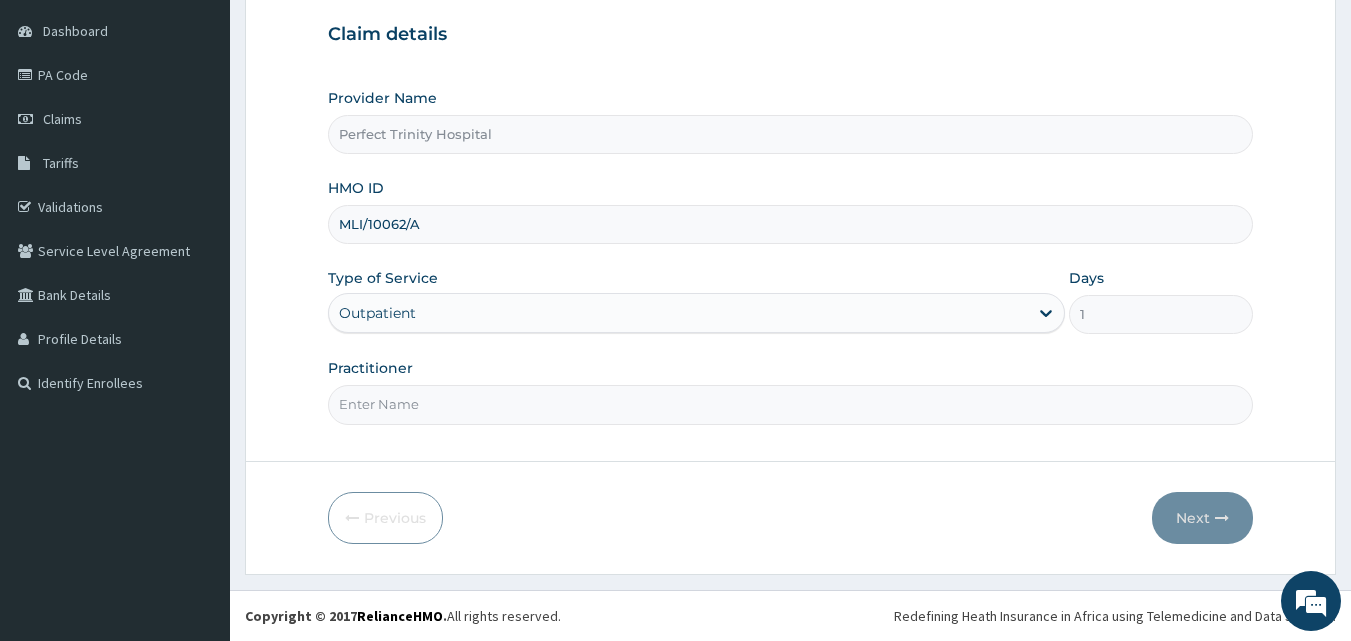 click on "Practitioner" at bounding box center [791, 404] 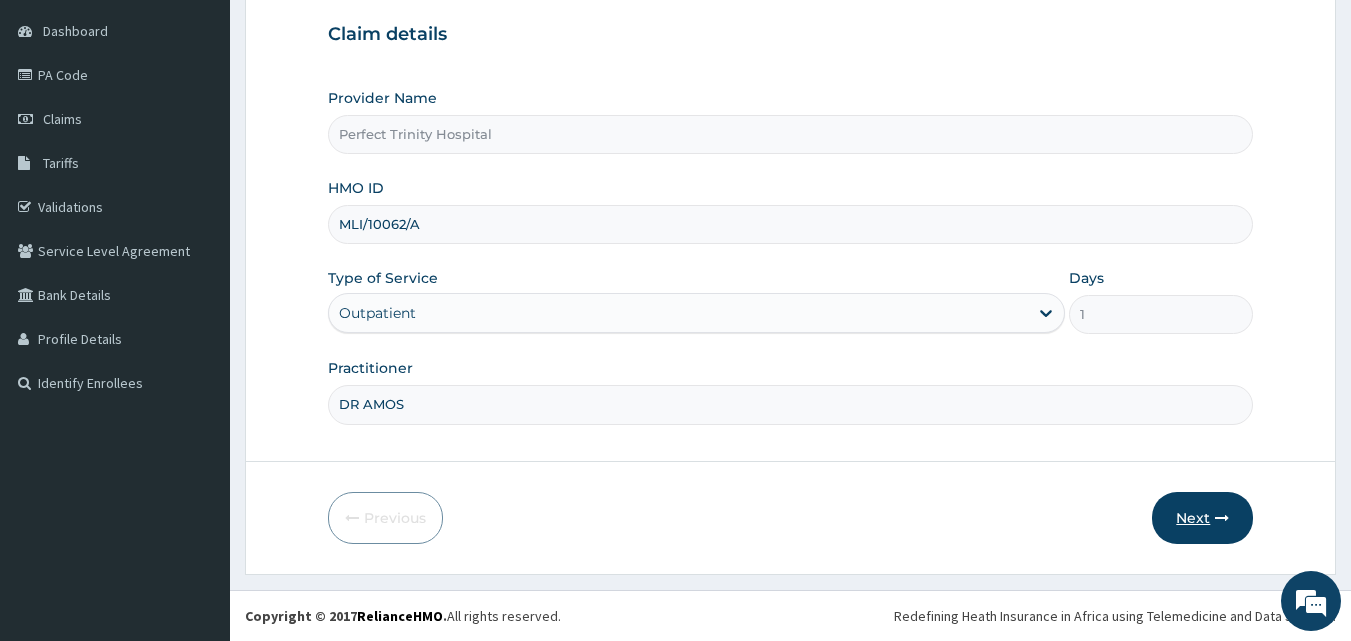 type on "DR AMOS" 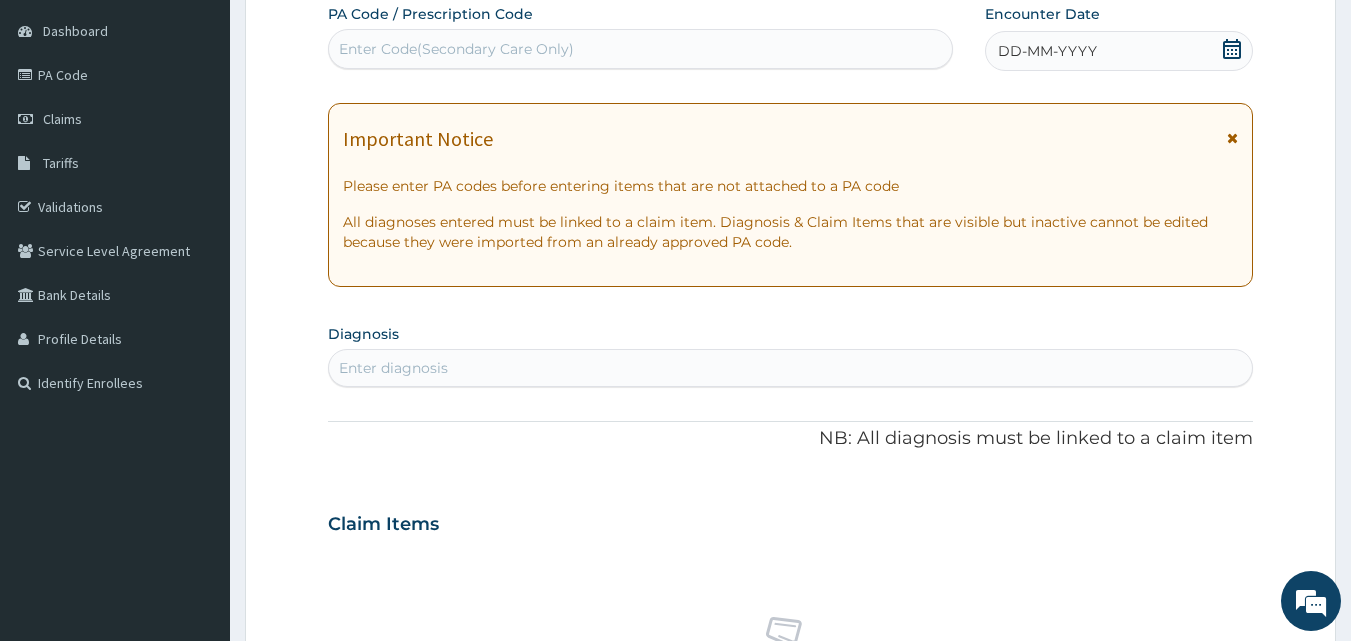 click on "DD-MM-YYYY" at bounding box center [1119, 51] 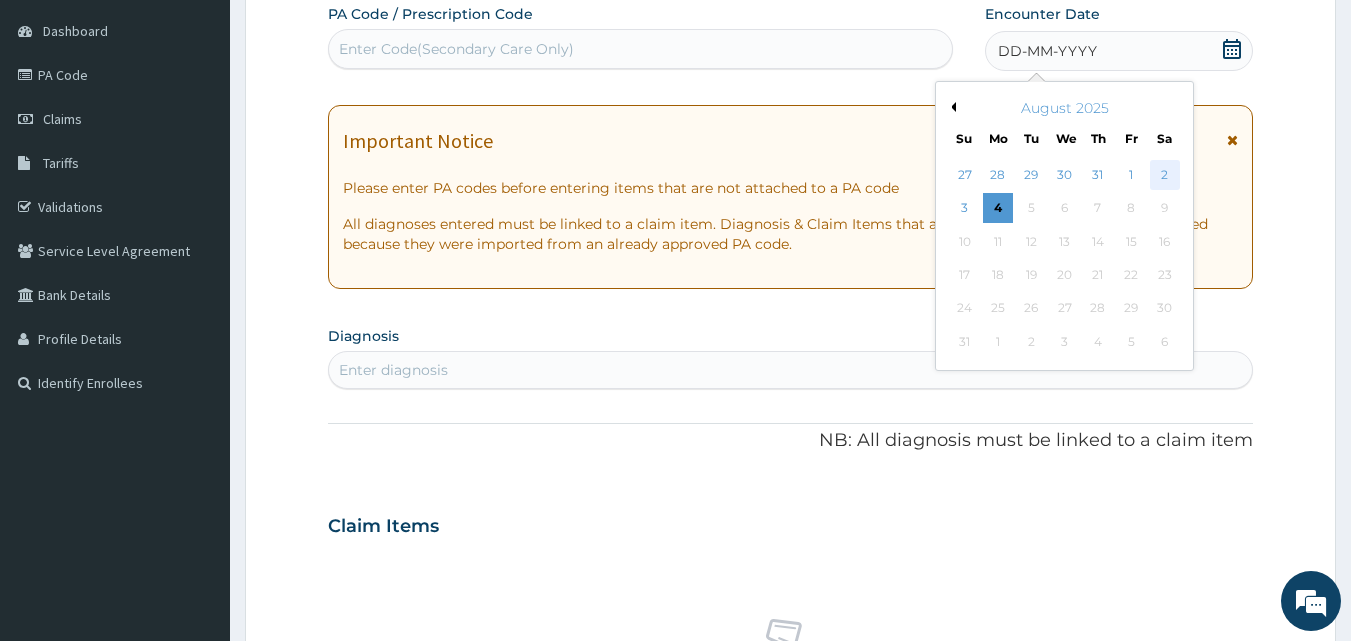 click on "2" at bounding box center [1165, 175] 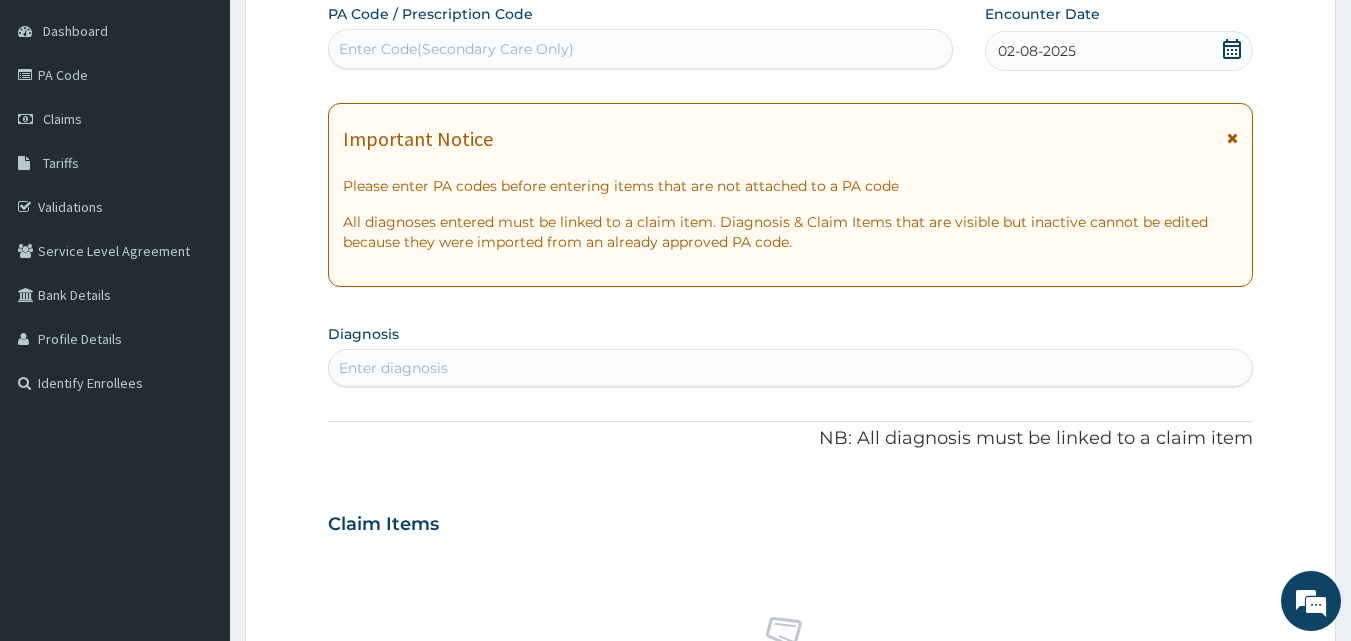 click at bounding box center (1232, 138) 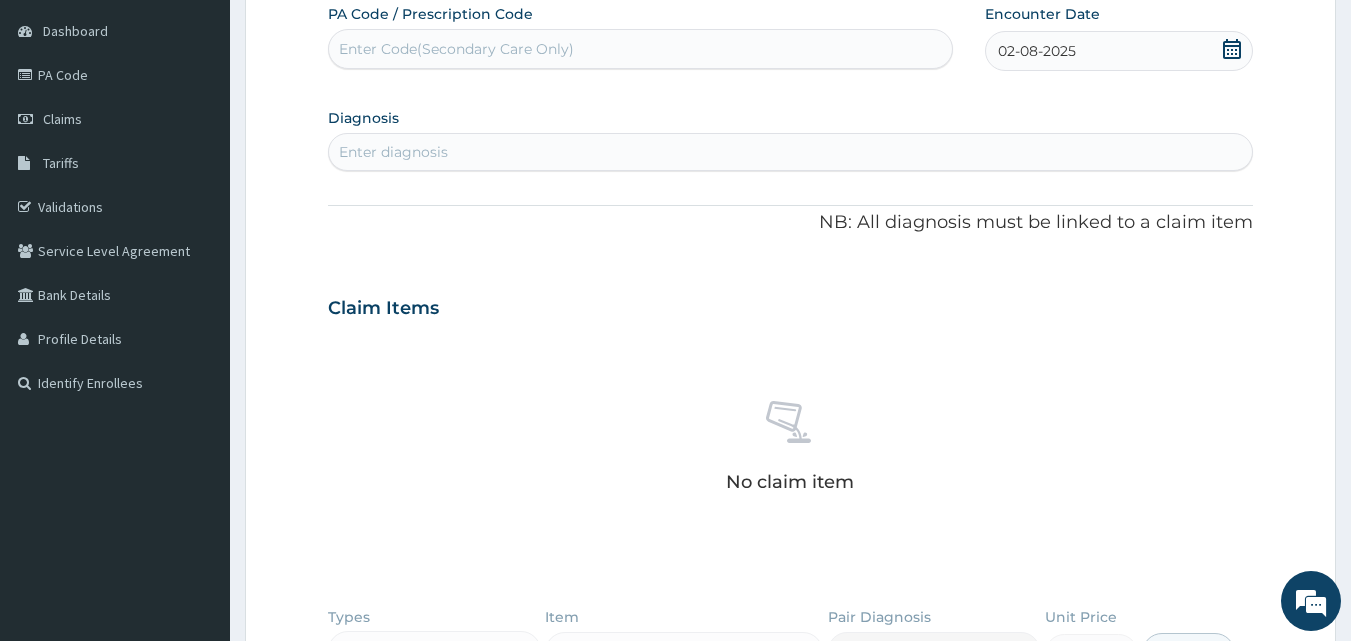 click on "Enter diagnosis" at bounding box center (791, 152) 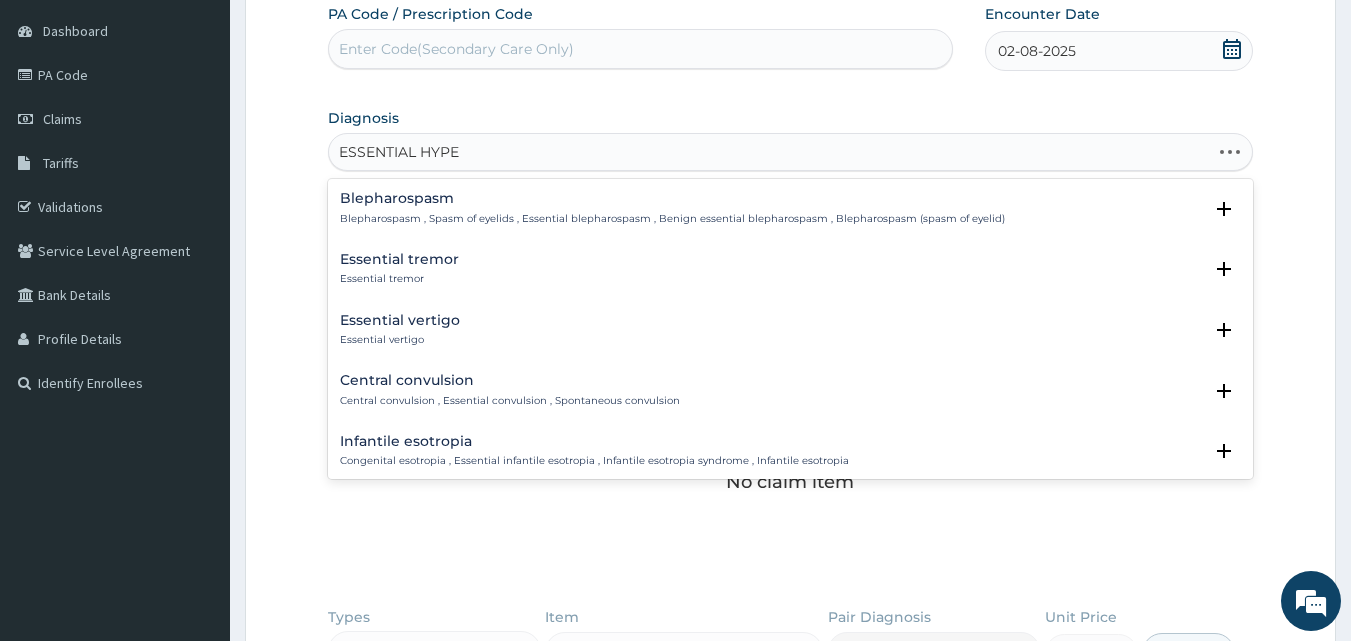 type on "ESSENTIAL HYPER" 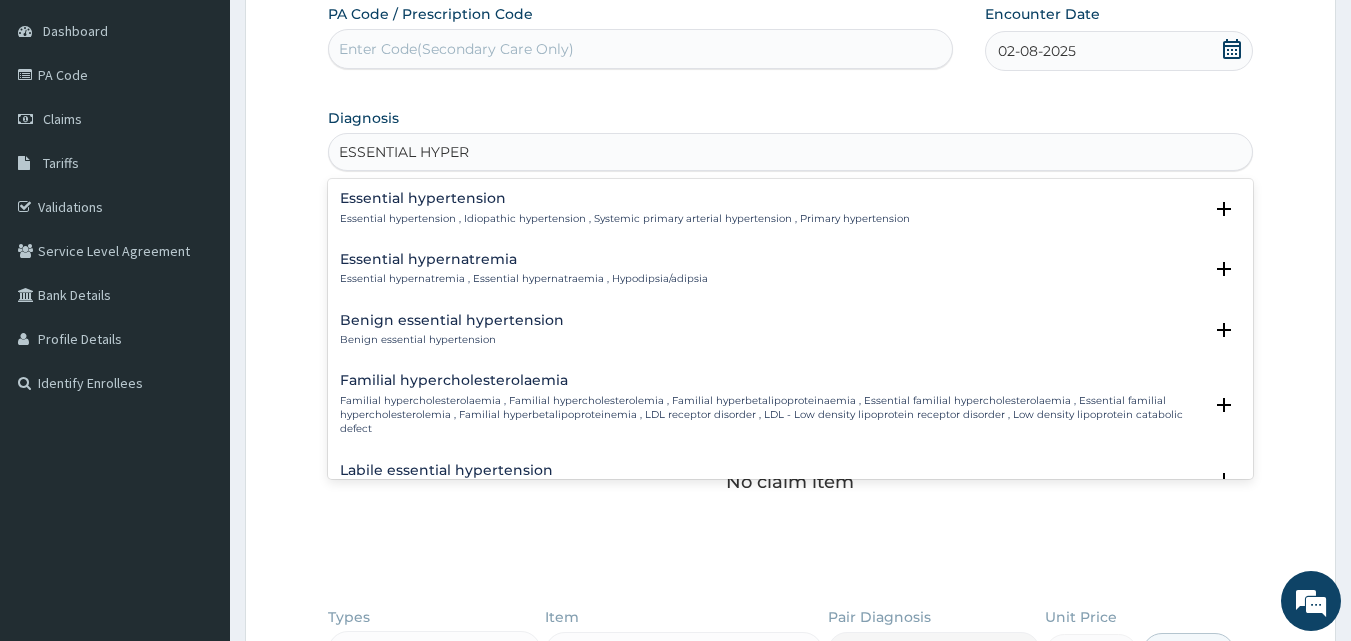 click on "Essential hypertension" at bounding box center [625, 198] 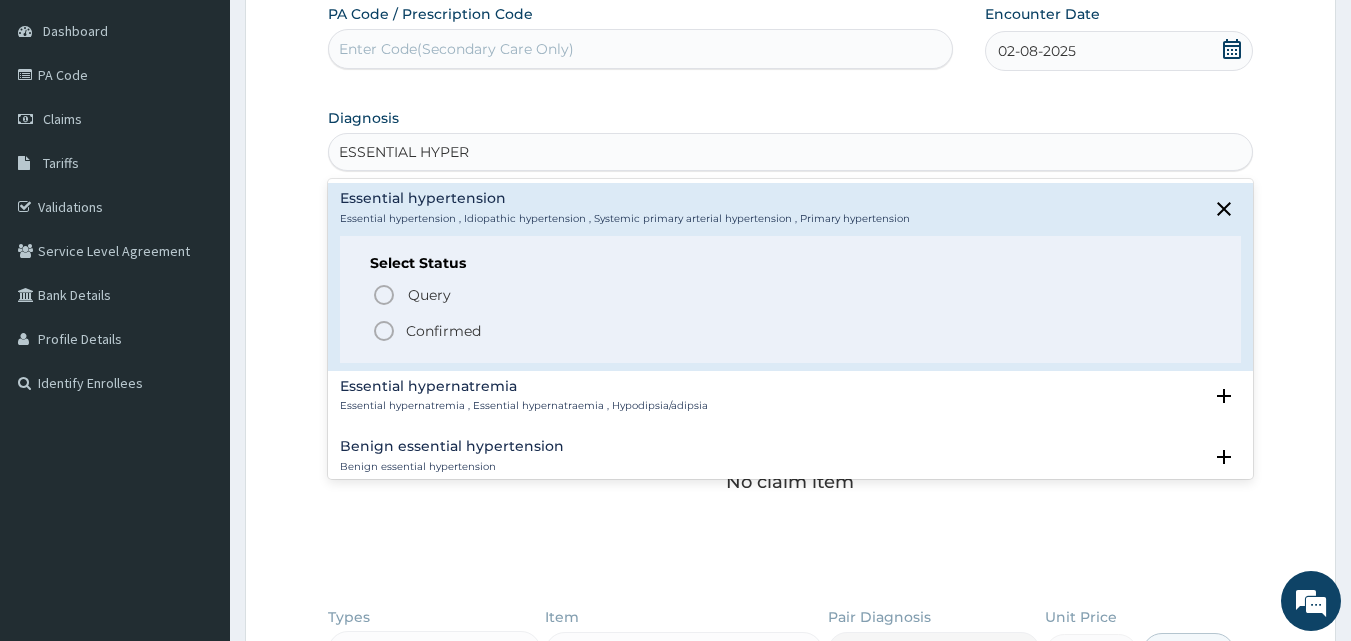 click 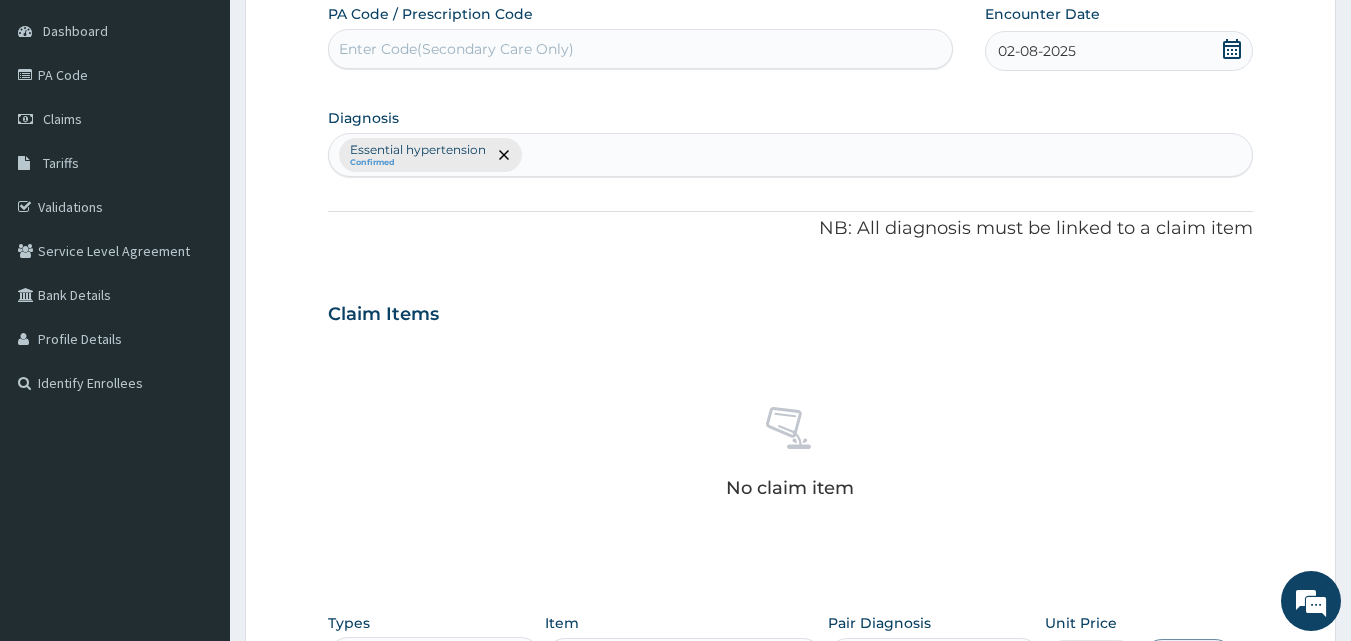 scroll, scrollTop: 585, scrollLeft: 0, axis: vertical 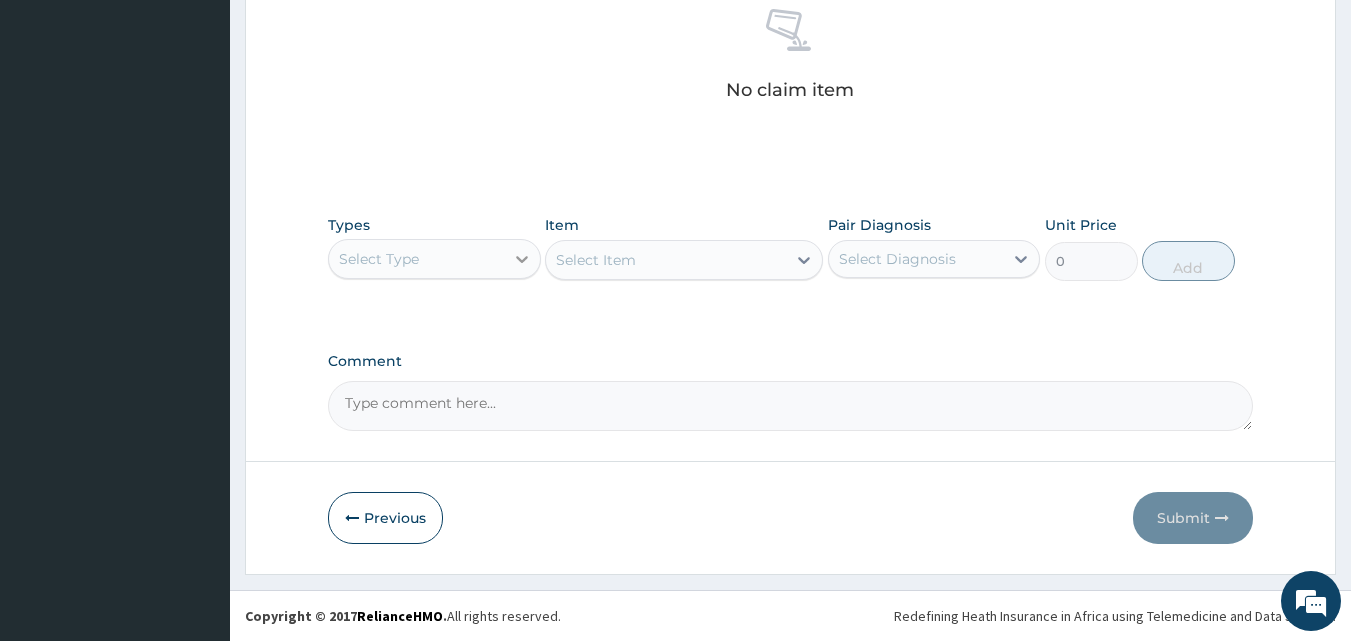 click 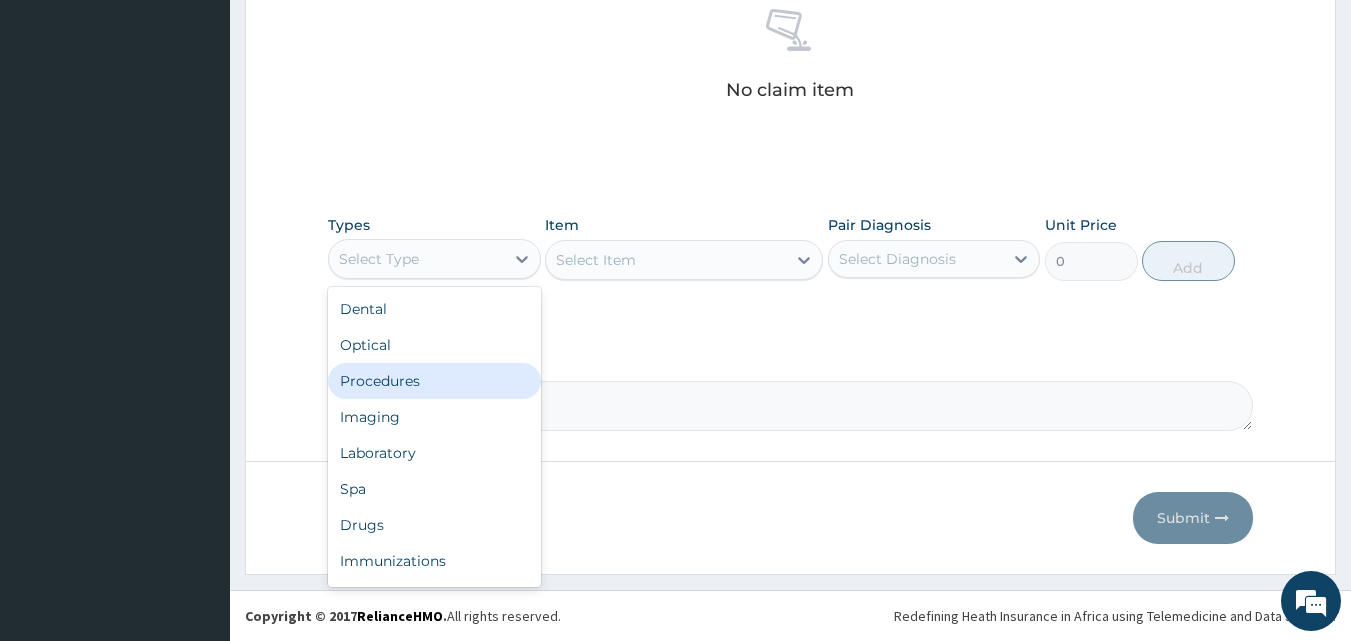 click on "Procedures" at bounding box center [434, 381] 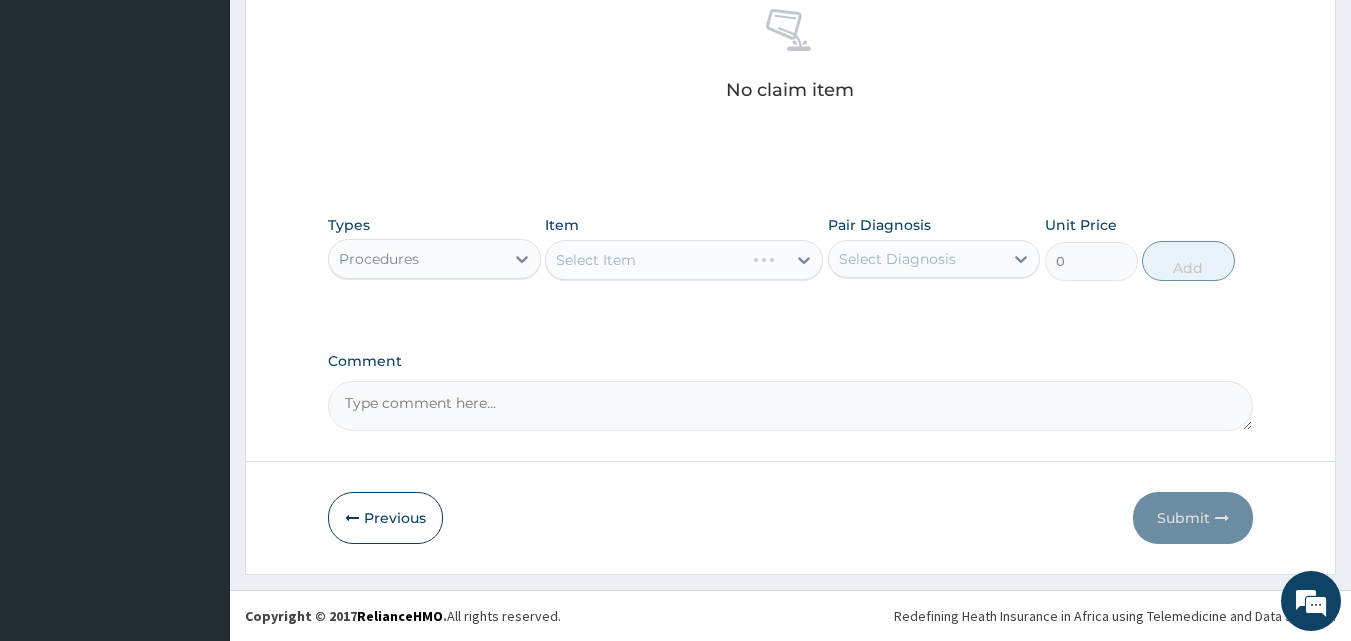 click on "Select Item" at bounding box center (684, 260) 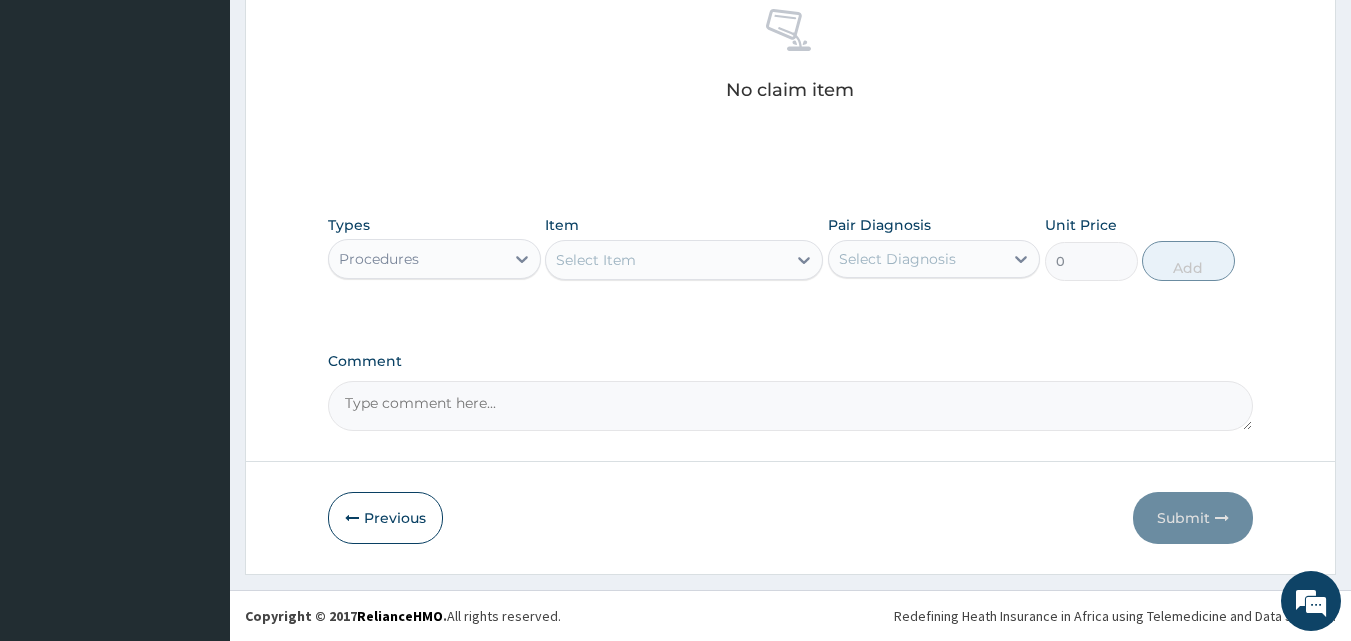 click 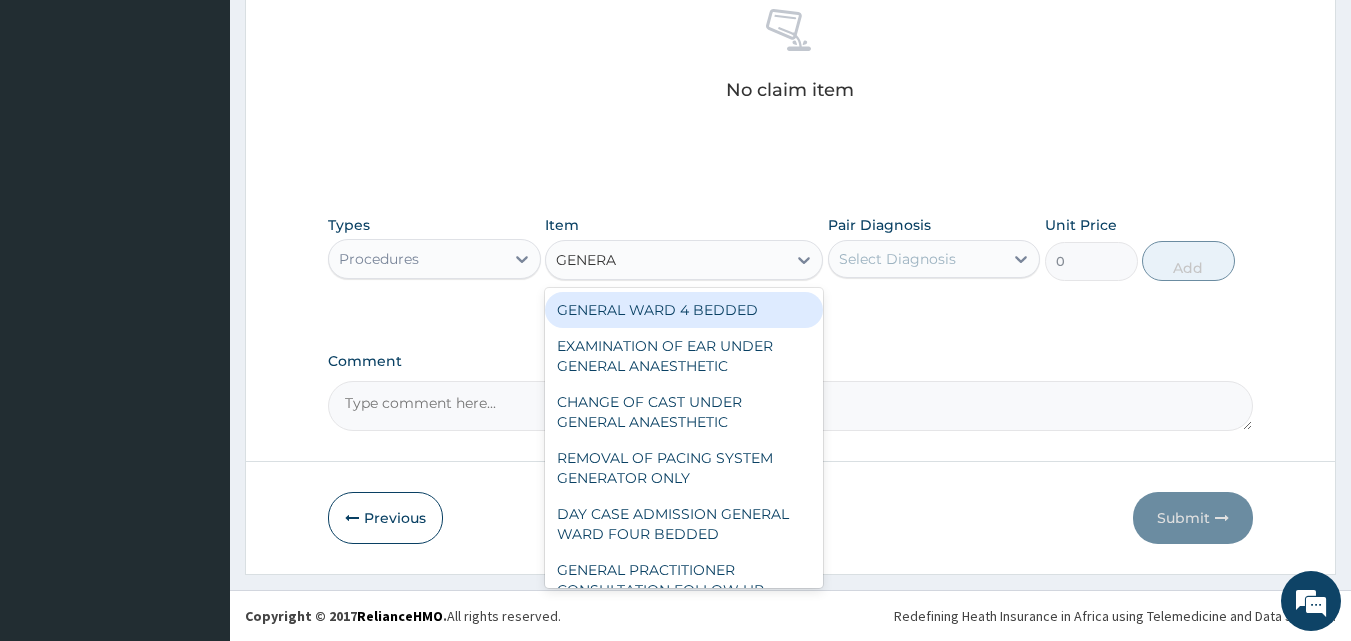 type on "GENERAL" 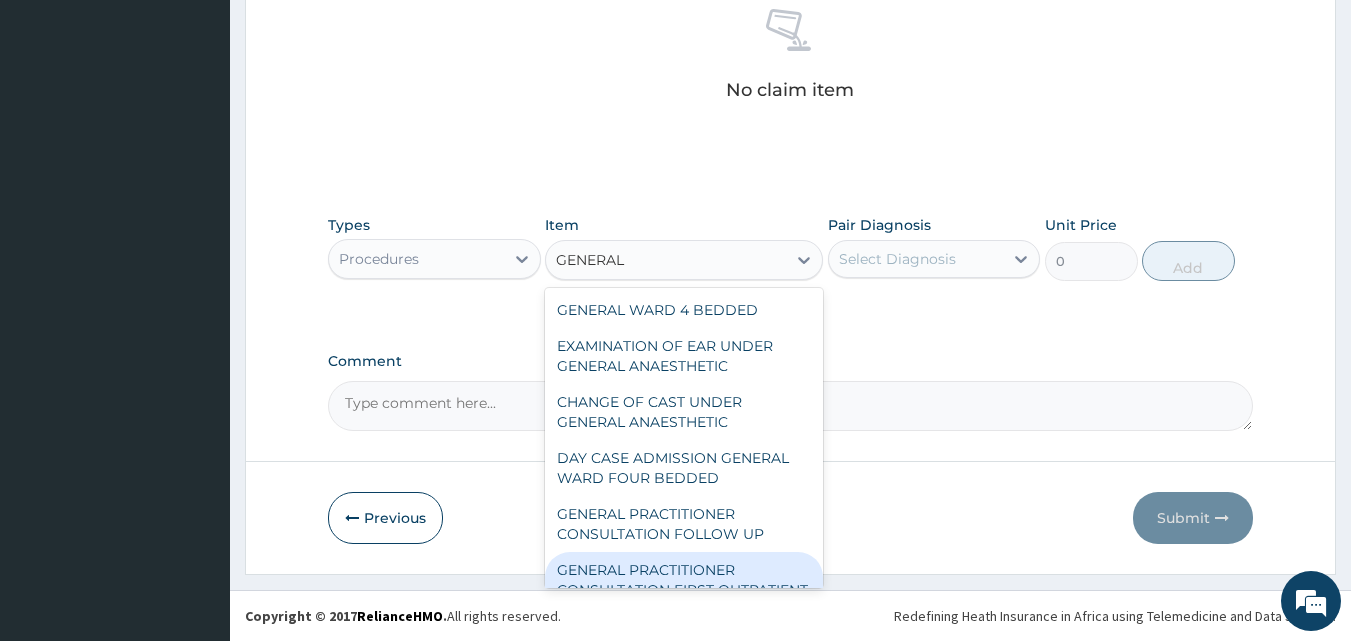 click on "GENERAL PRACTITIONER CONSULTATION FIRST OUTPATIENT CONSULTATION" at bounding box center (684, 590) 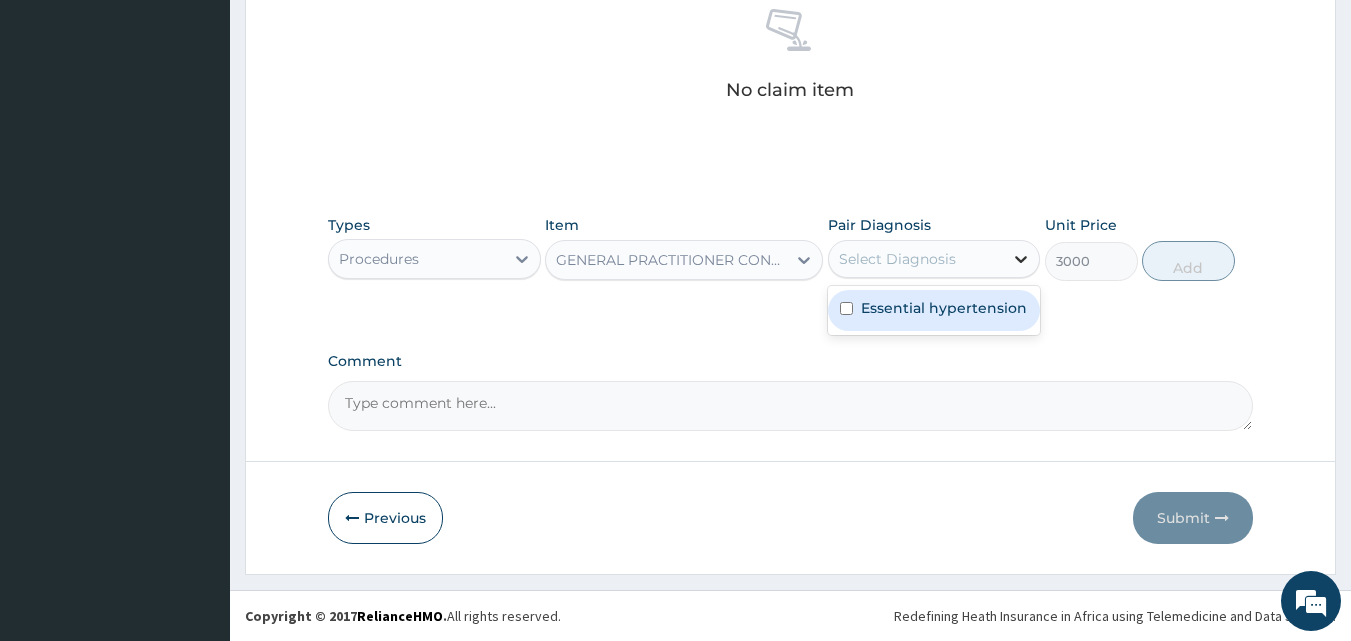 click at bounding box center [1021, 259] 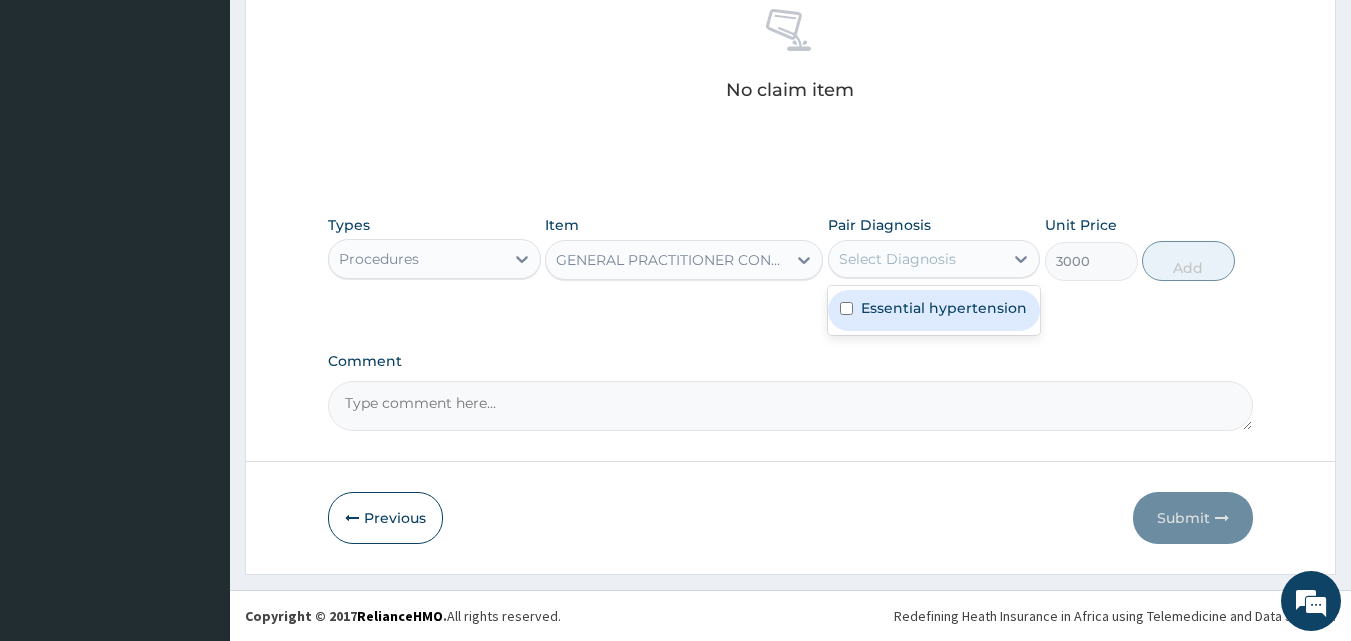 click on "Essential hypertension" at bounding box center (934, 310) 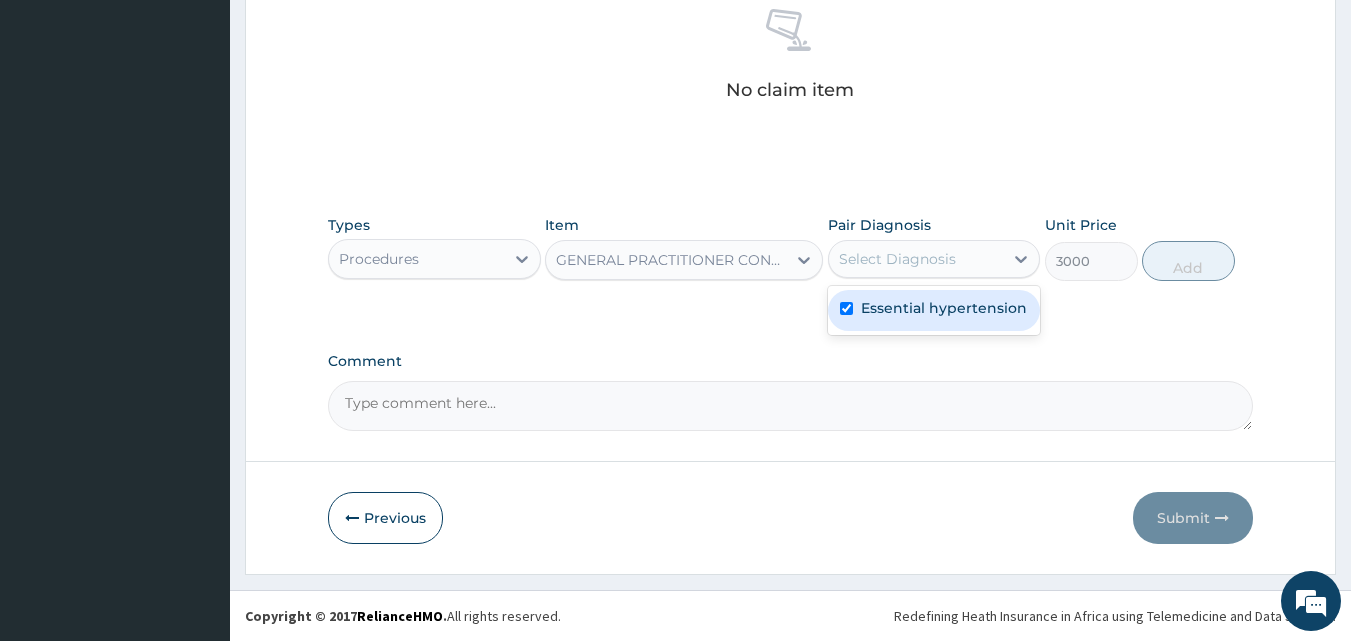 checkbox on "true" 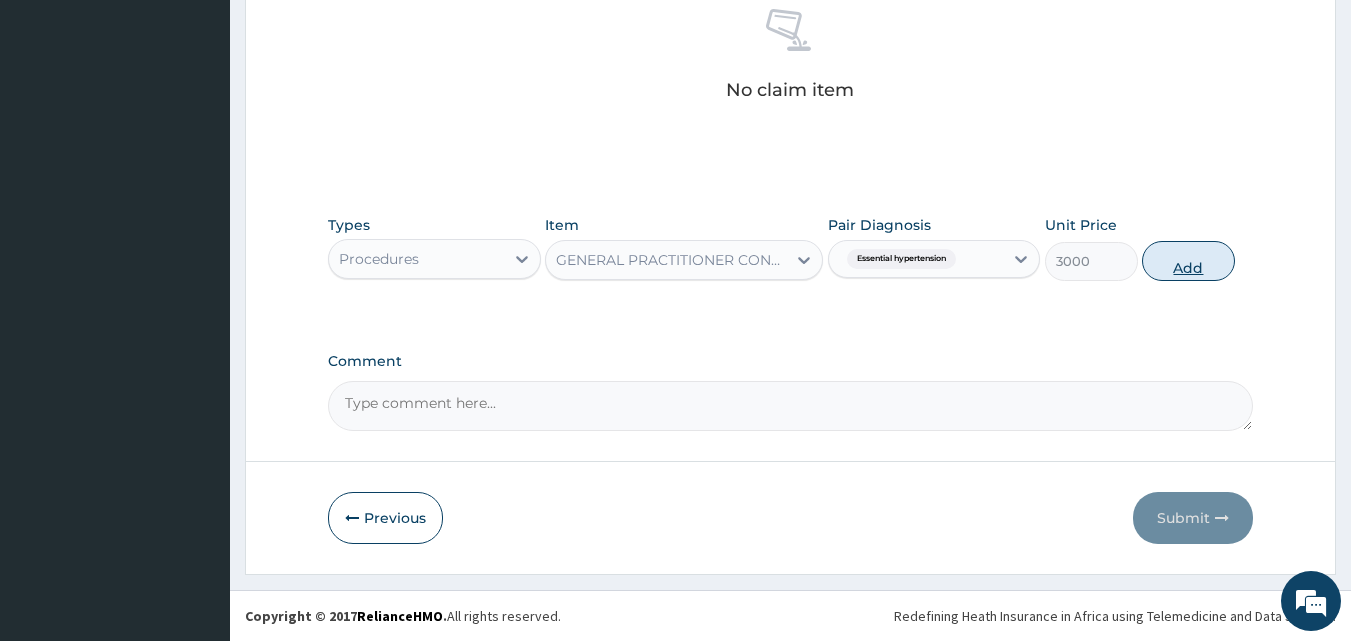click on "Add" at bounding box center [1188, 261] 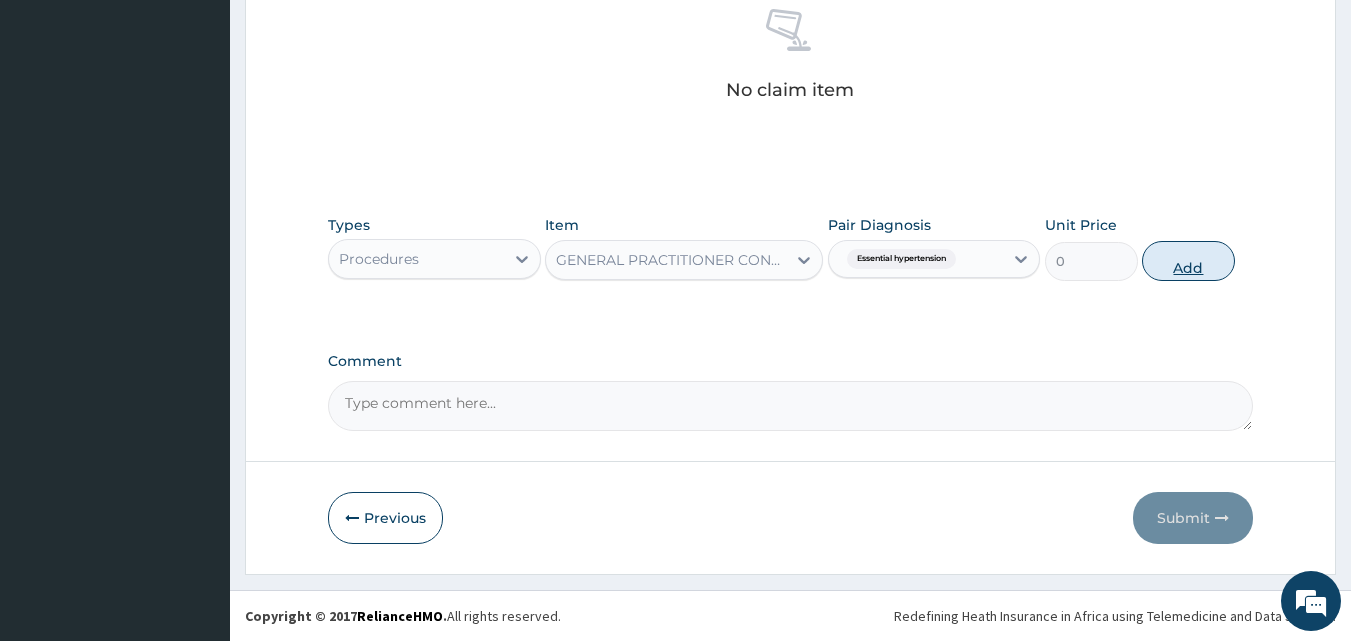 scroll, scrollTop: 536, scrollLeft: 0, axis: vertical 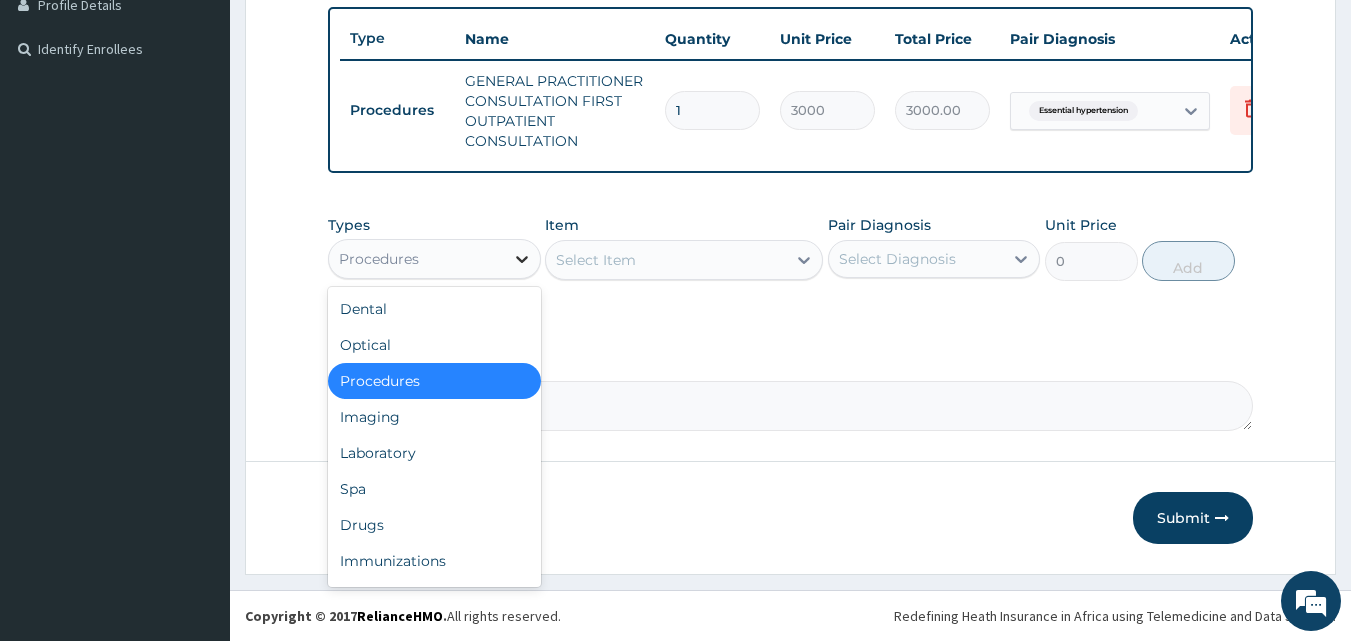 click 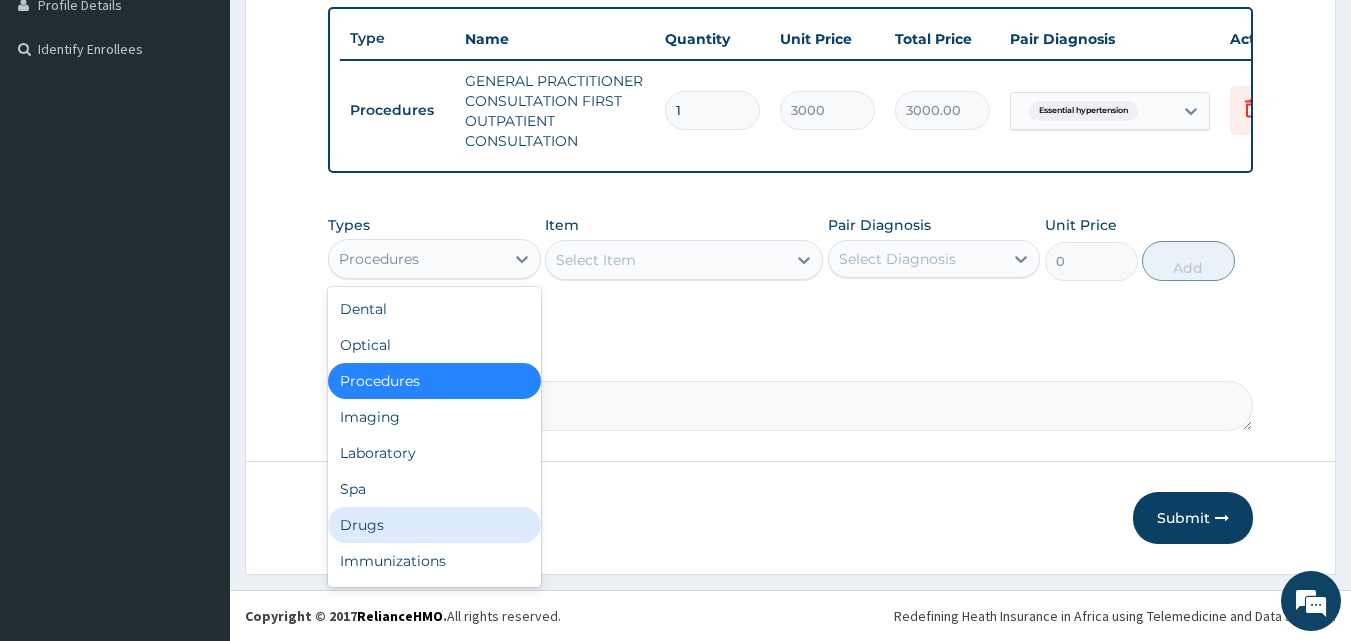 click on "Drugs" at bounding box center (434, 525) 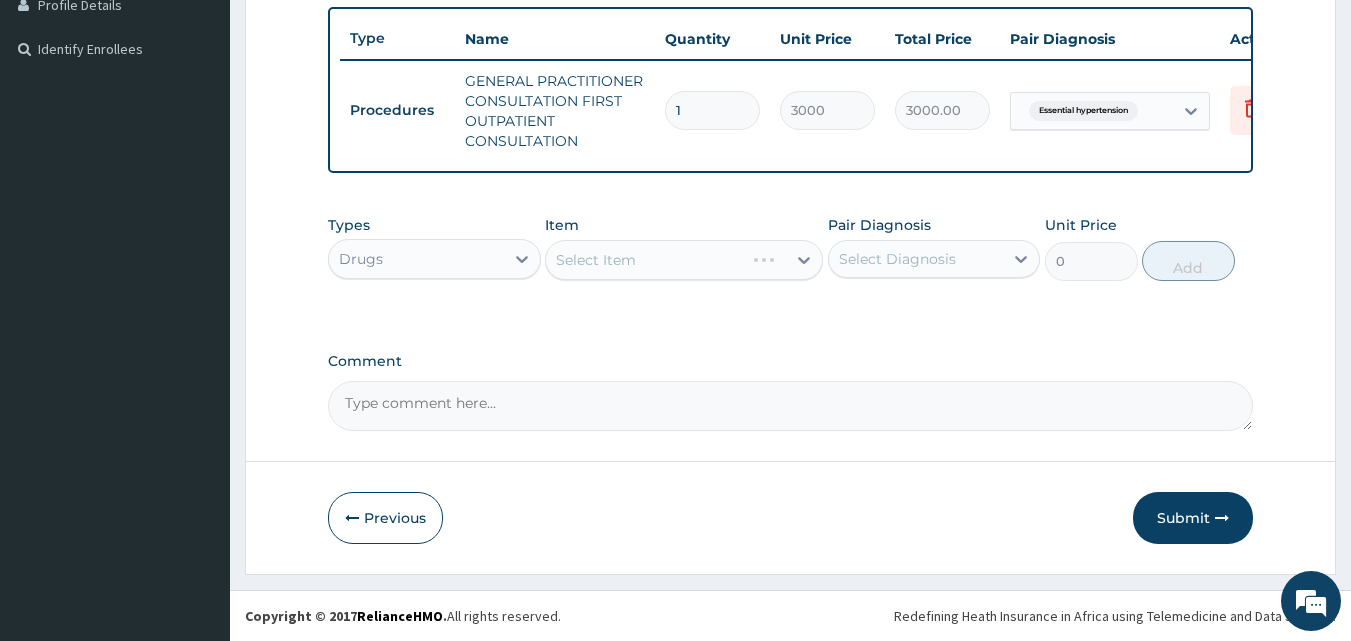 click on "Select Item" at bounding box center [684, 260] 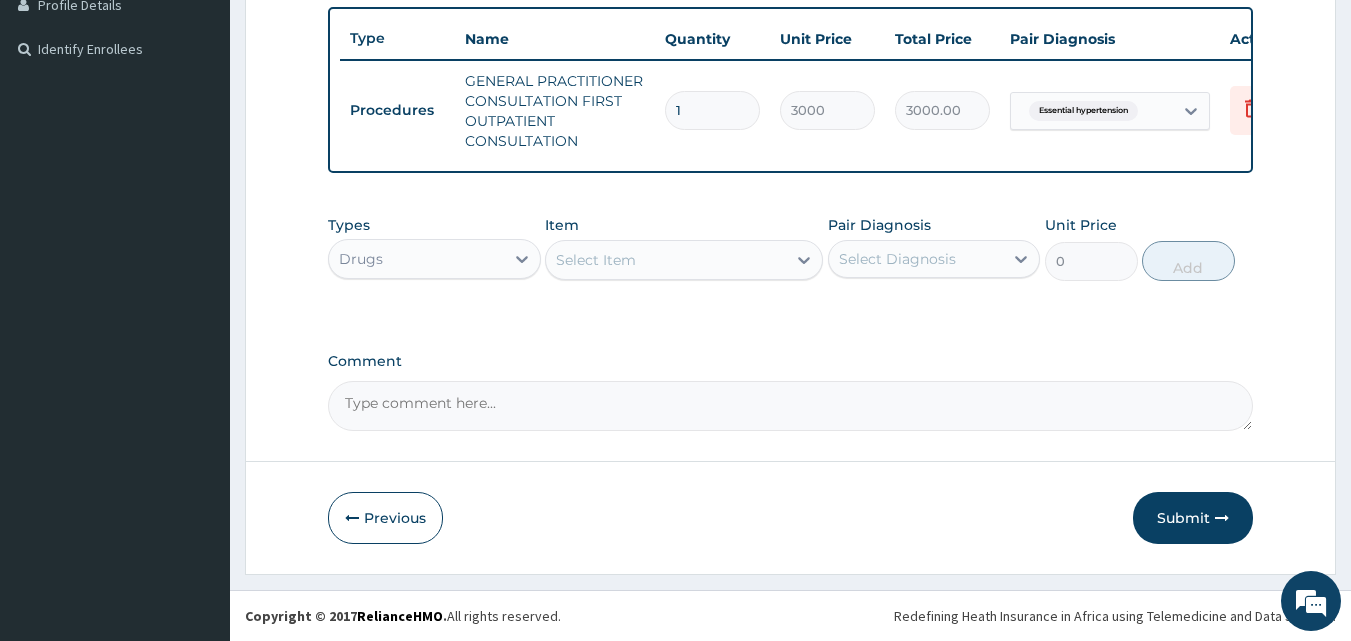 click 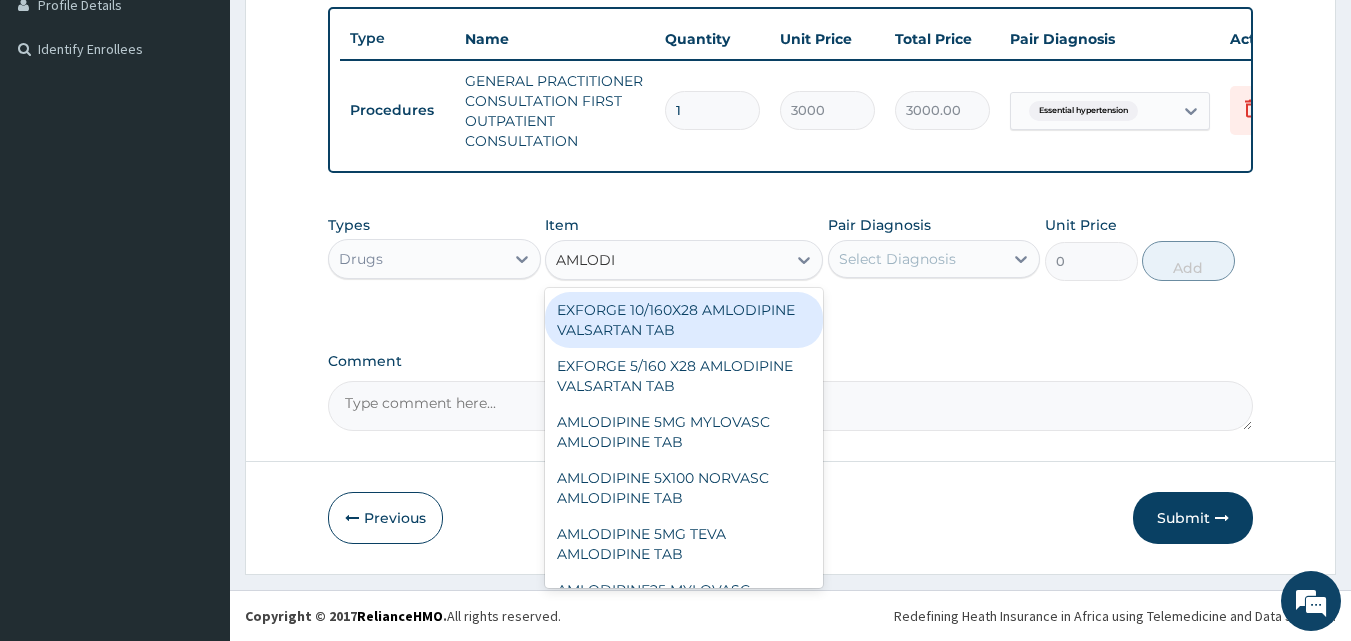 type on "AMLODIP" 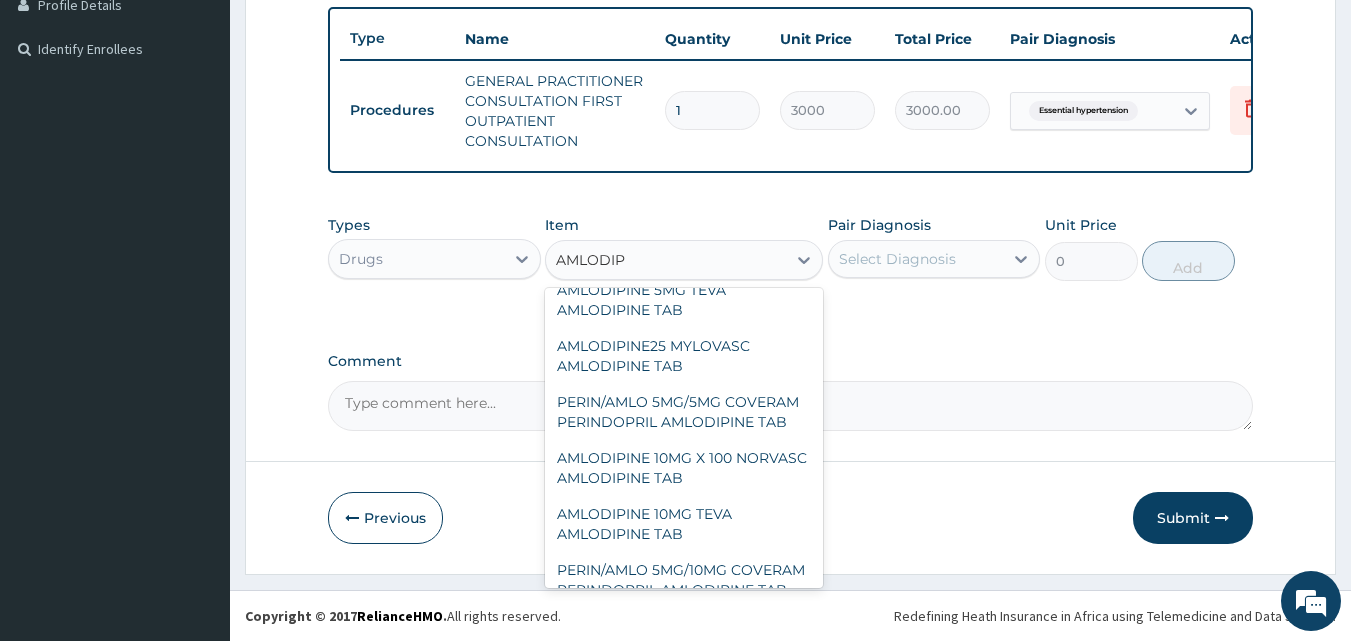 scroll, scrollTop: 262, scrollLeft: 0, axis: vertical 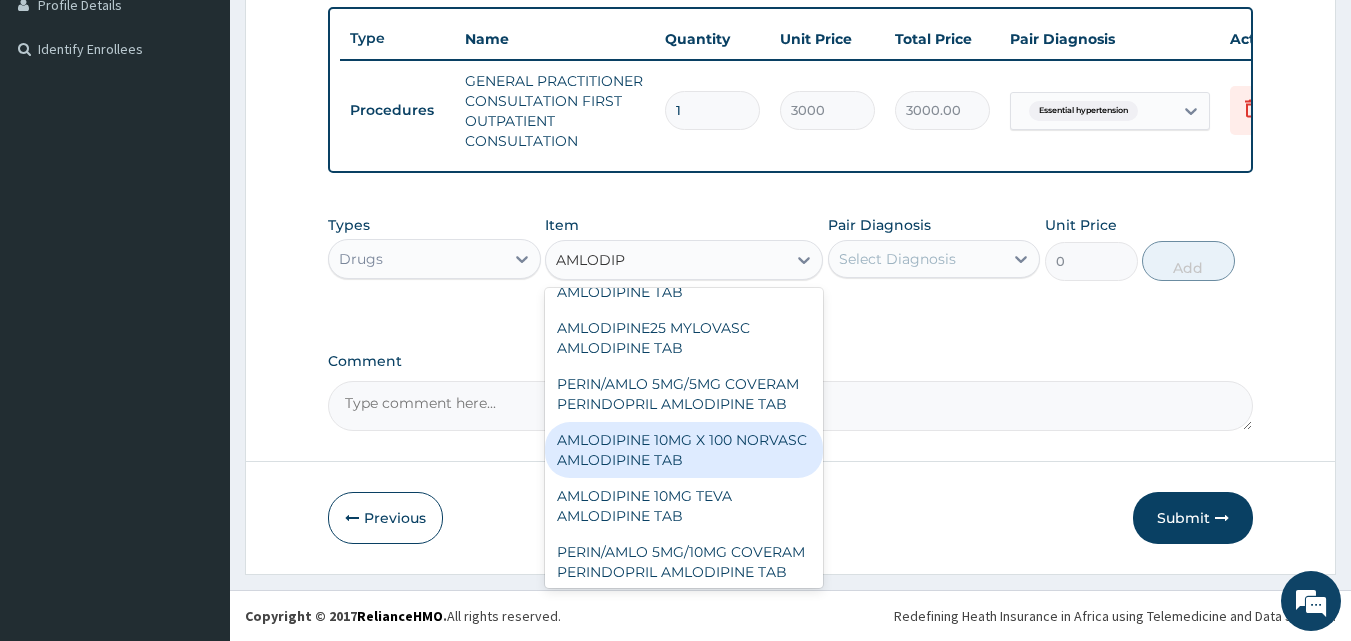 click on "AMLODIPINE 10MG X 100 NORVASC AMLODIPINE TAB" at bounding box center (684, 450) 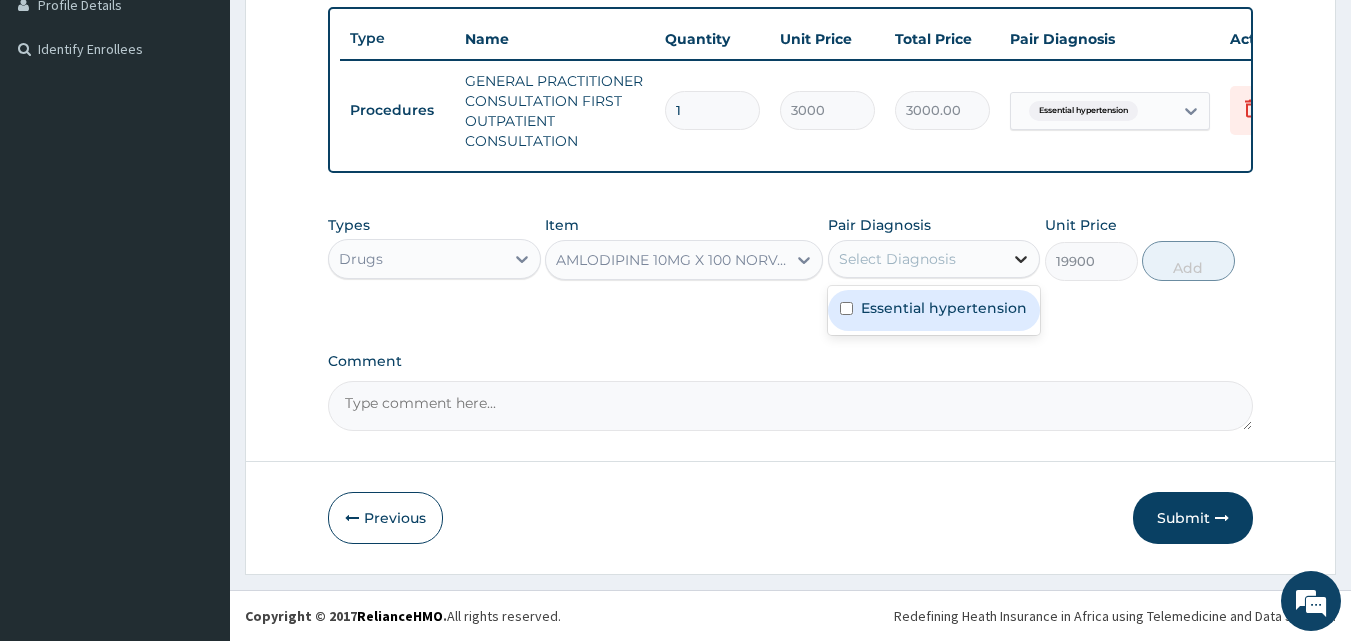 click 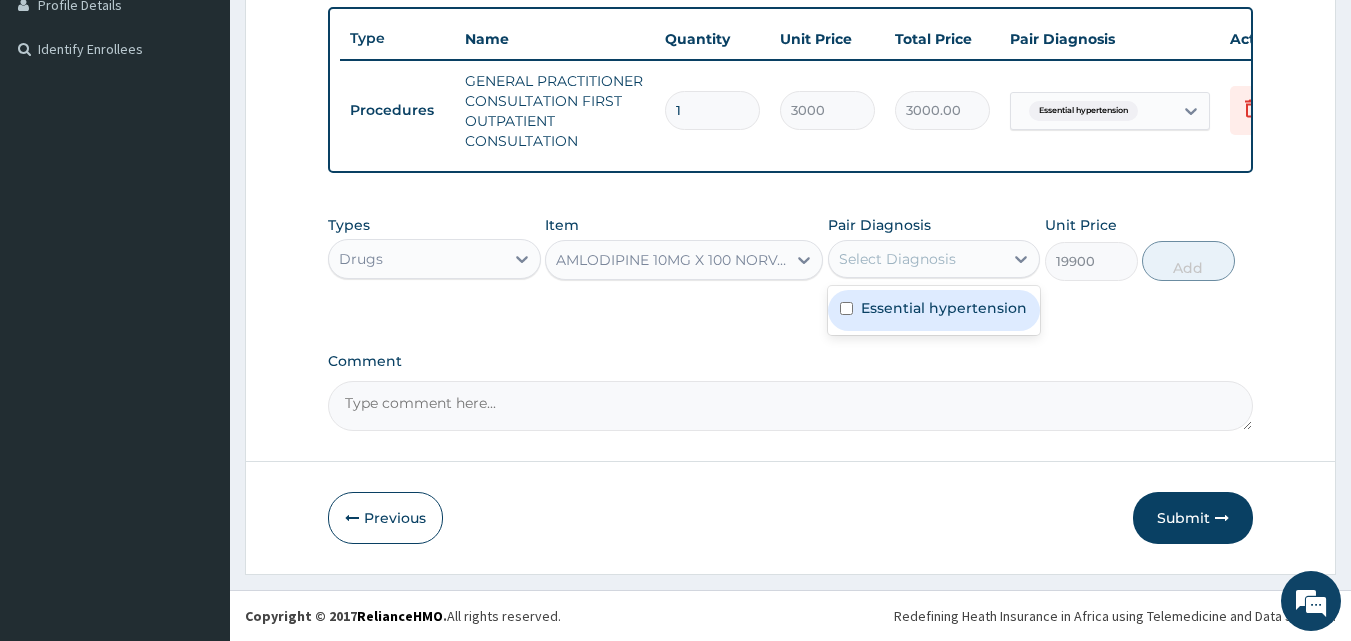click at bounding box center [846, 308] 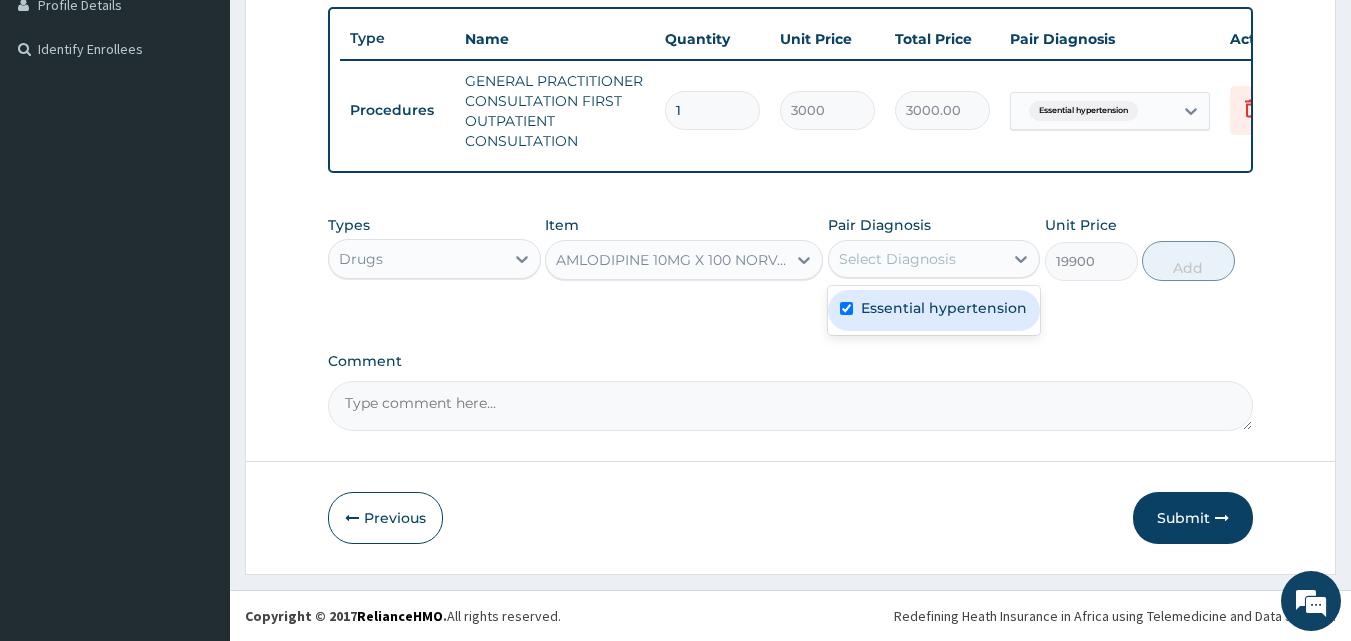 checkbox on "true" 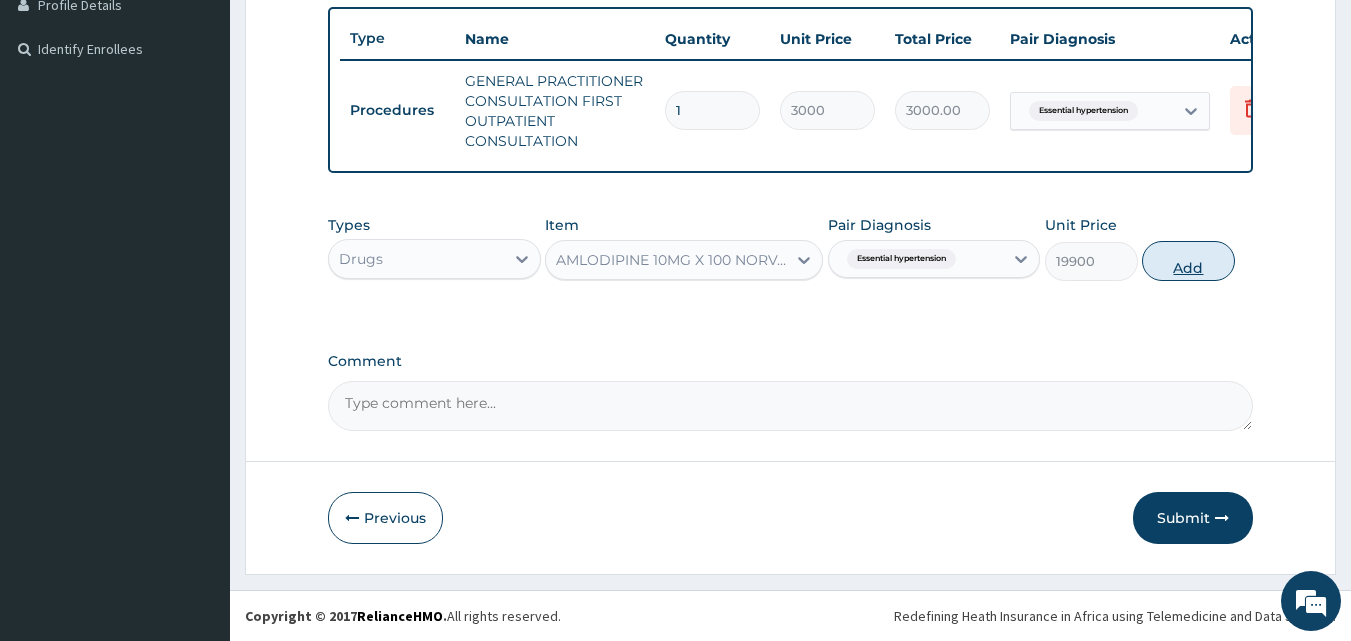 click on "Add" at bounding box center [1188, 261] 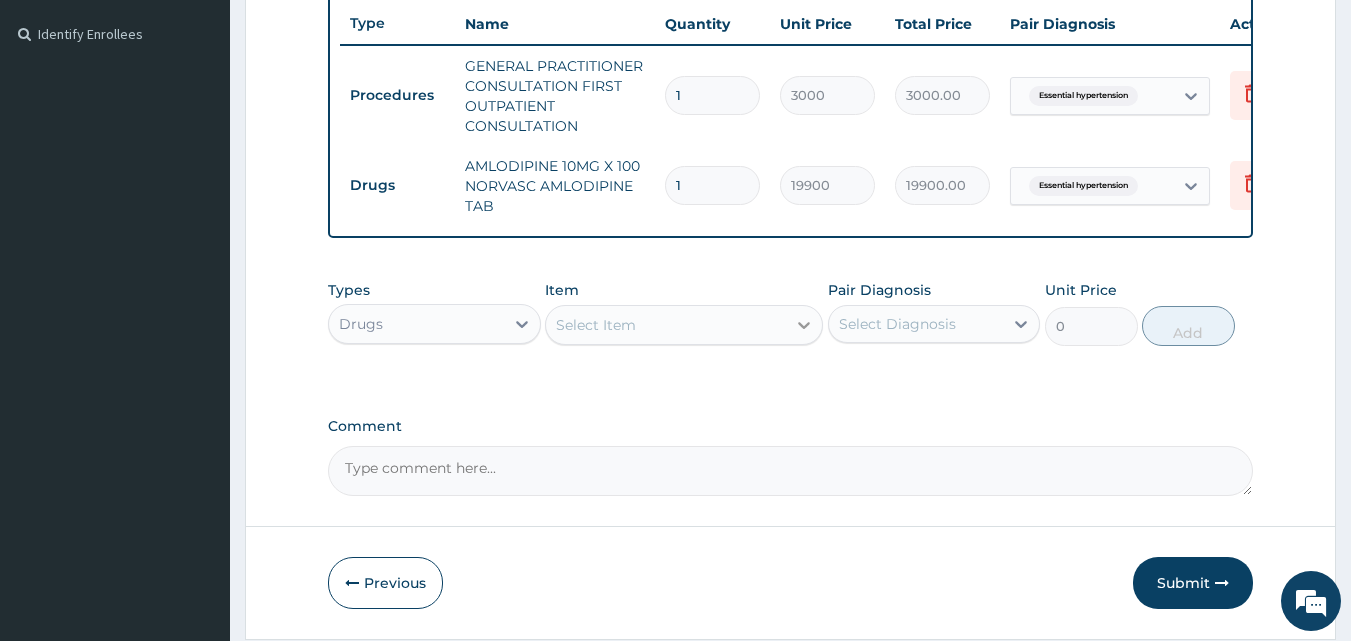 click at bounding box center (804, 325) 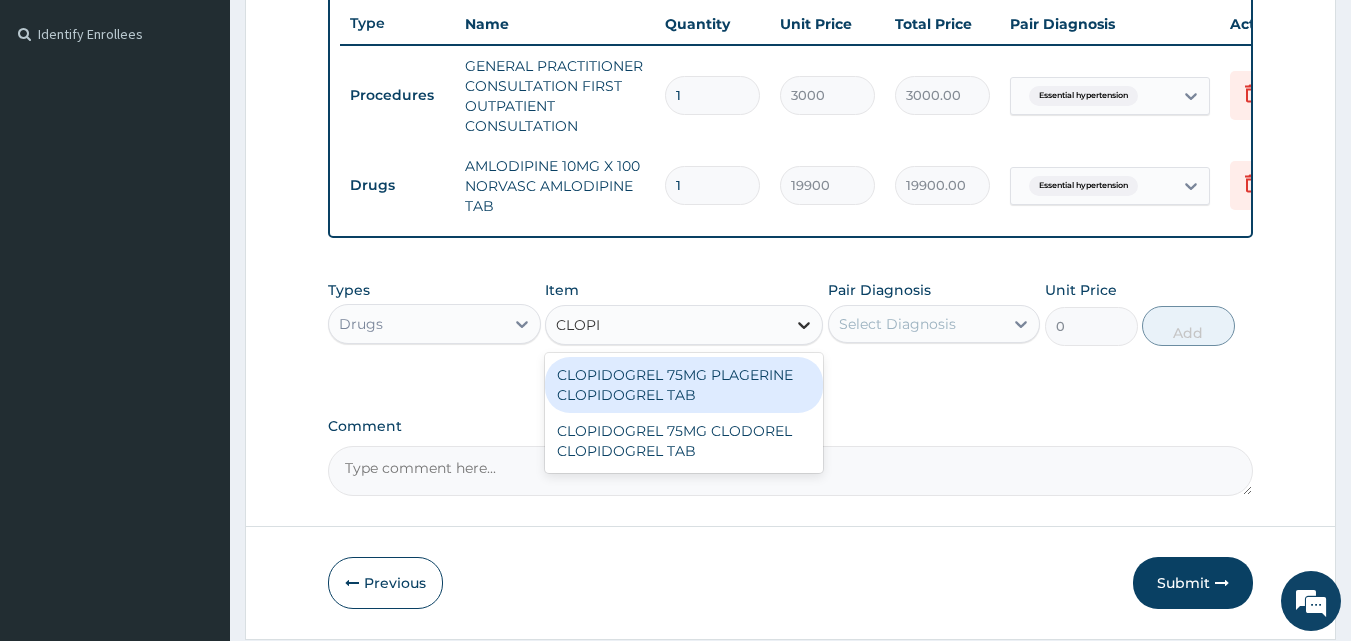 type on "CLOPID" 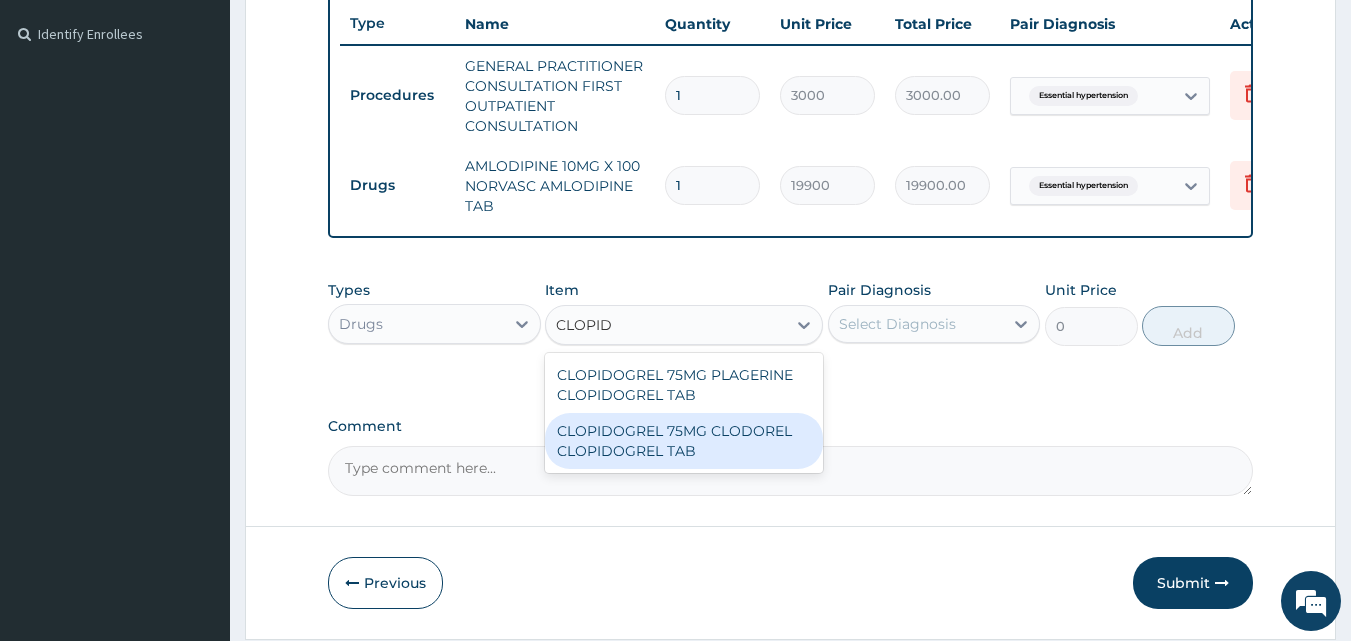 click on "CLOPIDOGREL 75MG CLODOREL CLOPIDOGREL TAB" at bounding box center [684, 441] 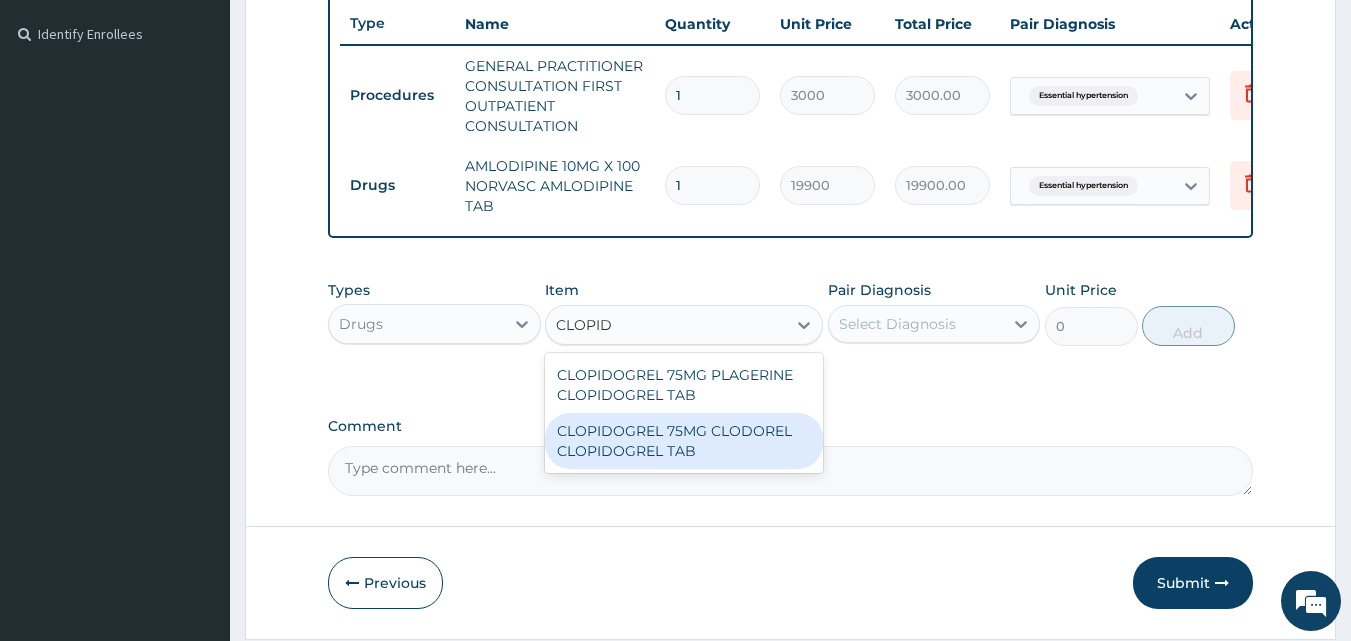 type 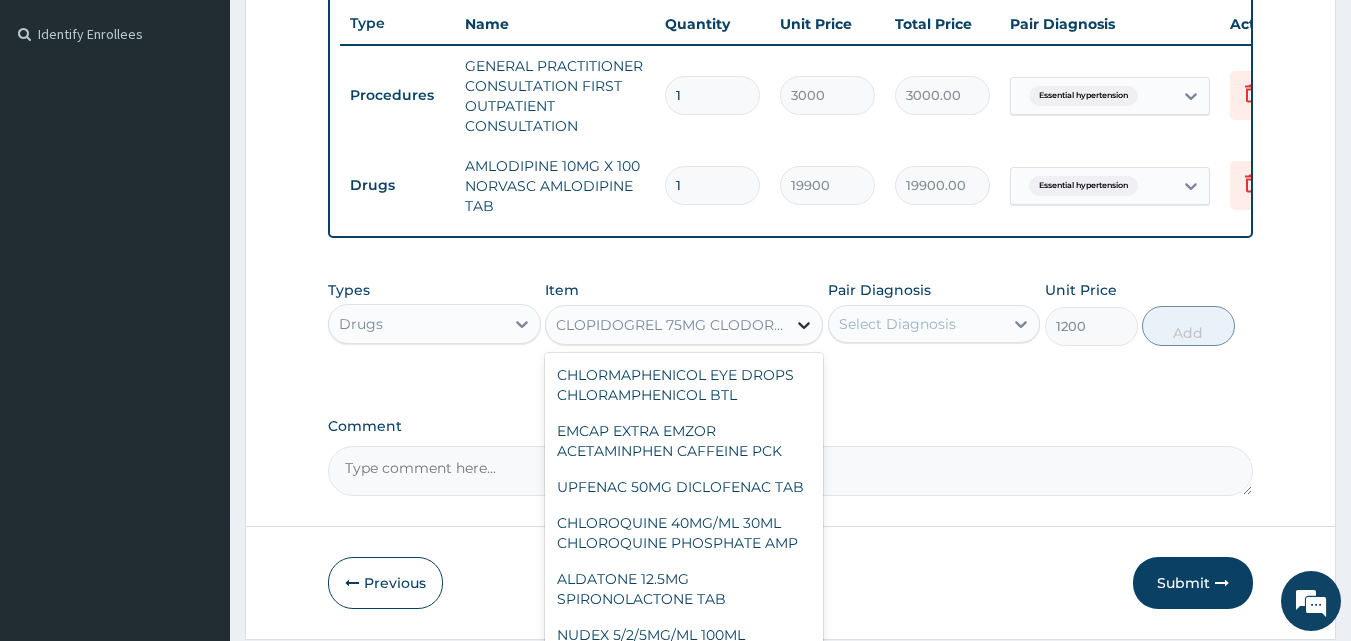 click 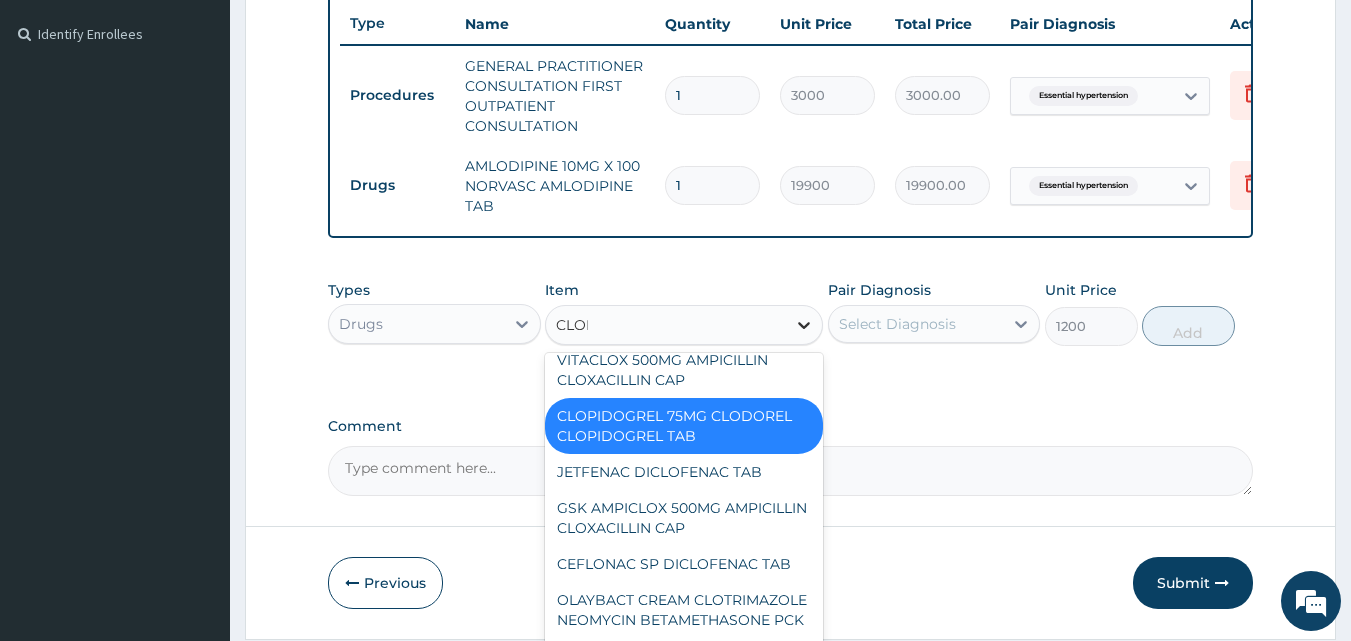 scroll, scrollTop: 63, scrollLeft: 0, axis: vertical 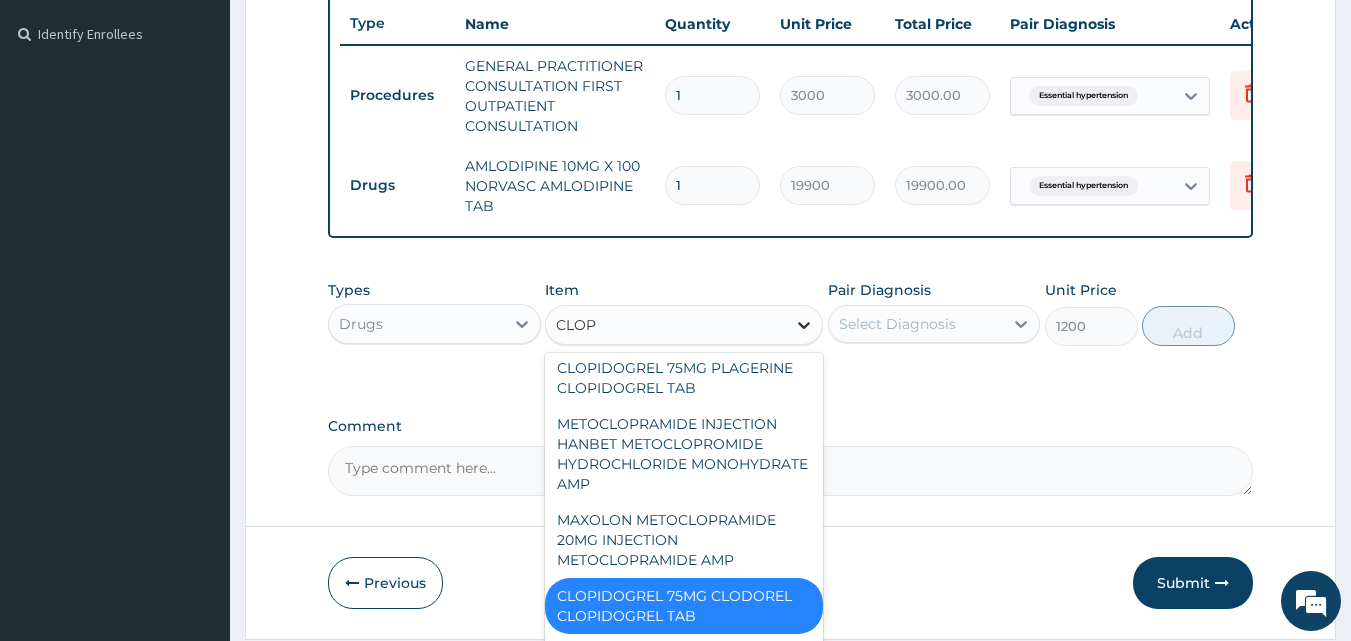 type on "CLOPI" 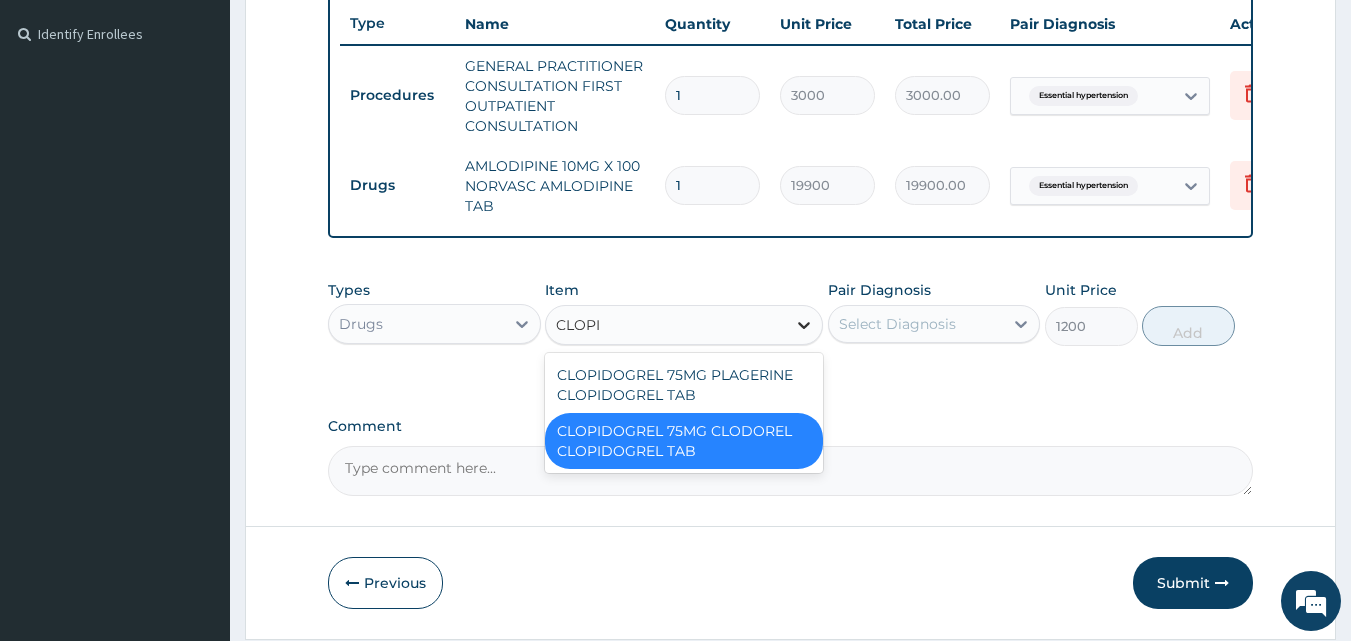 scroll, scrollTop: 0, scrollLeft: 0, axis: both 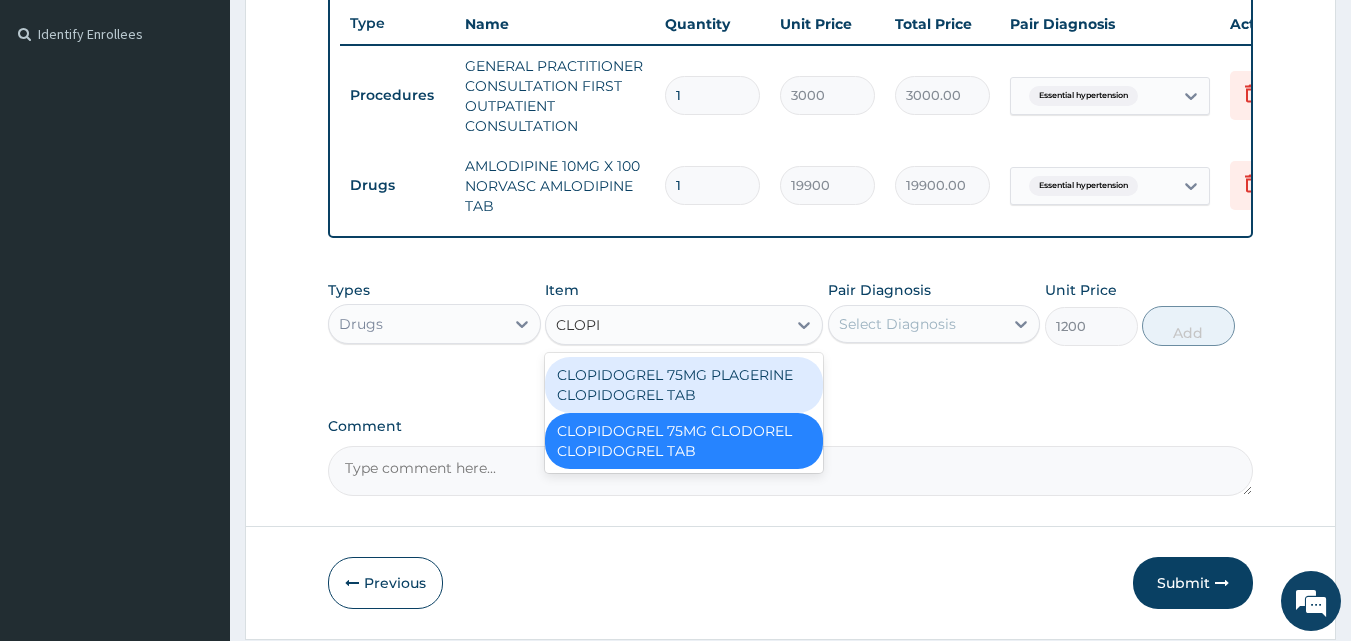 click on "CLOPIDOGREL 75MG PLAGERINE CLOPIDOGREL TAB" at bounding box center (684, 385) 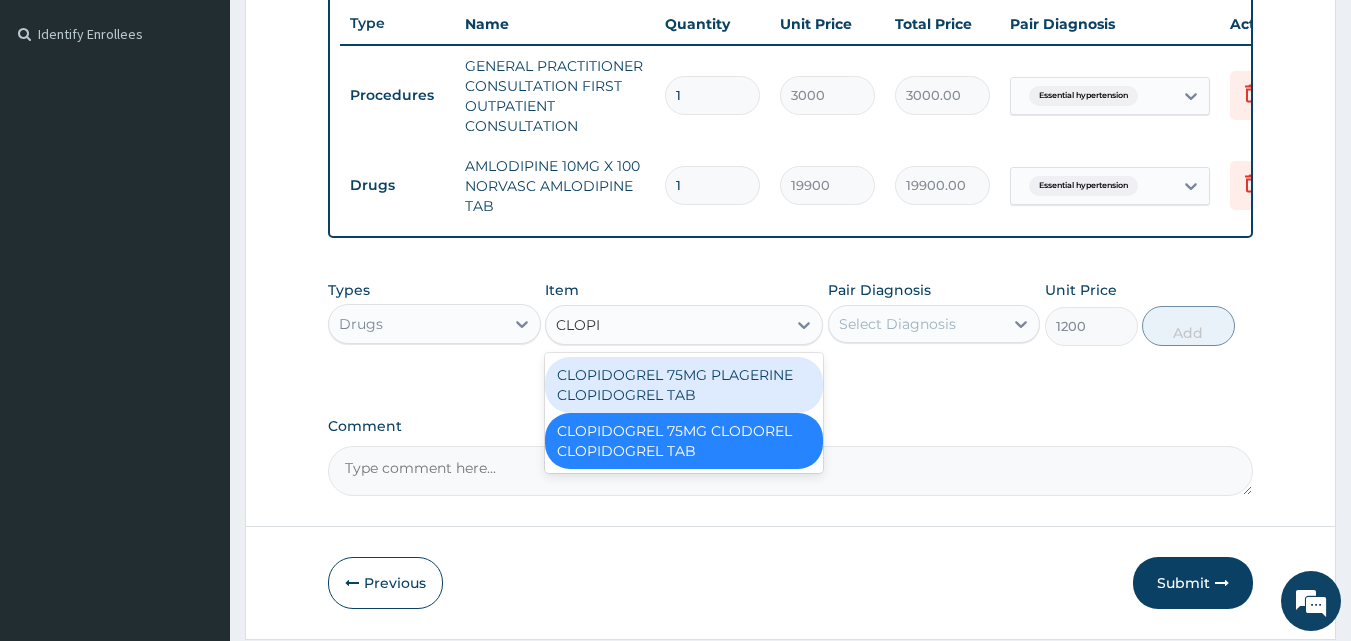 type 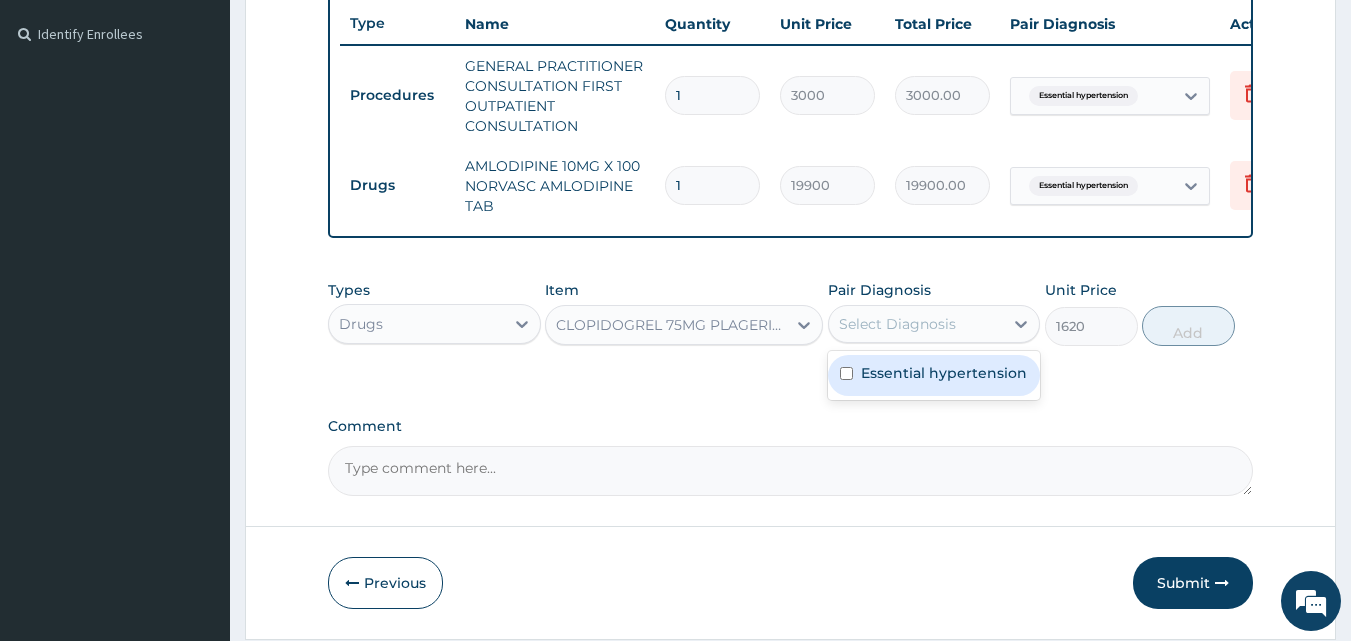 click on "Select Diagnosis" at bounding box center (916, 324) 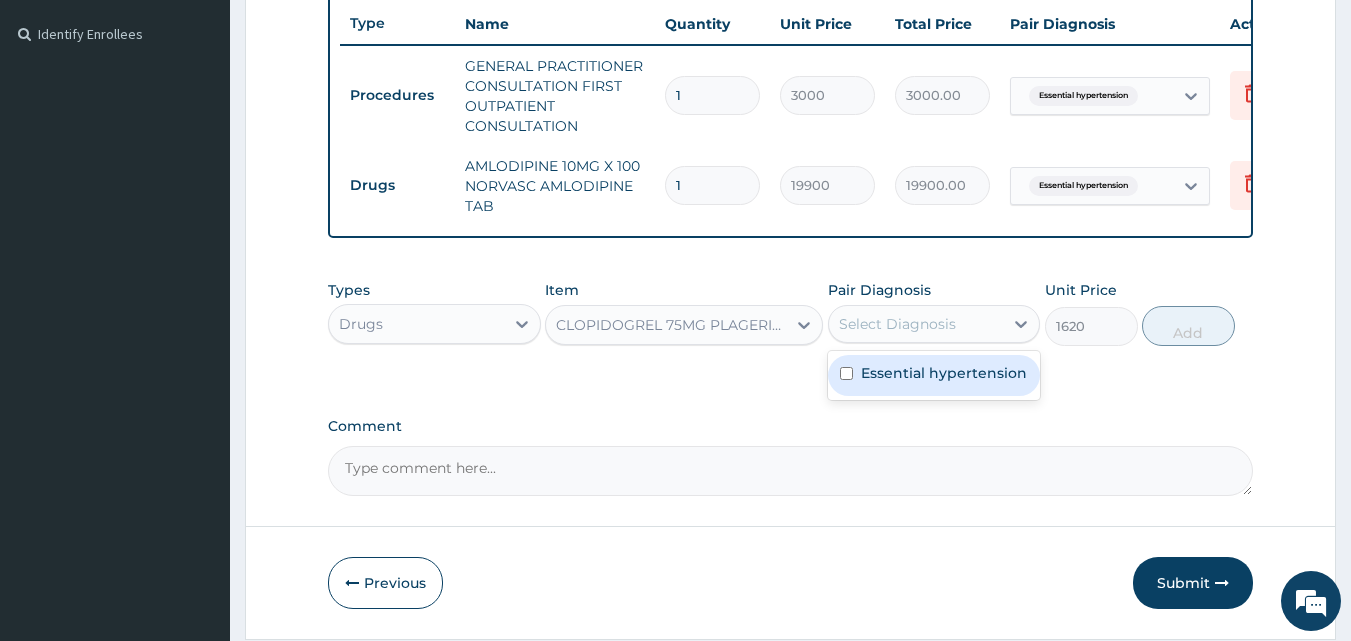 click at bounding box center [846, 373] 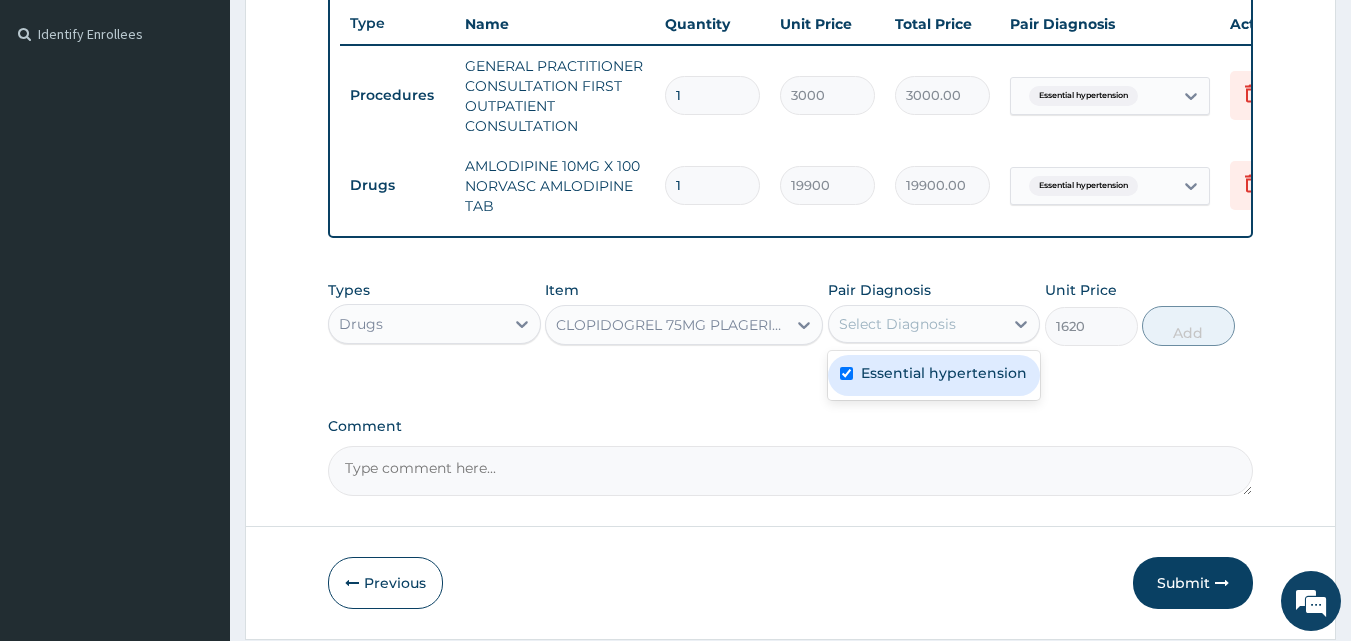 checkbox on "true" 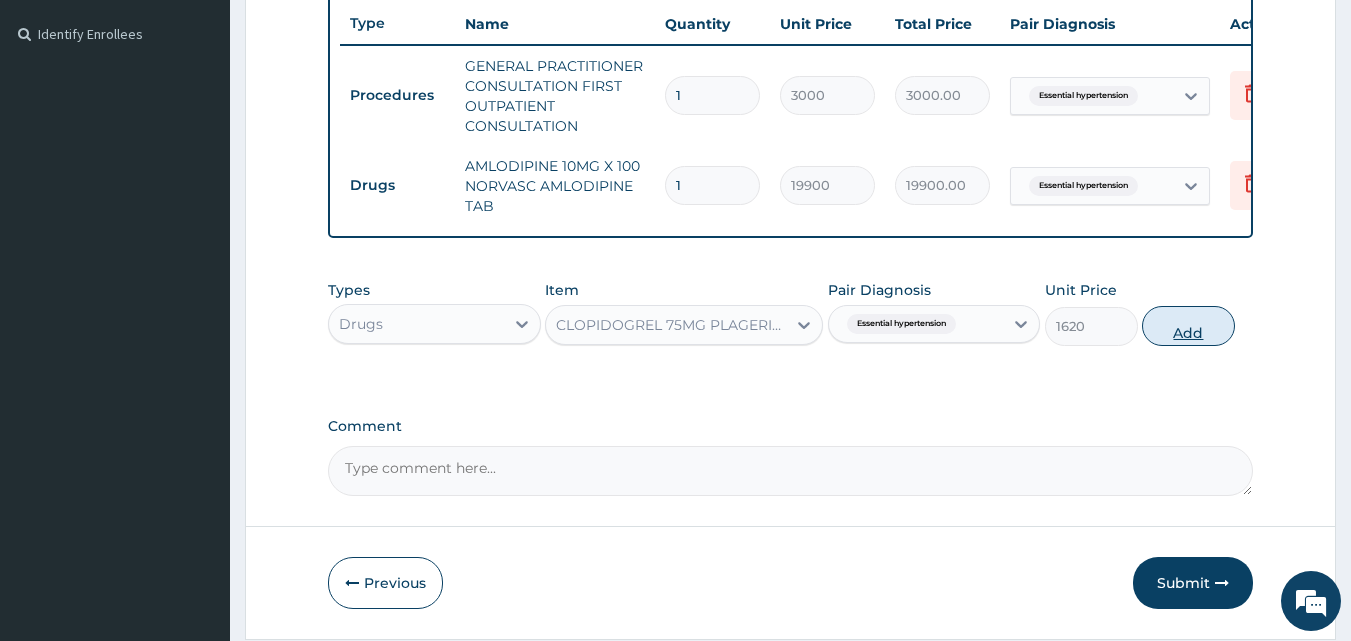 click on "Add" at bounding box center (1188, 326) 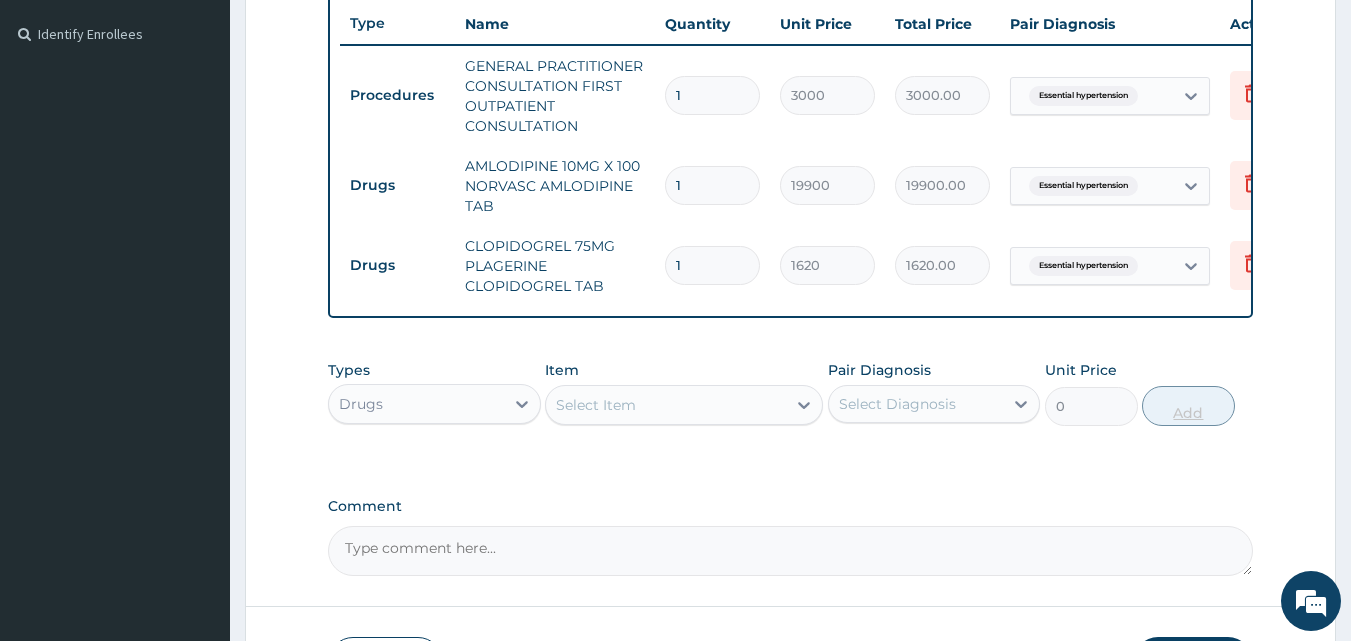 type 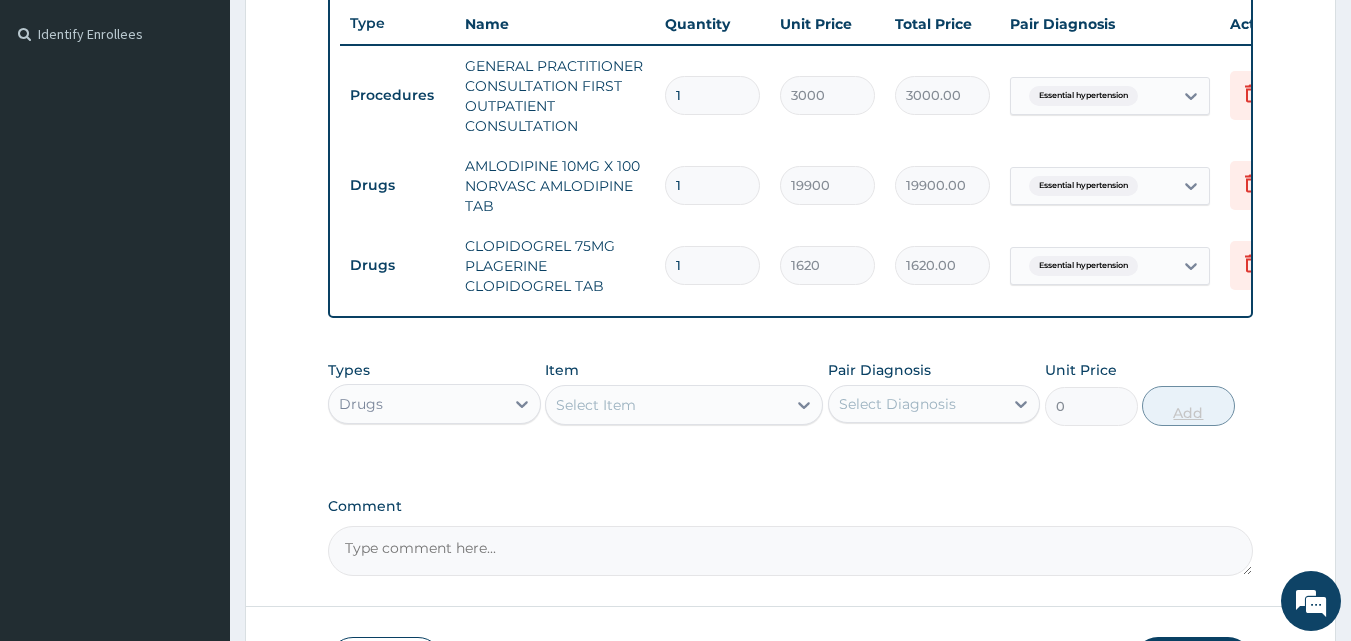 type on "0.00" 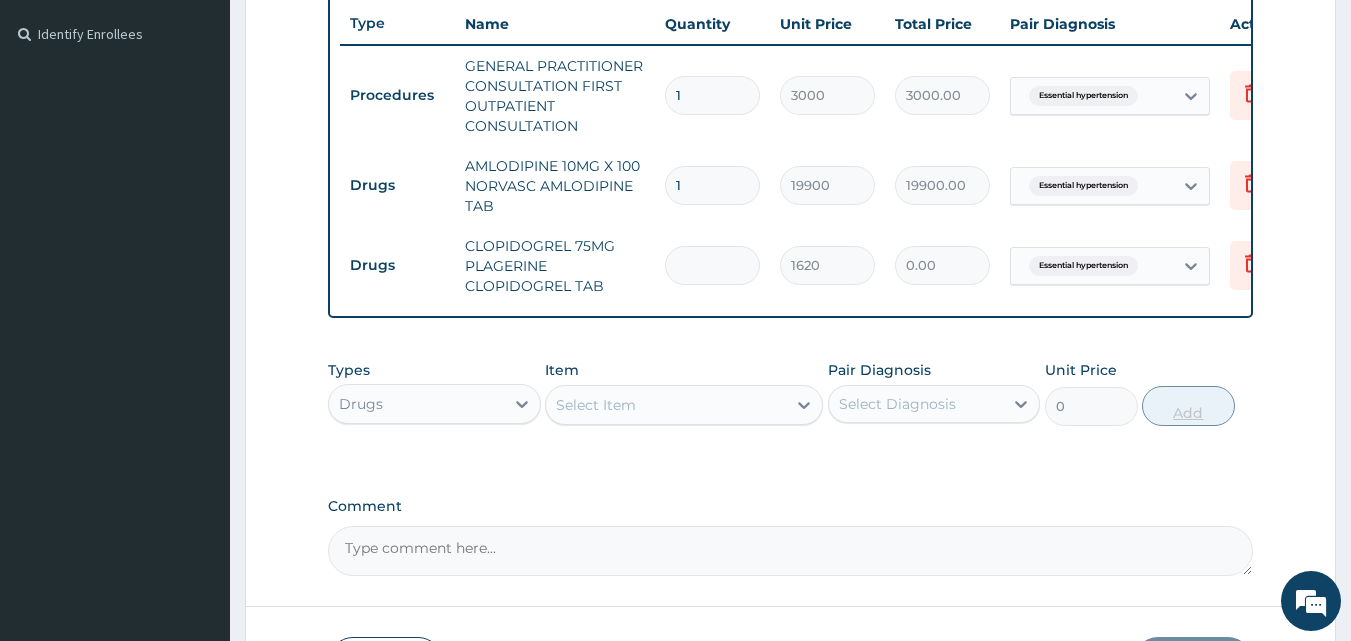 type on "2" 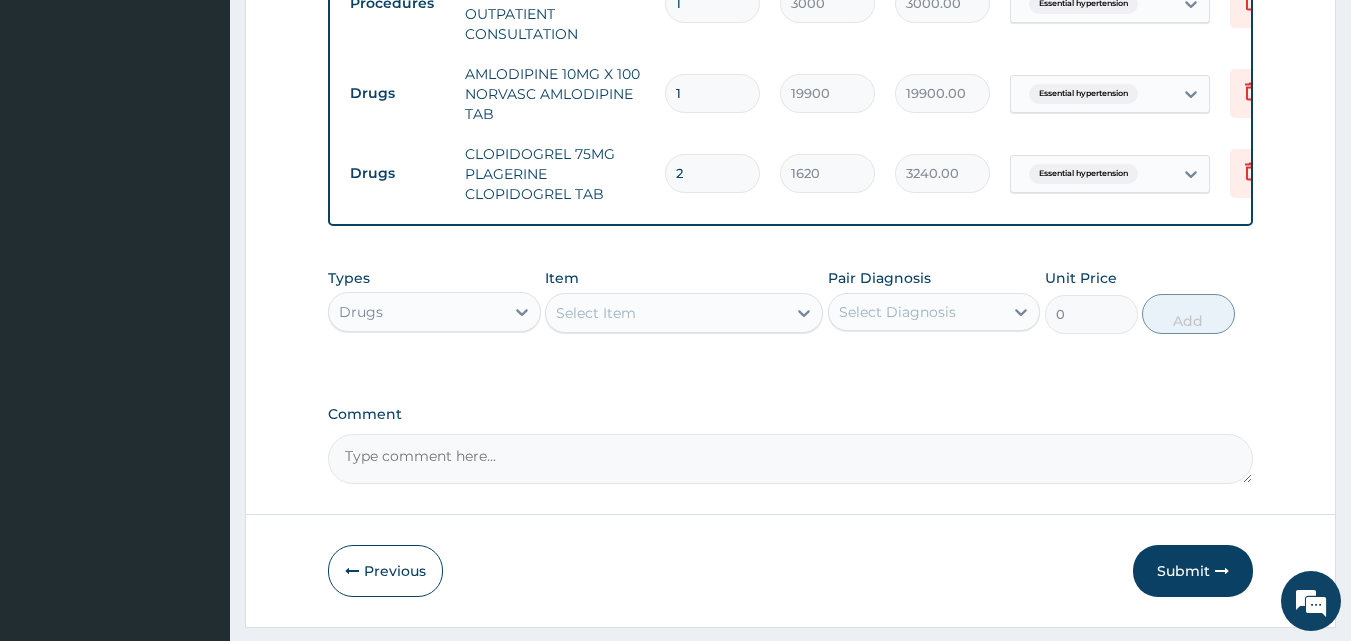 scroll, scrollTop: 696, scrollLeft: 0, axis: vertical 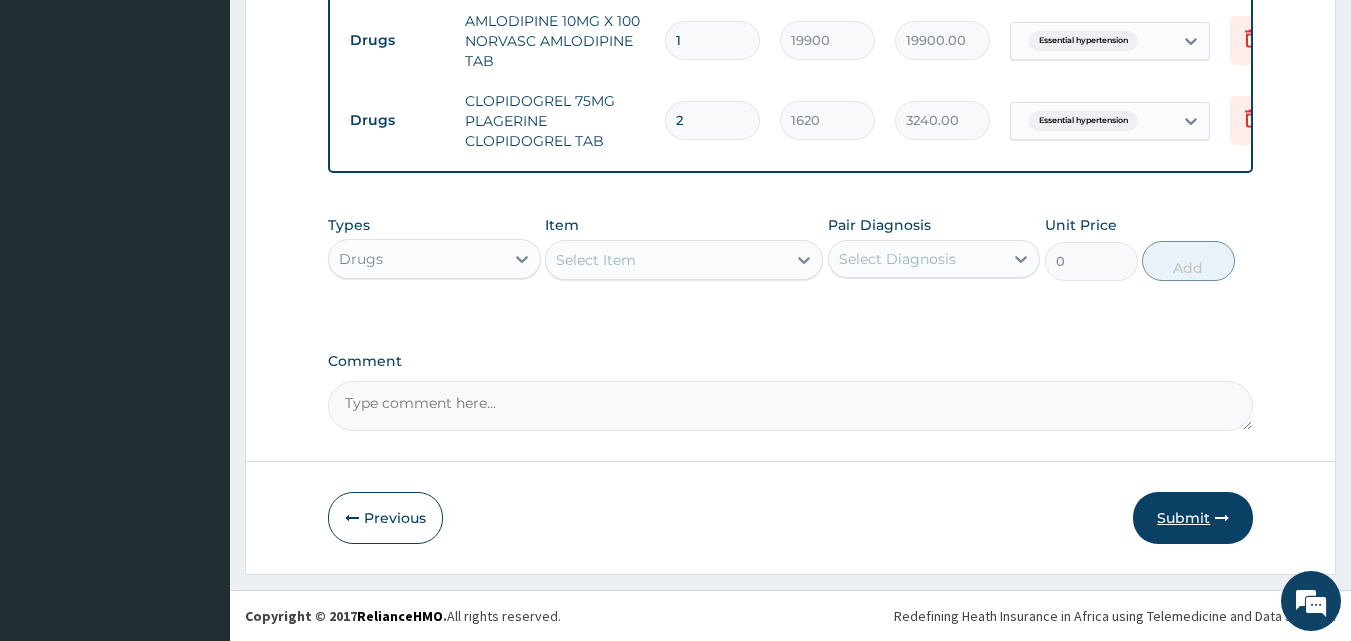 type on "2" 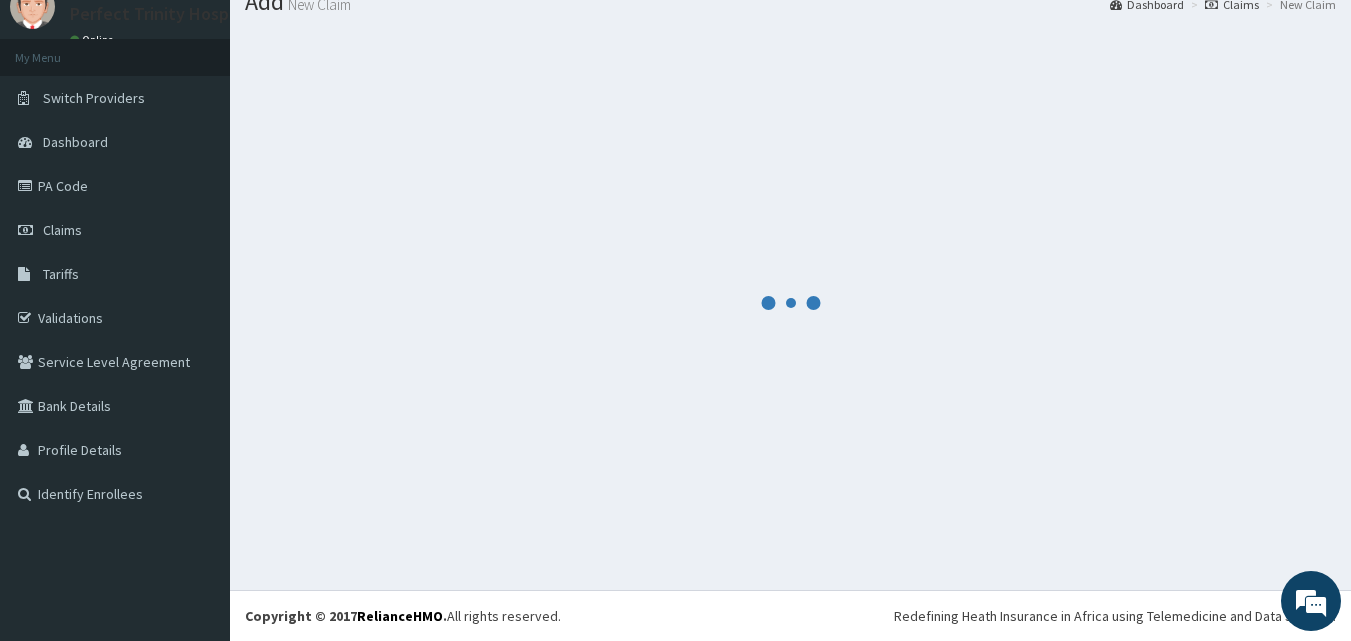 scroll, scrollTop: 696, scrollLeft: 0, axis: vertical 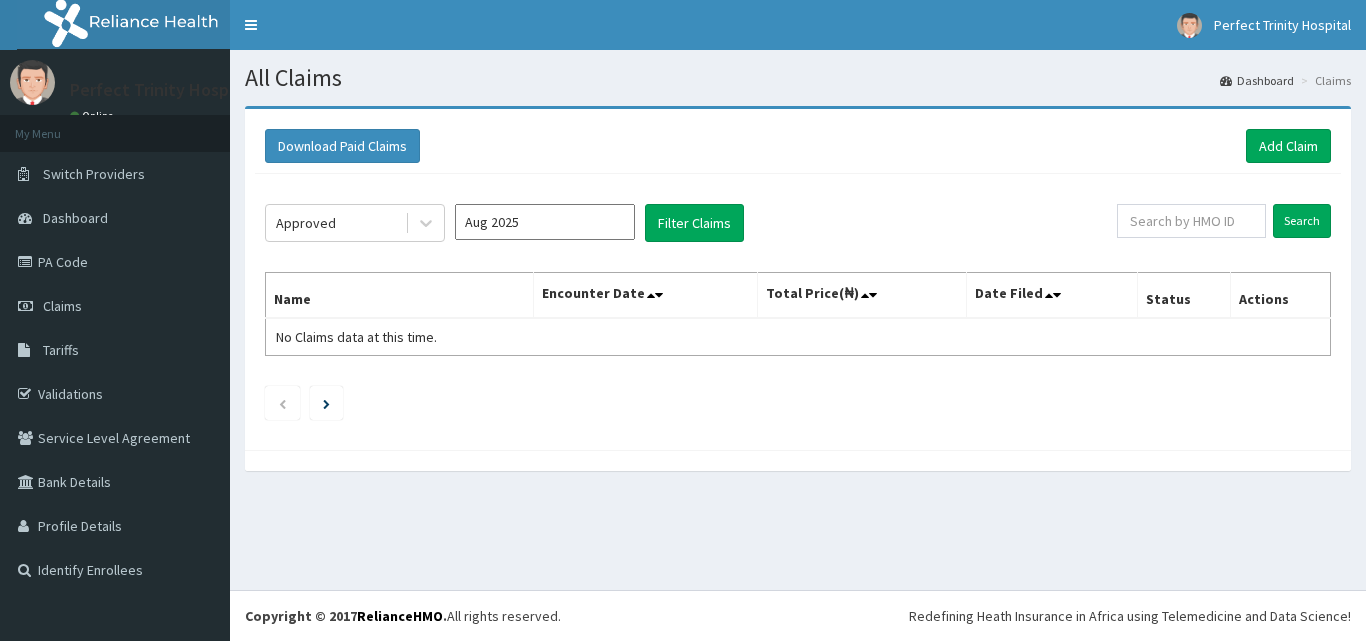 click on "Filter Claims" at bounding box center (694, 223) 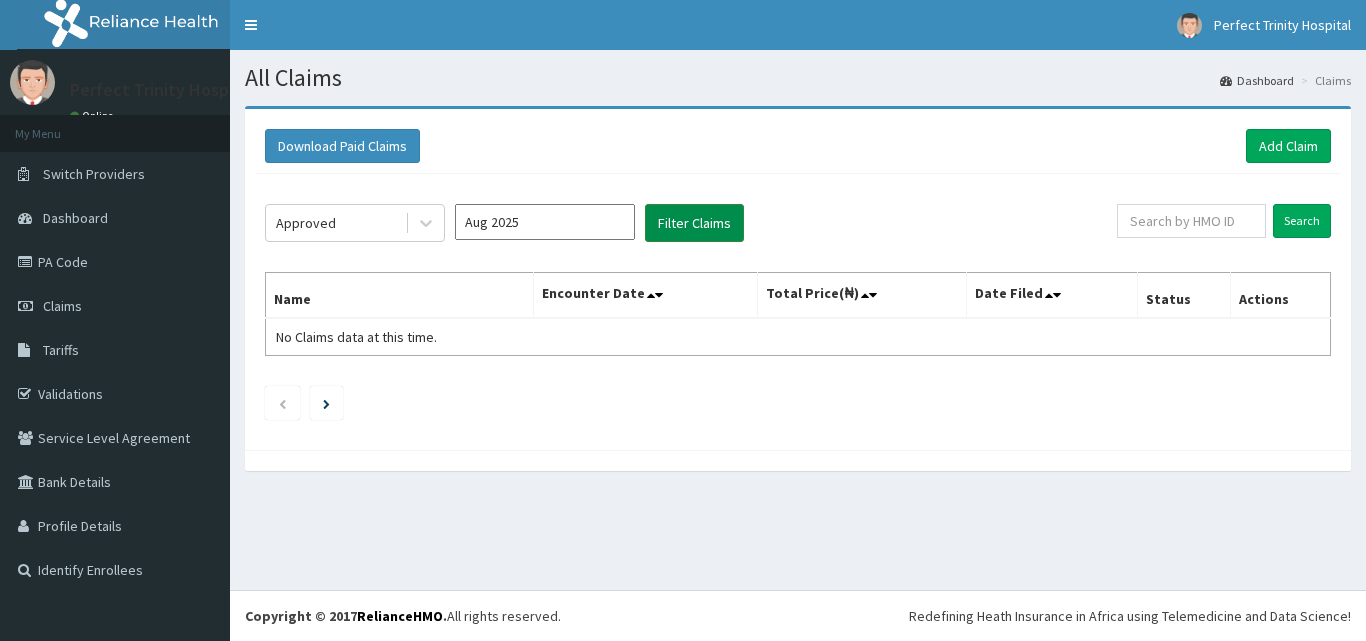 drag, startPoint x: 0, startPoint y: 0, endPoint x: 696, endPoint y: 223, distance: 730.85223 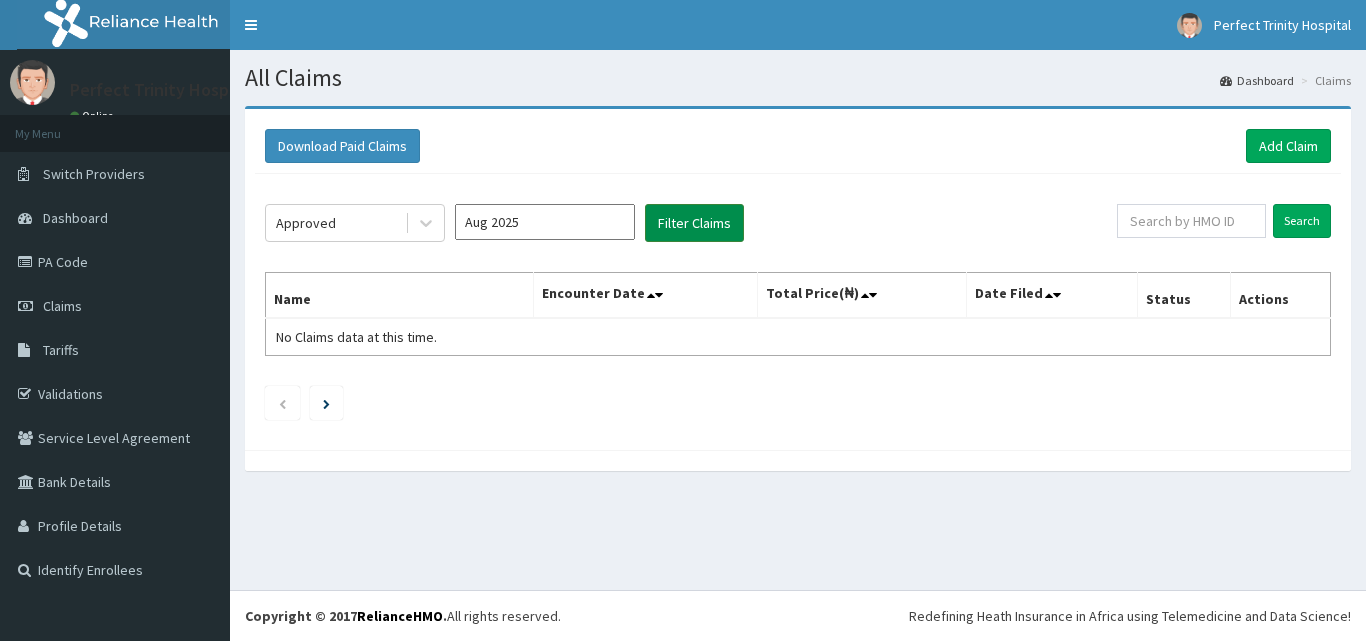 click on "Filter Claims" at bounding box center [694, 223] 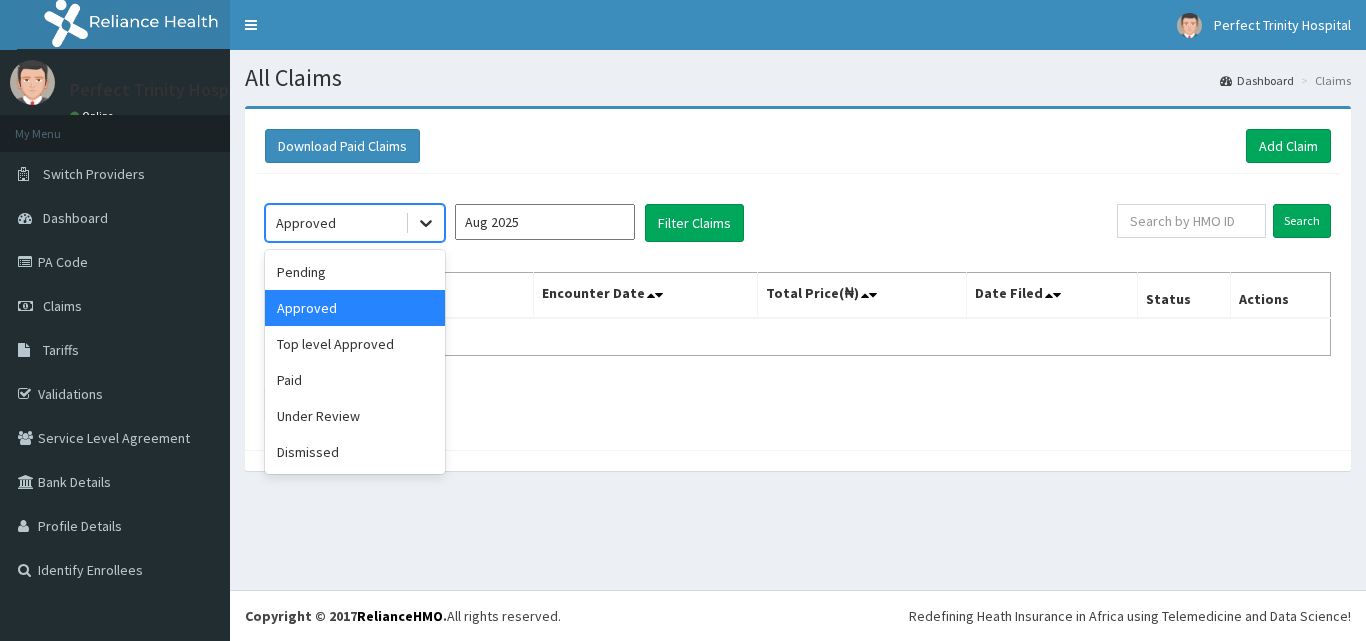 click 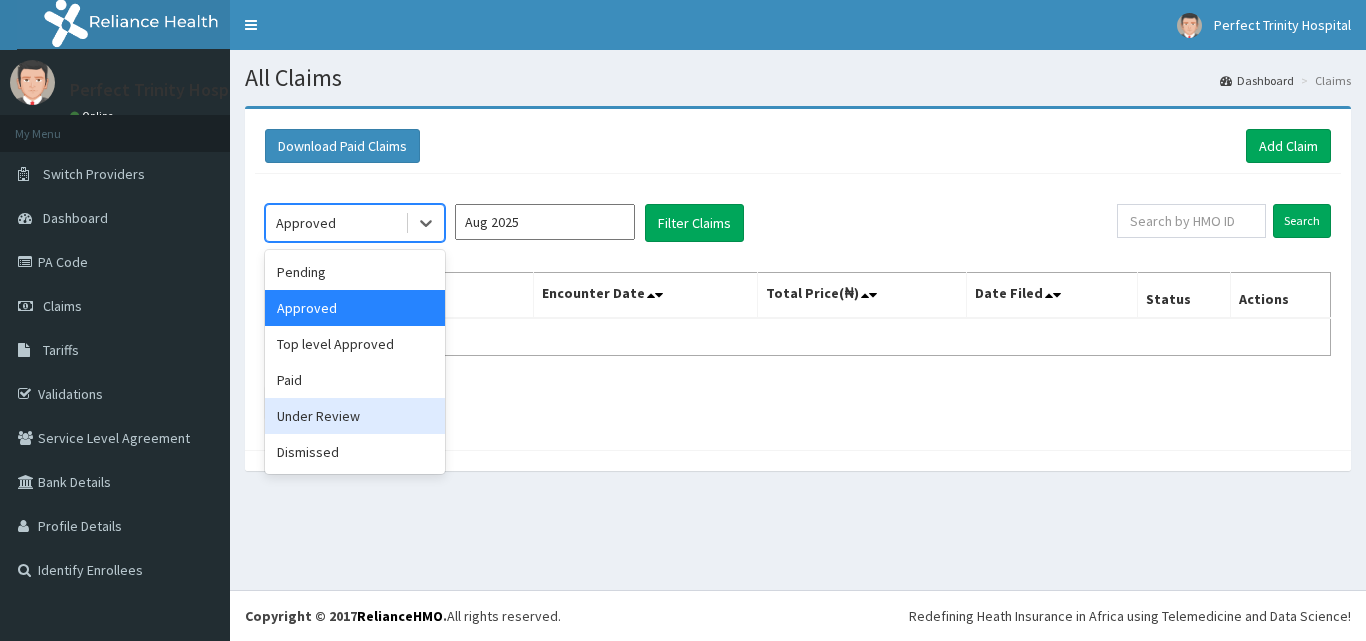 click on "Under Review" at bounding box center [355, 416] 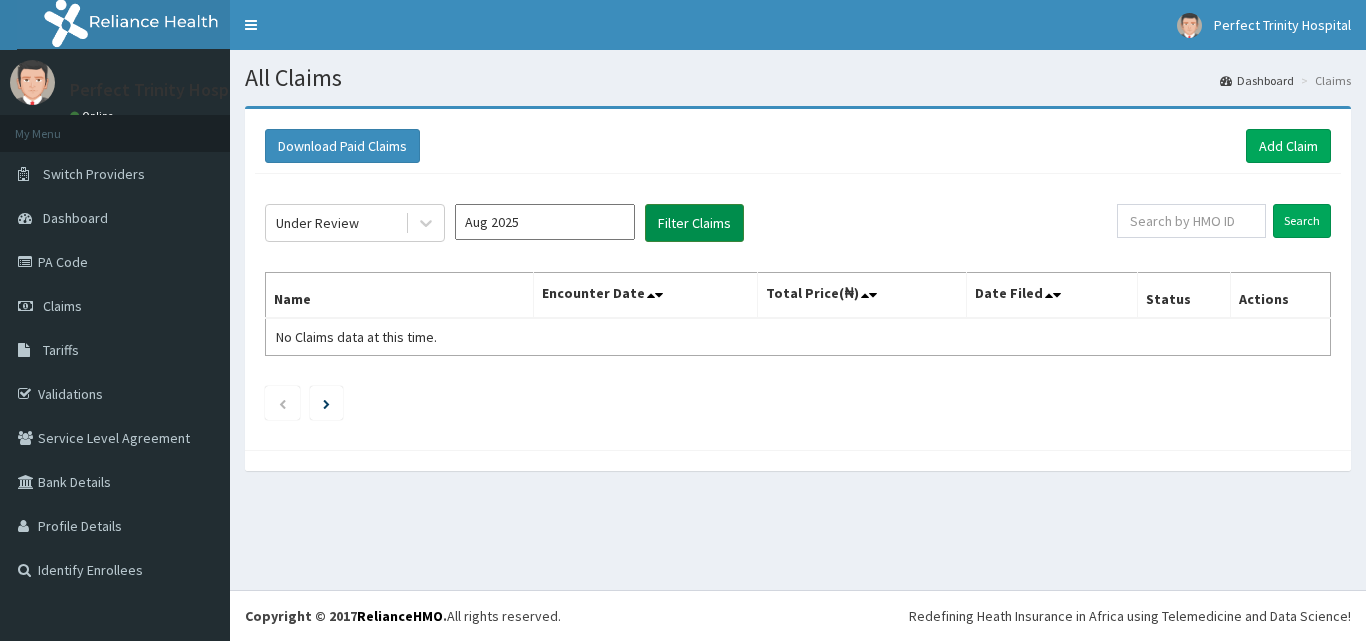 click on "Filter Claims" at bounding box center [694, 223] 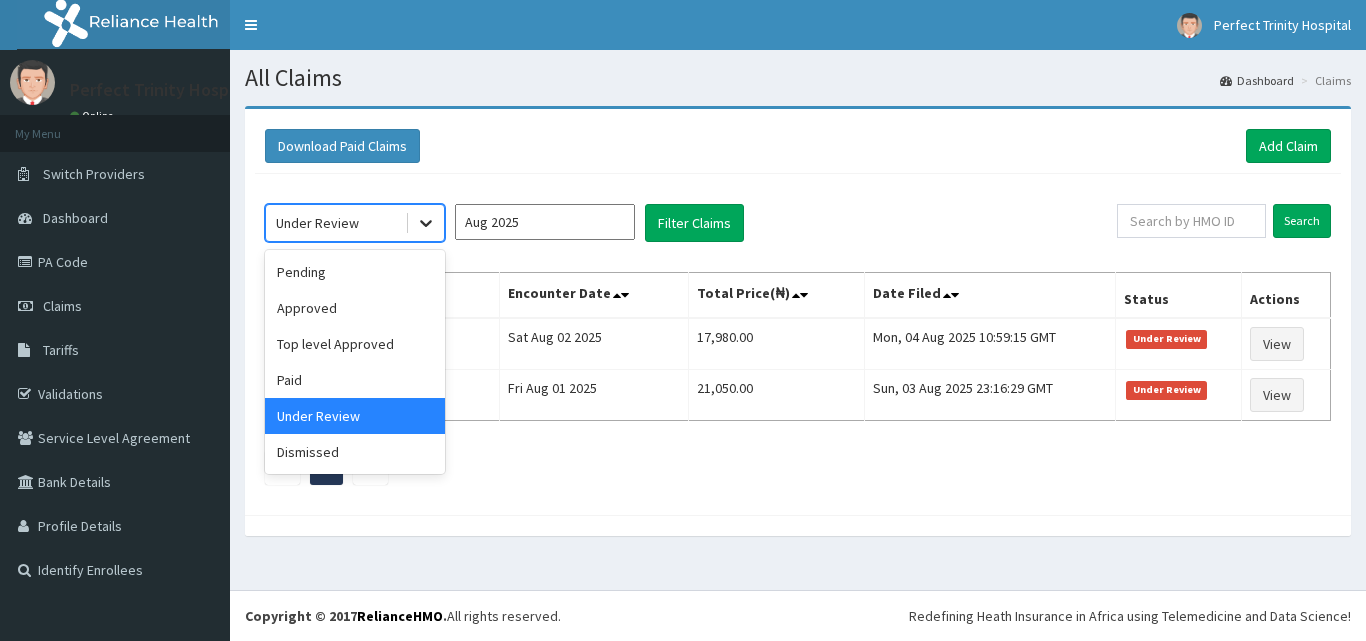 click at bounding box center [426, 223] 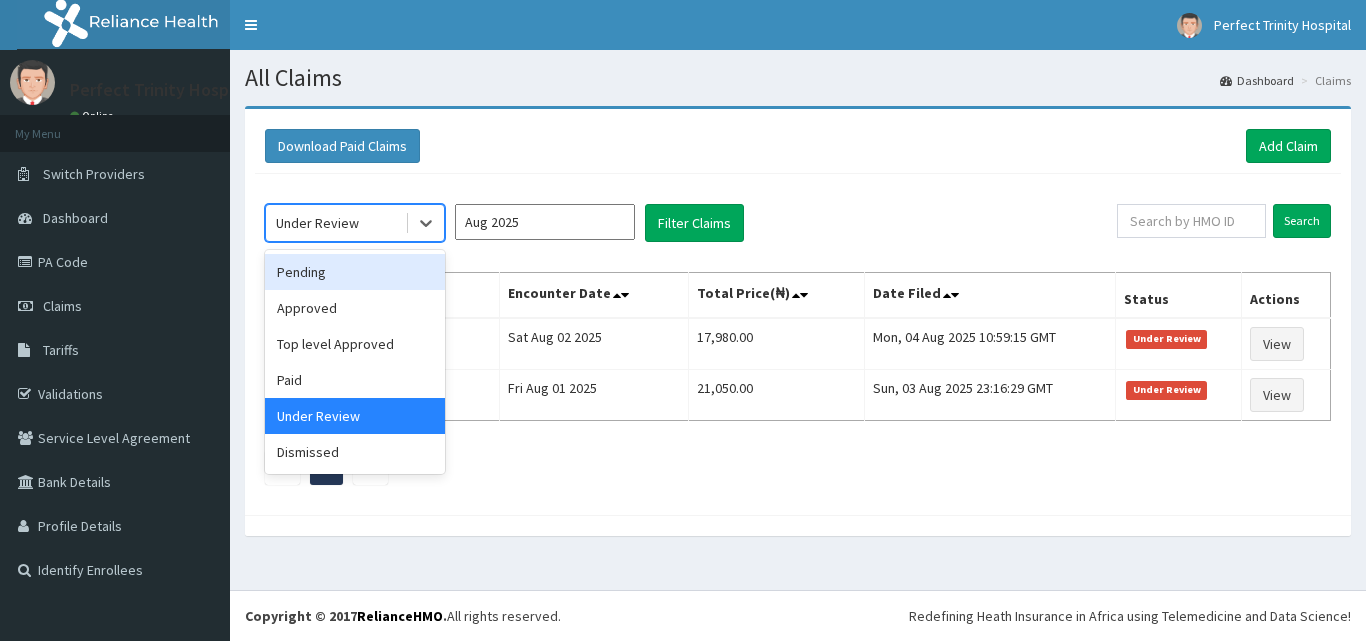 click on "Pending" at bounding box center [355, 272] 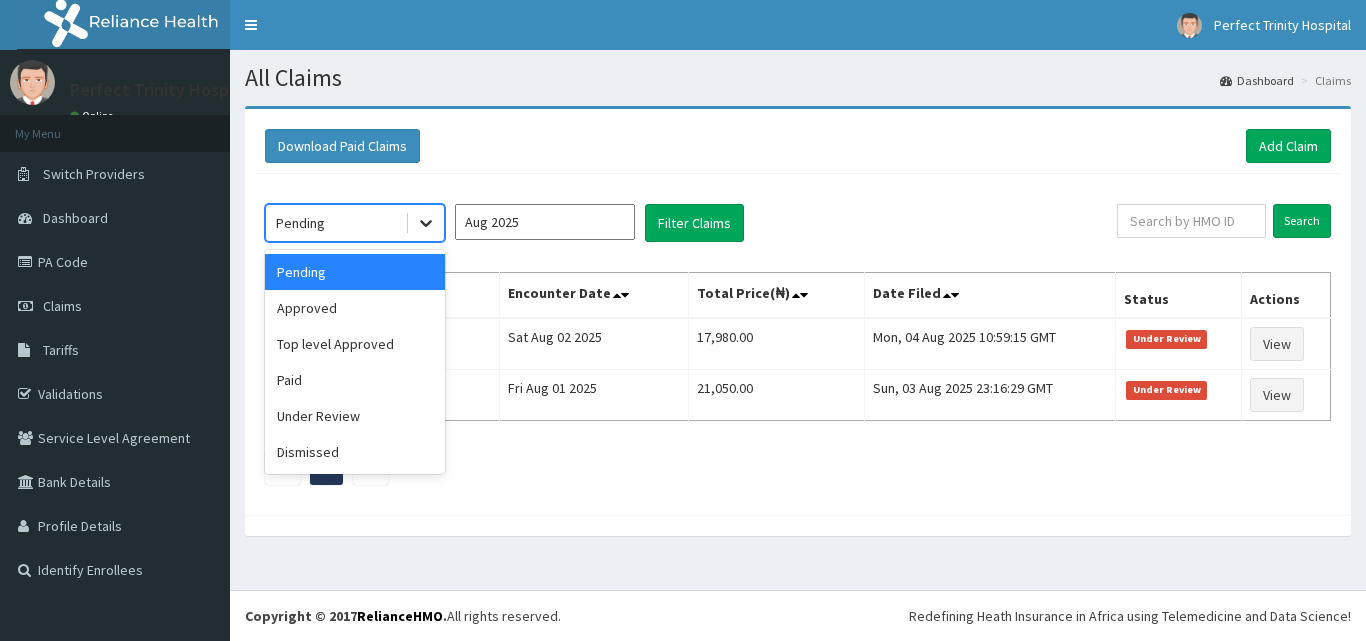 click at bounding box center (426, 223) 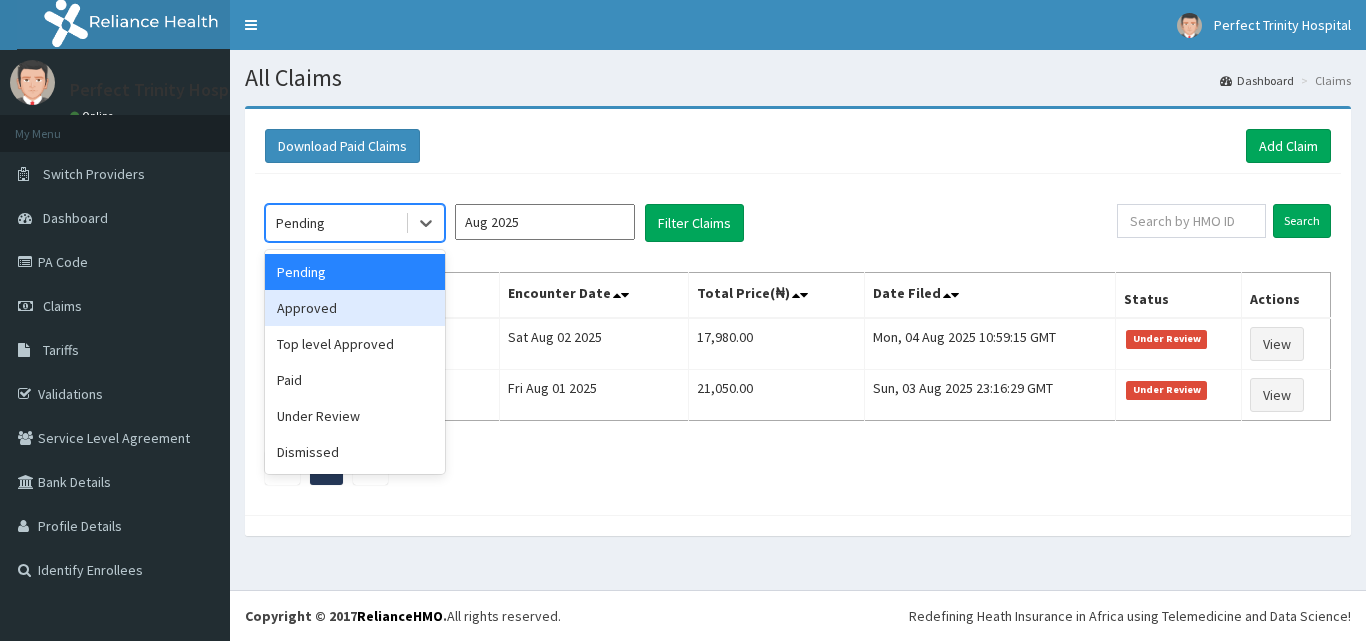 click on "Approved" at bounding box center [355, 308] 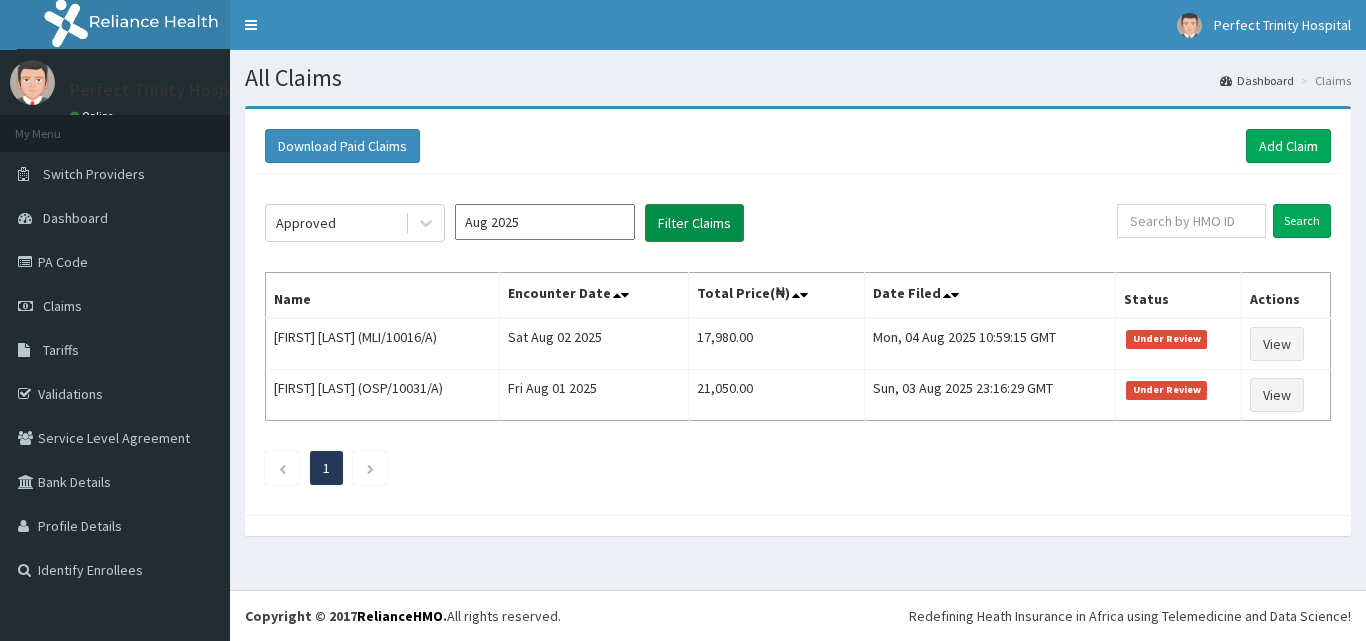 click on "Filter Claims" at bounding box center [694, 223] 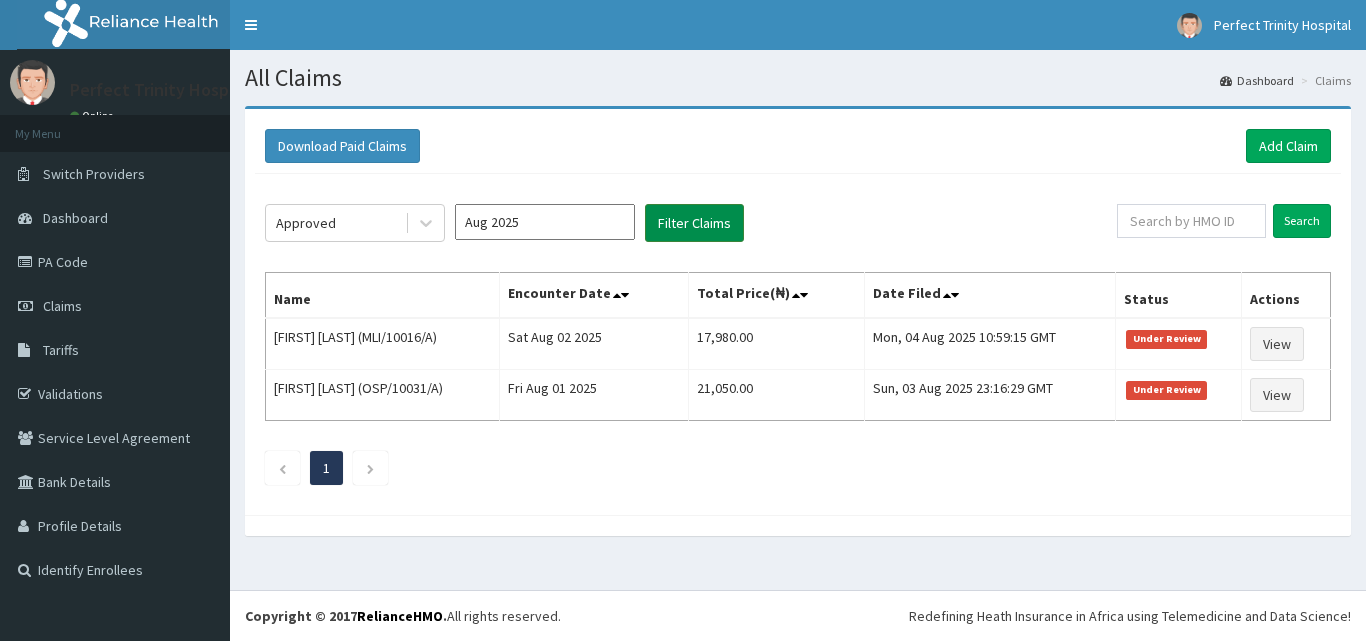 click on "Filter Claims" at bounding box center [694, 223] 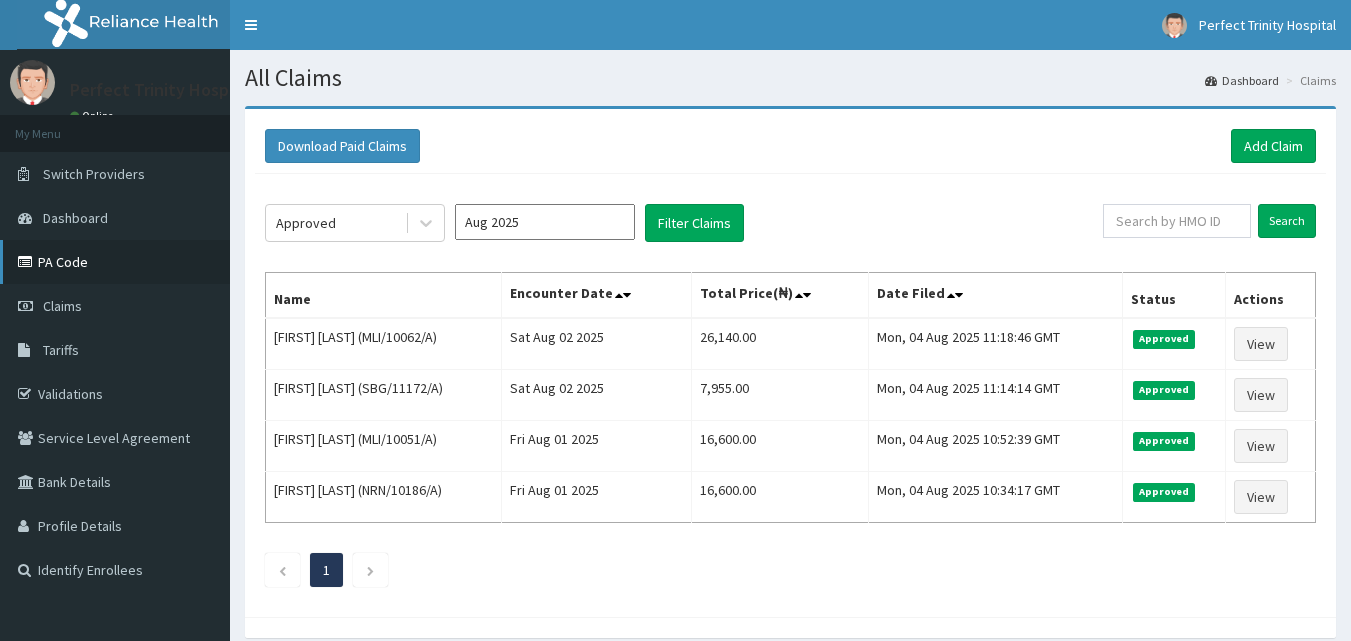 click on "PA Code" at bounding box center [115, 262] 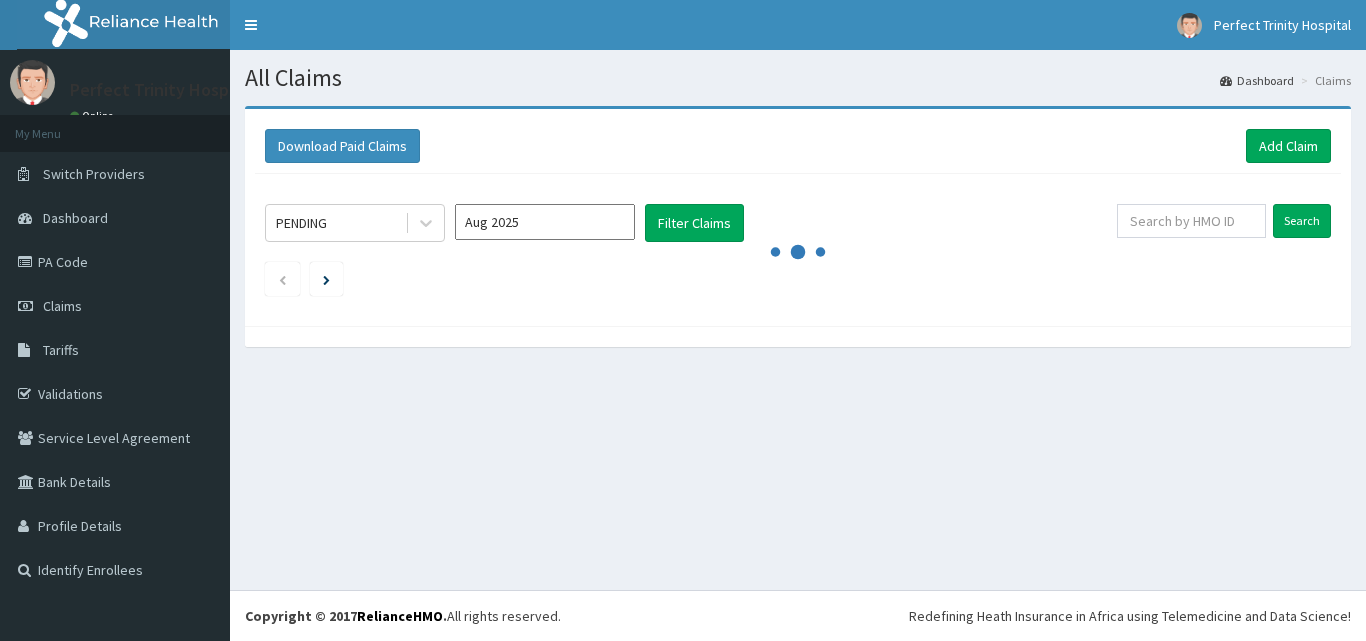 scroll, scrollTop: 0, scrollLeft: 0, axis: both 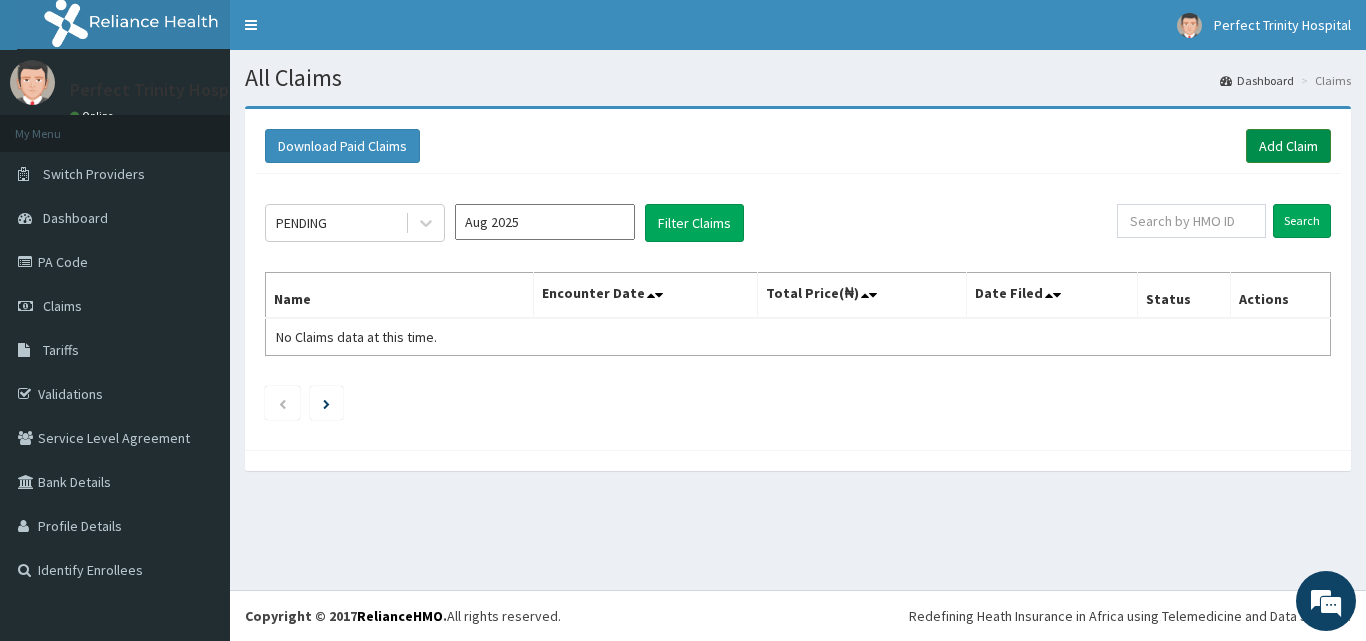 click on "Add Claim" at bounding box center [1288, 146] 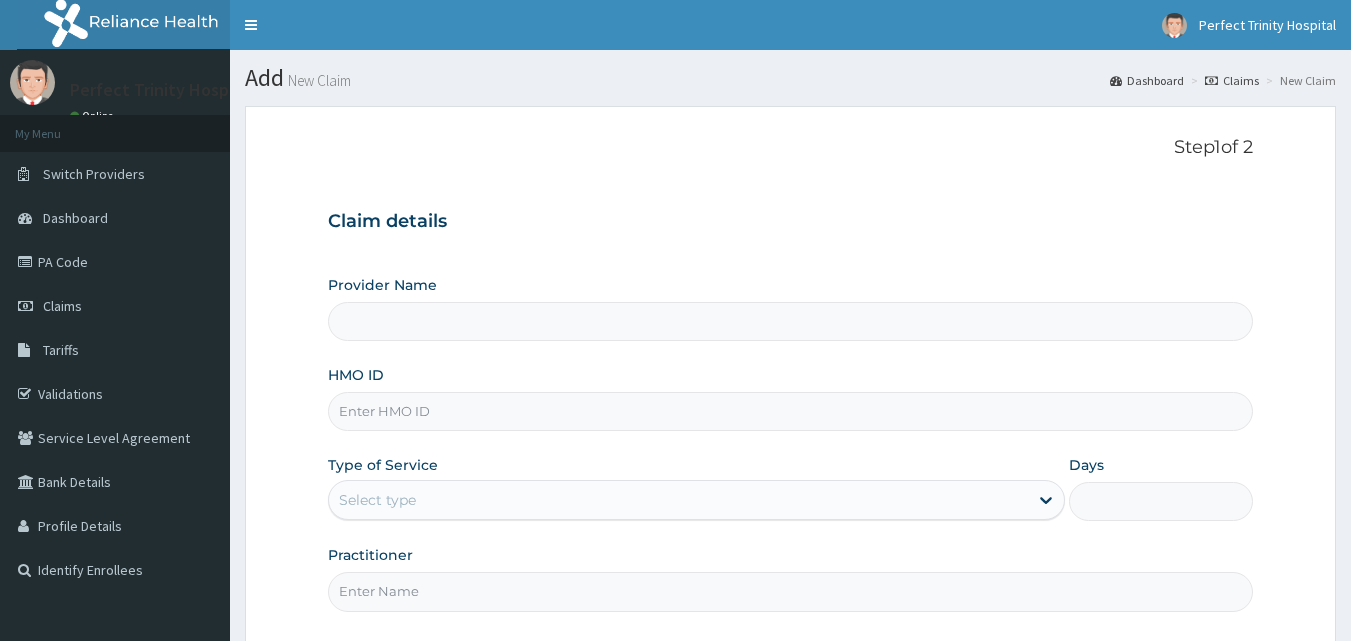 scroll, scrollTop: 0, scrollLeft: 0, axis: both 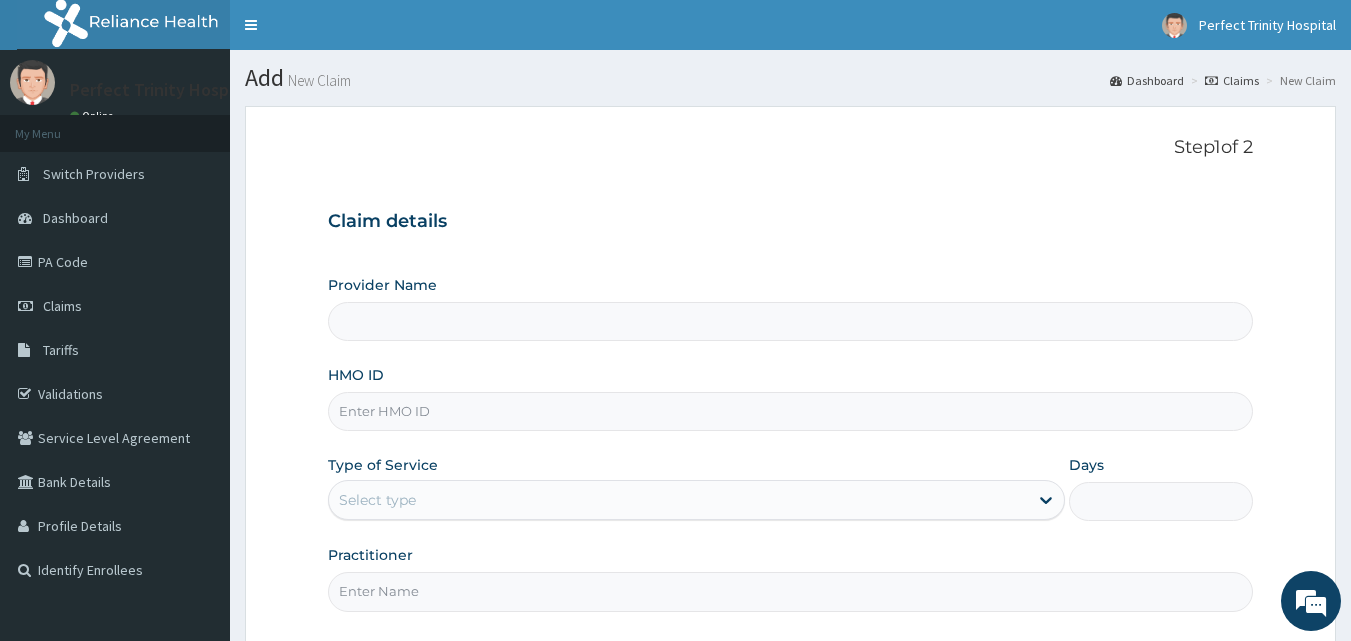type on "Perfect Trinity Hospital" 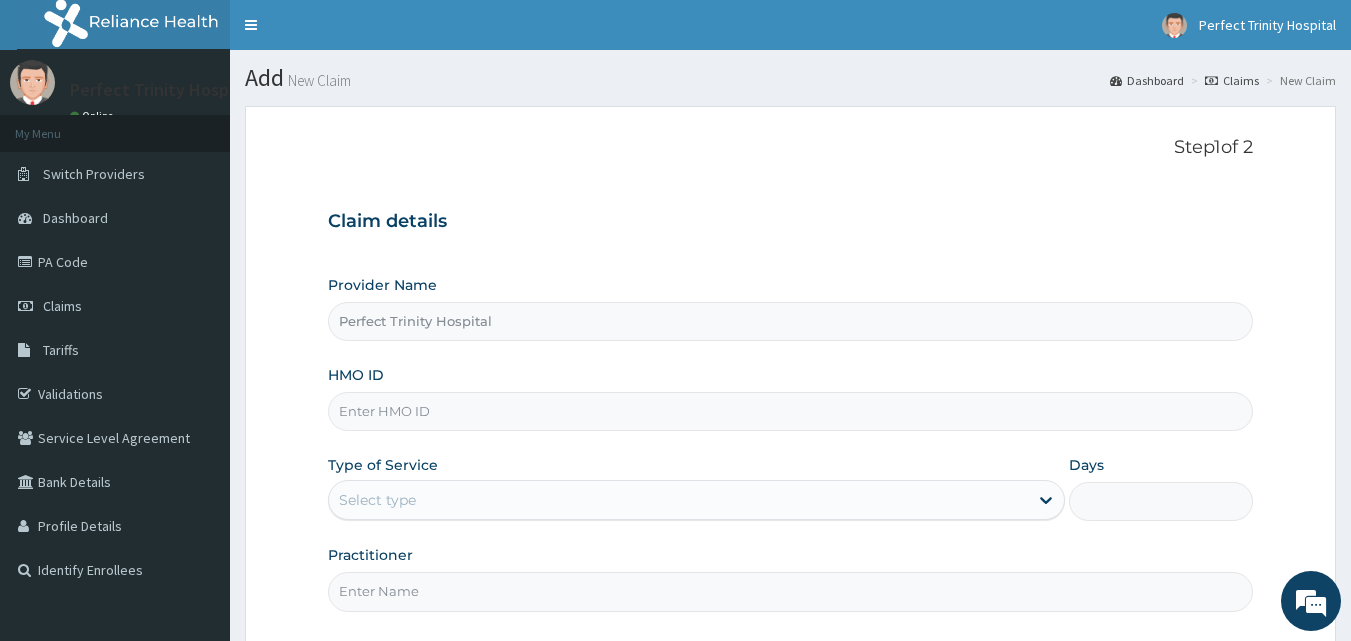 scroll, scrollTop: 0, scrollLeft: 0, axis: both 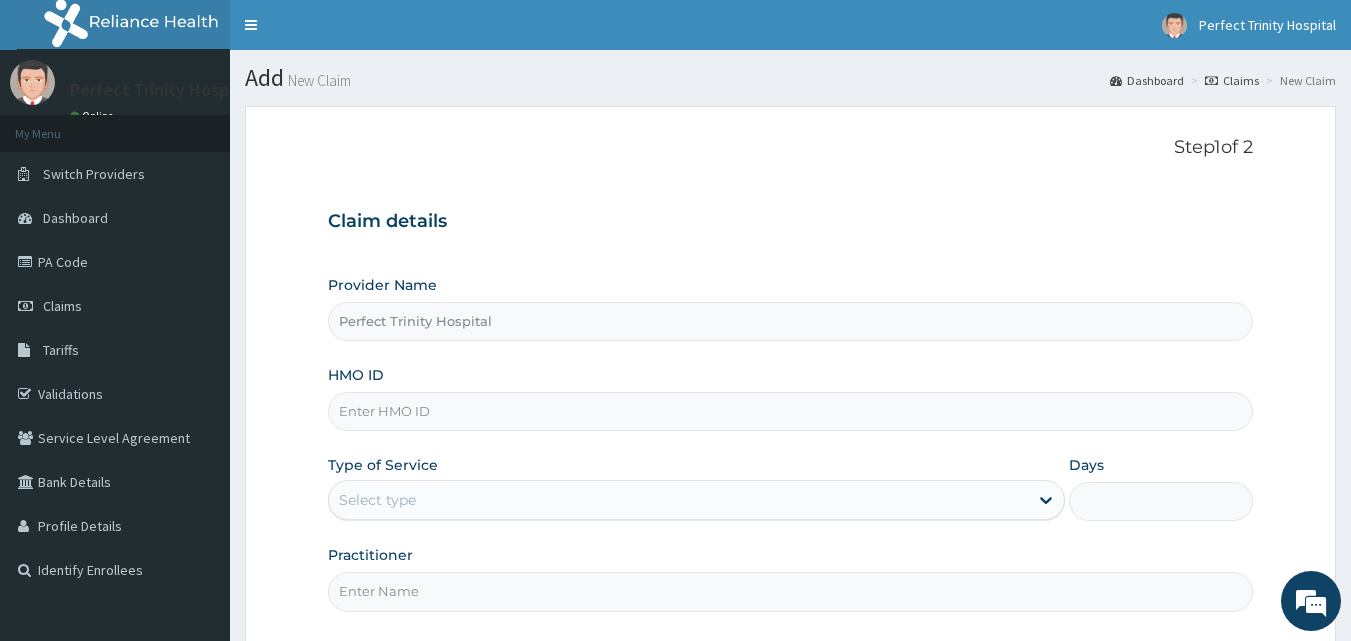 click on "Step  1  of 2 Claim details Provider Name Perfect Trinity Hospital HMO ID Type of Service Select type Days Practitioner     Previous   Next" at bounding box center [790, 434] 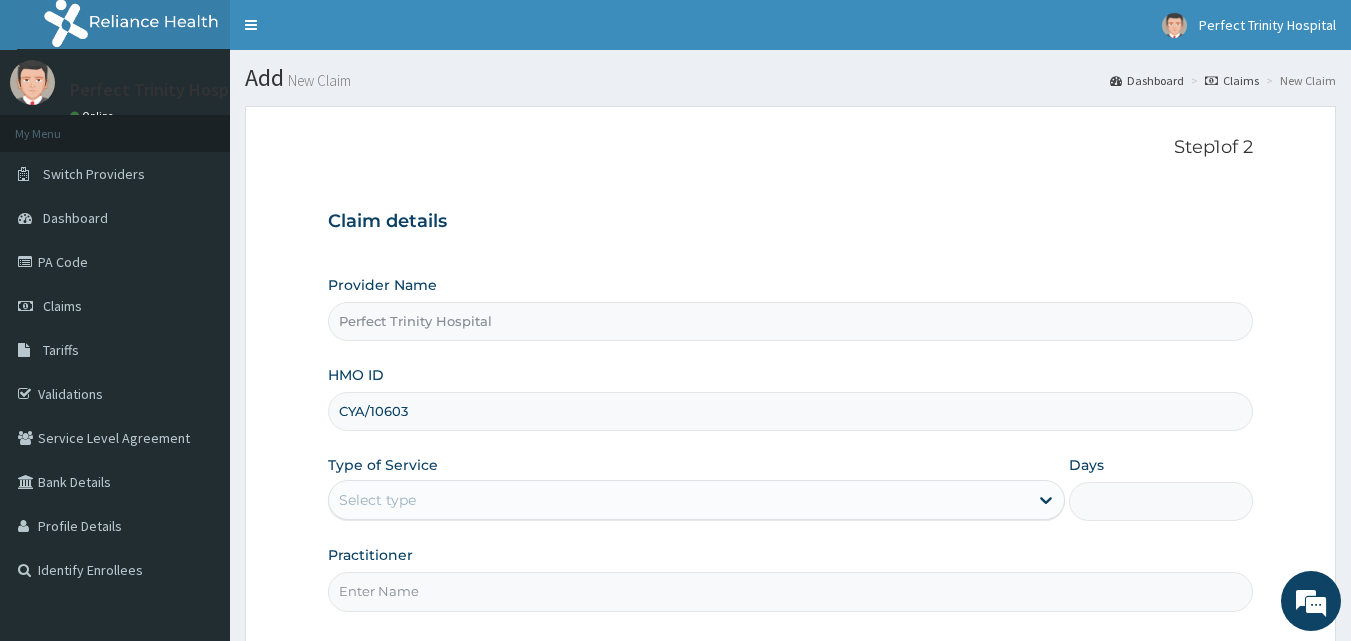 type on "CYA/10603/A" 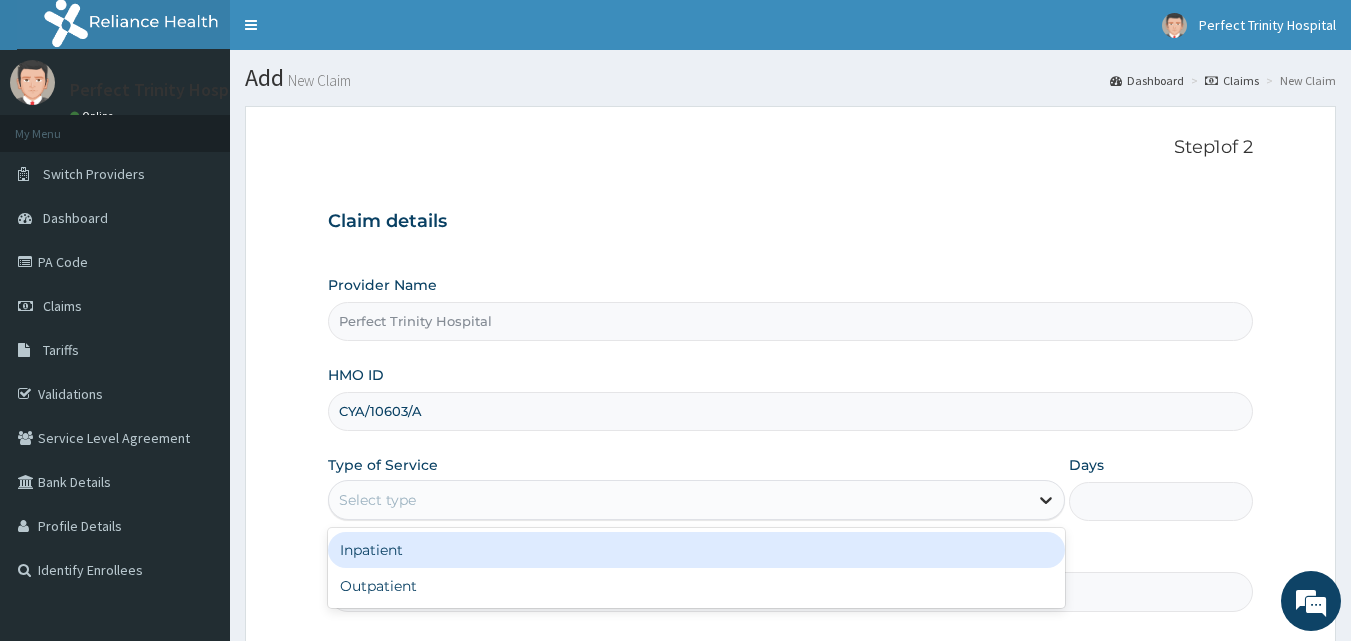 click at bounding box center [1046, 500] 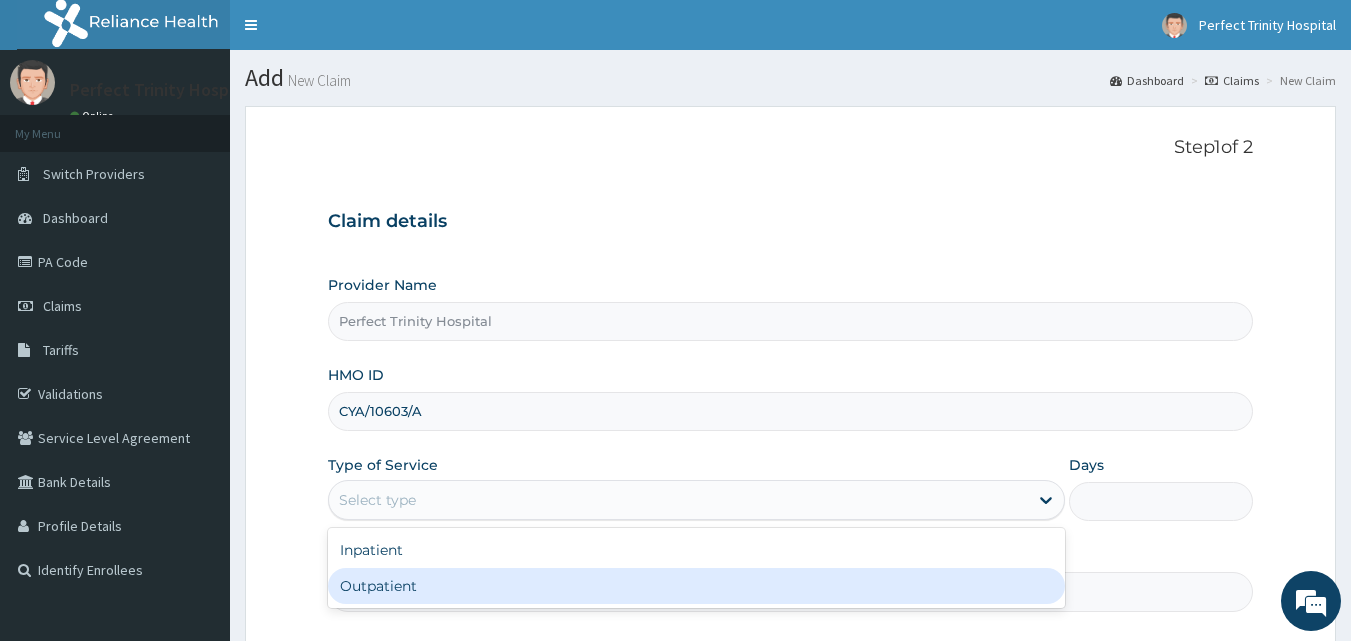 click on "Outpatient" at bounding box center (696, 586) 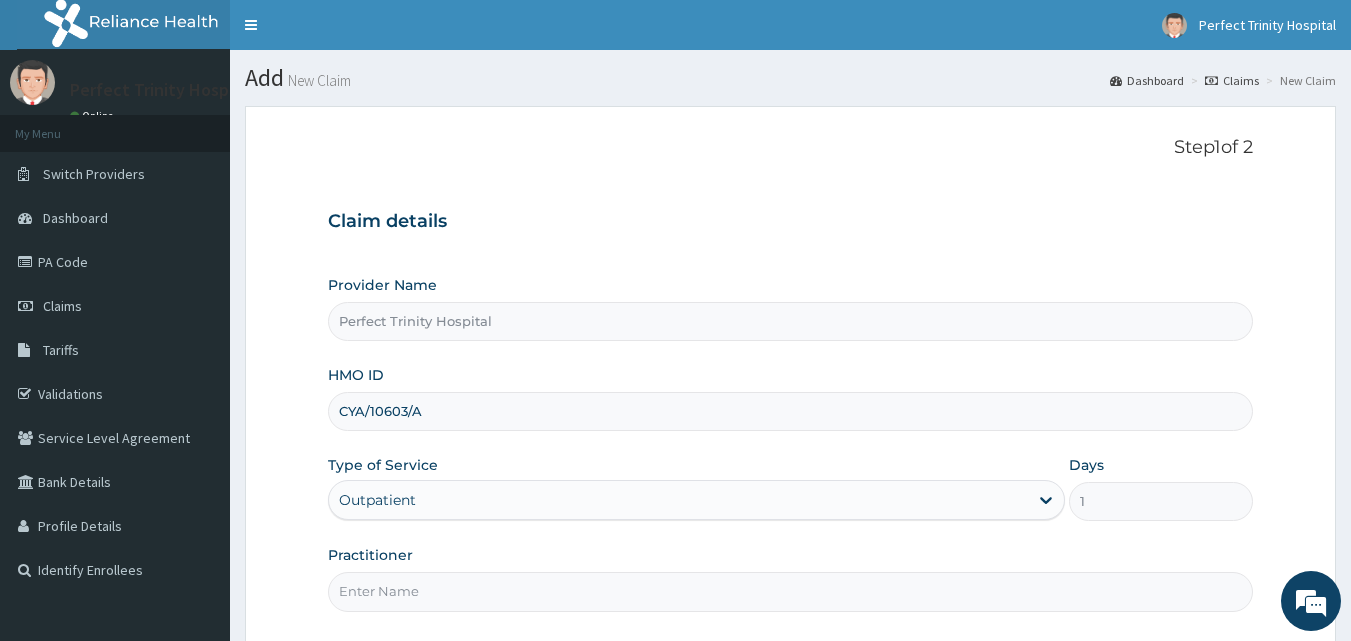 scroll, scrollTop: 187, scrollLeft: 0, axis: vertical 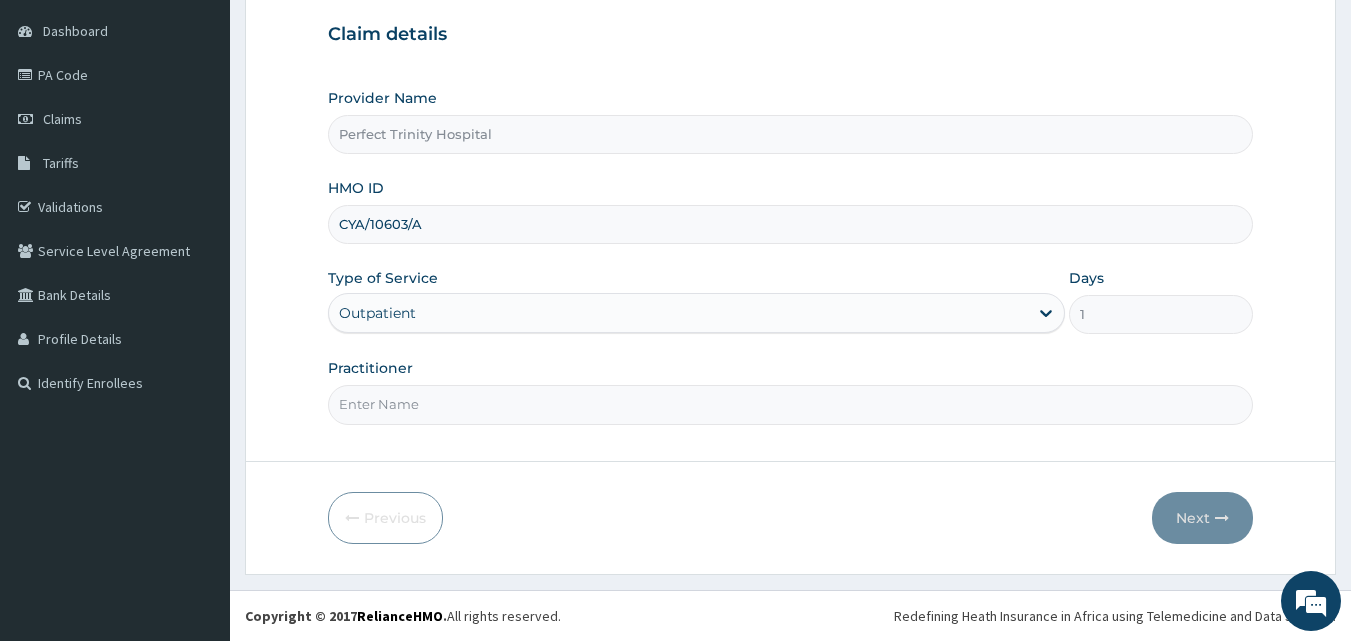 click on "Practitioner" at bounding box center [791, 404] 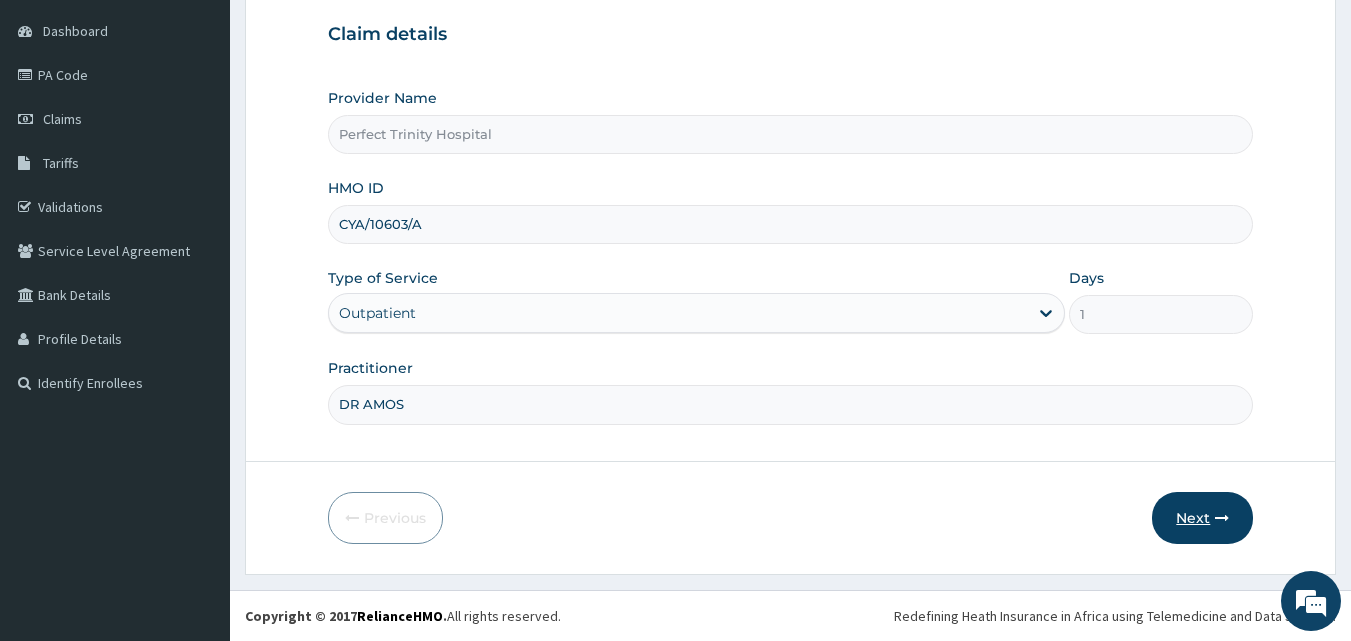 type on "DR AMOS" 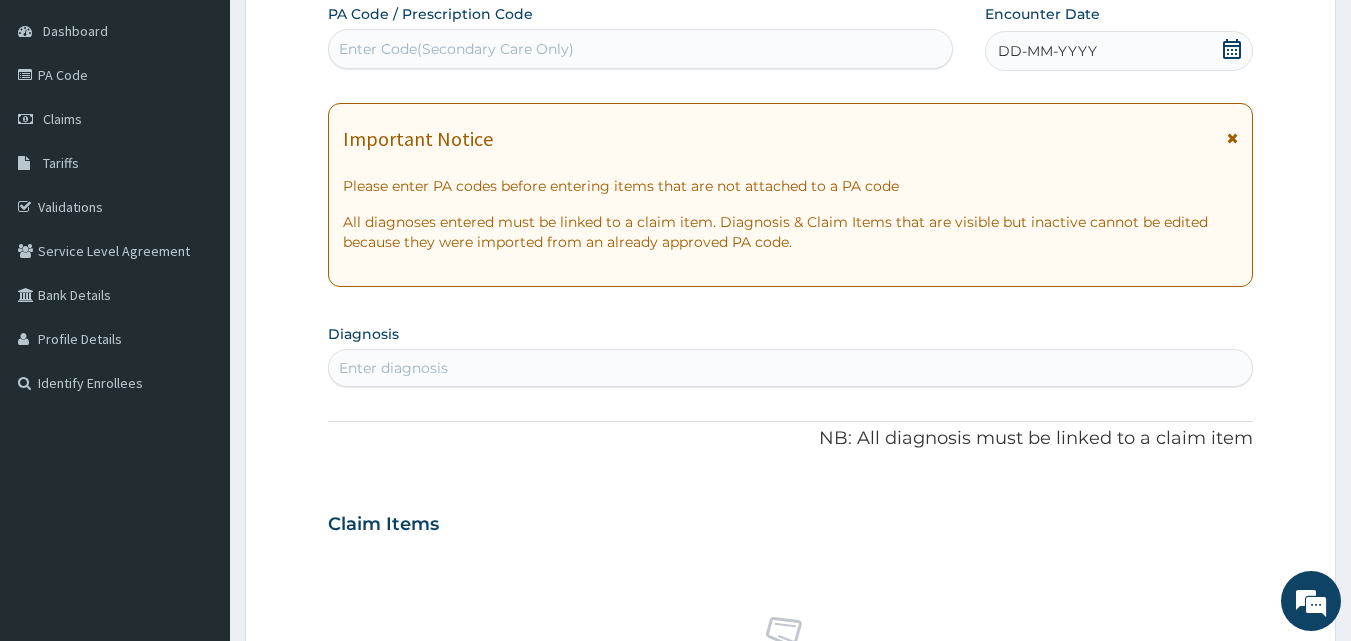 click 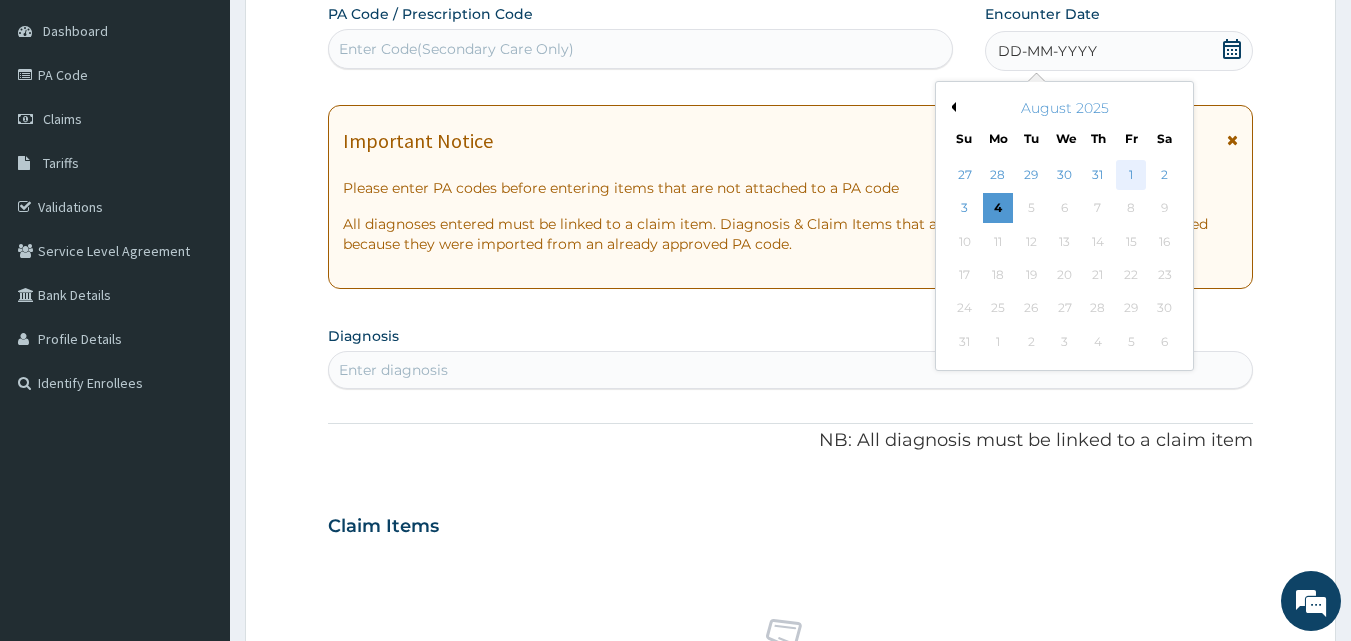 click on "1" at bounding box center [1131, 175] 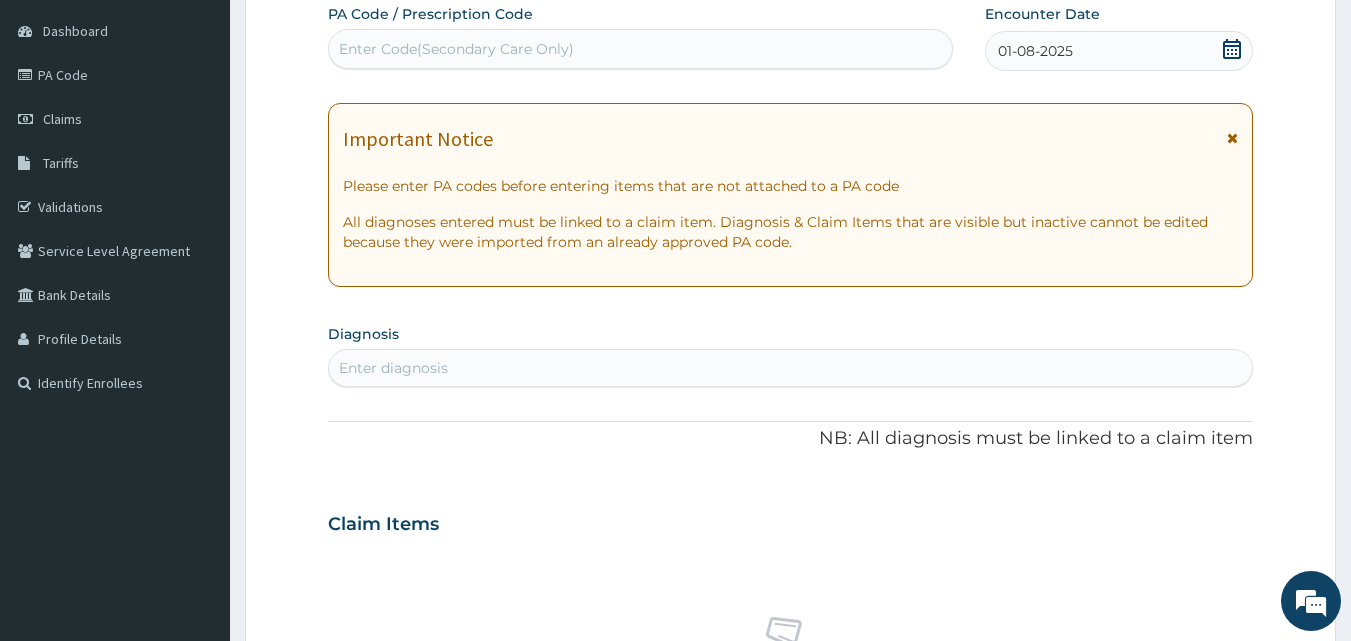 click on "Important Notice Please enter PA codes before entering items that are not attached to a PA code   All diagnoses entered must be linked to a claim item. Diagnosis & Claim Items that are visible but inactive cannot be edited because they were imported from an already approved PA code." at bounding box center [791, 195] 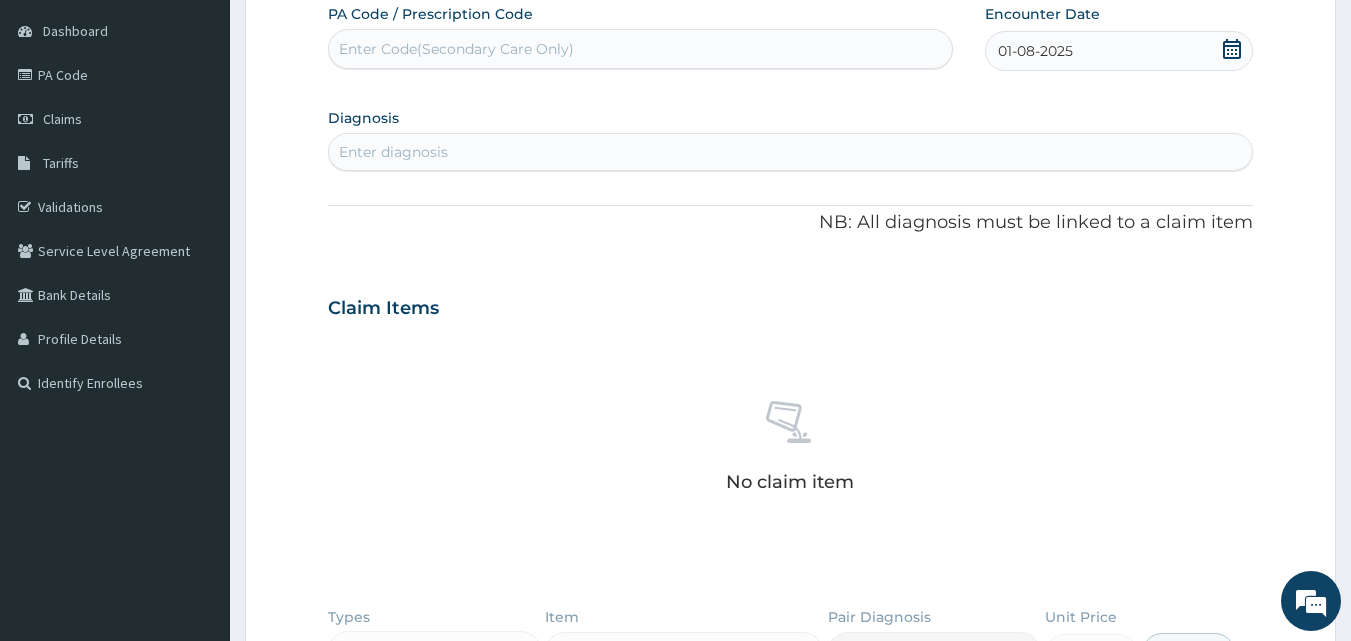 click on "Enter diagnosis" at bounding box center (791, 152) 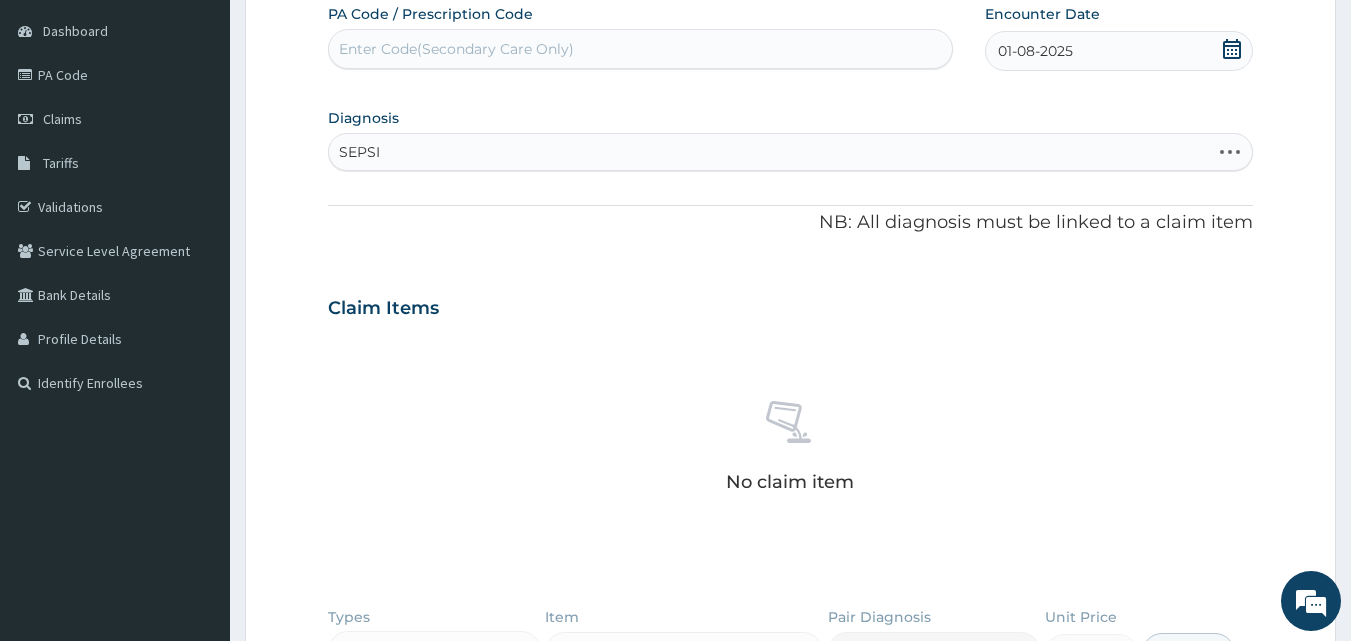 type on "SEPSIS" 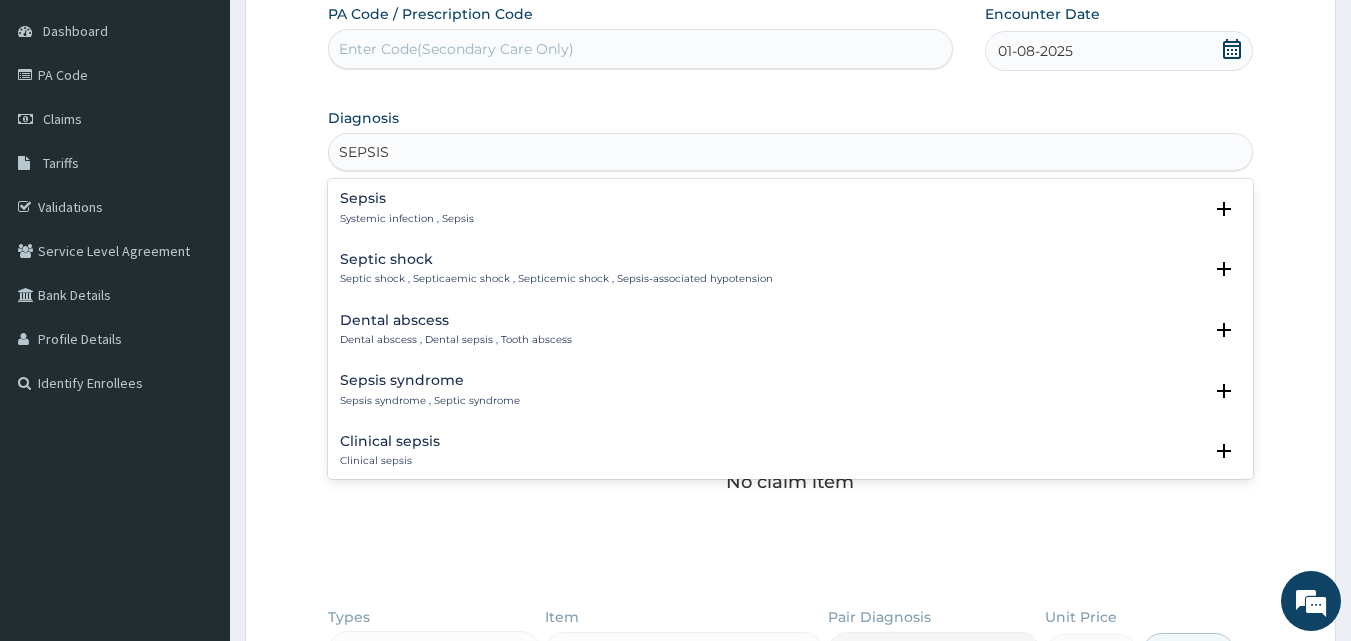 click on "Sepsis" at bounding box center [407, 198] 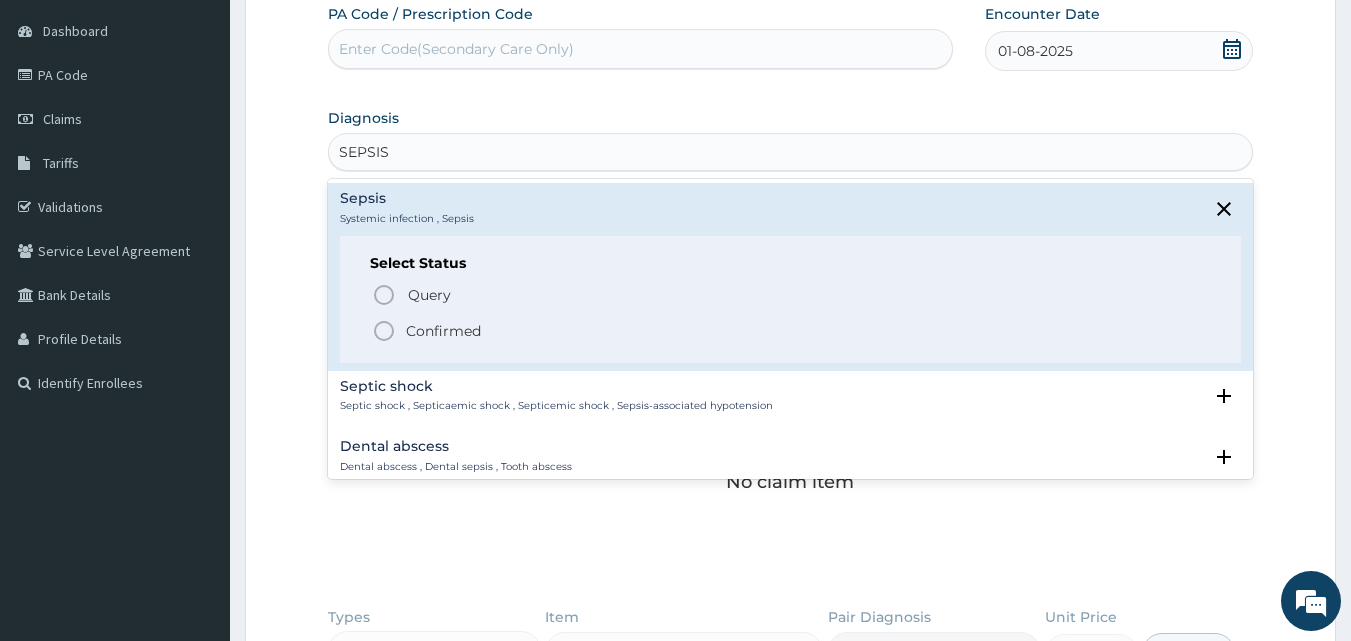 click on "Query Query covers suspected (?), Keep in view (kiv), Ruled out (r/o) Confirmed" at bounding box center [791, 311] 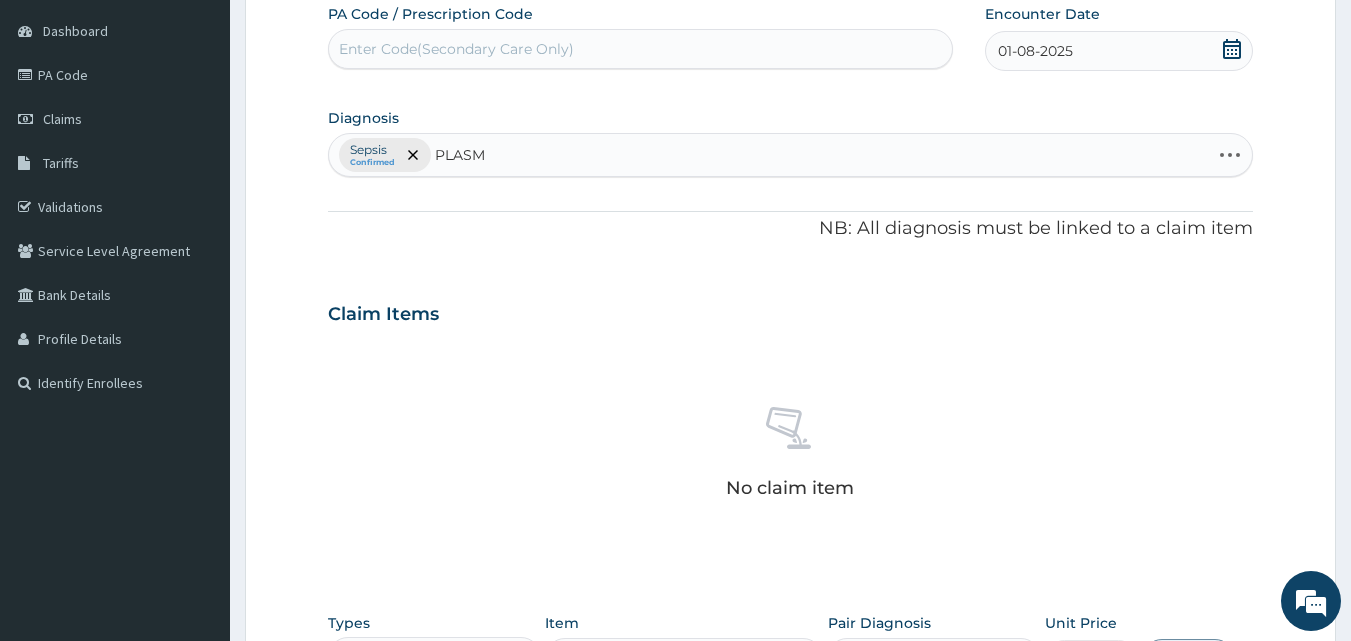 type on "PLASMO" 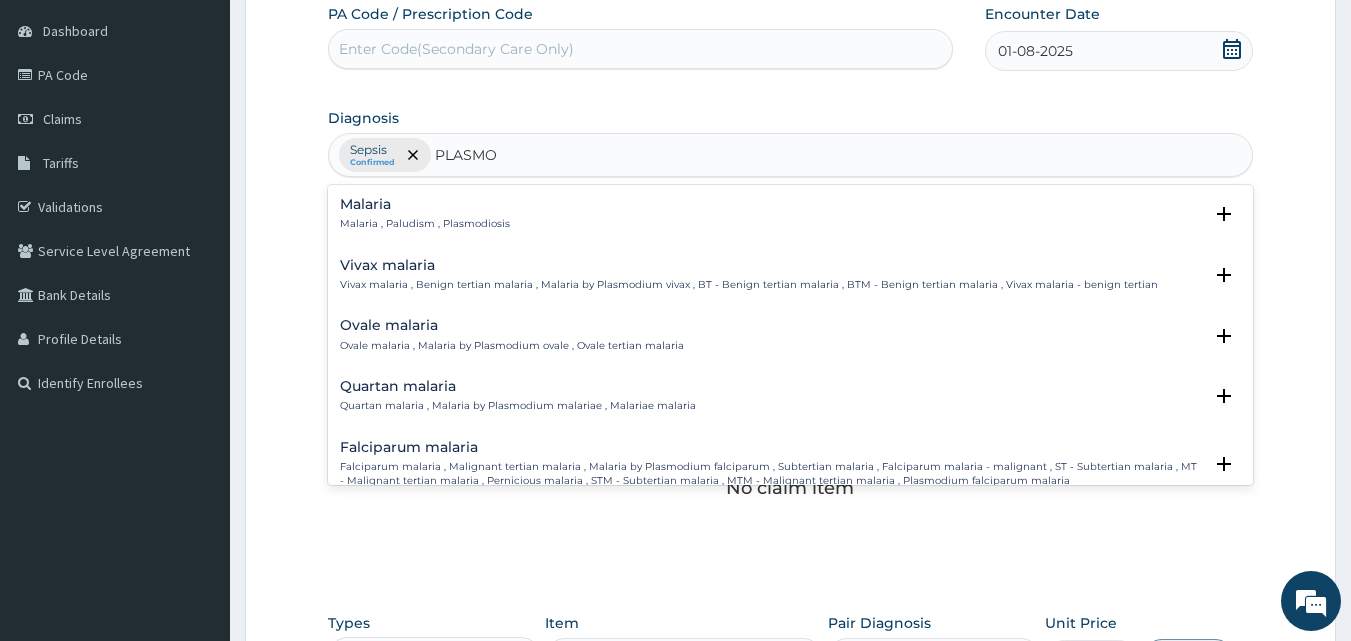 click on "Malaria Malaria , Paludism , Plasmodiosis" at bounding box center [425, 214] 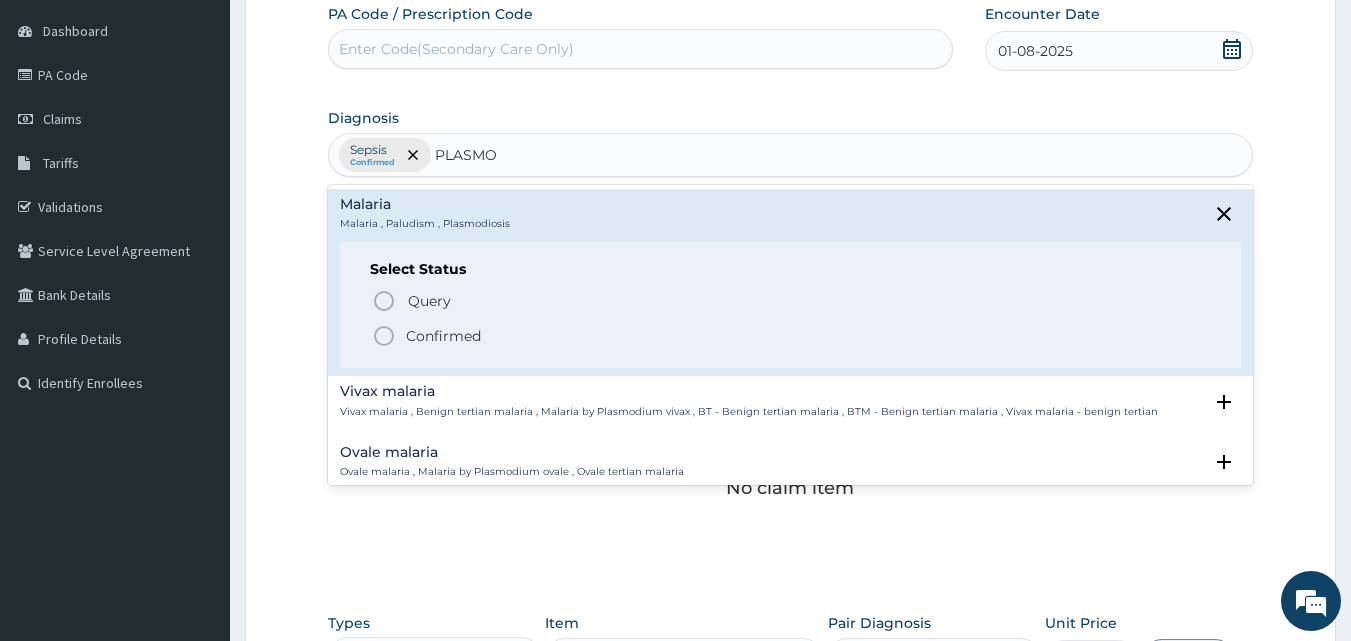 click 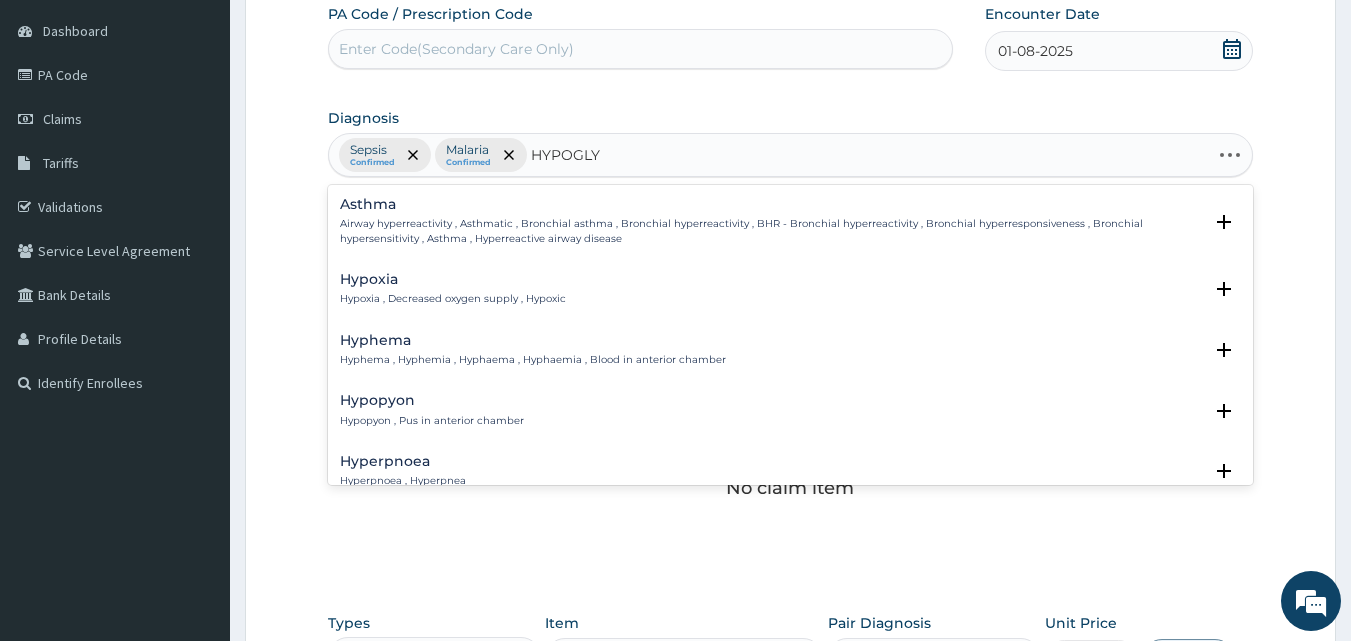 type on "HYPOGLYC" 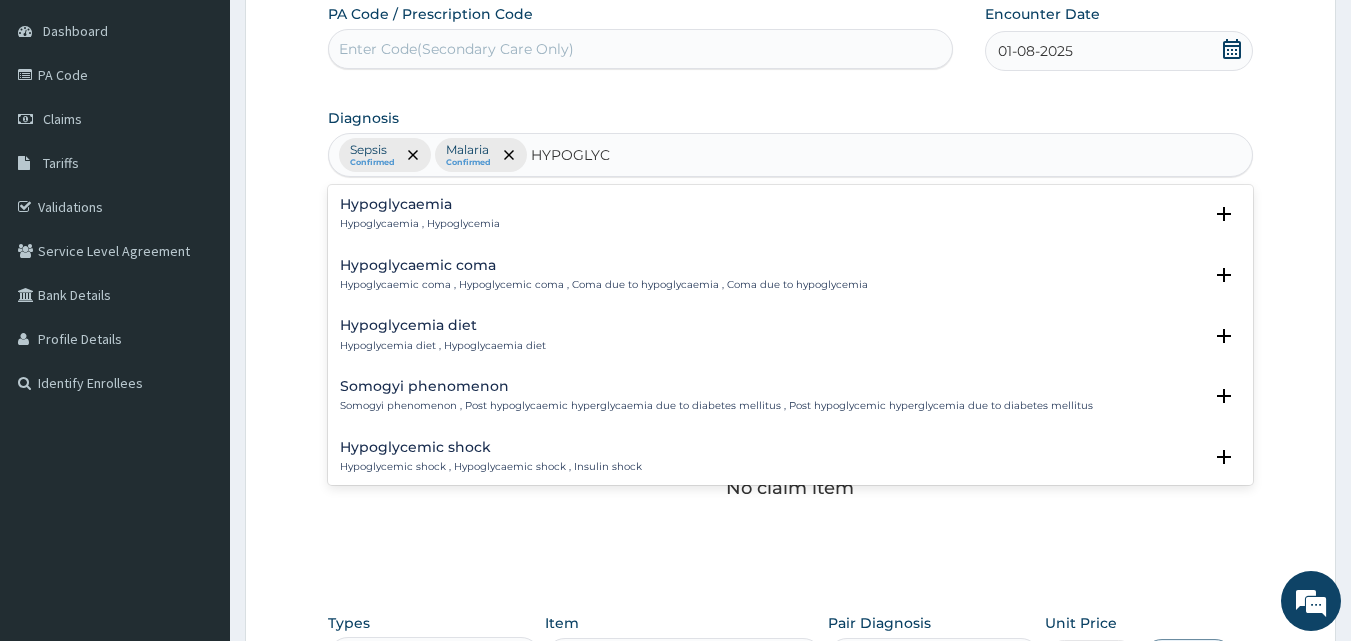 click on "Hypoglycaemia , Hypoglycemia" at bounding box center [420, 224] 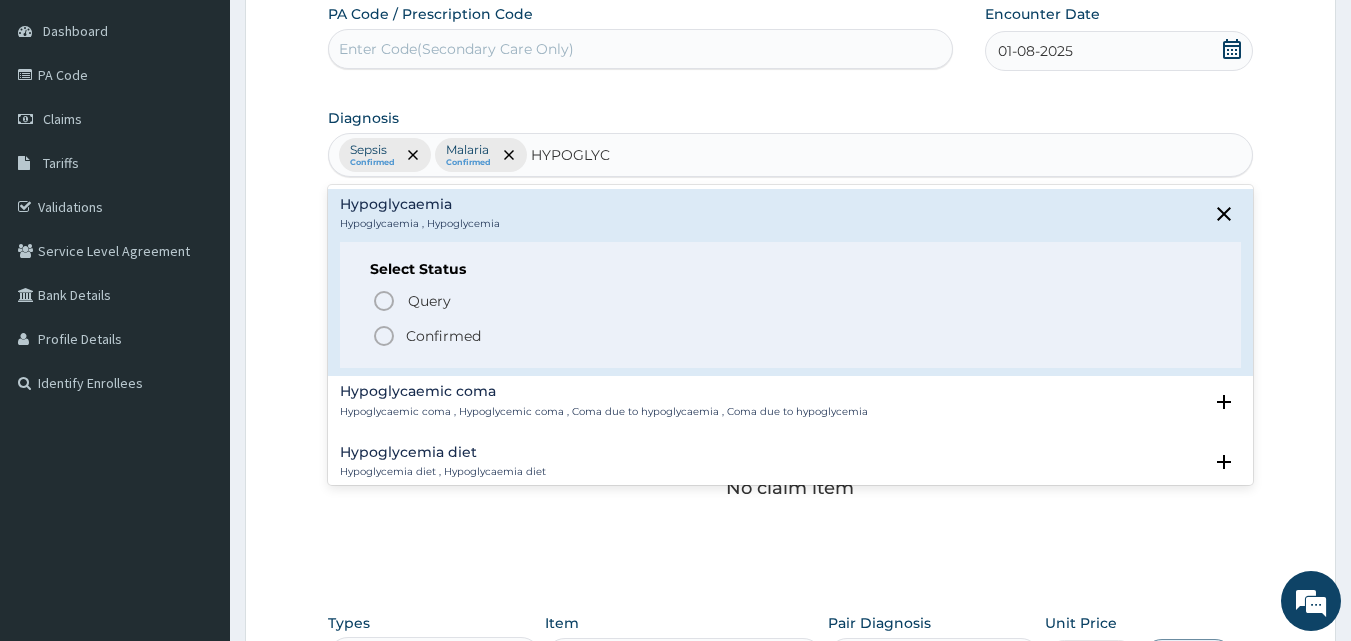 click 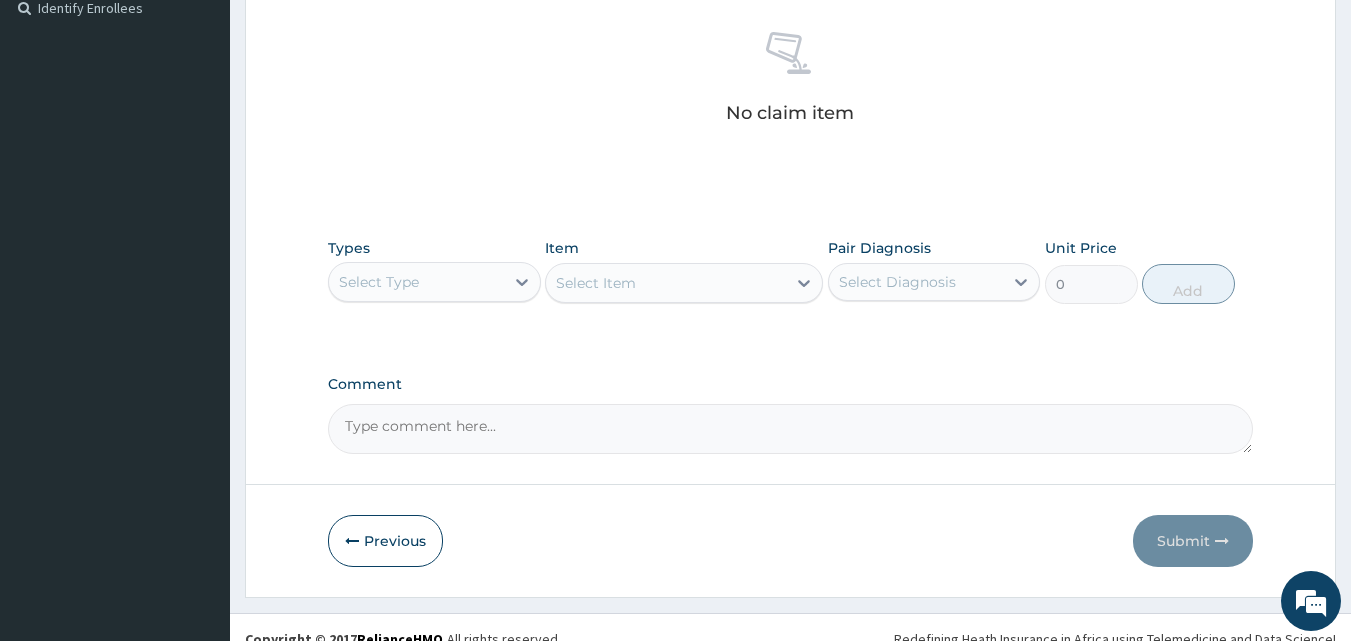 scroll, scrollTop: 585, scrollLeft: 0, axis: vertical 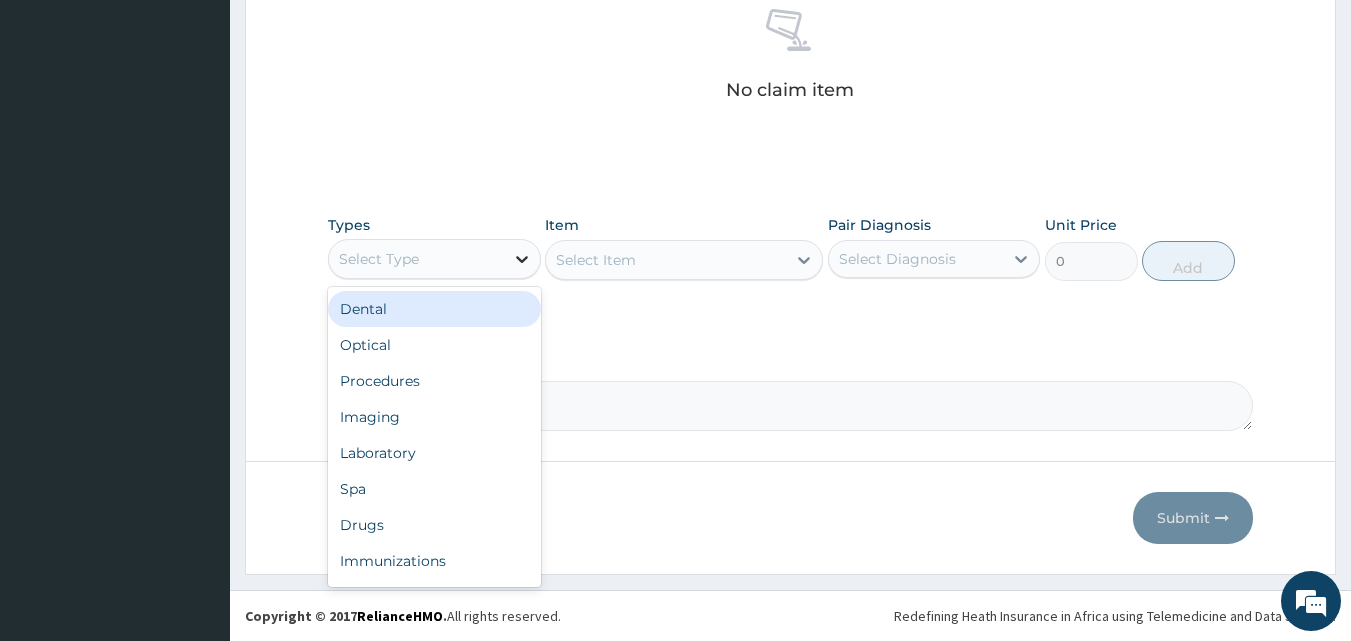 click 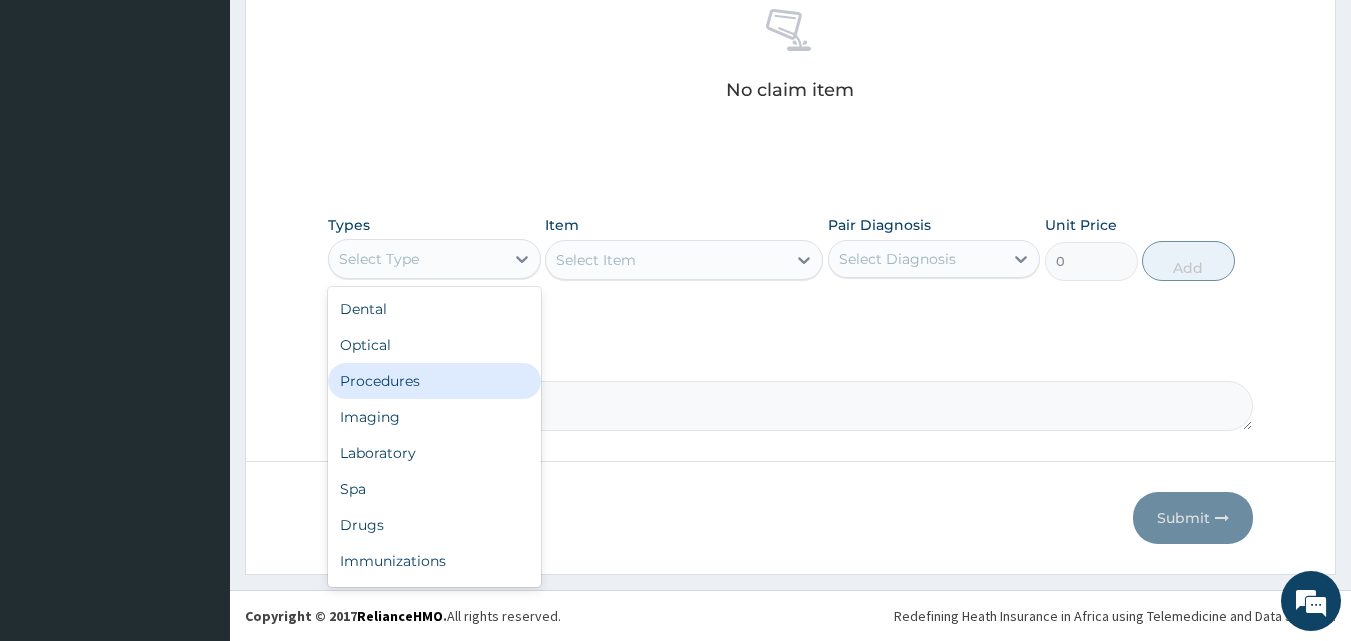 click on "Procedures" at bounding box center [434, 381] 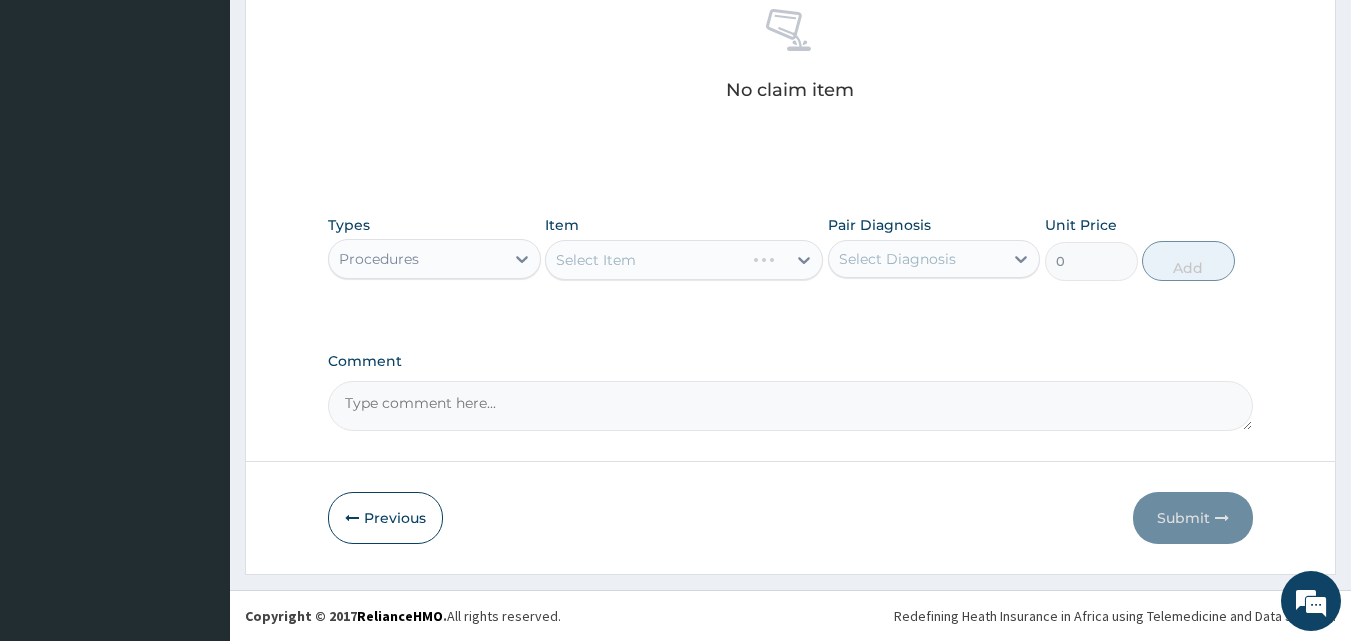 click on "Select Item" at bounding box center [684, 260] 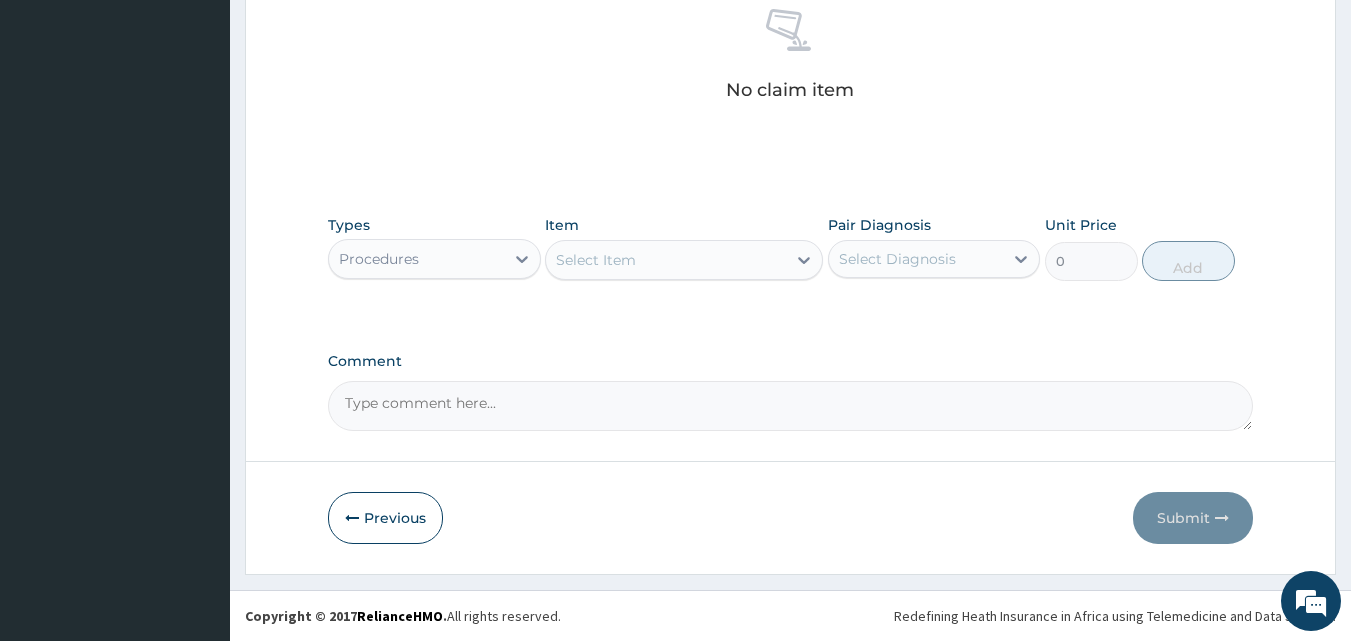 click 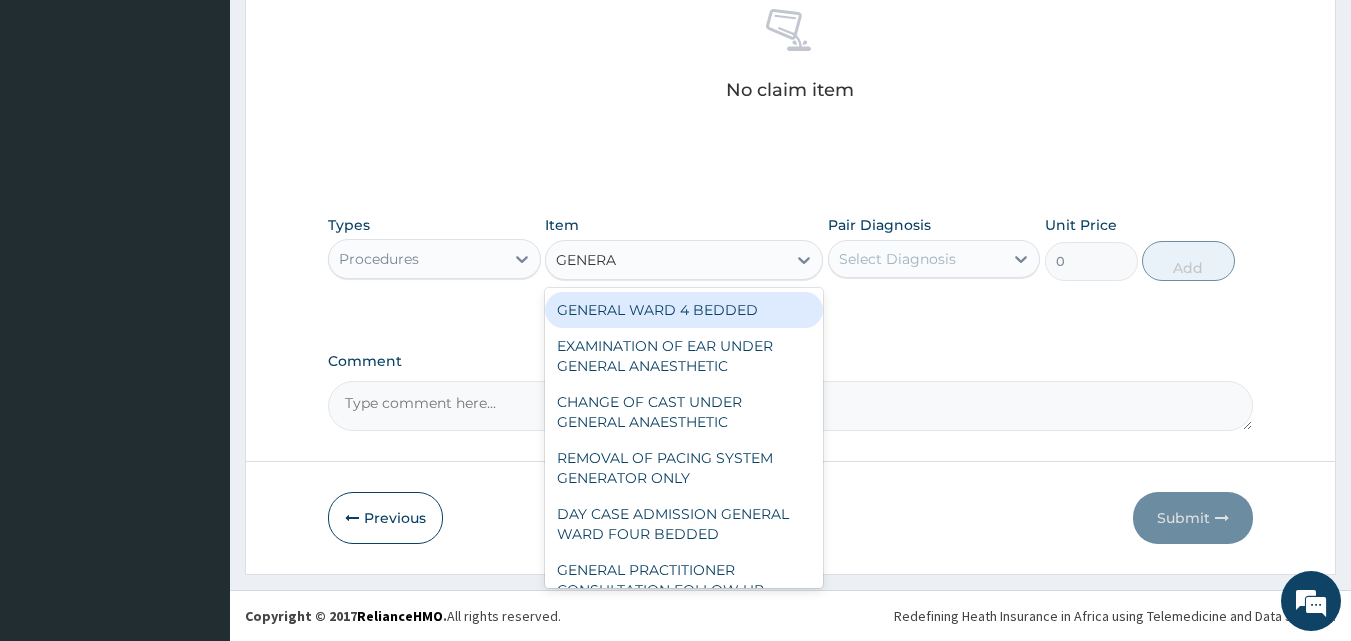type on "GENERAL" 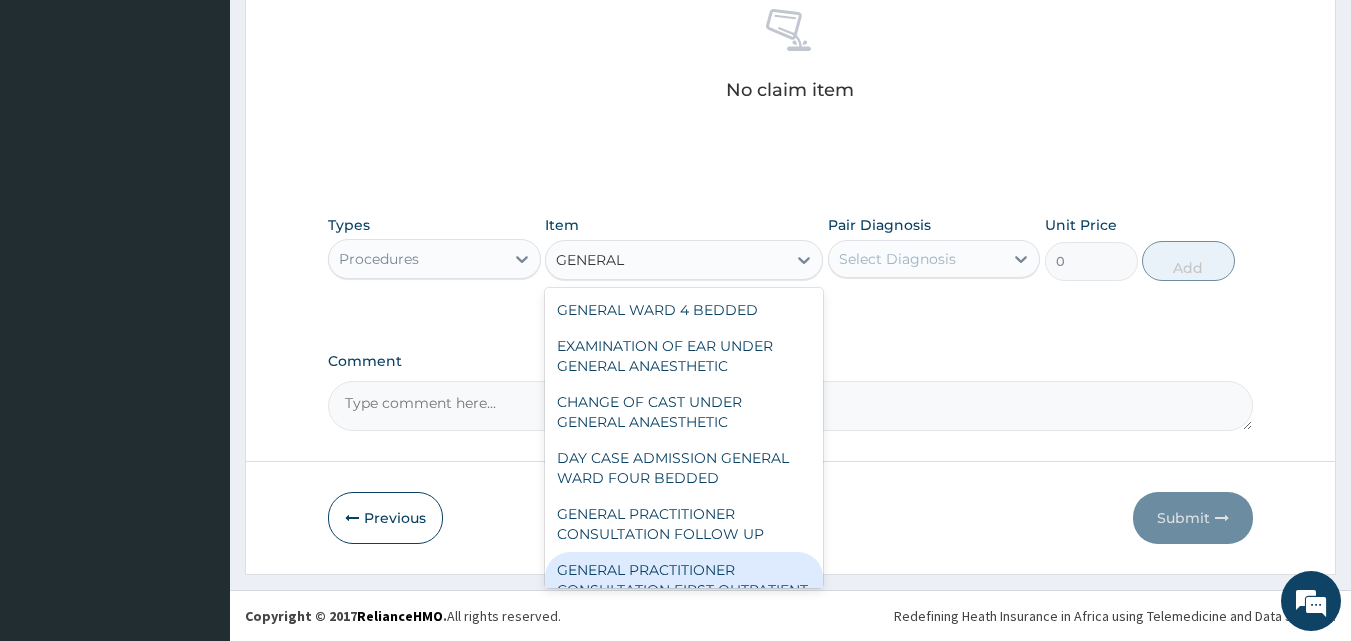 click on "GENERAL PRACTITIONER CONSULTATION FIRST OUTPATIENT CONSULTATION" at bounding box center [684, 590] 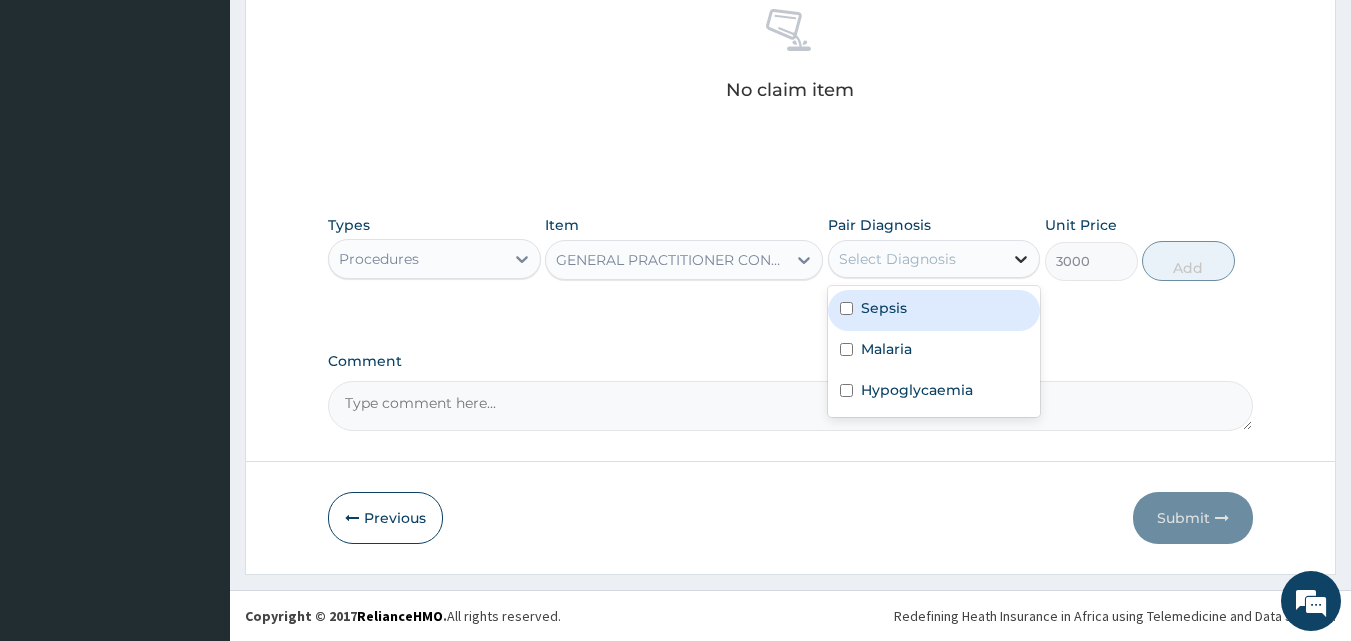 click at bounding box center [1021, 259] 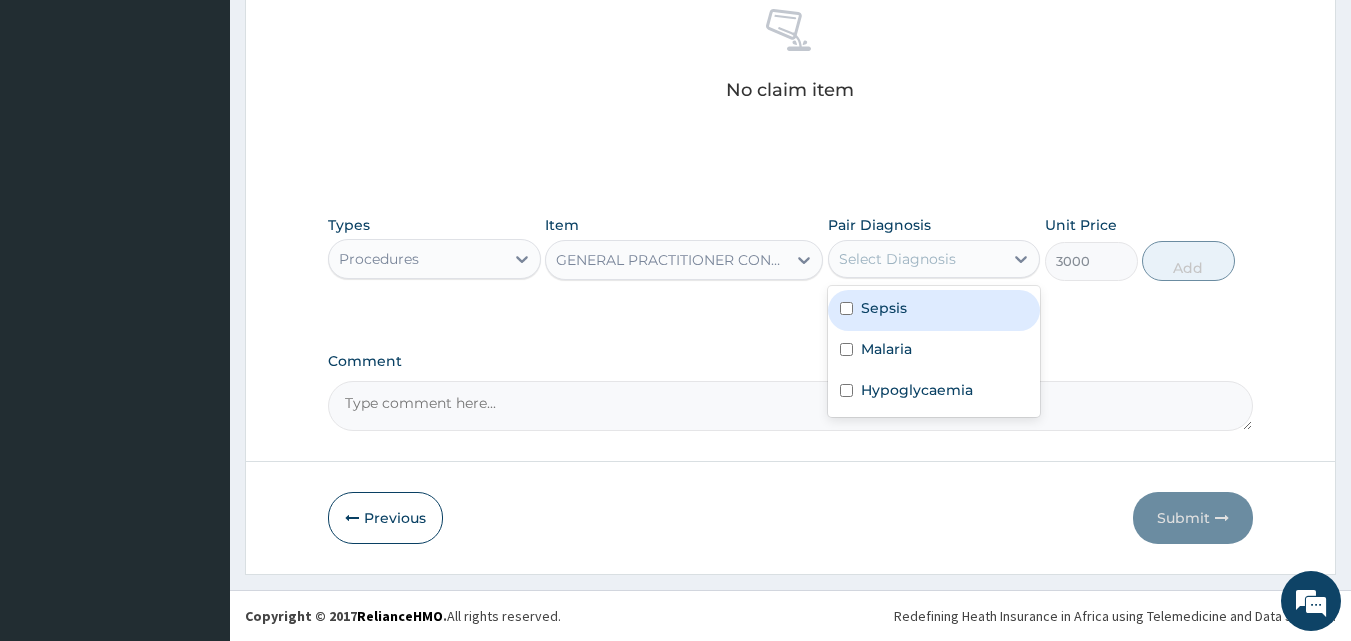 click on "Sepsis" at bounding box center (934, 310) 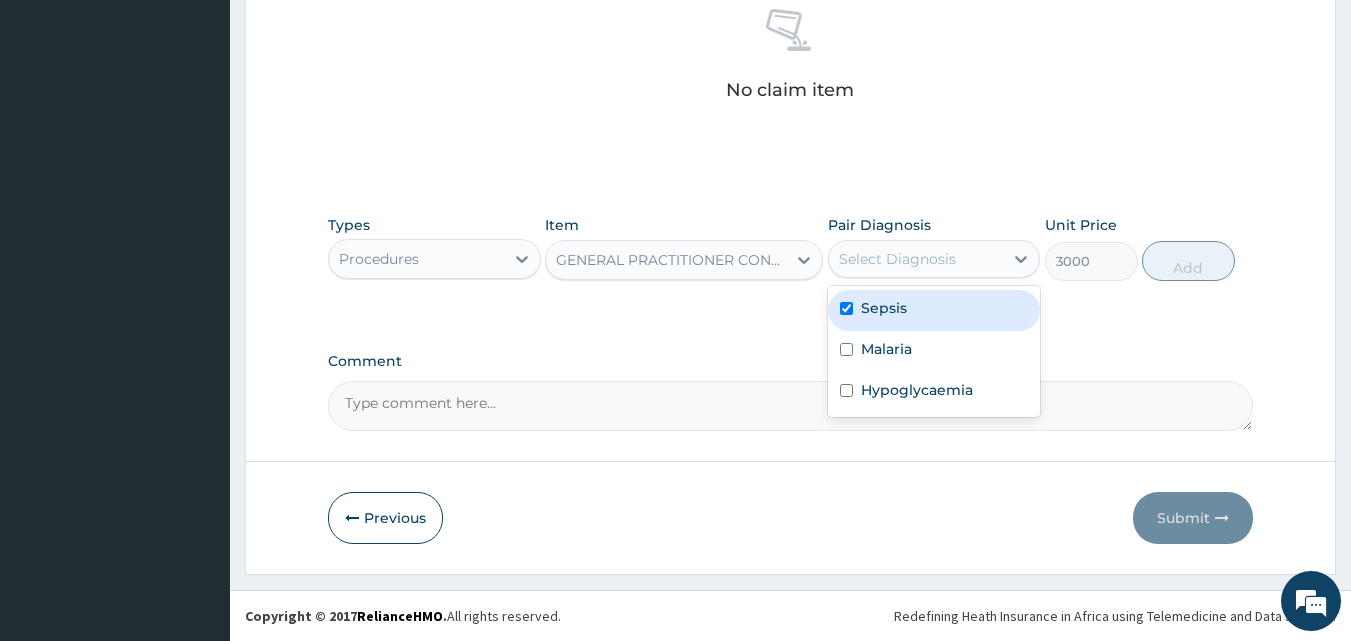 checkbox on "true" 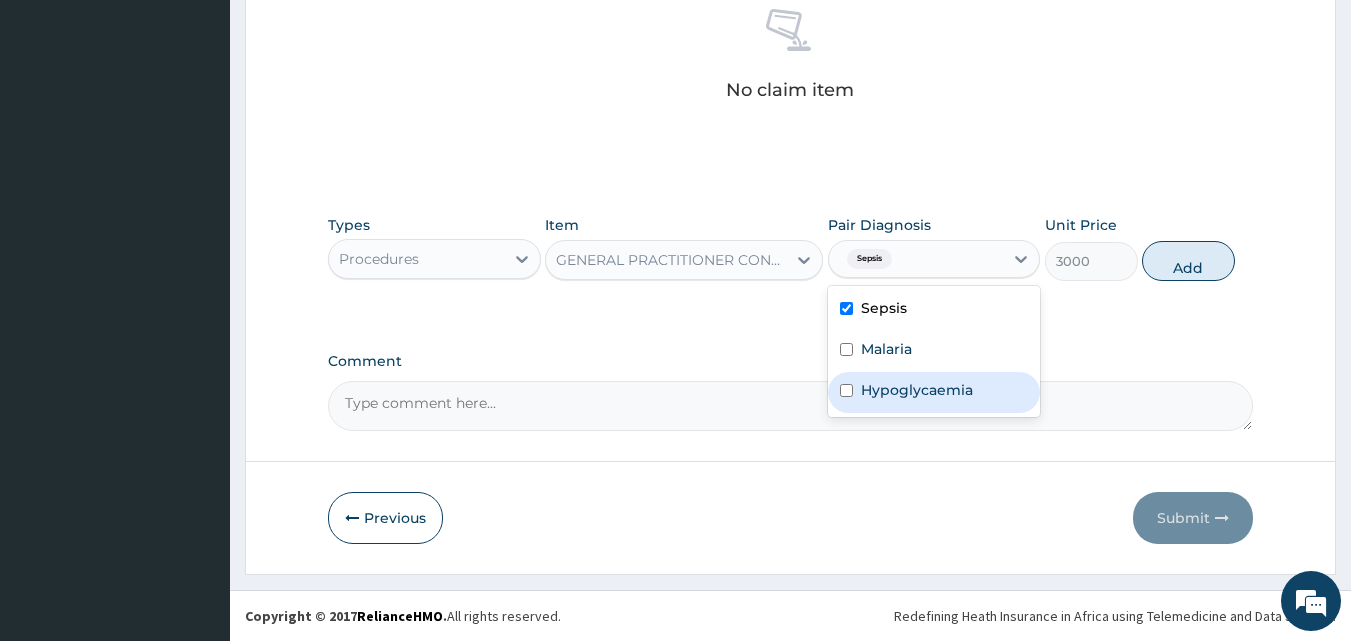 click at bounding box center [846, 390] 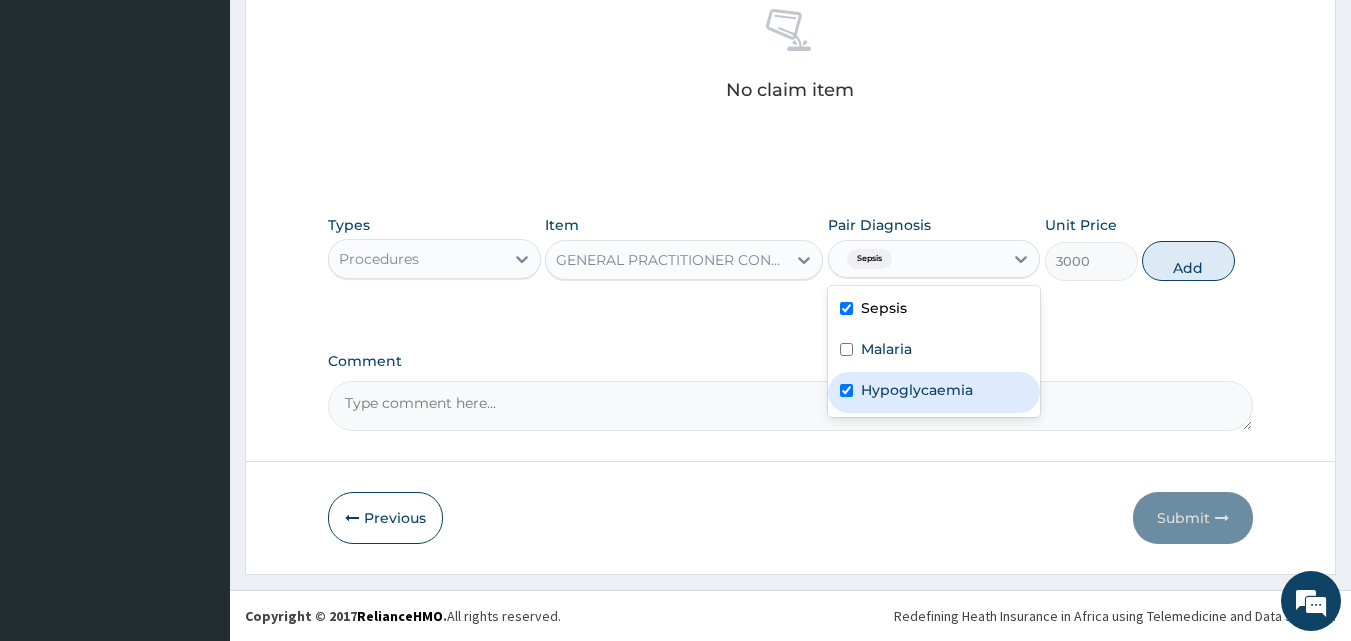 checkbox on "true" 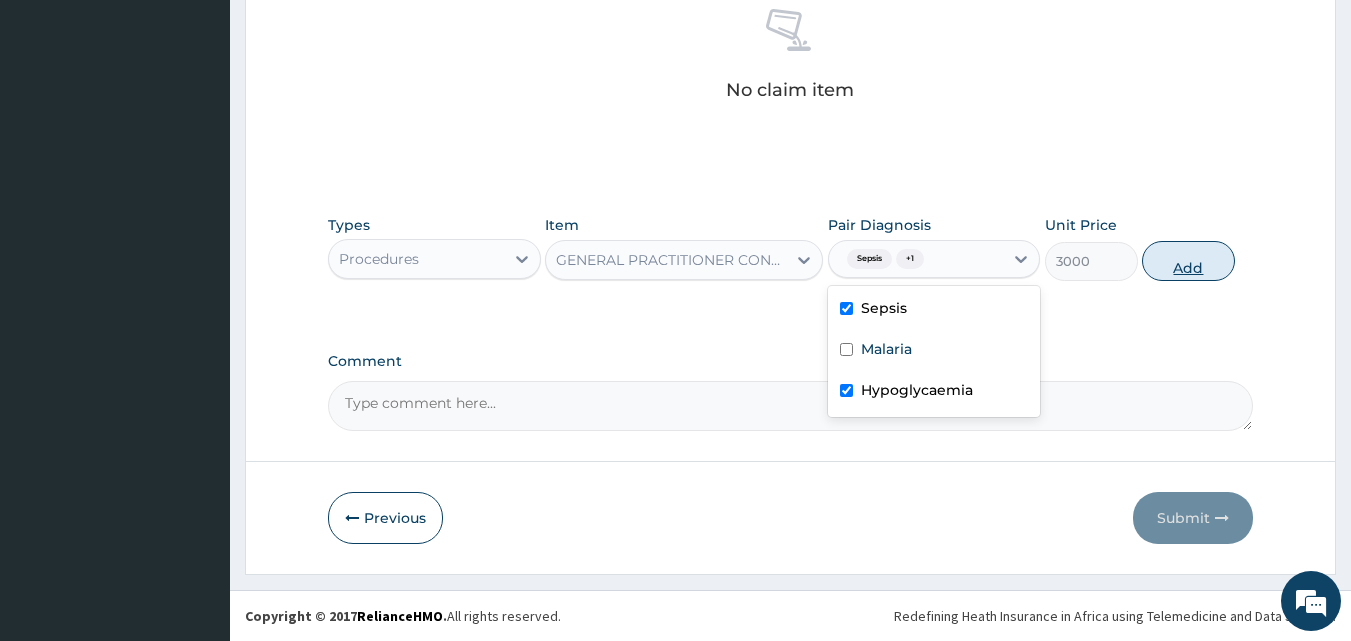 click on "Add" at bounding box center (1188, 261) 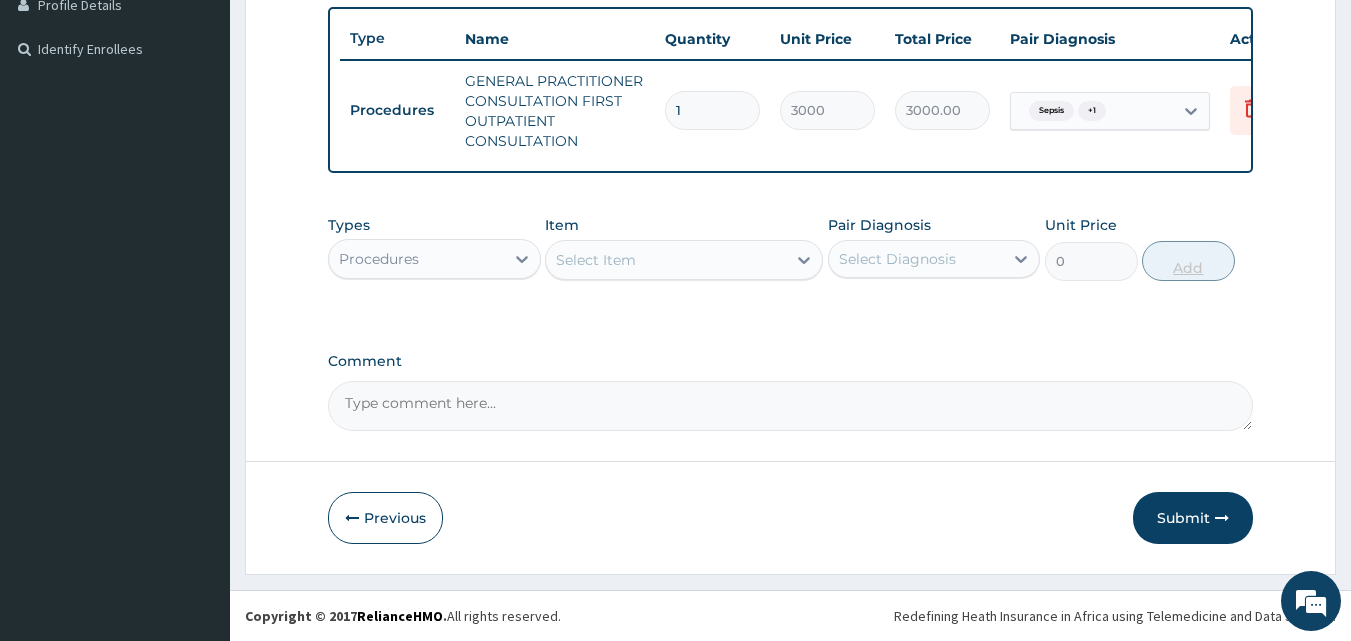 scroll, scrollTop: 536, scrollLeft: 0, axis: vertical 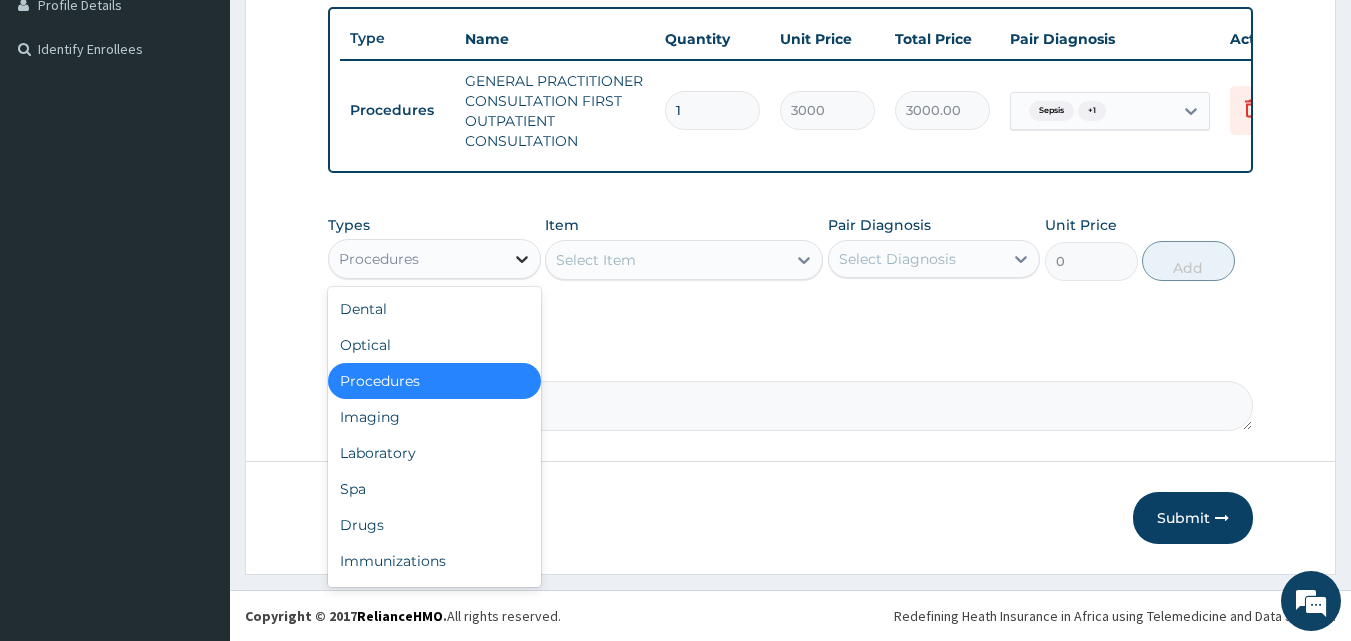 click 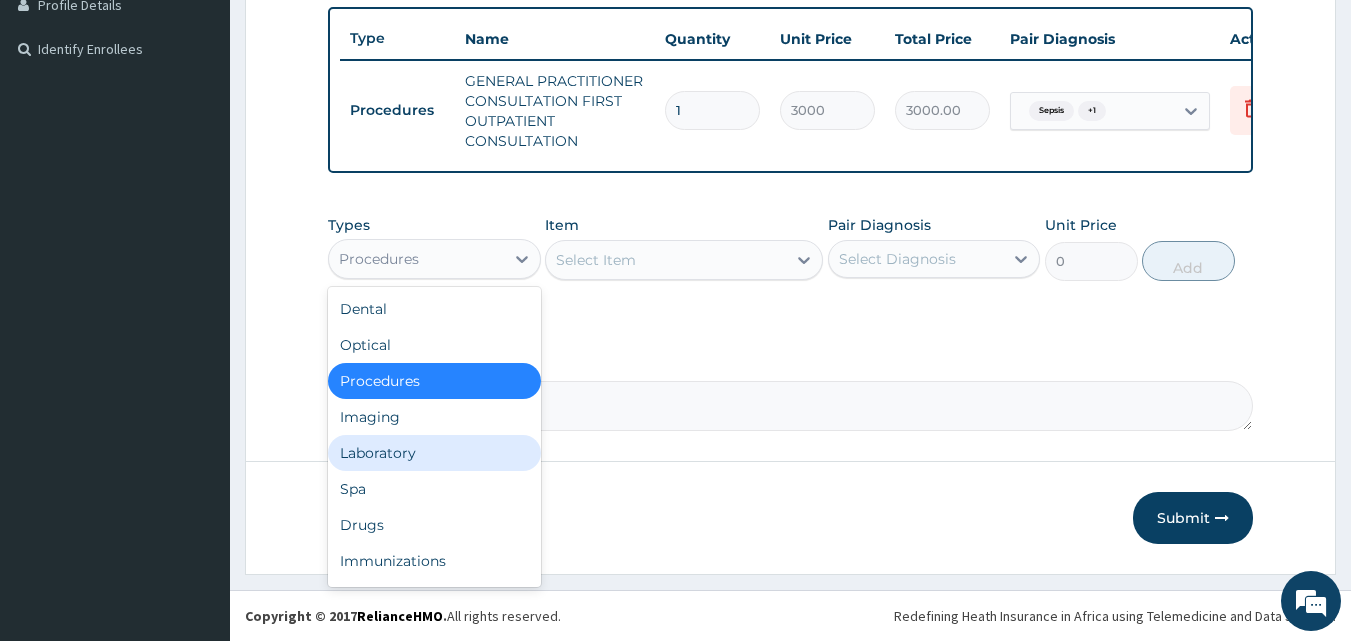 click on "Laboratory" at bounding box center [434, 453] 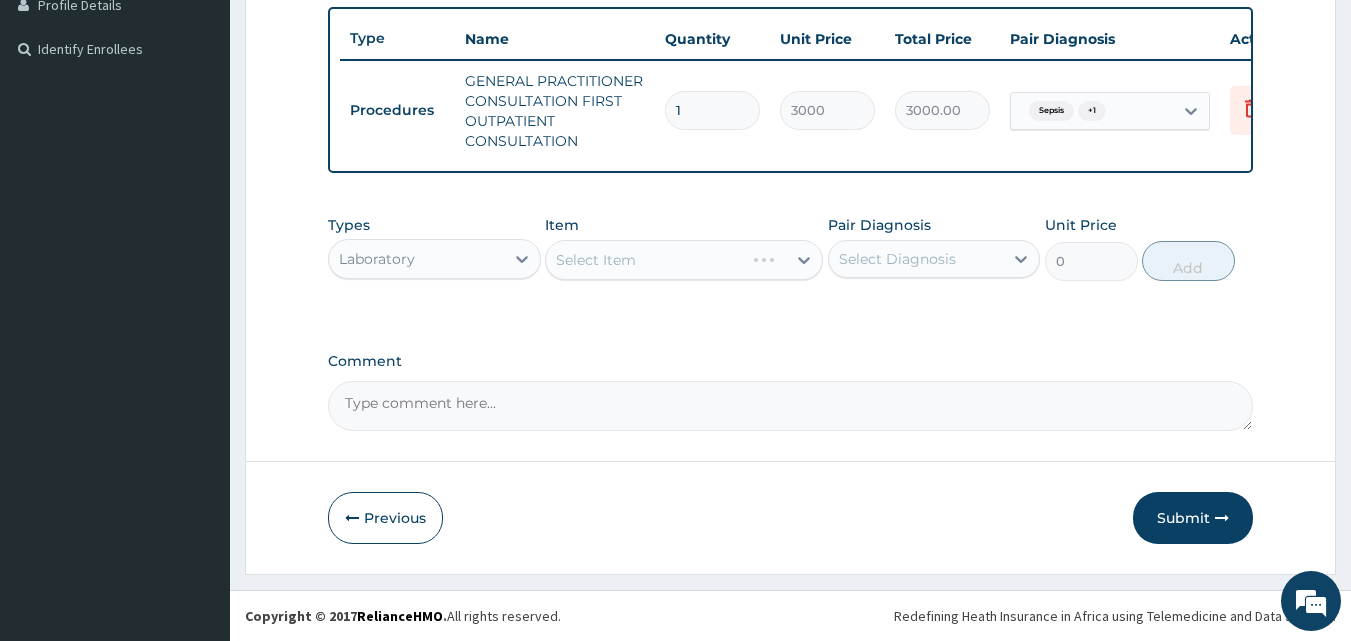 click on "Select Item" at bounding box center (684, 260) 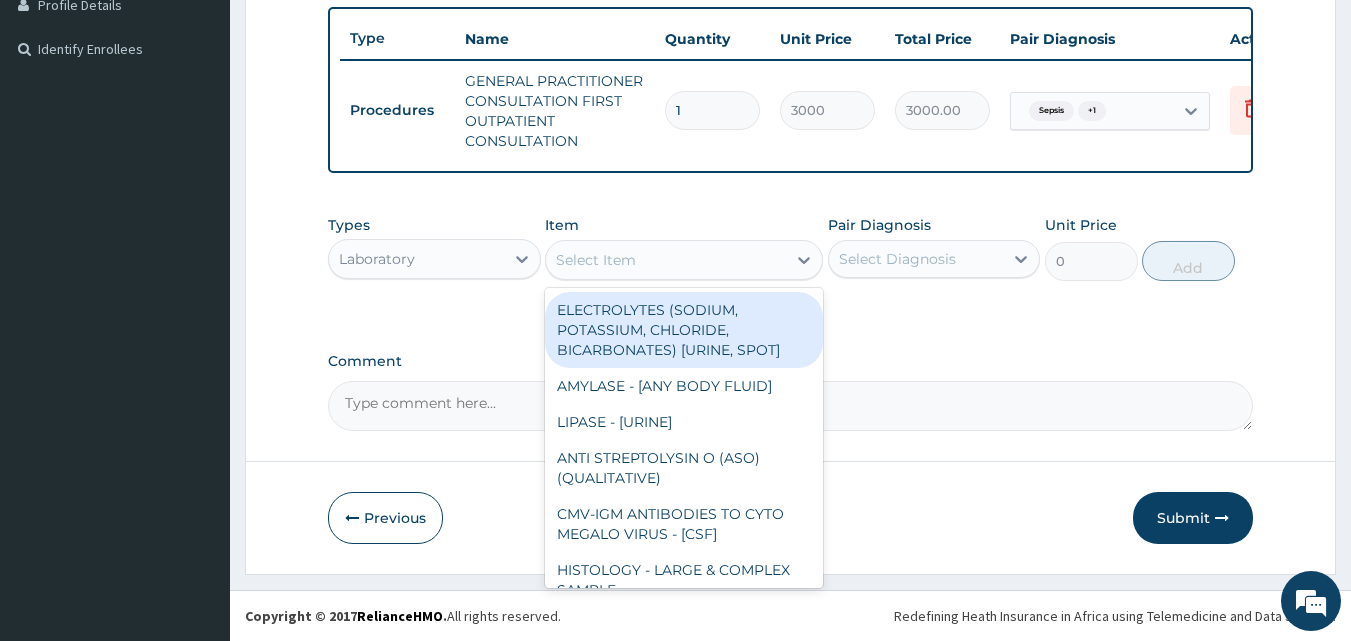 click 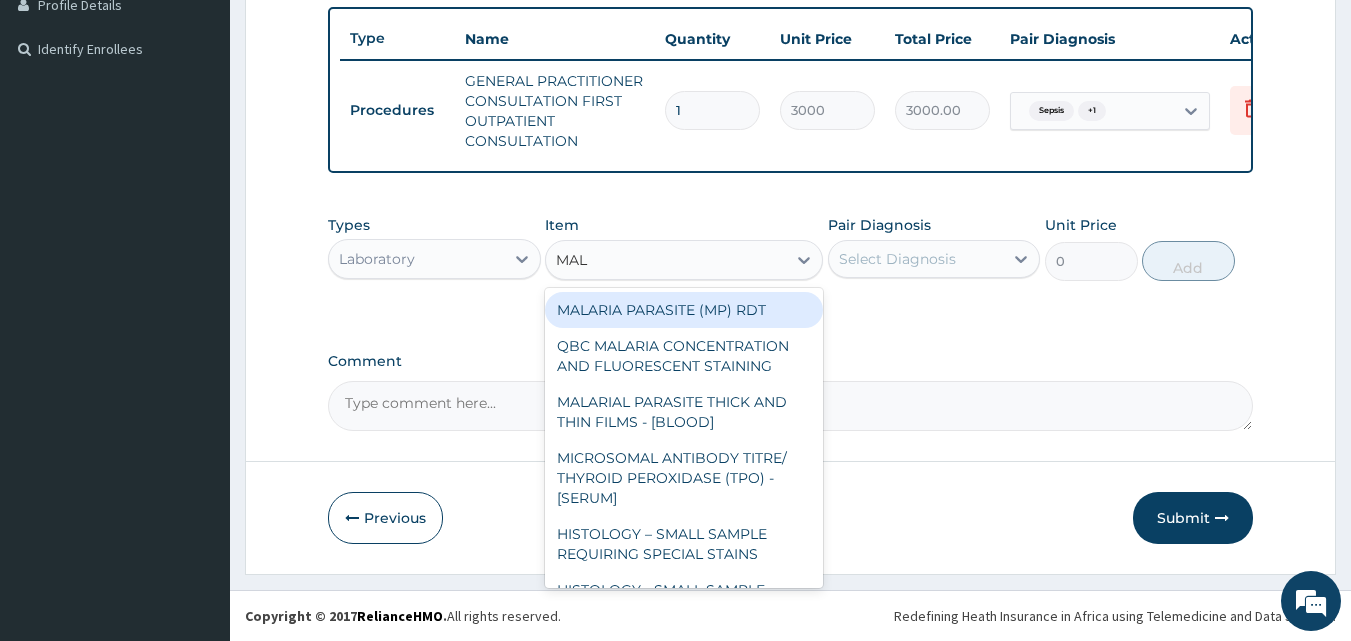 type on "MALA" 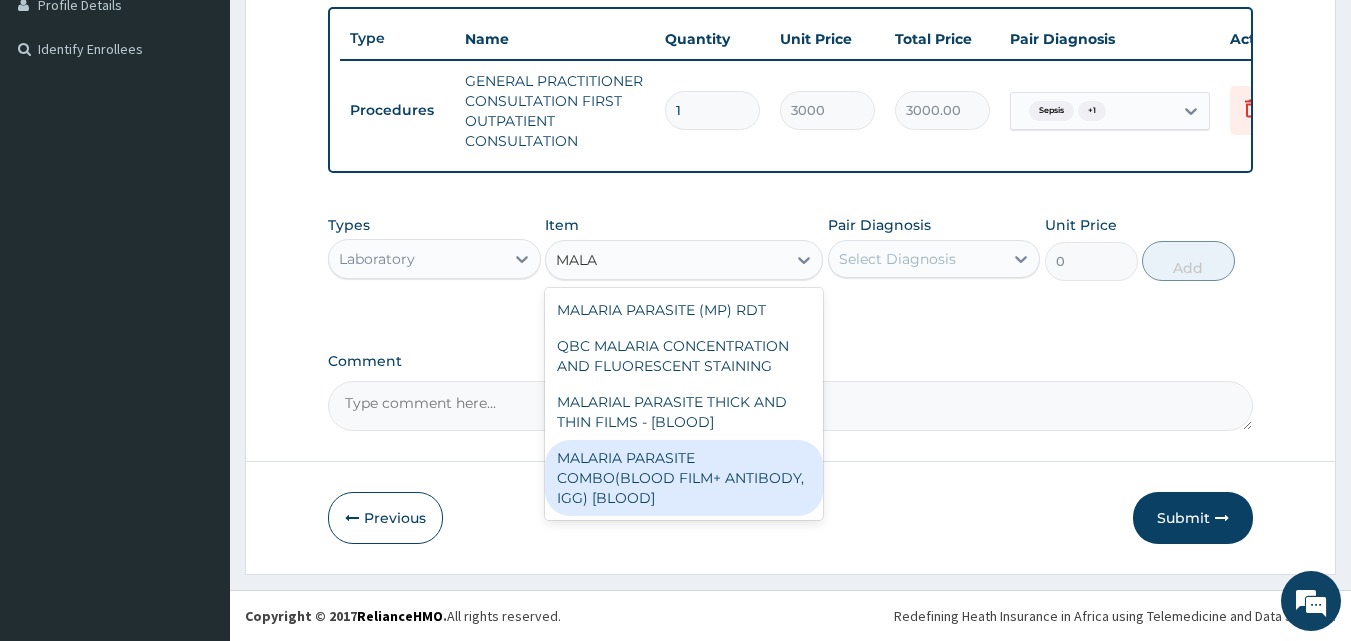 click on "MALARIA PARASITE COMBO(BLOOD FILM+ ANTIBODY, IGG) [BLOOD]" at bounding box center [684, 478] 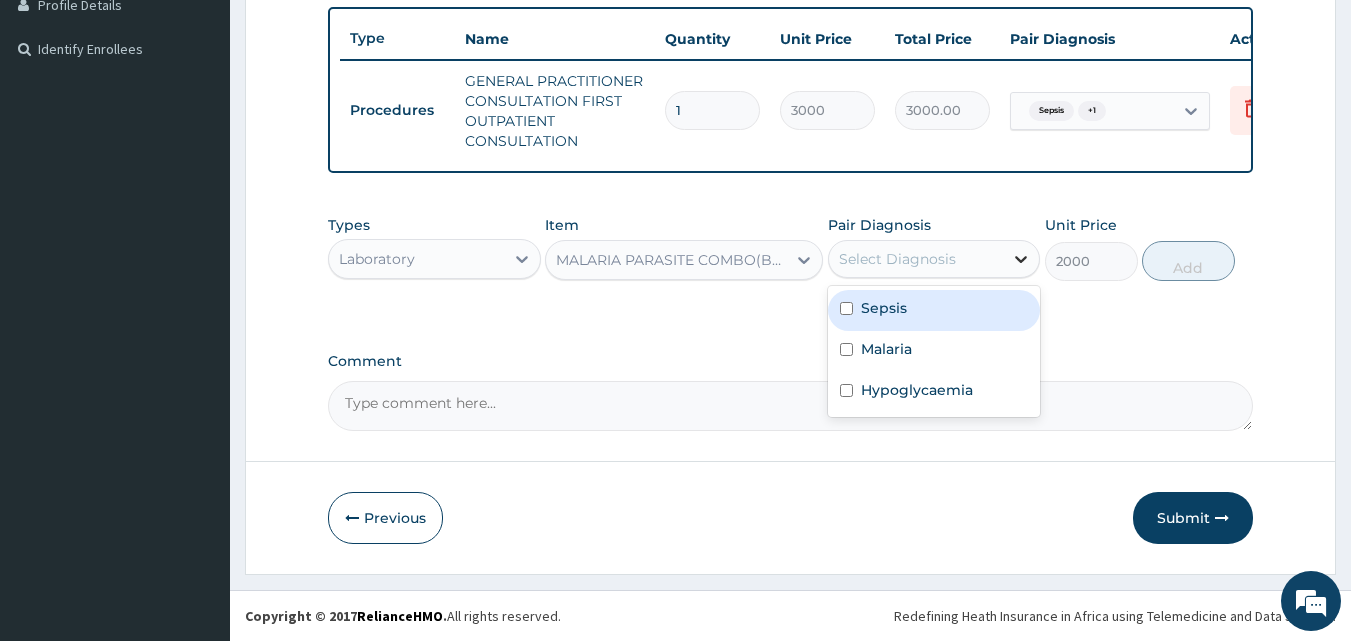 click at bounding box center (1021, 259) 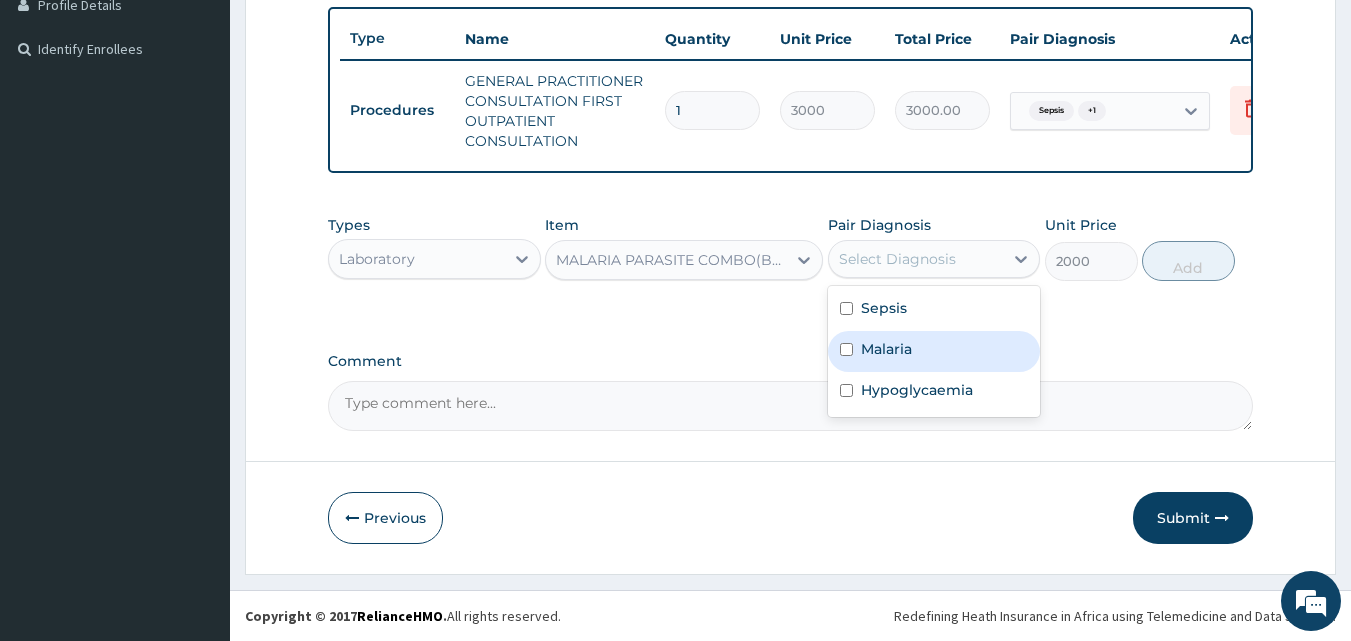 click at bounding box center [846, 349] 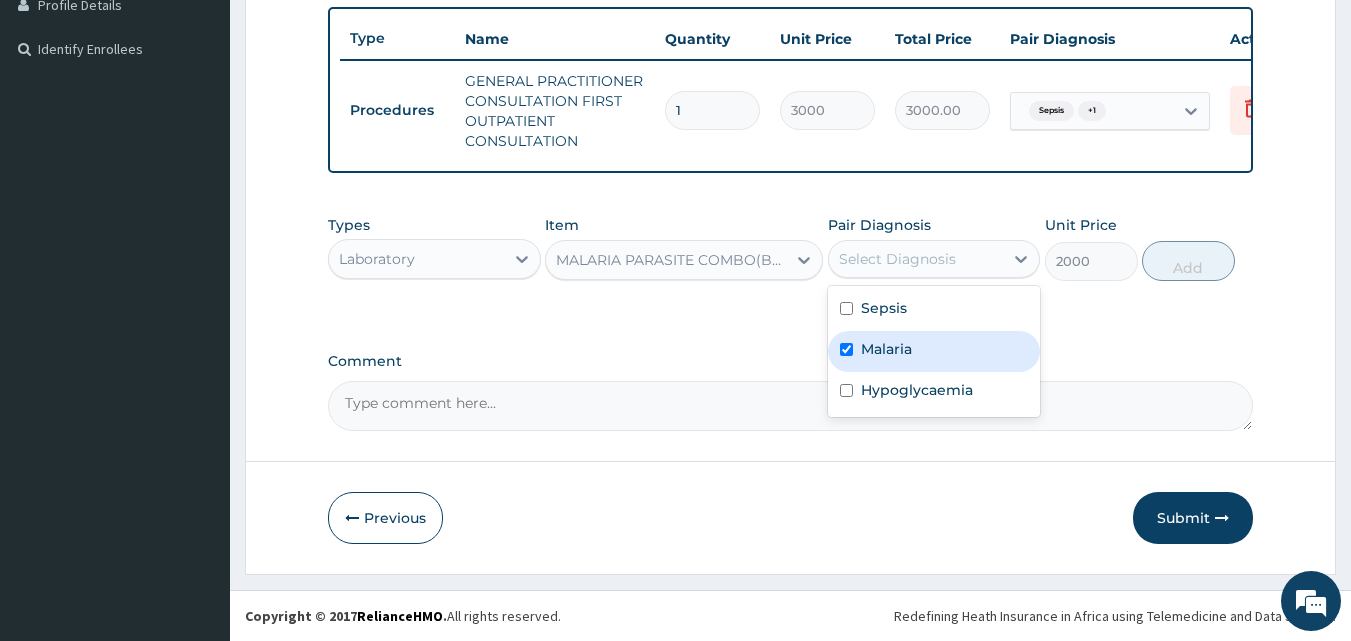 checkbox on "true" 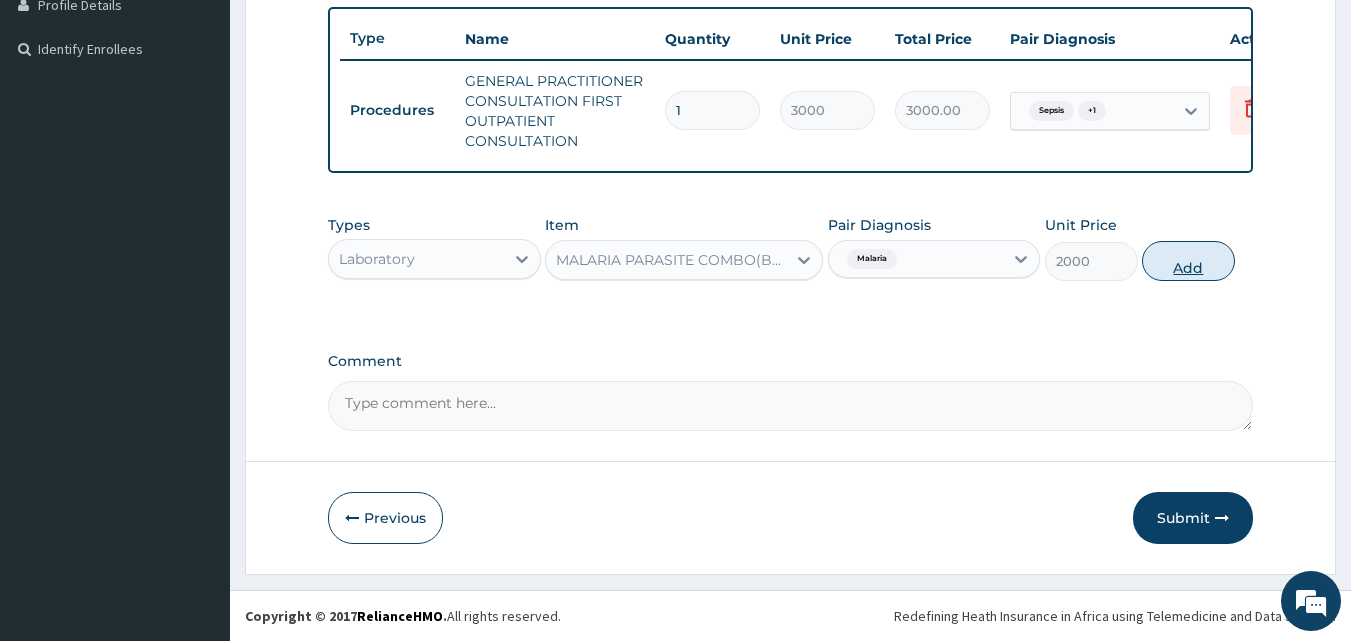 click on "Add" at bounding box center (1188, 261) 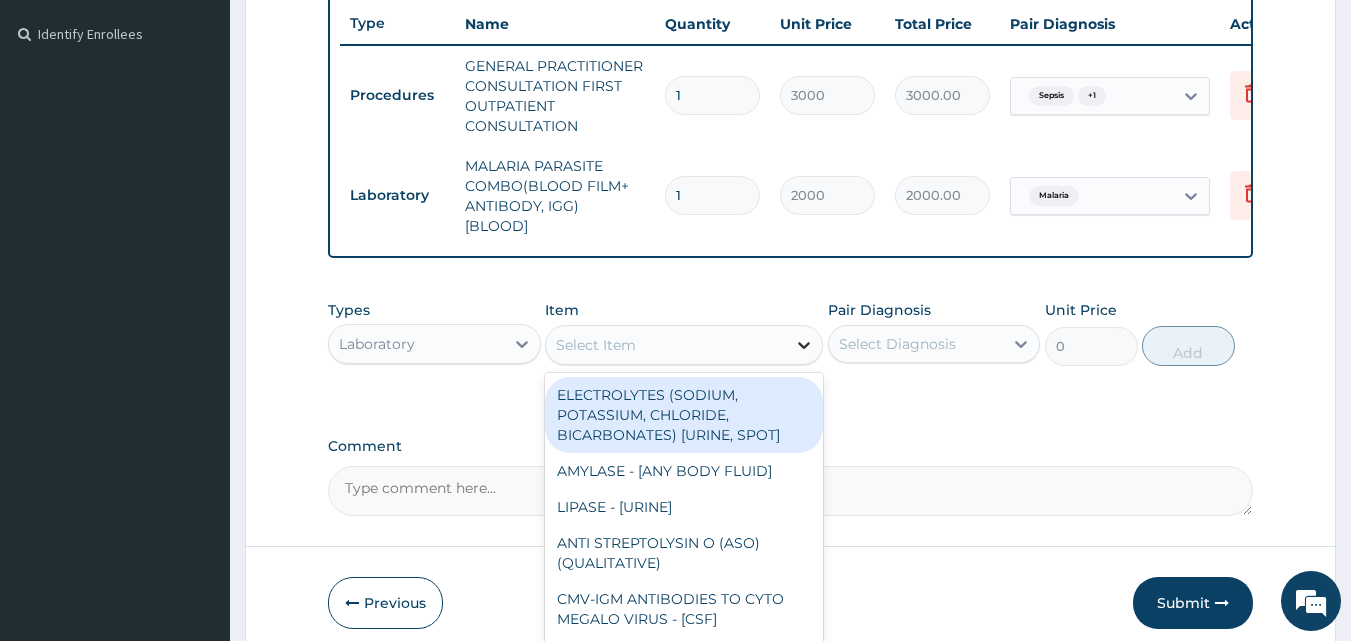 click 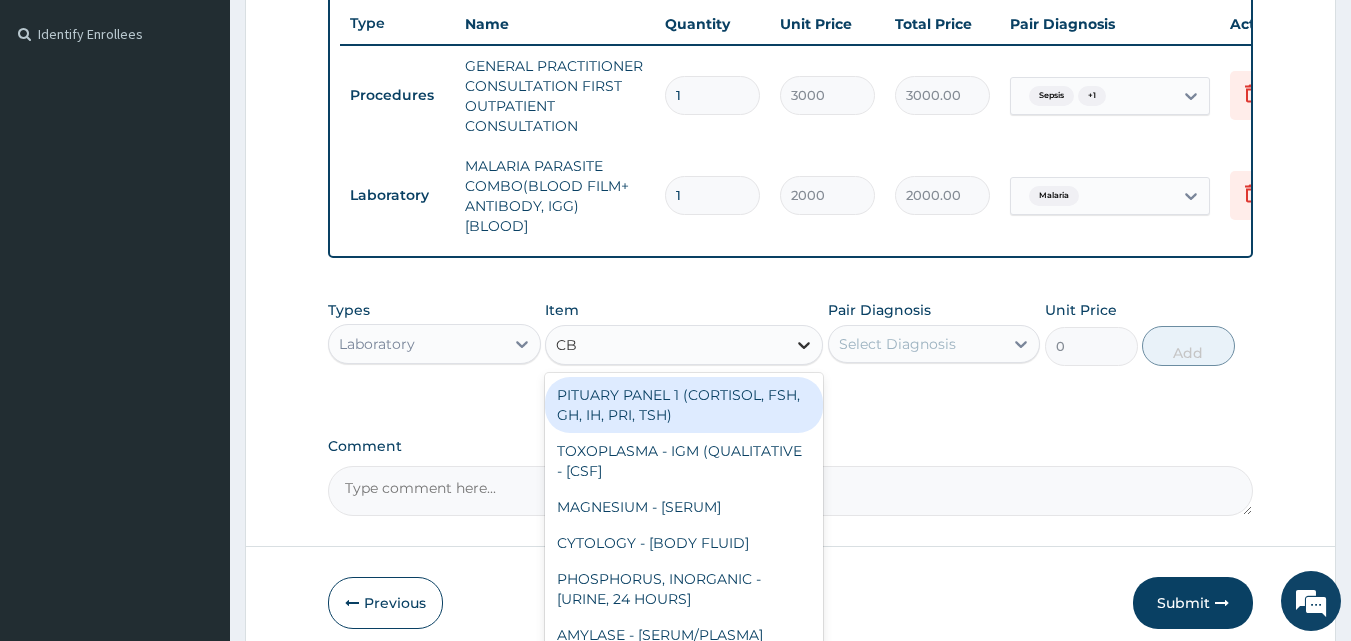 type on "CBC" 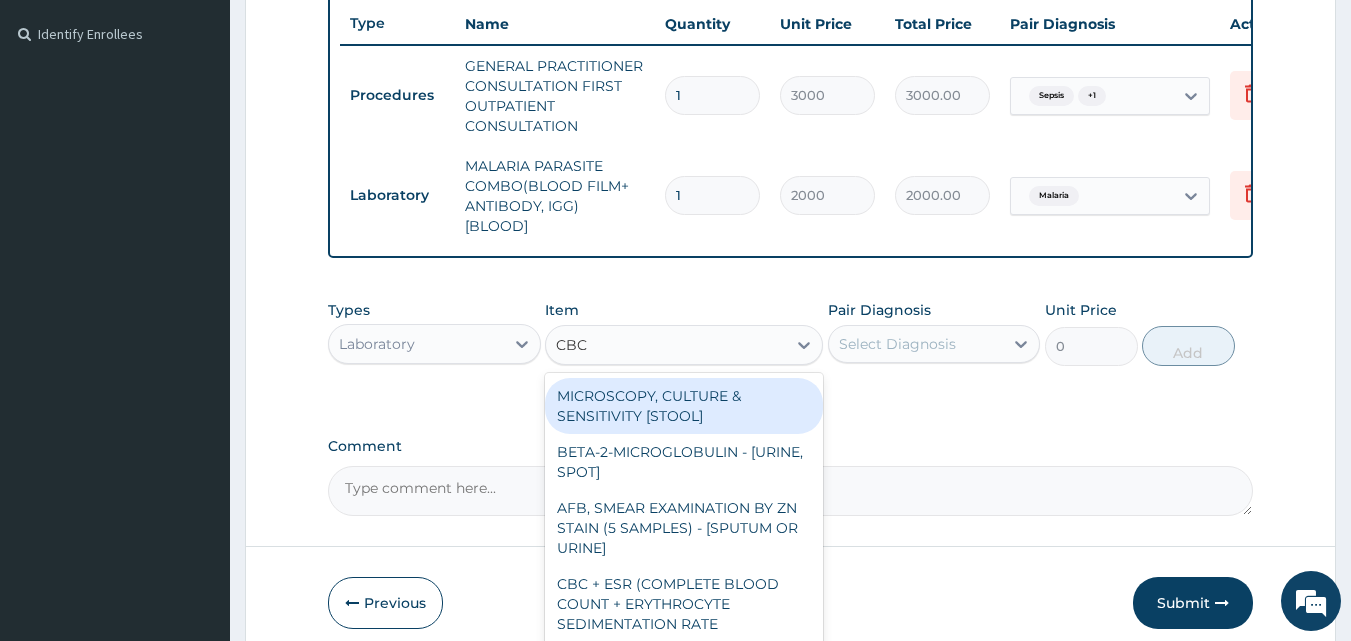 scroll, scrollTop: 104, scrollLeft: 0, axis: vertical 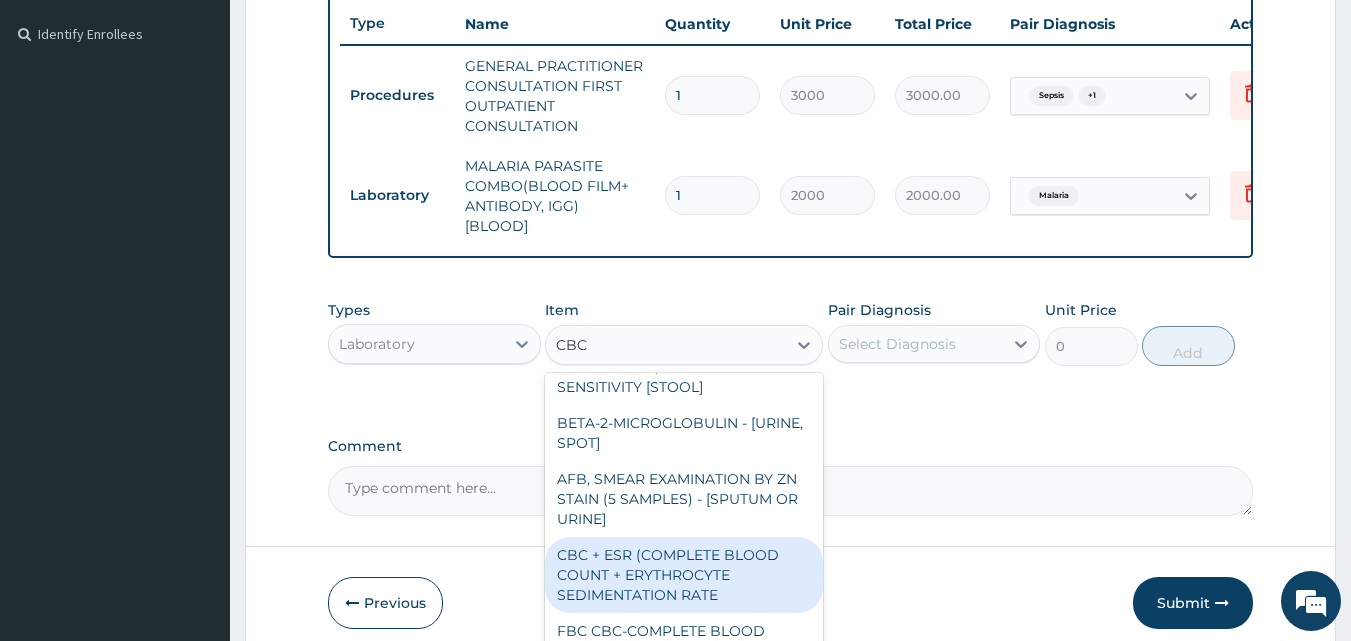 click on "CBC + ESR (COMPLETE BLOOD COUNT + ERYTHROCYTE SEDIMENTATION RATE" at bounding box center (684, 575) 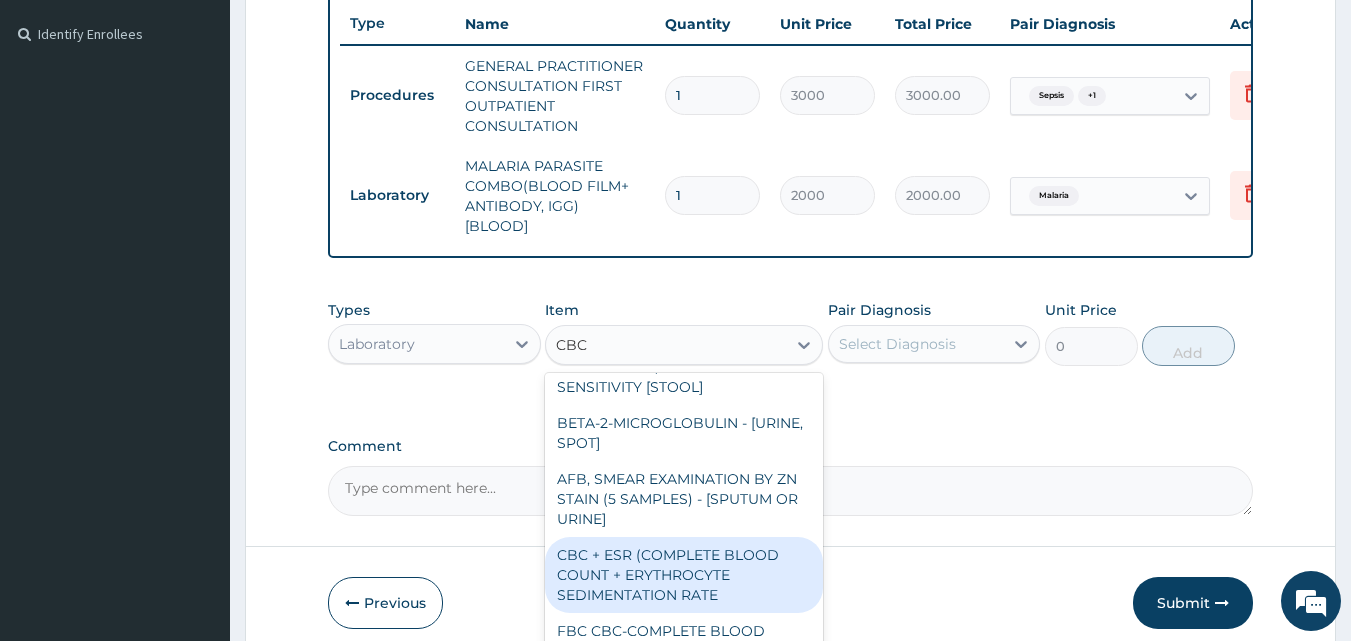 type 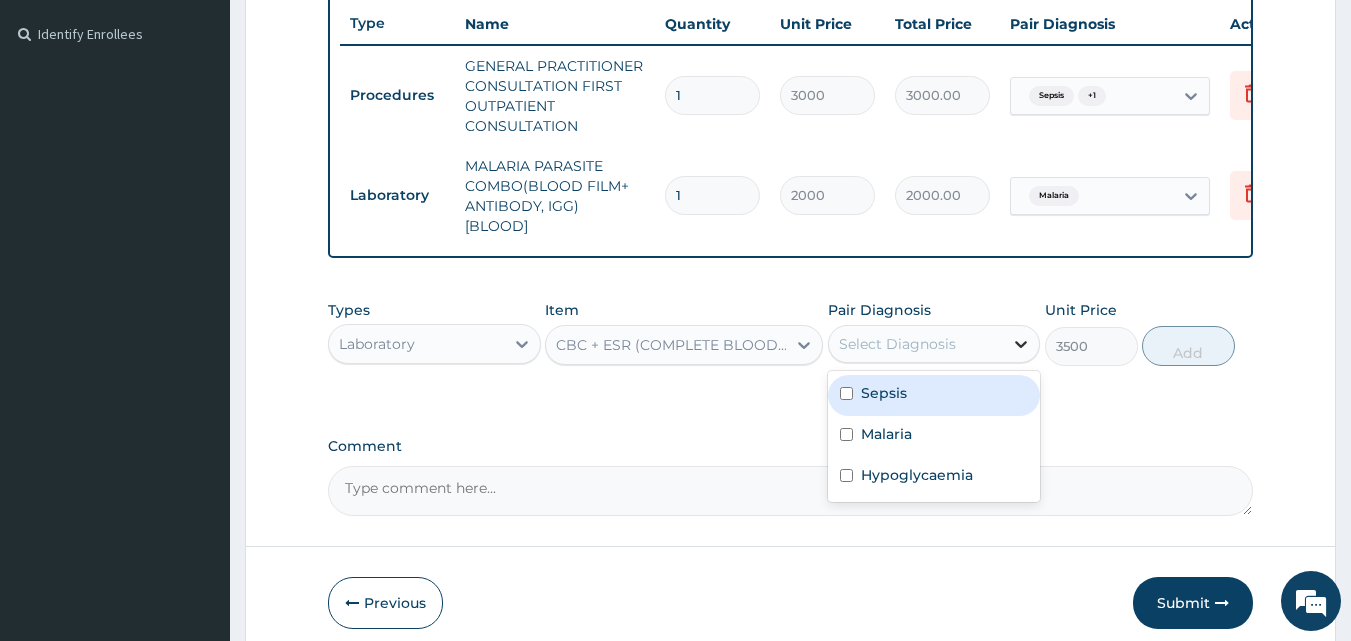 click 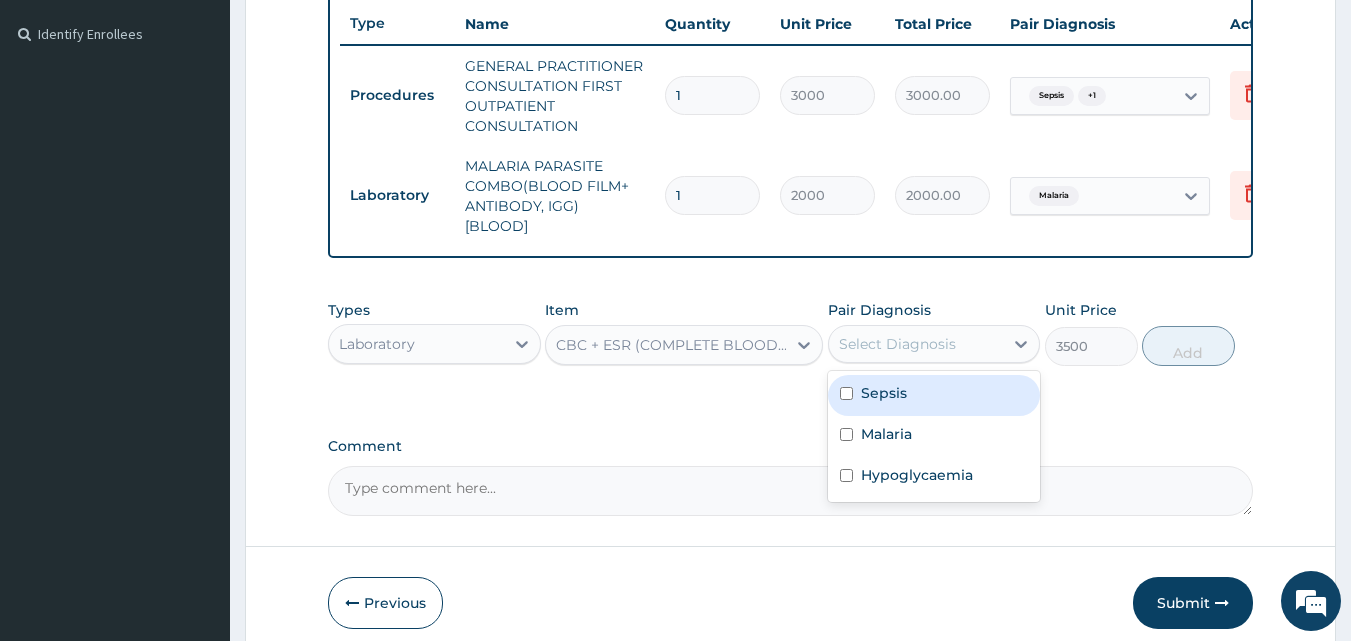 click on "Sepsis" at bounding box center (934, 395) 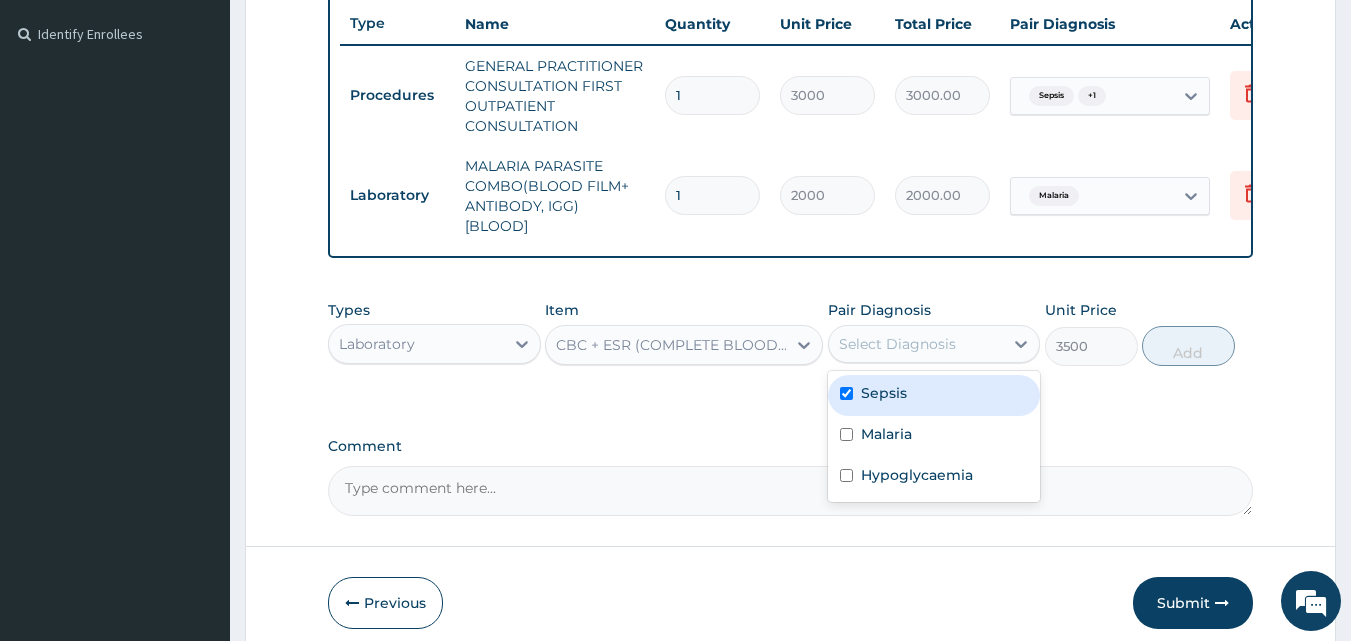 checkbox on "true" 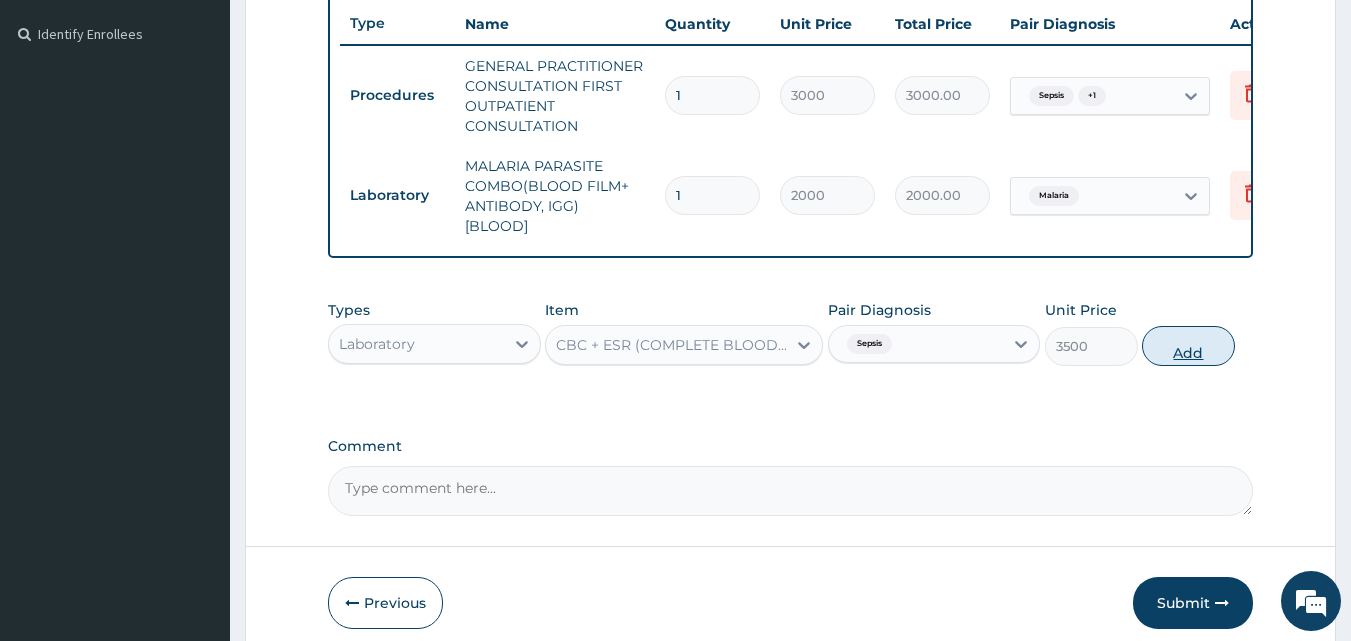 click on "Add" at bounding box center (1188, 346) 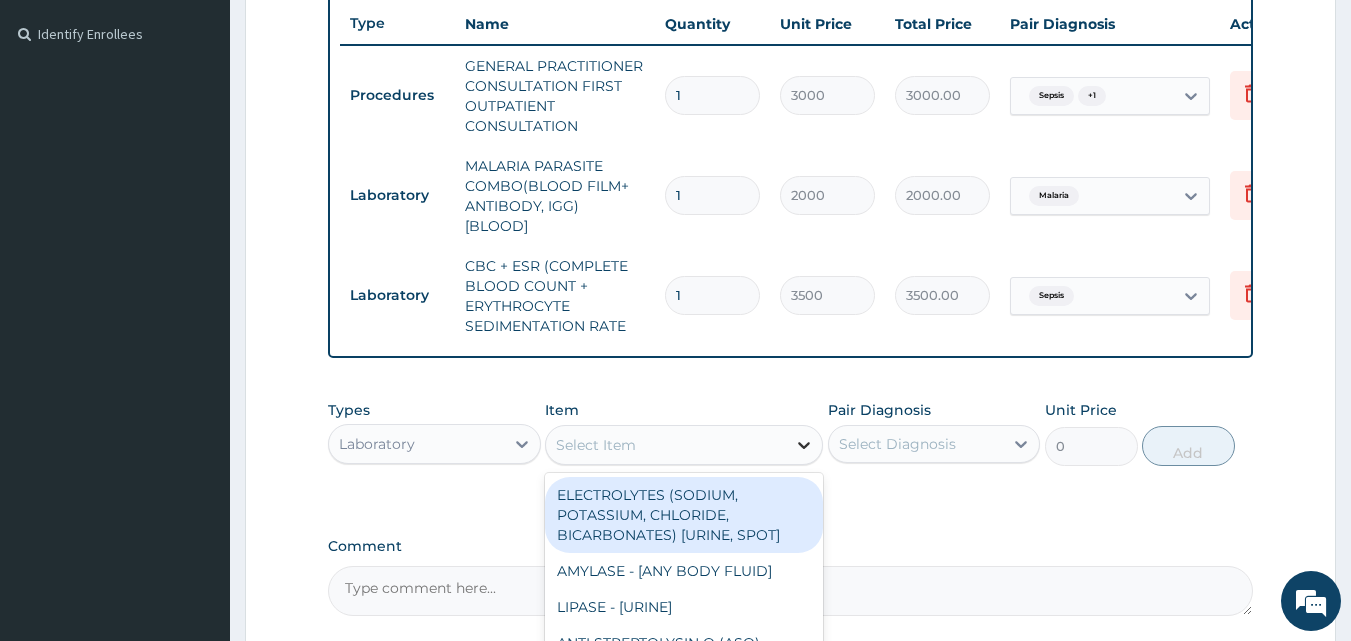 click at bounding box center (804, 445) 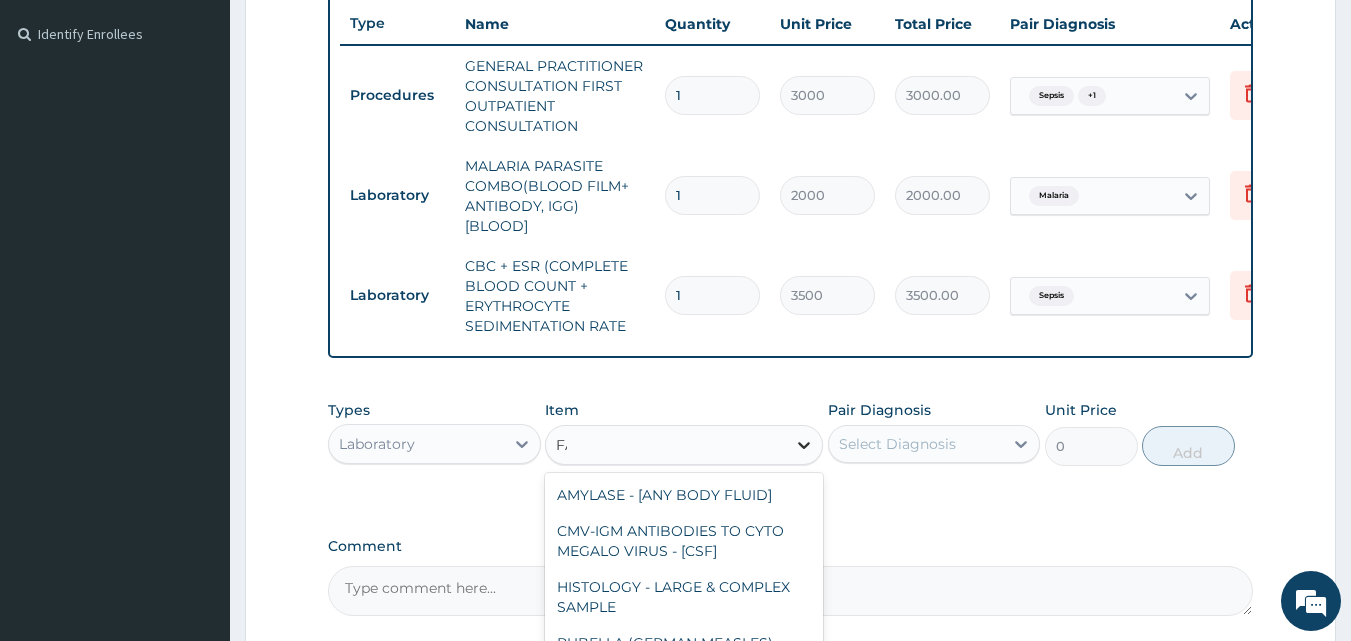 type on "FAS" 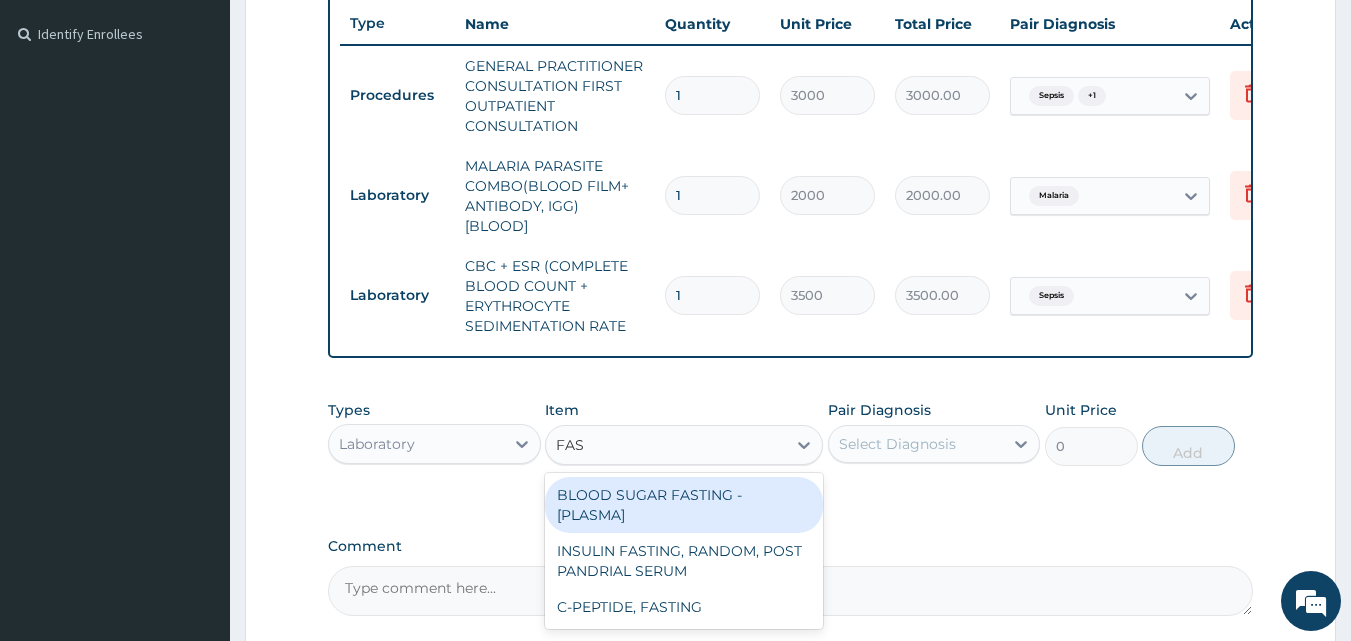 click on "BLOOD SUGAR FASTING - [PLASMA]" at bounding box center [684, 505] 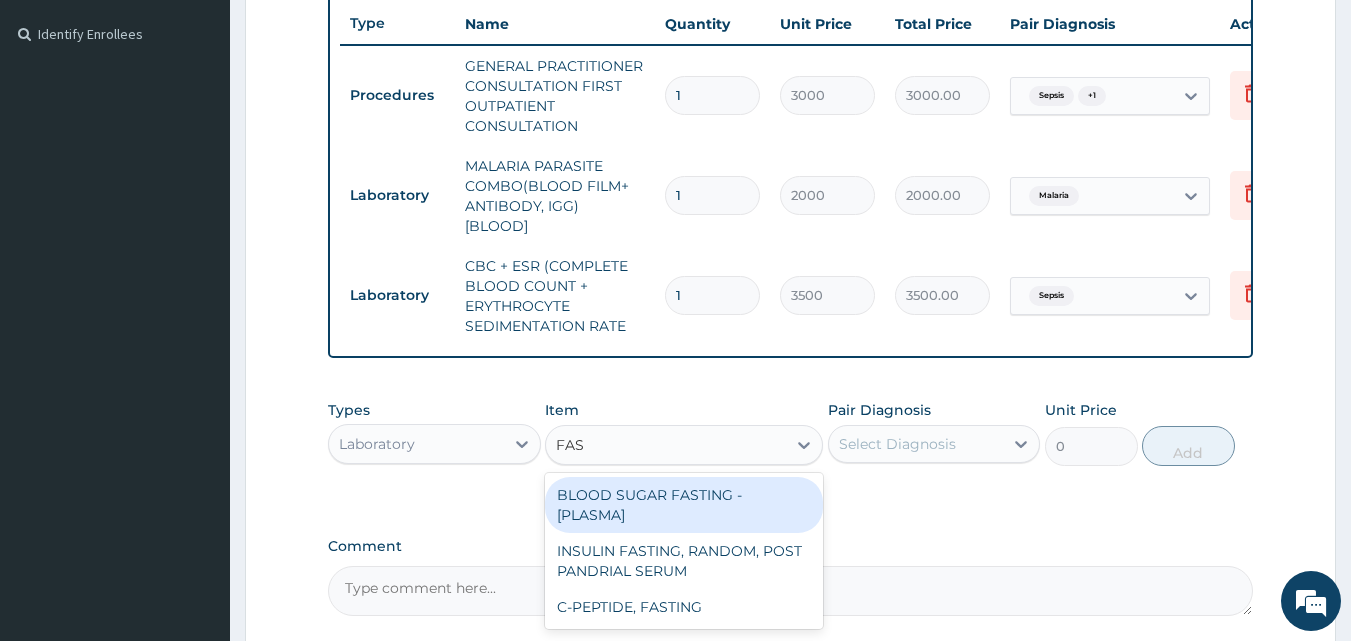 type 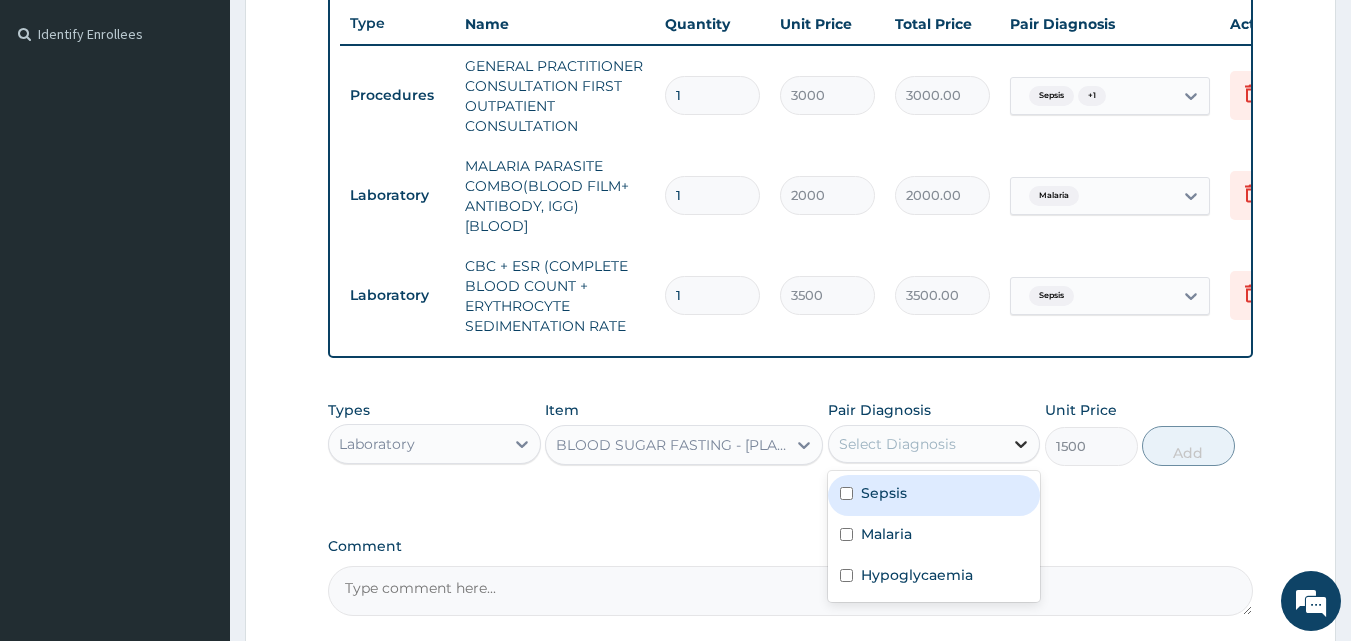 click 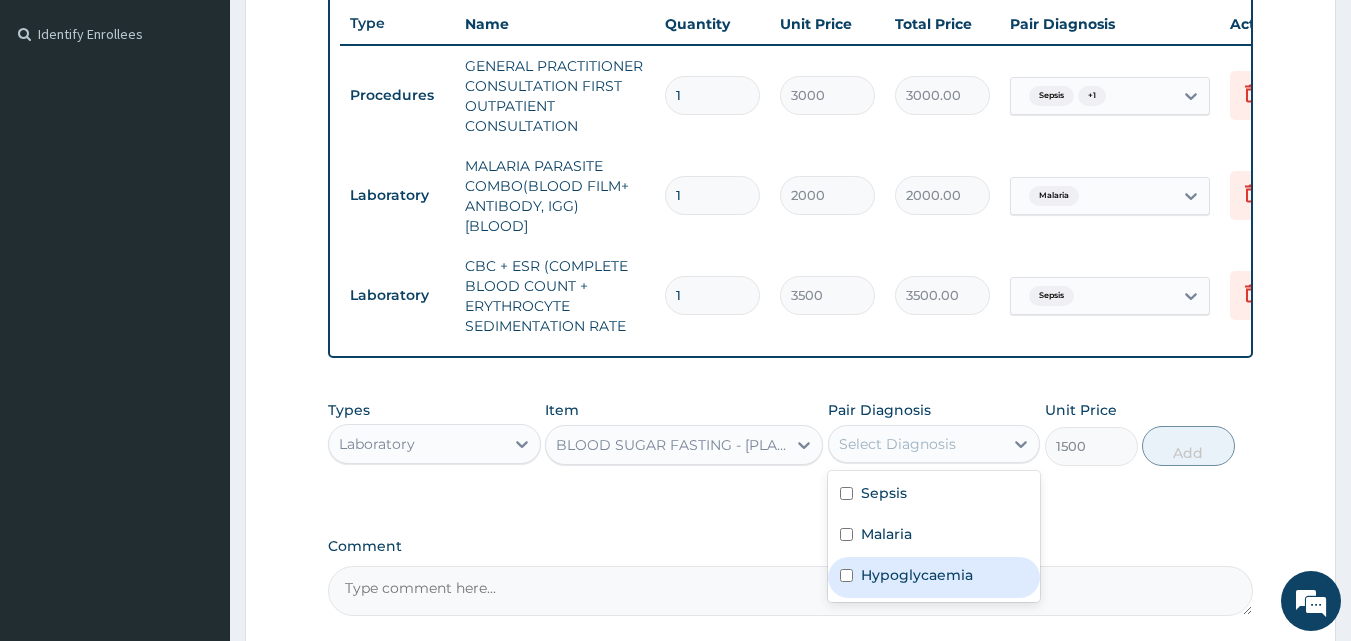 click at bounding box center (846, 575) 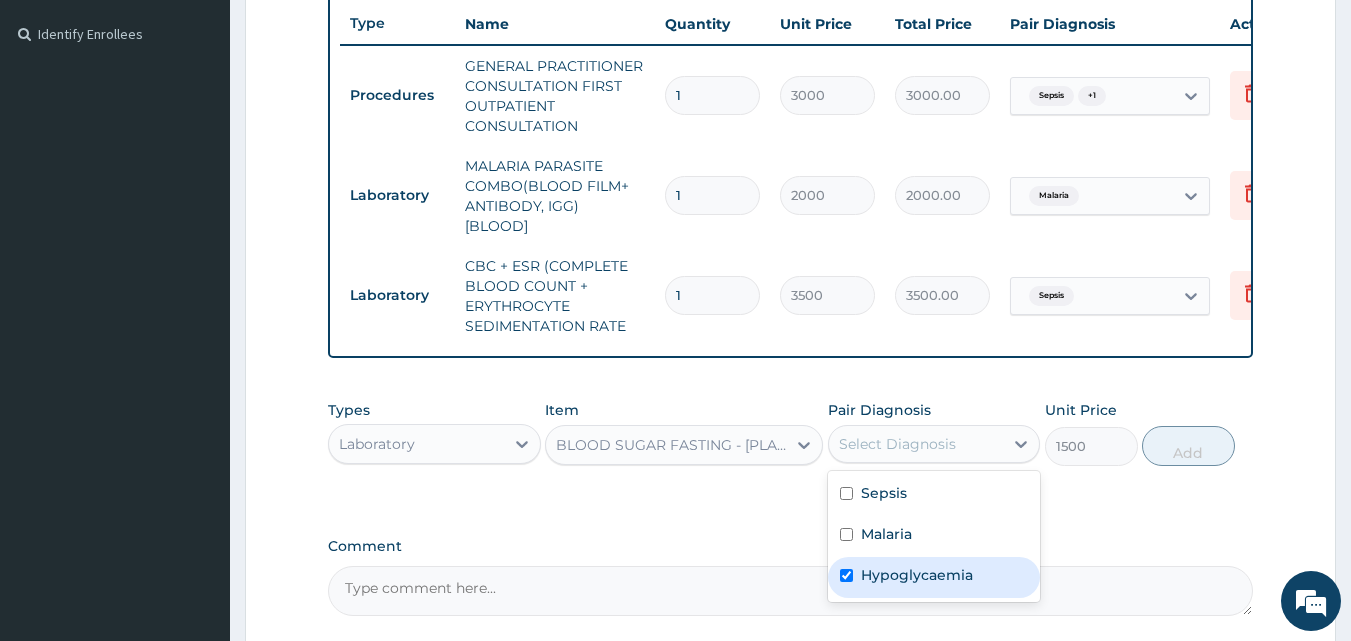 checkbox on "true" 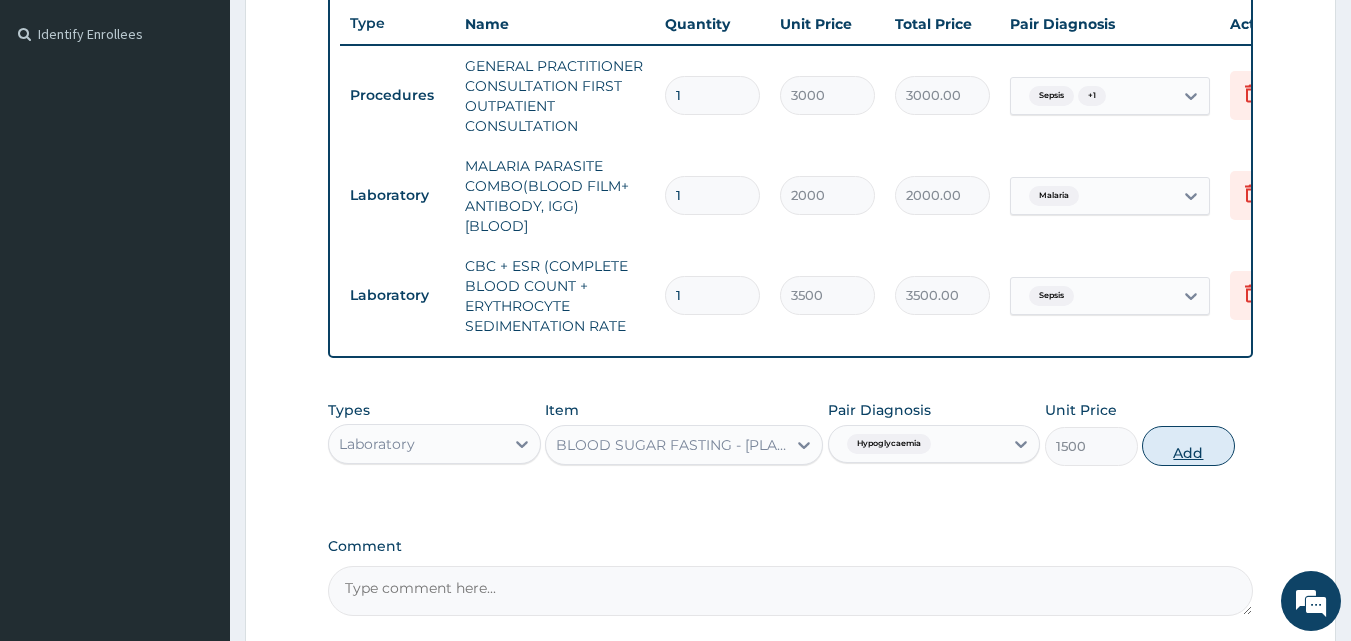 click on "Add" at bounding box center [1188, 446] 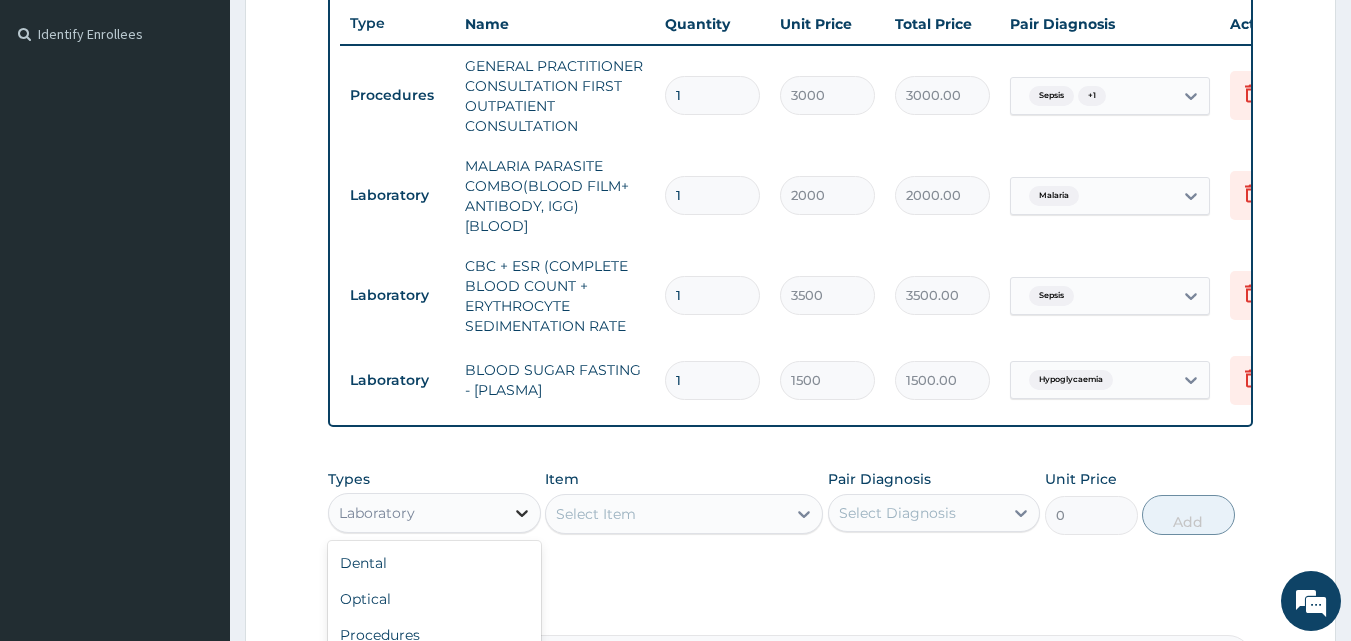 click at bounding box center (522, 513) 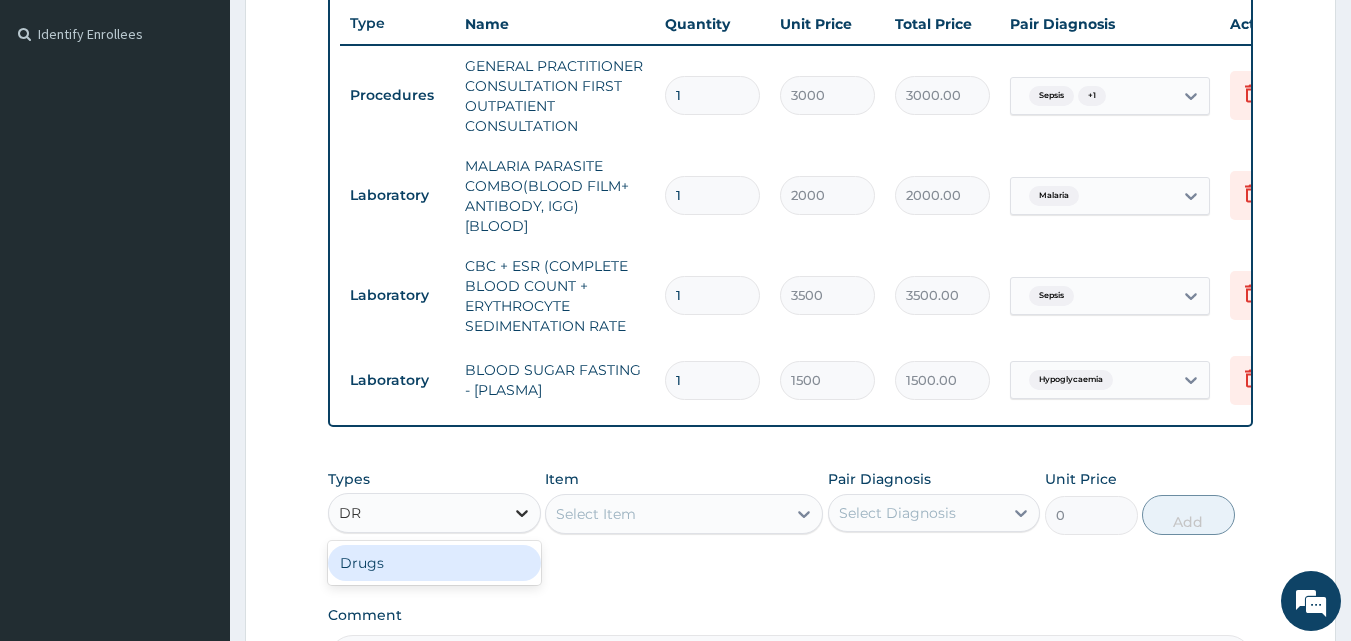 type on "DRU" 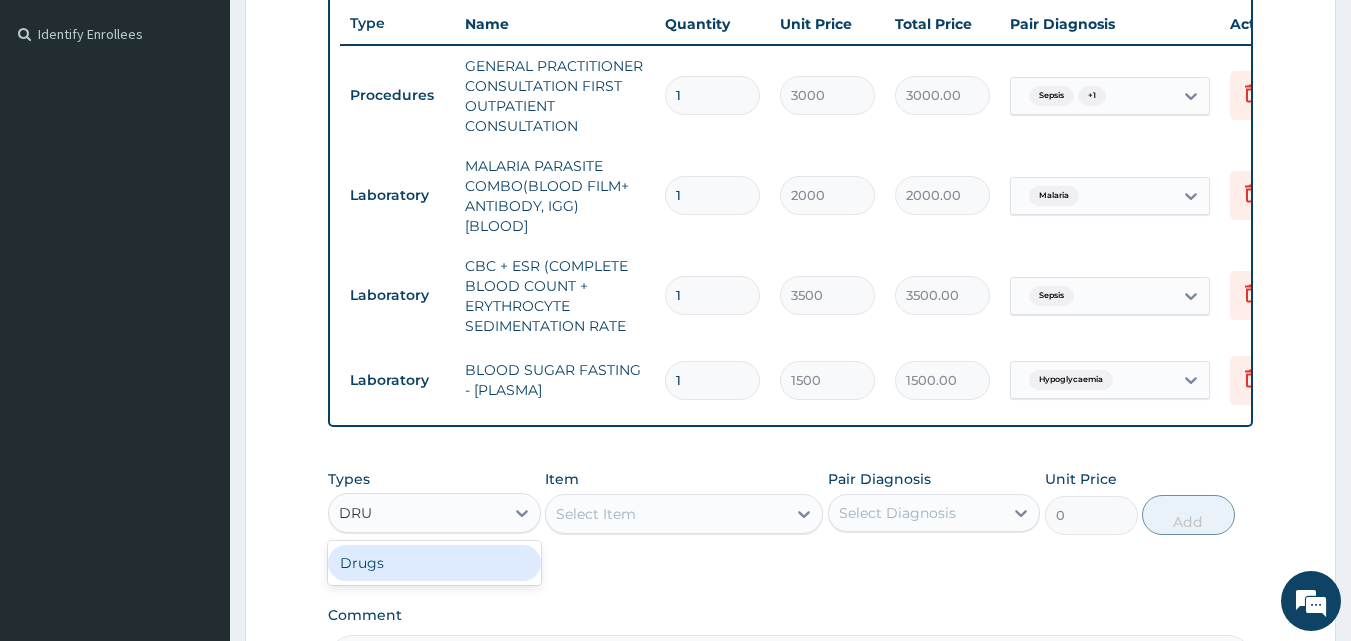 click on "Drugs" at bounding box center (434, 563) 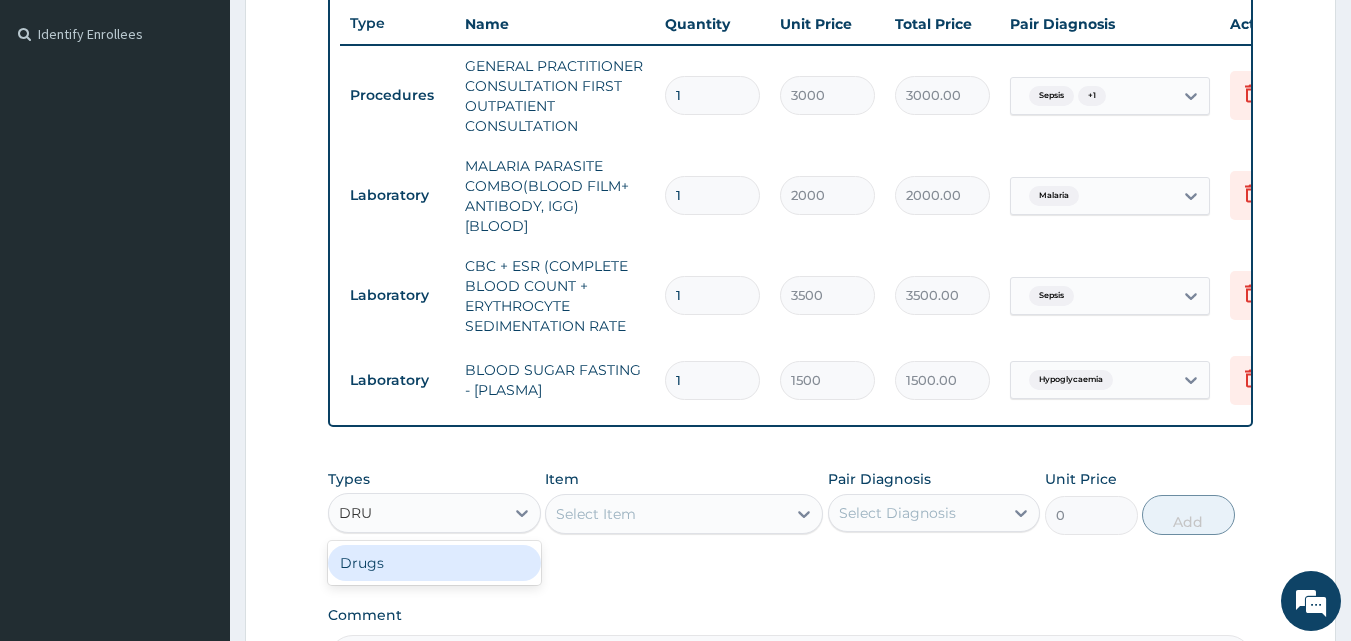 type 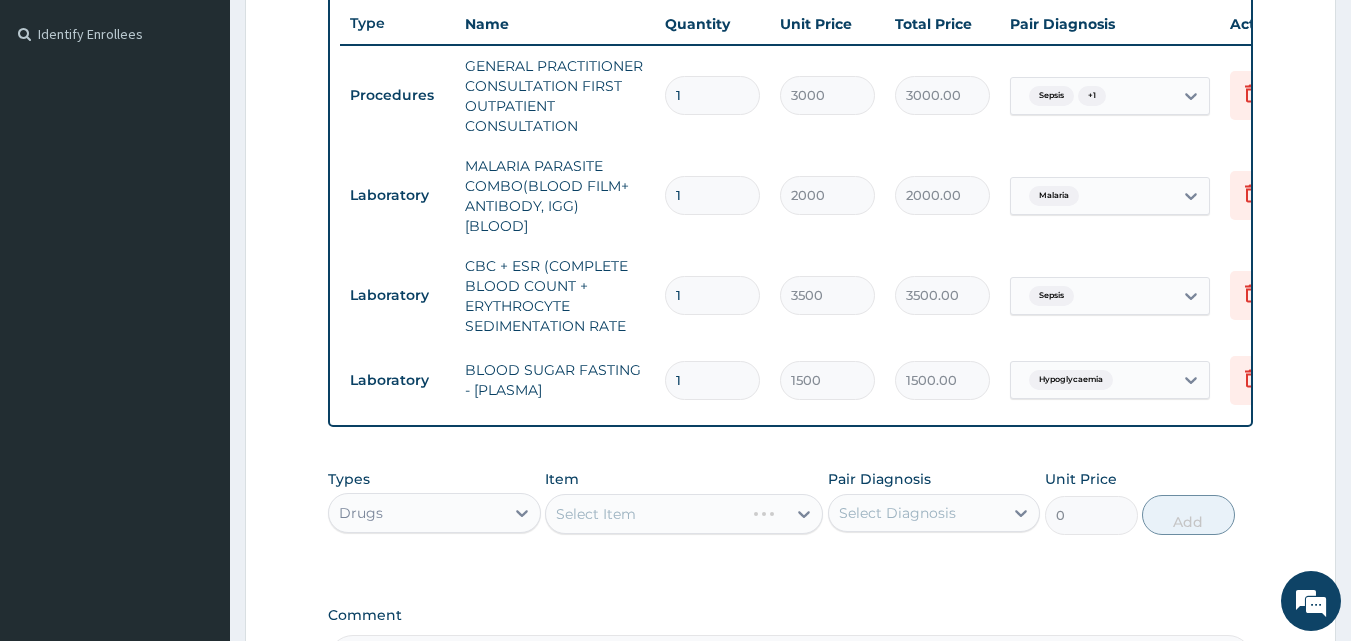 click on "Select Item" at bounding box center [684, 514] 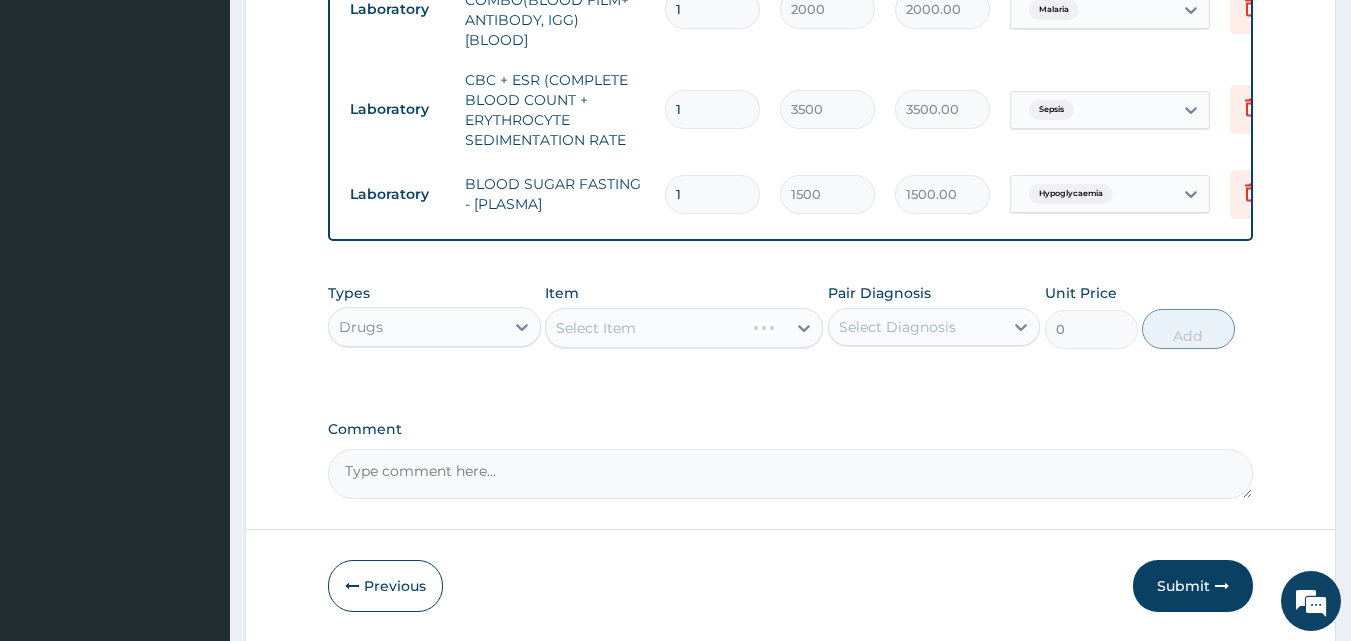 scroll, scrollTop: 785, scrollLeft: 0, axis: vertical 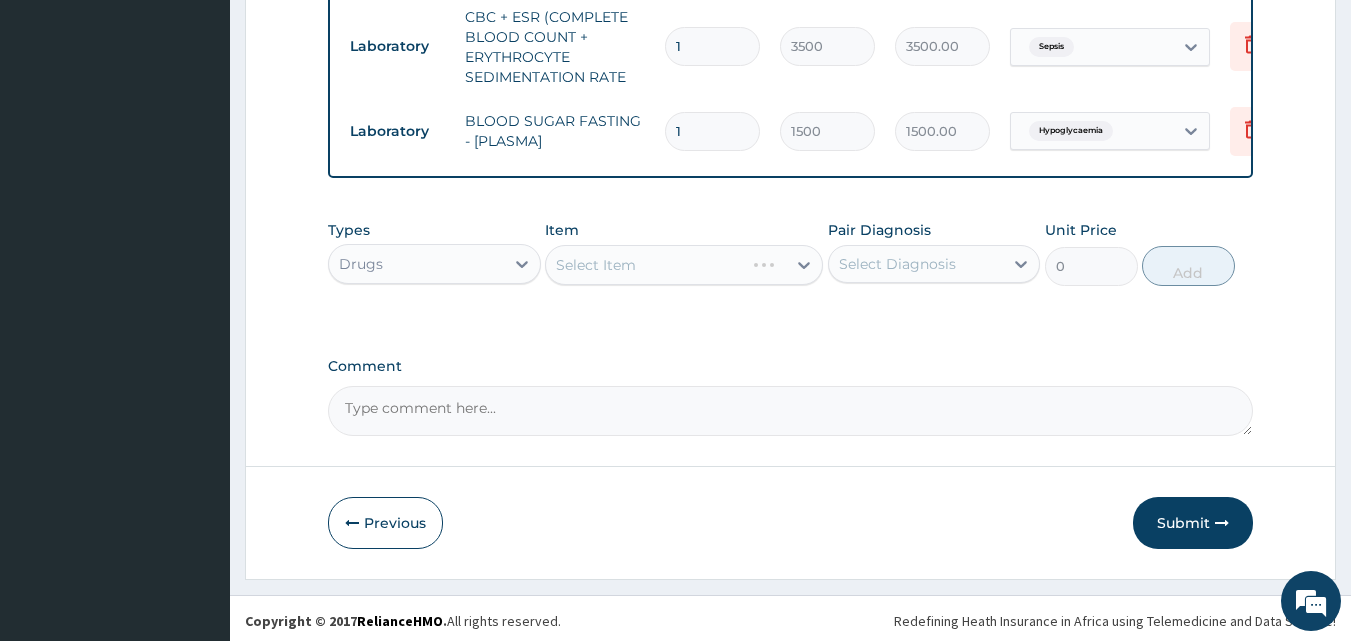 click on "Select Item" at bounding box center [684, 265] 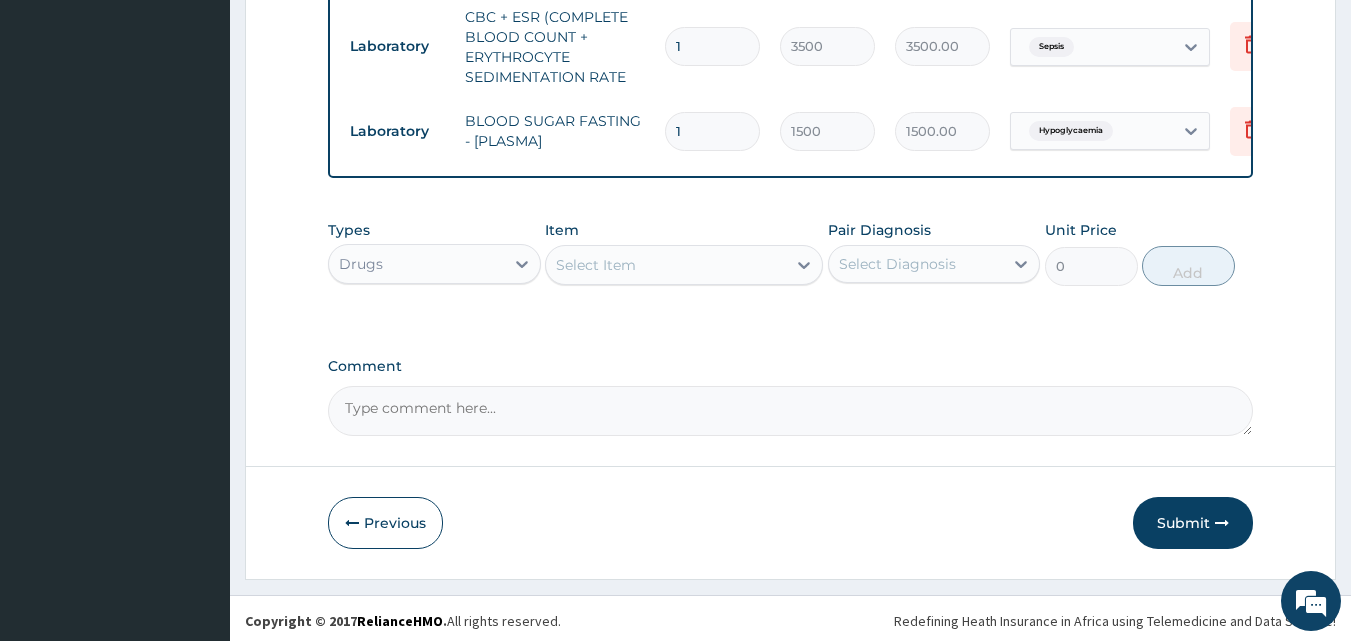 click 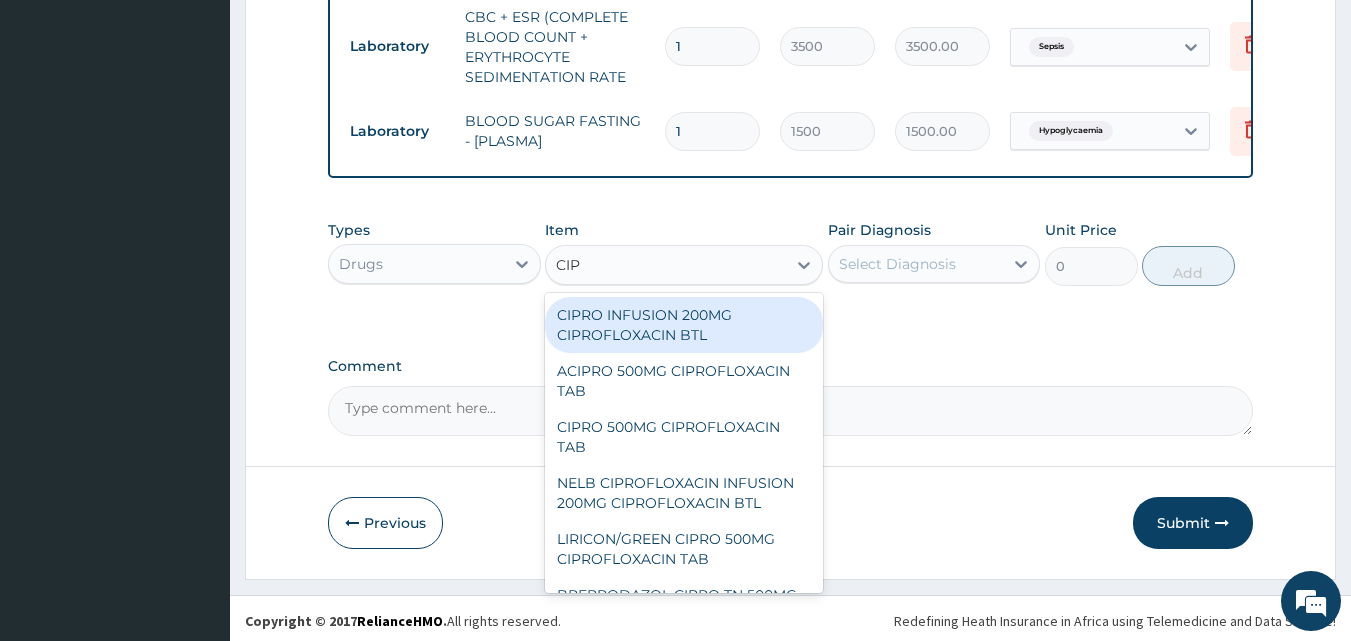 type on "CIPR" 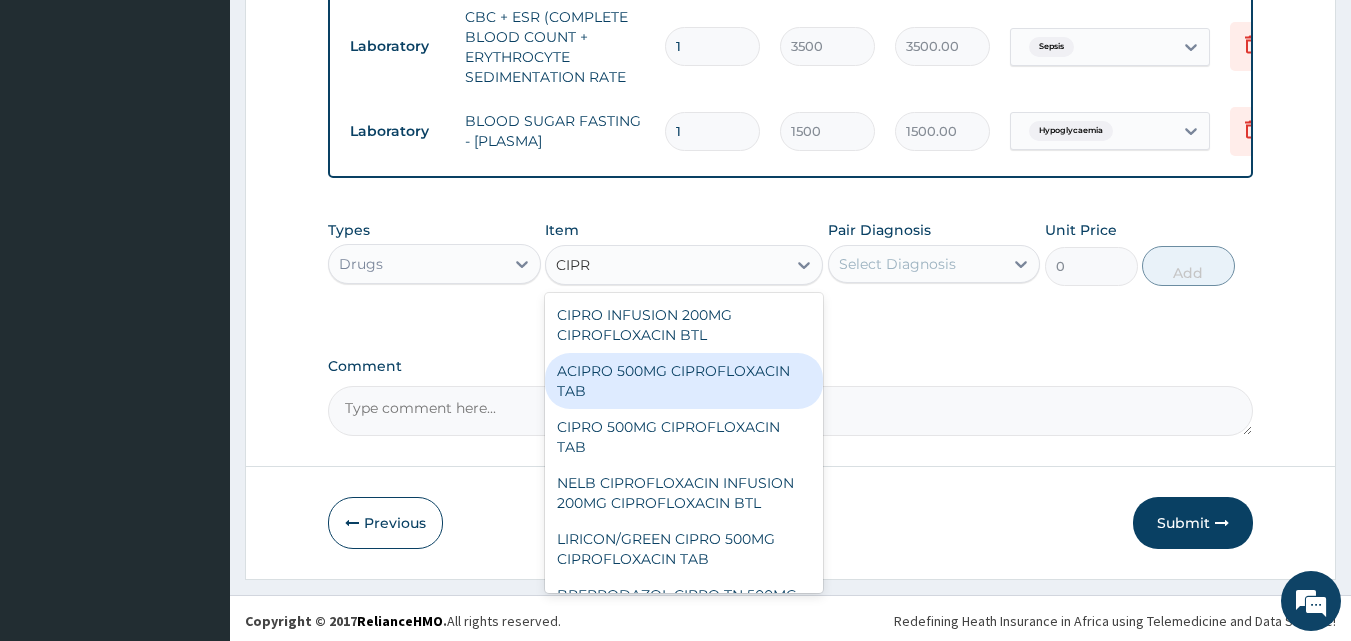 click on "ACIPRO 500MG CIPROFLOXACIN TAB" at bounding box center (684, 381) 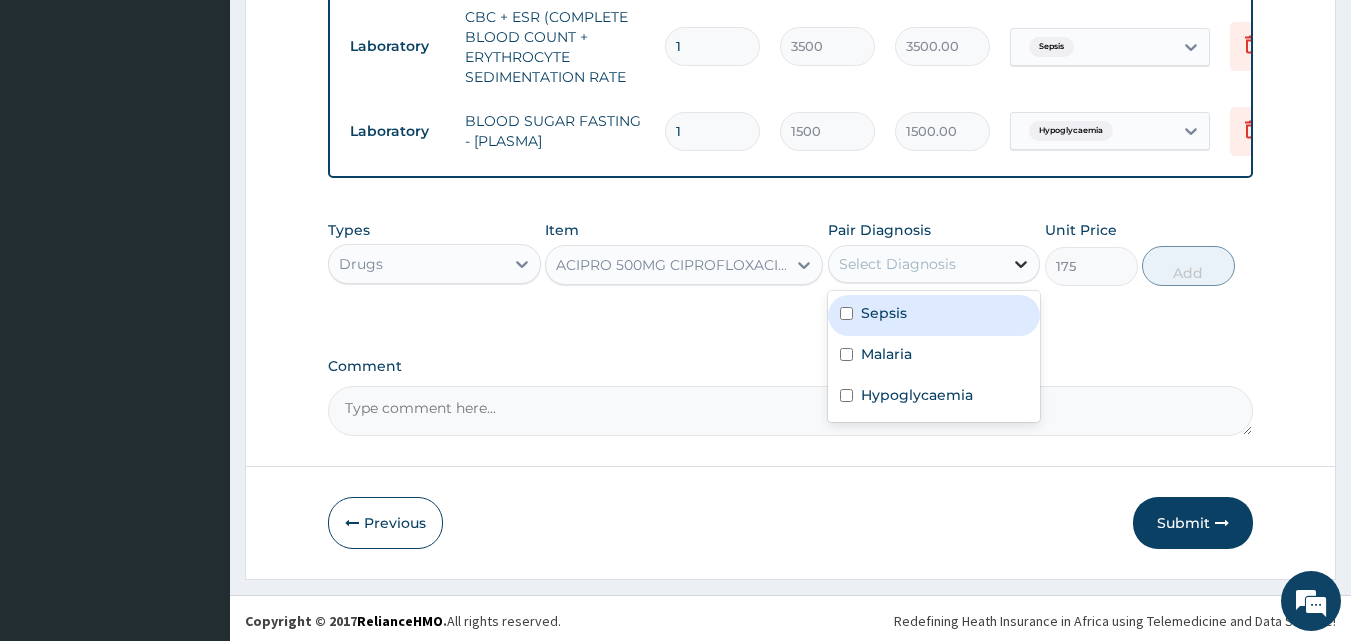 click 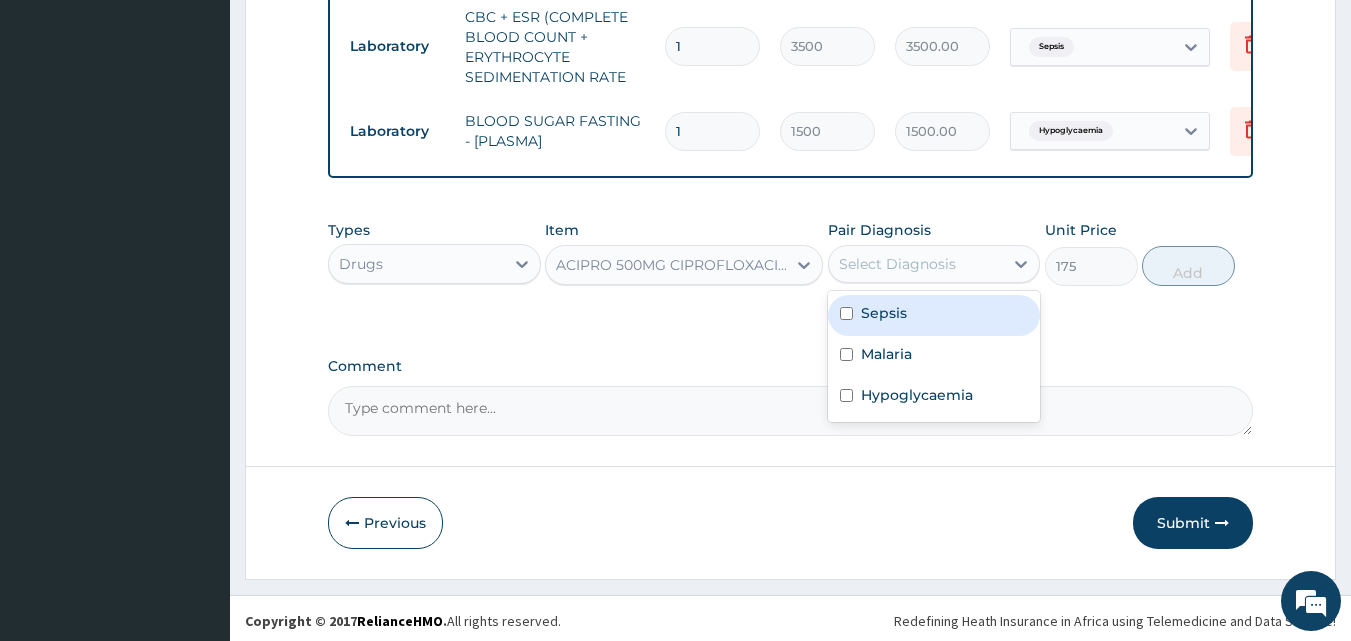 click on "Sepsis" at bounding box center (934, 315) 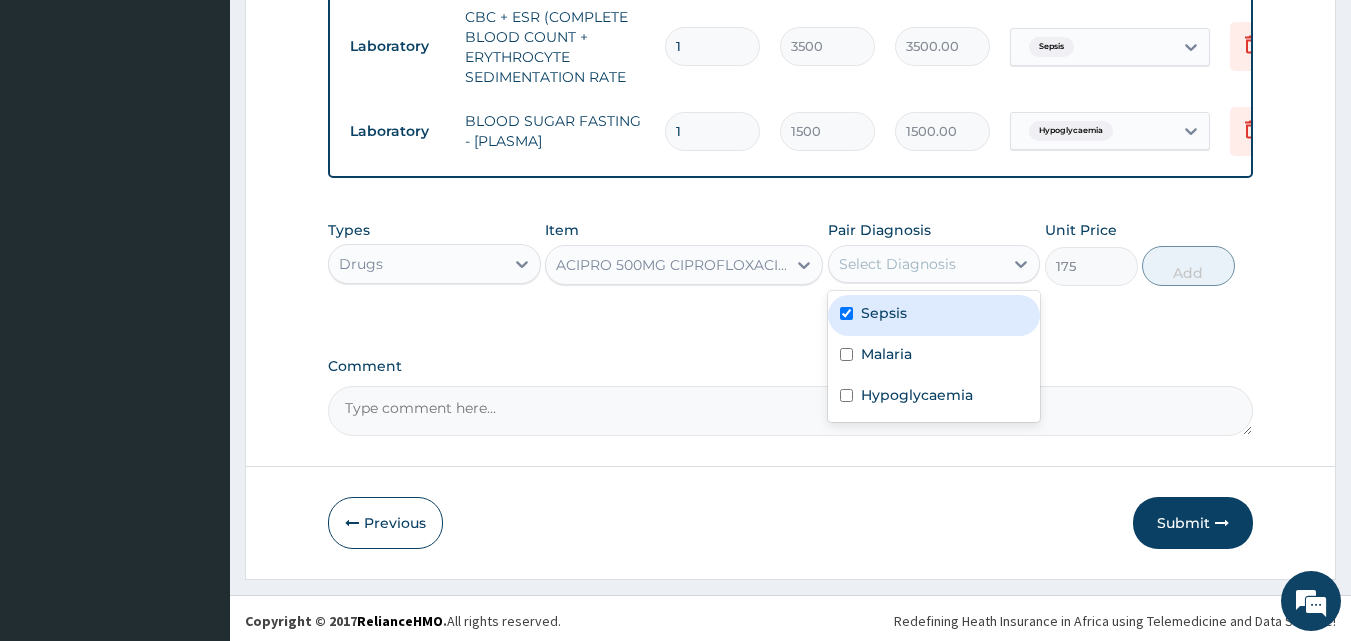 checkbox on "true" 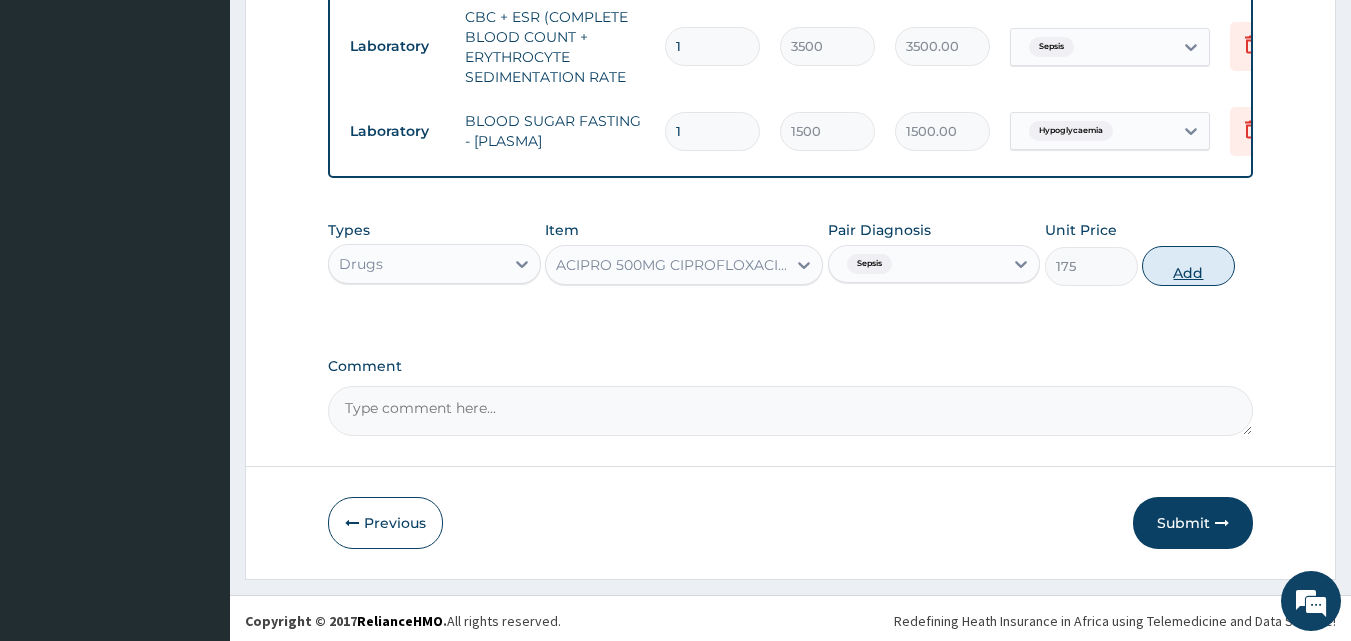 click on "Add" at bounding box center [1188, 266] 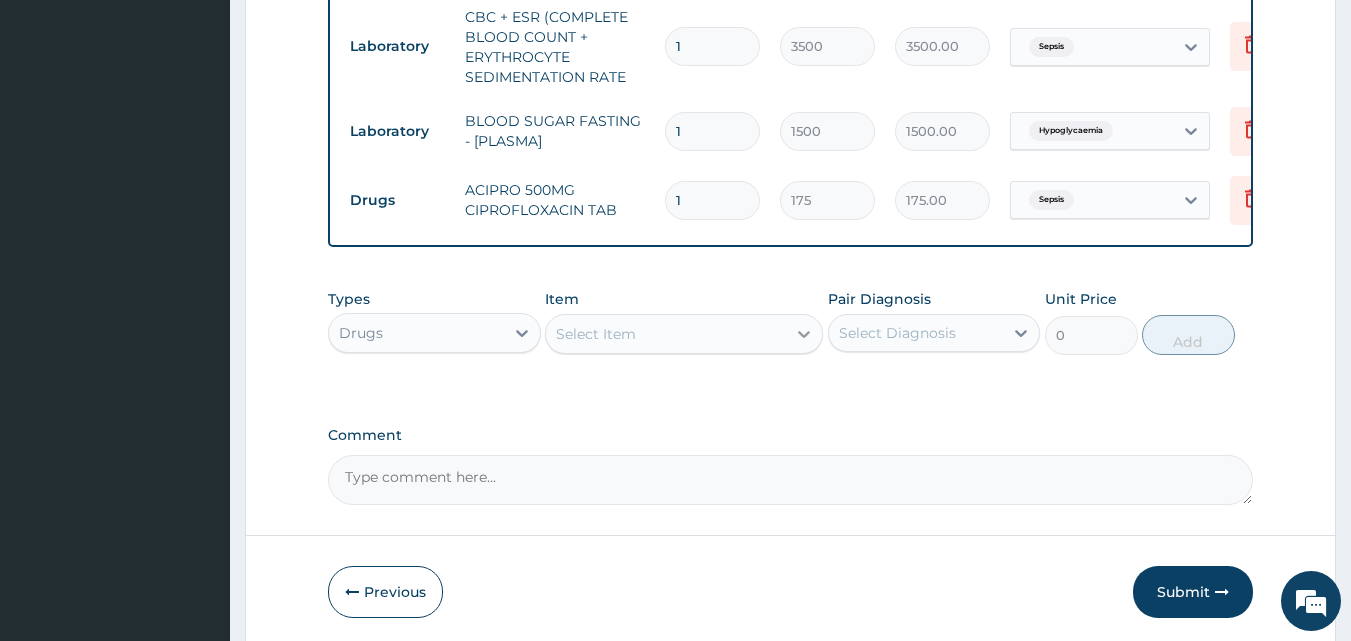 click 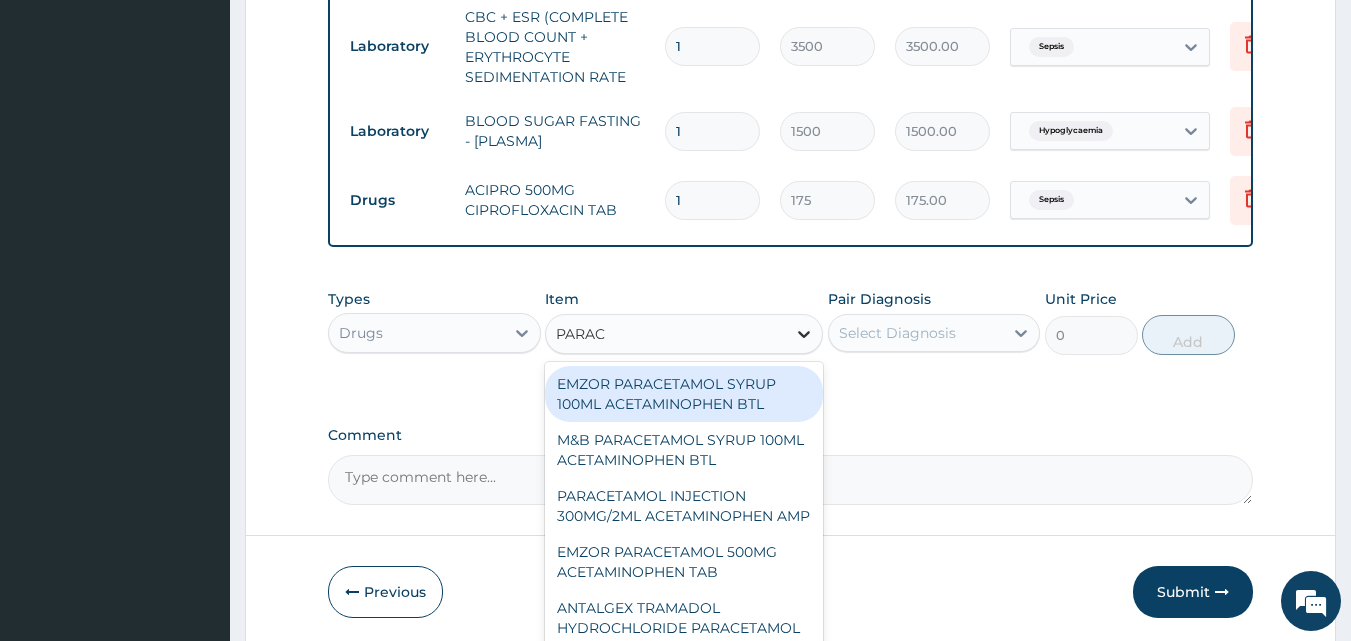 type on "PARACE" 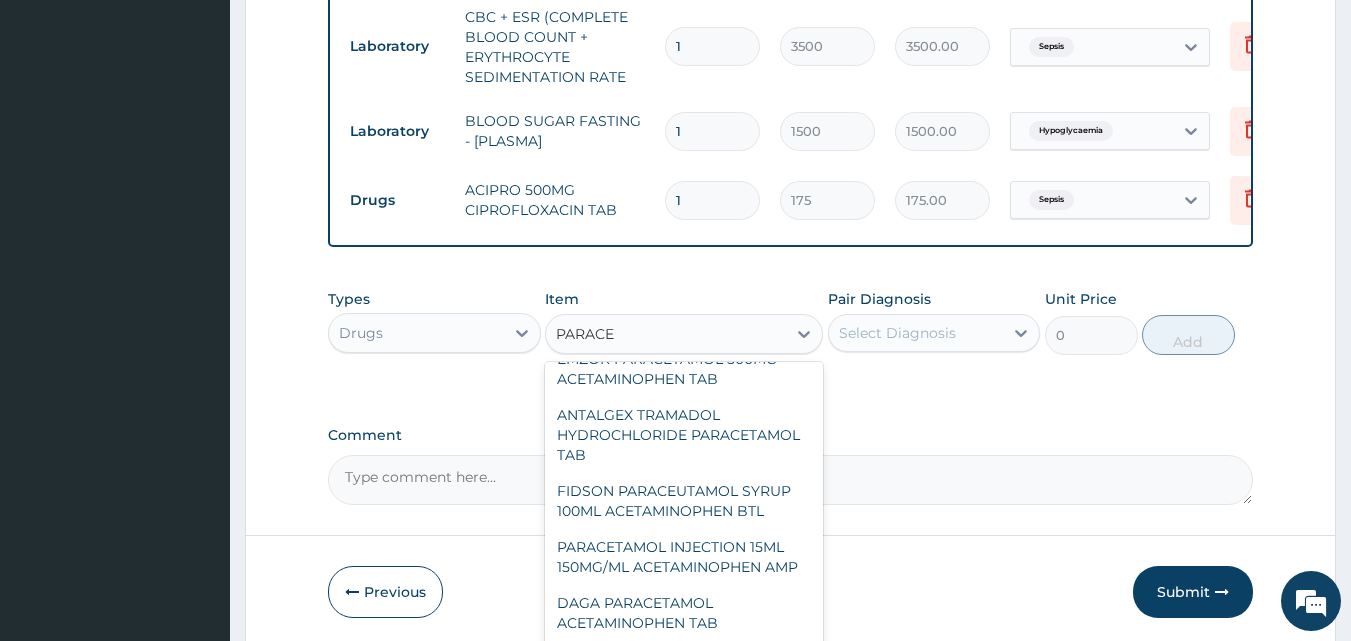 scroll, scrollTop: 262, scrollLeft: 0, axis: vertical 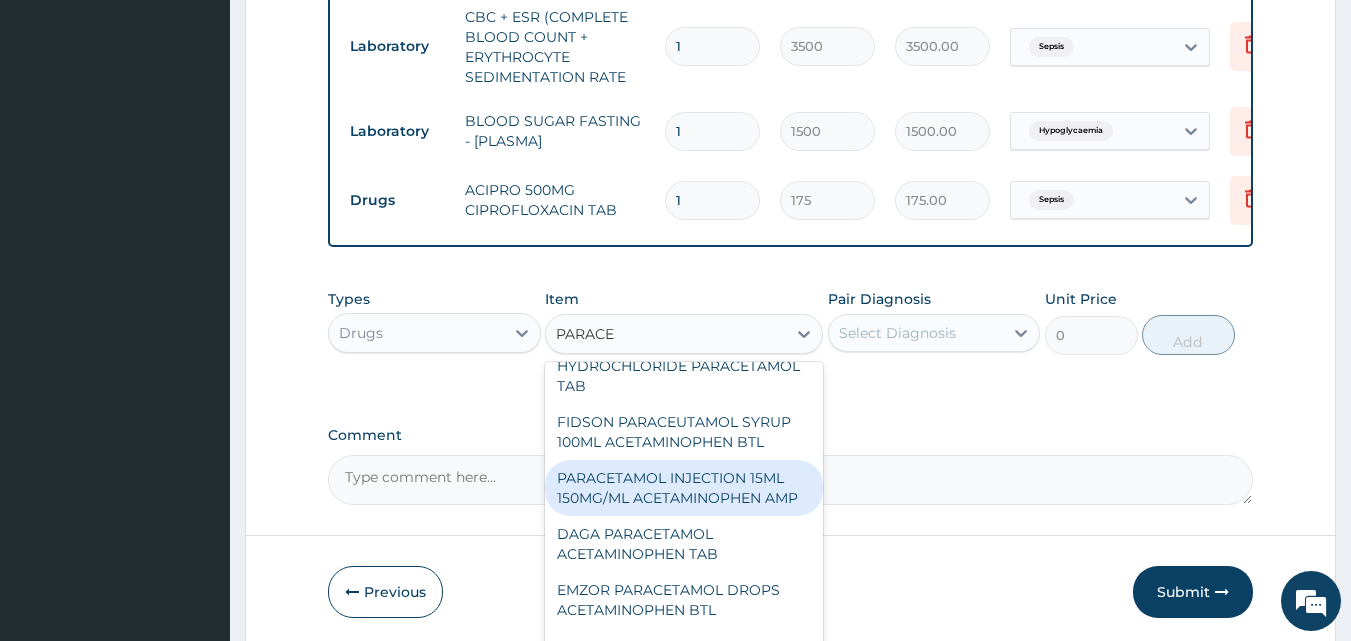 click on "PARACETAMOL INJECTION 15ML 150MG/ML ACETAMINOPHEN AMP" at bounding box center (684, 488) 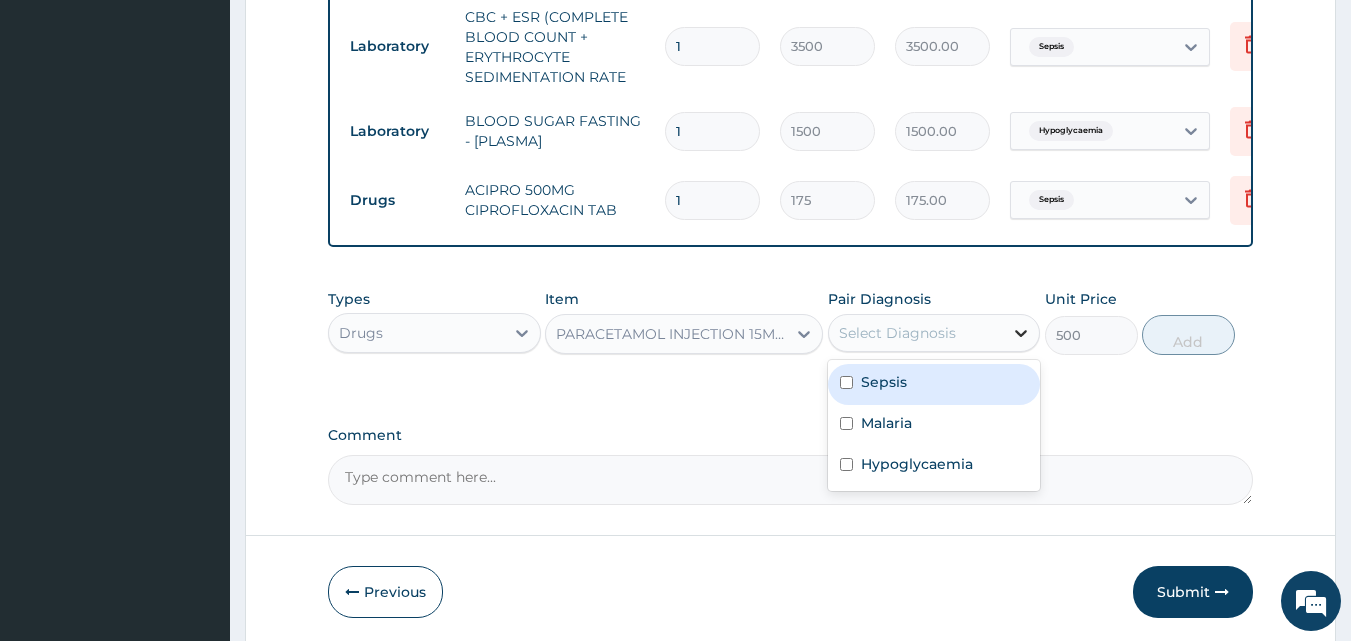 click at bounding box center [1021, 333] 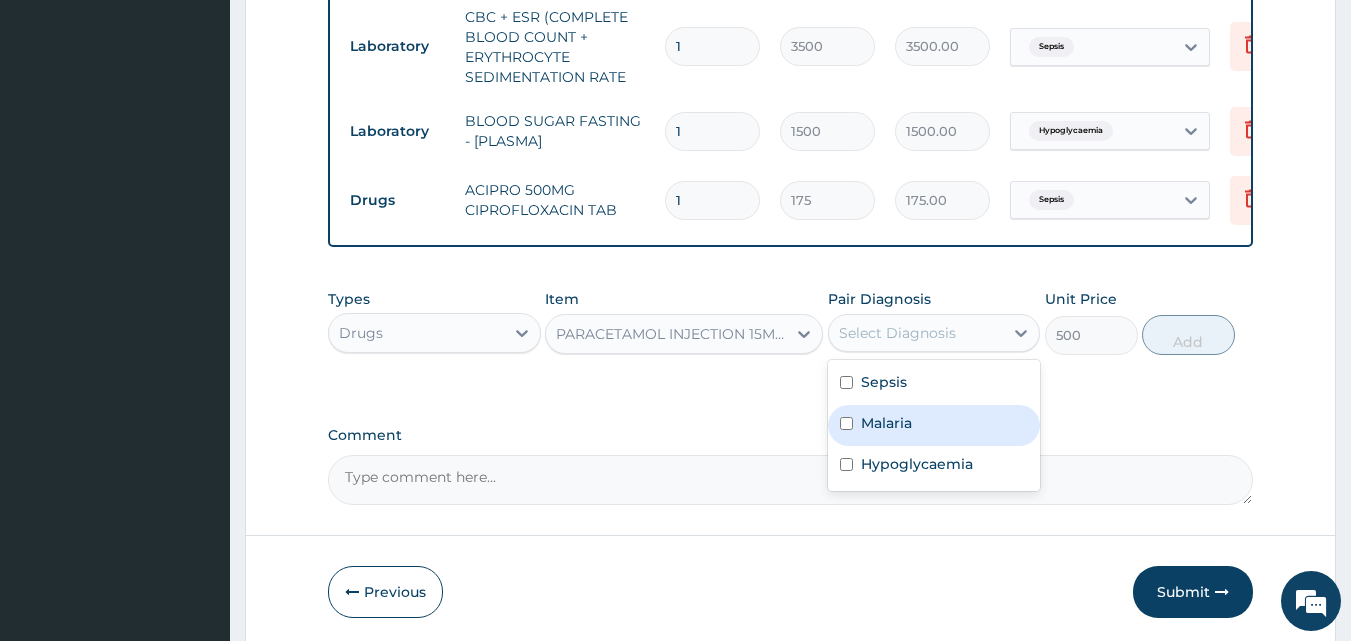 click at bounding box center (846, 423) 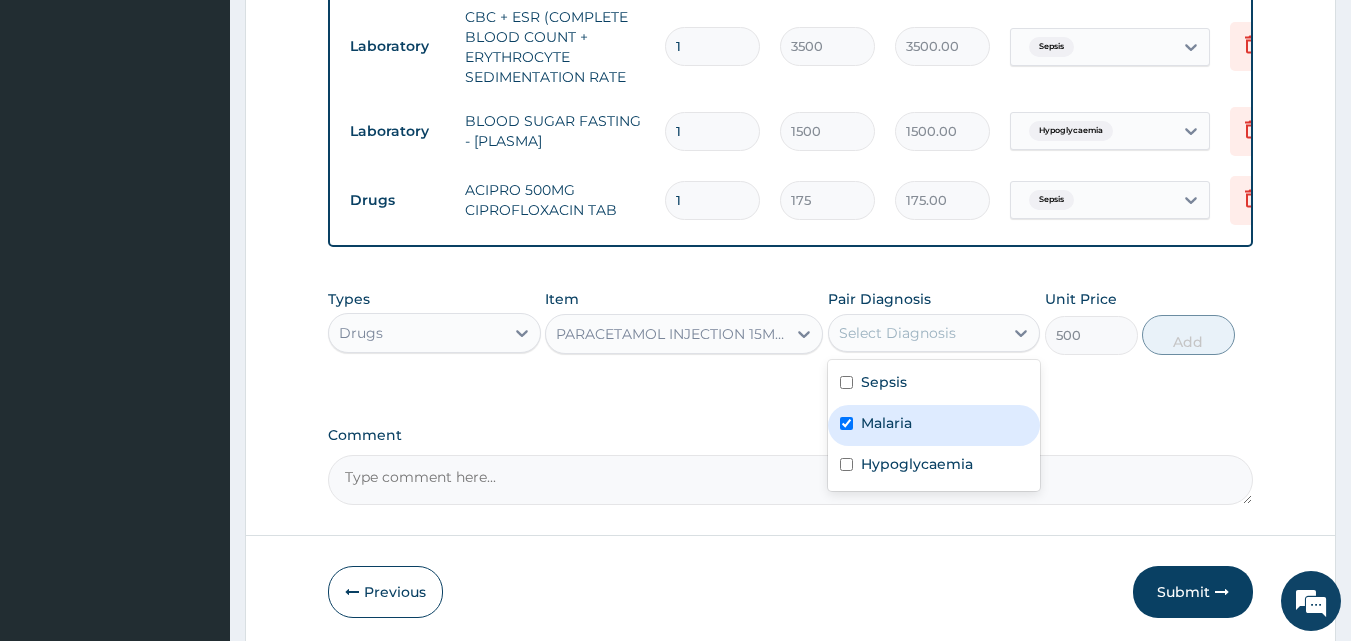 checkbox on "true" 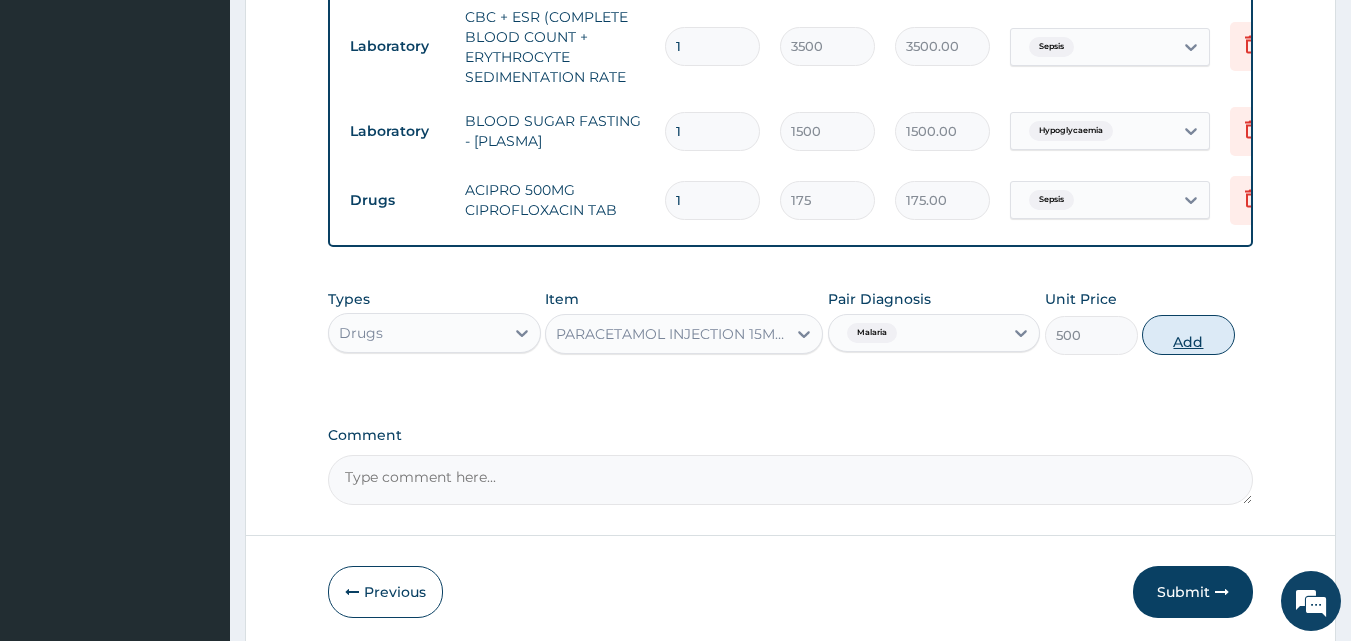 click on "Add" at bounding box center (1188, 335) 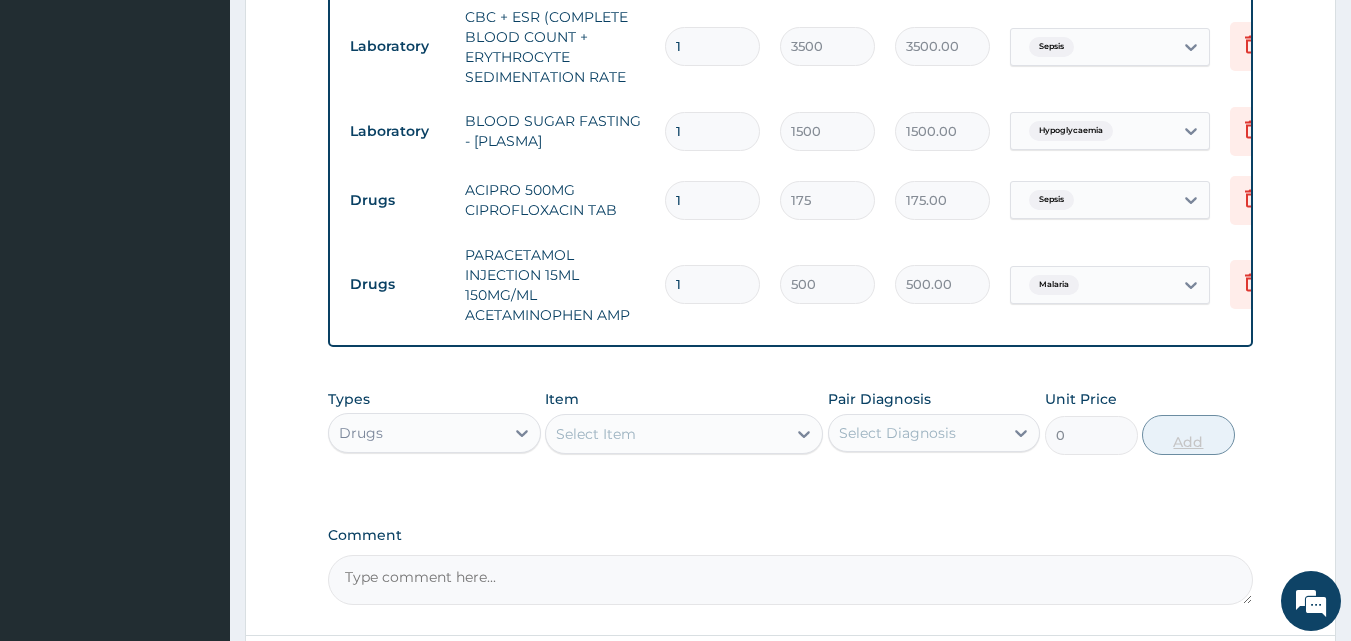 type 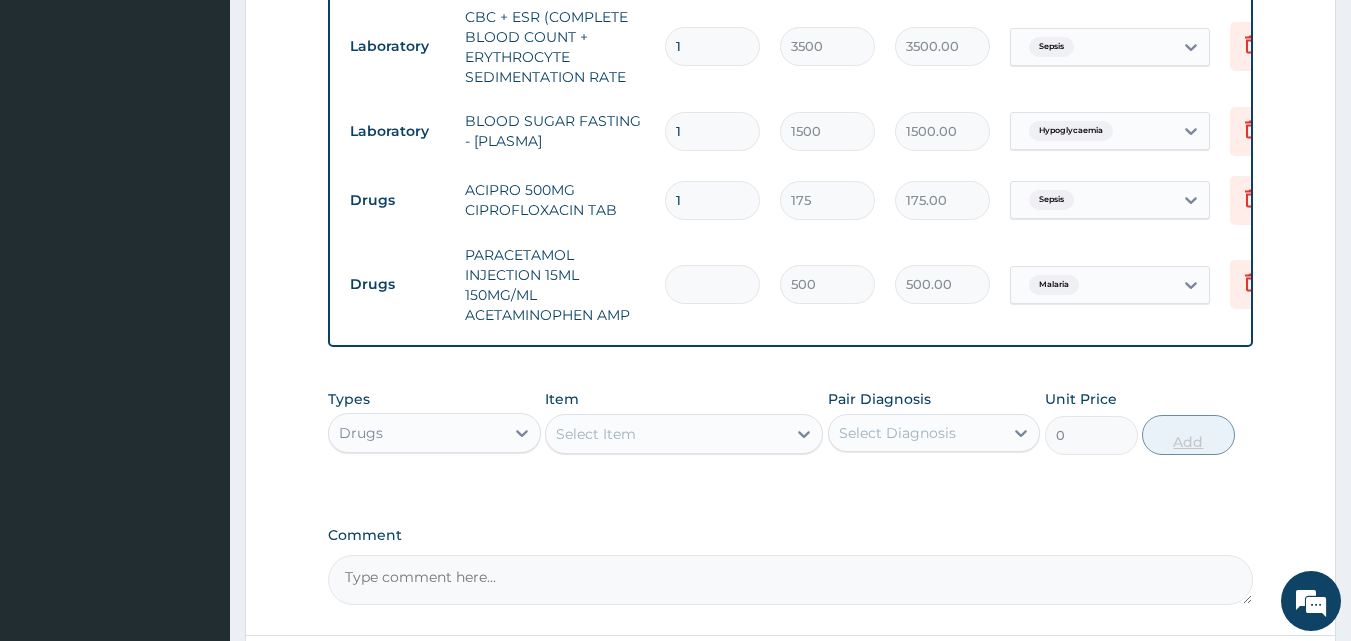 type on "0.00" 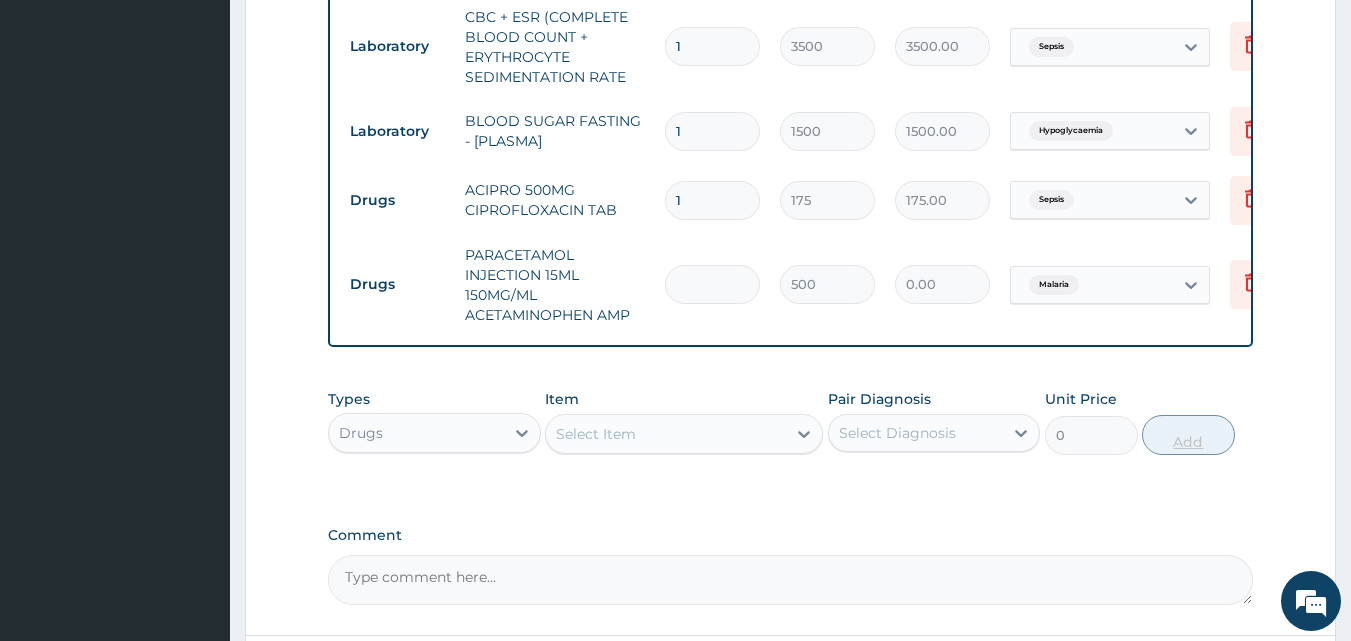 type on "4" 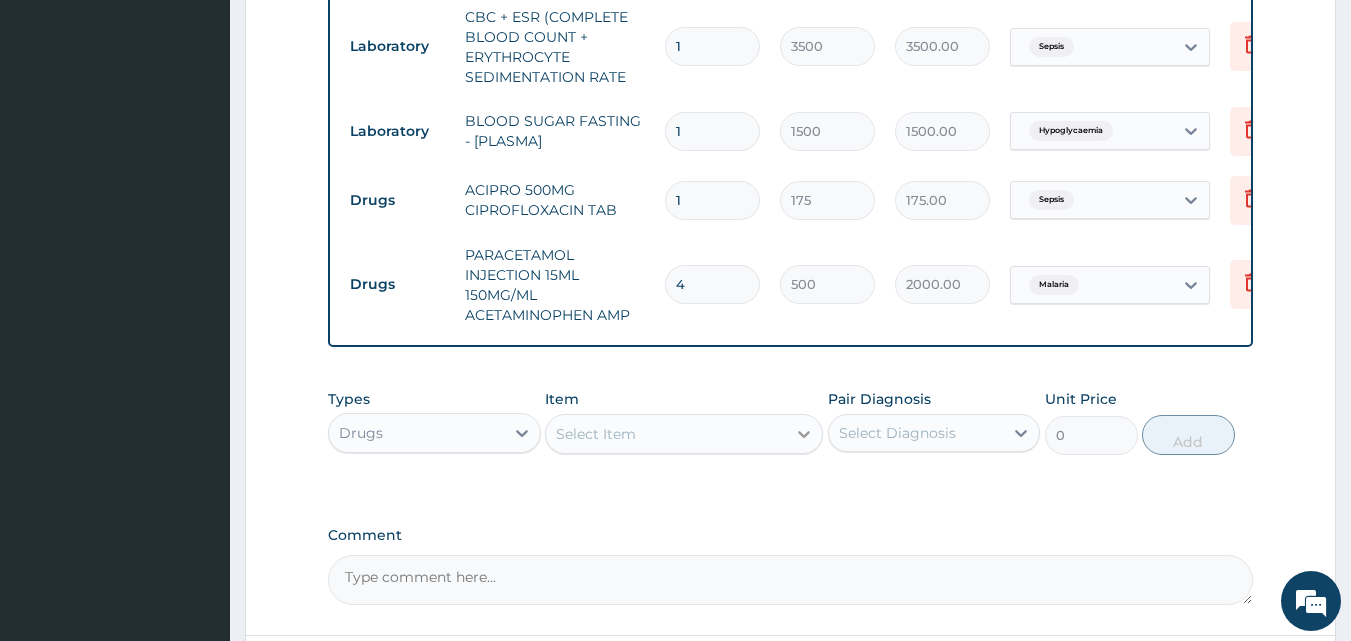 type on "4" 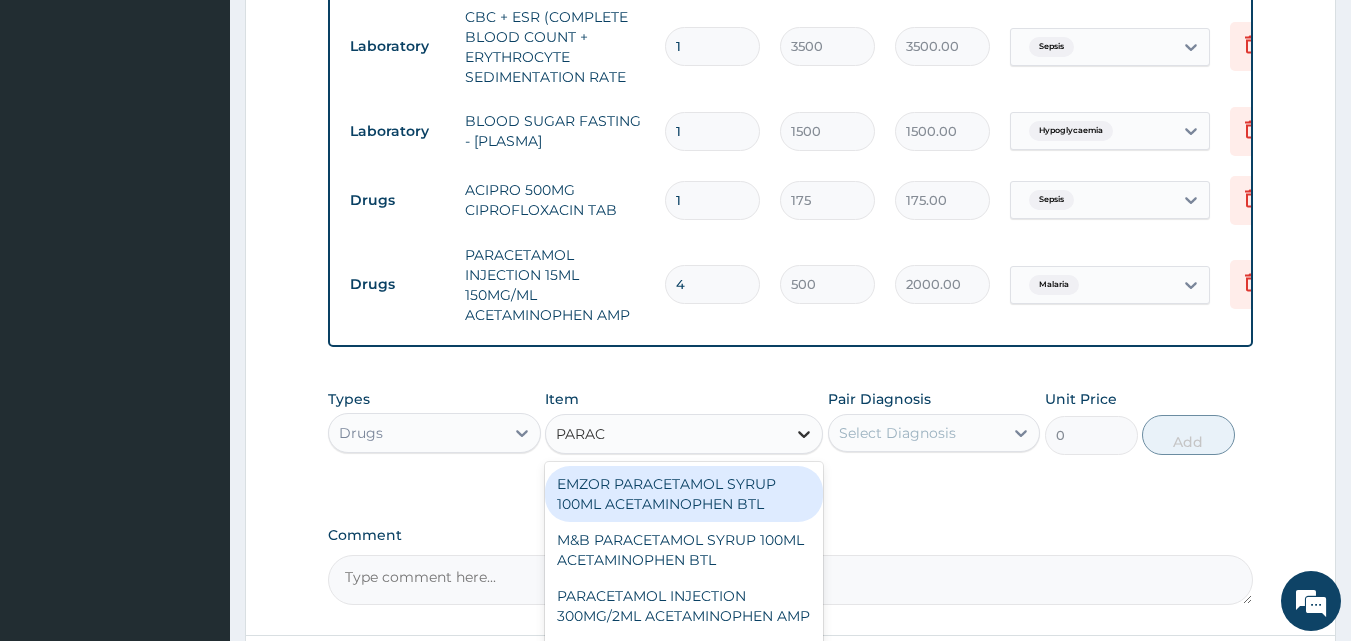 type on "PARACE" 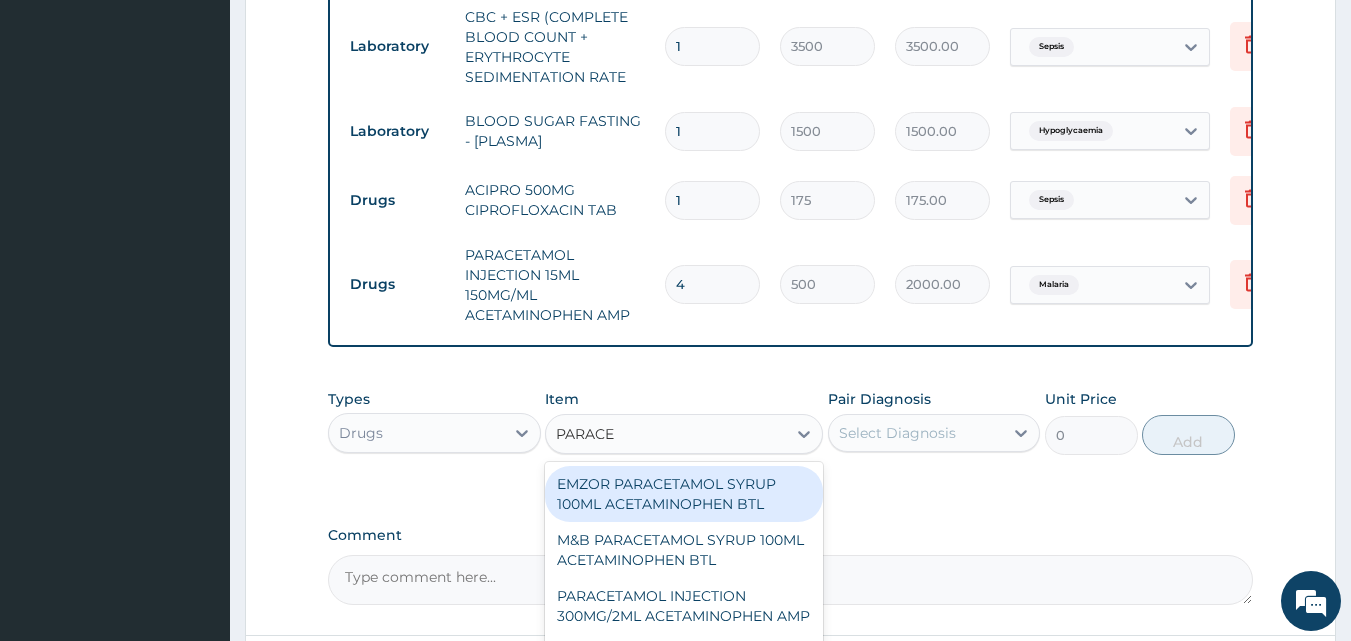 scroll, scrollTop: 954, scrollLeft: 0, axis: vertical 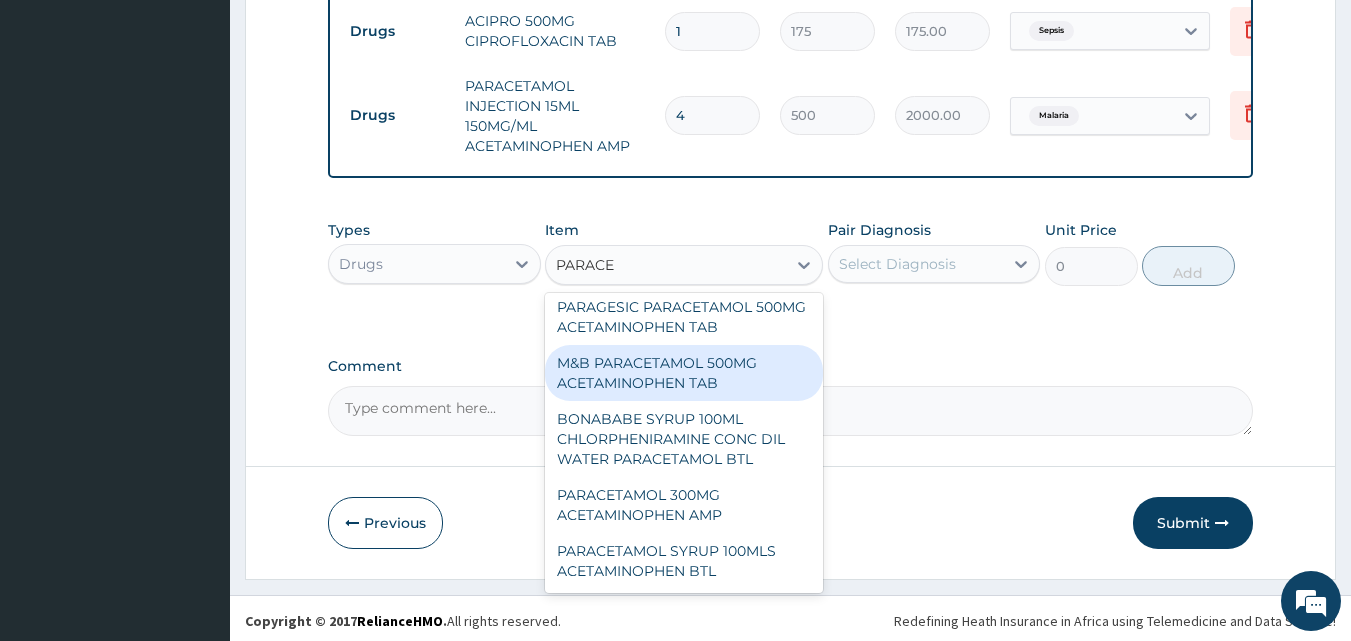 click on "M&B PARACETAMOL 500MG ACETAMINOPHEN TAB" at bounding box center [684, 373] 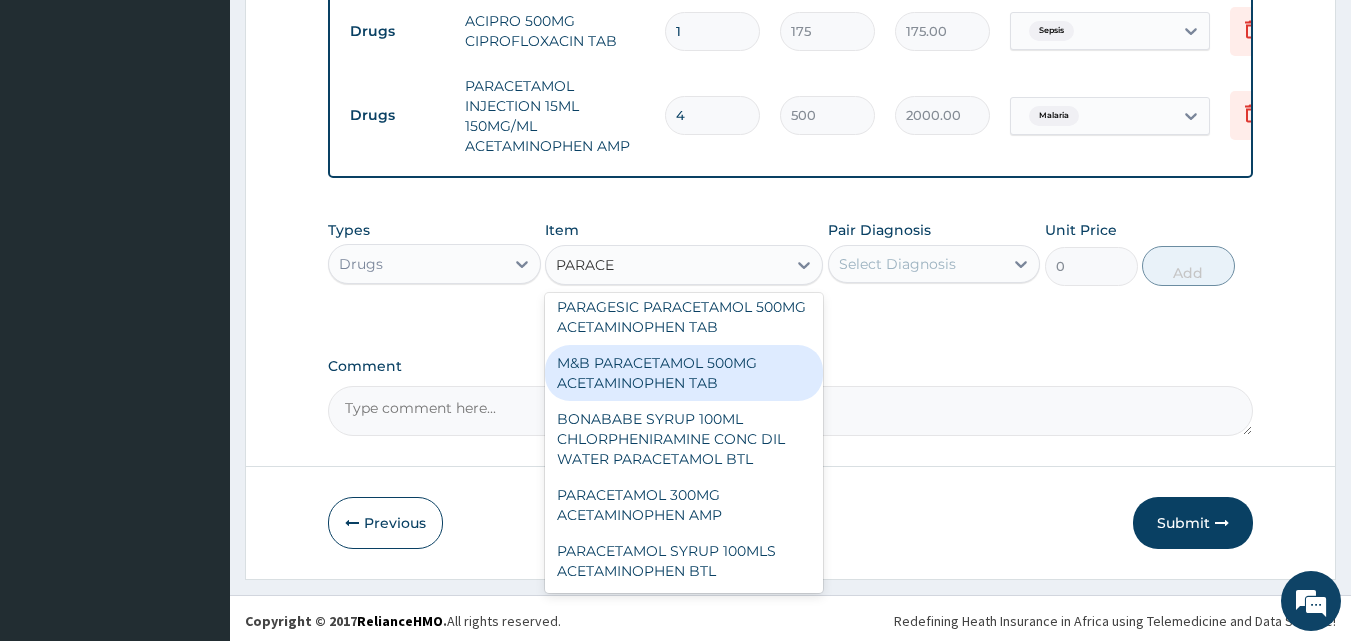 type 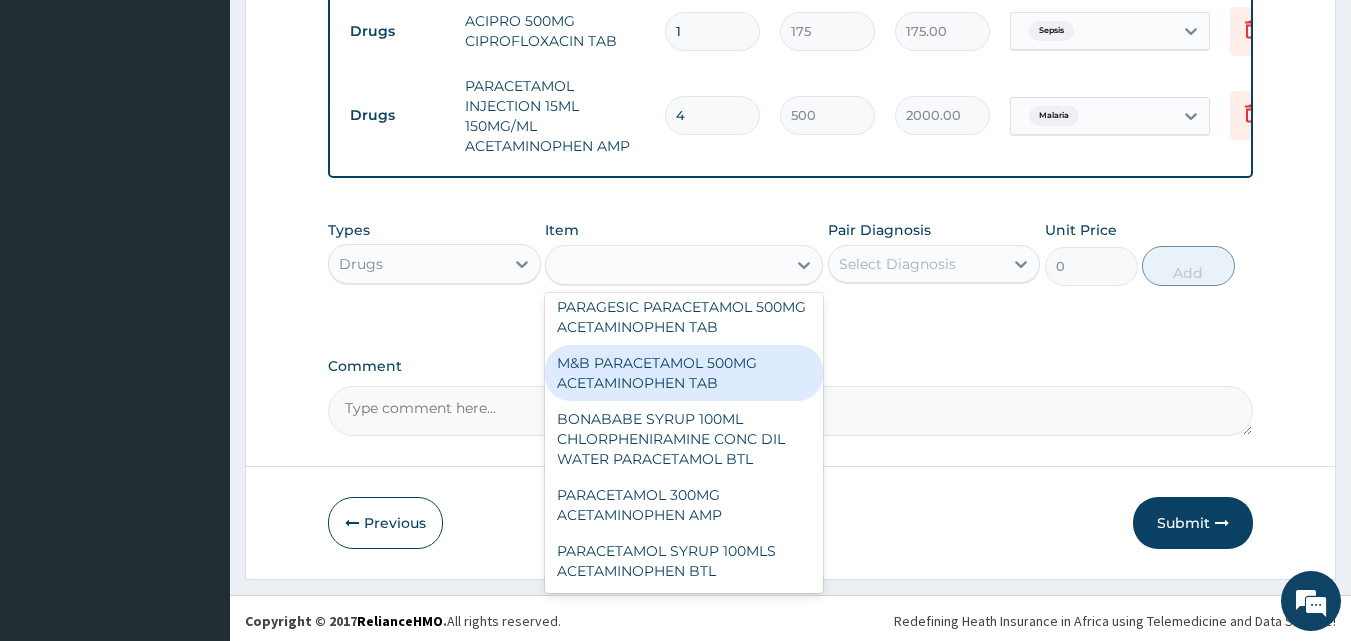 type on "10" 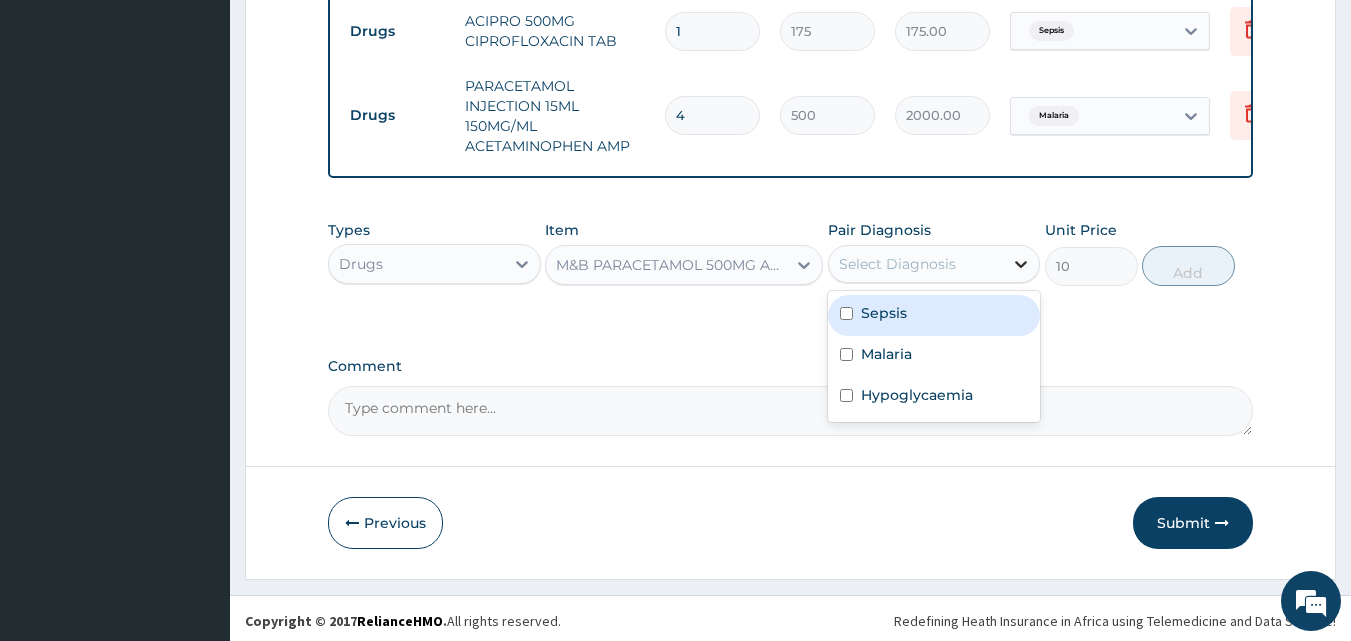 click 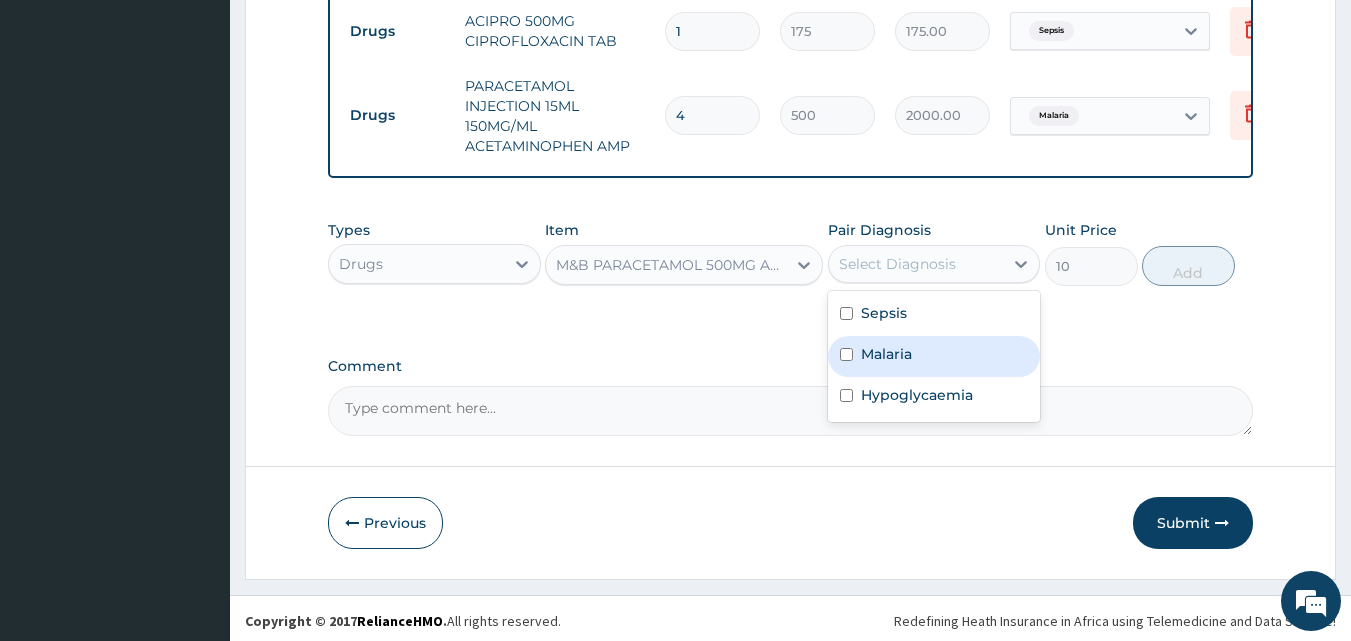 click on "Malaria" at bounding box center [934, 356] 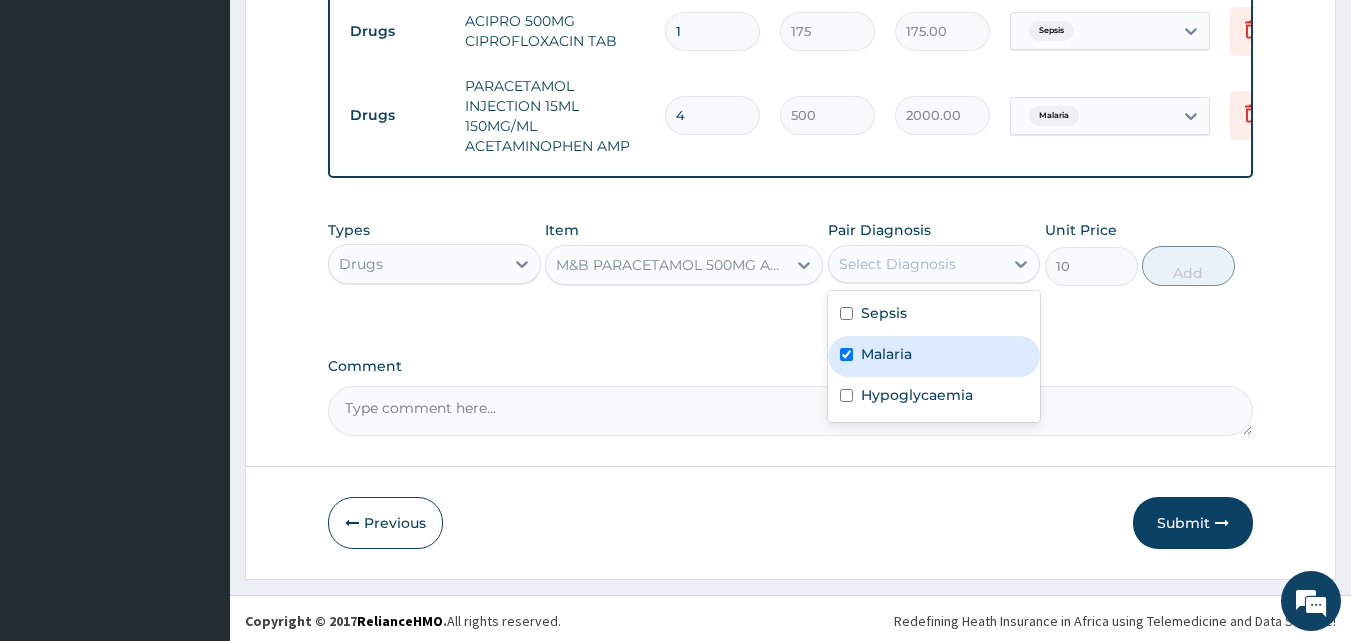 checkbox on "true" 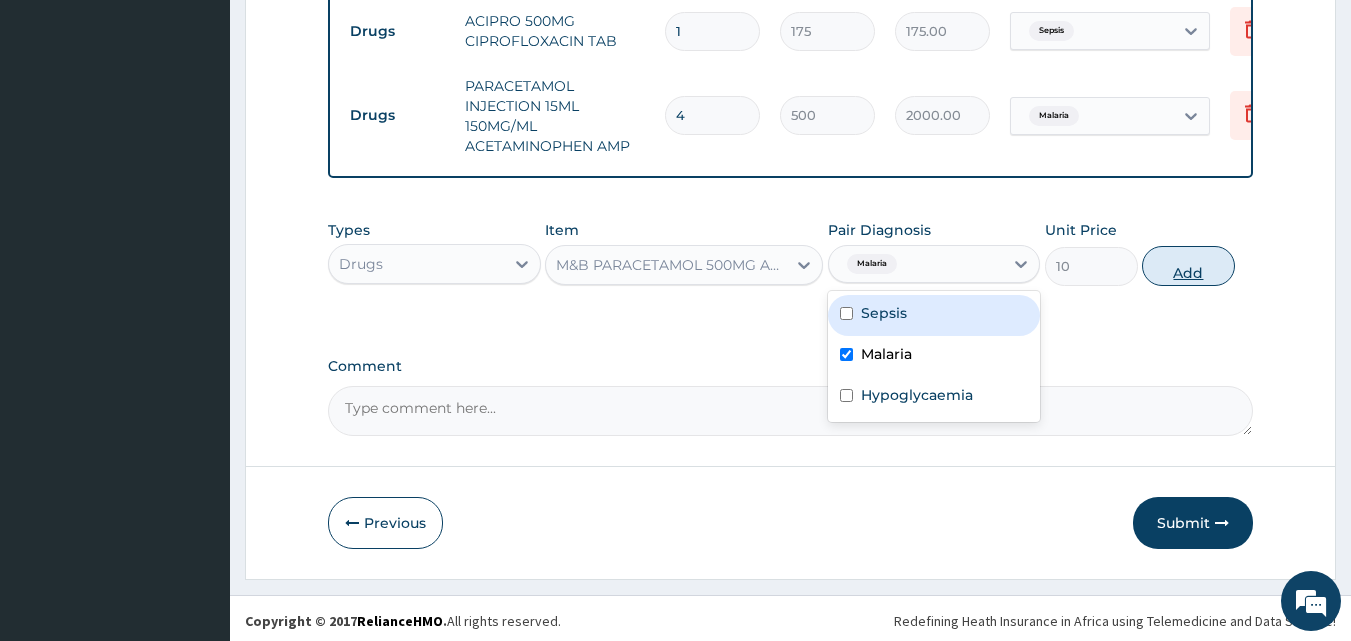 click on "Add" at bounding box center [1188, 266] 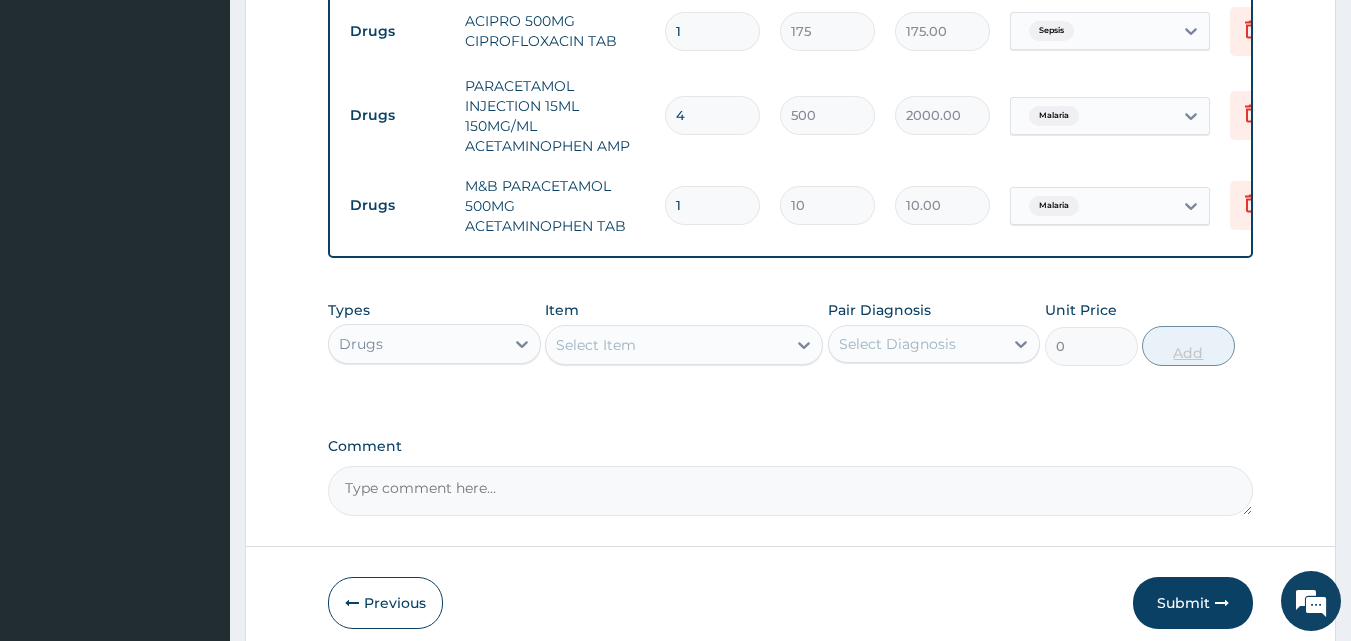 type on "18" 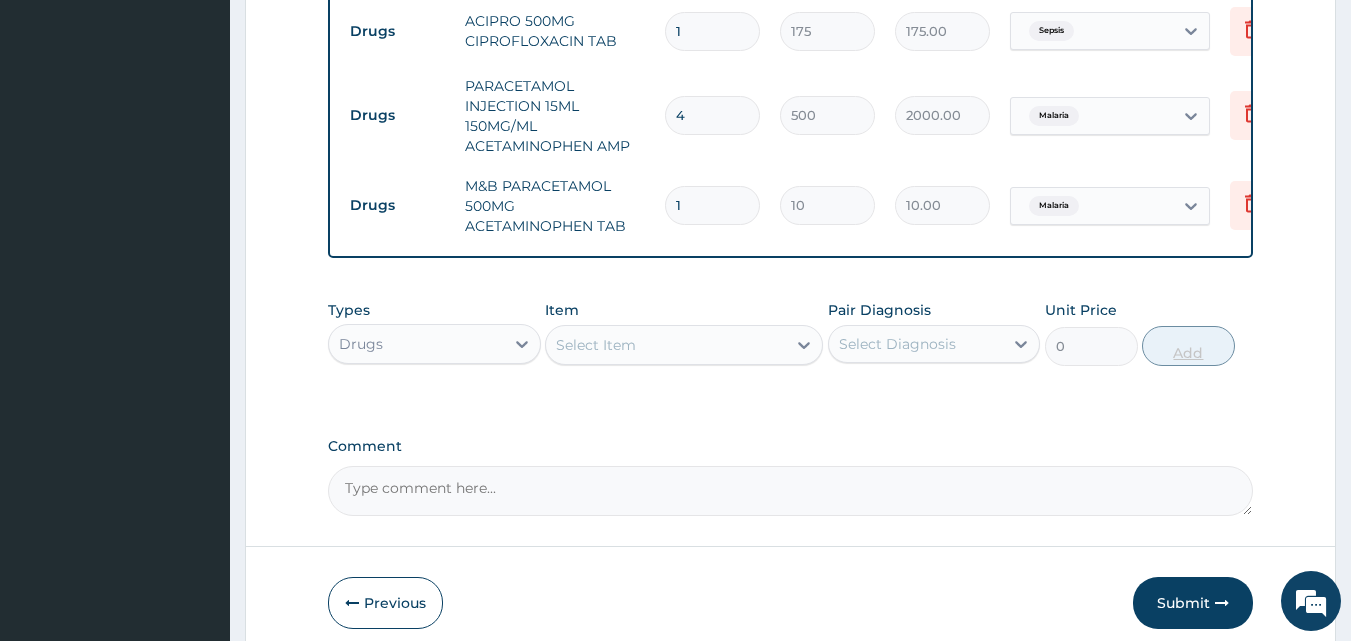 type on "180.00" 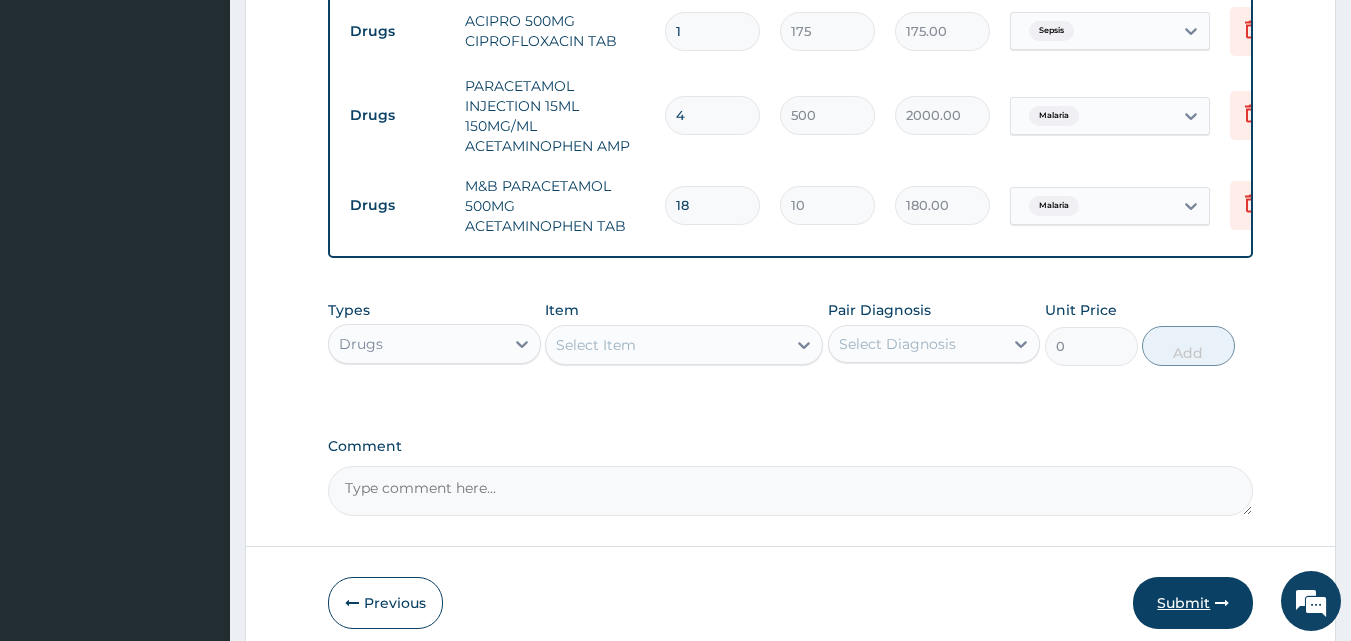 type on "18" 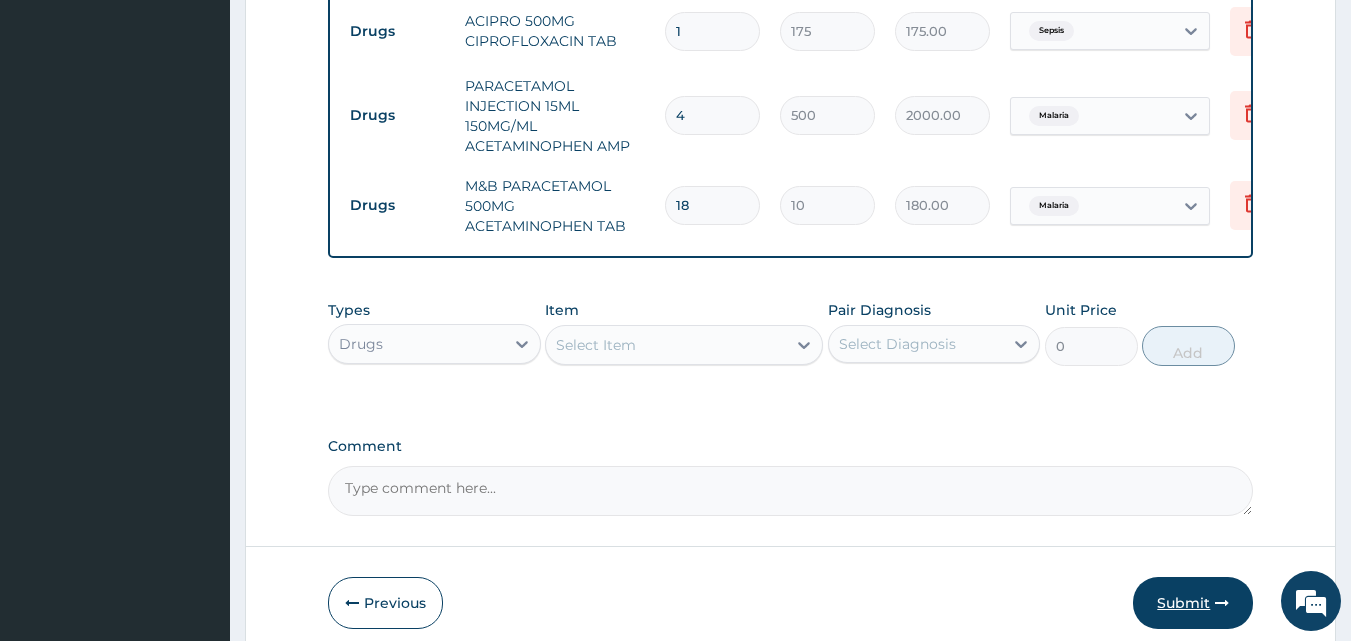 click on "Submit" at bounding box center [1193, 603] 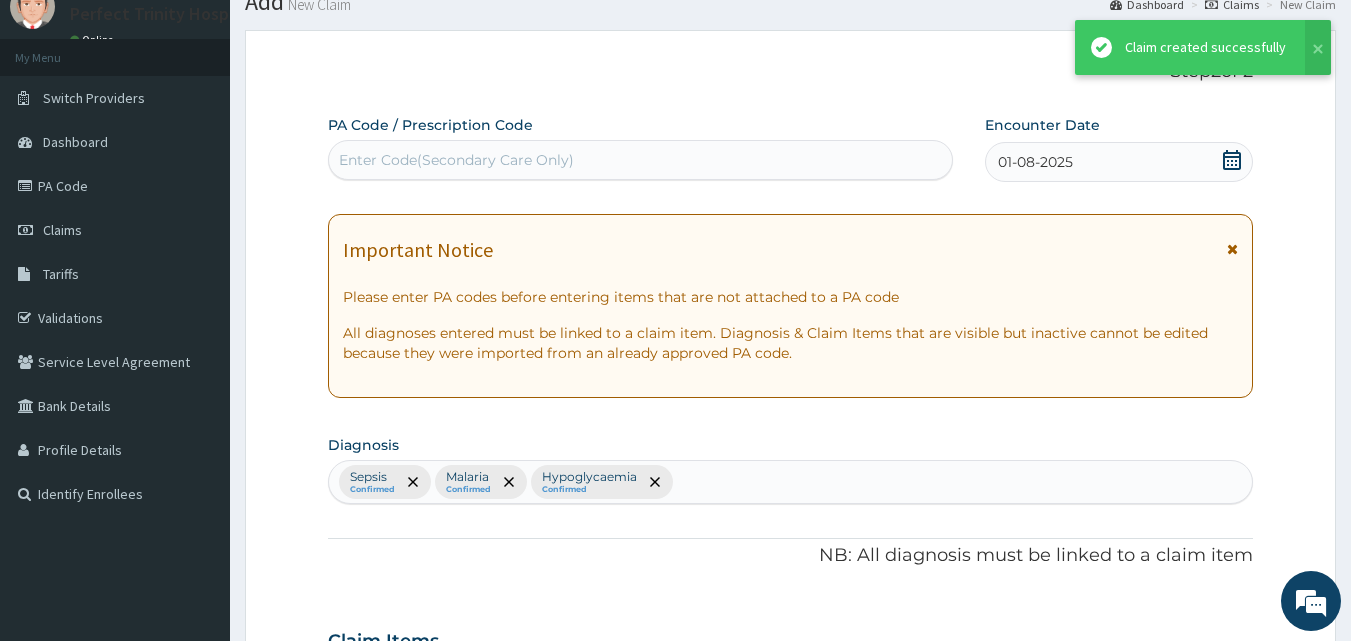 scroll, scrollTop: 954, scrollLeft: 0, axis: vertical 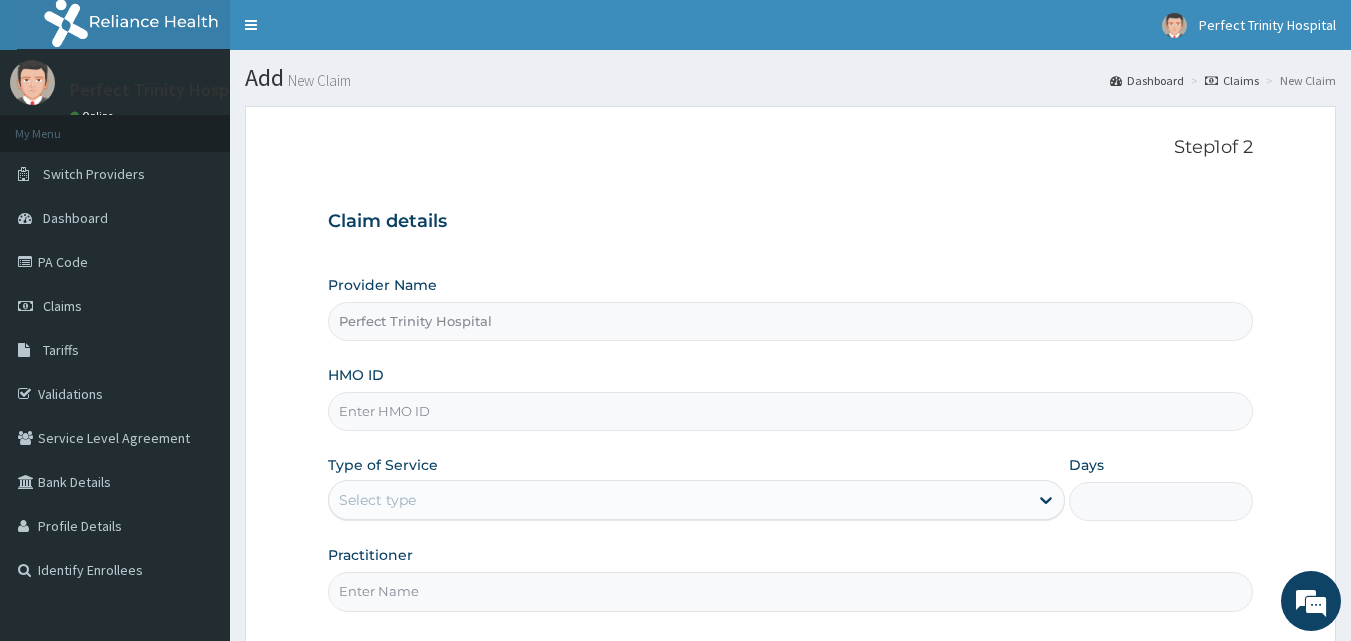 click on "HMO ID" at bounding box center [791, 411] 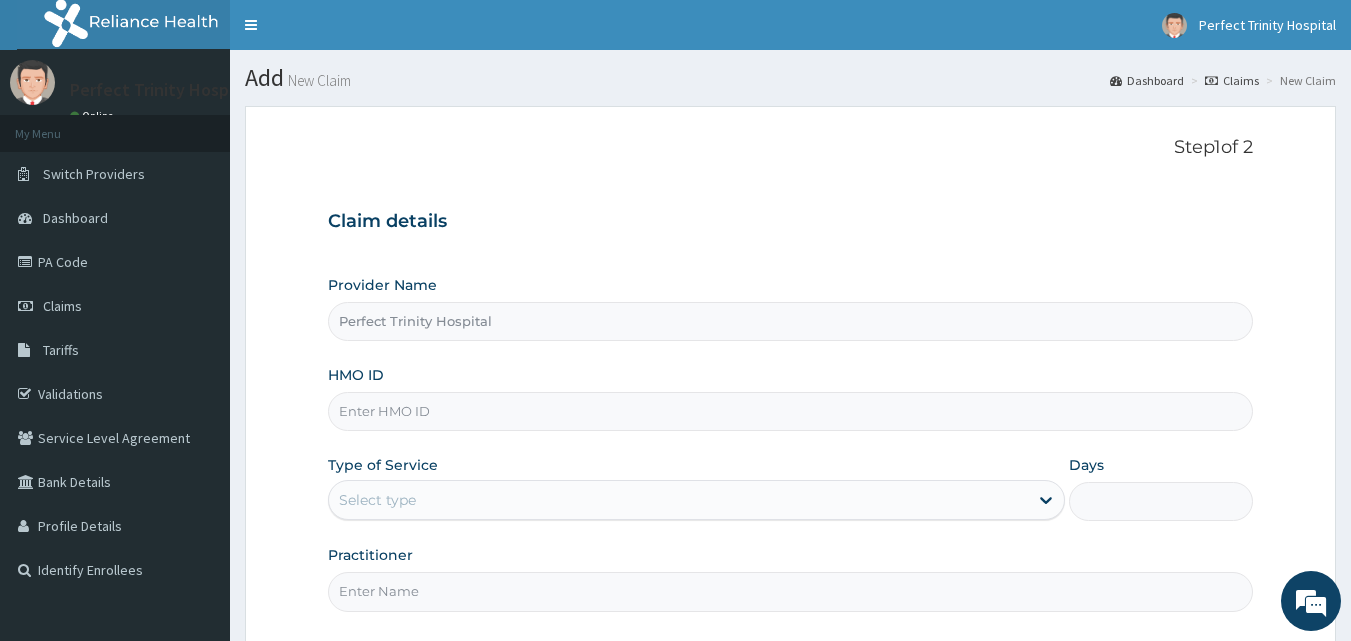 paste on "PA/98678F" 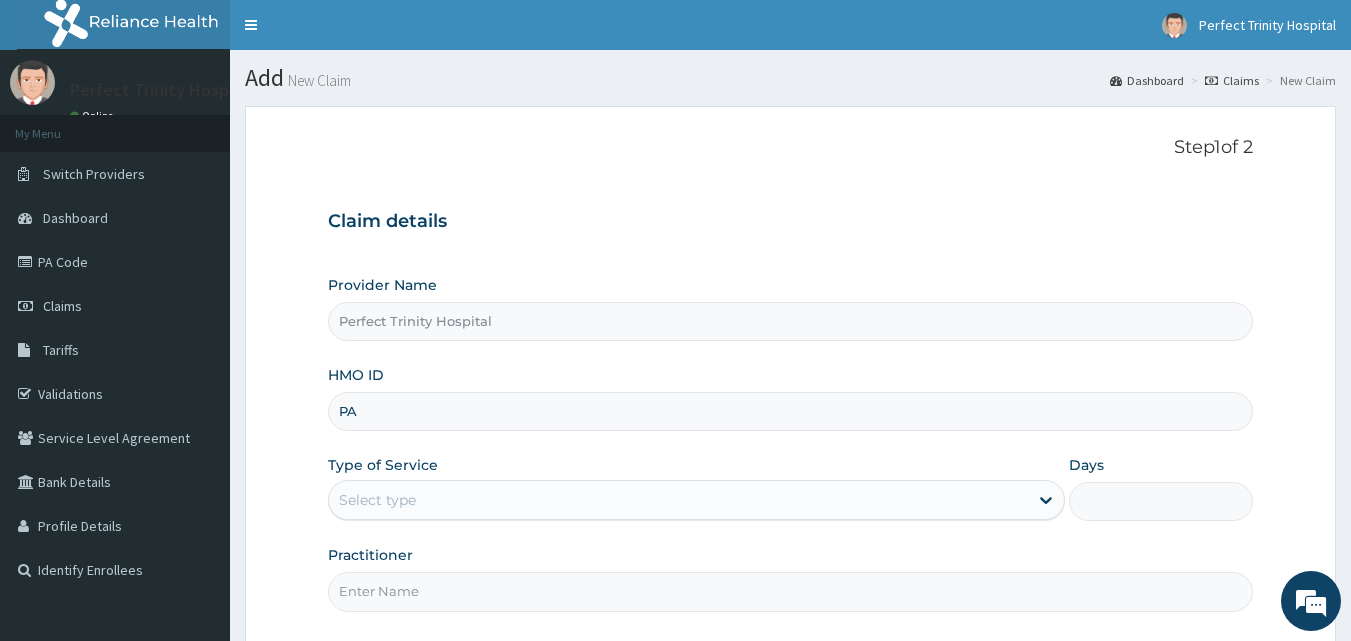 type on "P" 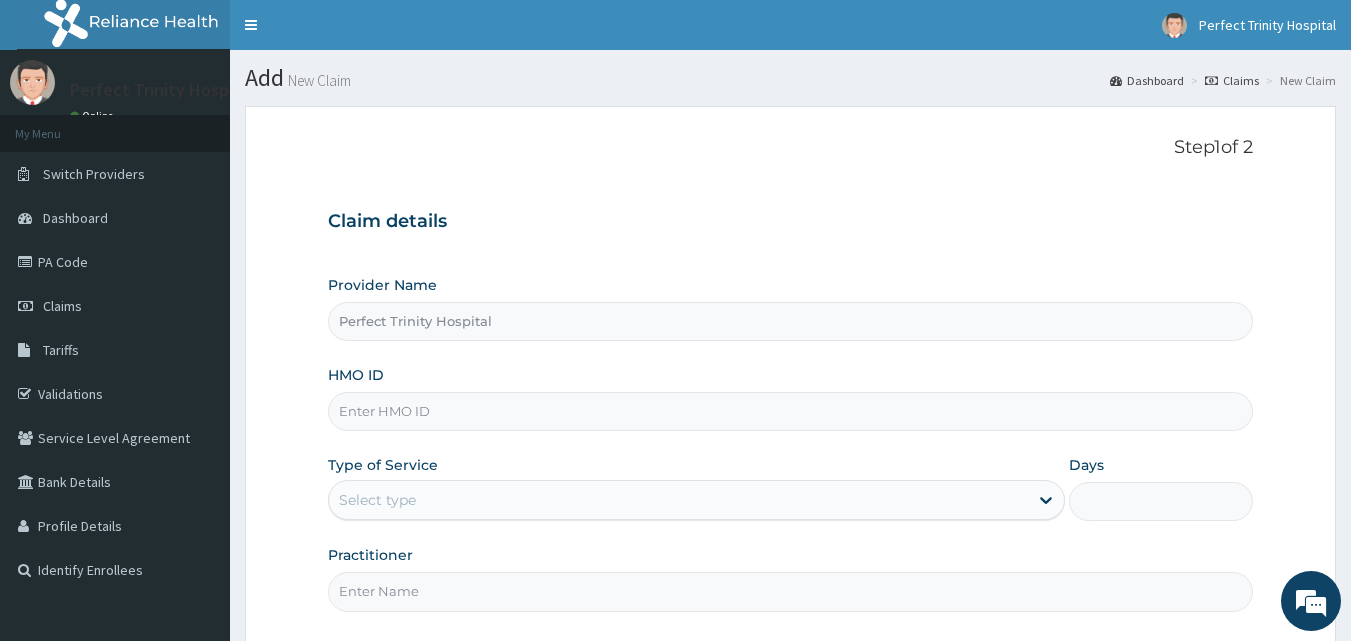 click on "HMO ID" at bounding box center (791, 411) 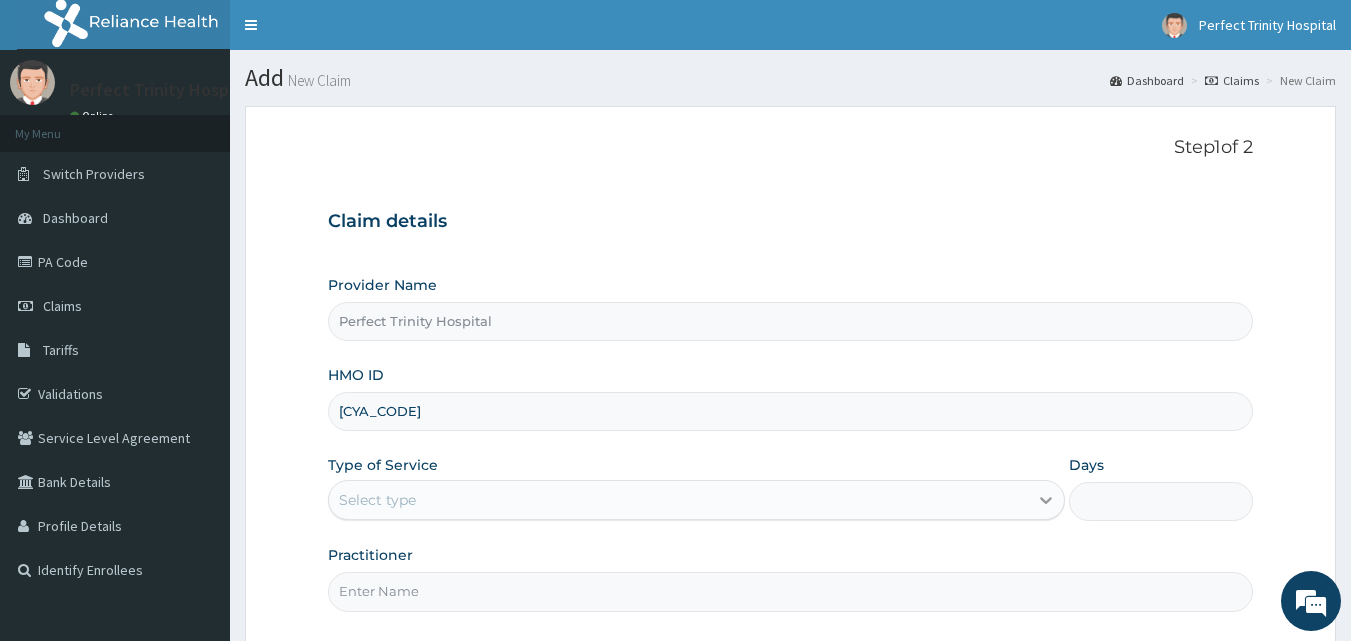 type on "CYA/10677/A" 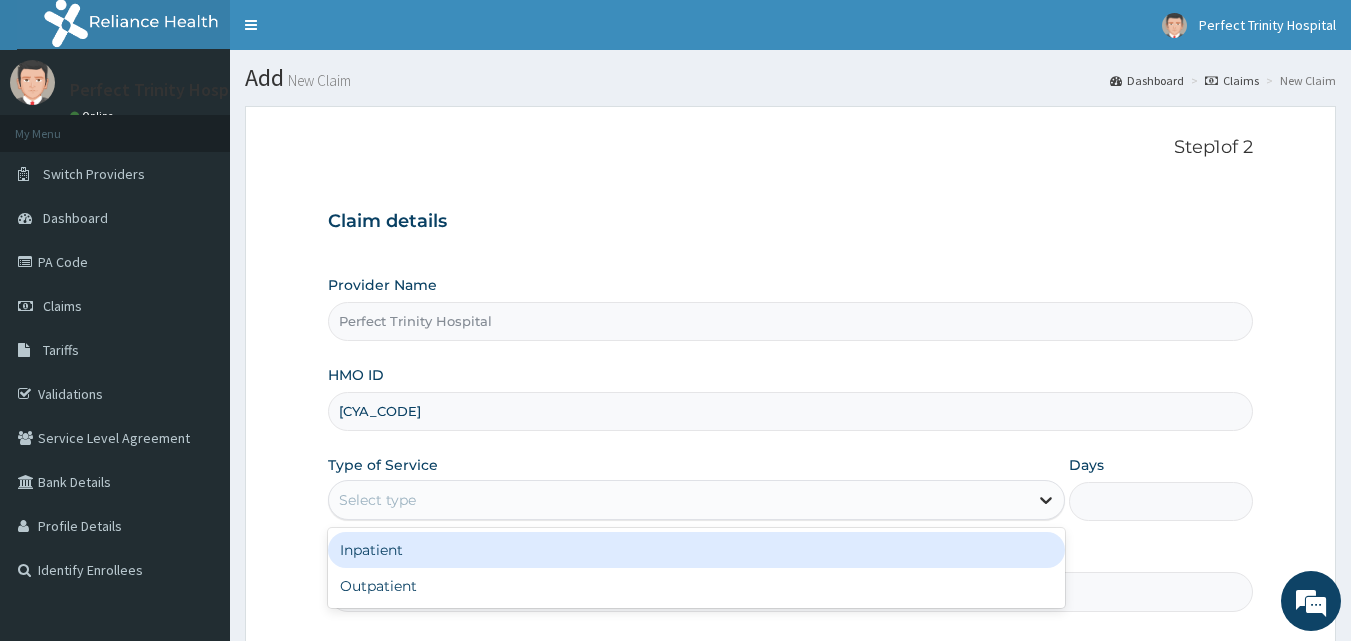 click 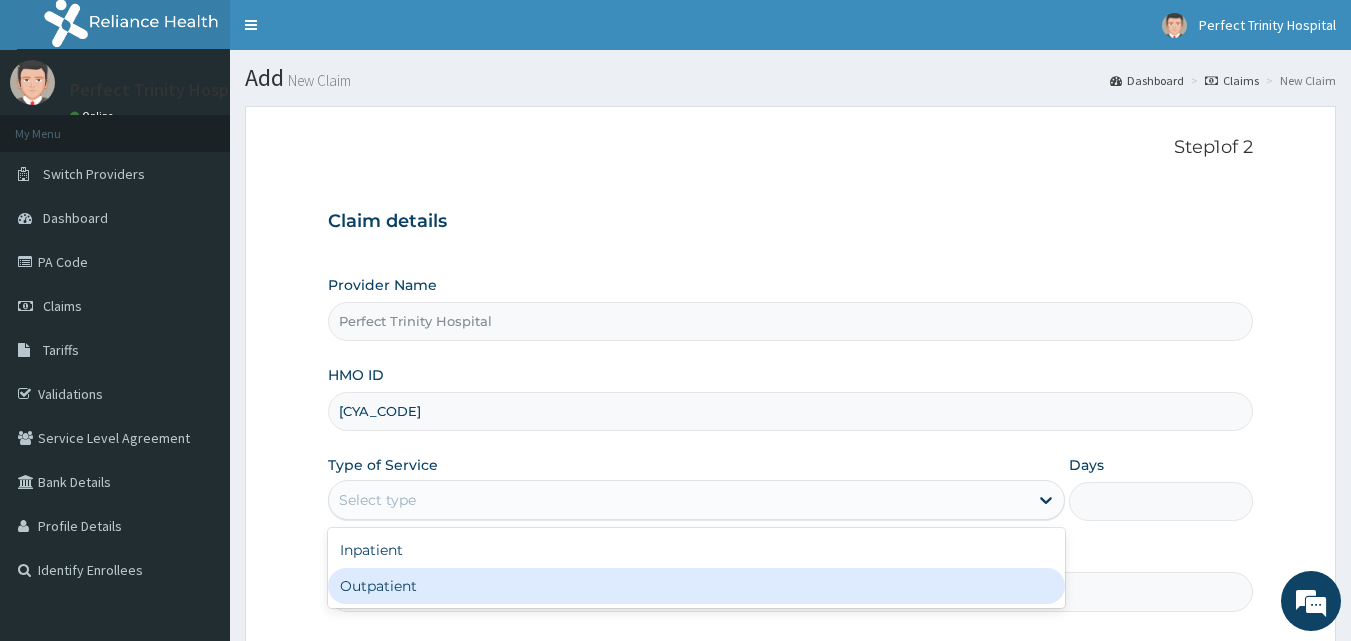 click on "Outpatient" at bounding box center [696, 586] 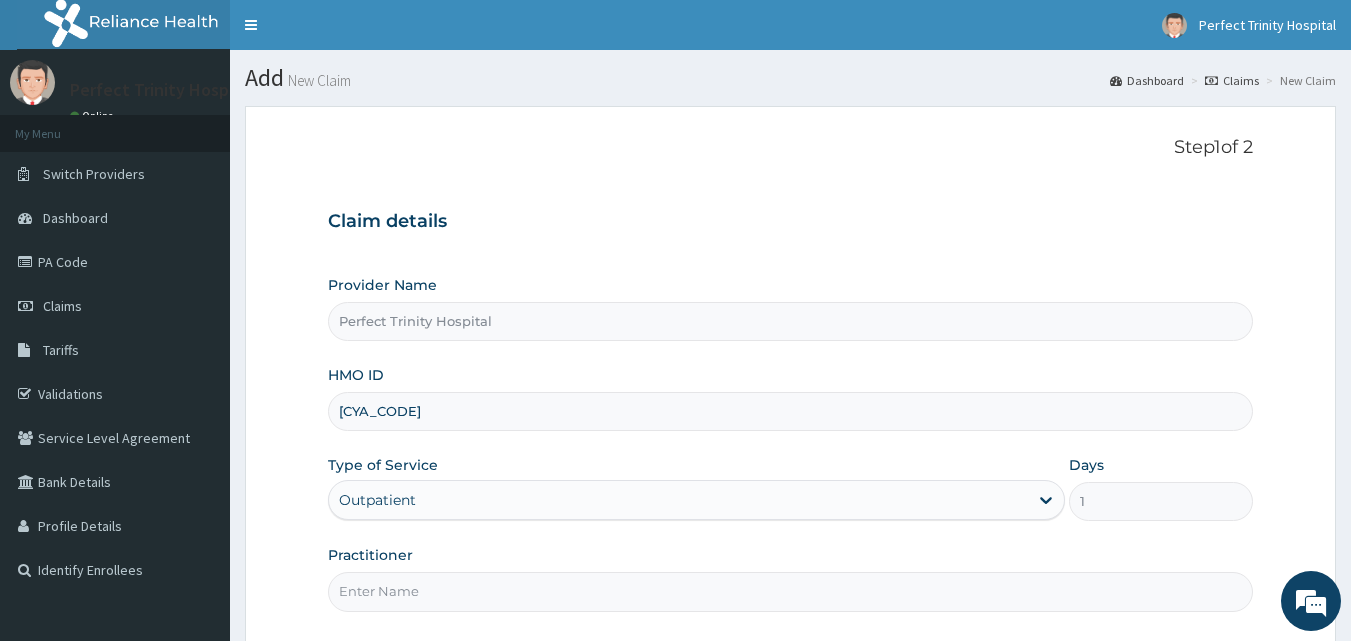 scroll, scrollTop: 187, scrollLeft: 0, axis: vertical 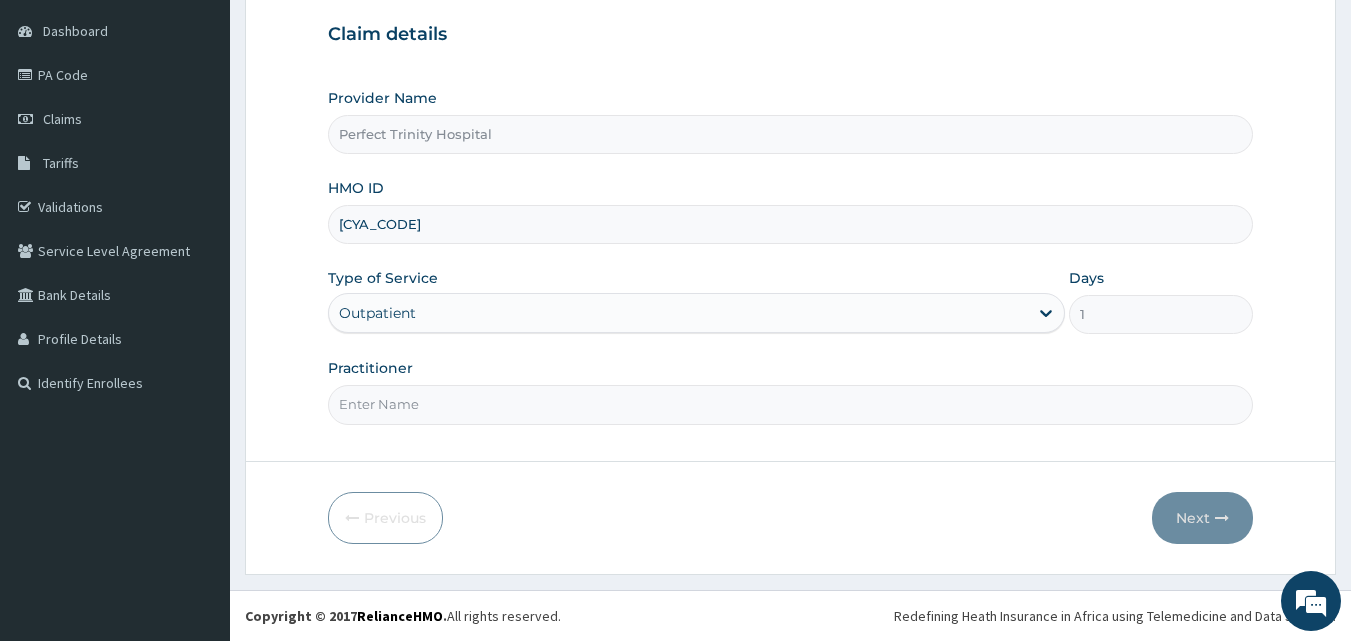 click on "Practitioner" at bounding box center (791, 404) 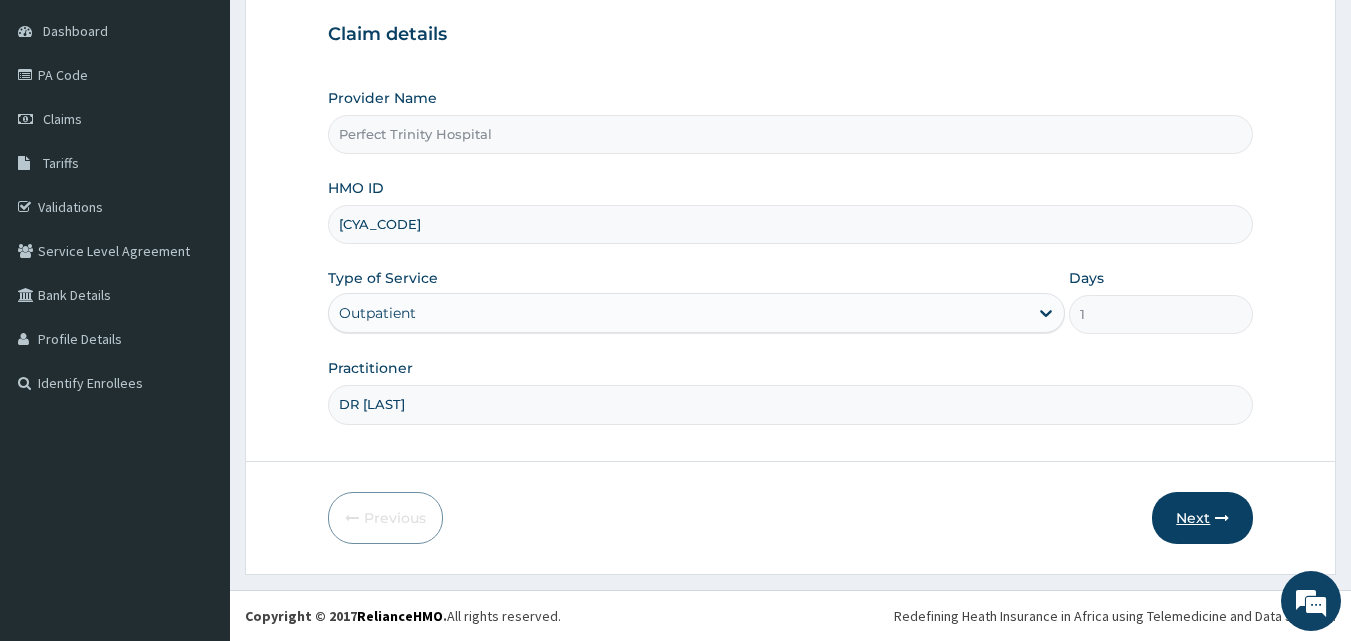 type on "DR Amos" 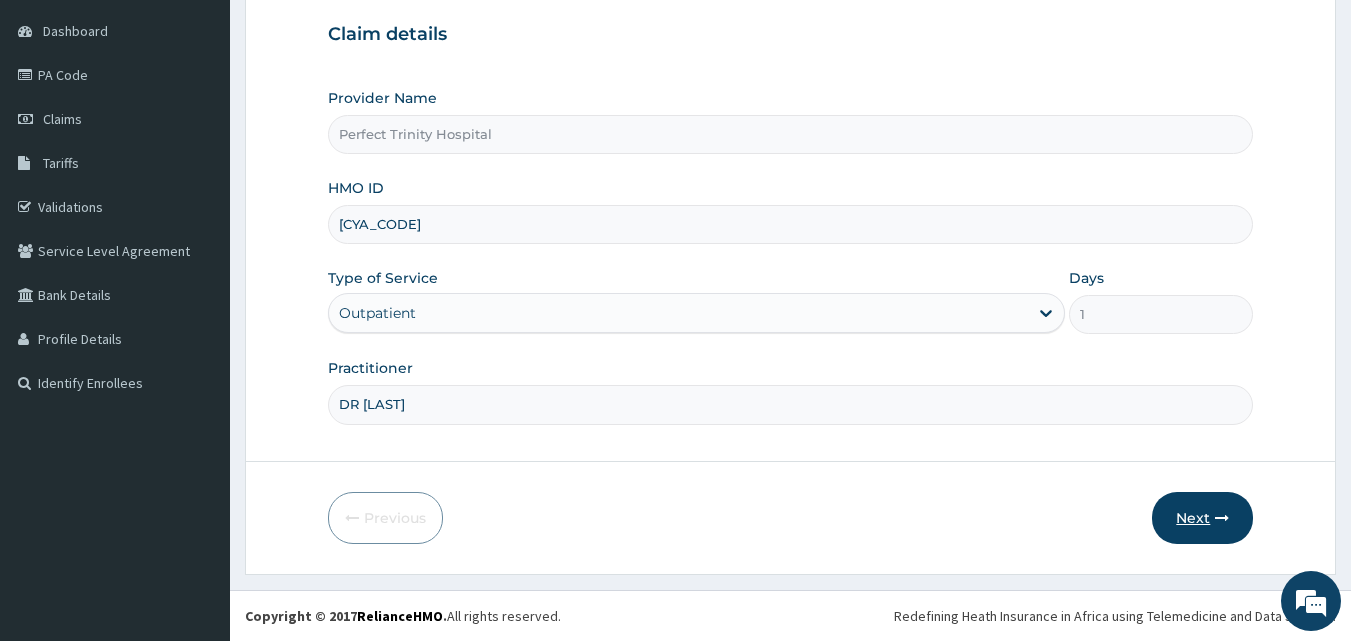 click on "Next" at bounding box center [1202, 518] 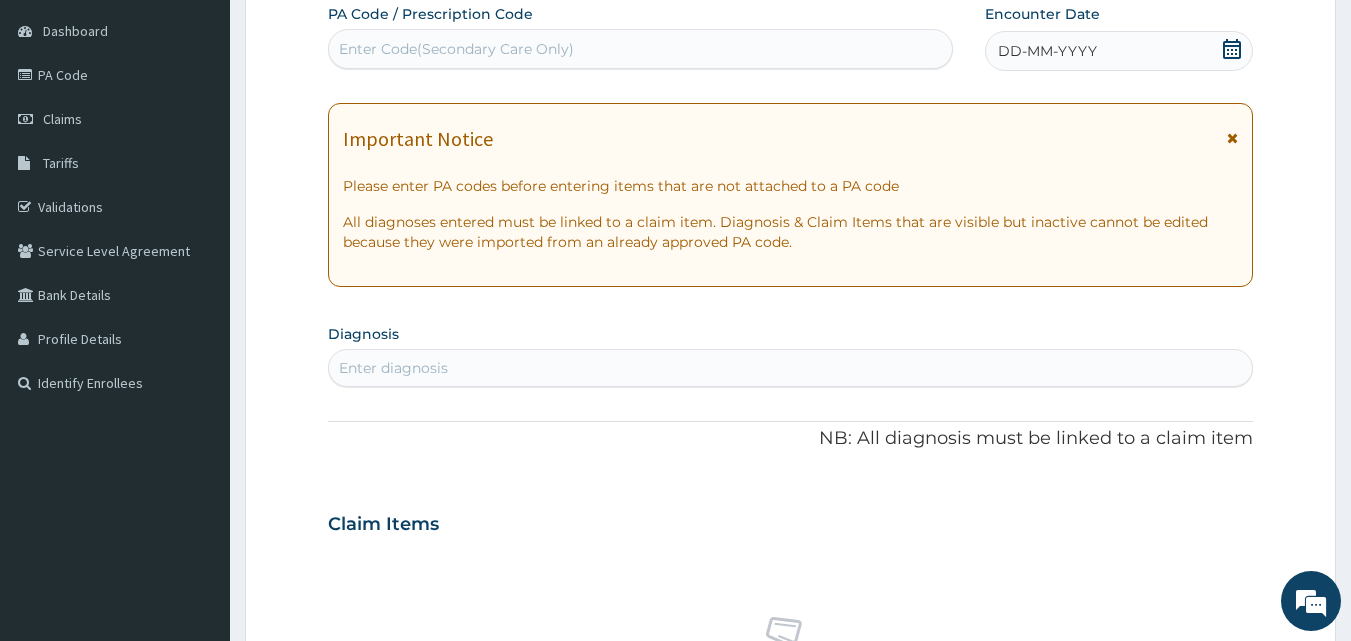 click on "Enter Code(Secondary Care Only)" at bounding box center [641, 49] 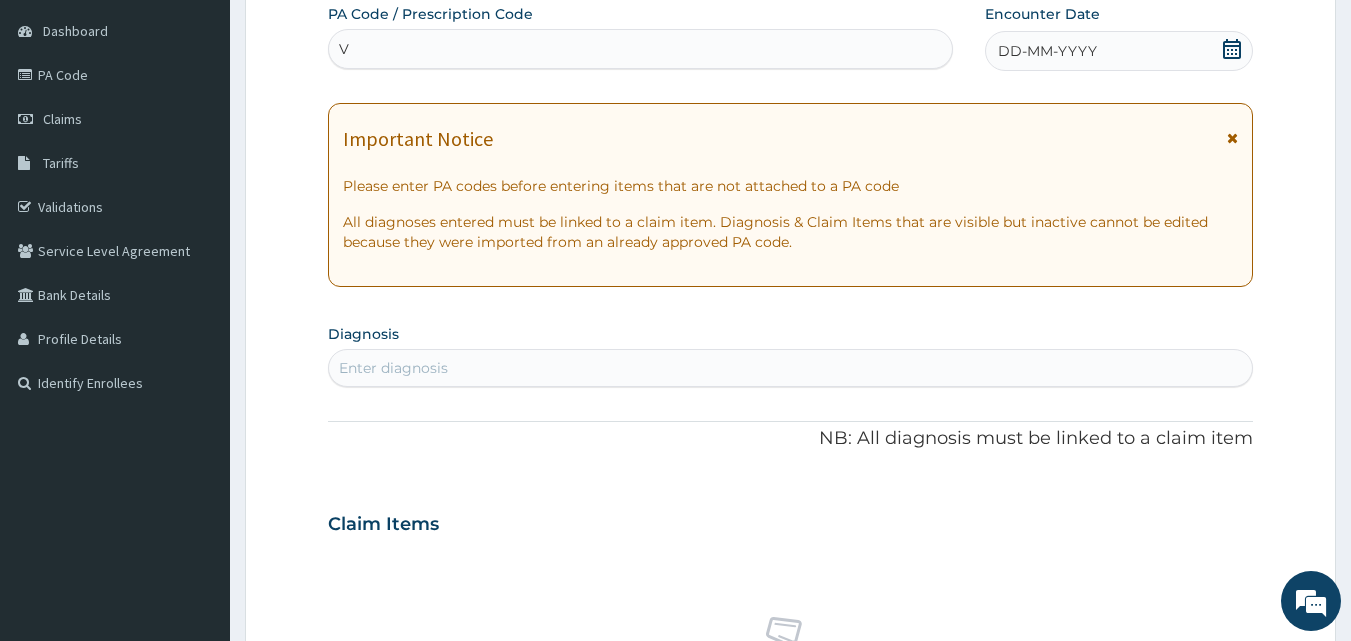 type on "V" 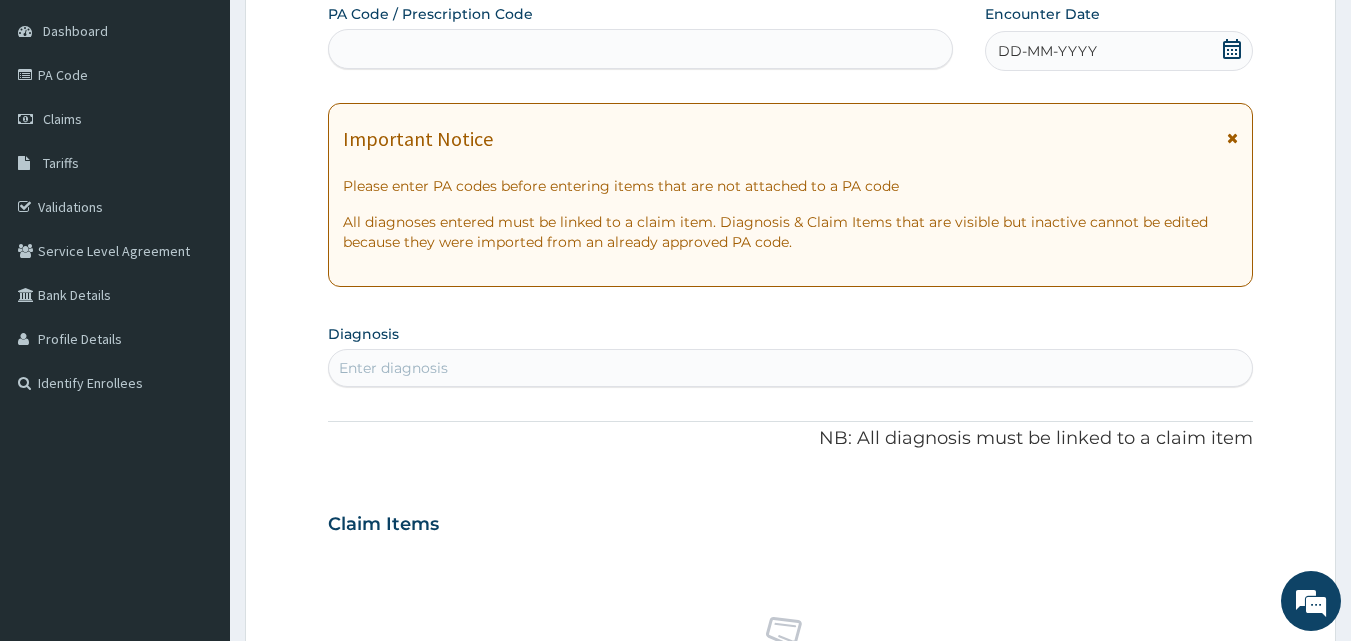 type on "V" 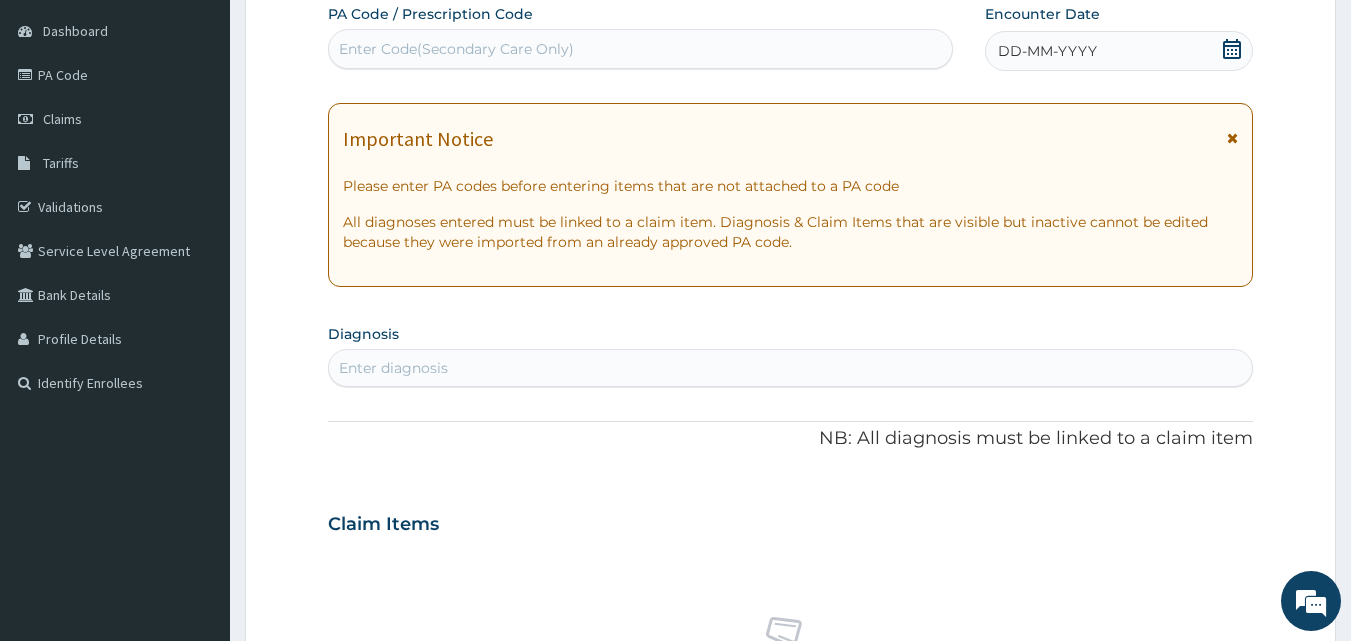 click on "Enter Code(Secondary Care Only)" at bounding box center (641, 49) 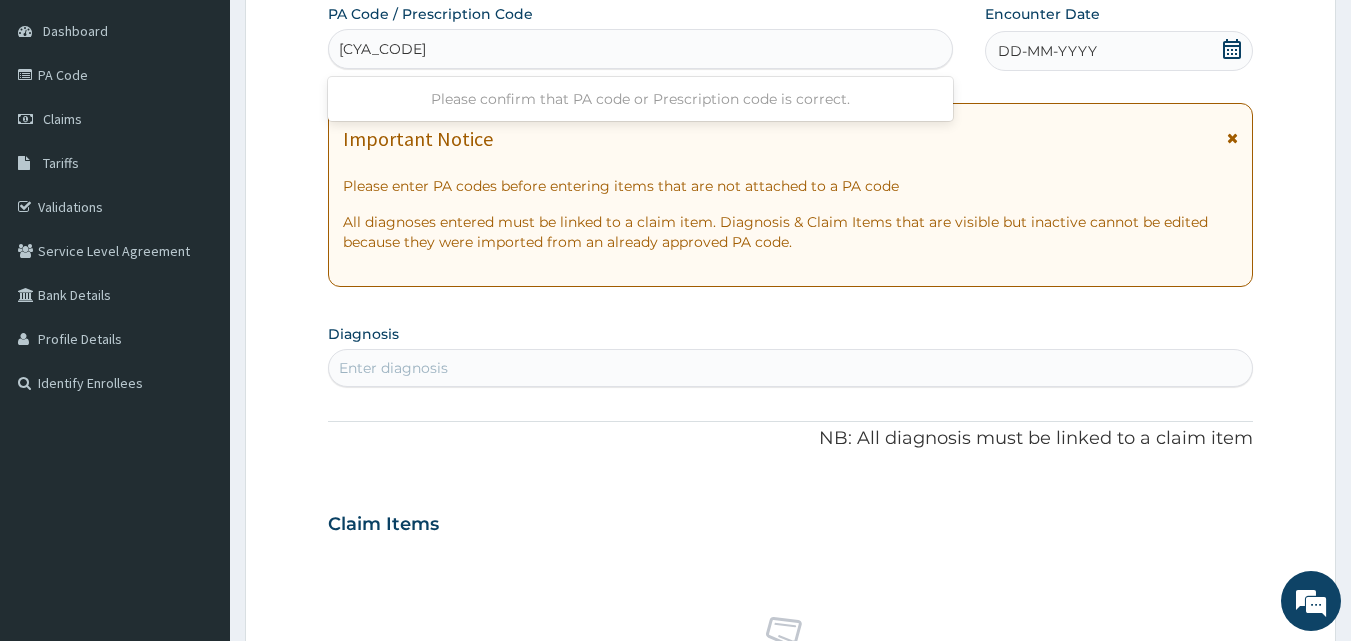 type on "CYA/10677/A" 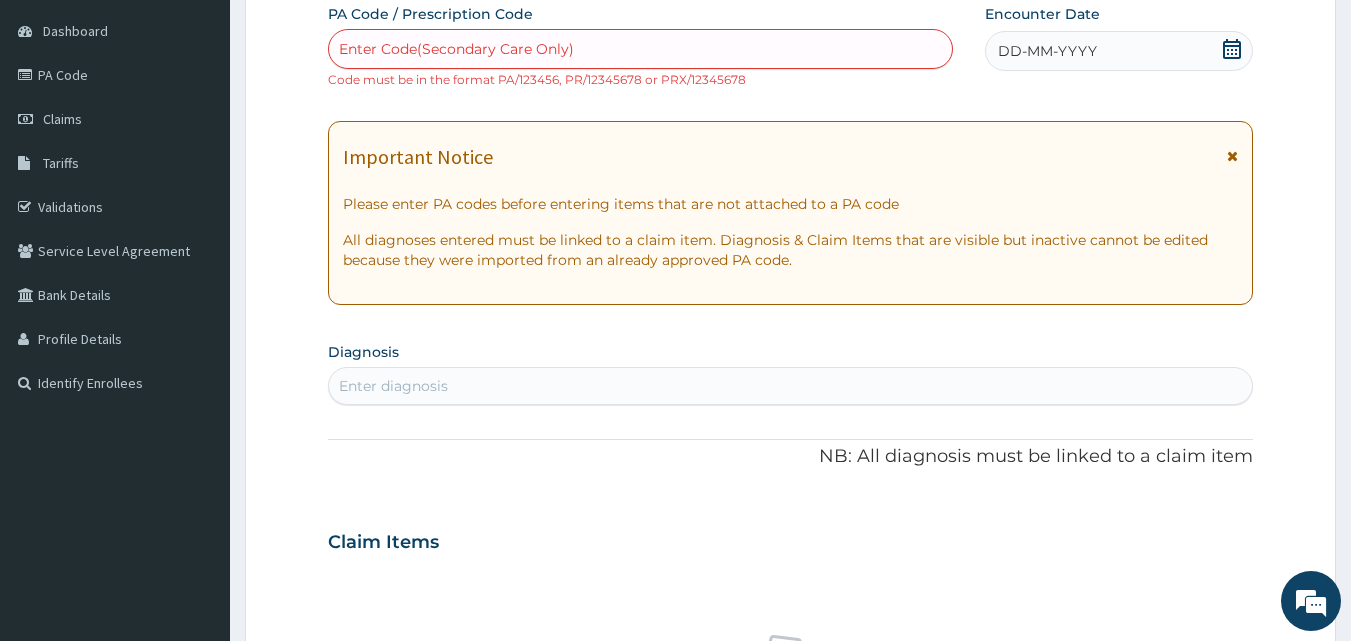 click on "PA Code / Prescription Code Enter Code(Secondary Care Only) Code must be in the format PA/123456, PR/12345678 or PRX/12345678 Encounter Date DD-MM-YYYY Important Notice Please enter PA codes before entering items that are not attached to a PA code   All diagnoses entered must be linked to a claim item. Diagnosis & Claim Items that are visible but inactive cannot be edited because they were imported from an already approved PA code. Diagnosis Enter diagnosis NB: All diagnosis must be linked to a claim item Claim Items No claim item Types Select Type Item Select Item Pair Diagnosis Select Diagnosis Unit Price 0 Add Comment" at bounding box center (791, 530) 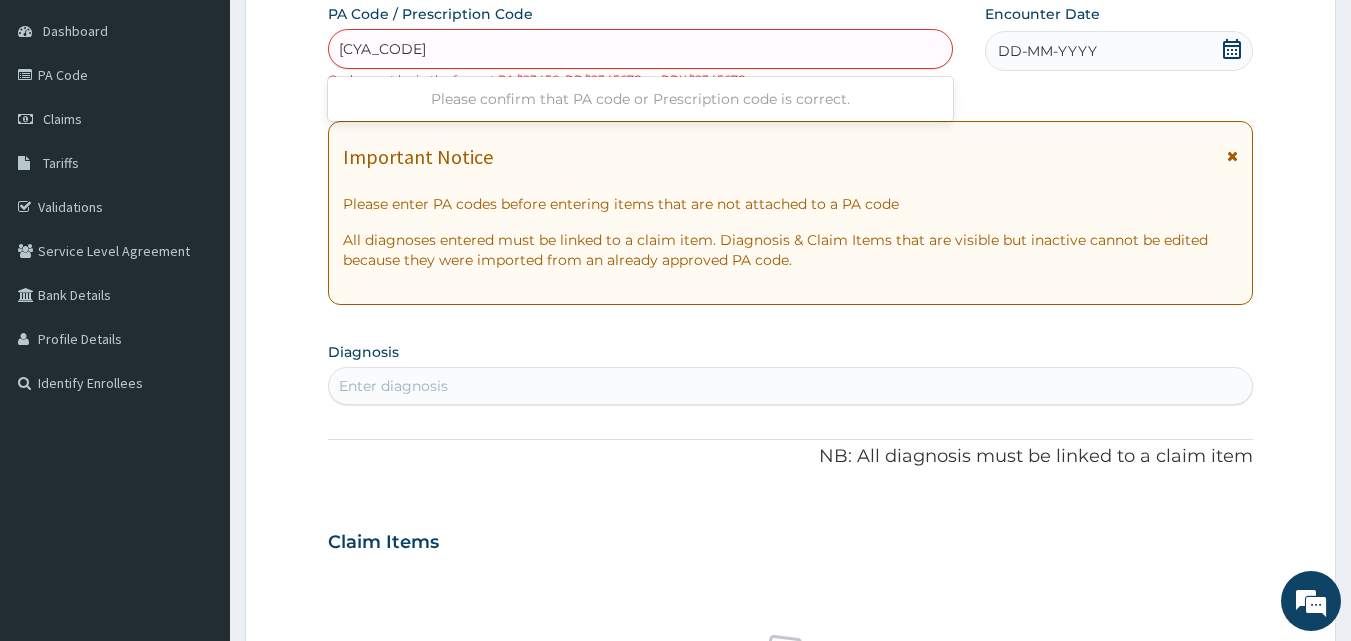 click on "Please confirm that PA code or Prescription code is correct." at bounding box center (641, 99) 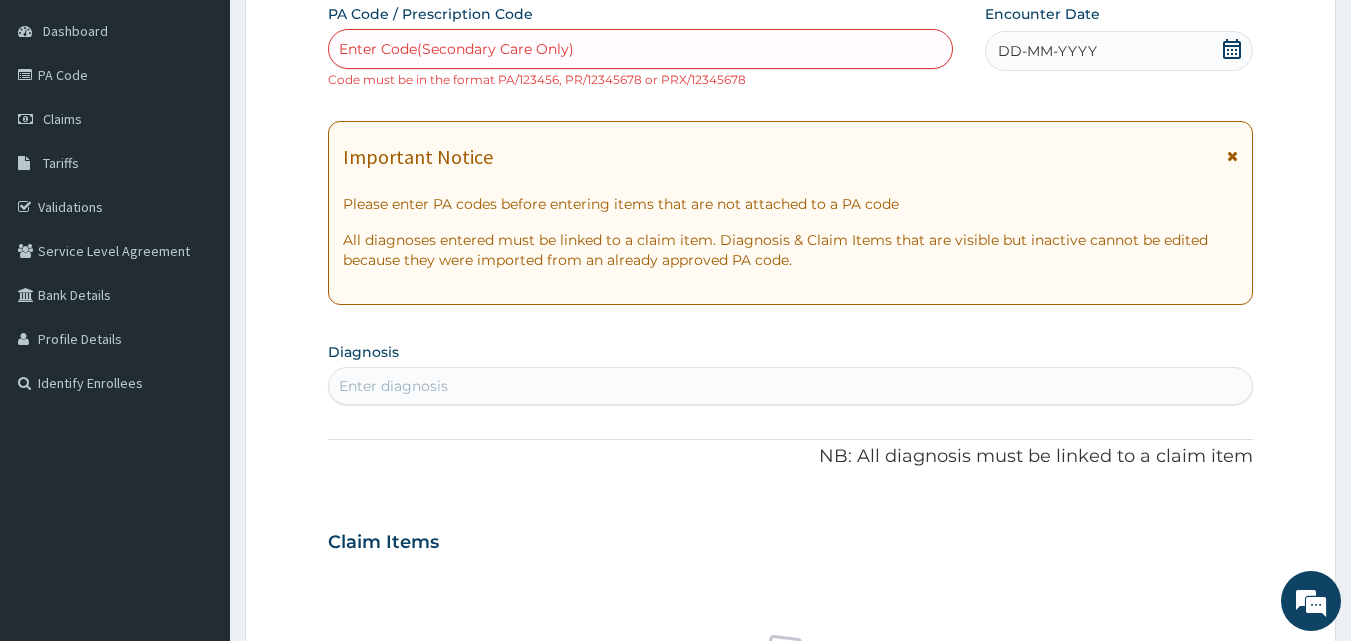 click on "Encounter Date DD-MM-YYYY" at bounding box center (1119, 46) 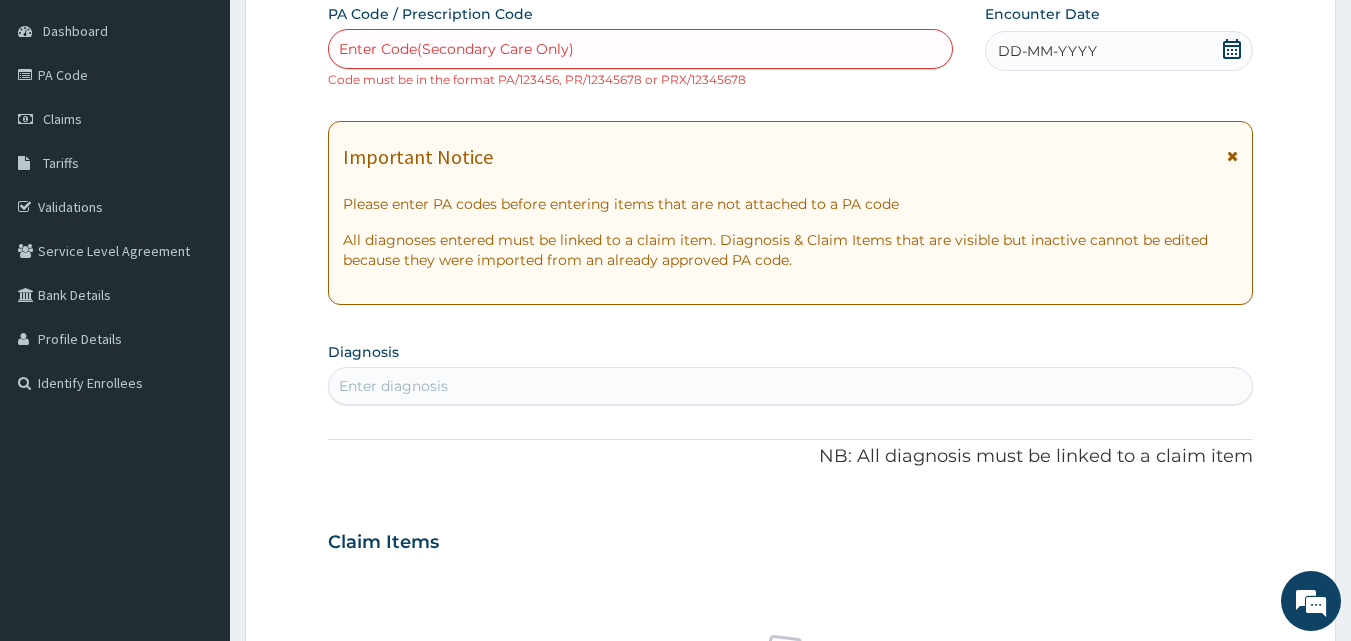 click on "PA Code / Prescription Code Enter Code(Secondary Care Only) Code must be in the format PA/123456, PR/12345678 or PRX/12345678 Encounter Date DD-MM-YYYY Important Notice Please enter PA codes before entering items that are not attached to a PA code   All diagnoses entered must be linked to a claim item. Diagnosis & Claim Items that are visible but inactive cannot be edited because they were imported from an already approved PA code. Diagnosis Enter diagnosis NB: All diagnosis must be linked to a claim item Claim Items No claim item Types Select Type Item Select Item Pair Diagnosis Select Diagnosis Unit Price 0 Add Comment" at bounding box center [791, 530] 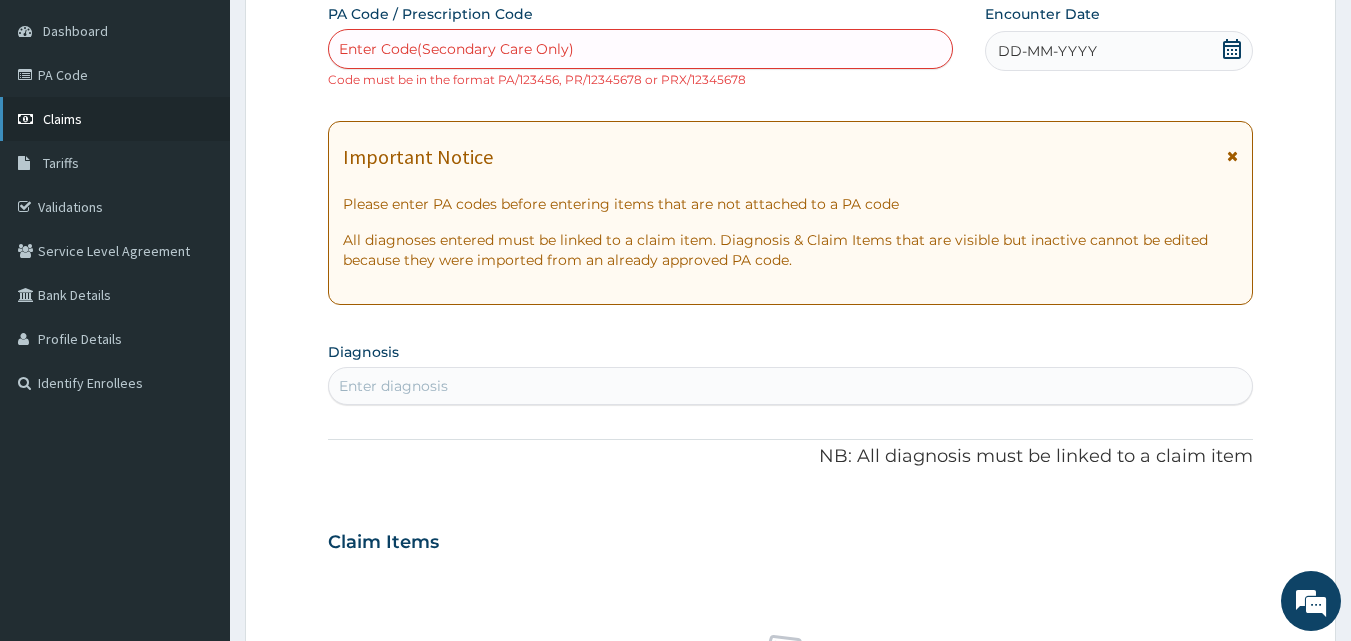 click on "Claims" at bounding box center (62, 119) 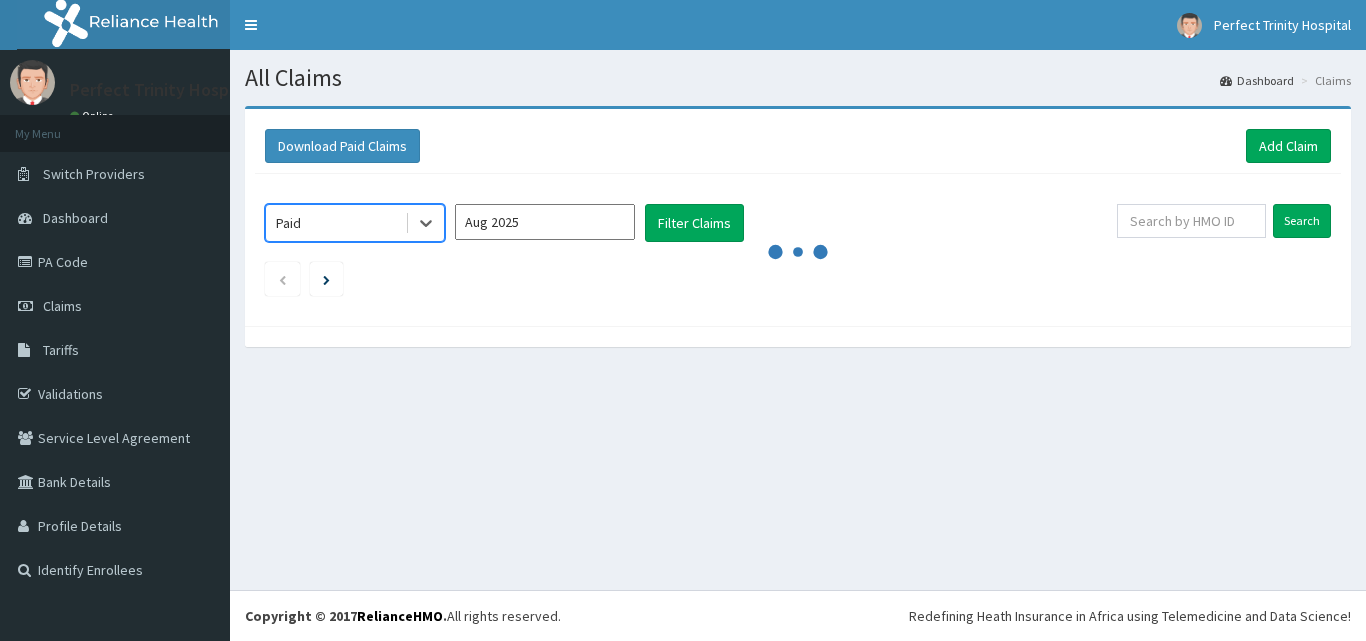 scroll, scrollTop: 0, scrollLeft: 0, axis: both 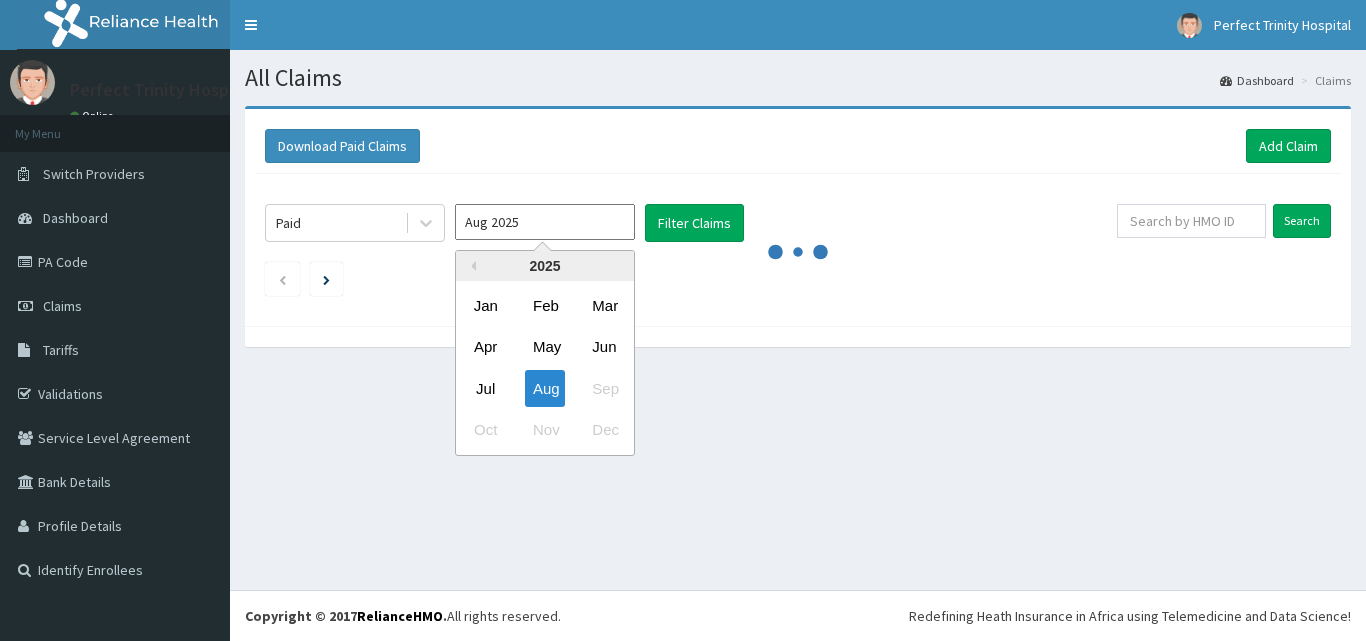 click on "Aug 2025" at bounding box center (545, 222) 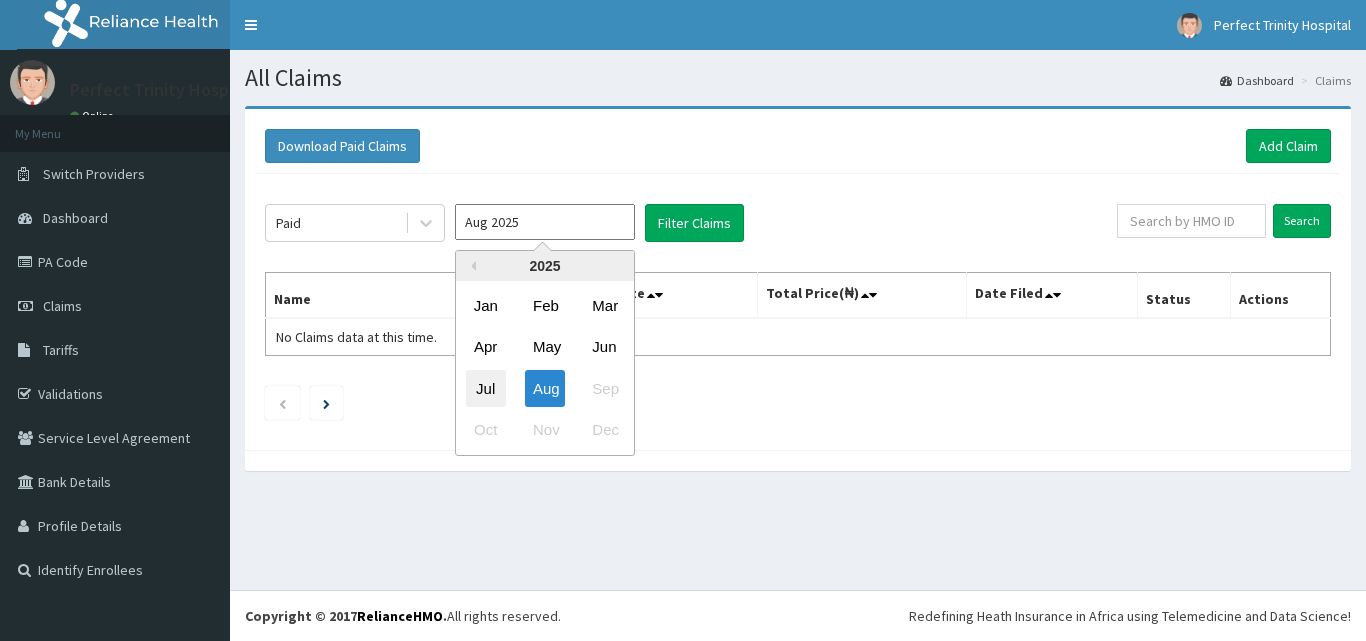 click on "Jul" at bounding box center (486, 388) 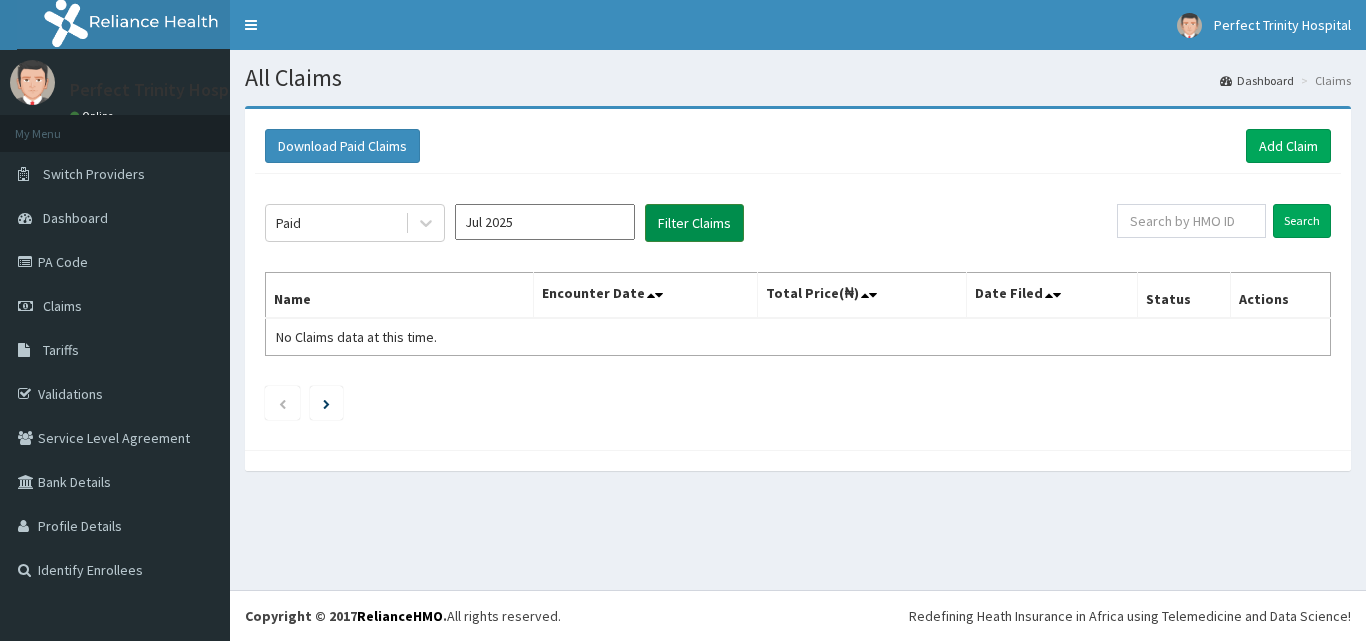 click on "Filter Claims" at bounding box center (694, 223) 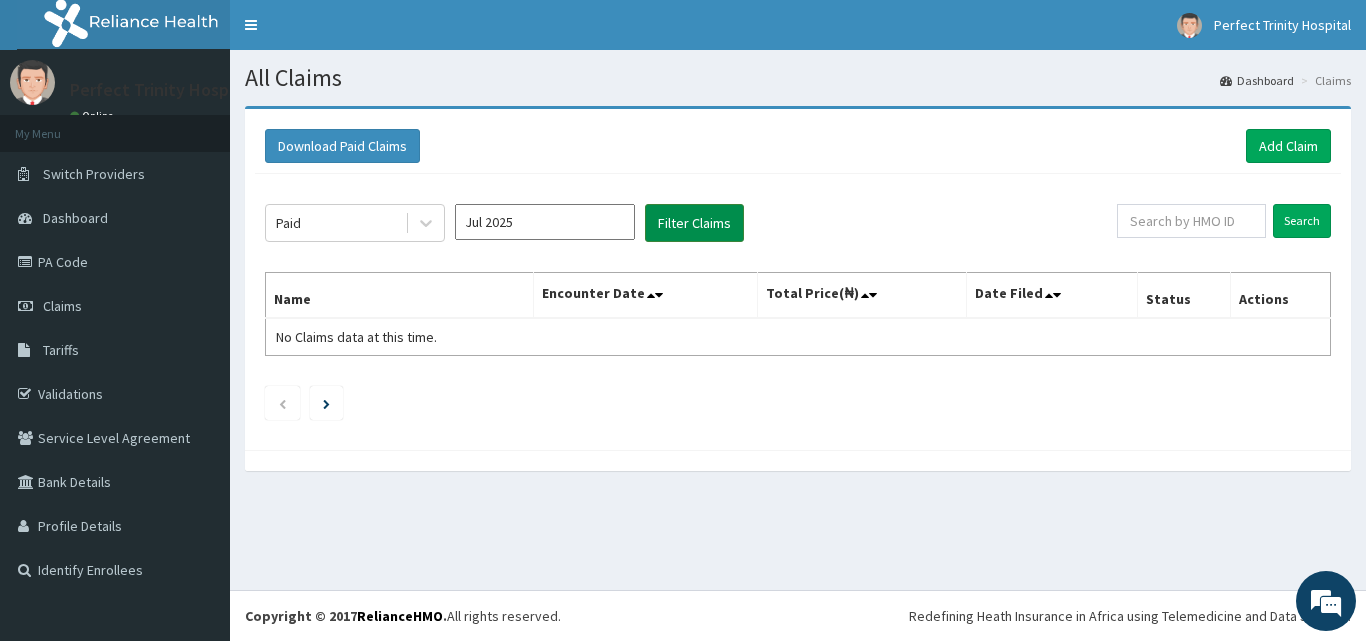 click on "Filter Claims" at bounding box center [694, 223] 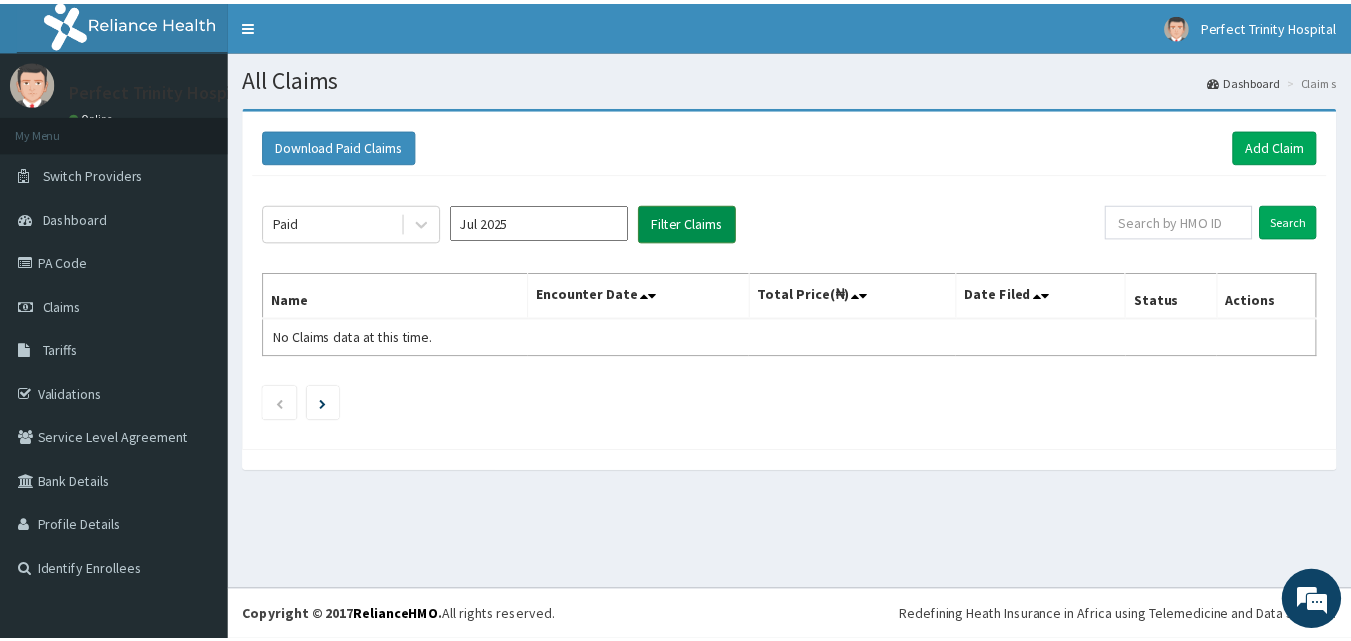 scroll, scrollTop: 0, scrollLeft: 0, axis: both 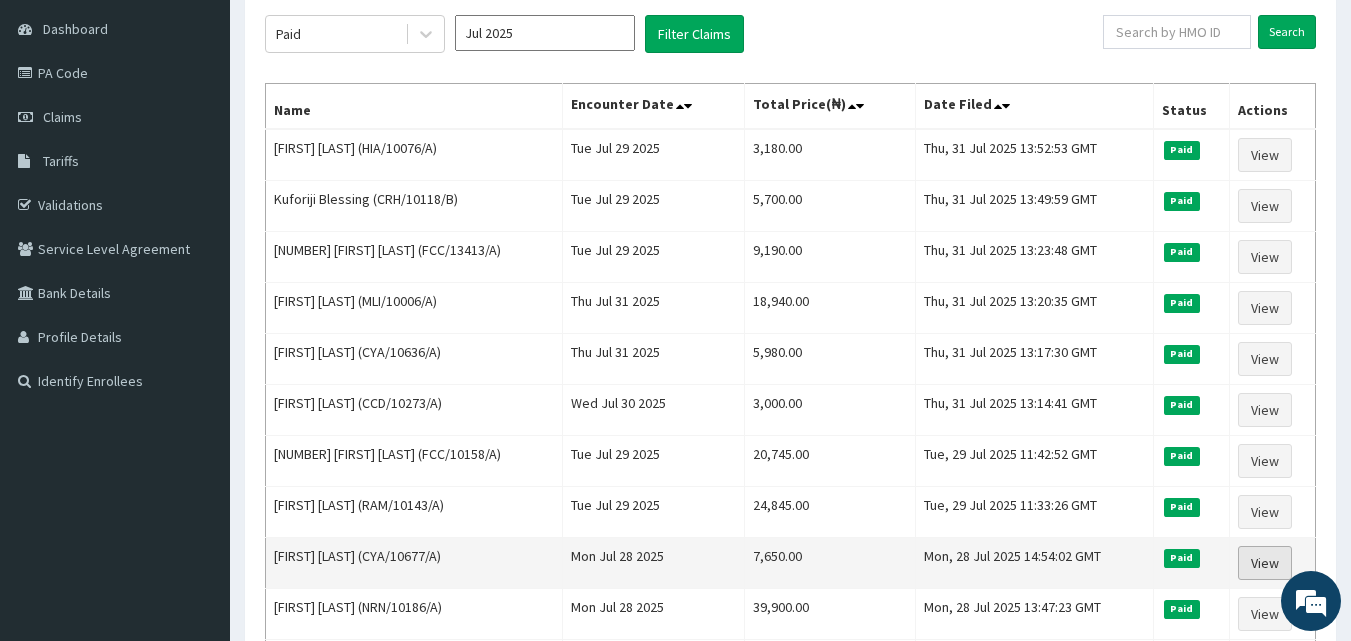 click on "View" at bounding box center (1265, 563) 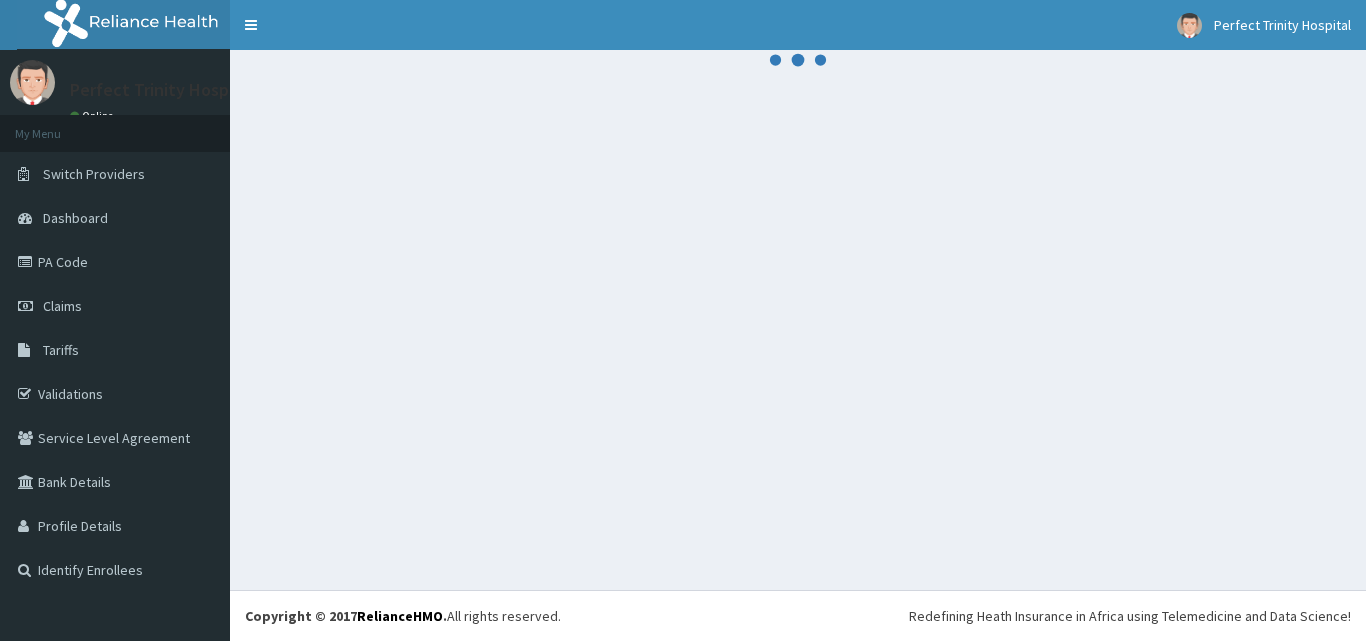 scroll, scrollTop: 0, scrollLeft: 0, axis: both 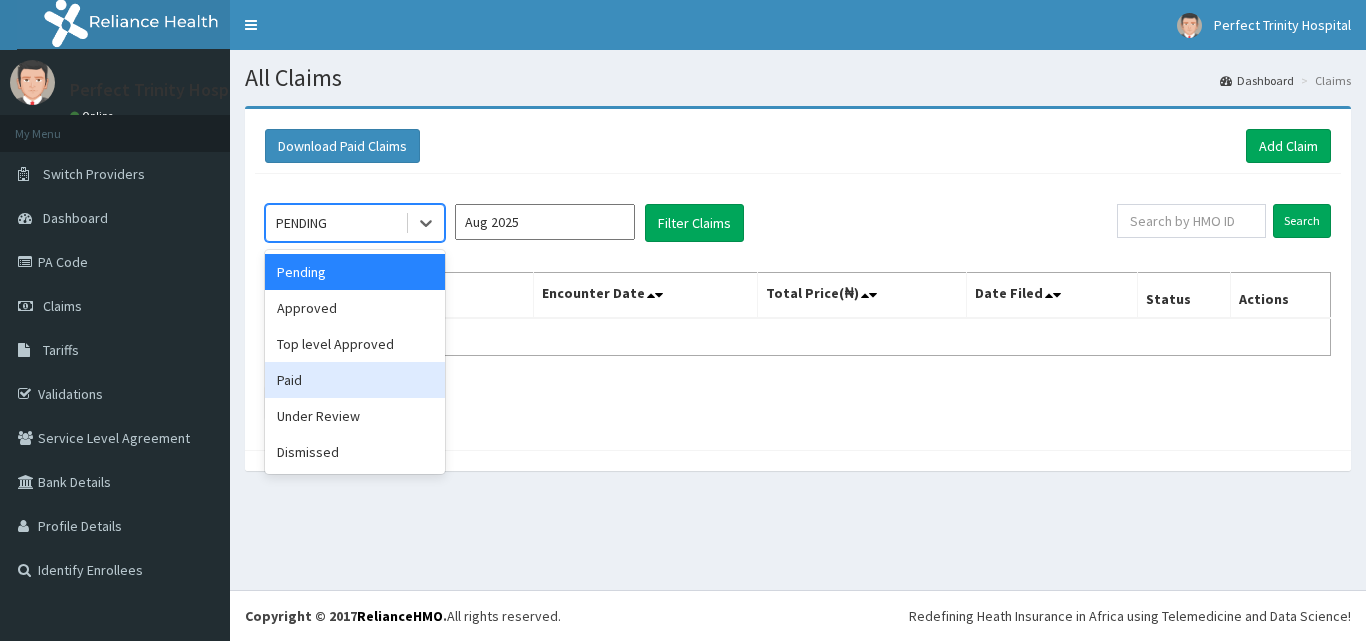 click on "Paid" at bounding box center [355, 380] 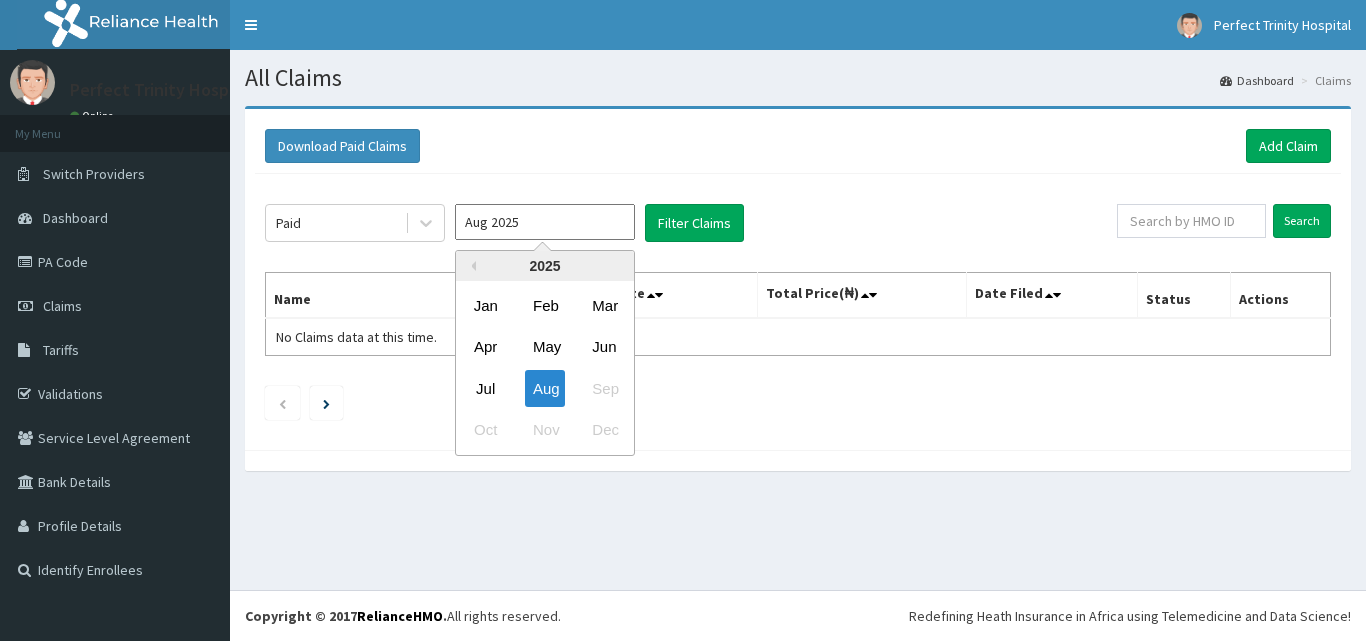 click on "Aug 2025" at bounding box center [545, 222] 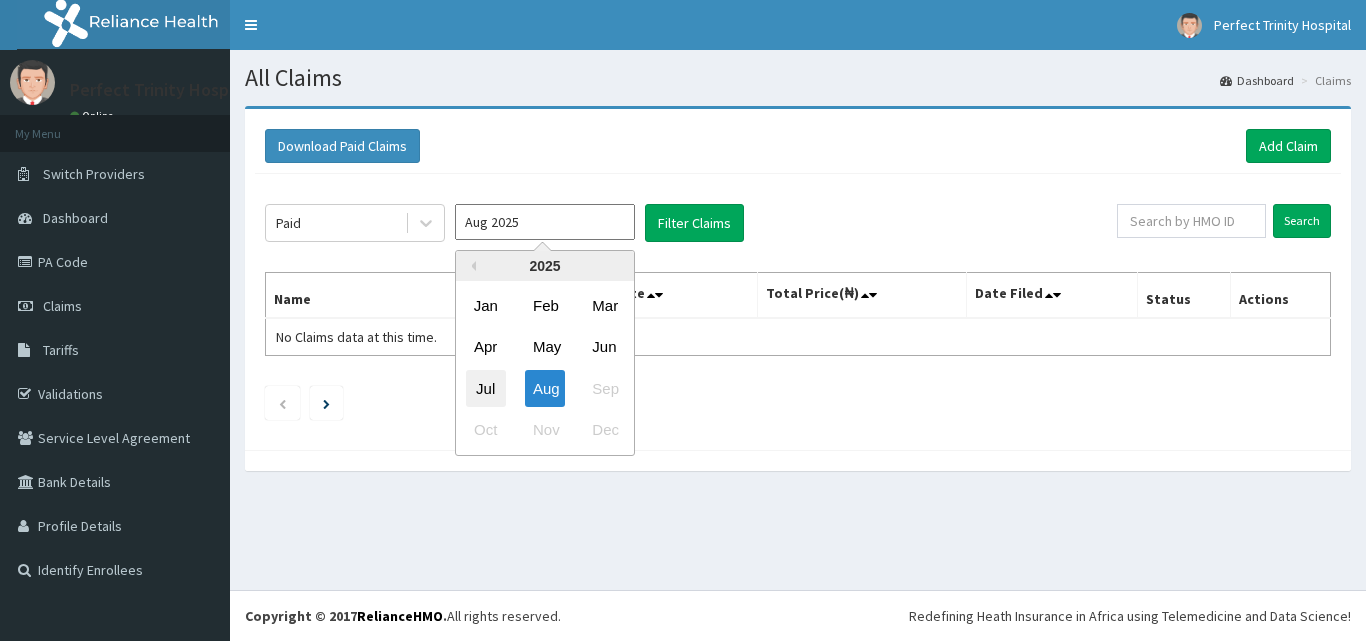 click on "Jul" at bounding box center [486, 388] 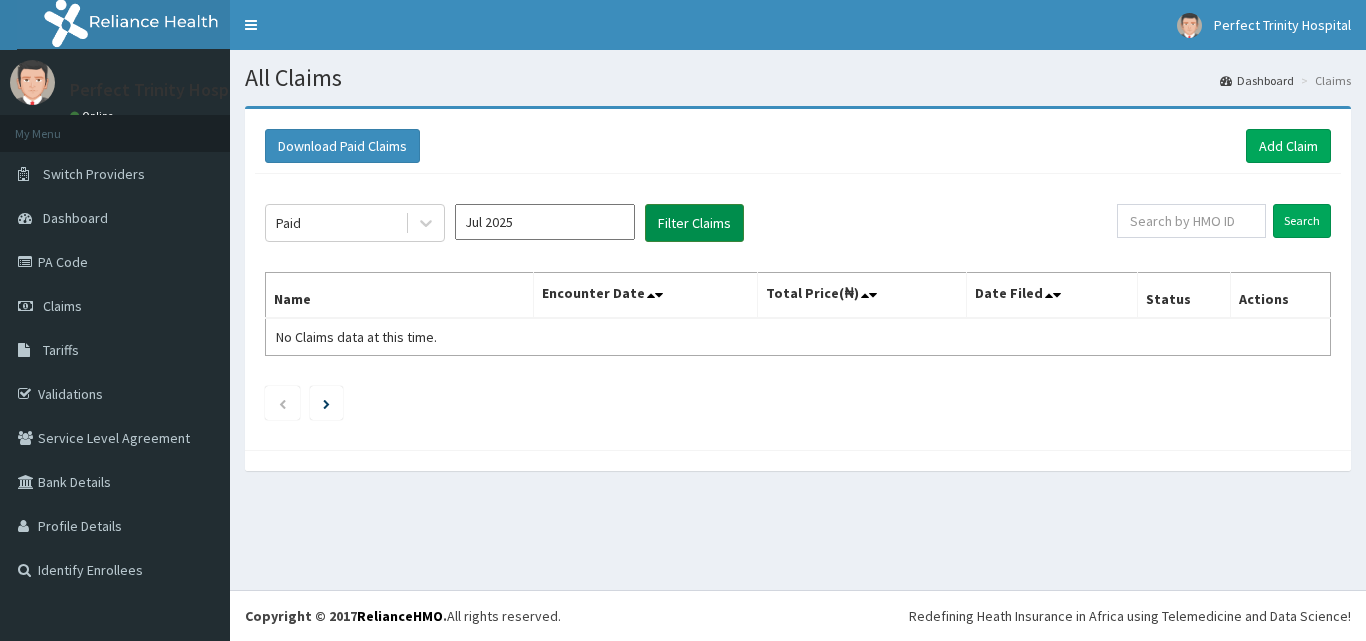 click on "Filter Claims" at bounding box center [694, 223] 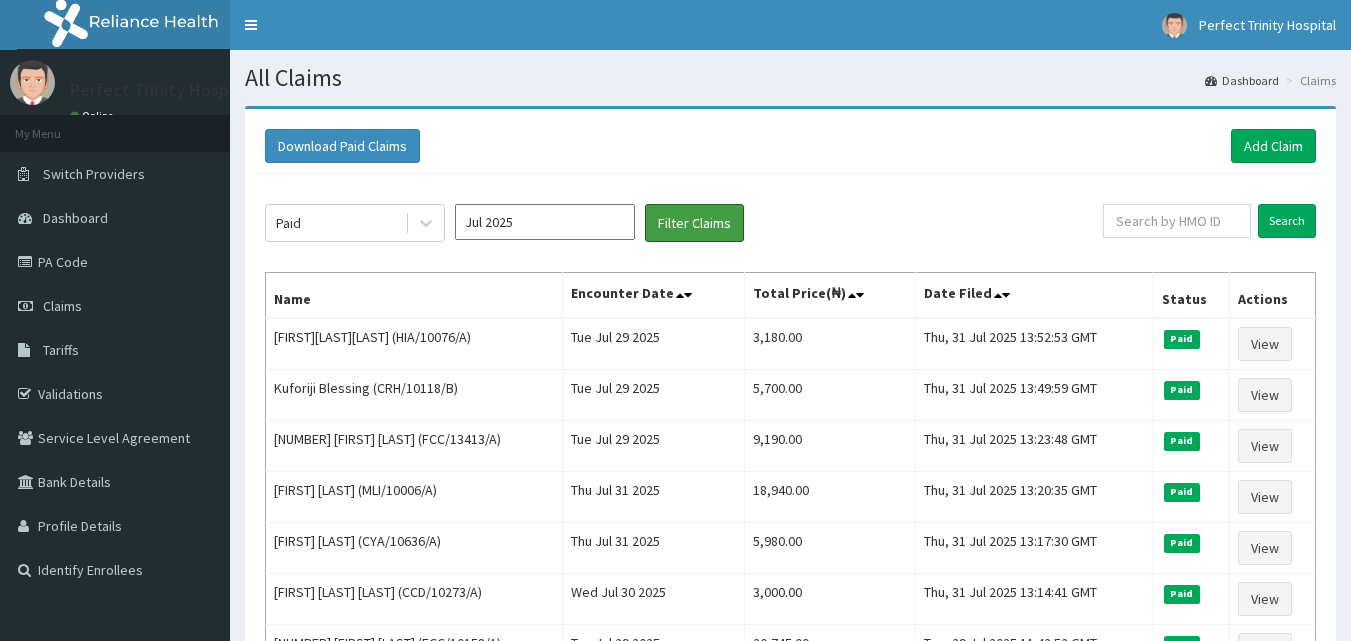 scroll, scrollTop: 560, scrollLeft: 0, axis: vertical 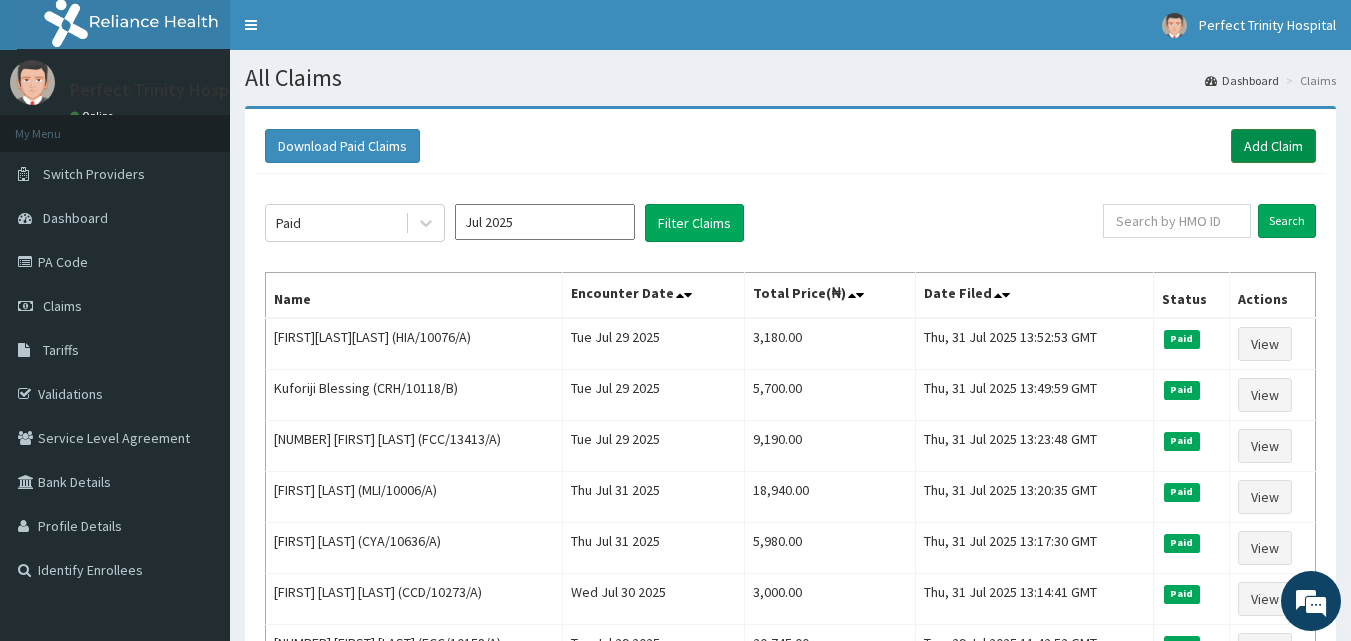 click on "Add Claim" at bounding box center (1273, 146) 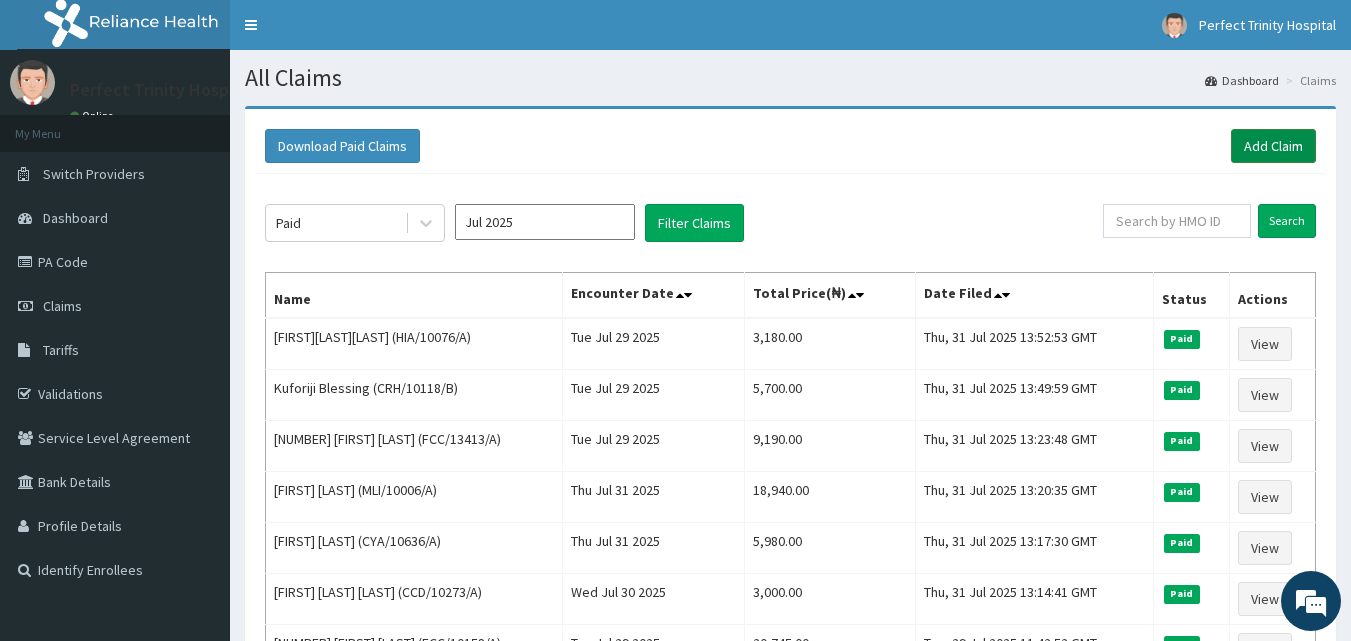 click on "Add Claim" at bounding box center (1273, 146) 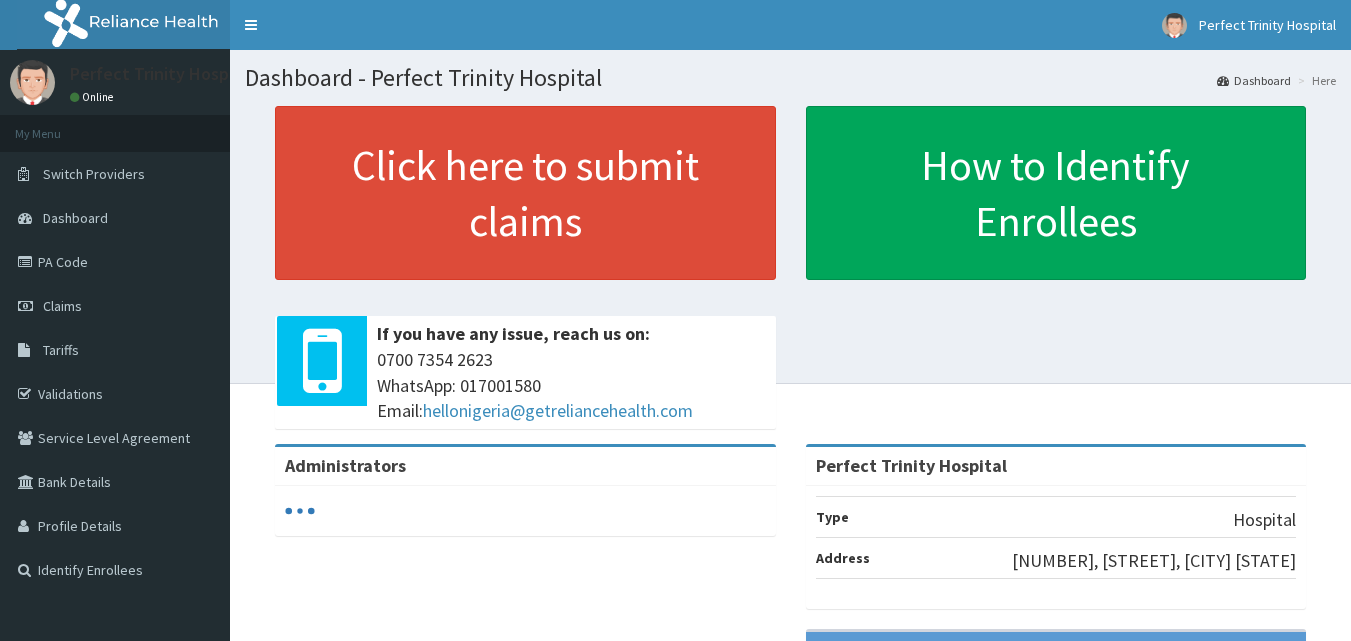 scroll, scrollTop: 0, scrollLeft: 0, axis: both 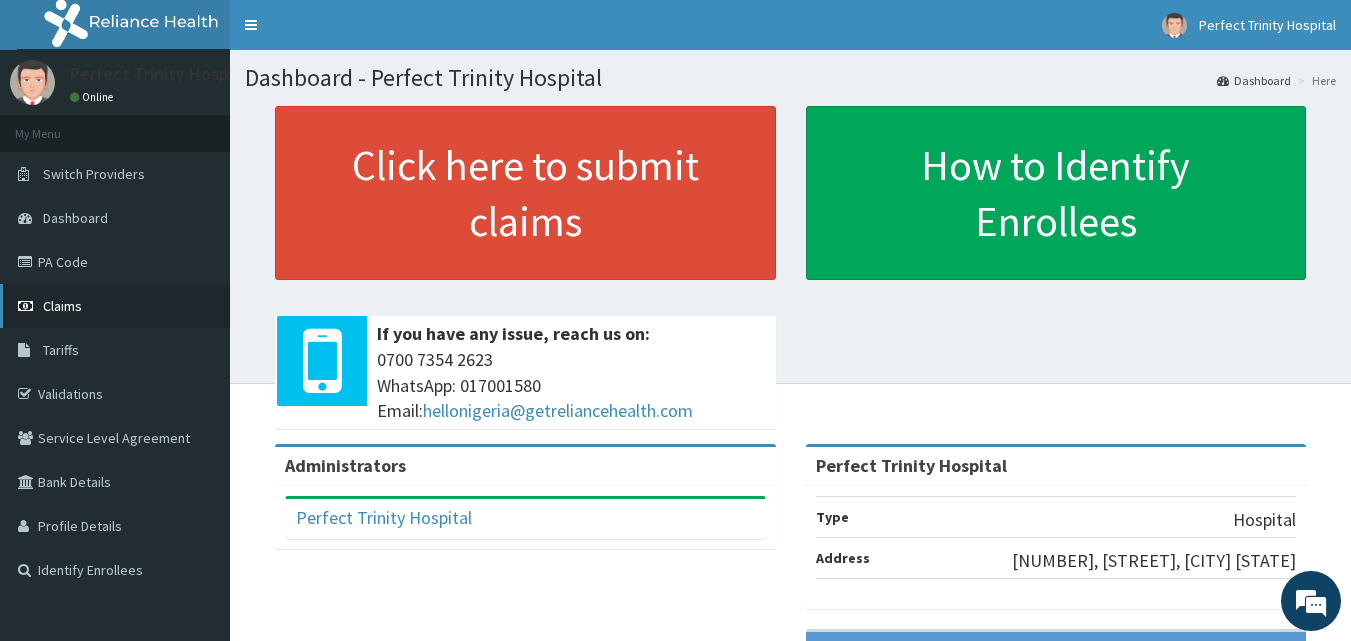 click on "Claims" at bounding box center [62, 306] 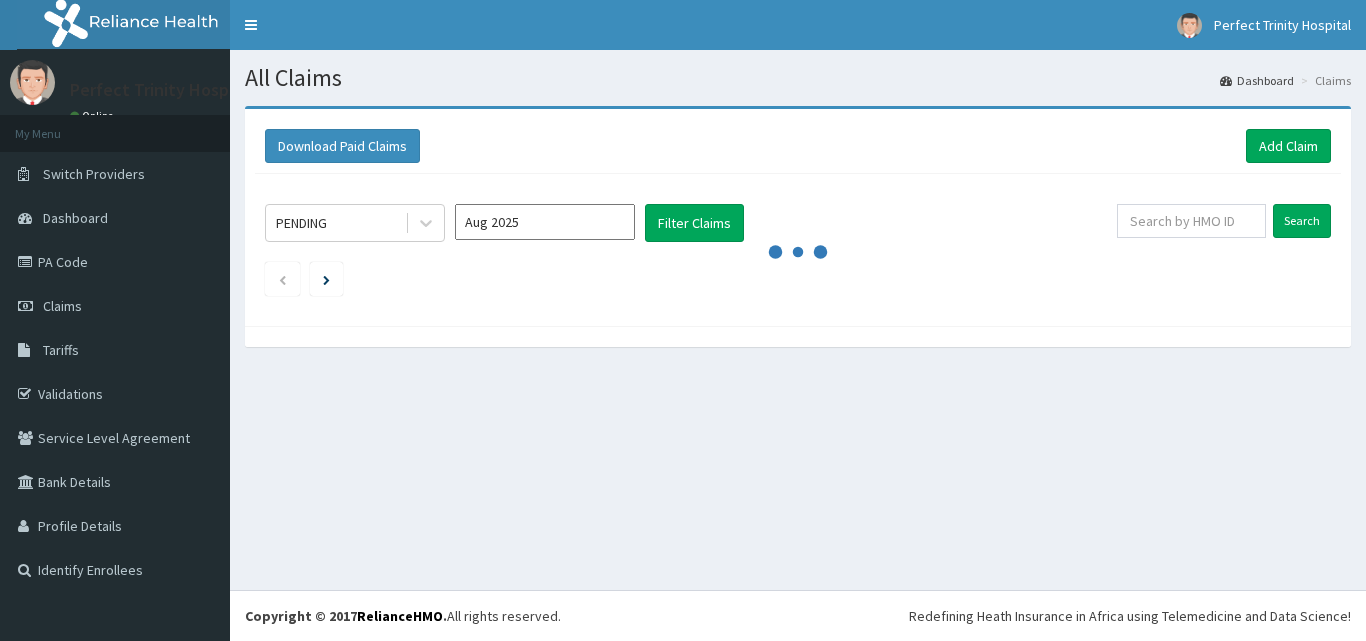 scroll, scrollTop: 0, scrollLeft: 0, axis: both 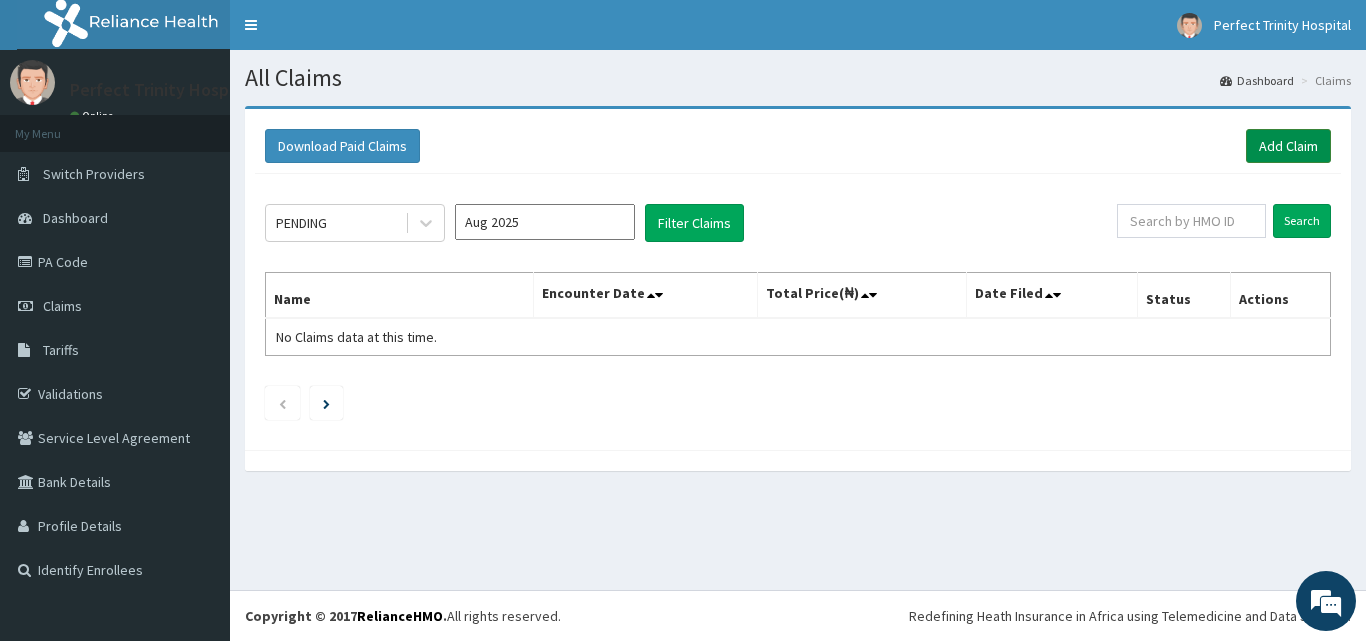 click on "Add Claim" at bounding box center (1288, 146) 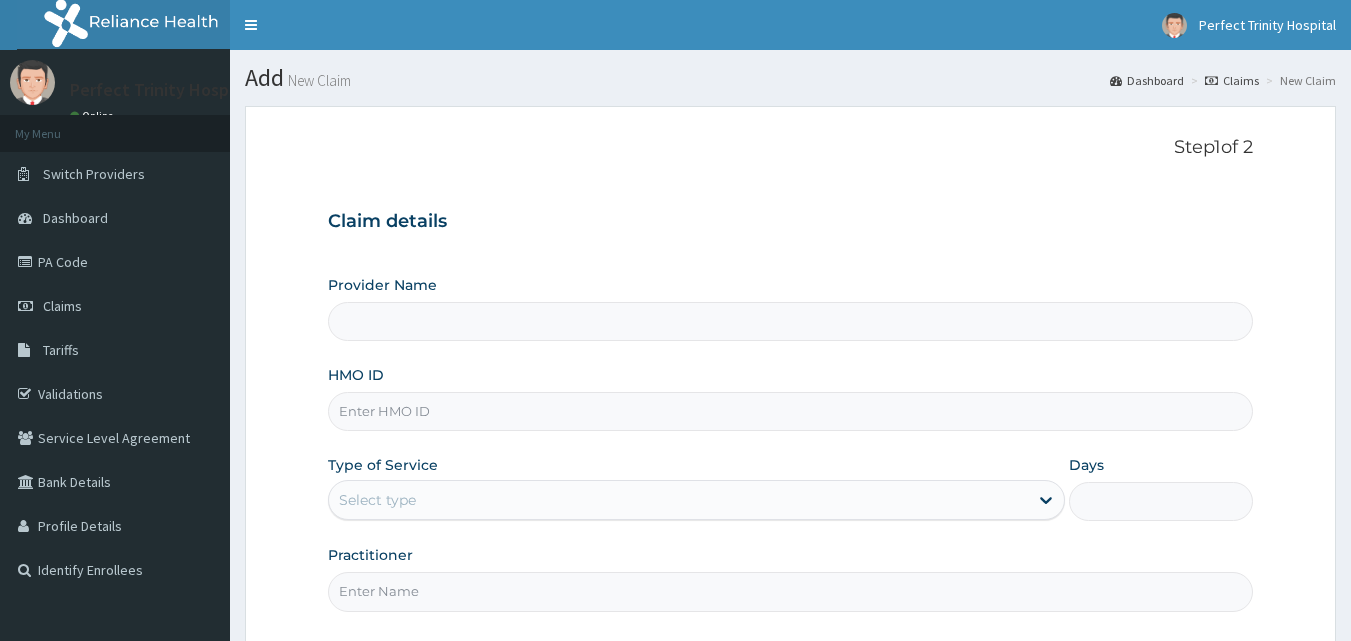 scroll, scrollTop: 0, scrollLeft: 0, axis: both 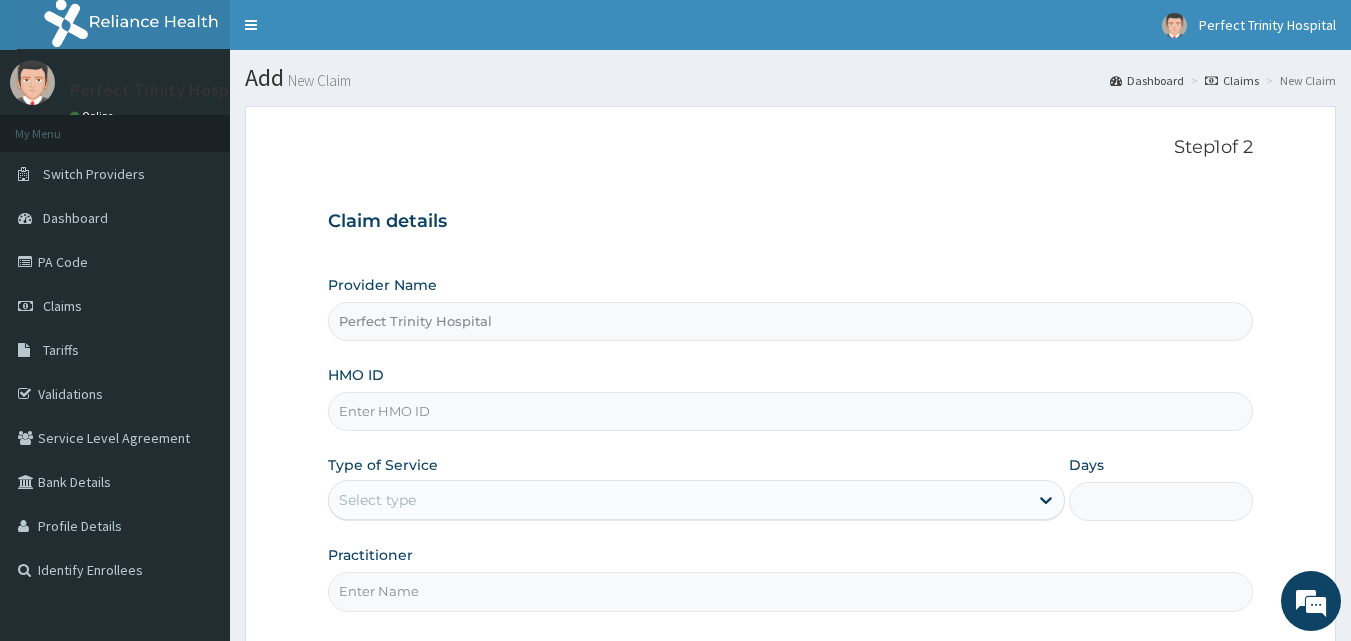 click on "HMO ID" at bounding box center (791, 411) 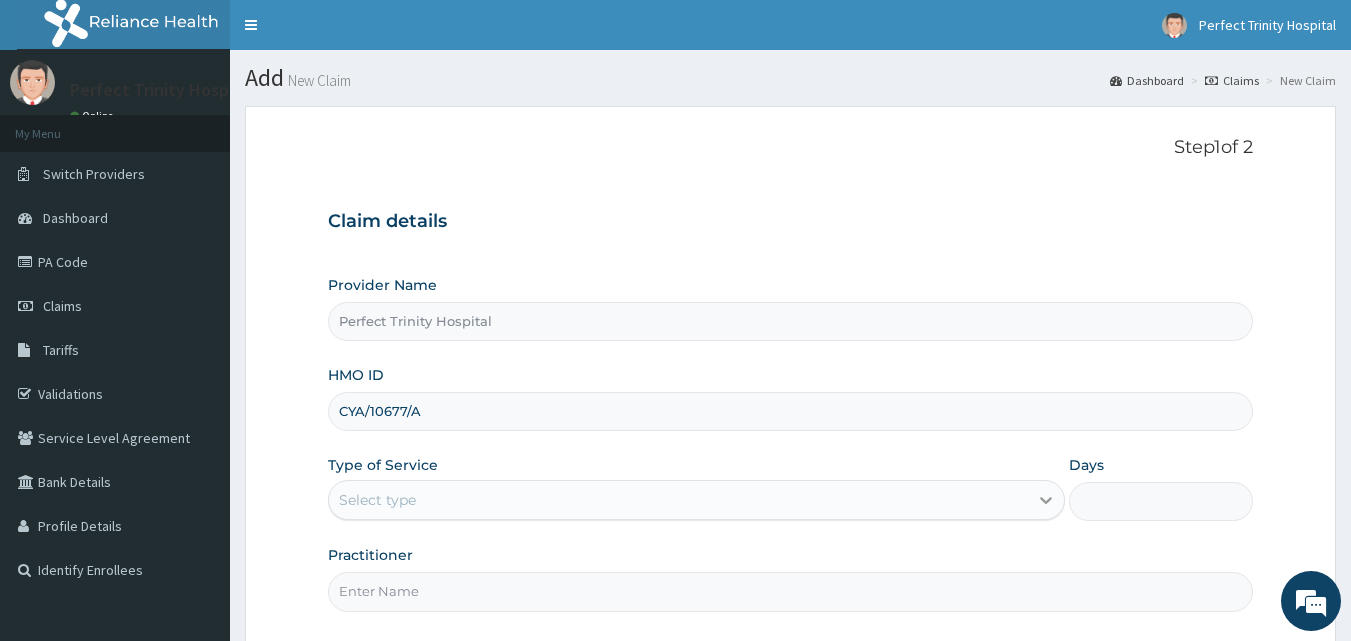 type on "CYA/10677/A" 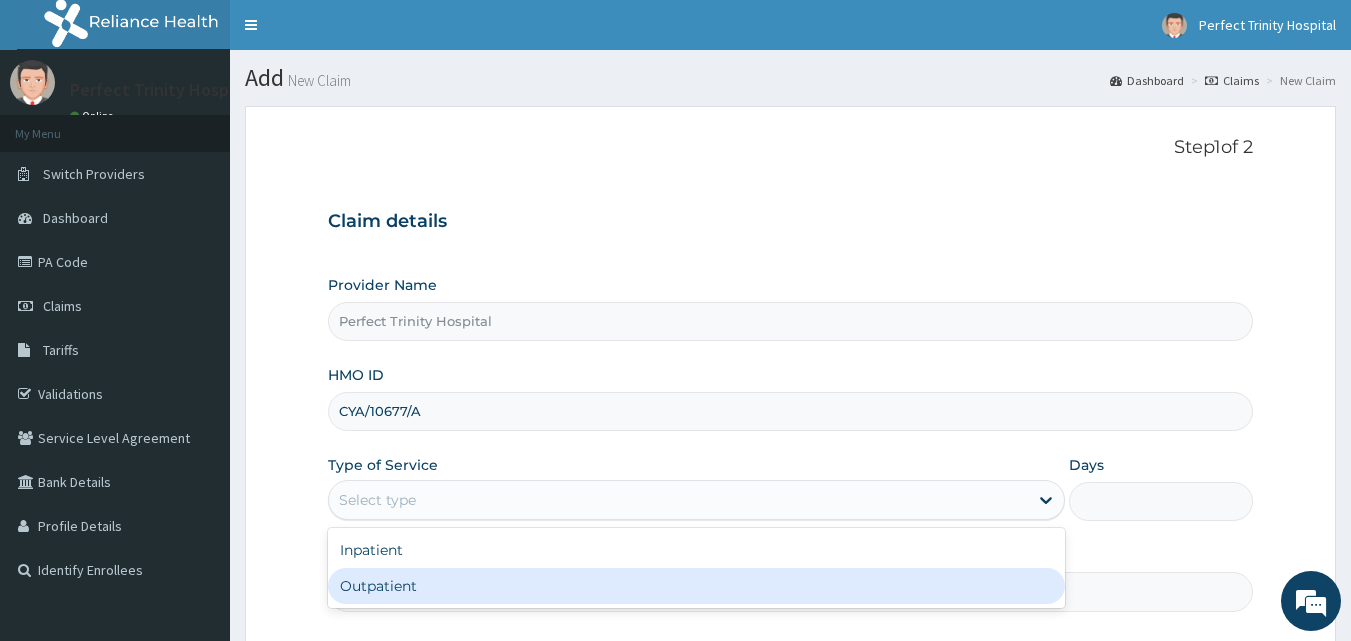 click on "Outpatient" at bounding box center [696, 586] 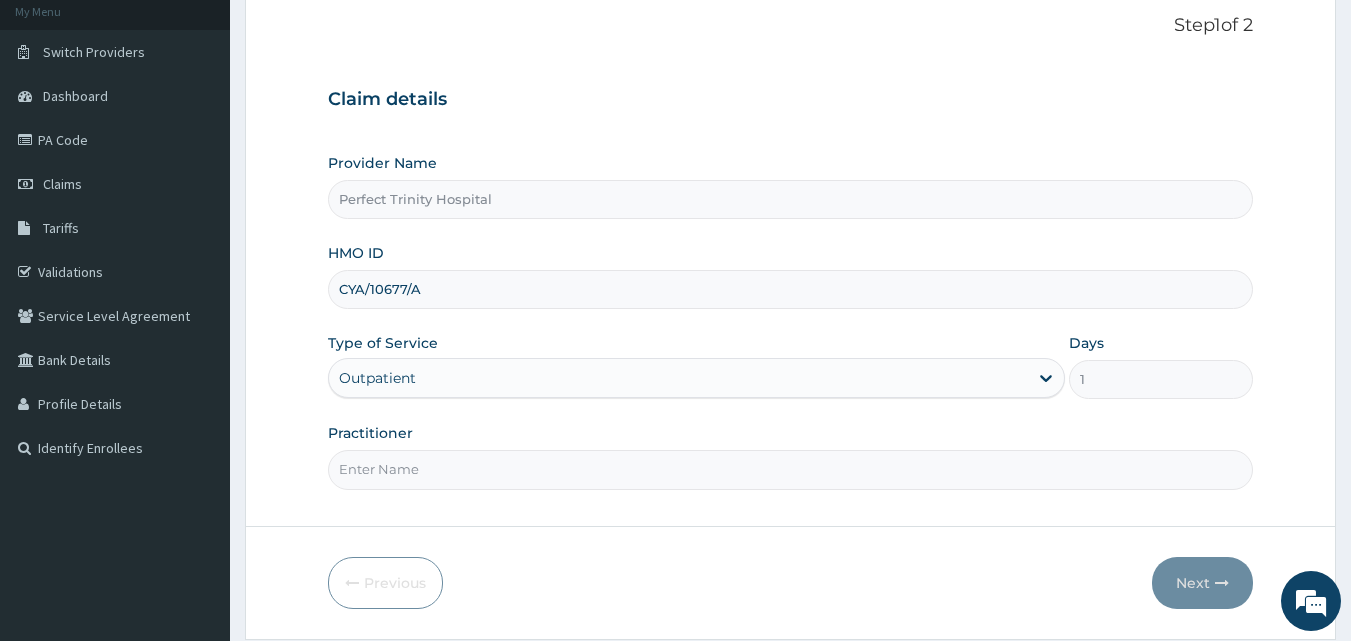 scroll, scrollTop: 187, scrollLeft: 0, axis: vertical 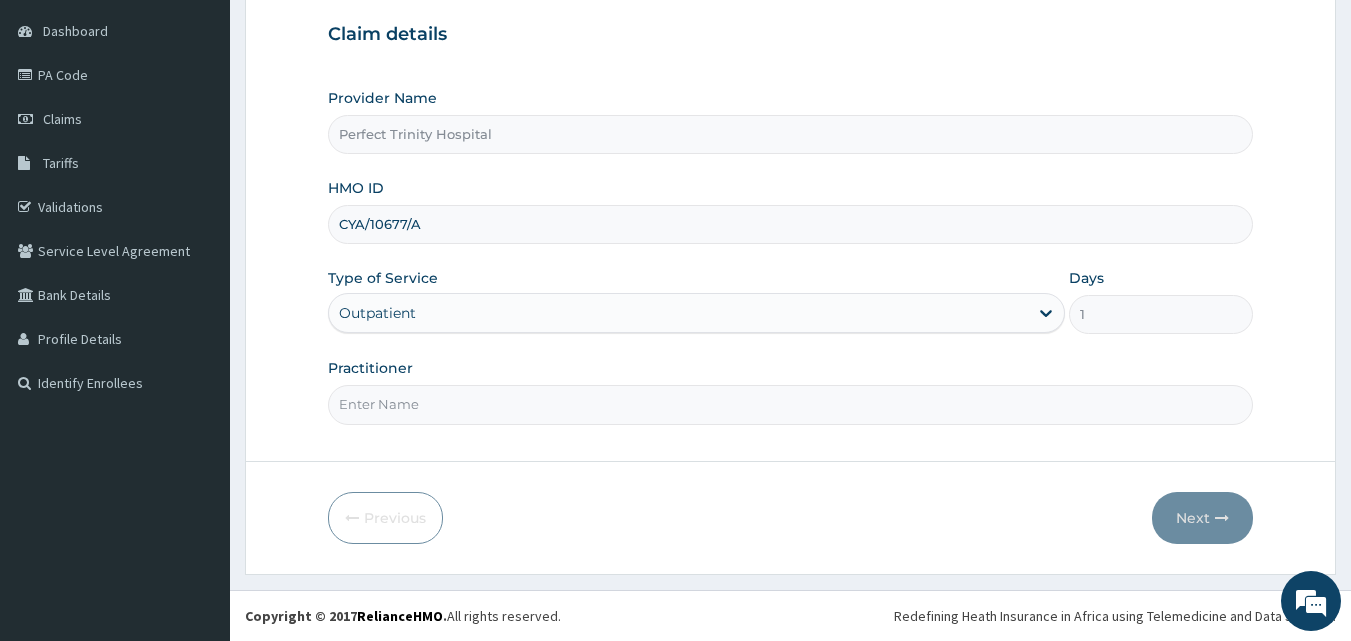 click on "Practitioner" at bounding box center (791, 404) 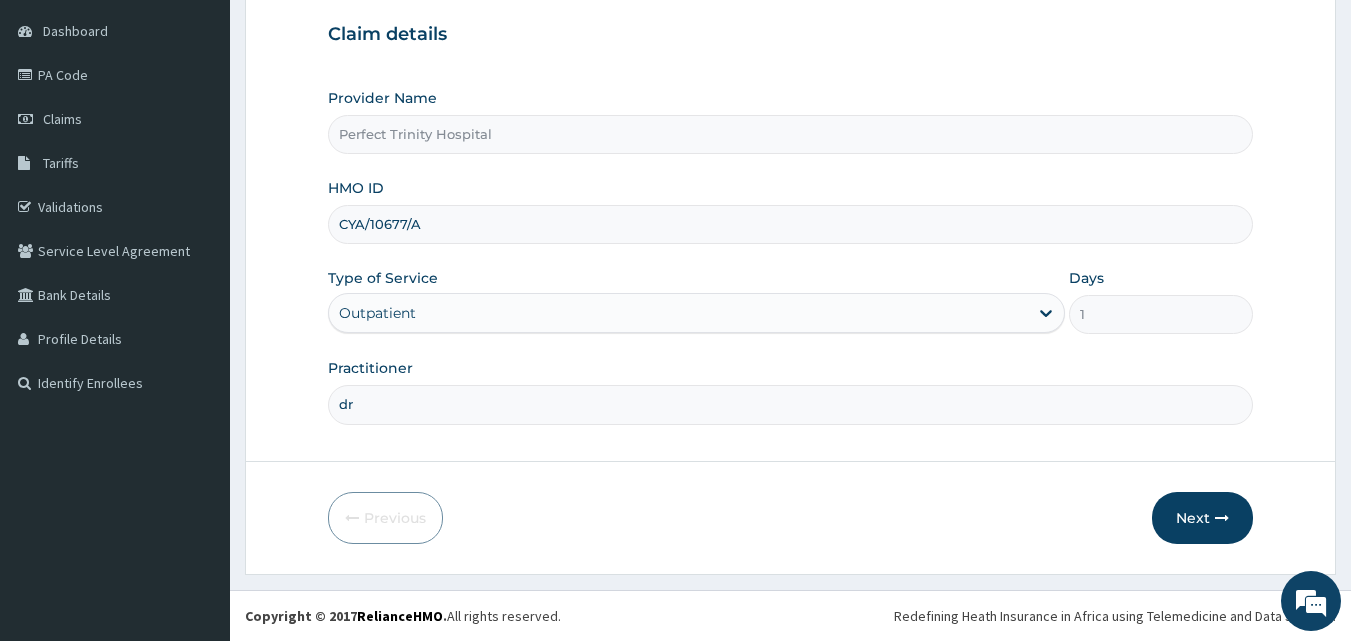 scroll, scrollTop: 0, scrollLeft: 0, axis: both 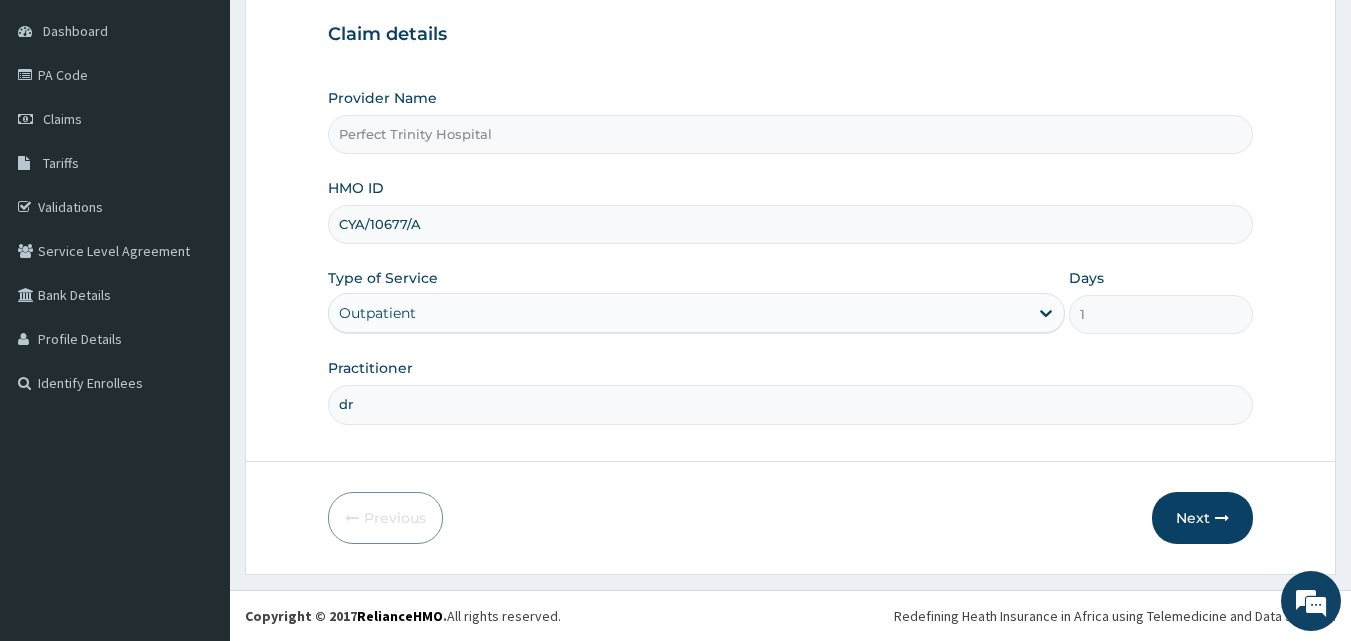 type on "d" 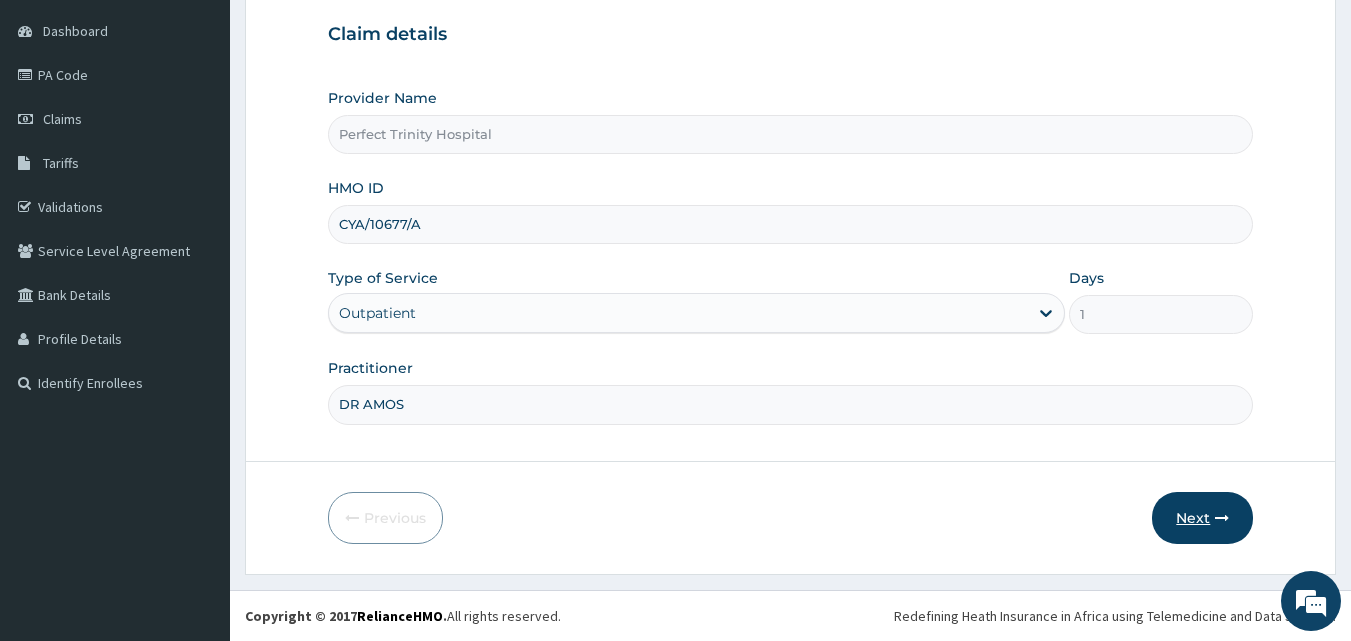 type on "DR AMOS" 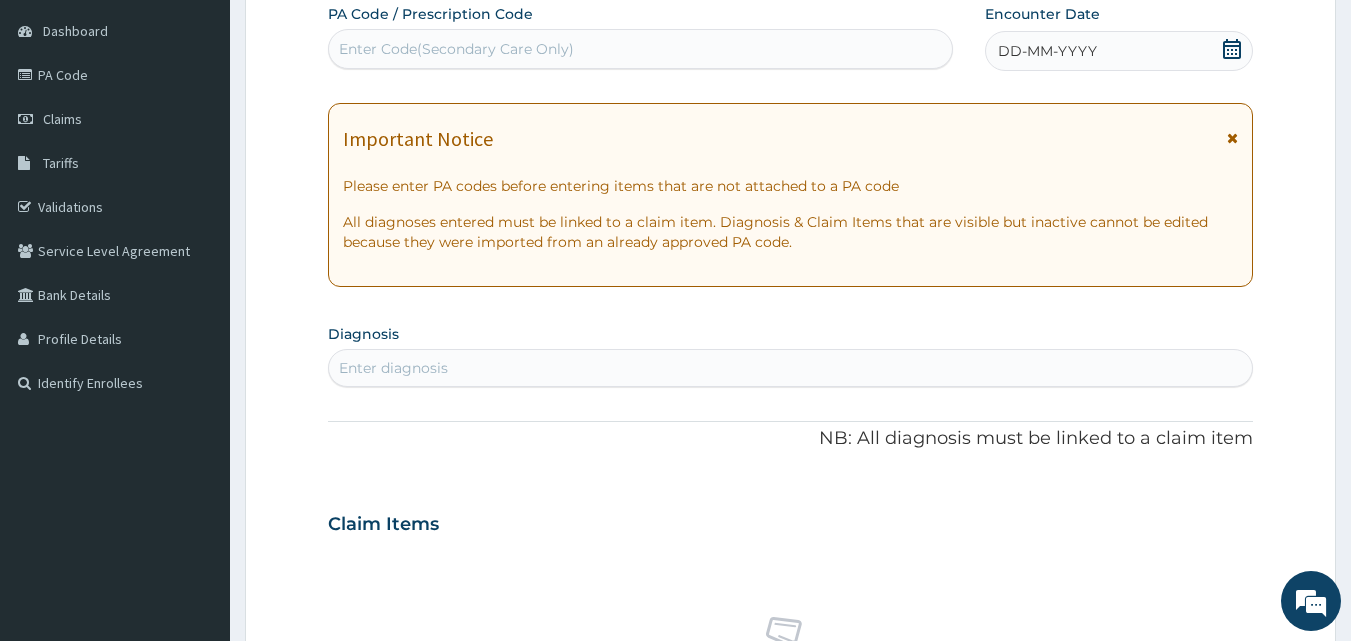 click on "Enter Code(Secondary Care Only)" at bounding box center [641, 49] 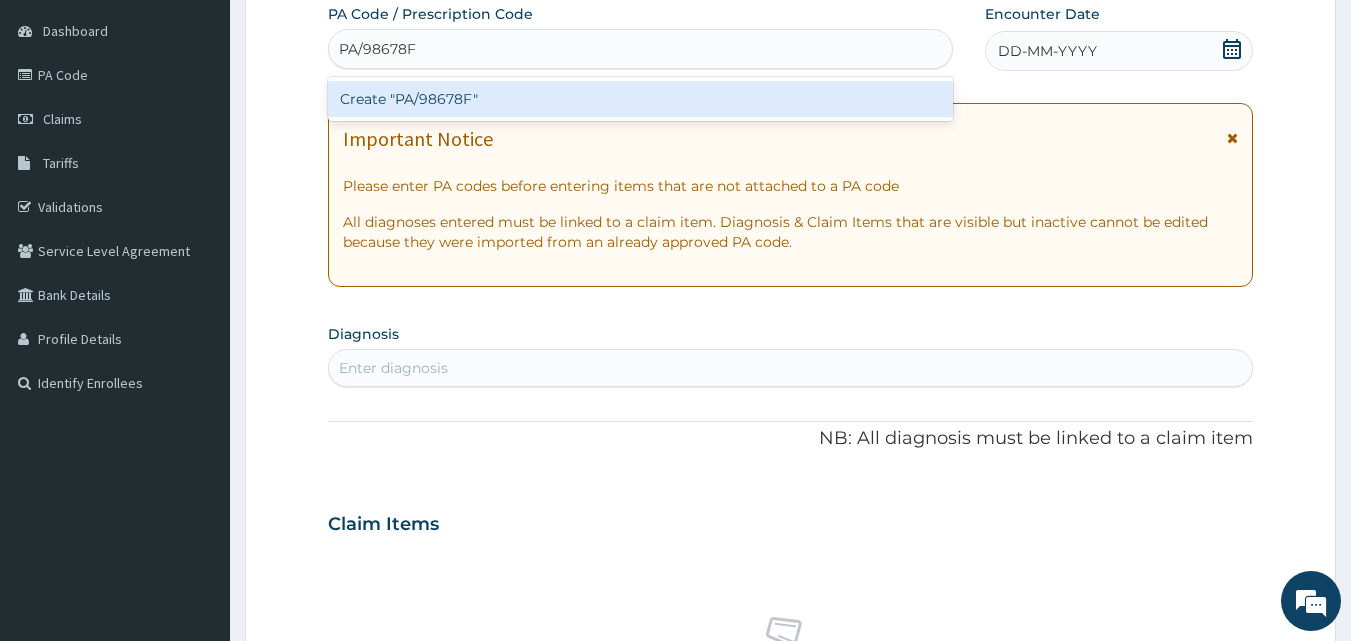 type on "PA/98678F" 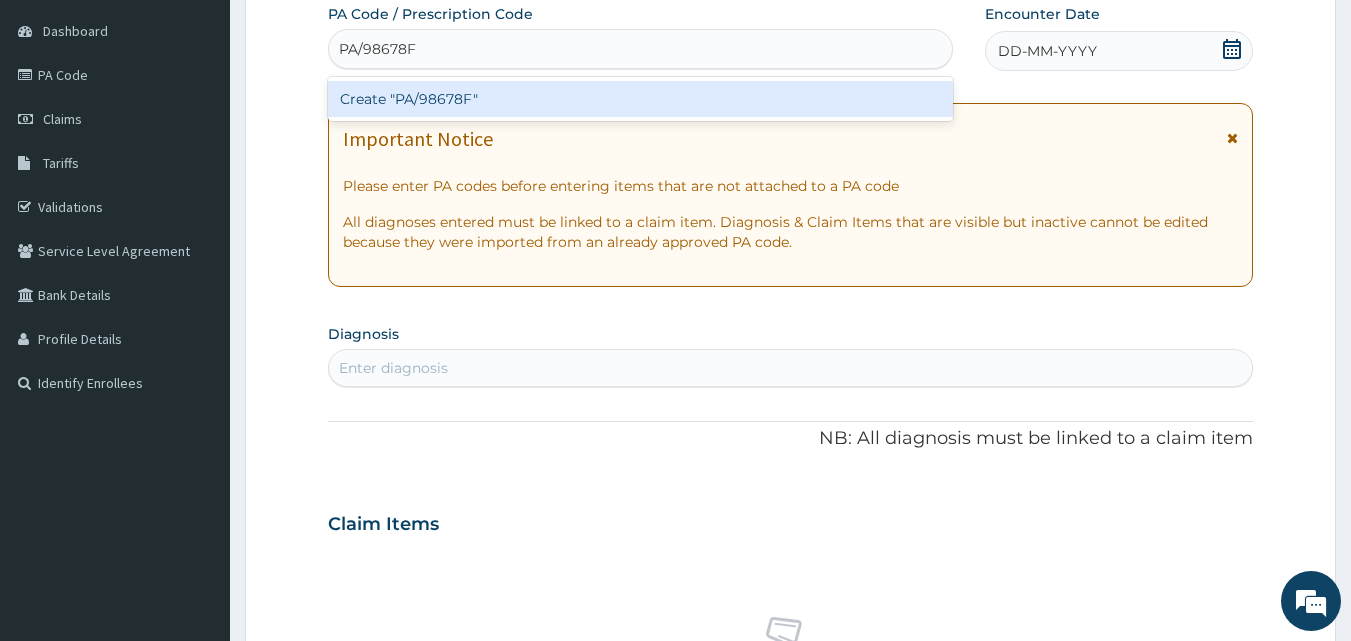 click on "Create "PA/98678F"" at bounding box center (641, 99) 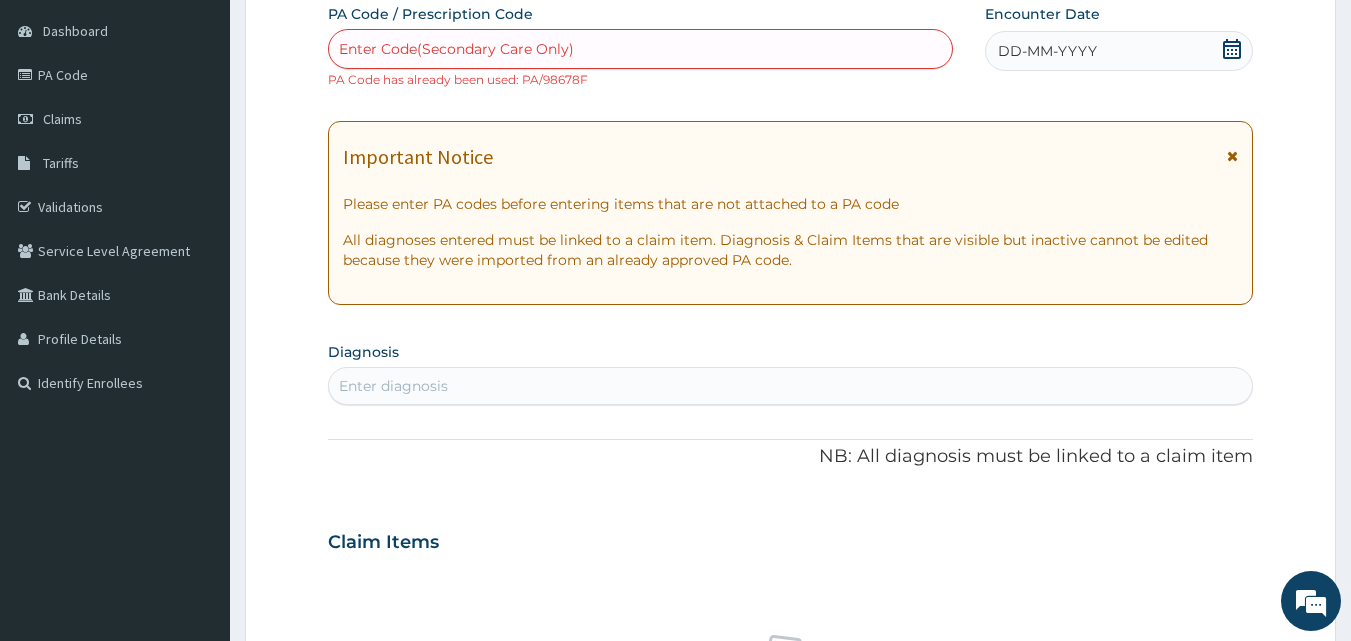scroll, scrollTop: 0, scrollLeft: 0, axis: both 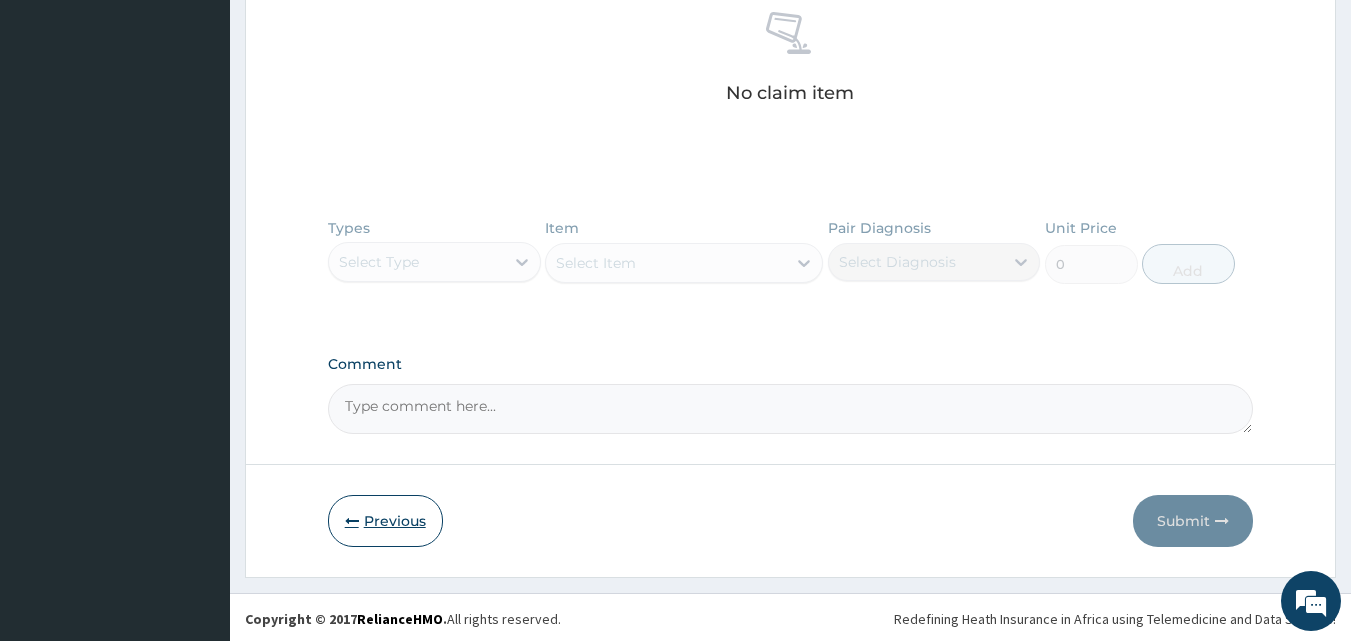 click on "Previous" at bounding box center [385, 521] 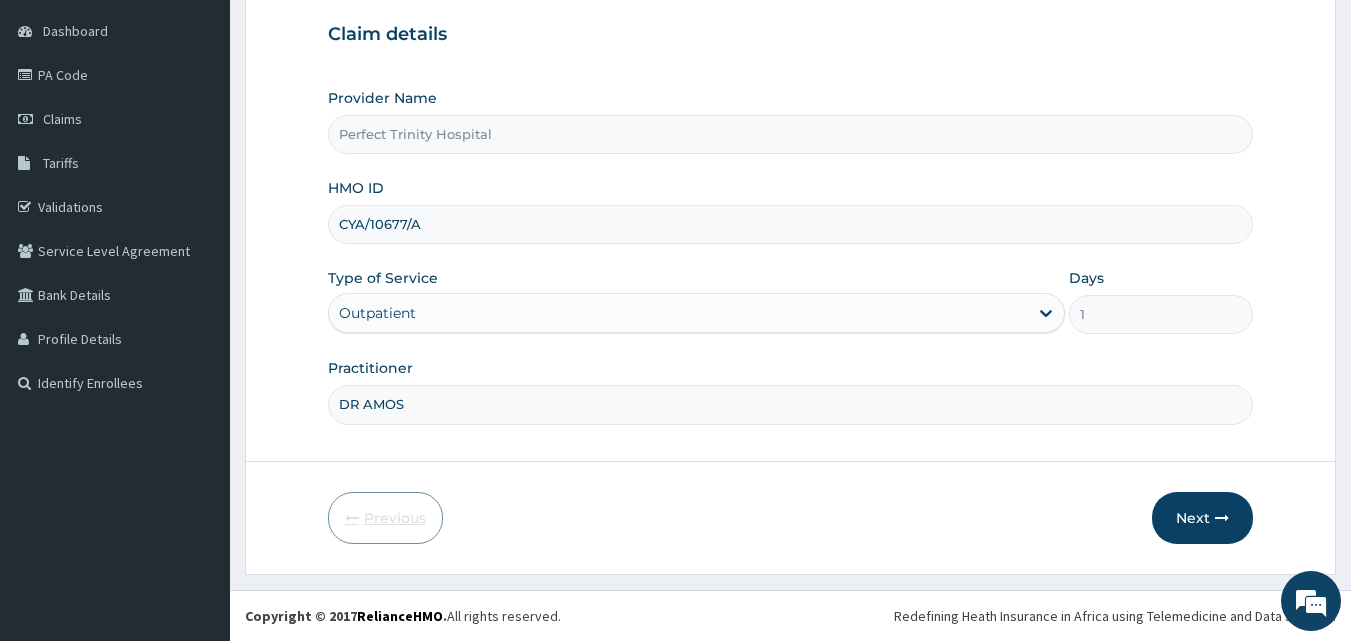 scroll, scrollTop: 187, scrollLeft: 0, axis: vertical 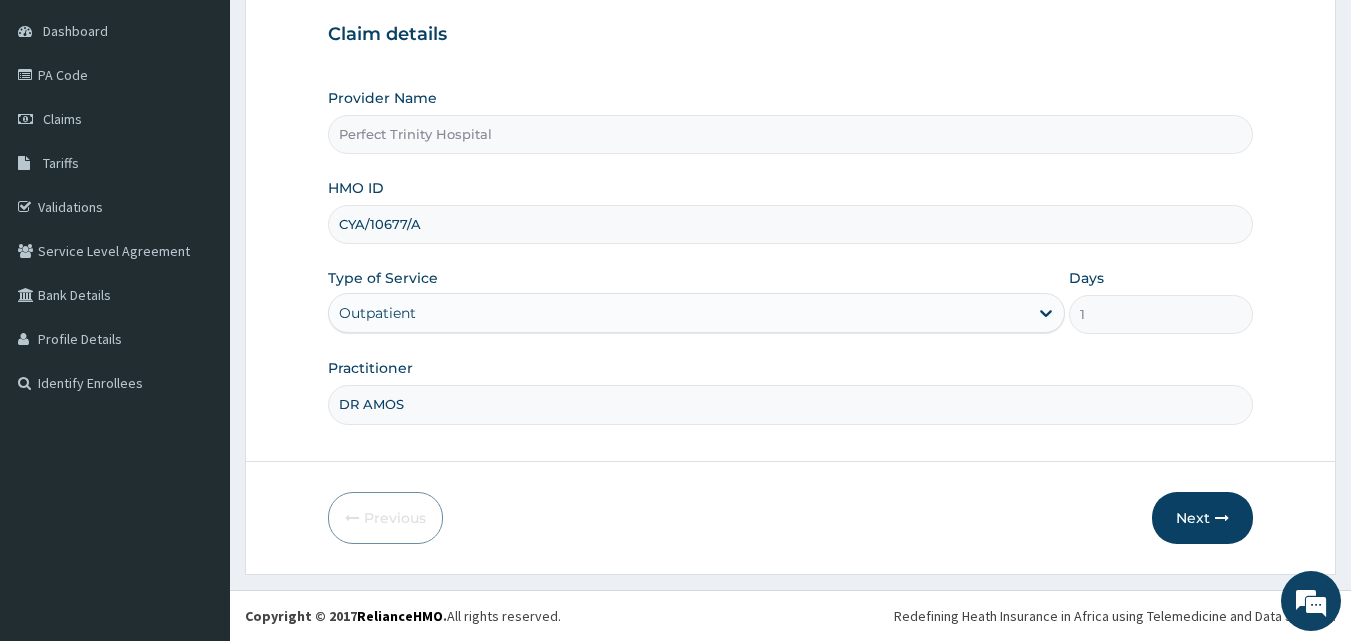 click on "CYA/10677/A" at bounding box center (791, 224) 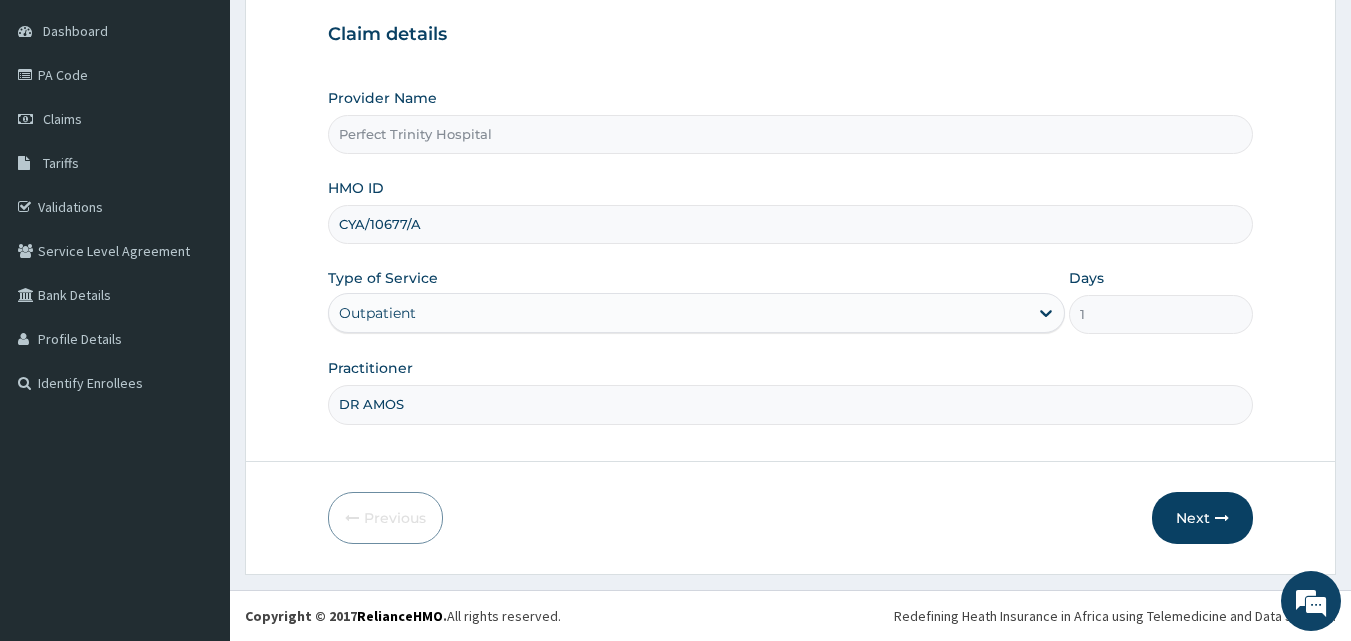 paste on "NRN/10186" 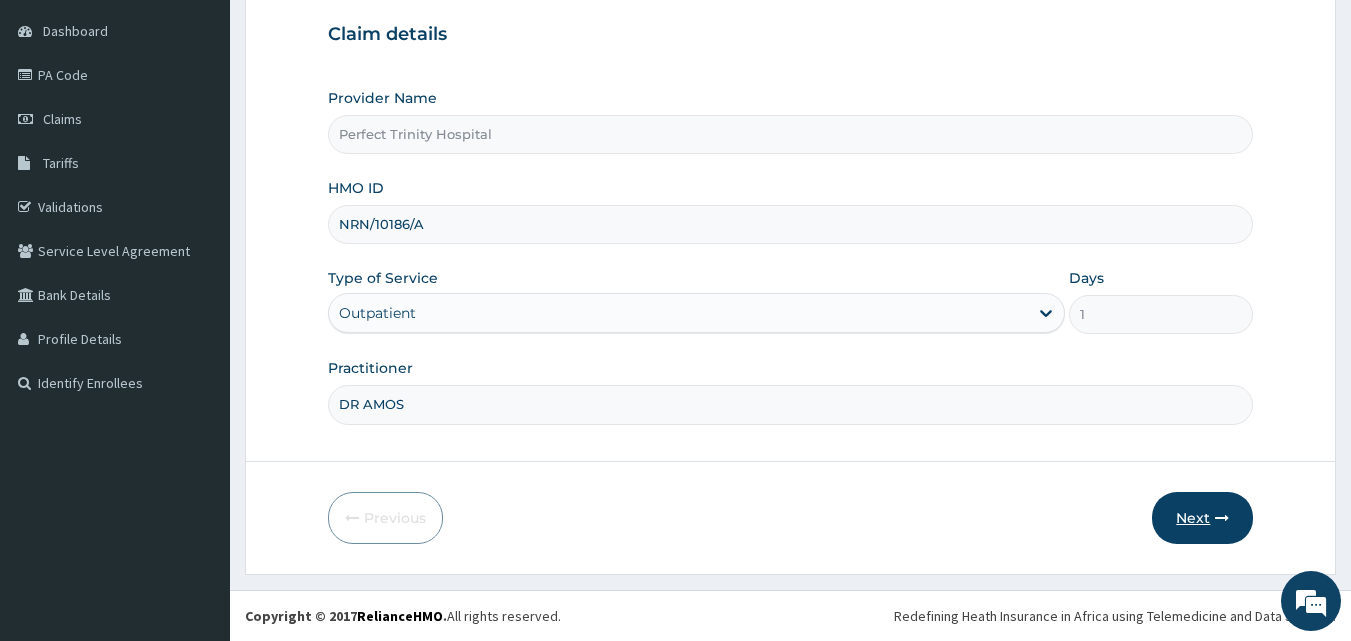 type on "NRN/10186/A" 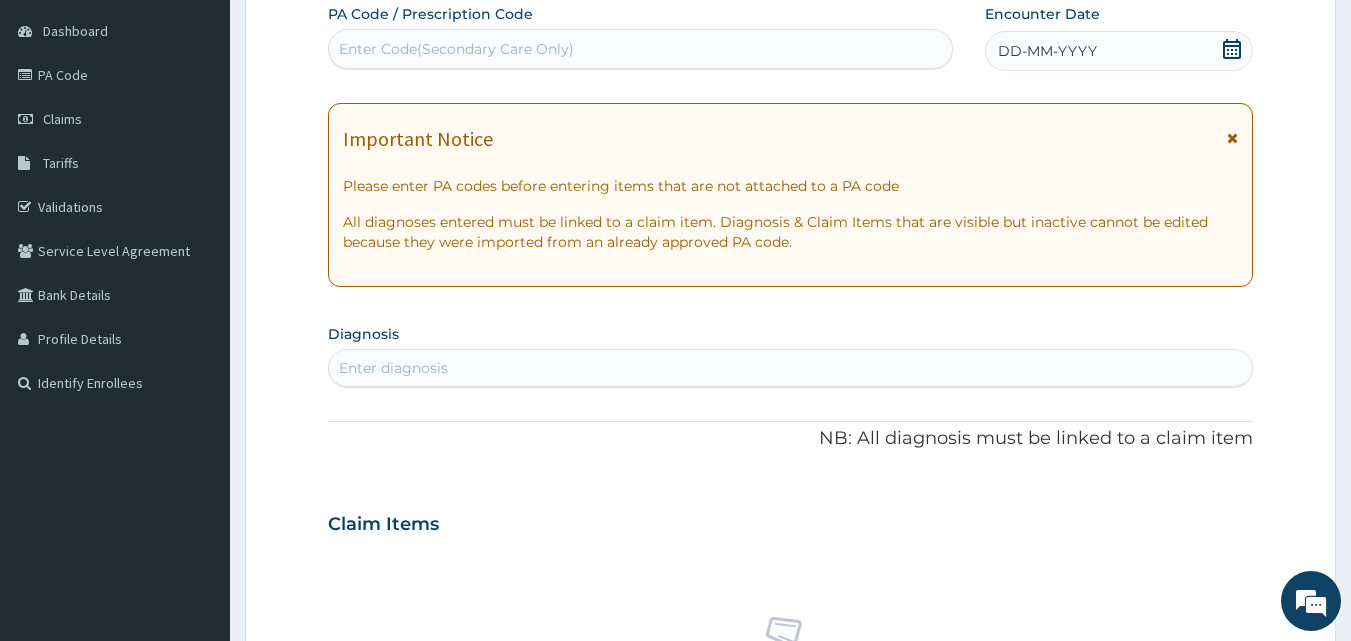 click on "Enter Code(Secondary Care Only)" at bounding box center [641, 49] 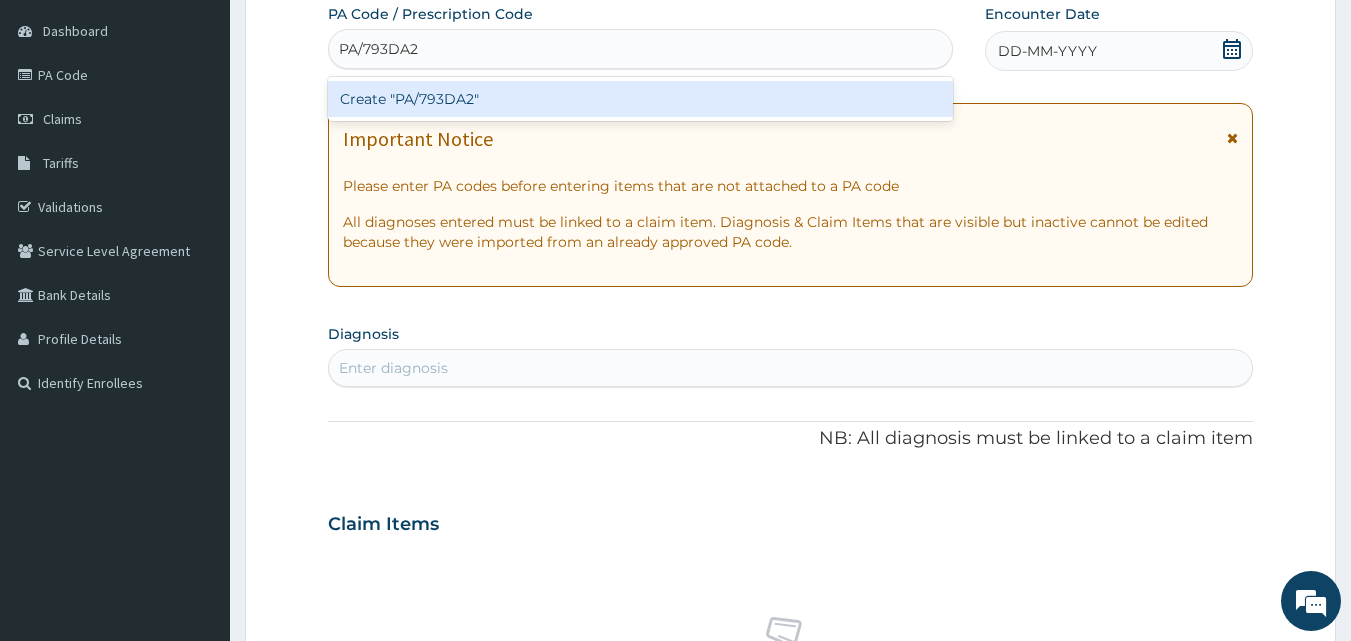 click on "Create "PA/793DA2"" at bounding box center [641, 99] 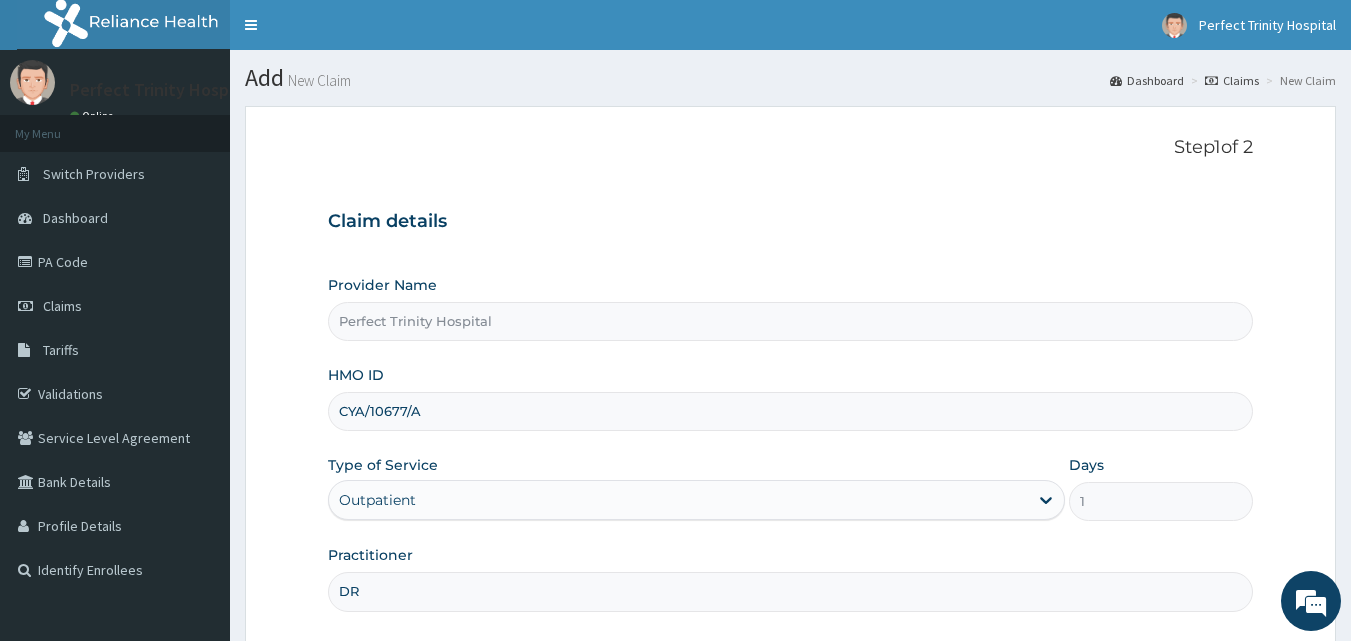 scroll, scrollTop: 187, scrollLeft: 0, axis: vertical 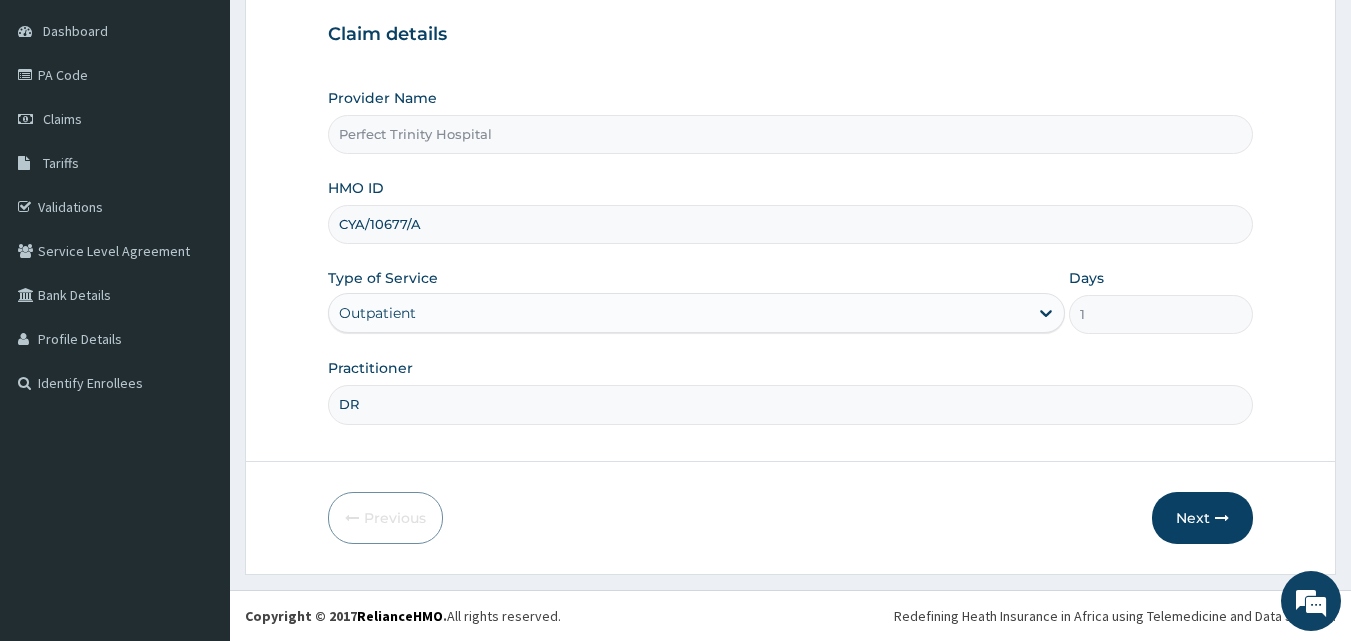 type on "DR [NAME]" 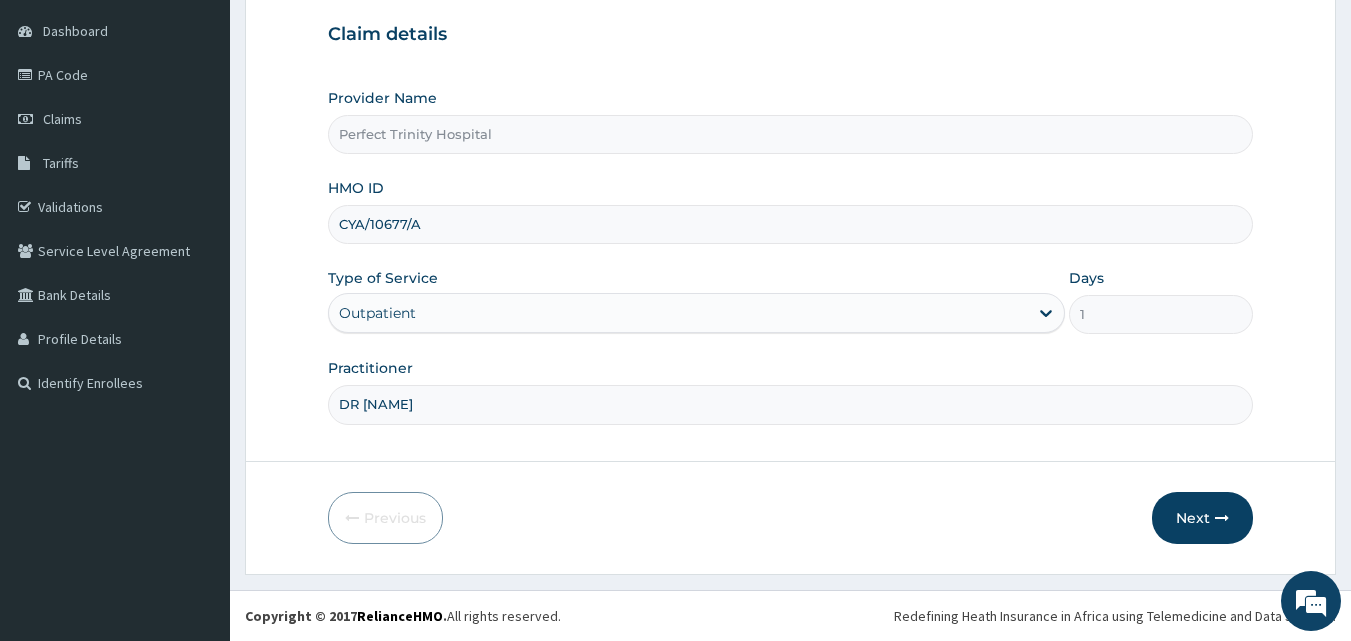 scroll, scrollTop: 0, scrollLeft: 0, axis: both 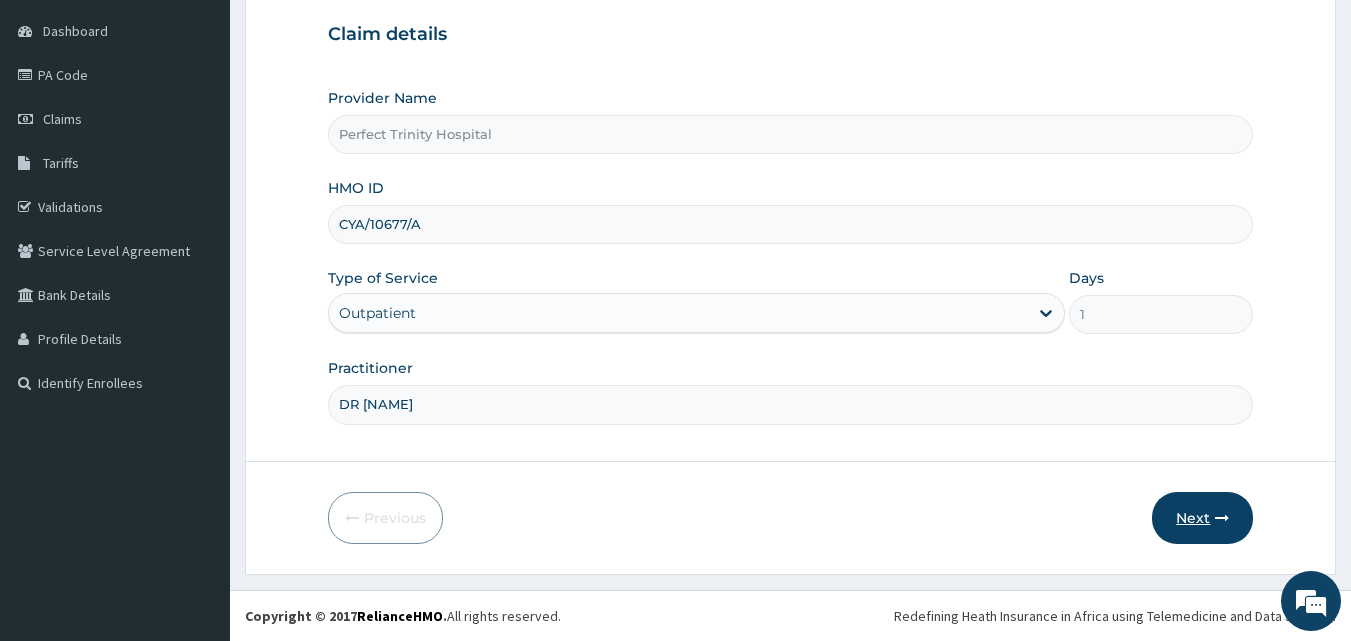 click on "Next" at bounding box center (1202, 518) 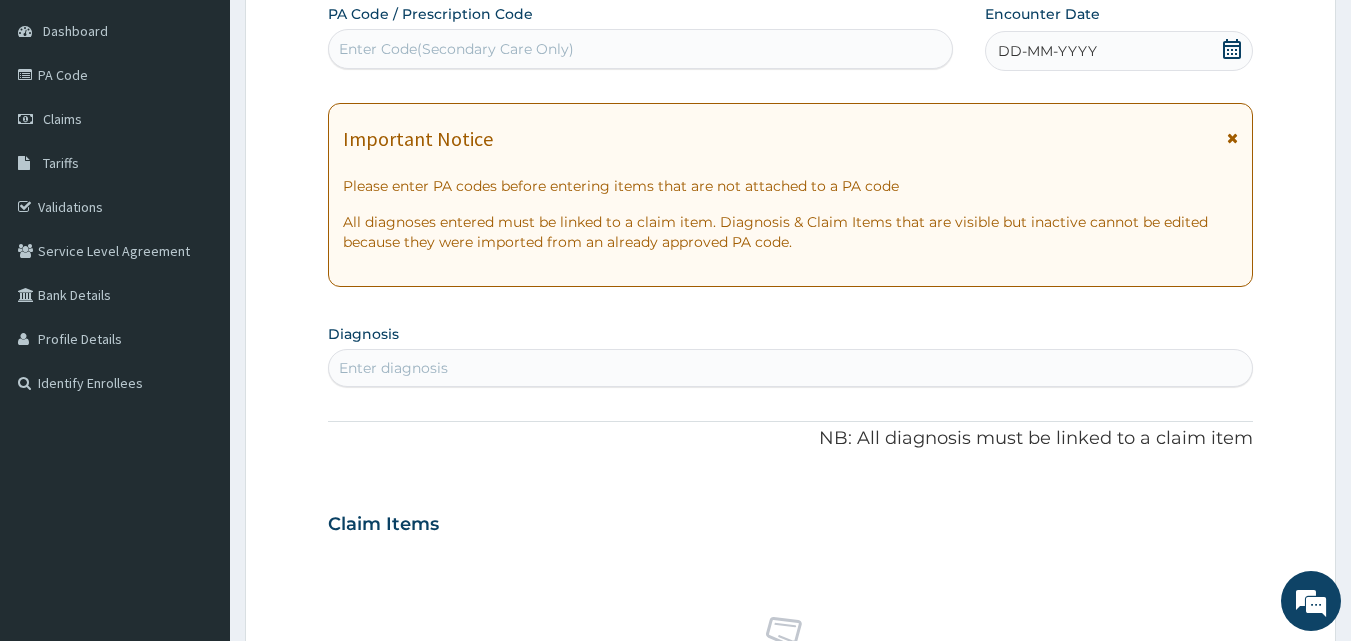 click on "Enter diagnosis" at bounding box center [791, 368] 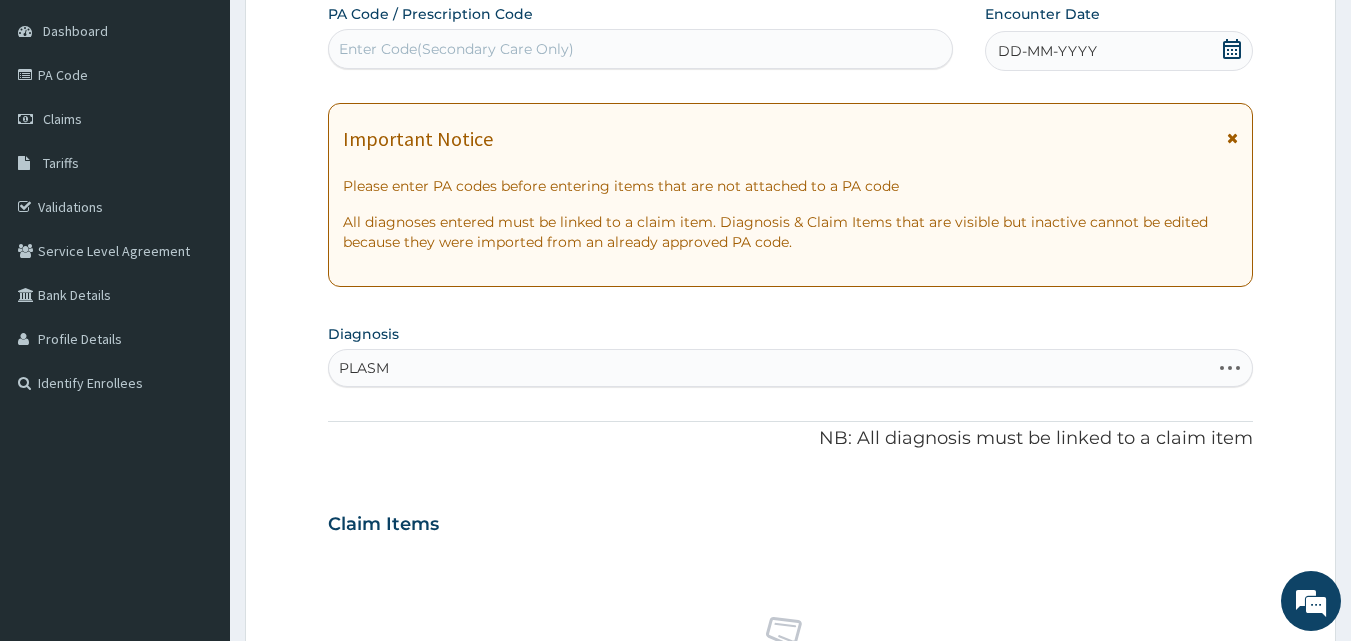 type on "PLASMO" 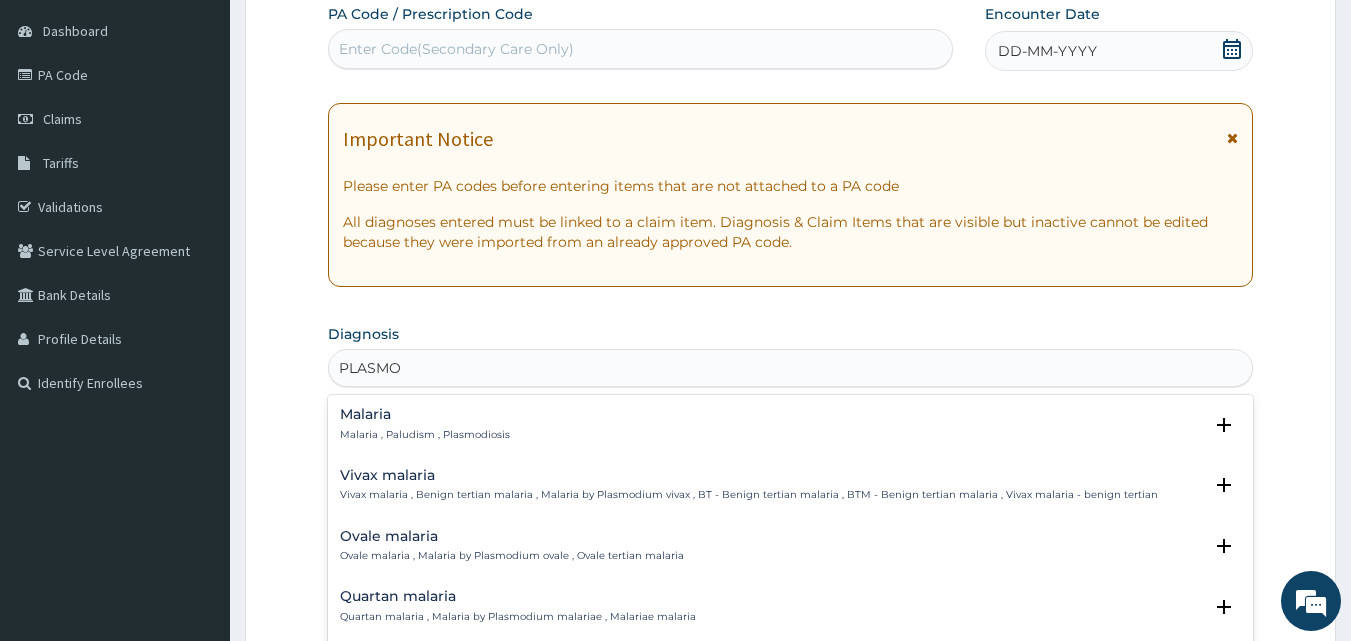 click on "Malaria" at bounding box center (425, 414) 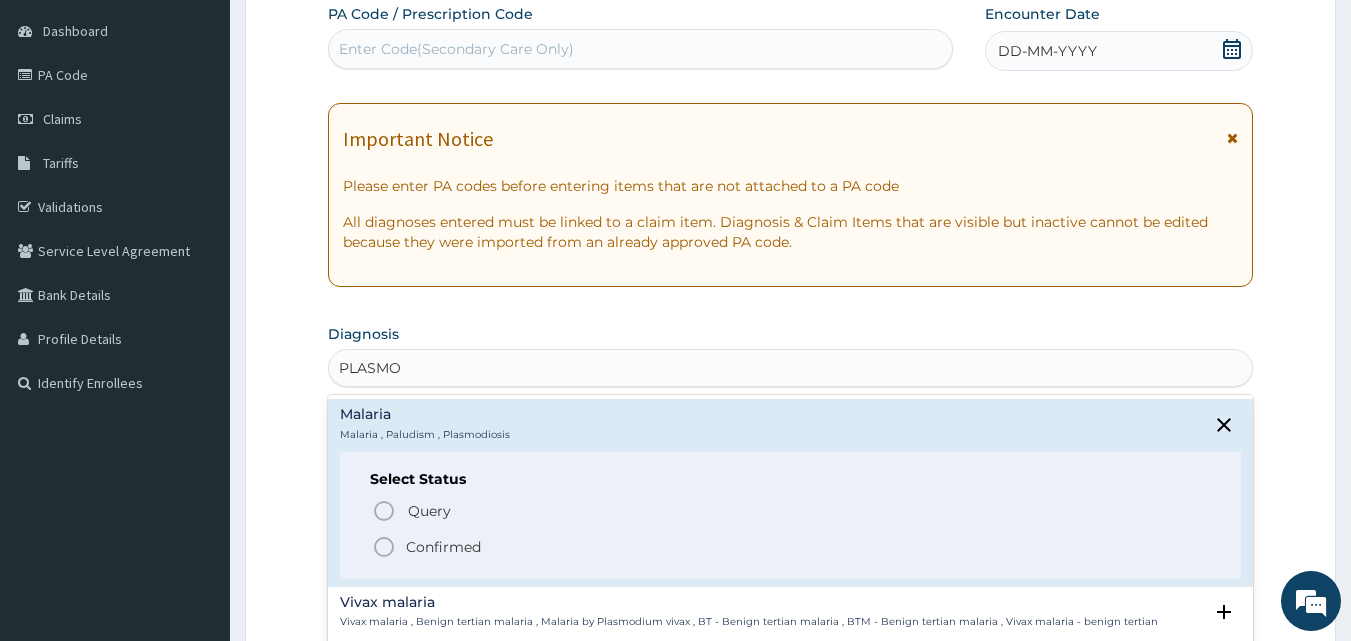 click 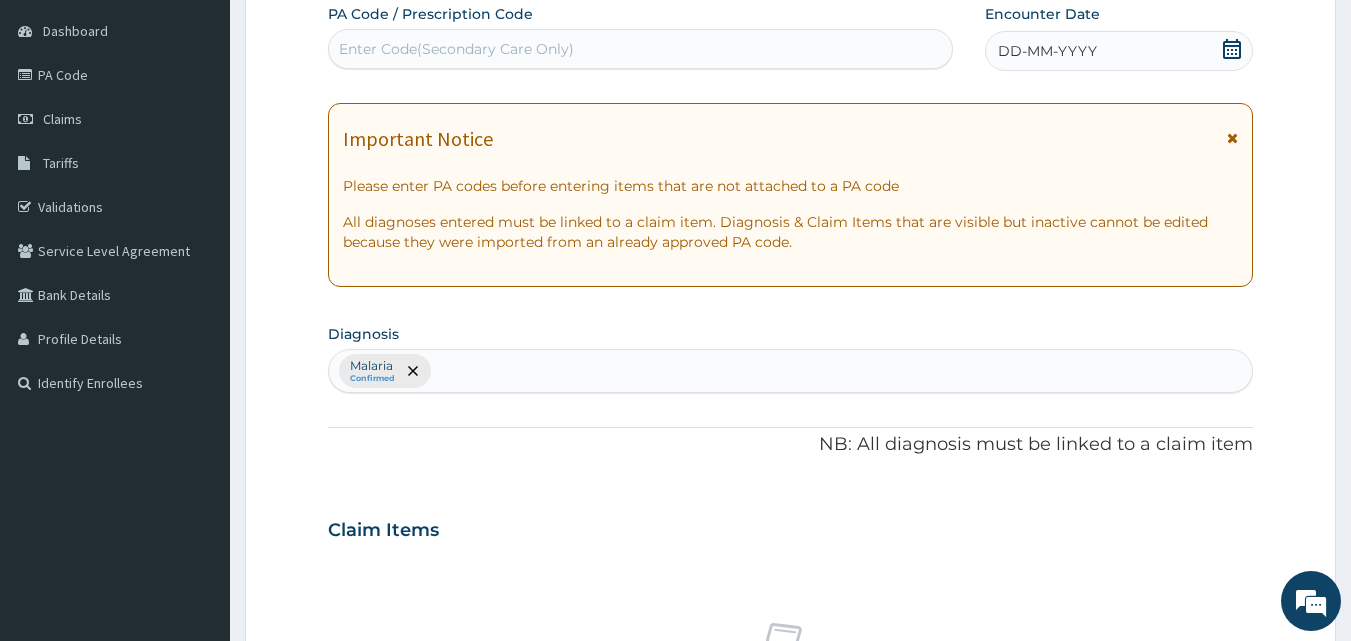 scroll, scrollTop: 747, scrollLeft: 0, axis: vertical 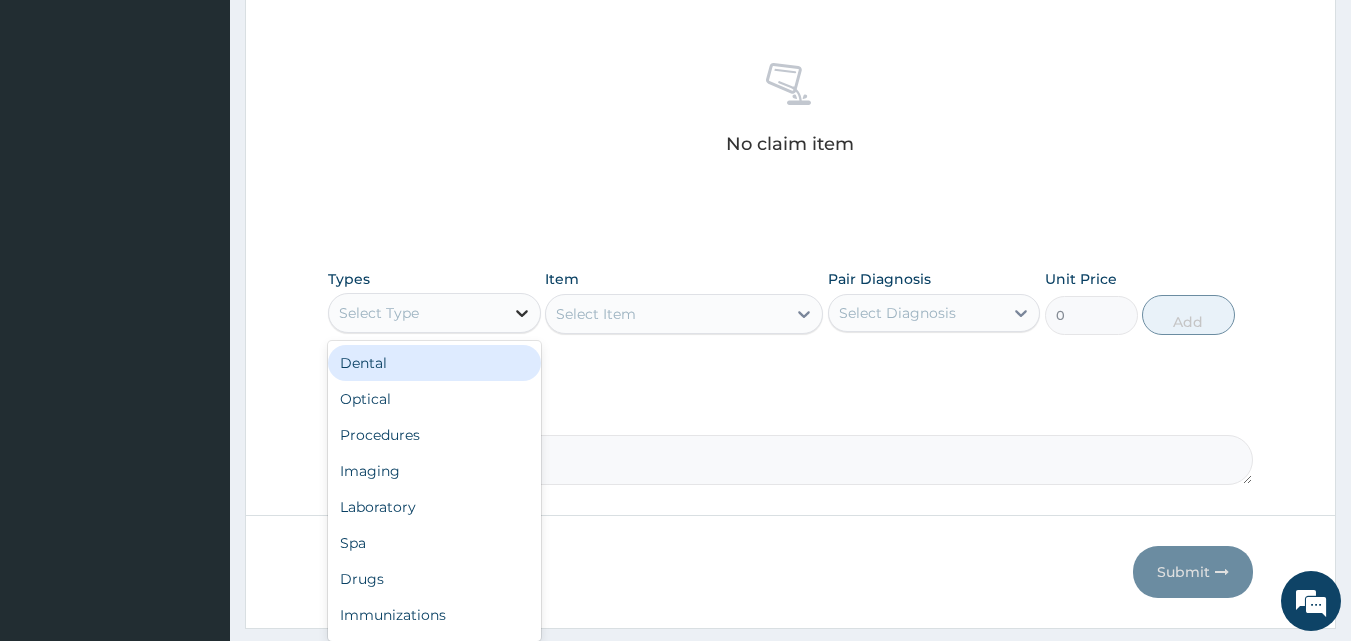 click at bounding box center [522, 313] 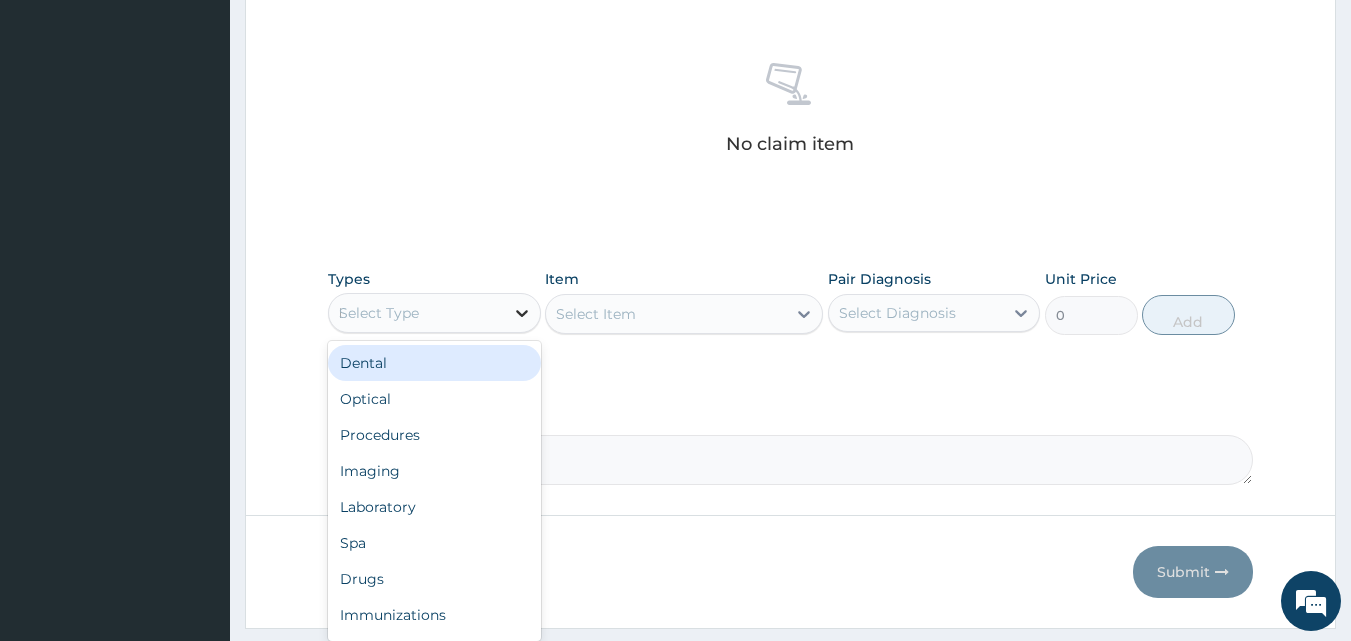 type on "DR" 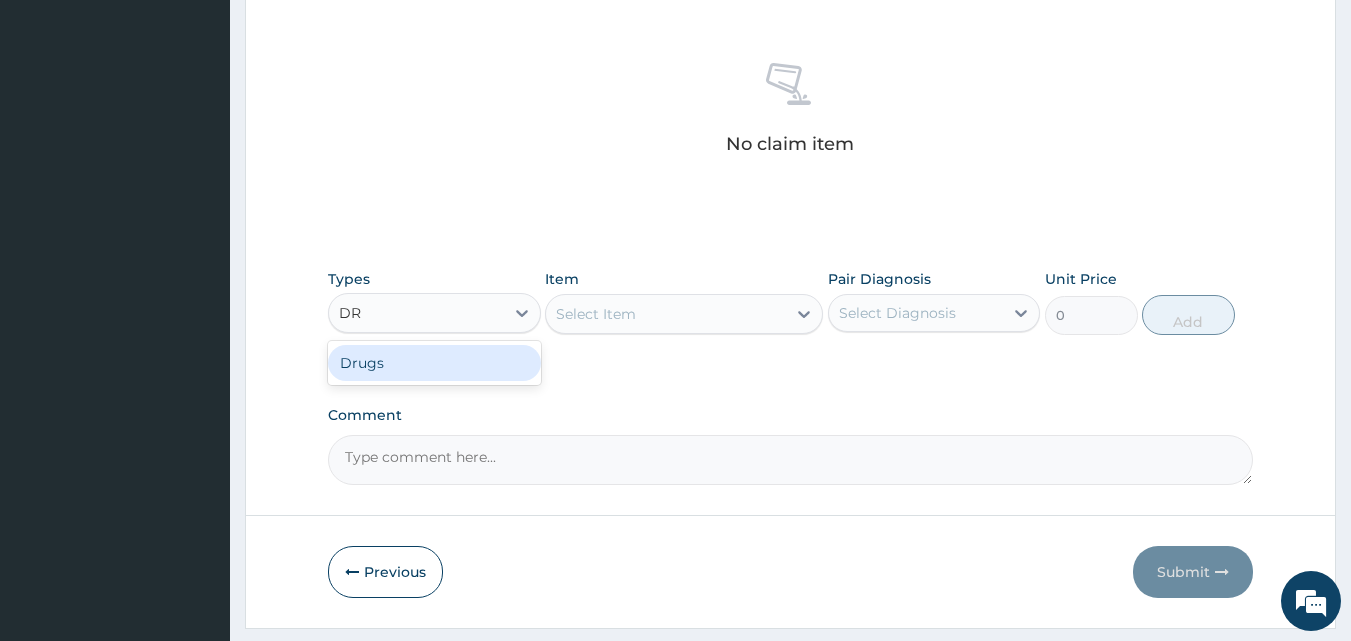 click on "Drugs" at bounding box center (434, 363) 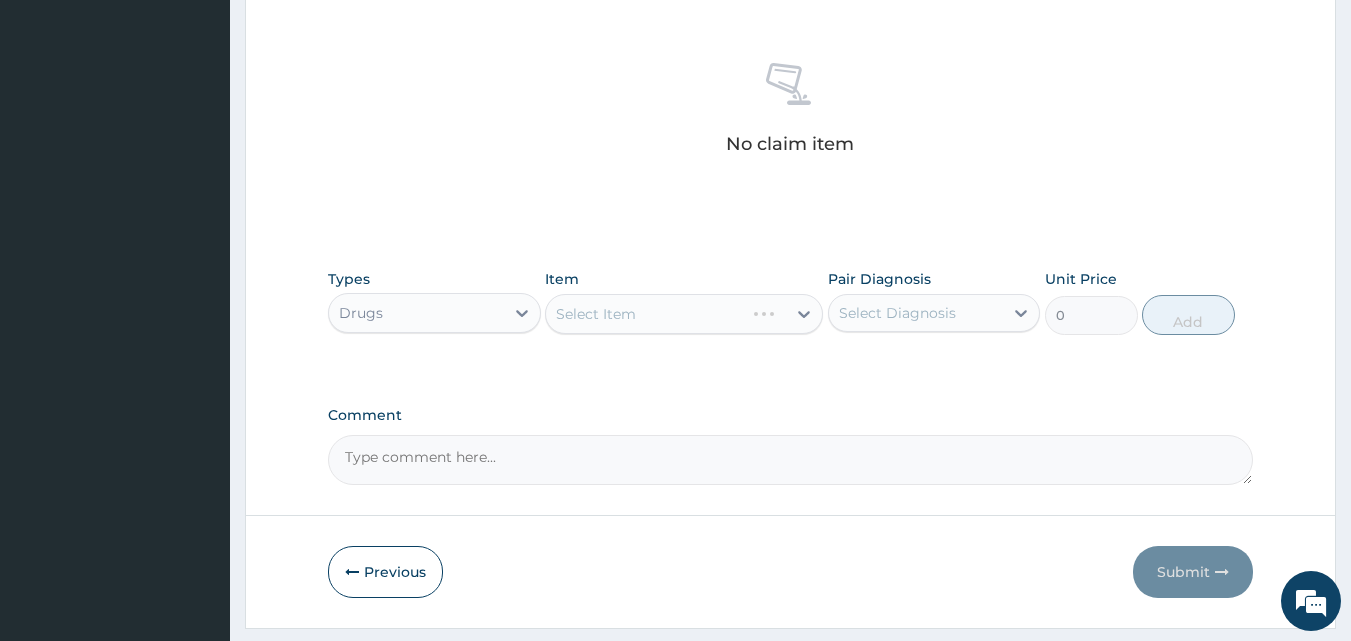 click on "Select Item" at bounding box center (684, 314) 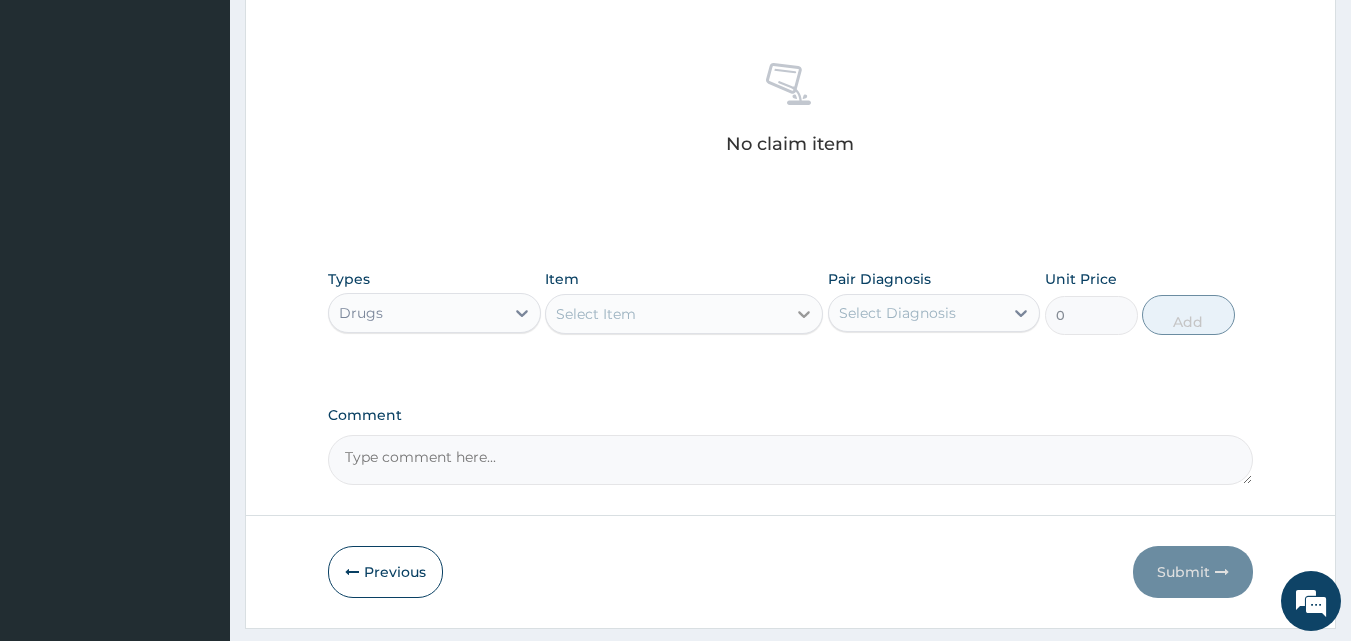click at bounding box center [804, 314] 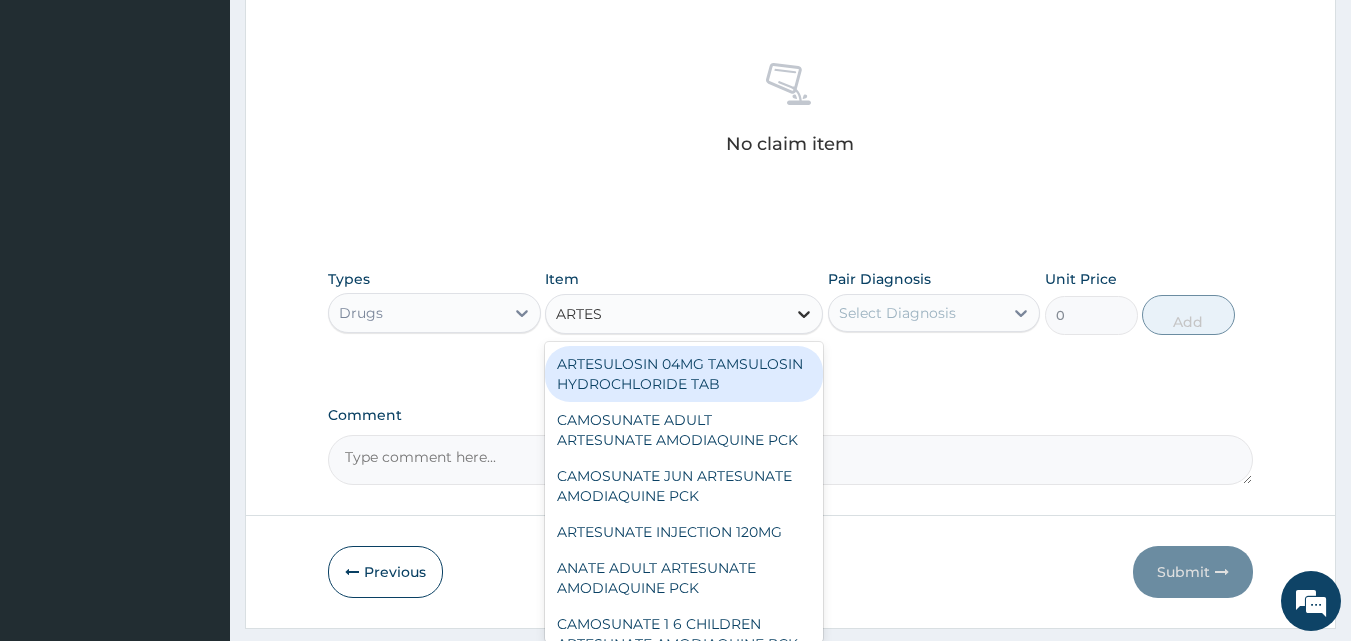 type on "ARTESU" 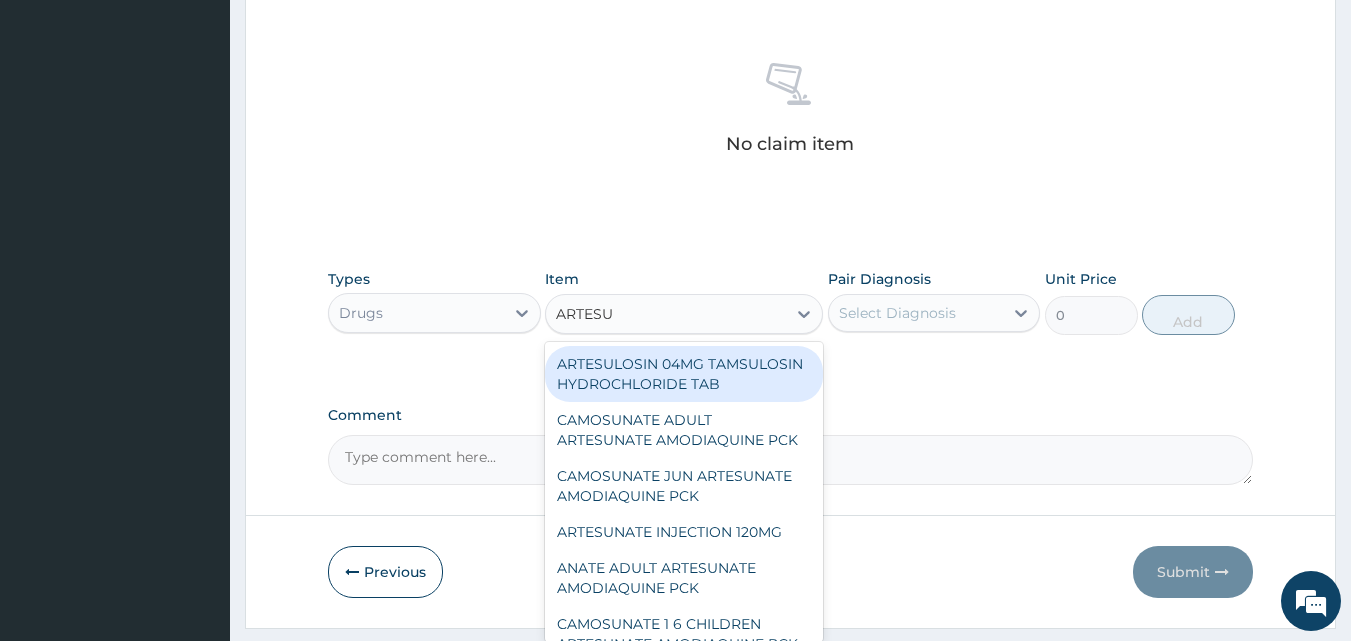 scroll, scrollTop: 262, scrollLeft: 0, axis: vertical 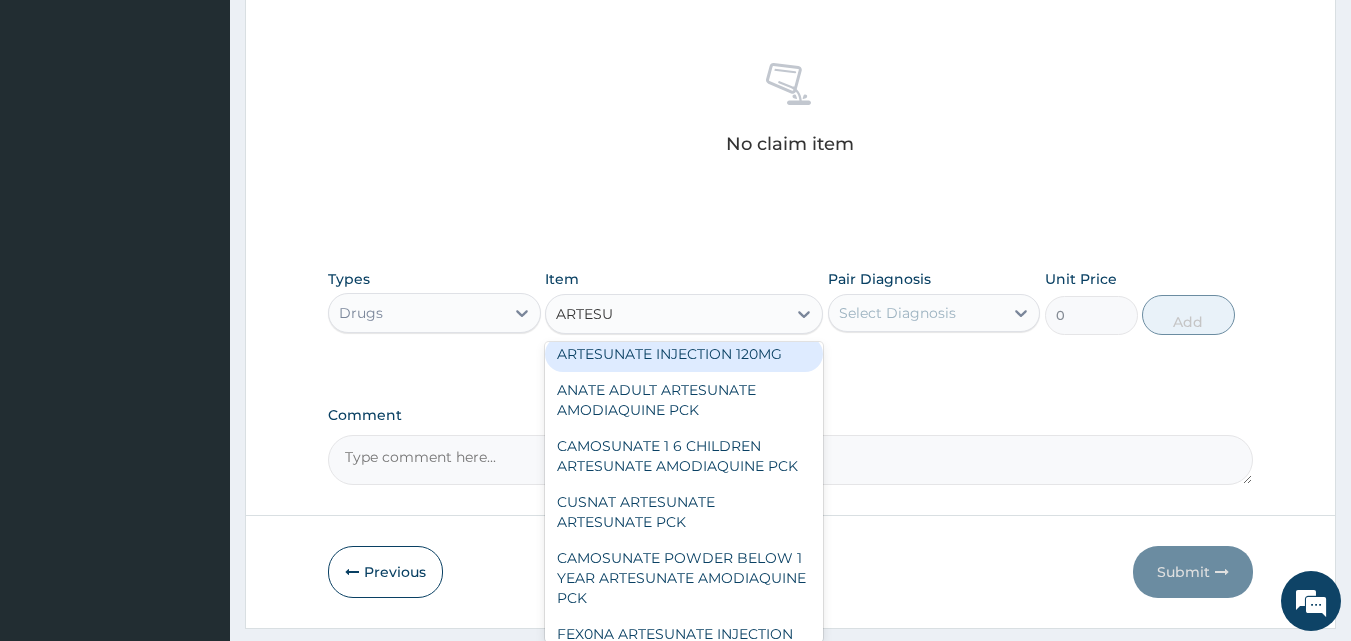 click on "ARTESUNATE INJECTION 120MG" at bounding box center (684, 354) 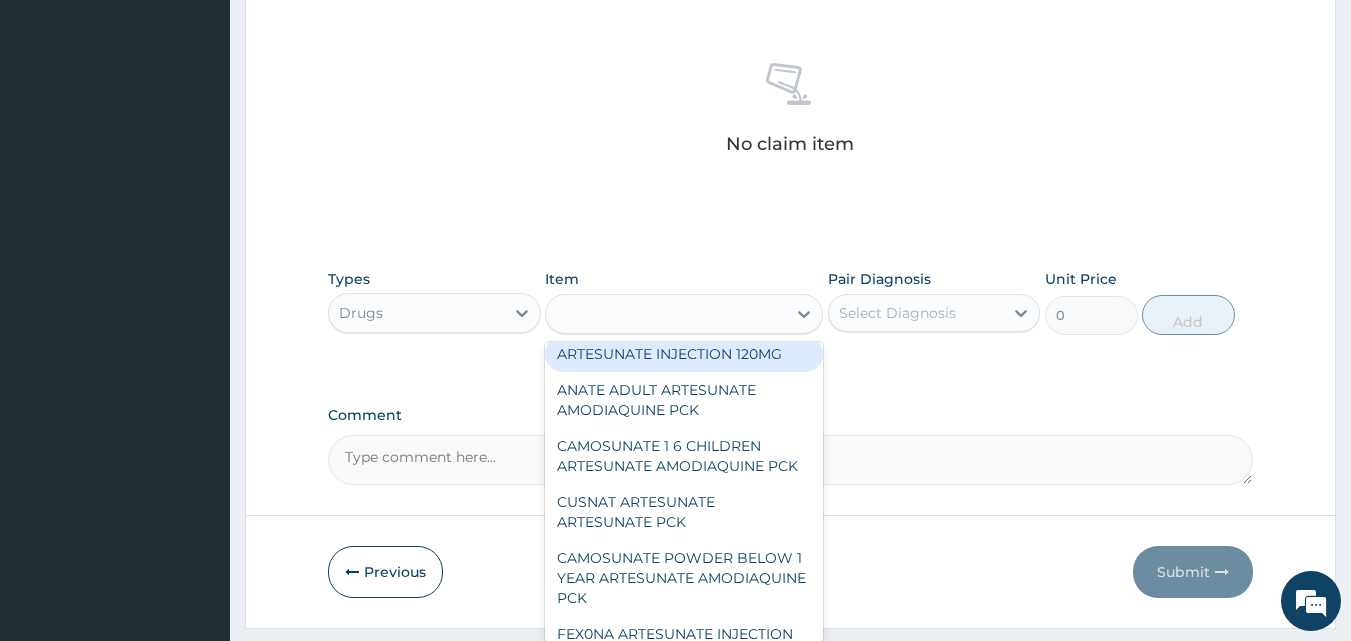 type on "3000" 